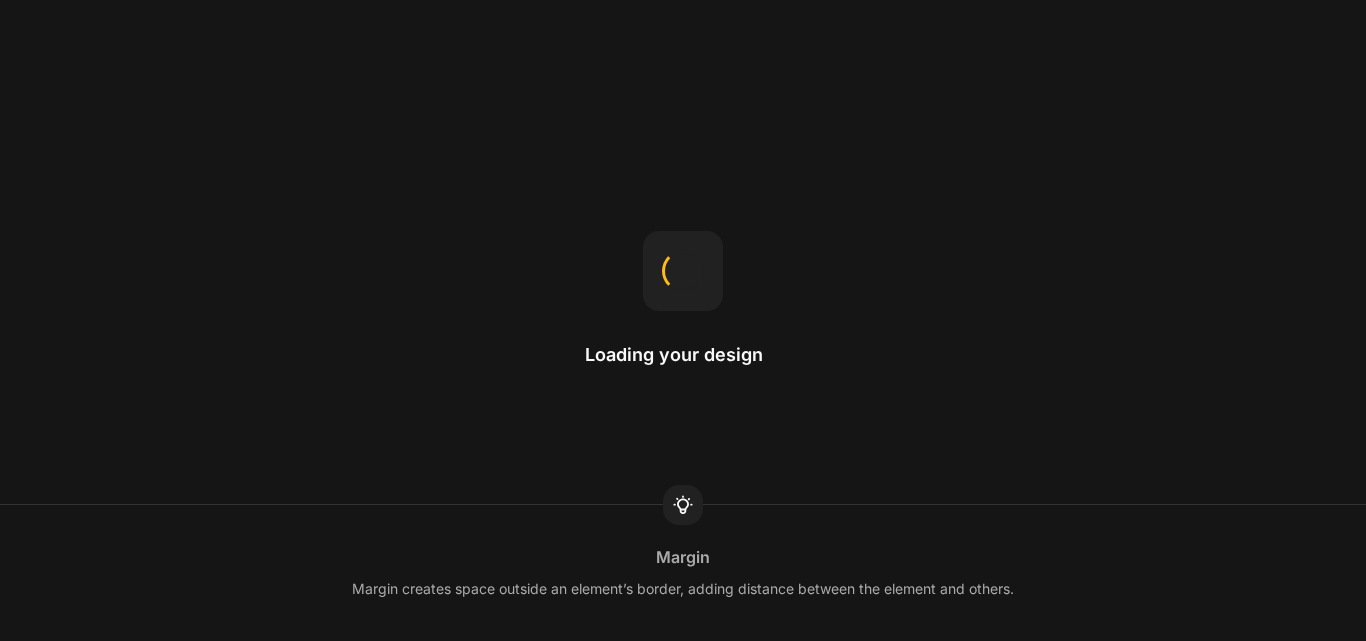 scroll, scrollTop: 0, scrollLeft: 0, axis: both 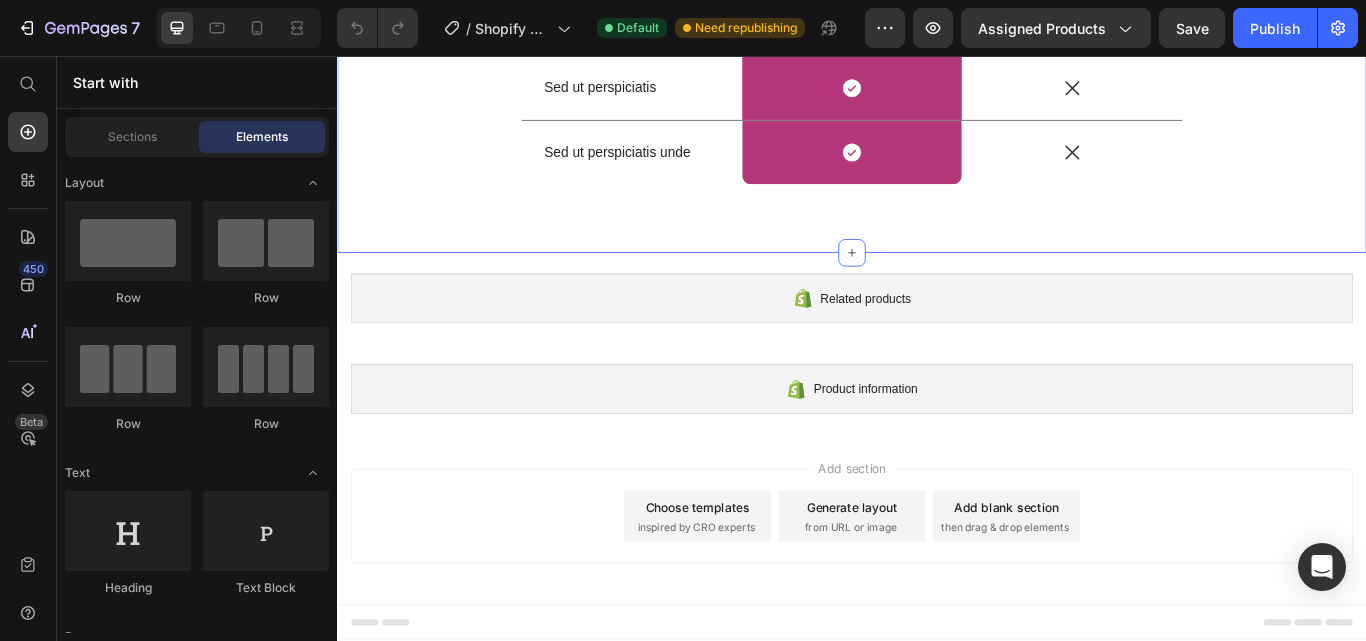 click on "US VS THEM Heading
Drop element here Image Row Other Text Block Row Sed ut perspiciatis Text Block
Icon Row
Icon Row Sed ut perspiciatis unde omnis iste natus  Text Block
Icon Row
Icon Row Sed ut perspiciatis Text Block
Icon Row
Icon Row Sed ut perspiciatis unde omnis iste natus error  Text Block
Icon Row
Icon Row Sed ut perspiciatis unde omnis Text Block
Icon Row
Icon Row Sed ut perspiciatis Text Block
Icon Row
Icon Row Sed ut perspiciatis Text Block
Icon Row
Icon Row Sed ut perspiciatis unde Text Block
Icon Row
Icon Row Row" at bounding box center [937, -190] 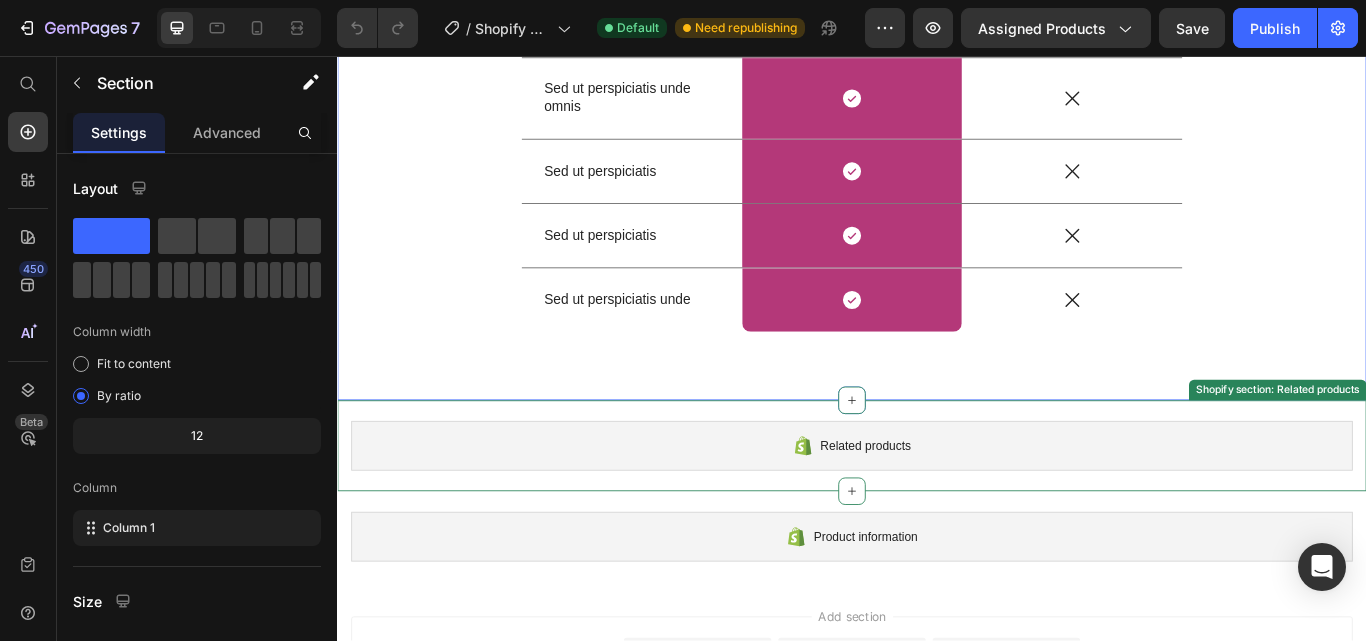 scroll, scrollTop: 5118, scrollLeft: 0, axis: vertical 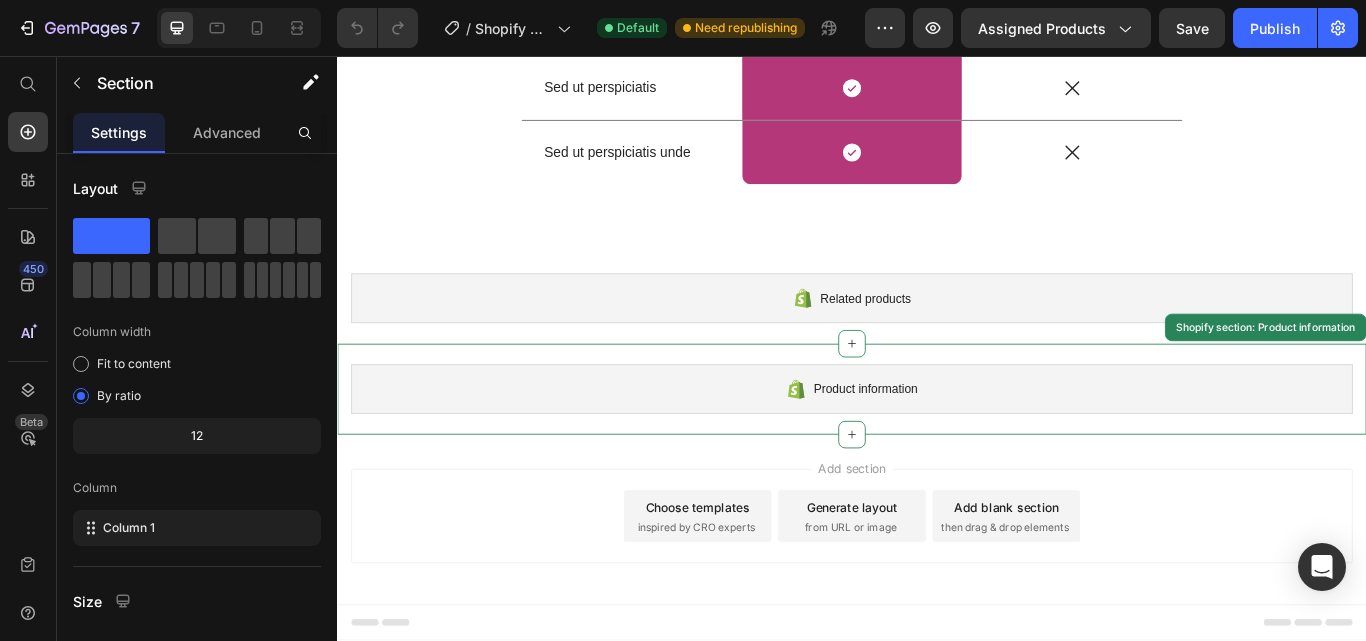 click on "Product information" at bounding box center (937, 445) 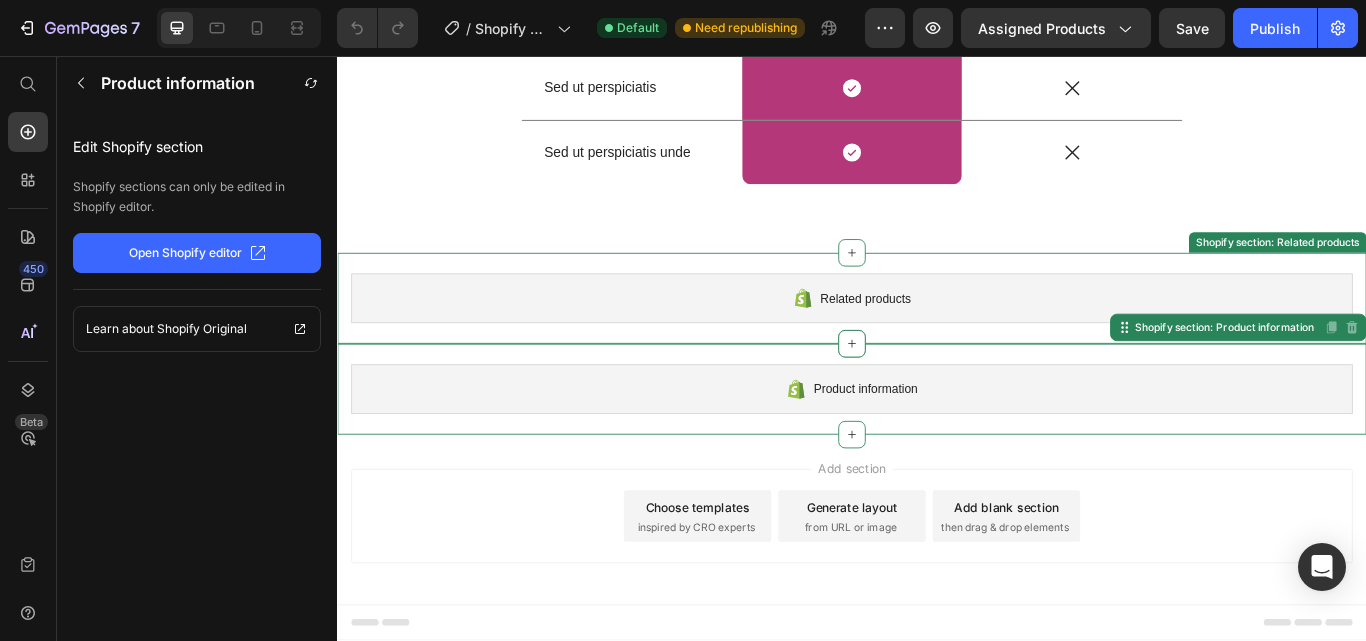 click on "Related products" at bounding box center (937, 339) 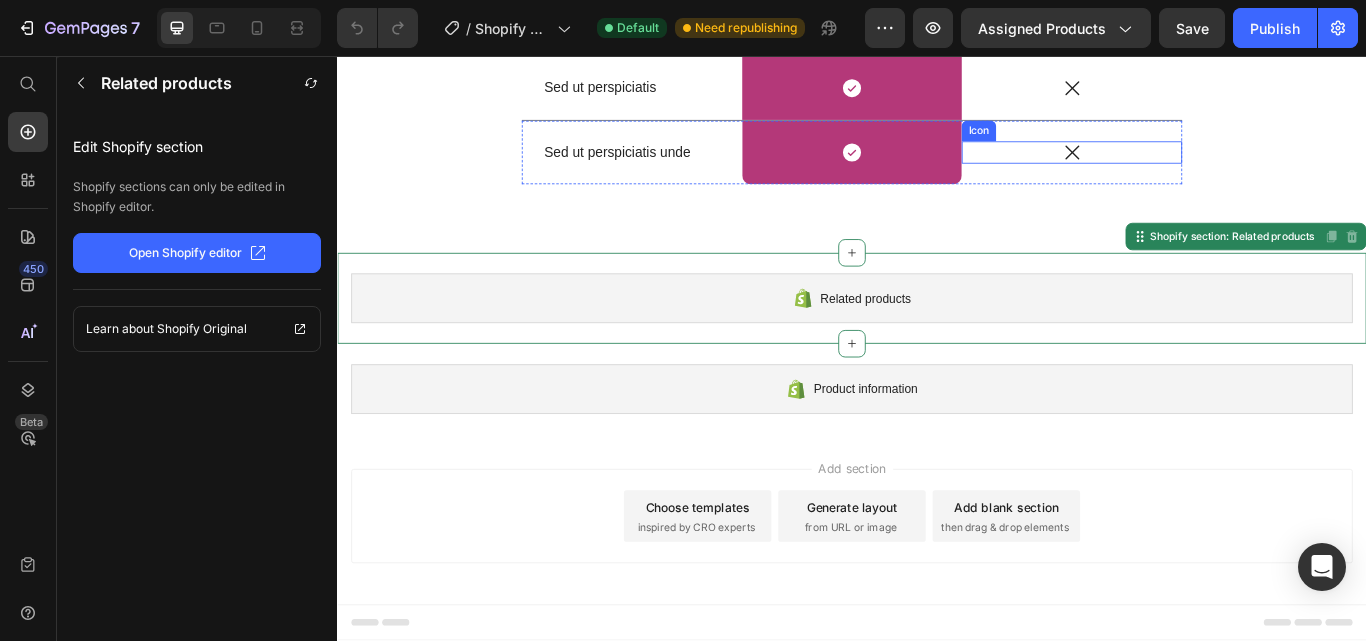 click on "Icon" at bounding box center (1193, 169) 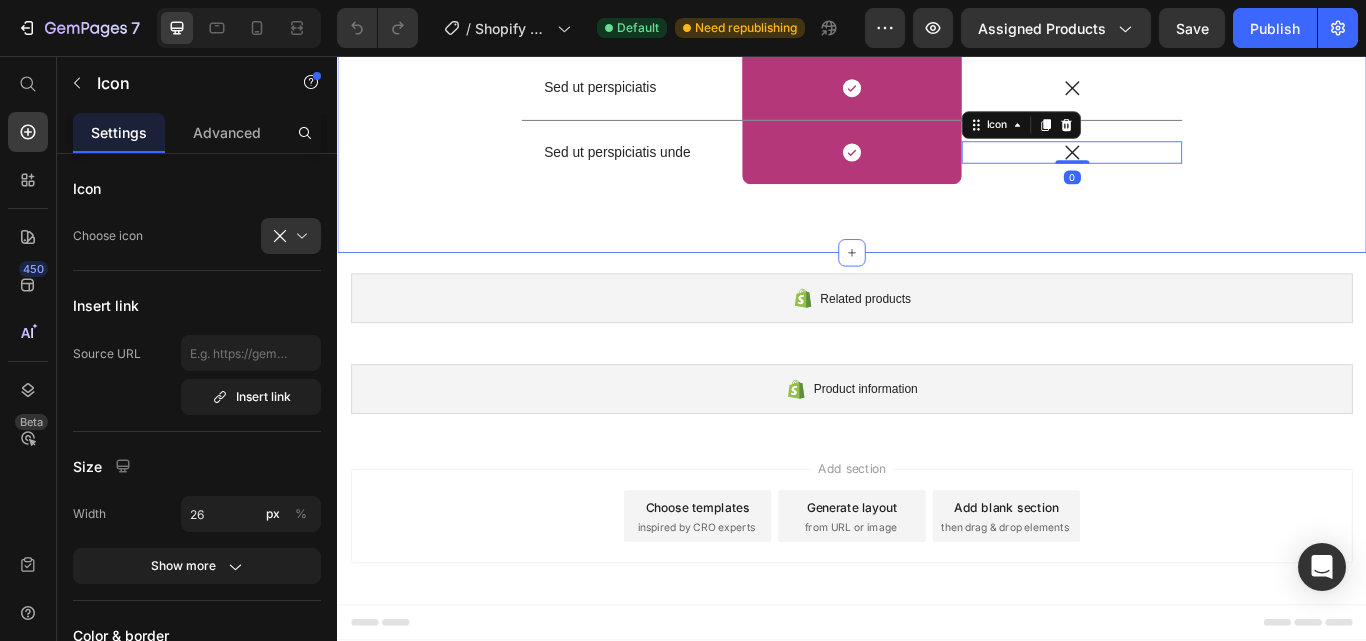 click on "US VS THEM Heading
Drop element here Image Row Other Text Block Row Sed ut perspiciatis Text Block
Icon Row
Icon Row Sed ut perspiciatis unde omnis iste natus  Text Block
Icon Row
Icon Row Sed ut perspiciatis Text Block
Icon Row
Icon Row Sed ut perspiciatis unde omnis iste natus error  Text Block
Icon Row
Icon Row Sed ut perspiciatis unde omnis Text Block
Icon Row
Icon Row Sed ut perspiciatis Text Block
Icon Row
Icon Row Sed ut perspiciatis Text Block
Icon Row
Icon Row Sed ut perspiciatis unde Text Block
Icon Row
Icon   0 Row Row" at bounding box center (937, -190) 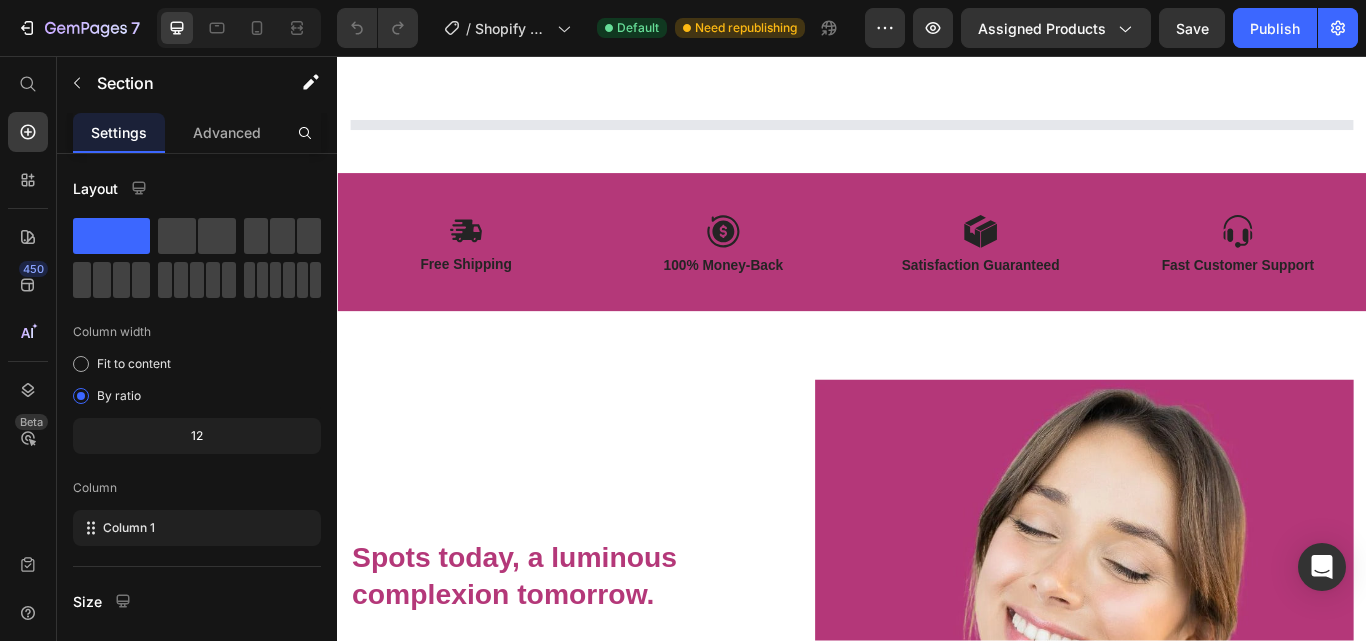 scroll, scrollTop: 0, scrollLeft: 0, axis: both 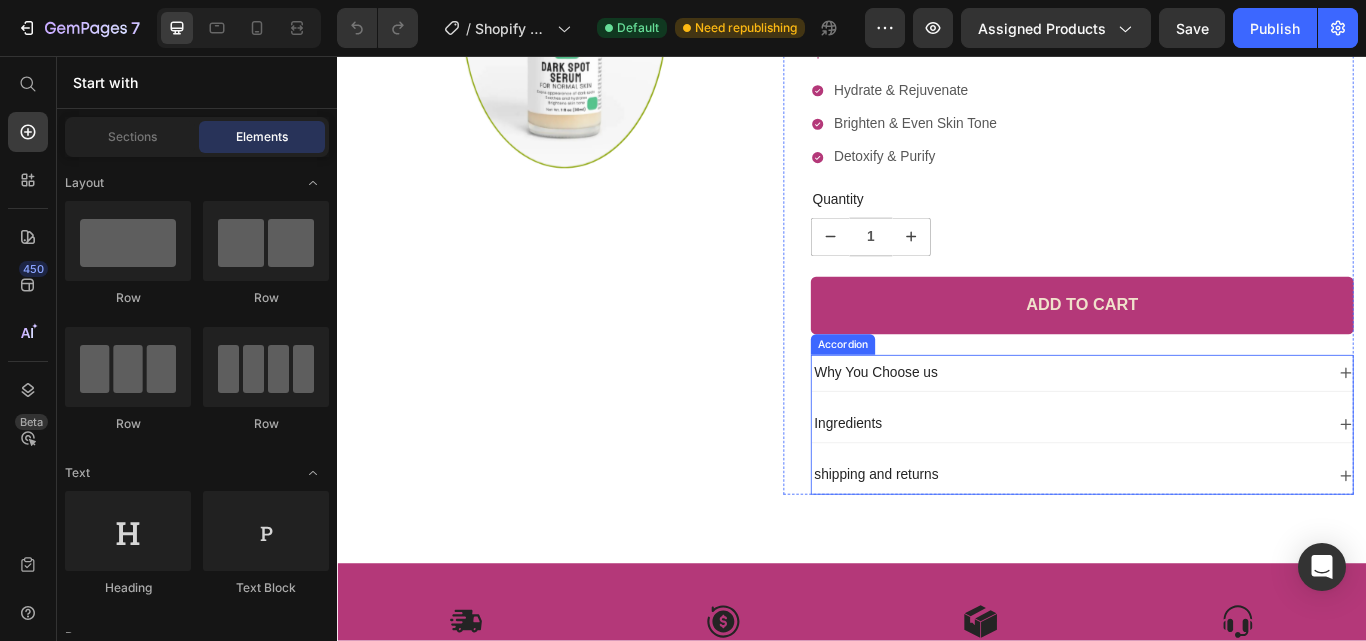 click on "Why You Choose us" at bounding box center [1189, 426] 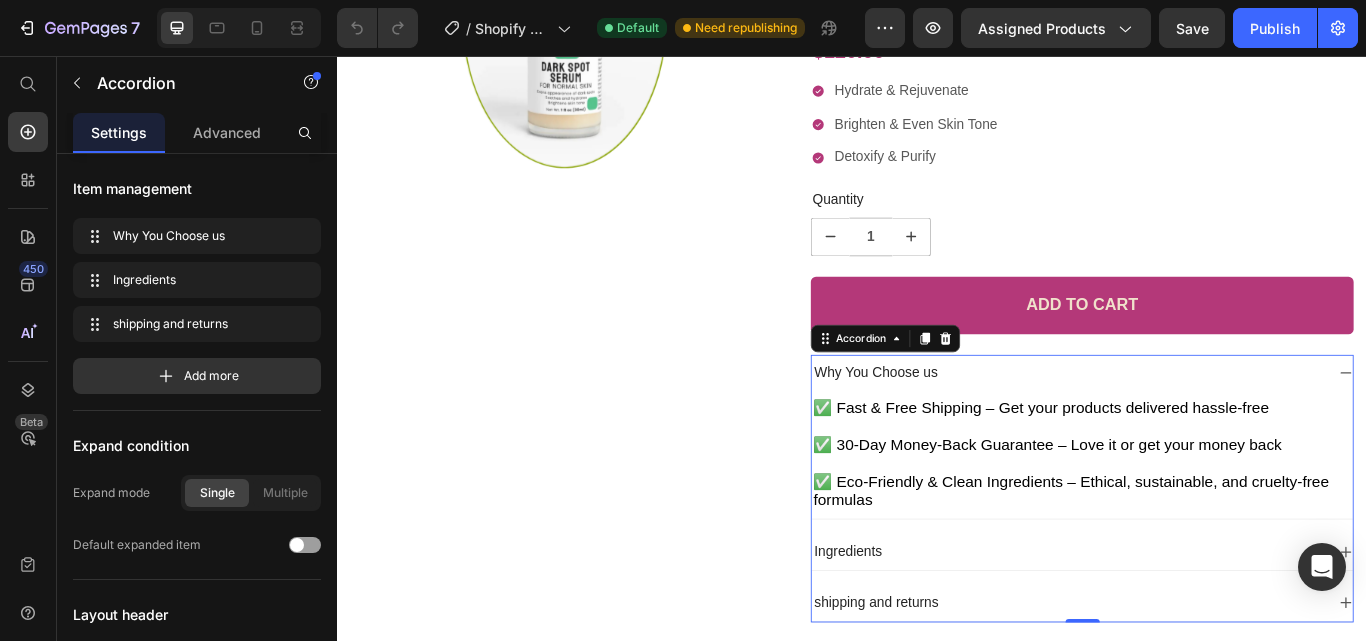scroll, scrollTop: 500, scrollLeft: 0, axis: vertical 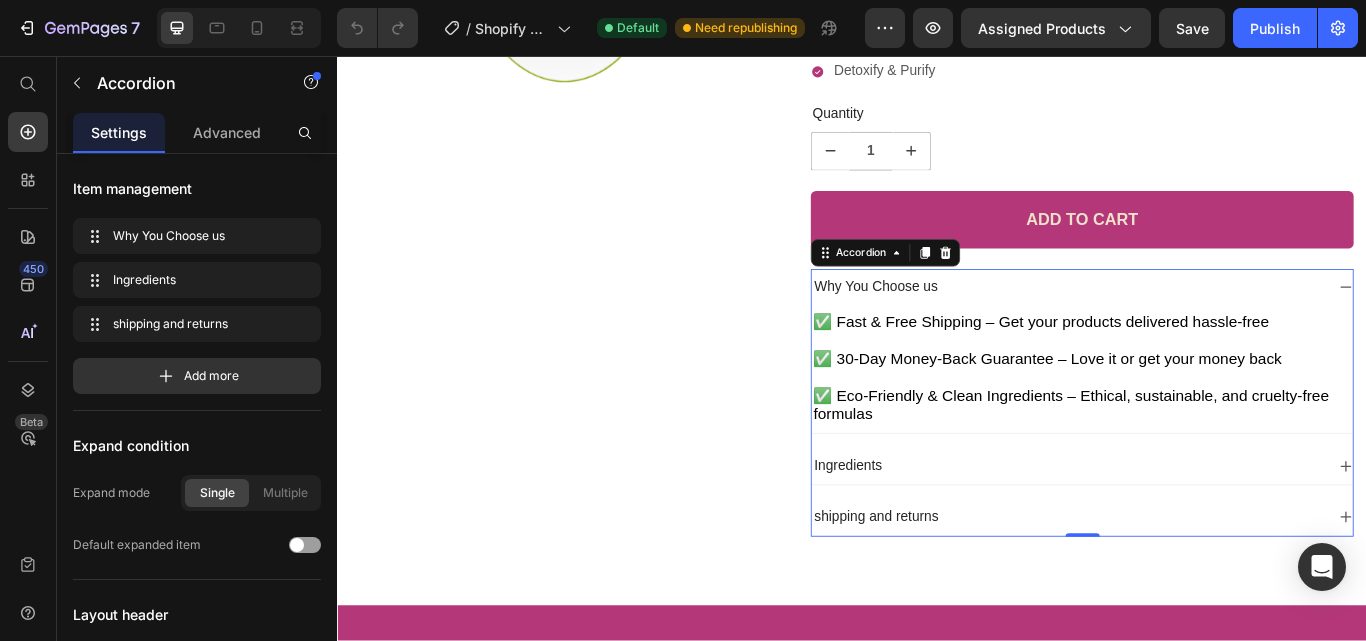 click on "Why You Choose us" at bounding box center (1189, 326) 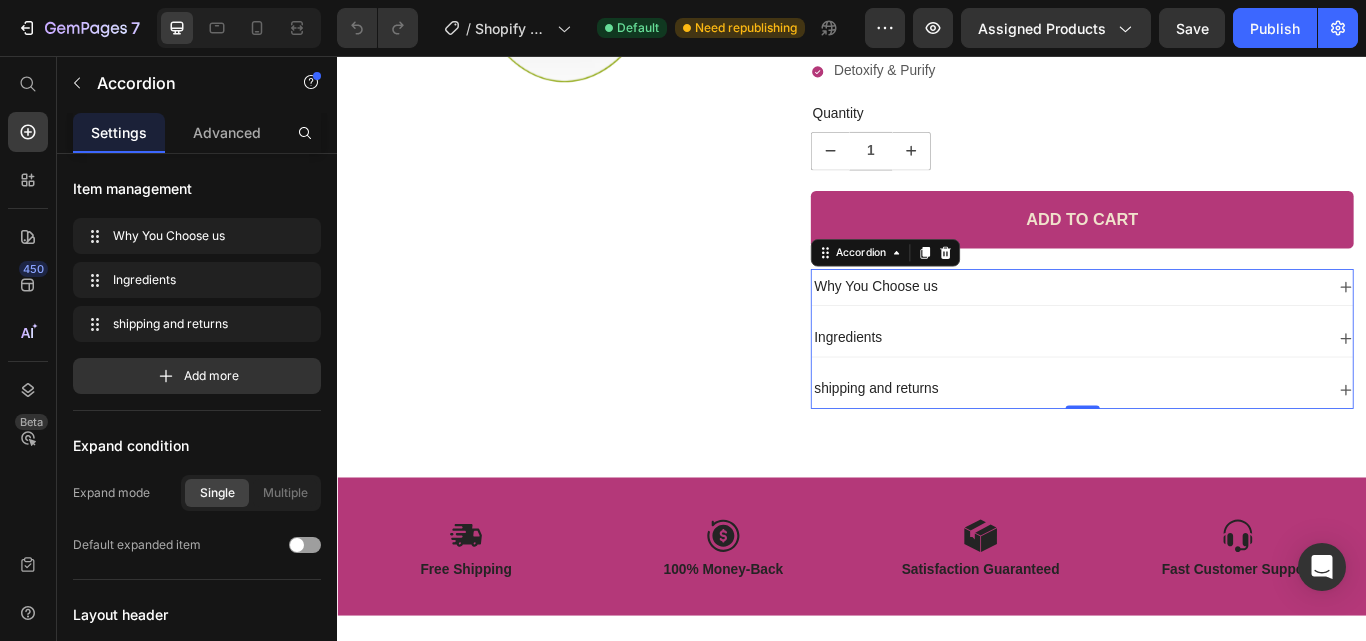 click on "Ingredients" at bounding box center (1189, 385) 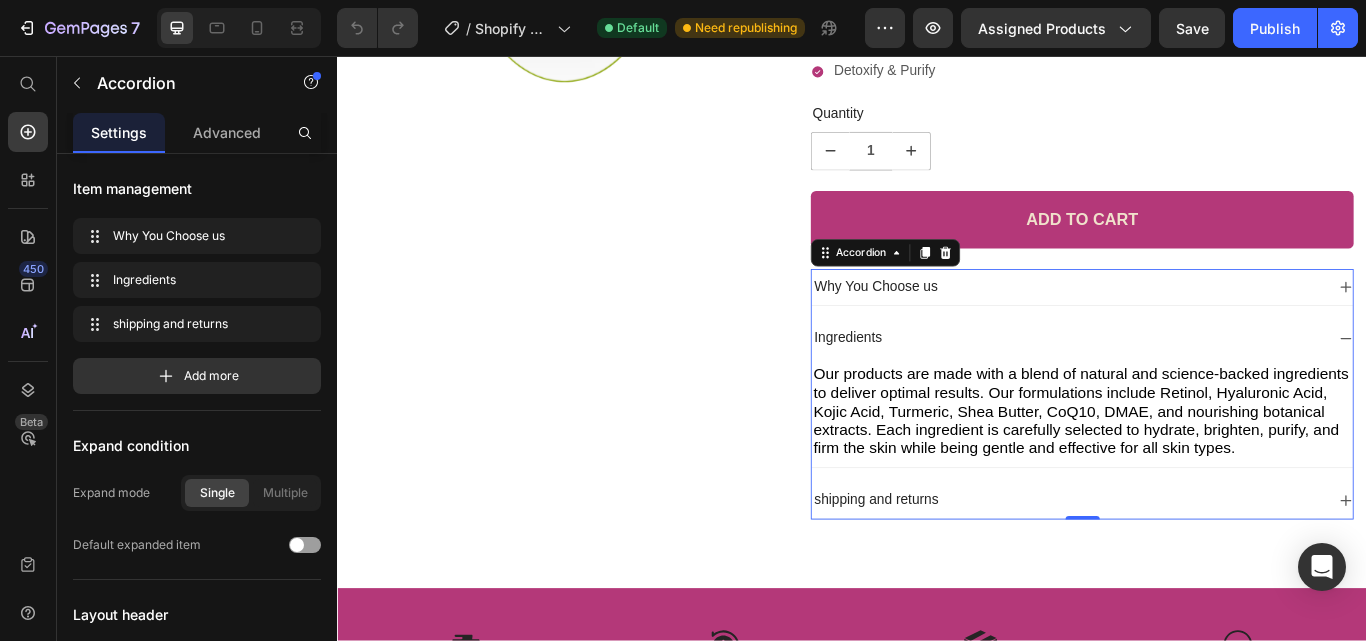 click on "Ingredients" at bounding box center [1189, 385] 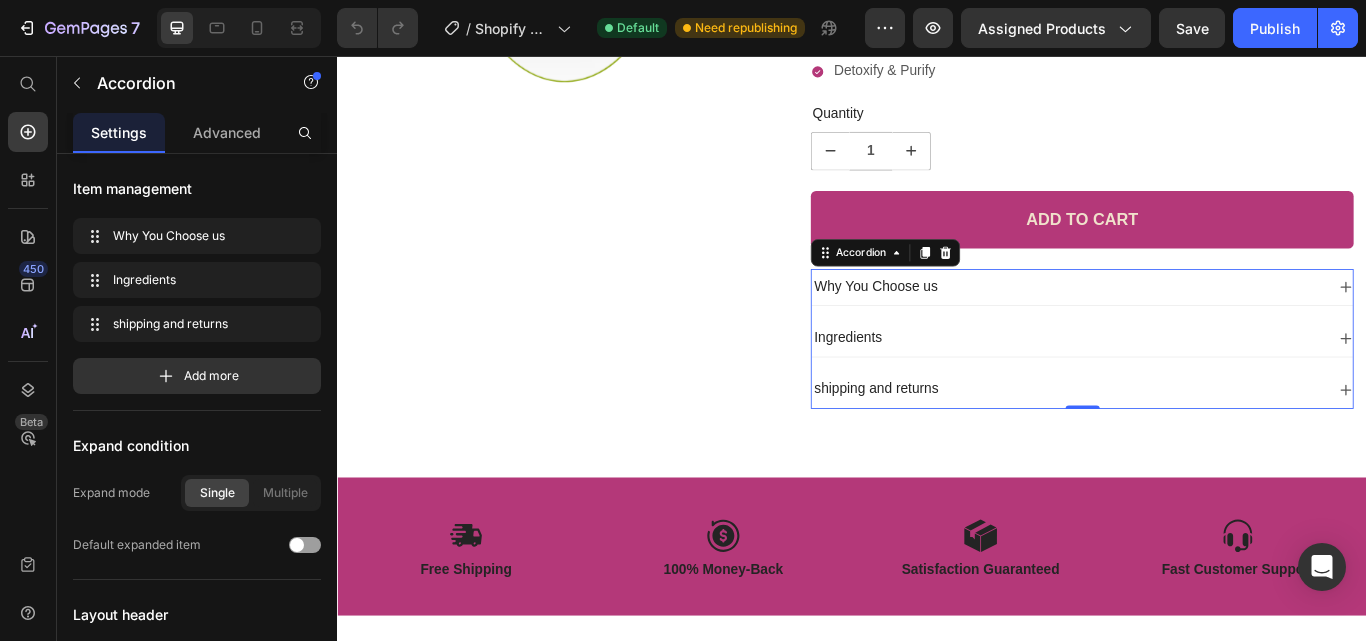 click on "shipping and returns" at bounding box center [1189, 445] 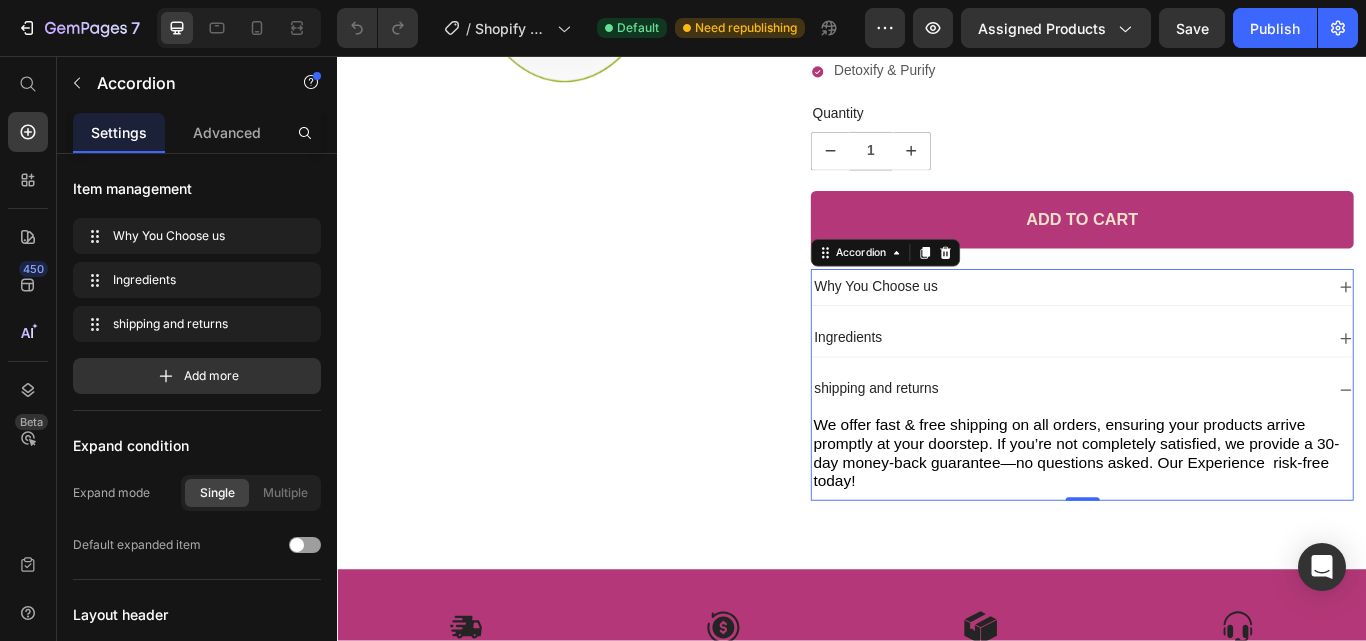 click on "shipping and returns" at bounding box center [1205, 445] 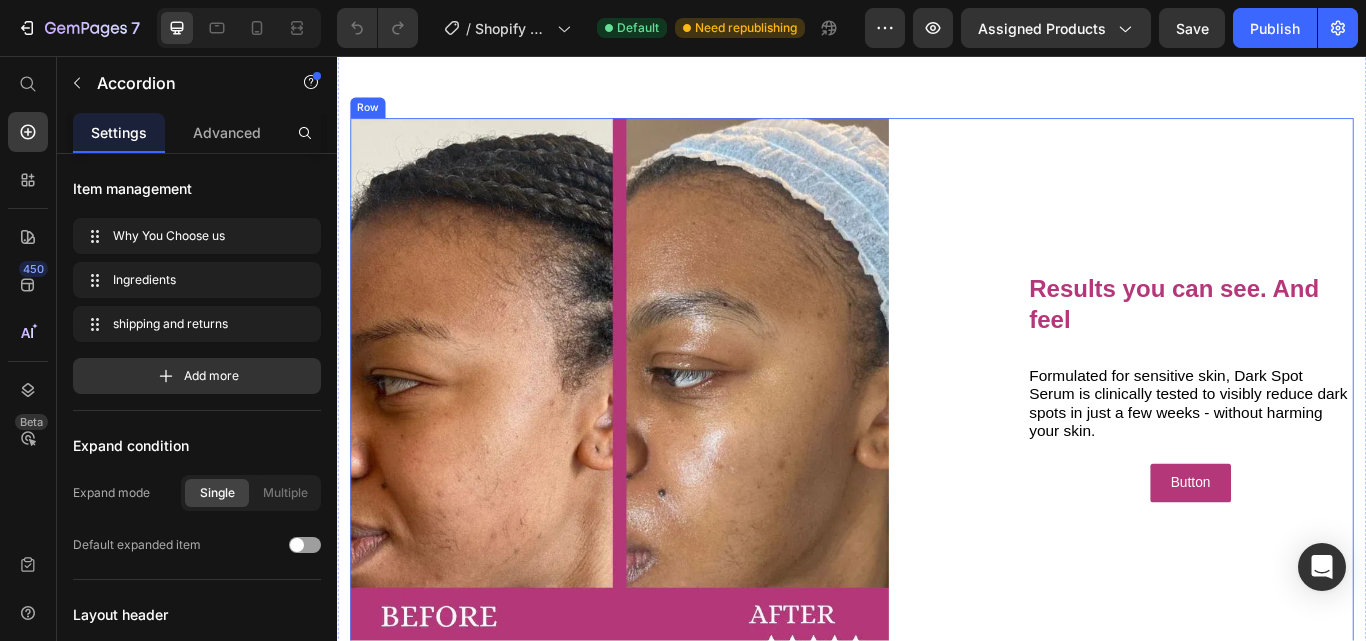 scroll, scrollTop: 1600, scrollLeft: 0, axis: vertical 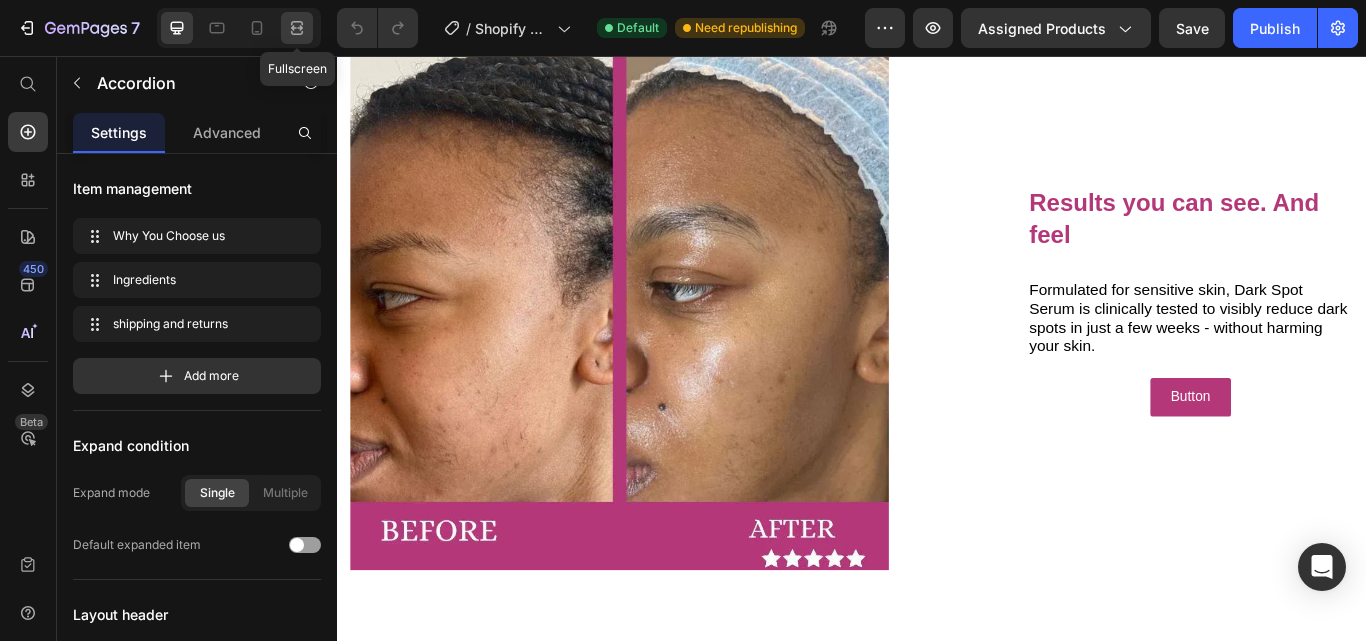 click 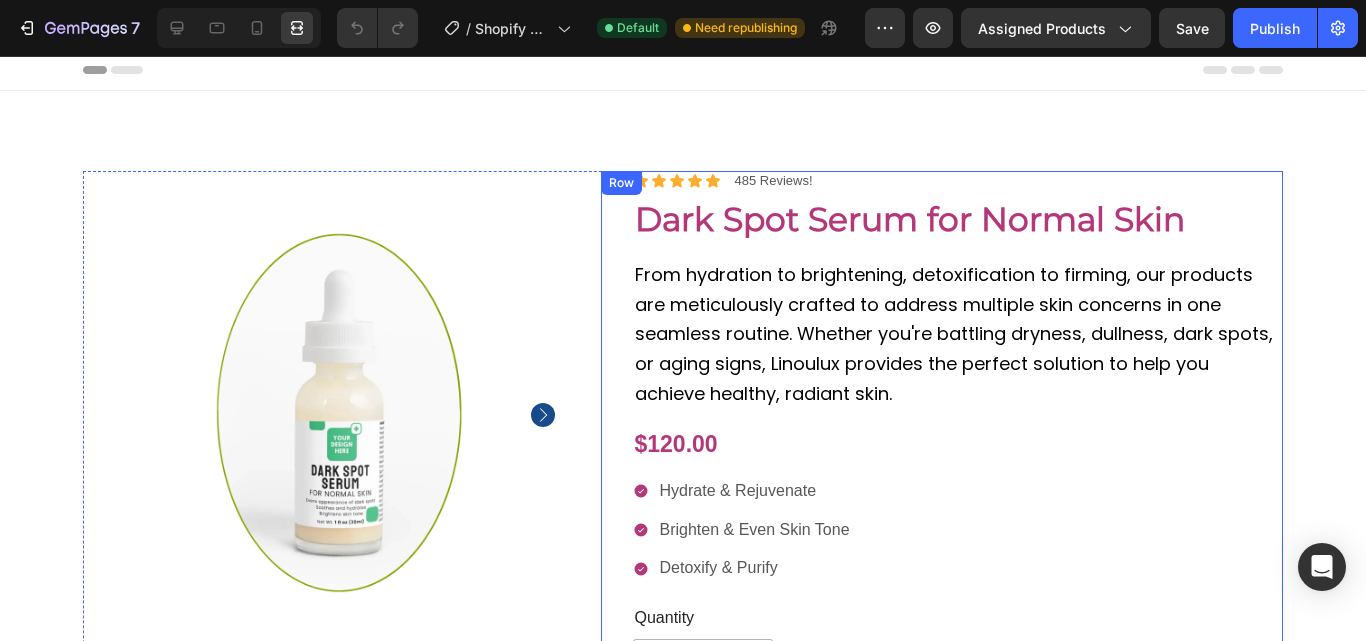 scroll, scrollTop: 0, scrollLeft: 0, axis: both 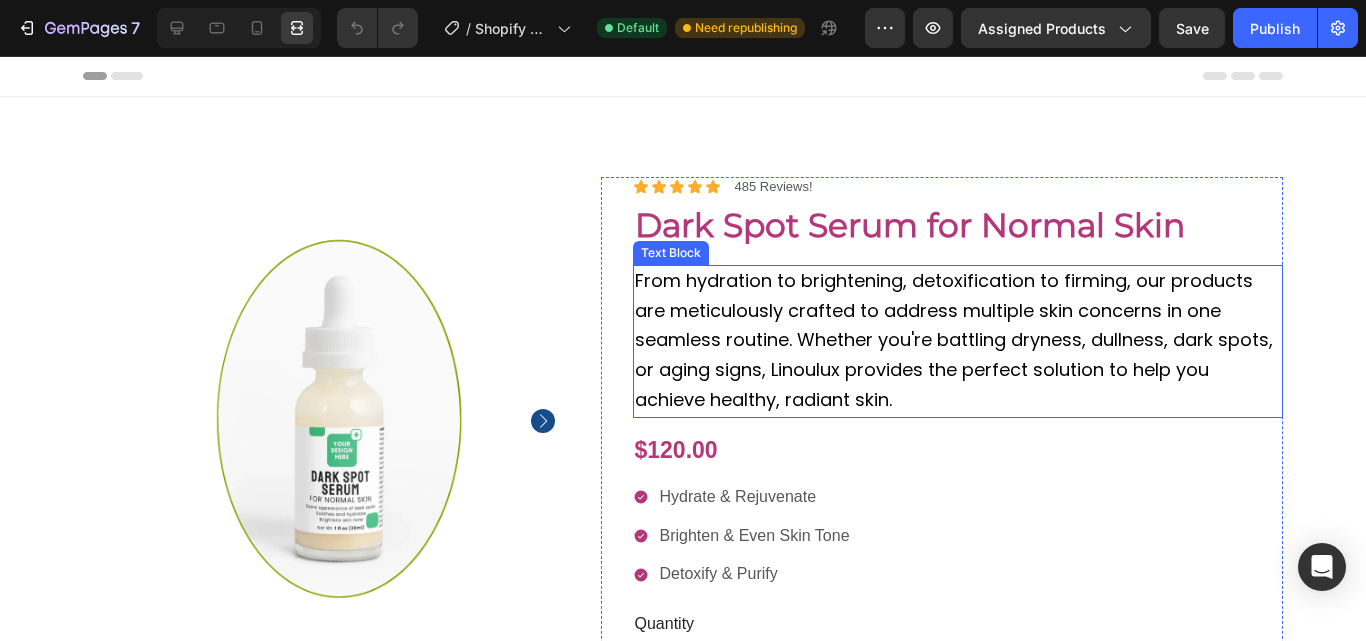 click on "From hydration to brightening, detoxification to firming, our products are meticulously crafted to address multiple skin concerns in one seamless routine. Whether you're battling dryness, dullness, dark spots, or aging signs, Linoulux provides the perfect solution to help you achieve healthy, radiant skin." at bounding box center [954, 340] 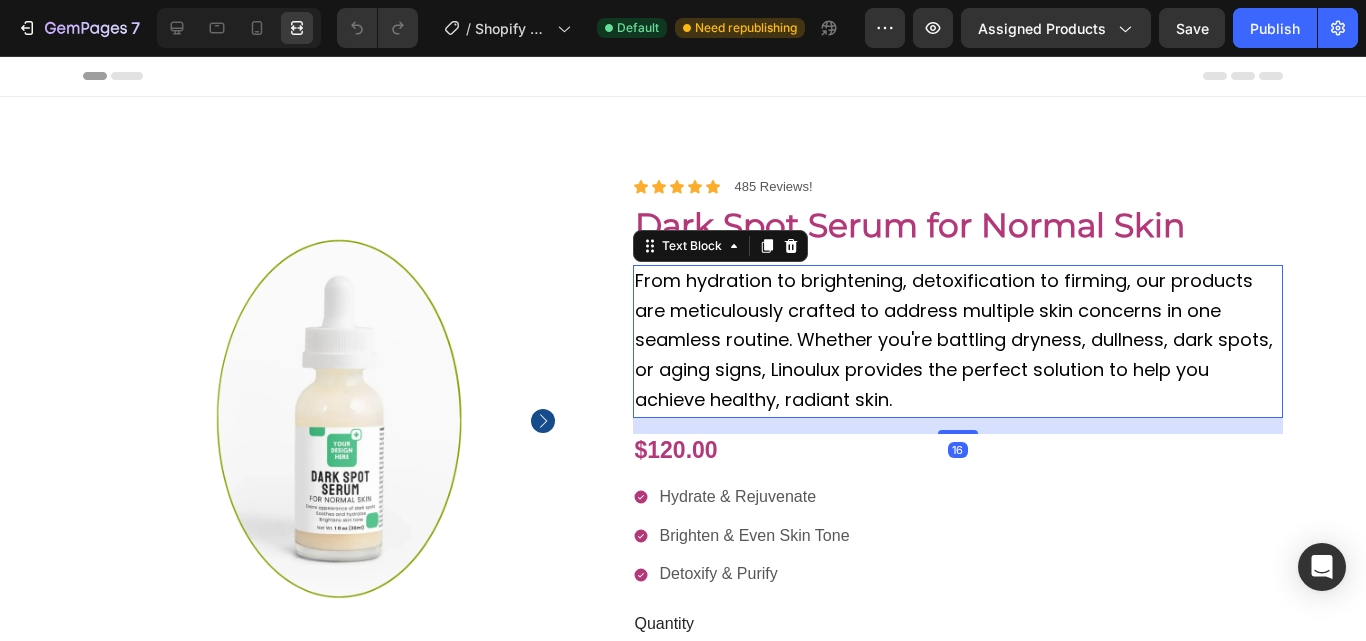 click on "From hydration to brightening, detoxification to firming, our products are meticulously crafted to address multiple skin concerns in one seamless routine. Whether you're battling dryness, dullness, dark spots, or aging signs, Linoulux provides the perfect solution to help you achieve healthy, radiant skin." at bounding box center (954, 340) 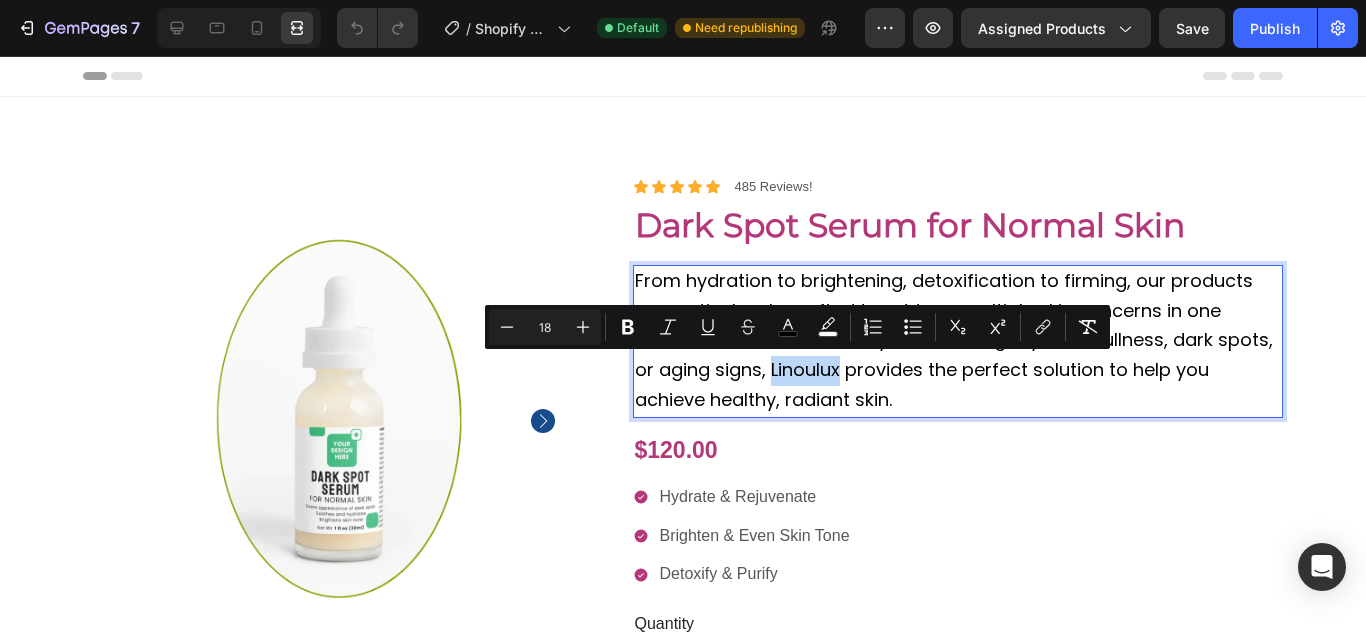 drag, startPoint x: 835, startPoint y: 369, endPoint x: 765, endPoint y: 371, distance: 70.028564 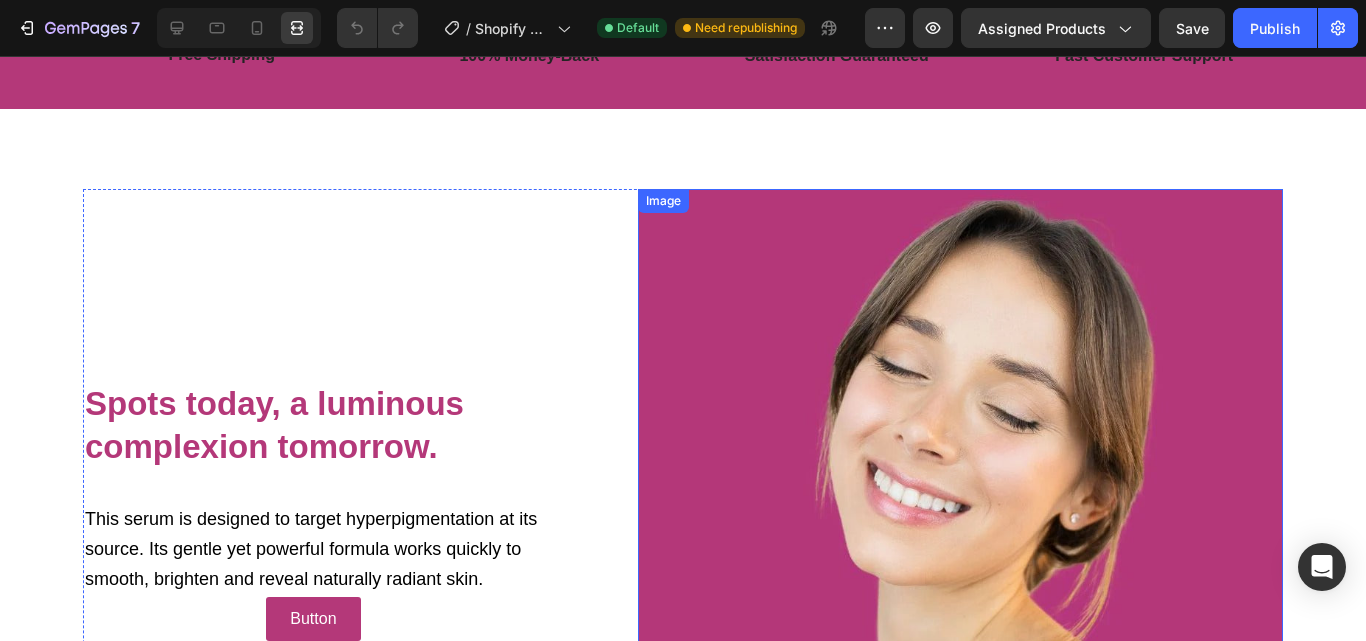 scroll, scrollTop: 1200, scrollLeft: 0, axis: vertical 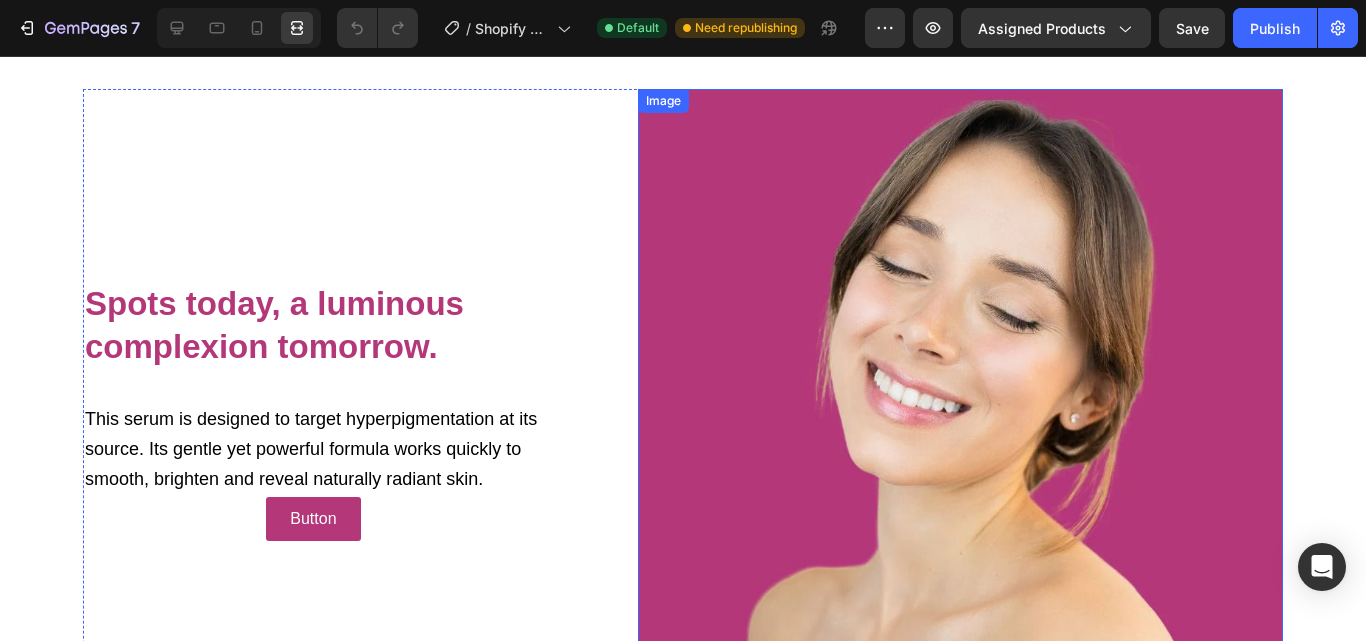 click at bounding box center (960, 411) 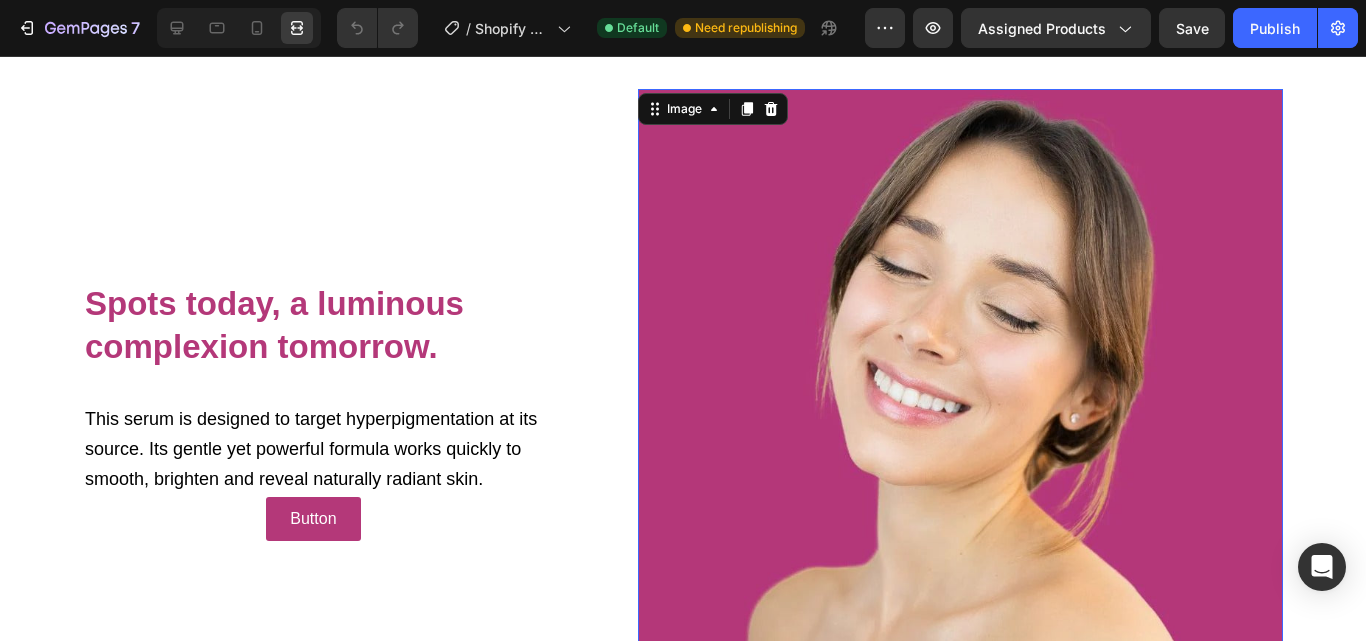 click at bounding box center [960, 411] 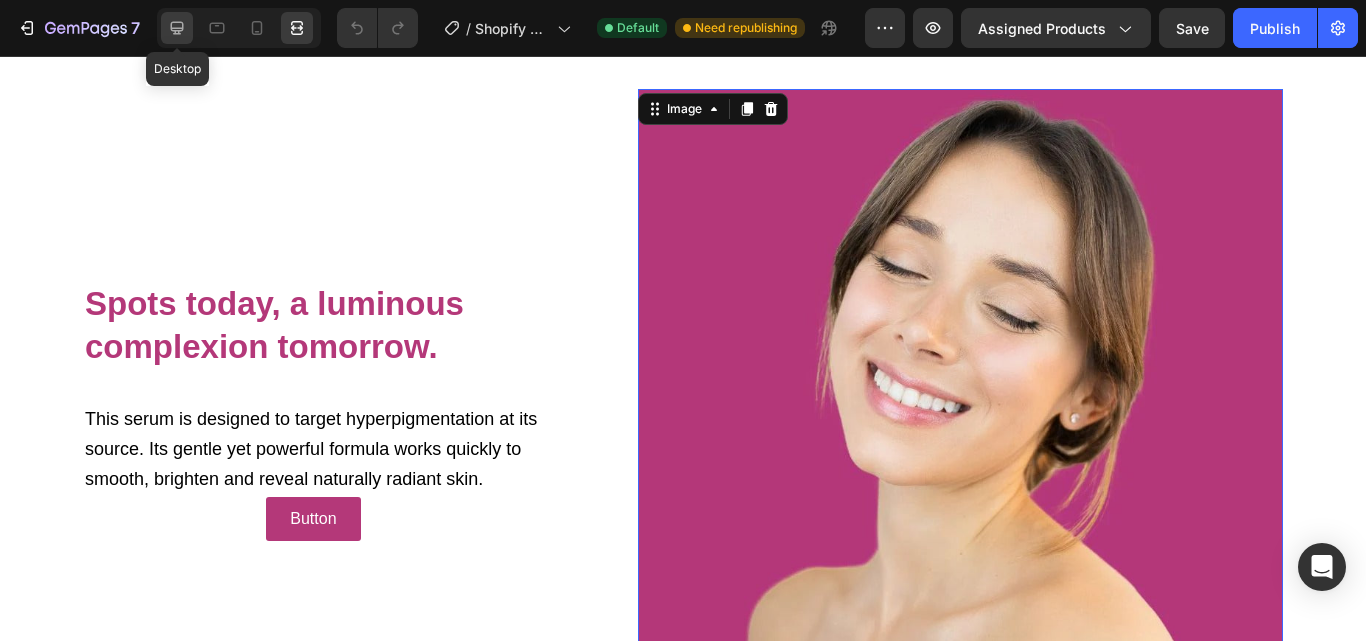 click 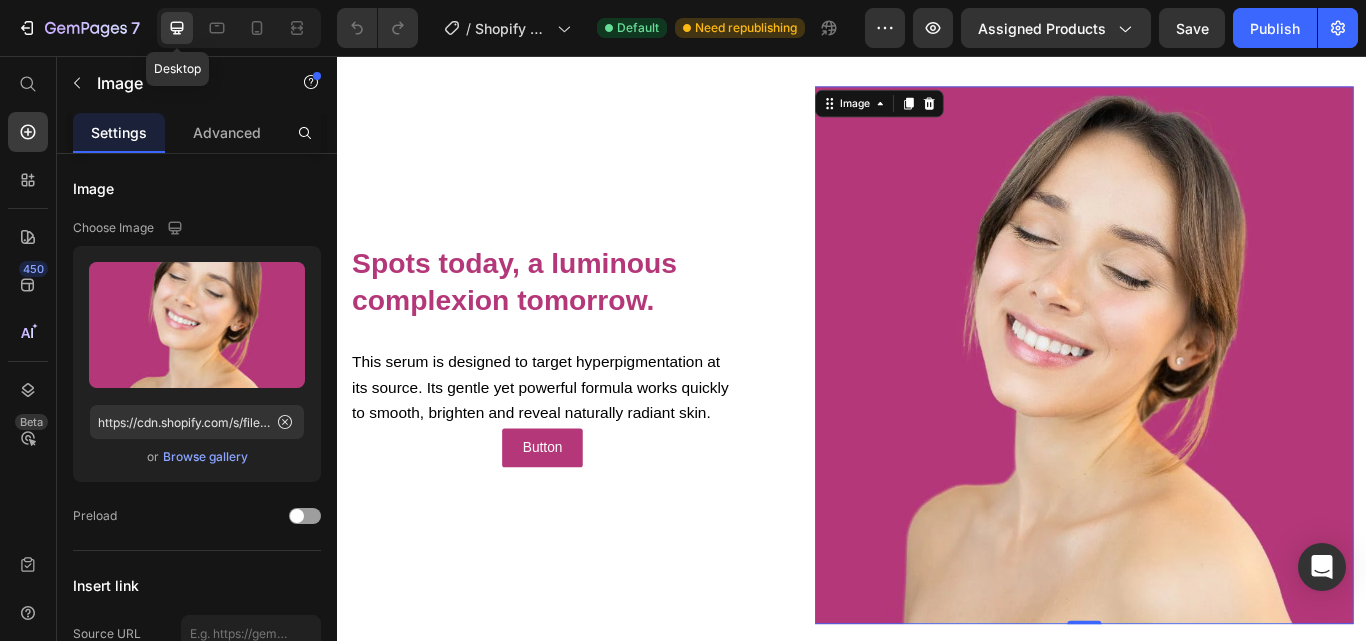 scroll, scrollTop: 1172, scrollLeft: 0, axis: vertical 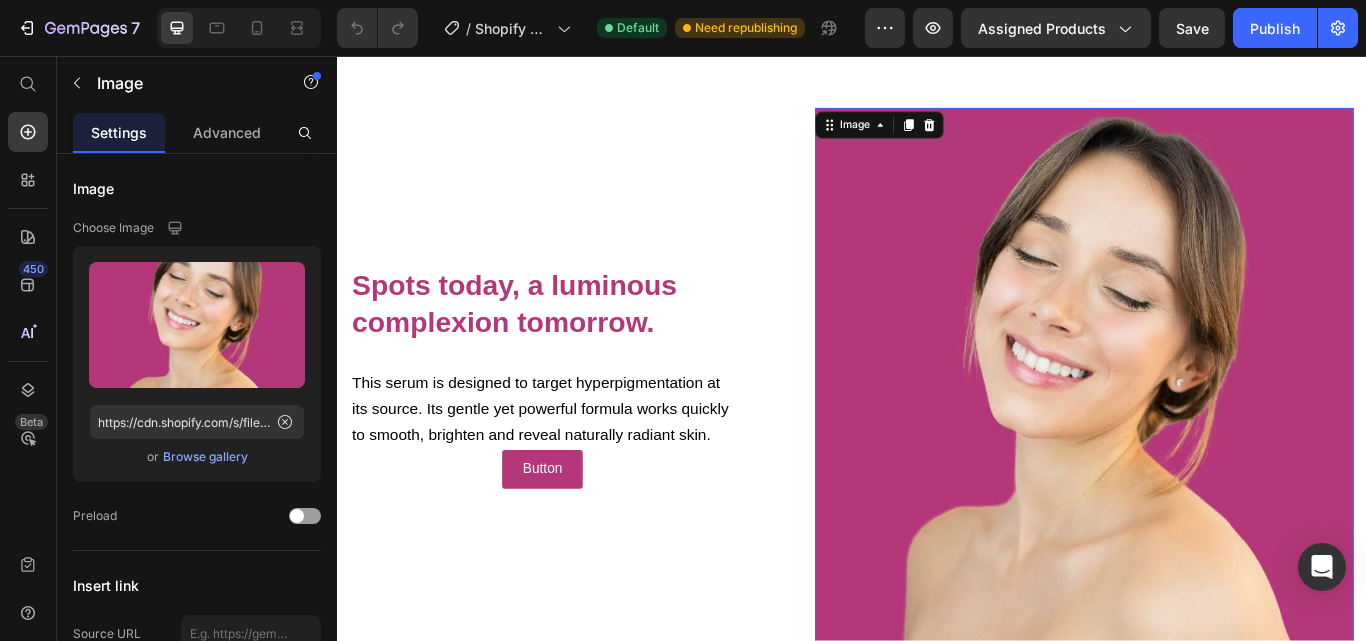 click at bounding box center [1208, 431] 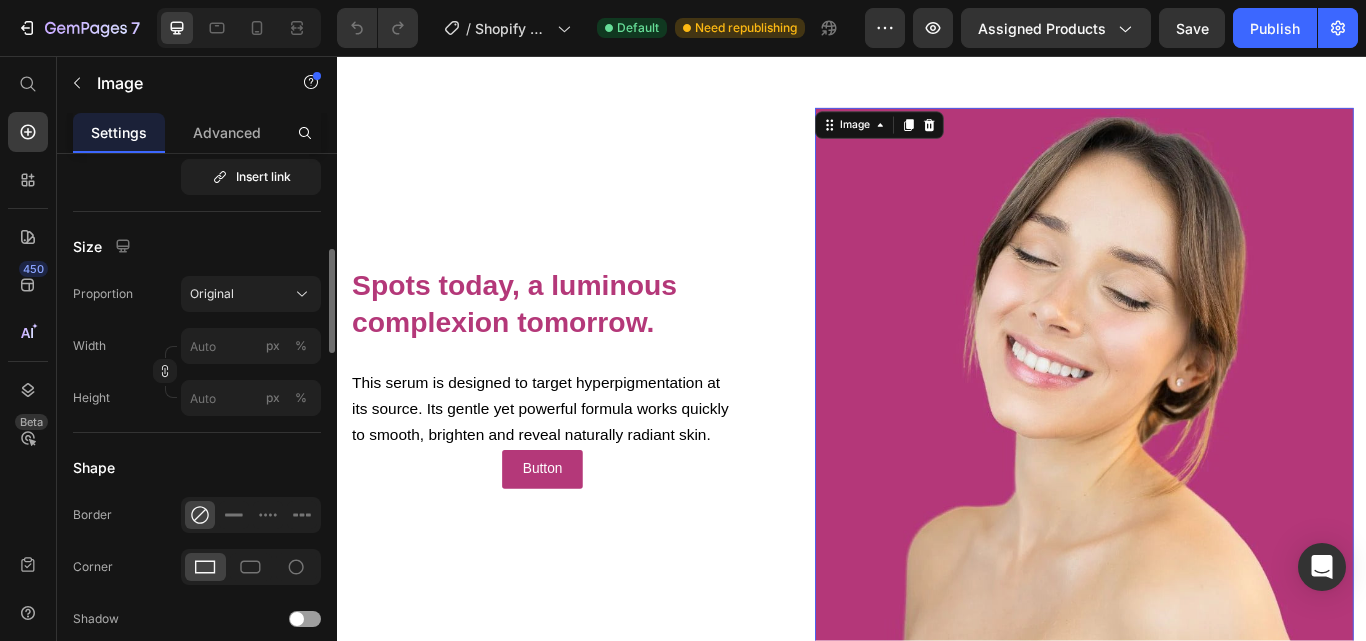 scroll, scrollTop: 600, scrollLeft: 0, axis: vertical 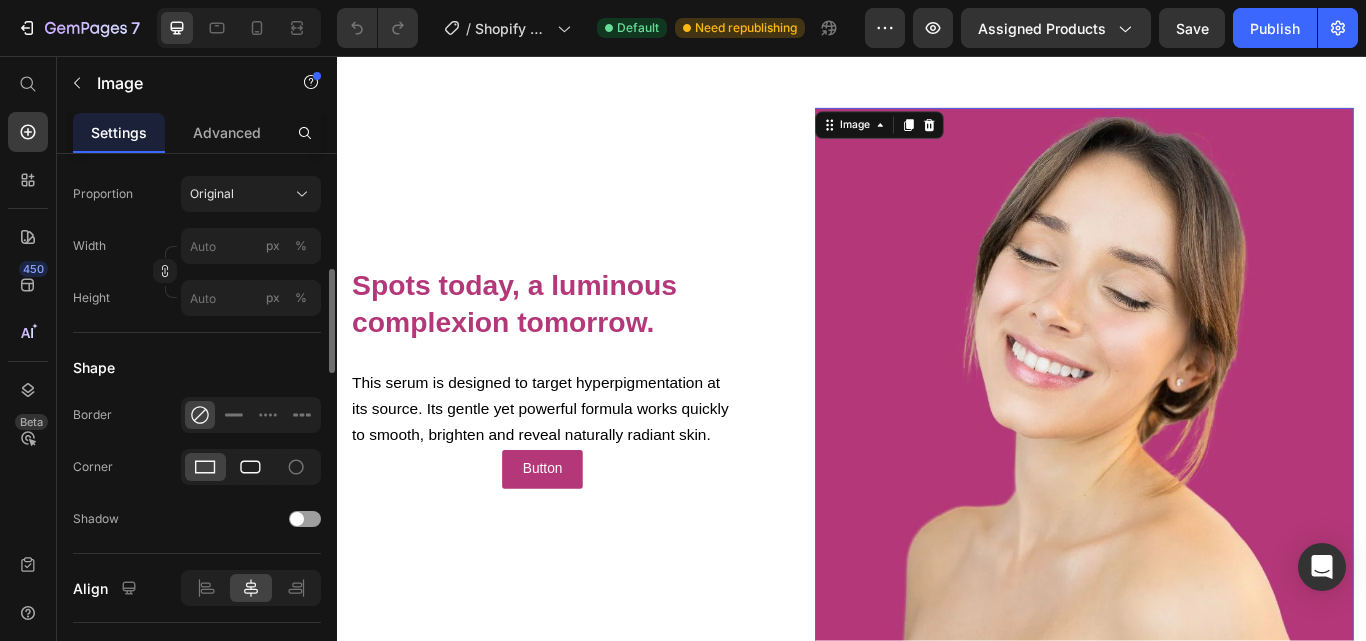 click 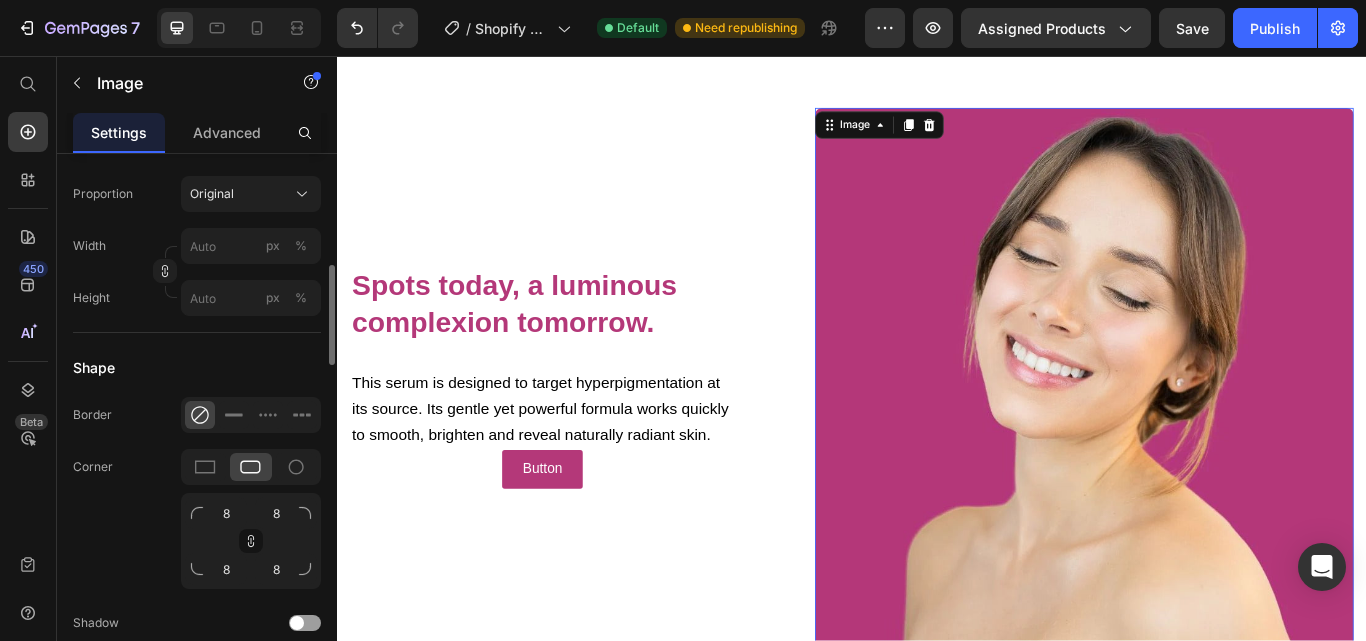 click 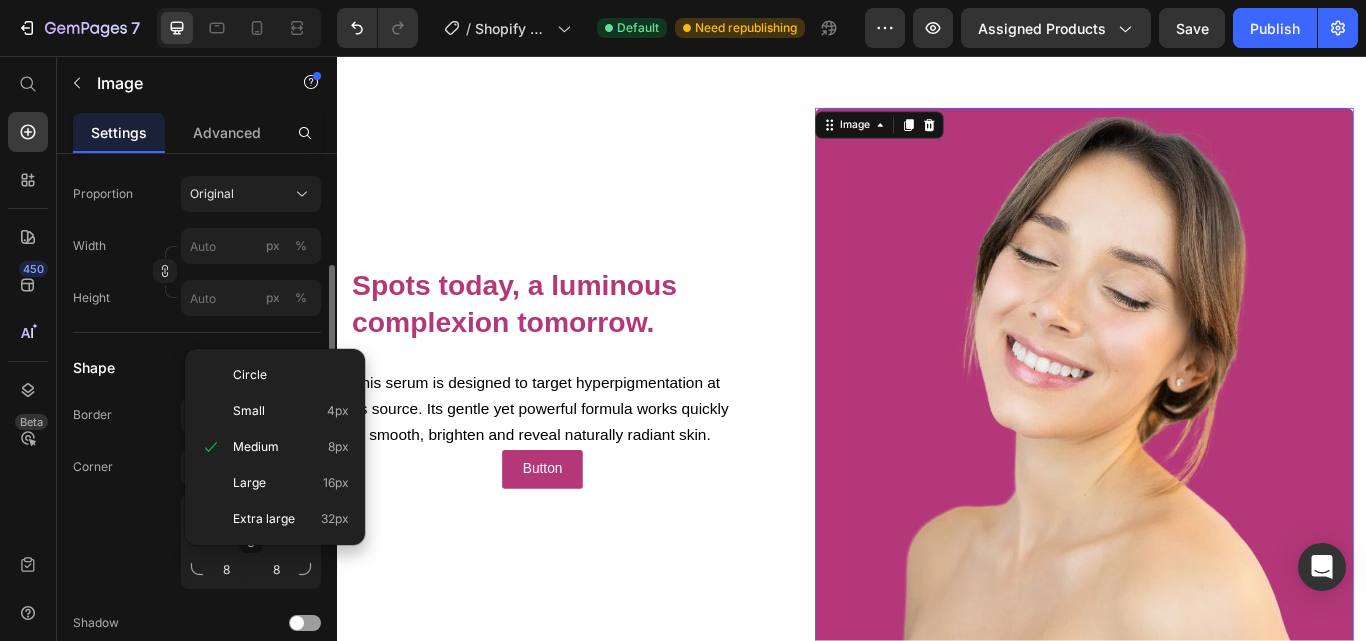 click on "Corner 8 8 8 8" 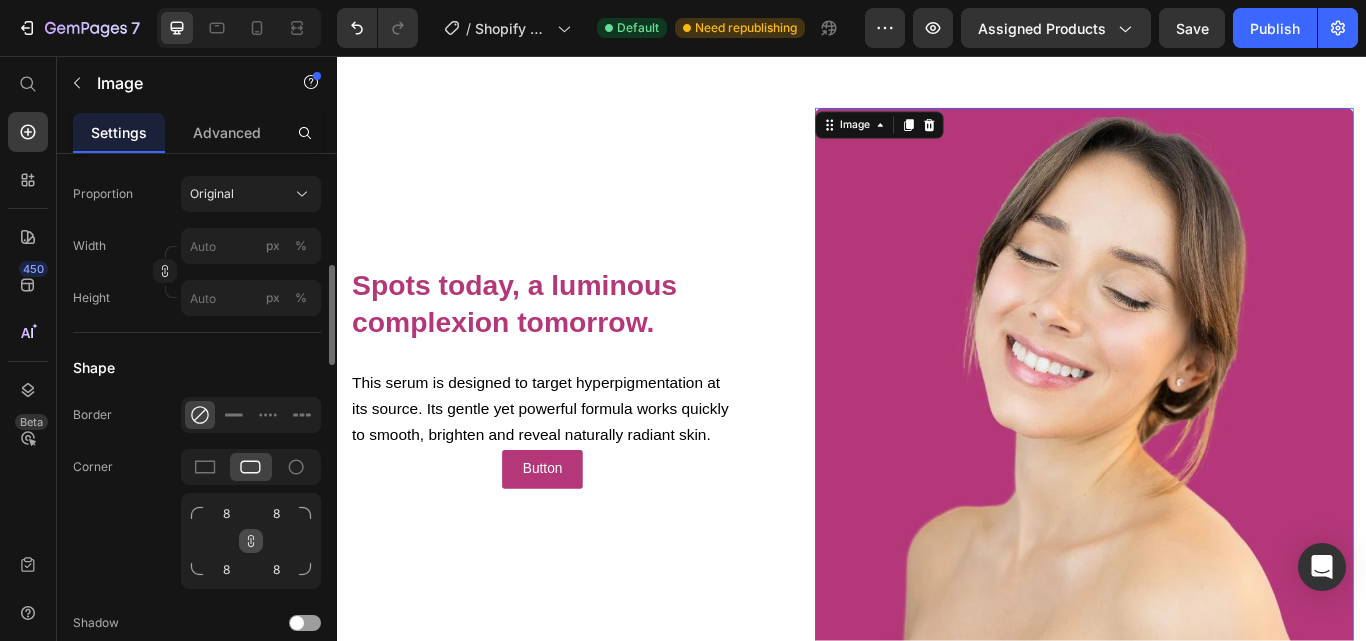 click 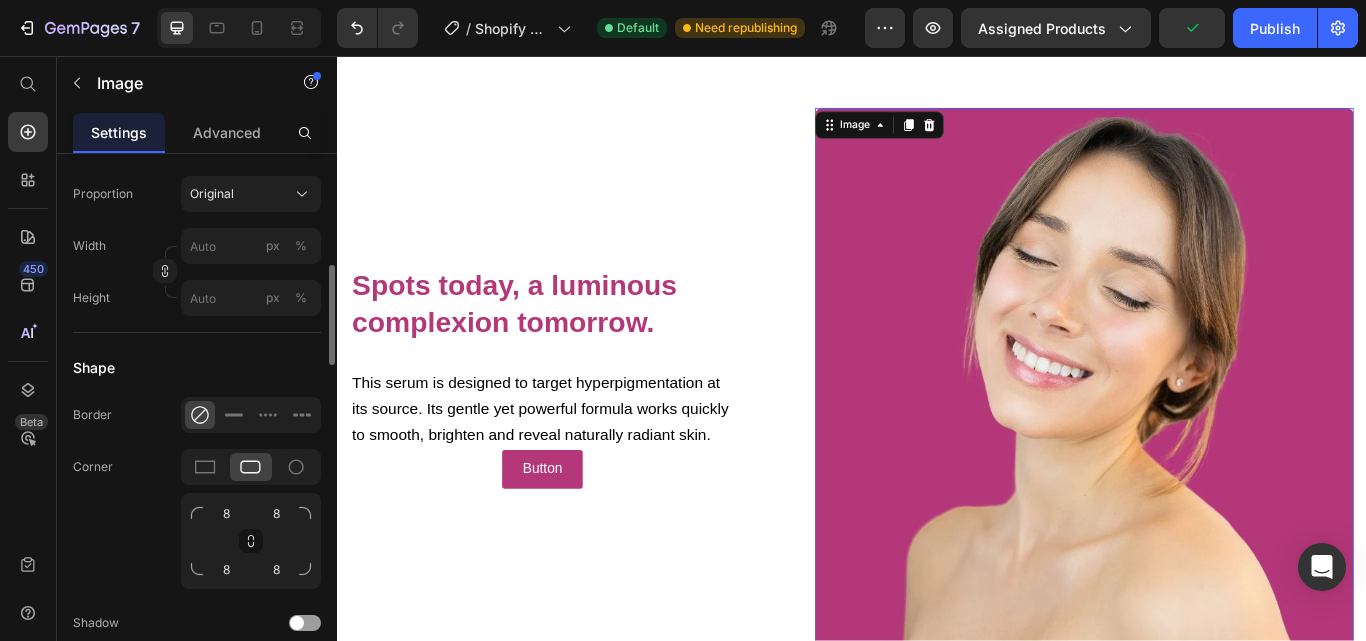 click 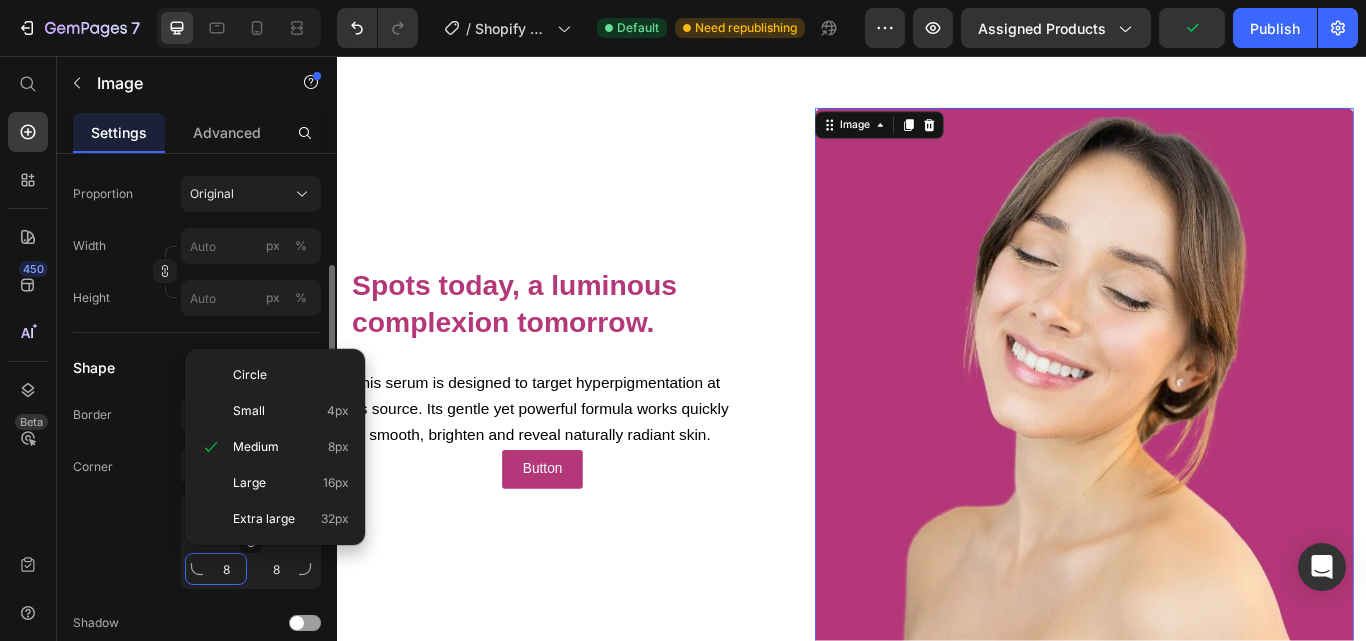 click on "8" 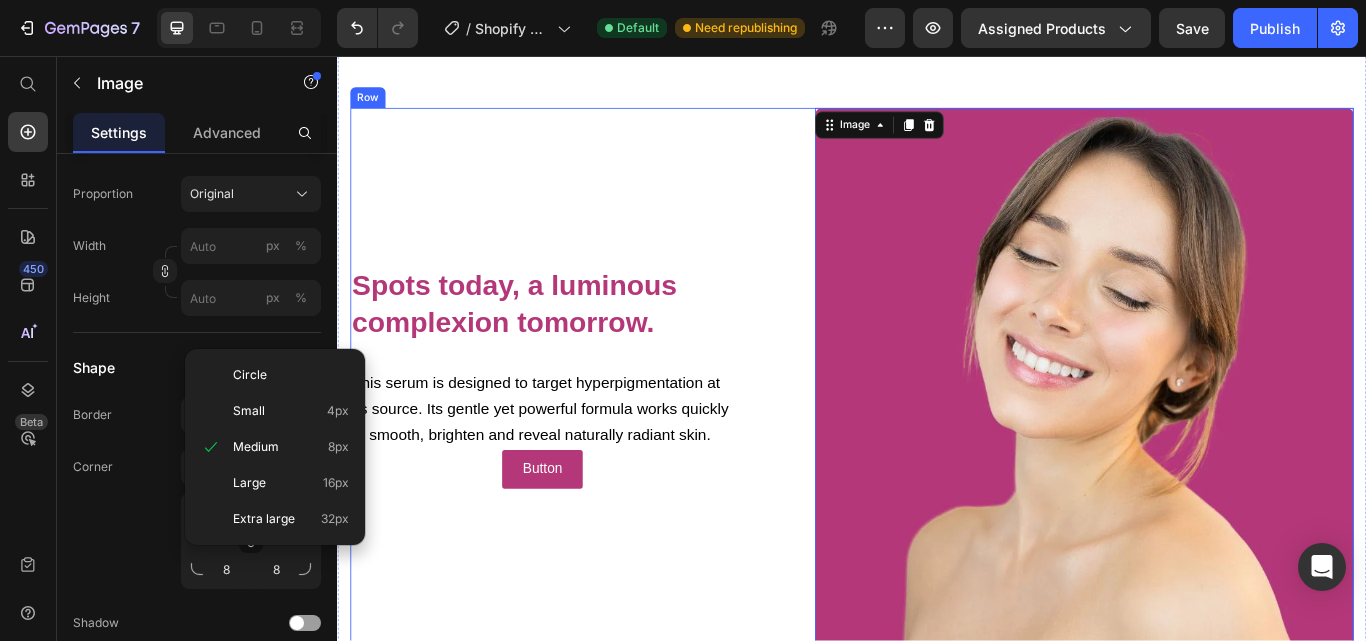 click on "Spots today, a luminous complexion tomorrow. Heading This serum is designed to target hyperpigmentation at its source. Its gentle yet powerful formula works quickly to smooth, brighten and reveal naturally radiant skin. Text Block Button Button" at bounding box center (576, 431) 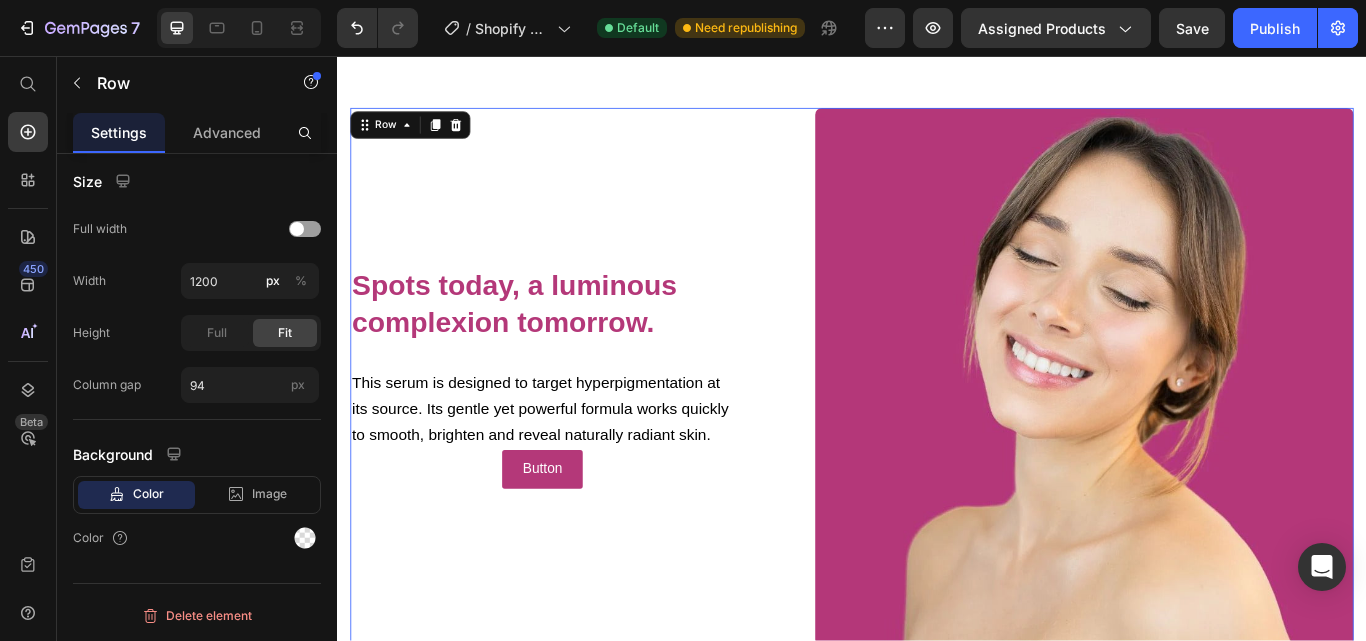 scroll, scrollTop: 0, scrollLeft: 0, axis: both 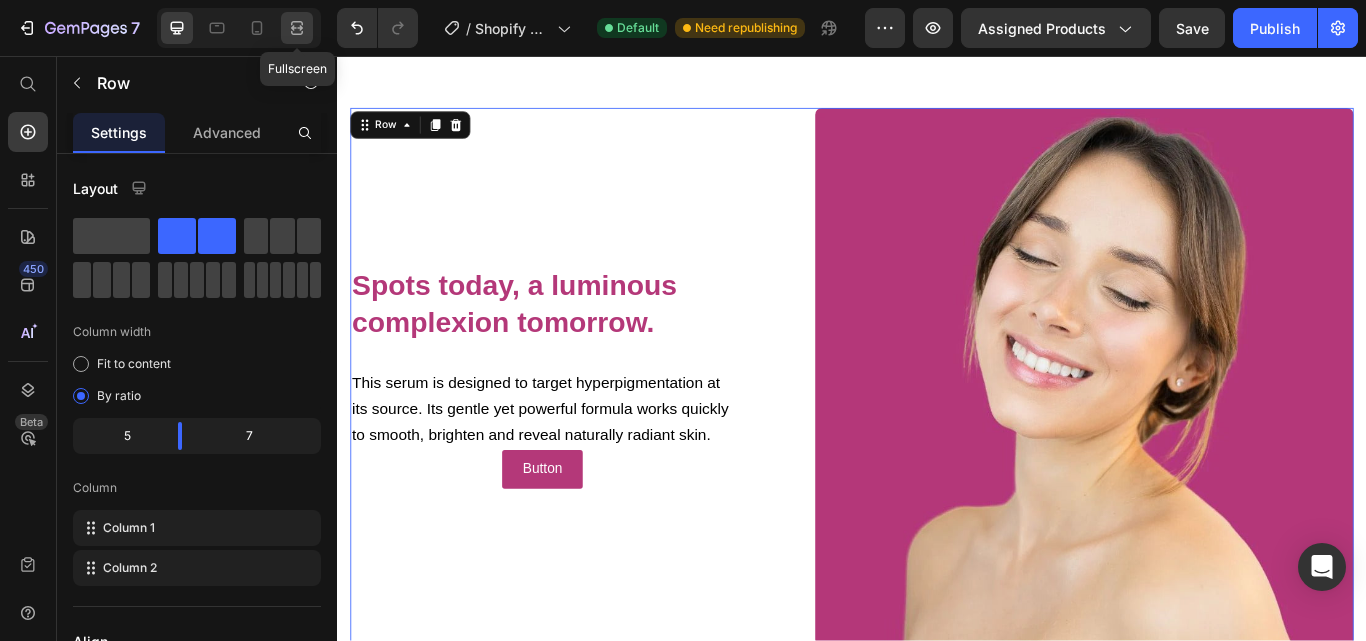 click 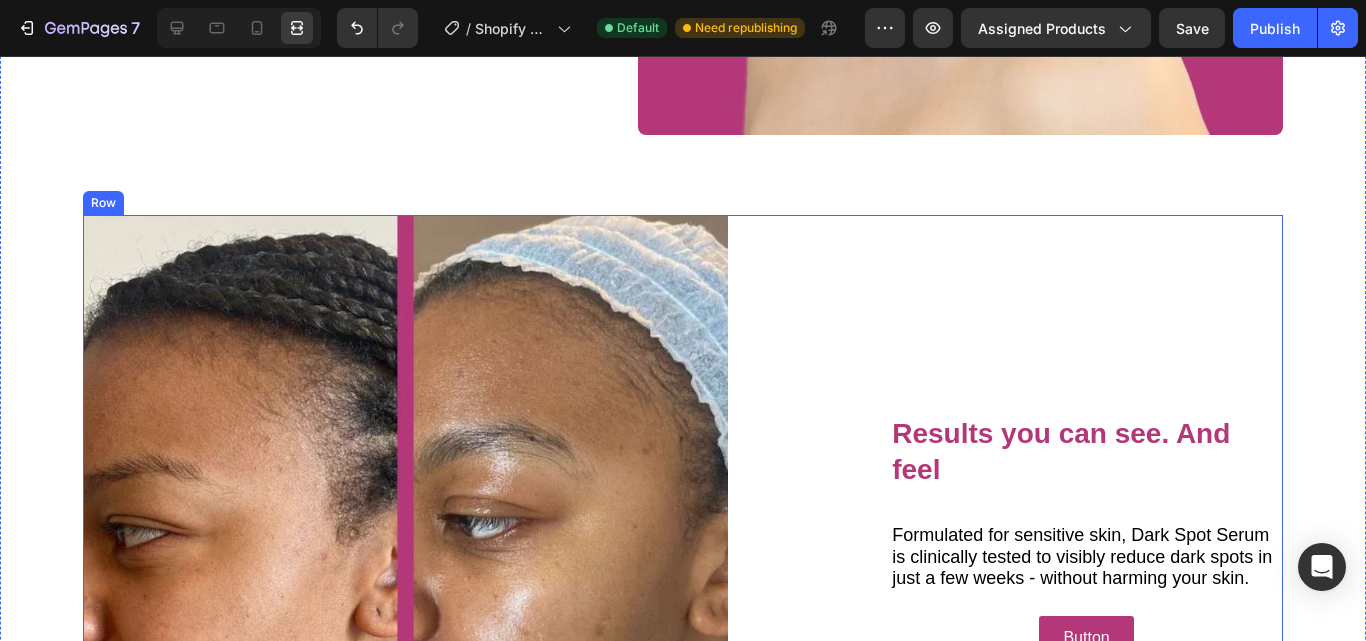scroll, scrollTop: 1800, scrollLeft: 0, axis: vertical 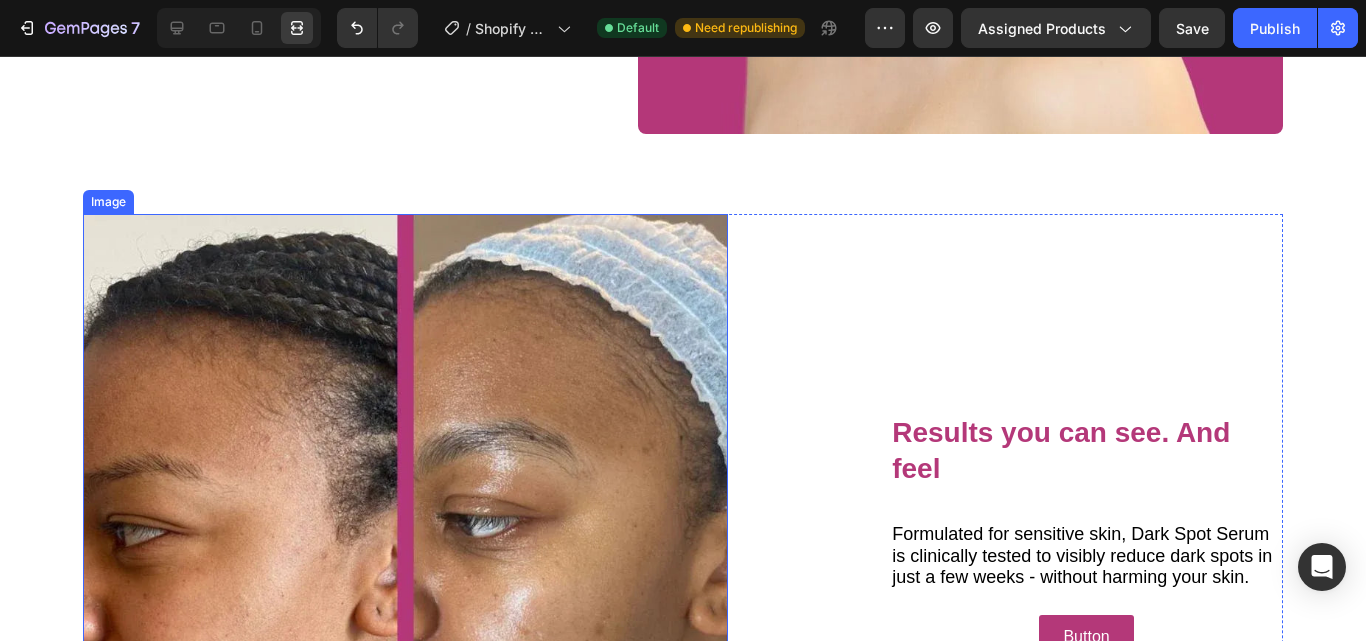 click at bounding box center (405, 536) 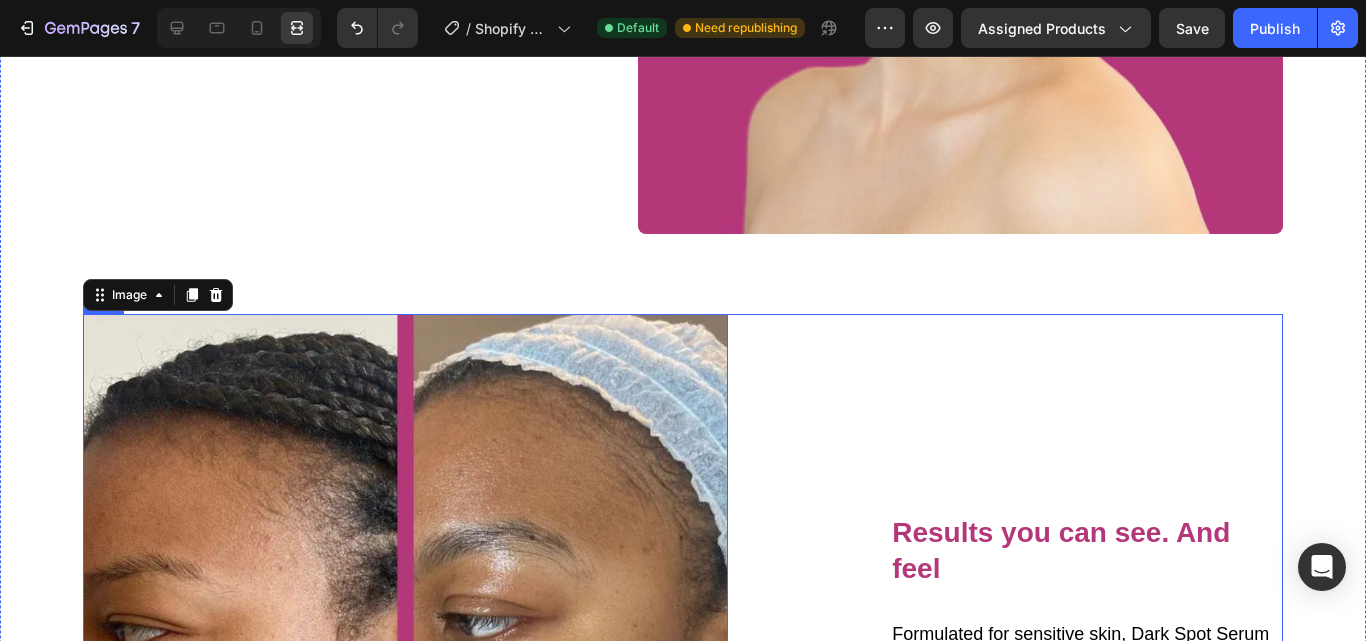 scroll, scrollTop: 1600, scrollLeft: 0, axis: vertical 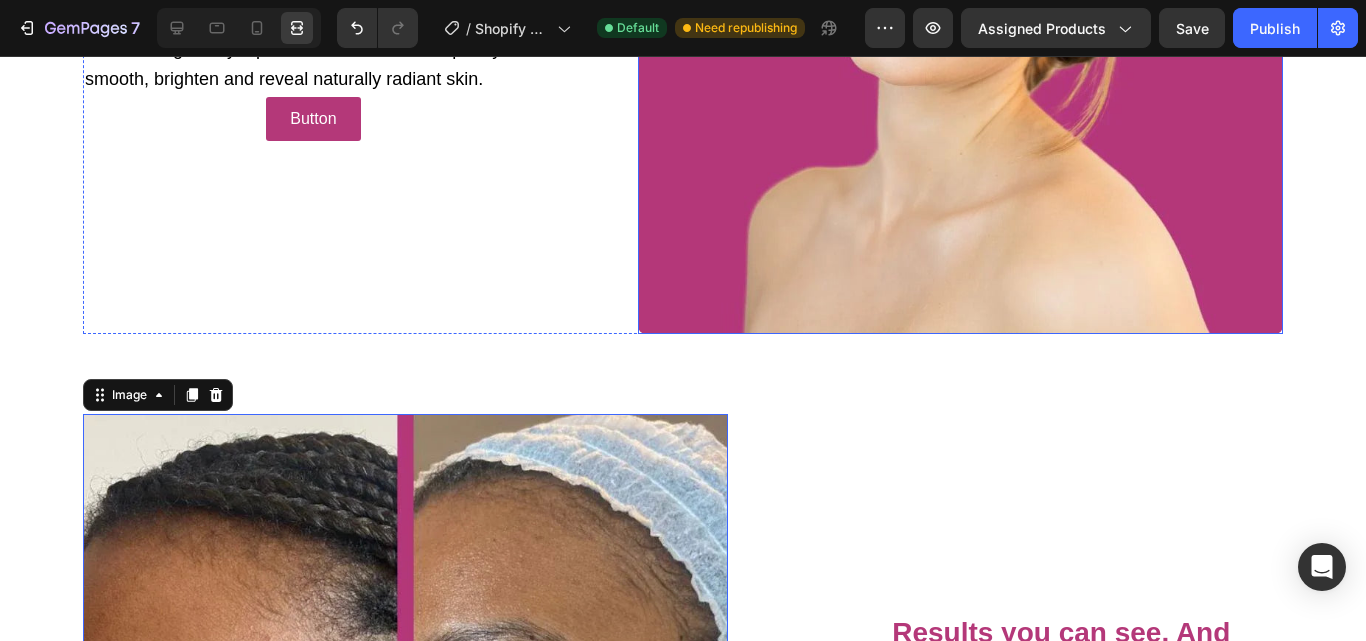 click at bounding box center [960, 11] 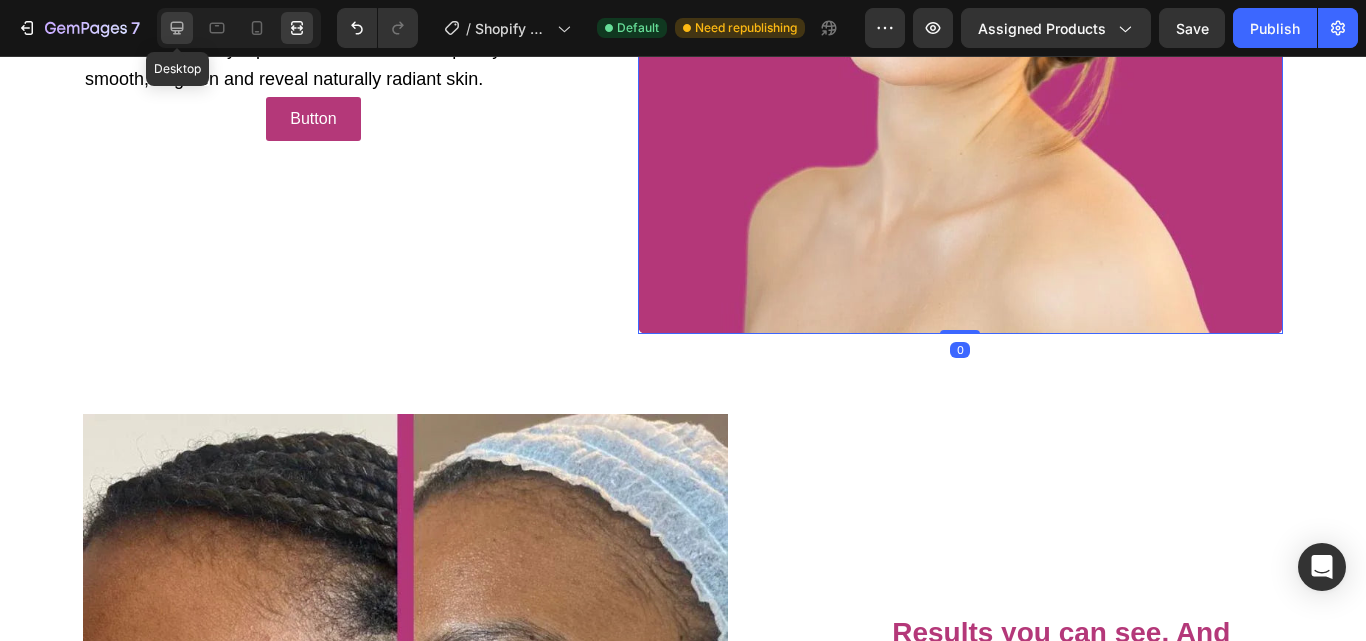 click 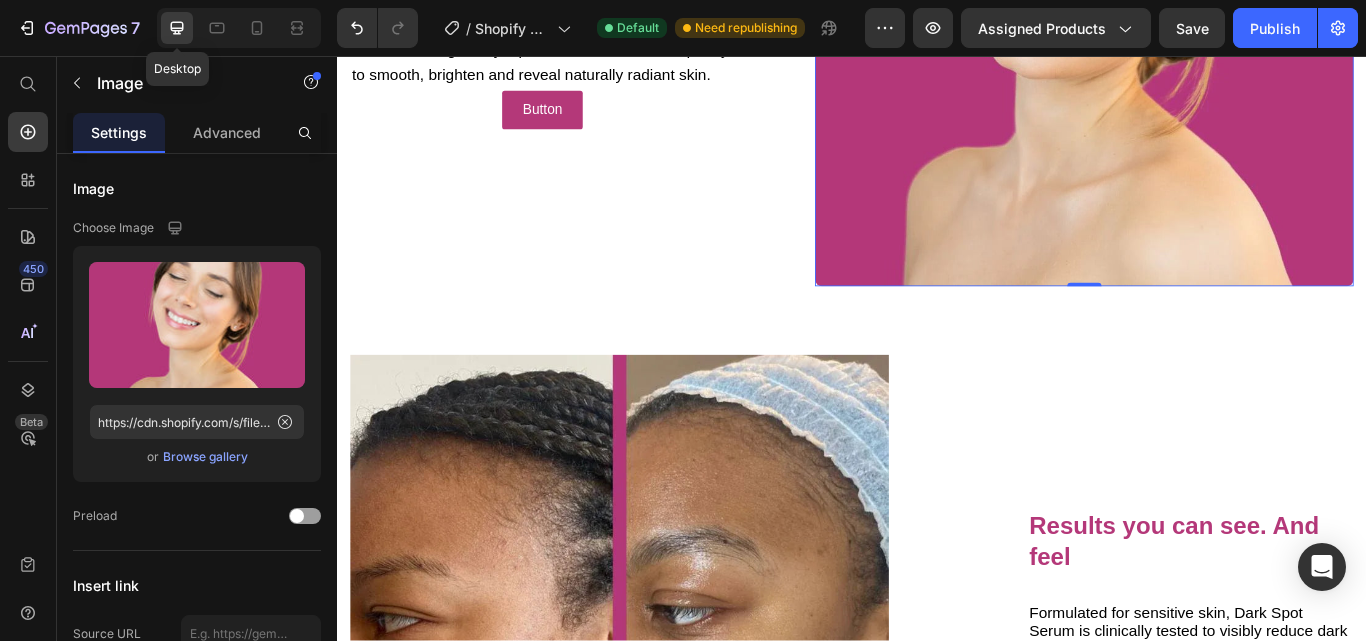 scroll, scrollTop: 1572, scrollLeft: 0, axis: vertical 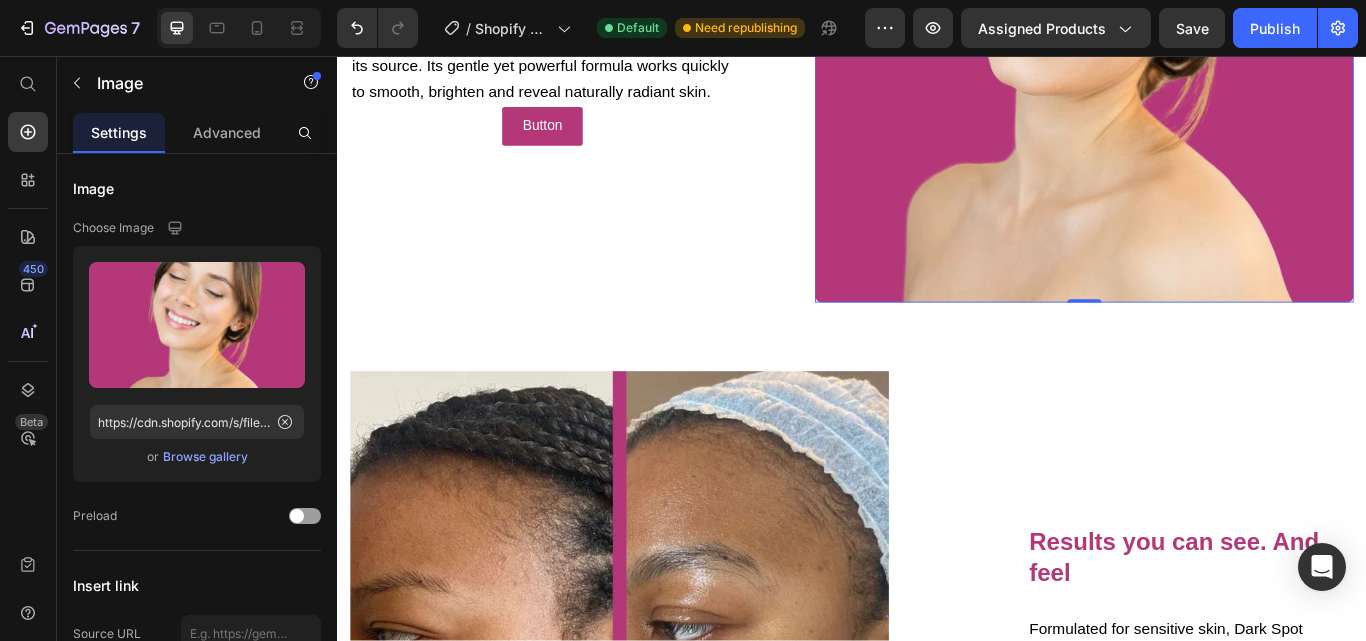 click at bounding box center (1208, 31) 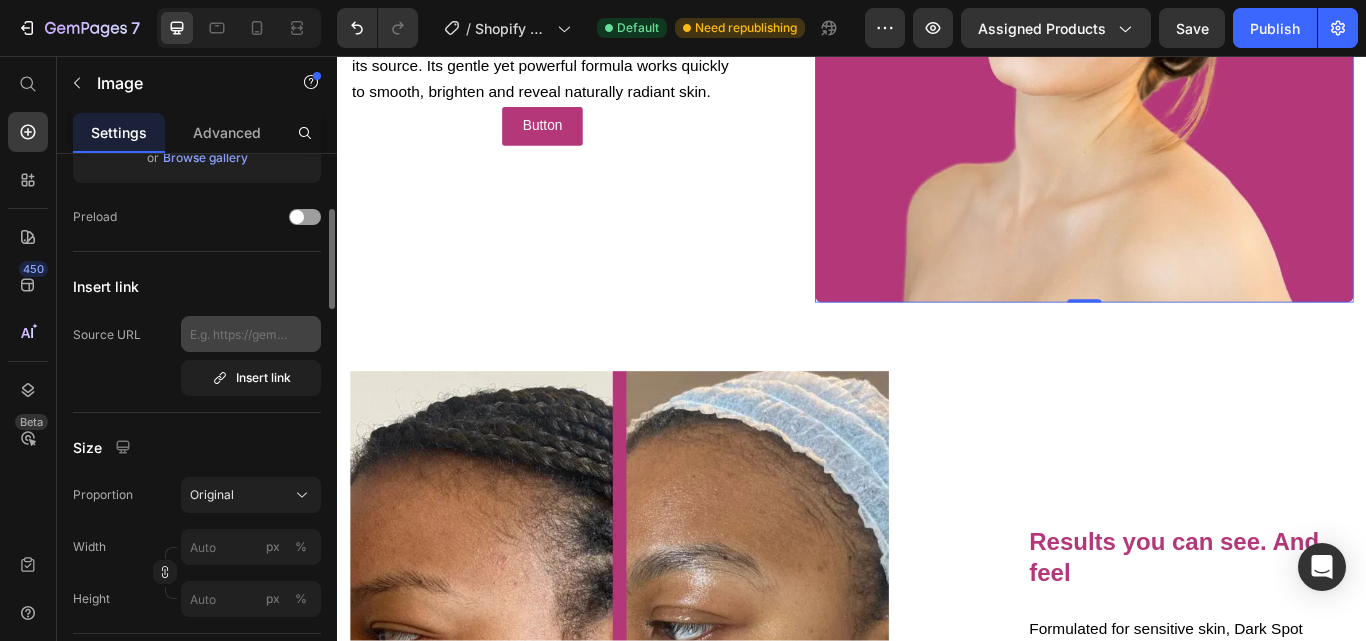 scroll, scrollTop: 0, scrollLeft: 0, axis: both 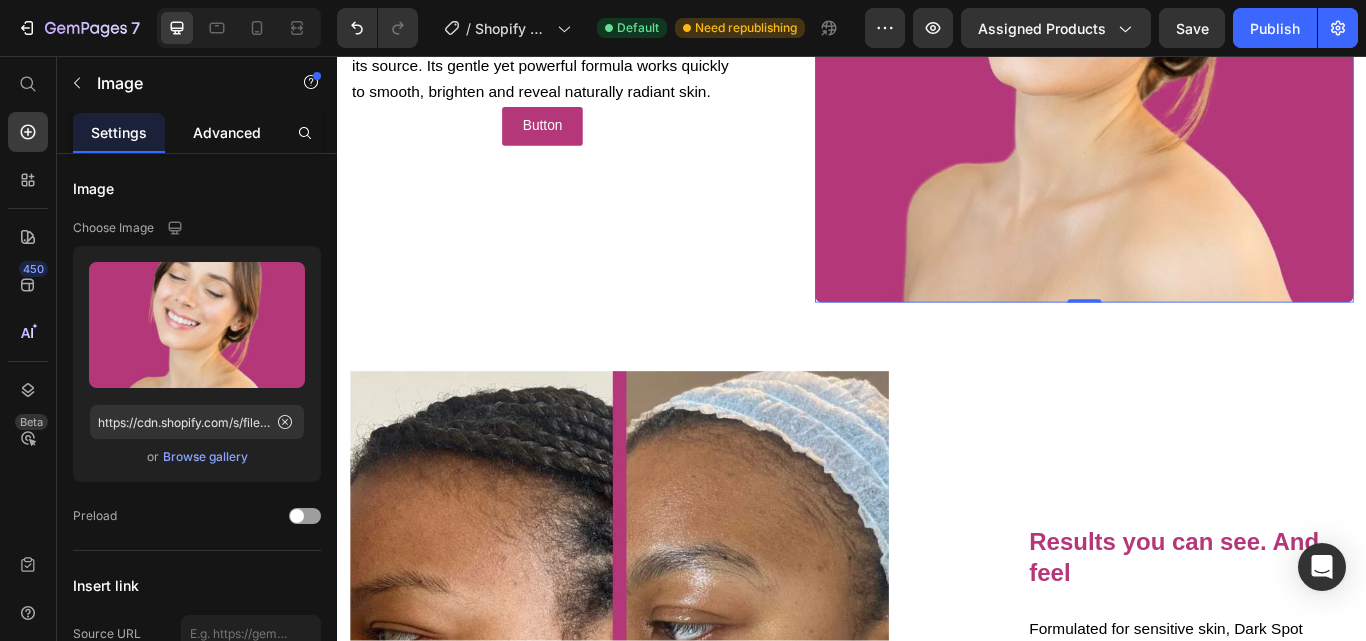 click on "Advanced" at bounding box center (227, 132) 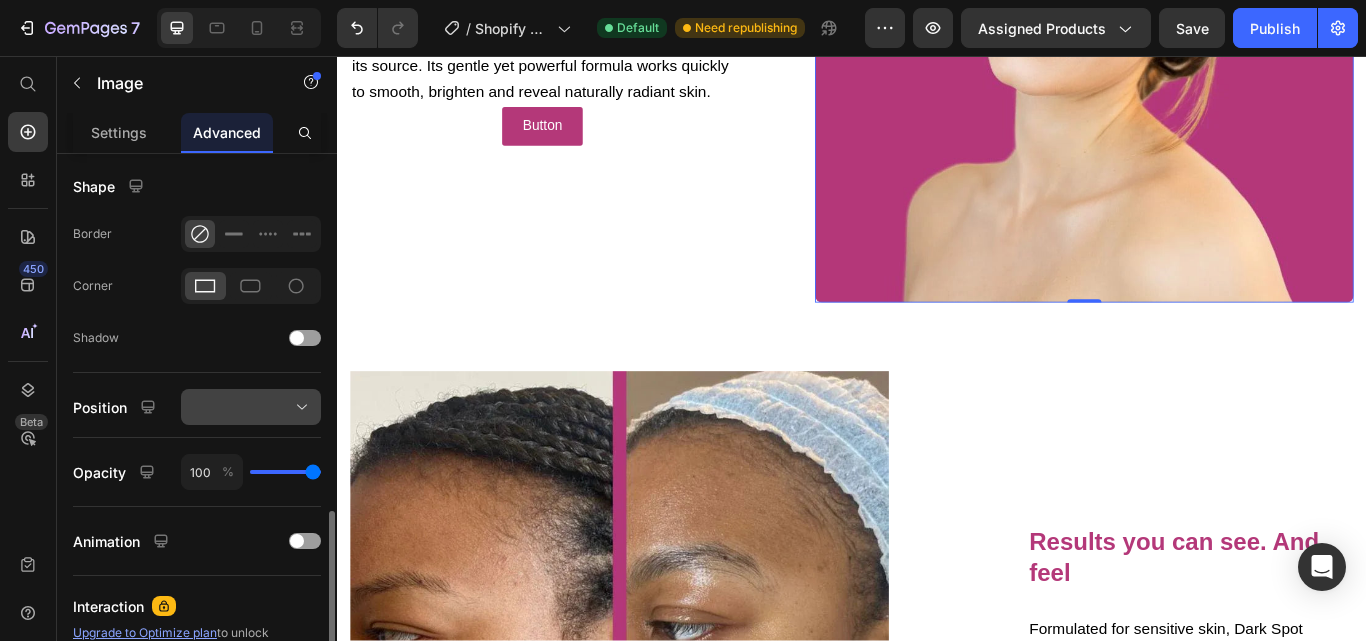 scroll, scrollTop: 600, scrollLeft: 0, axis: vertical 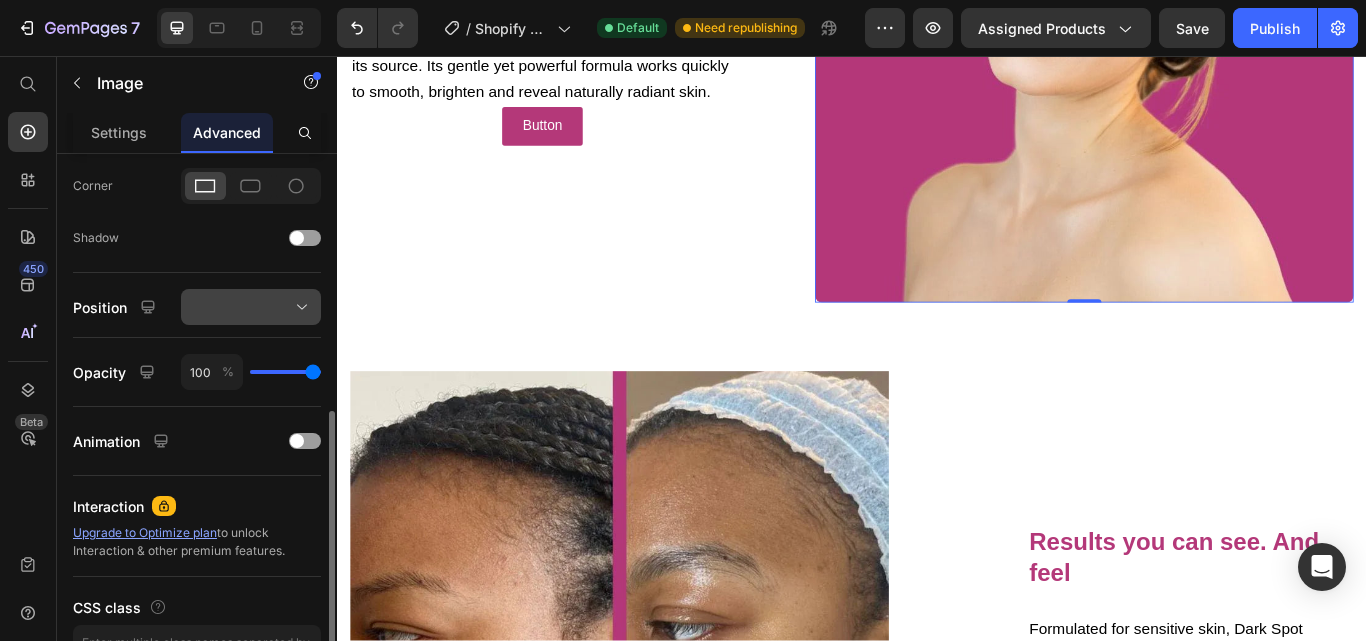 click 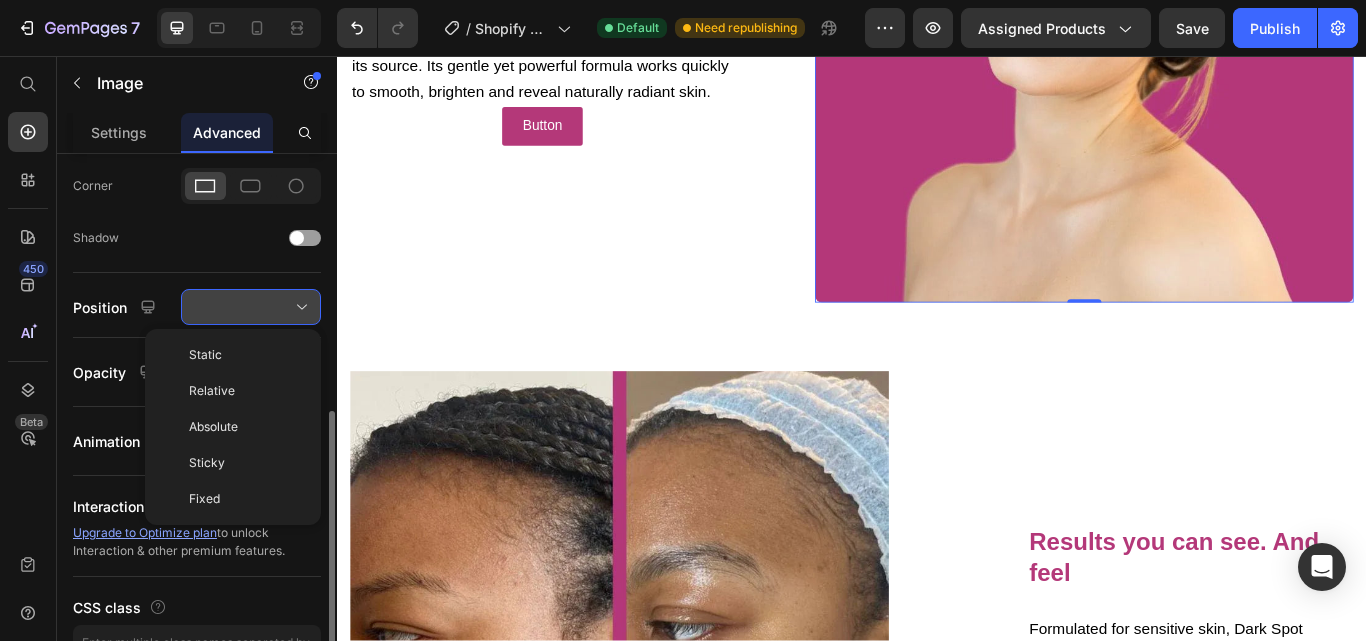 click 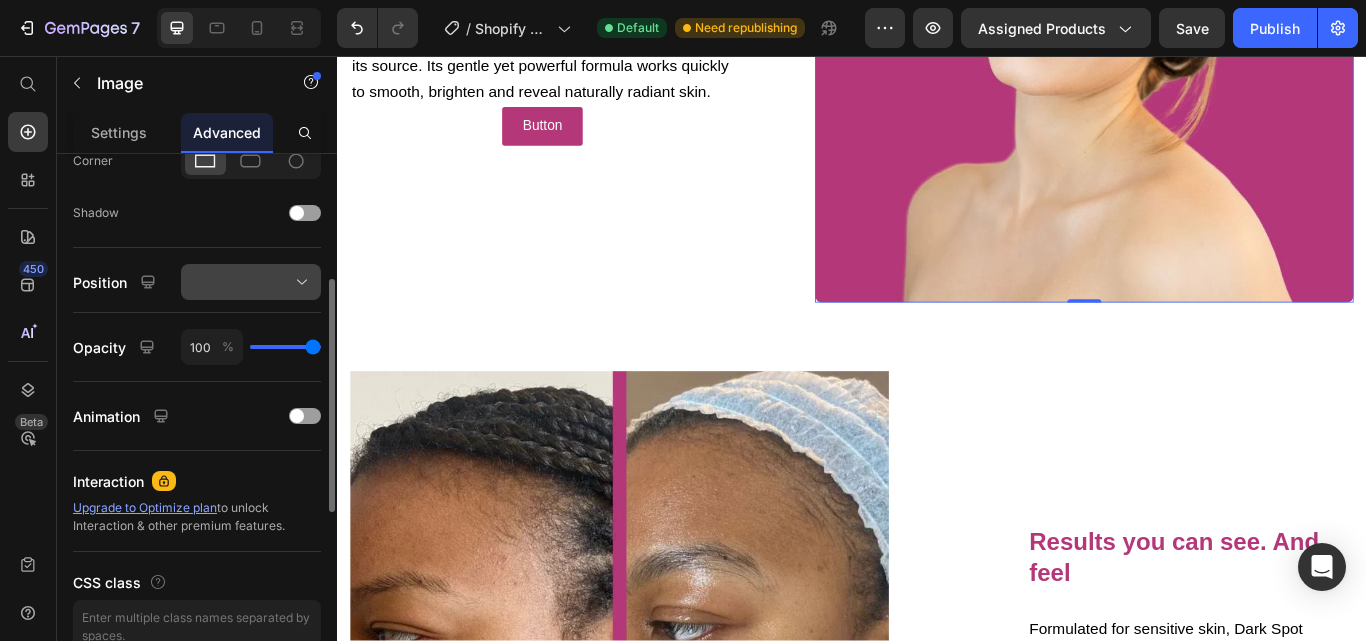 scroll, scrollTop: 525, scrollLeft: 0, axis: vertical 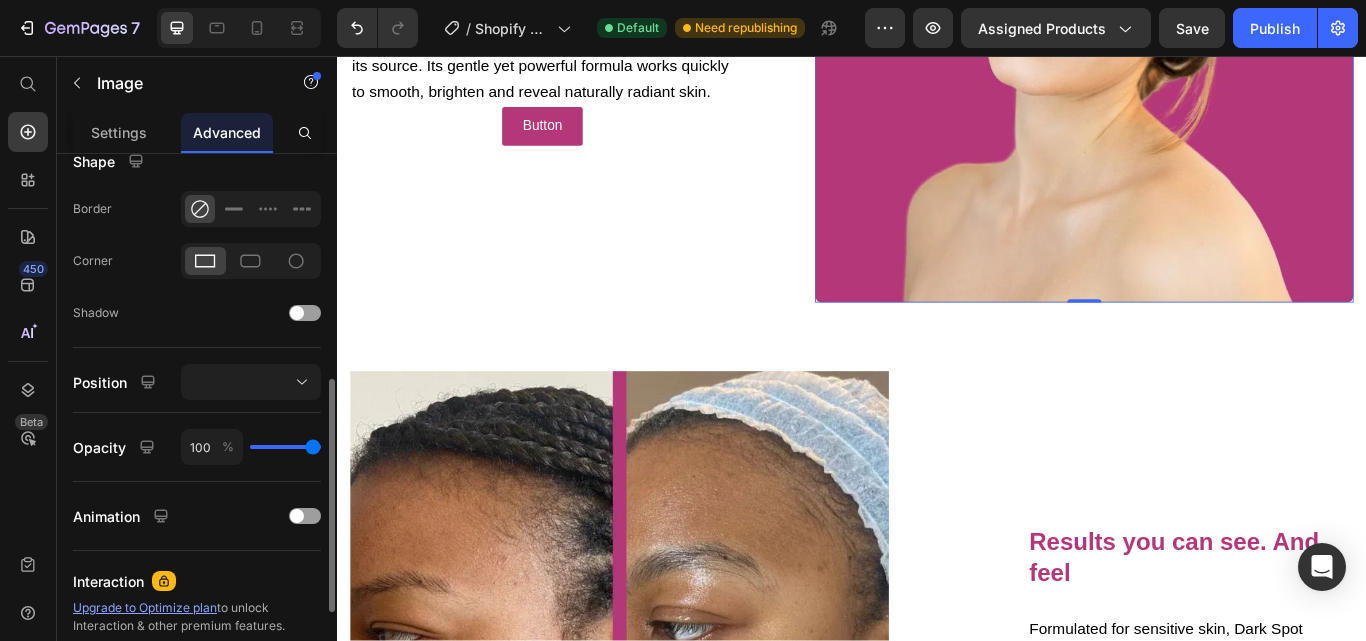 click at bounding box center [1208, 31] 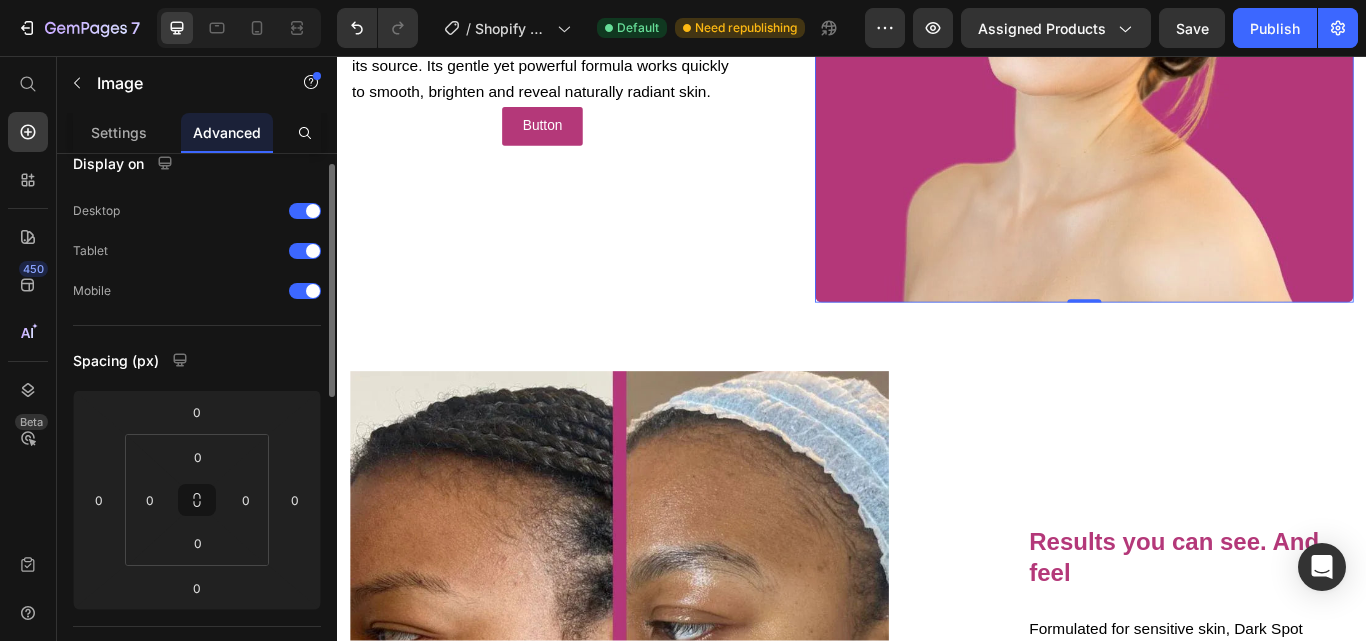 scroll, scrollTop: 0, scrollLeft: 0, axis: both 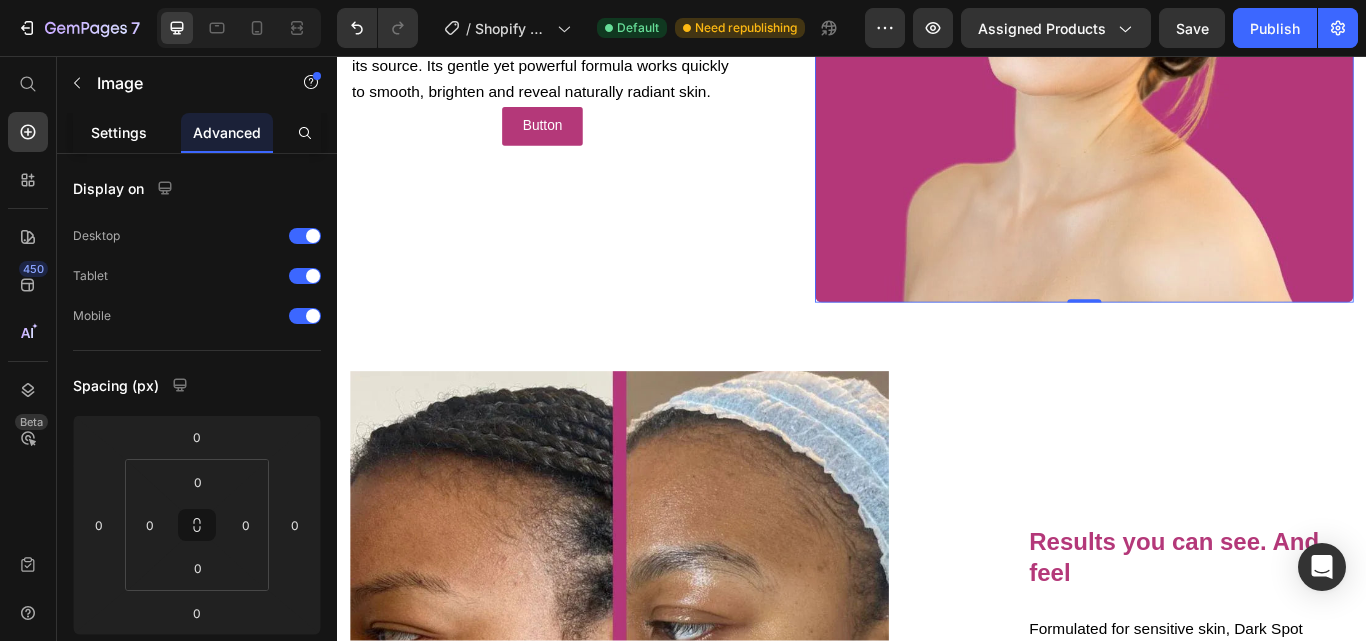 click on "Settings" at bounding box center (119, 132) 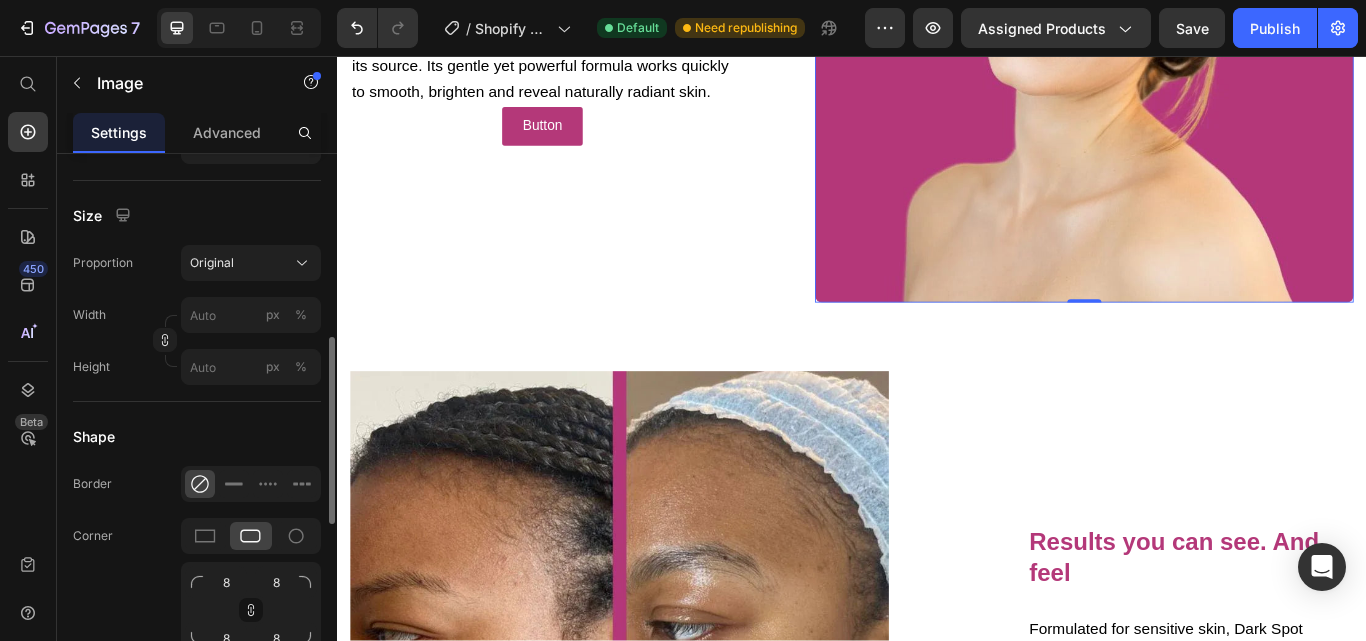 scroll, scrollTop: 431, scrollLeft: 0, axis: vertical 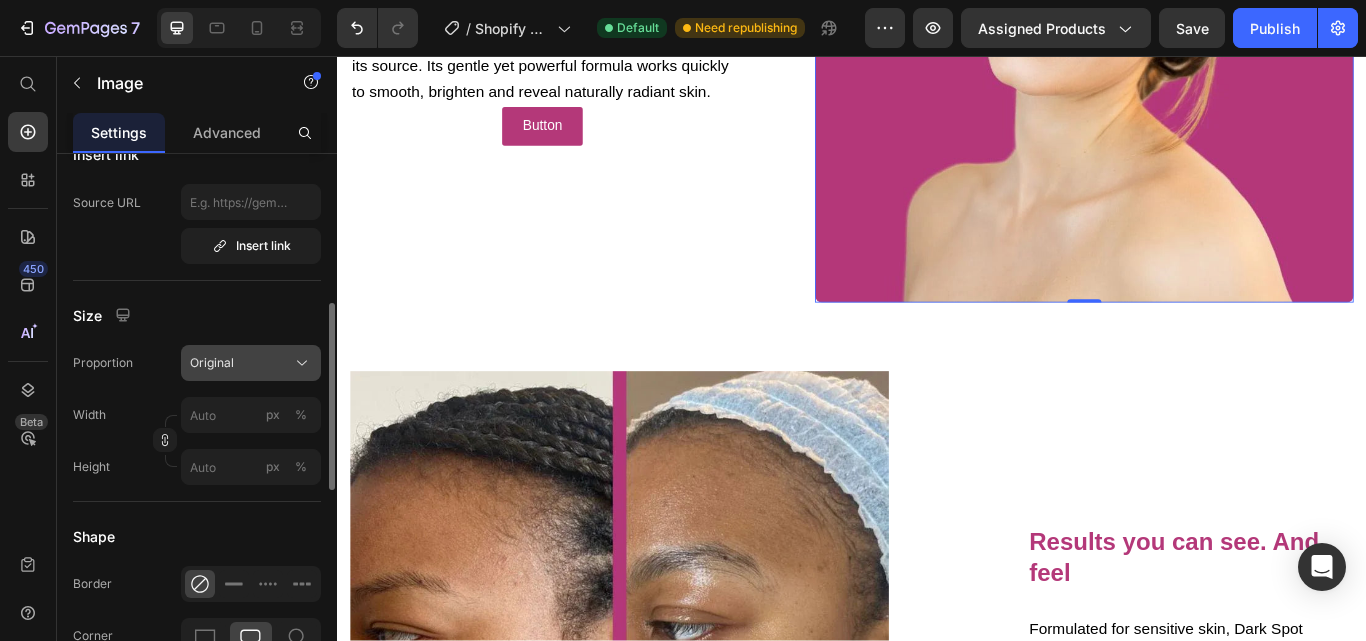 click 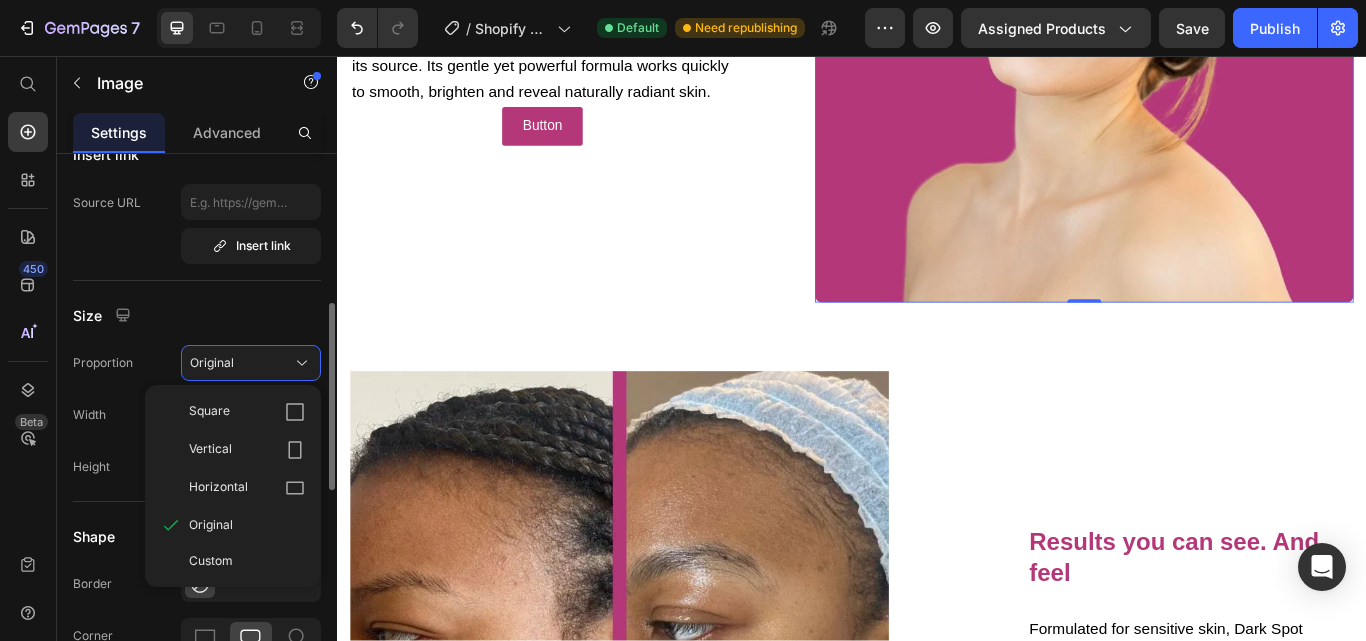 click on "Size" at bounding box center (197, 315) 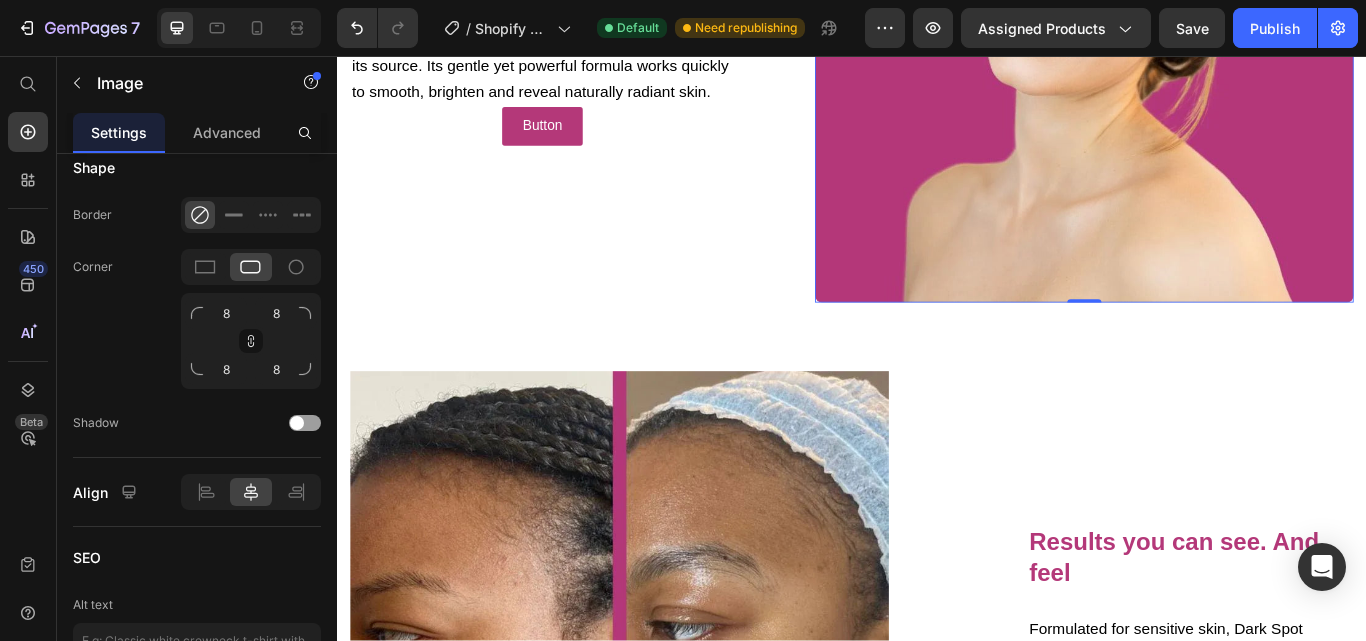 scroll, scrollTop: 1031, scrollLeft: 0, axis: vertical 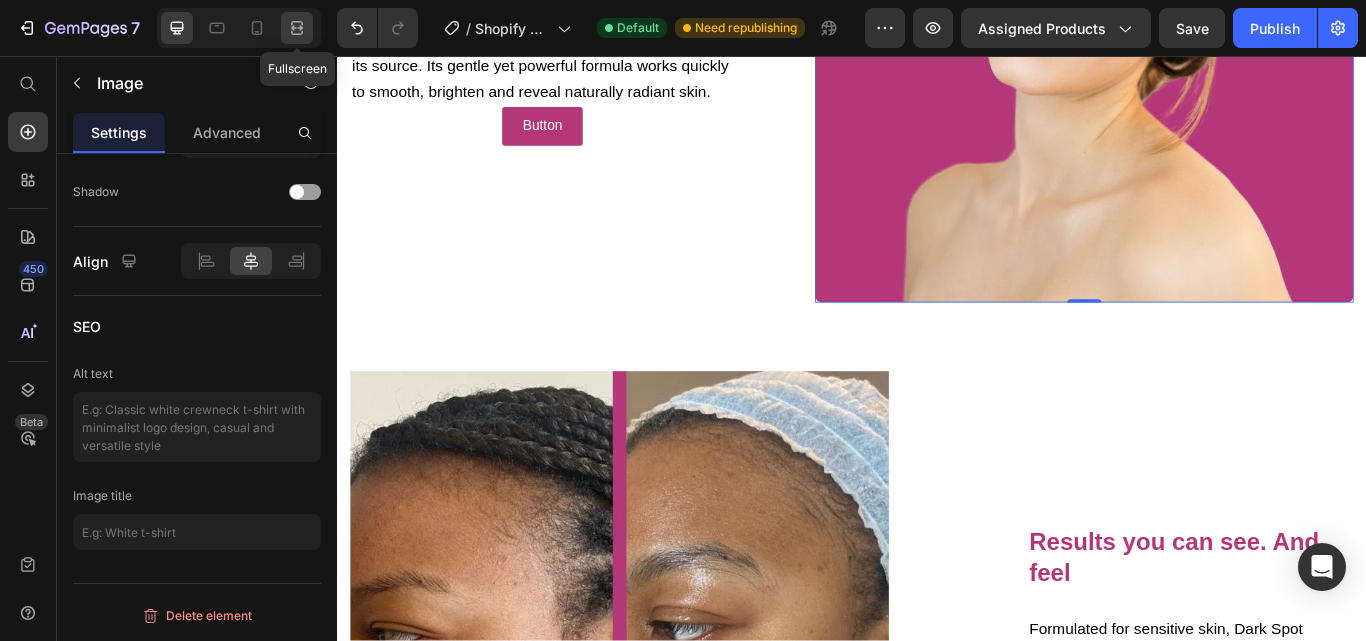 click 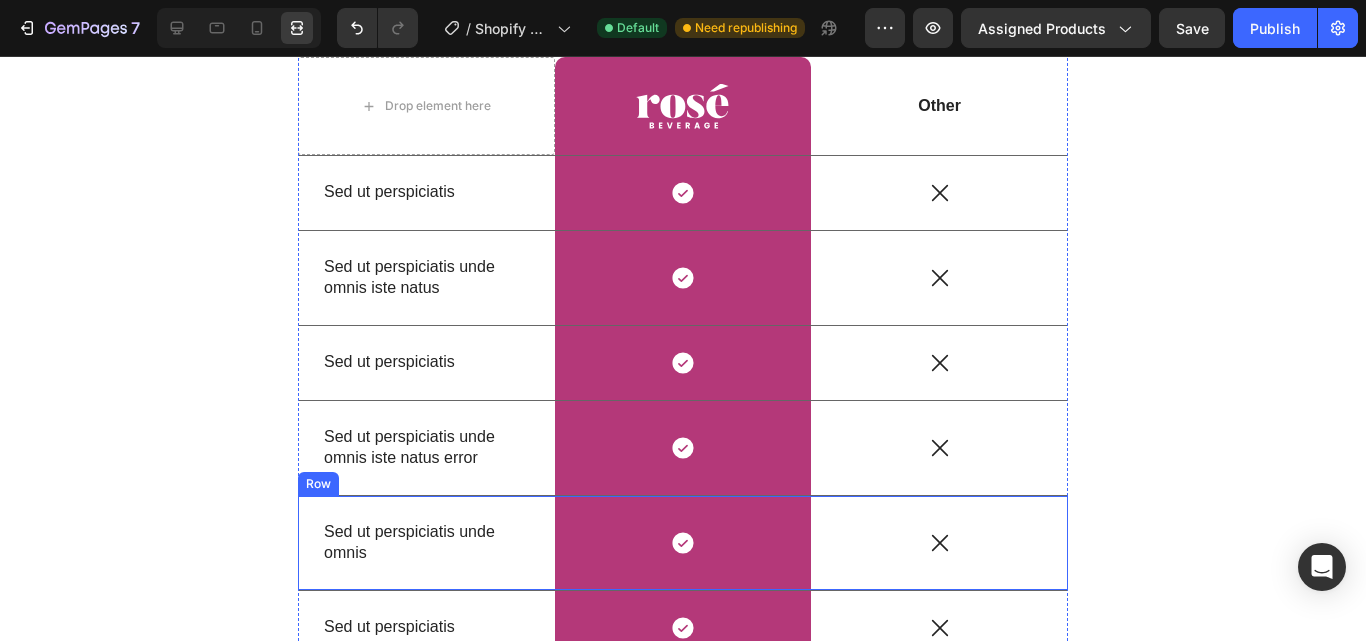 scroll, scrollTop: 4367, scrollLeft: 0, axis: vertical 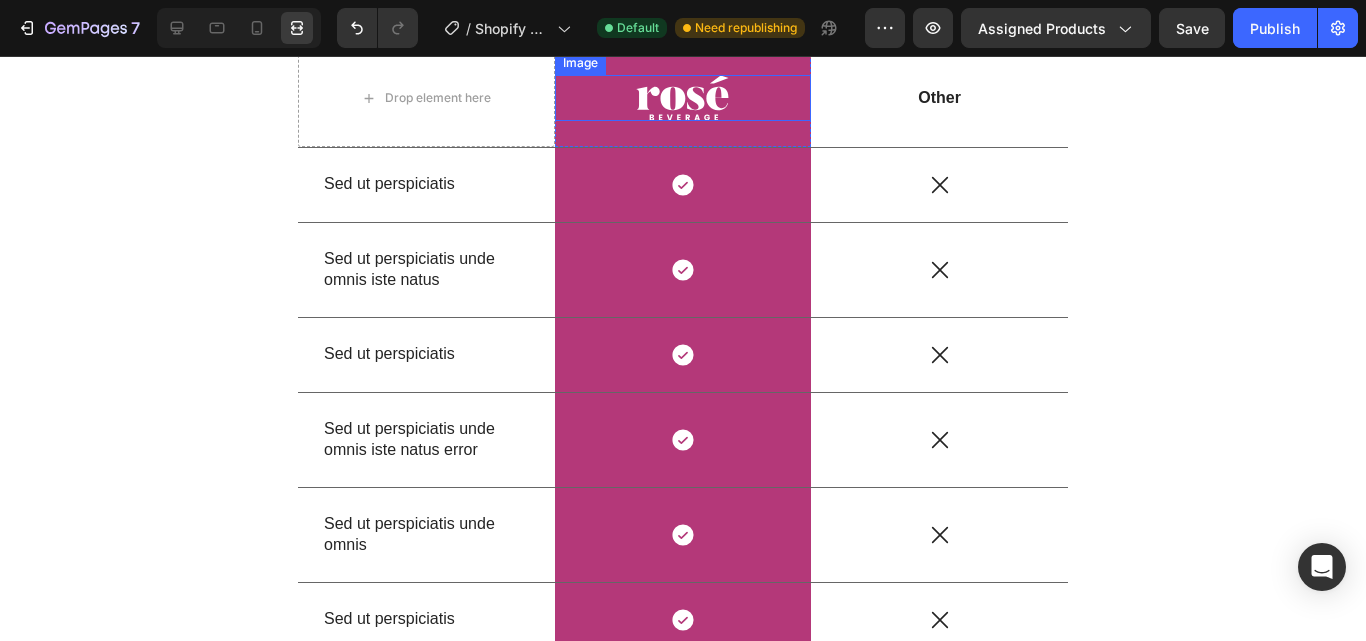 click at bounding box center [683, 98] 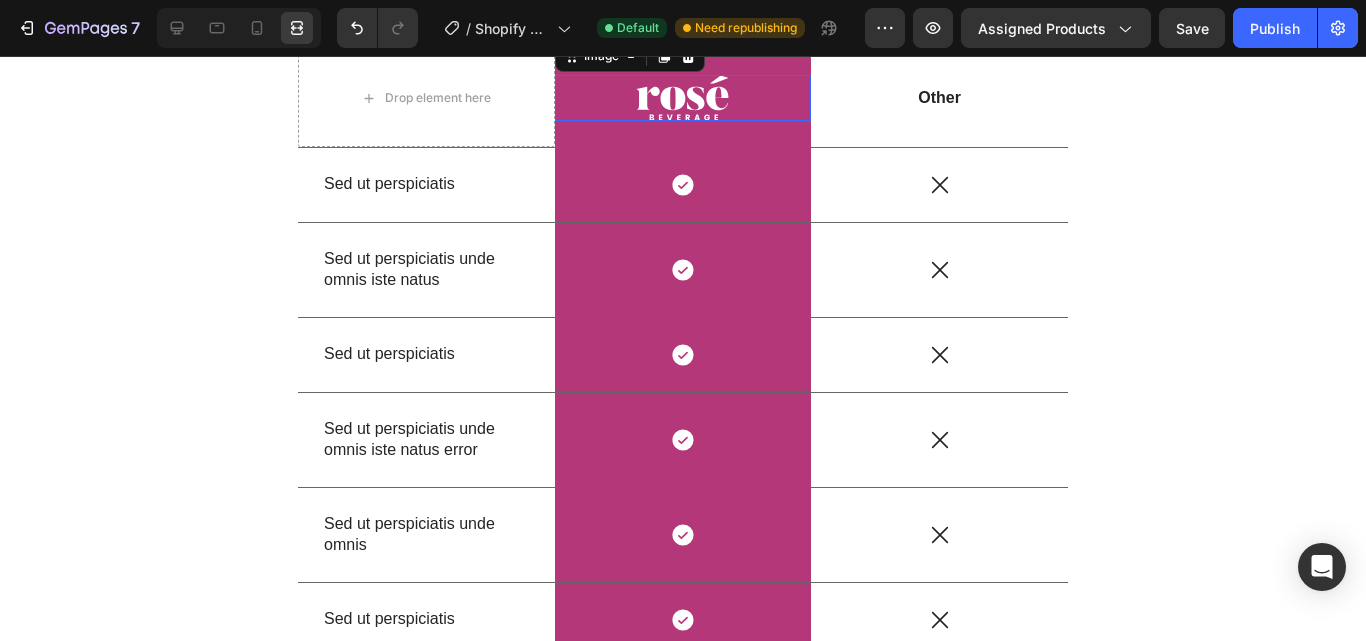 scroll, scrollTop: 929, scrollLeft: 0, axis: vertical 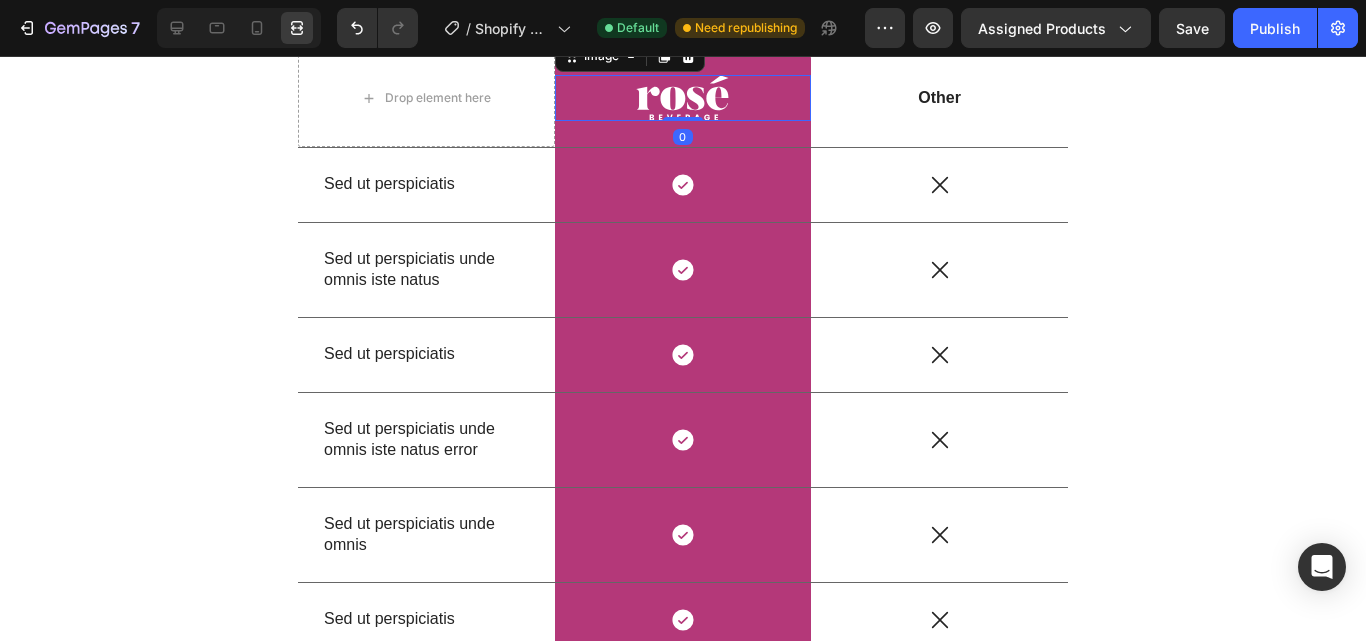 click at bounding box center (683, 98) 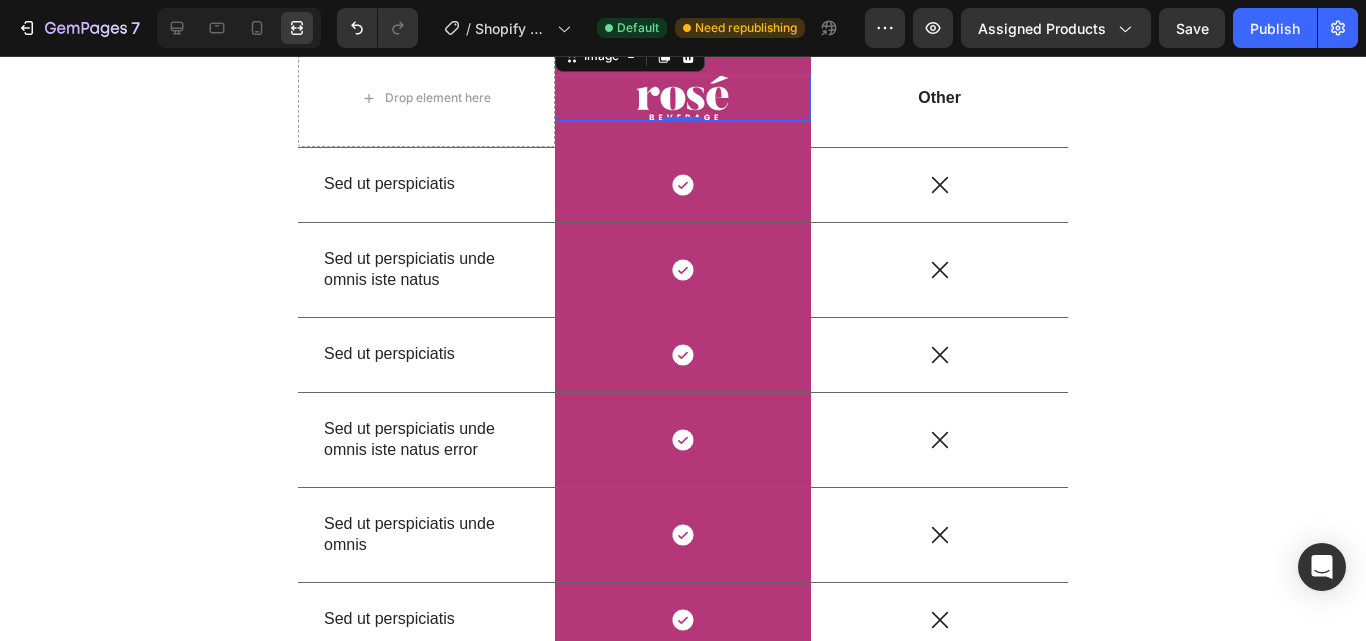 click at bounding box center (683, 98) 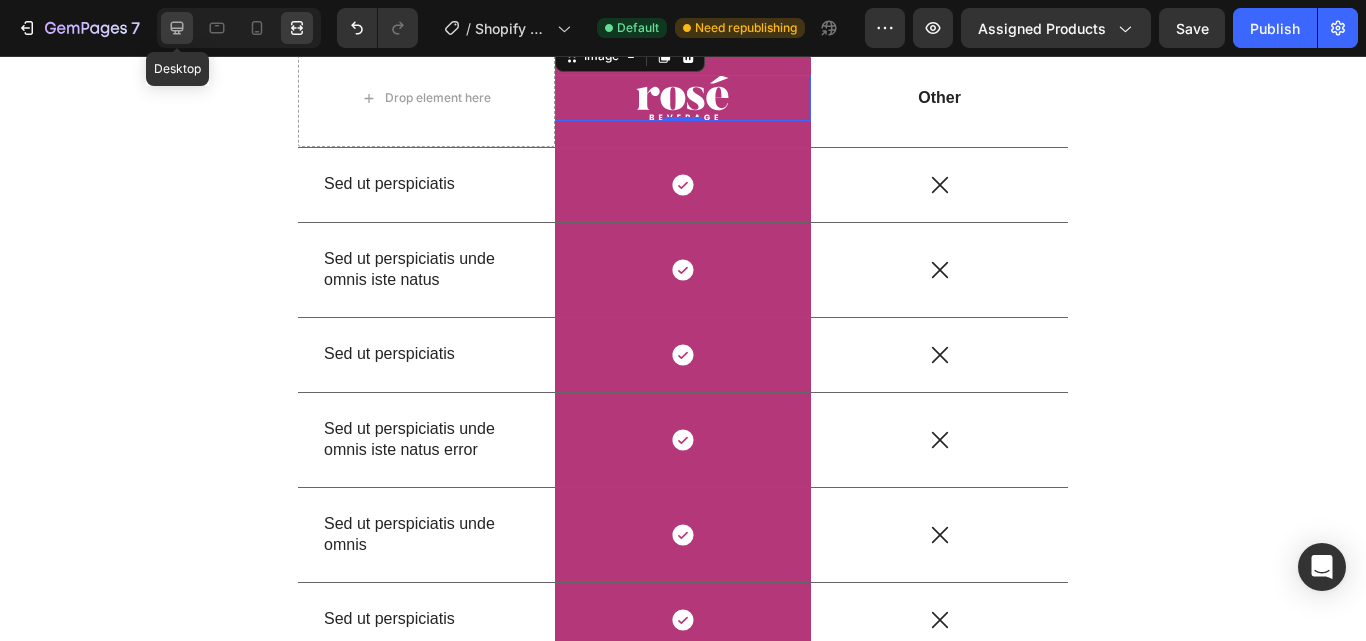 click 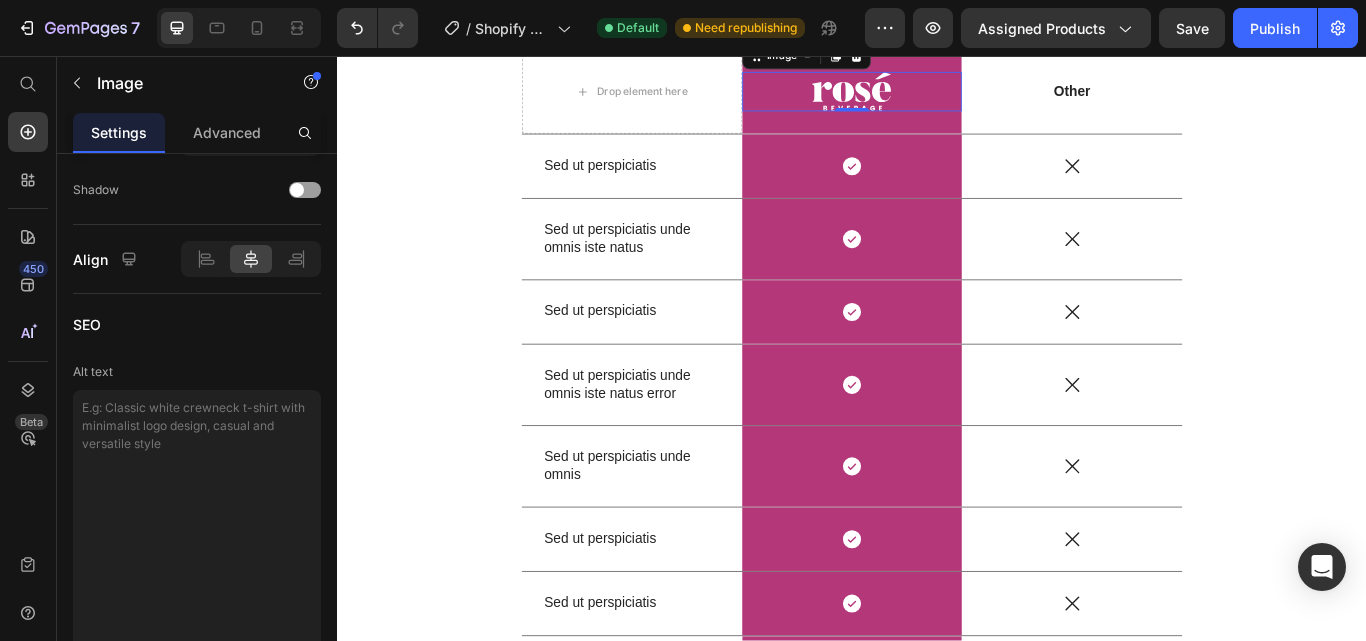click at bounding box center [937, 98] 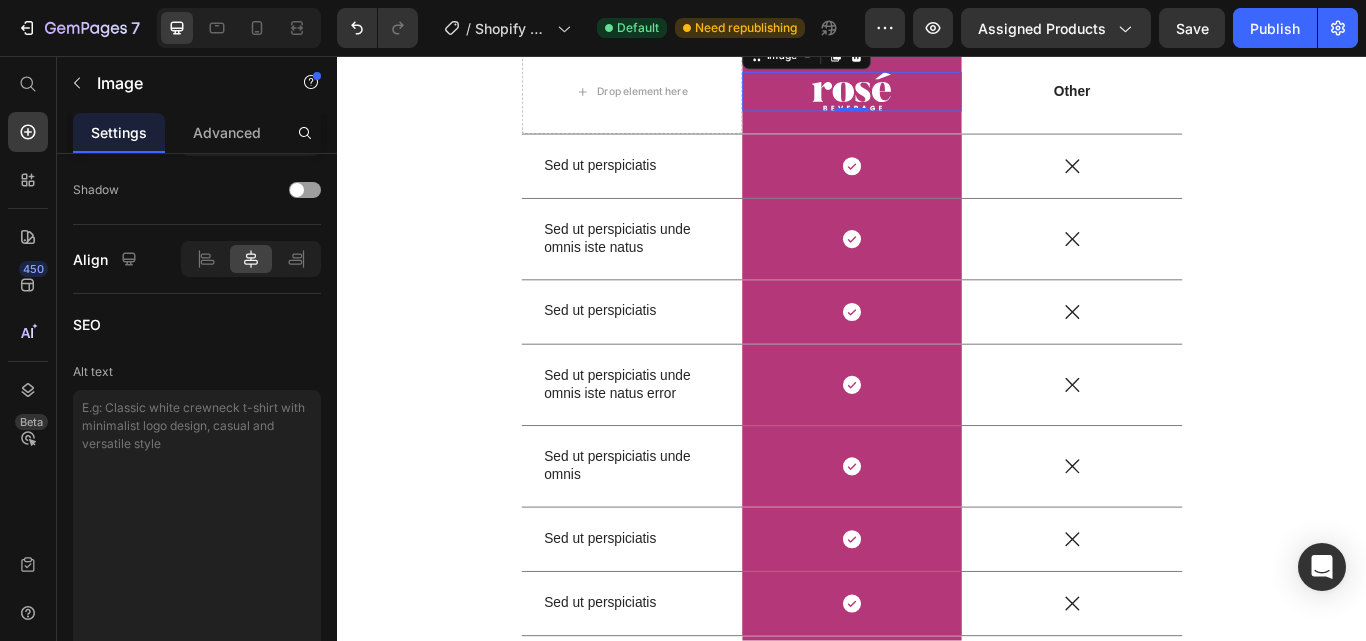 click at bounding box center (937, 98) 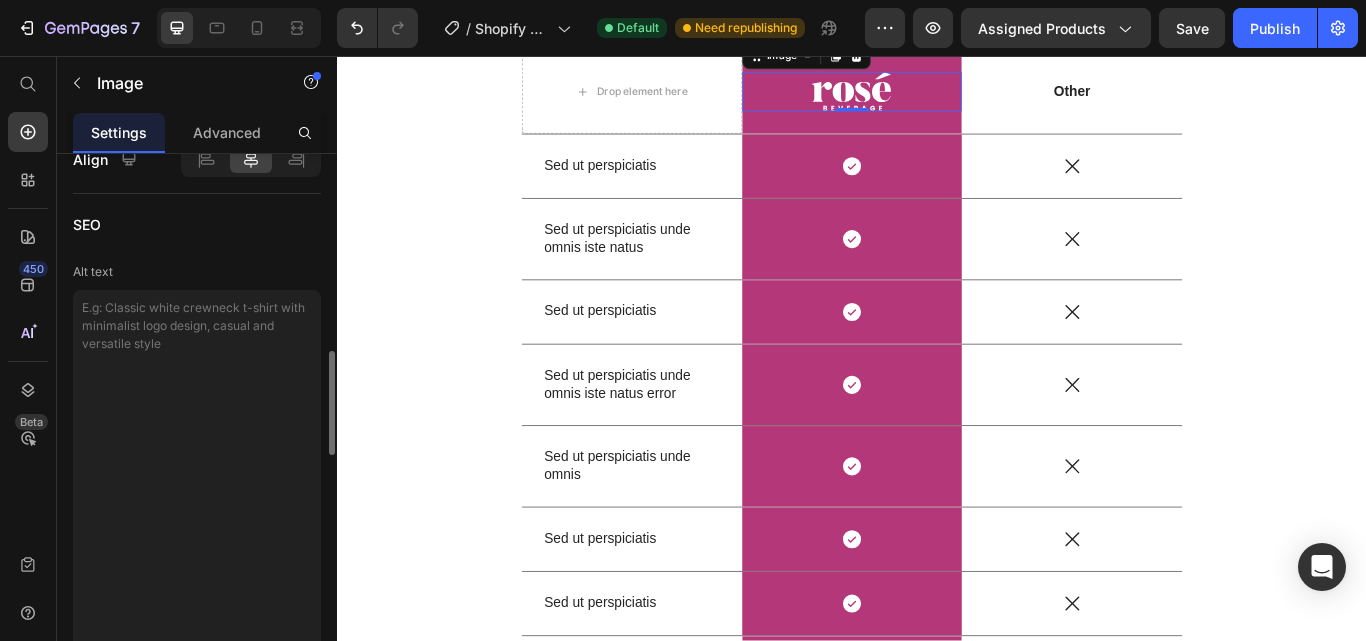 scroll, scrollTop: 929, scrollLeft: 0, axis: vertical 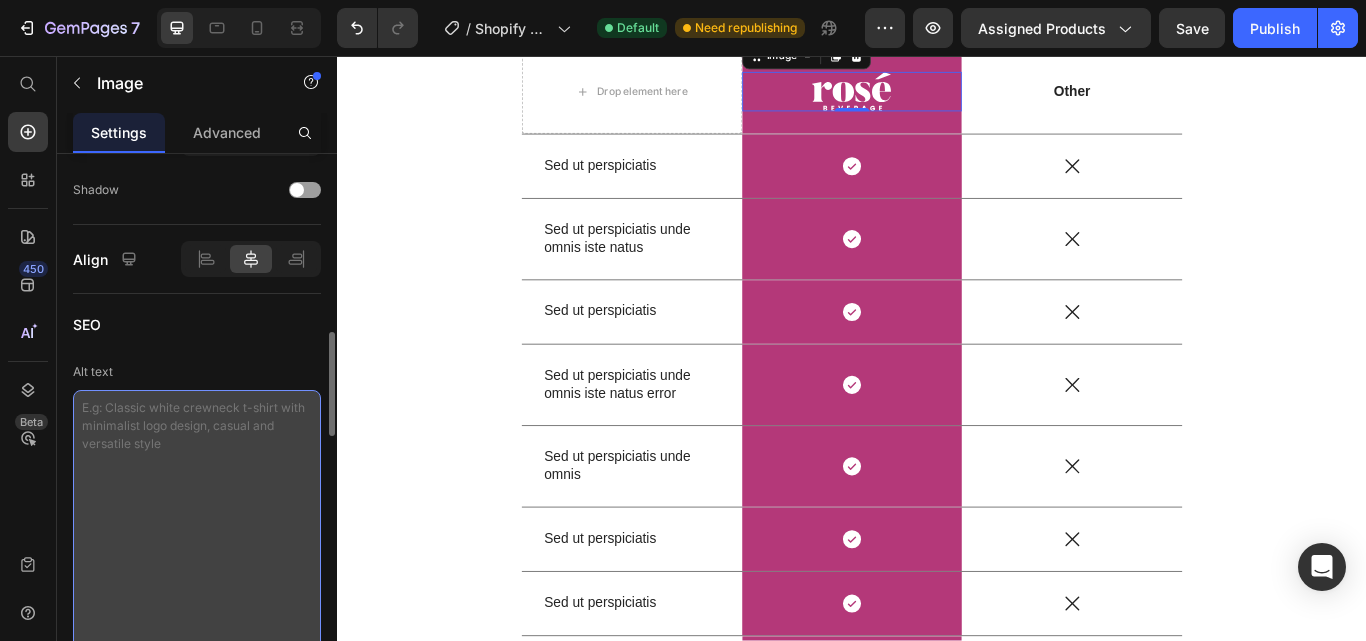 click at bounding box center [197, 1109] 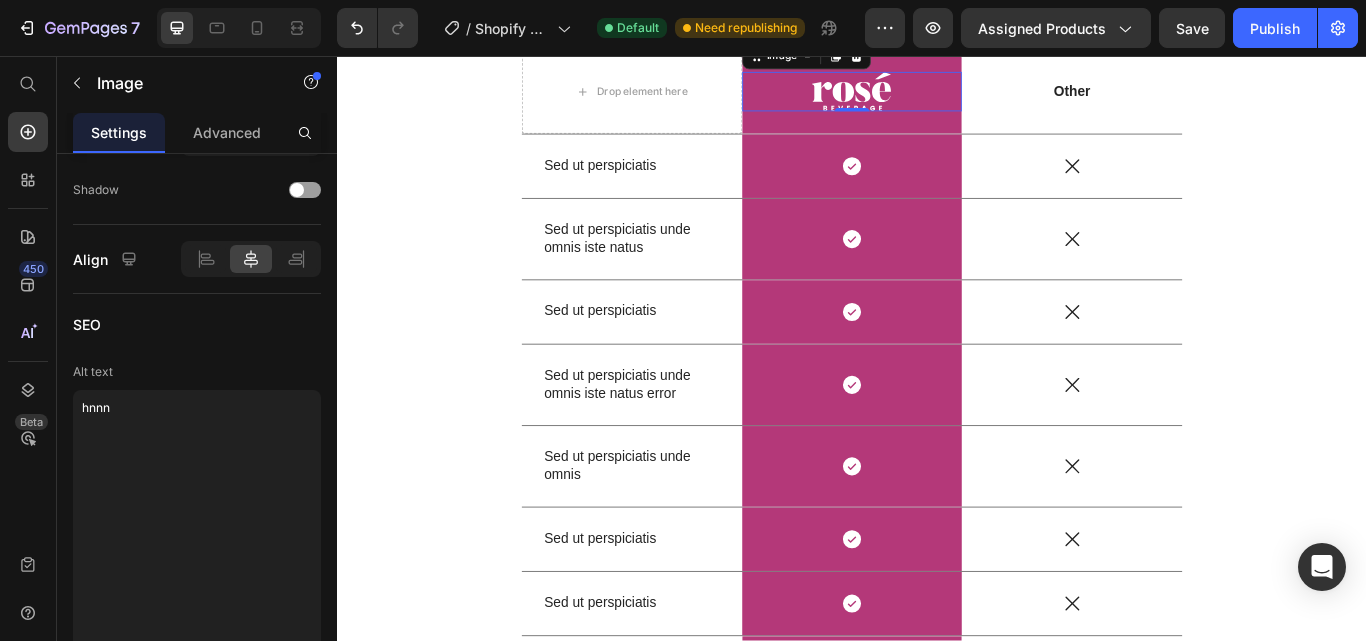 click at bounding box center (937, 98) 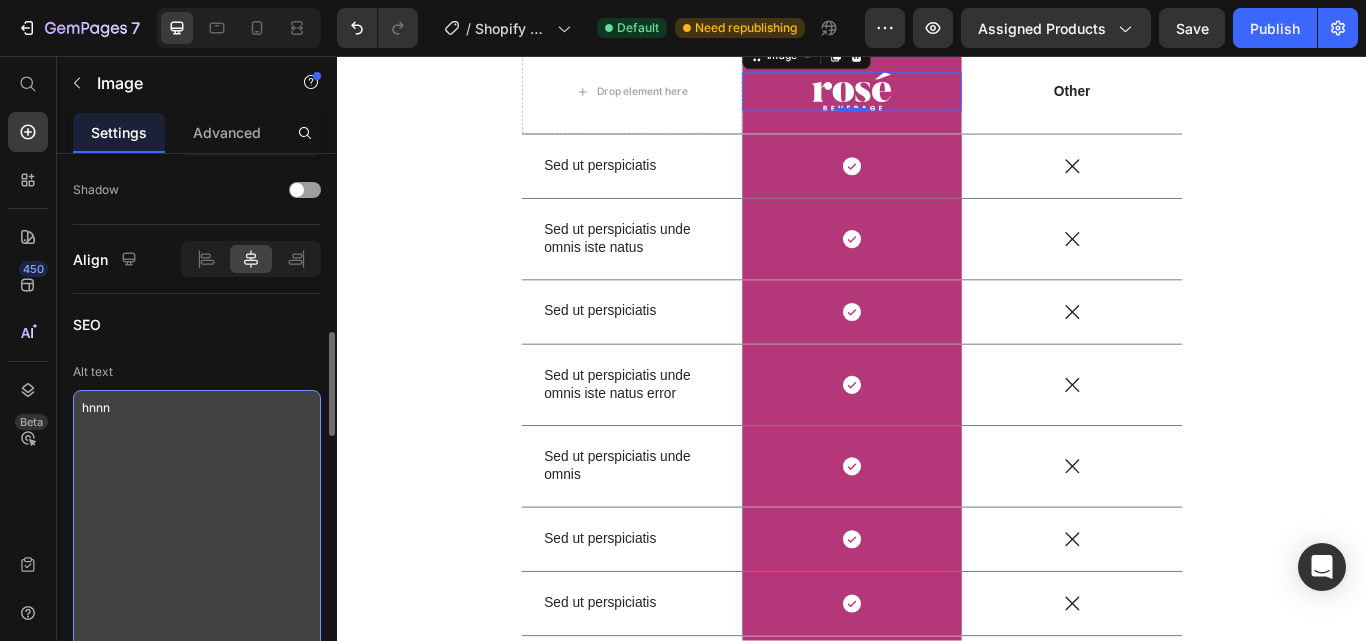 click on "hnnn" at bounding box center (197, 1105) 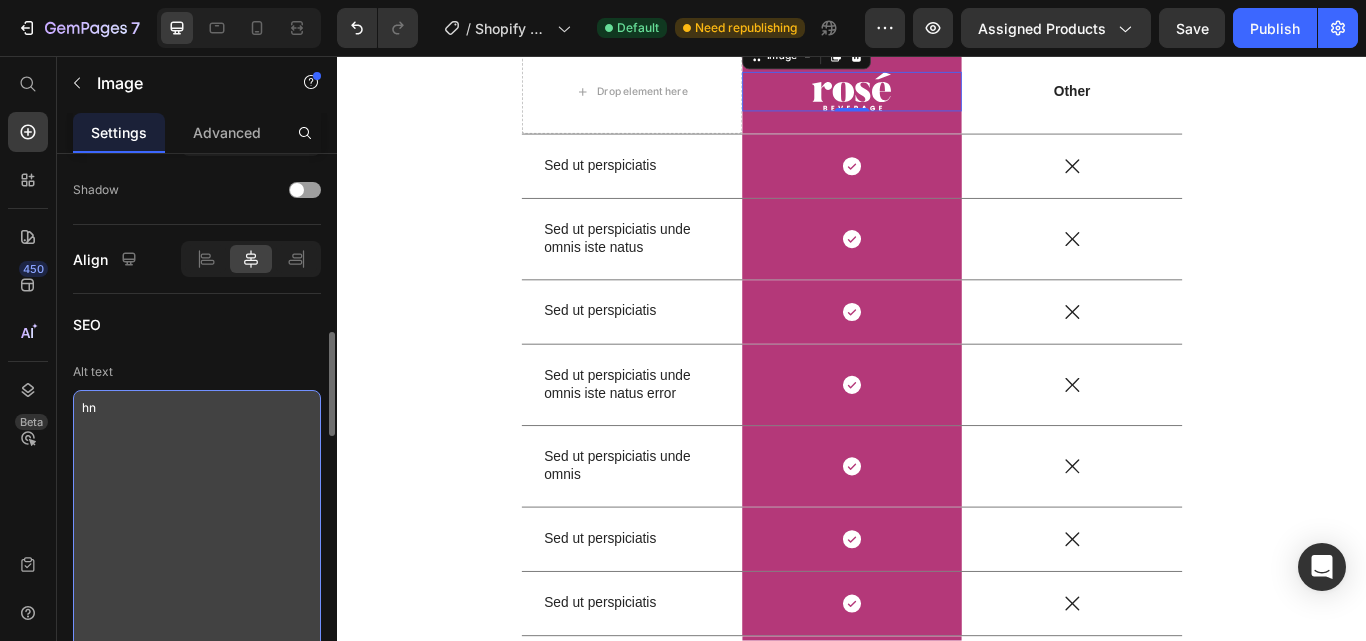 type on "h" 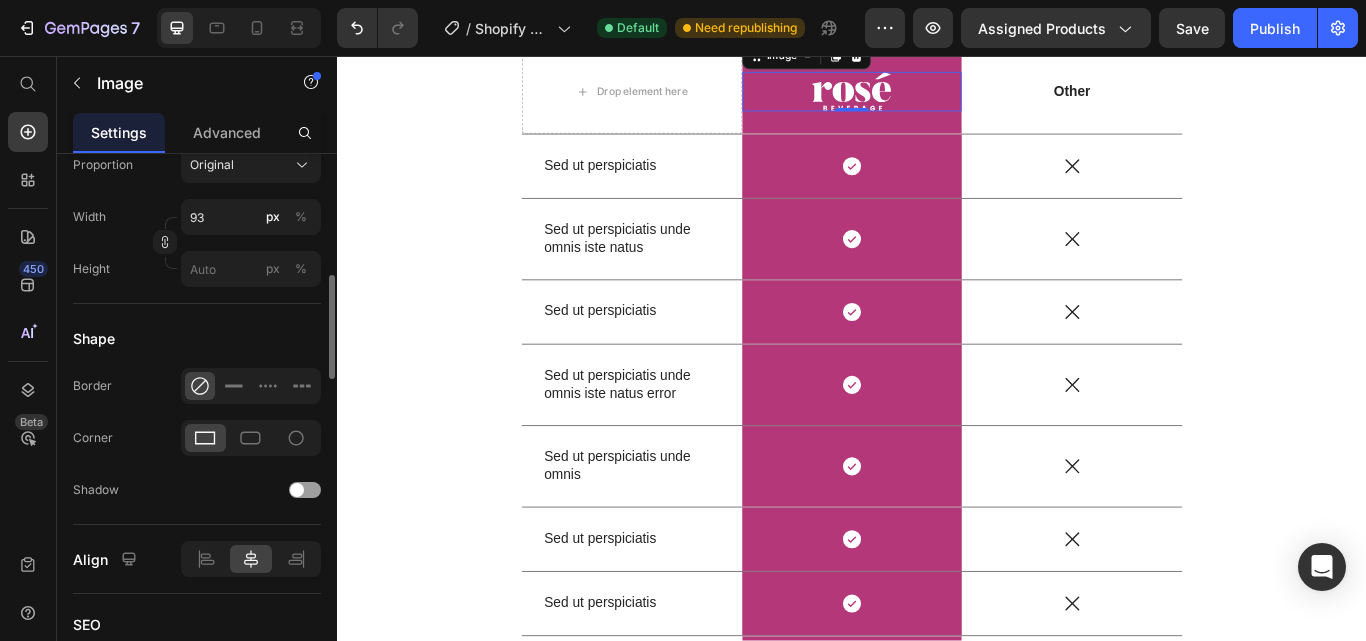 scroll, scrollTop: 529, scrollLeft: 0, axis: vertical 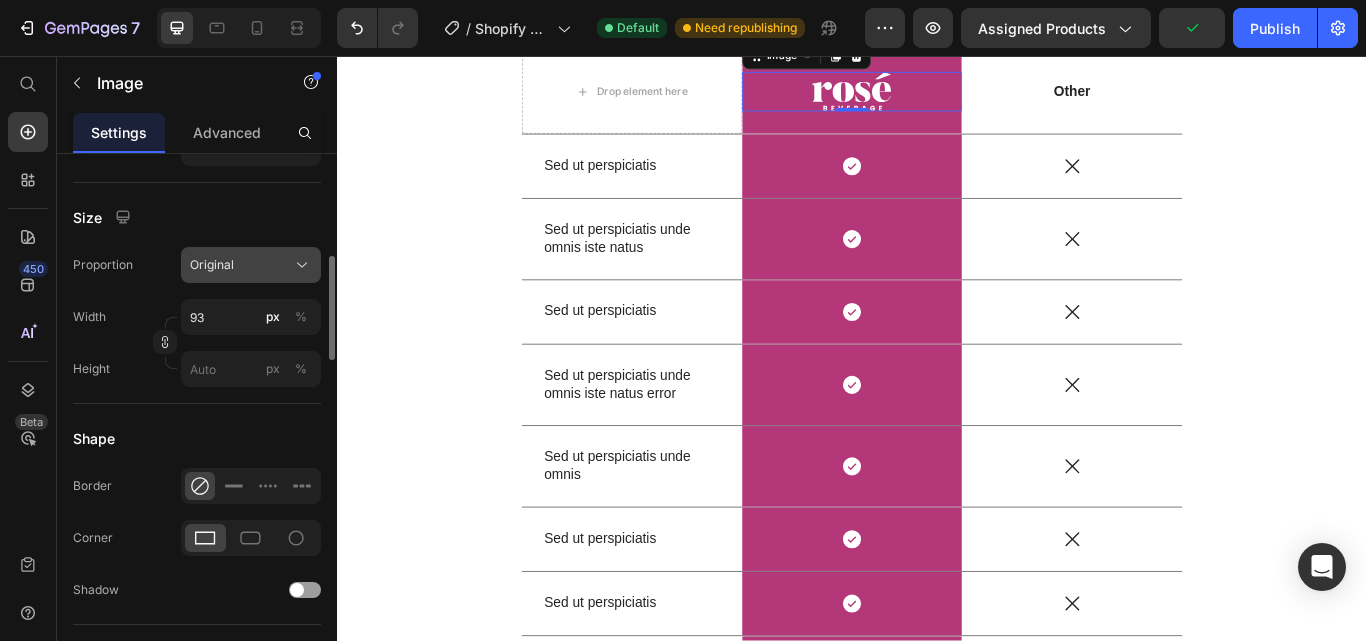 type 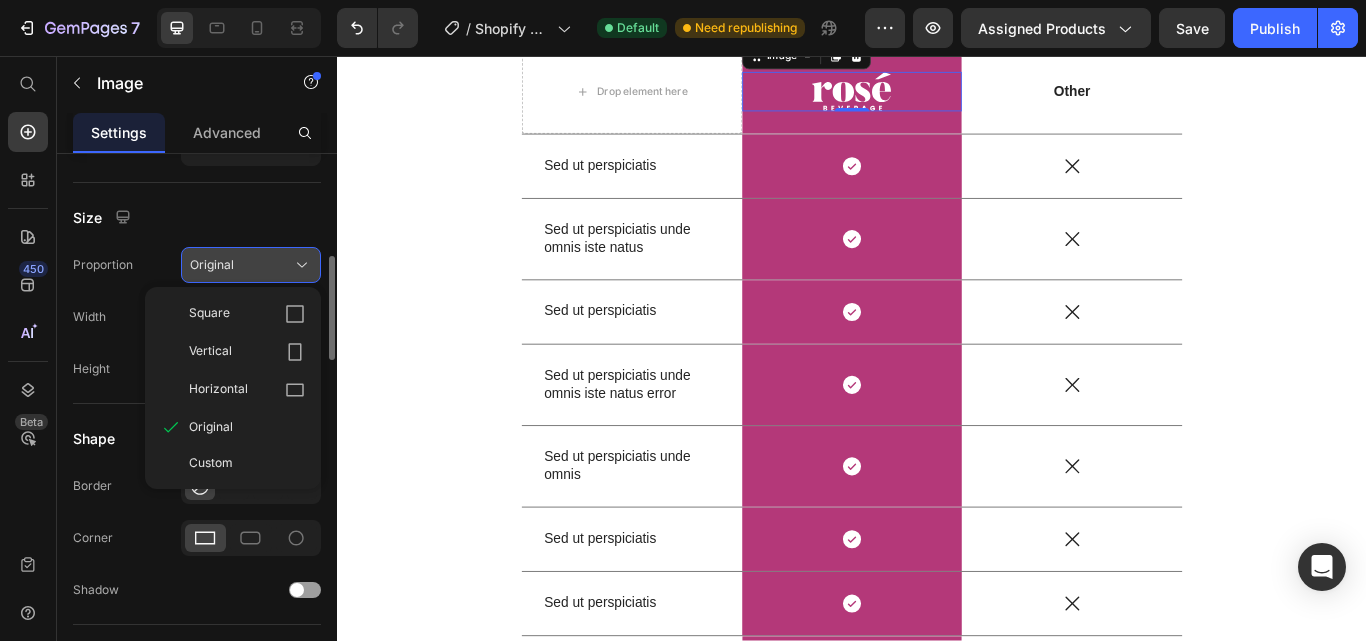 click 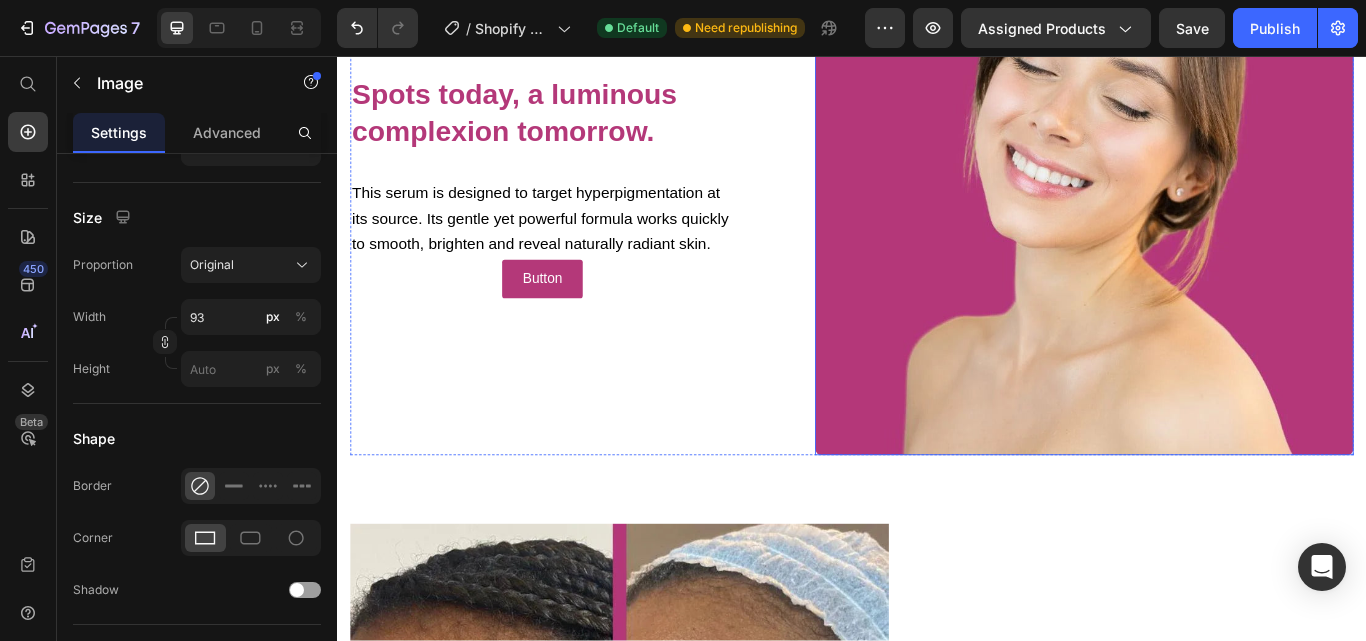scroll, scrollTop: 1400, scrollLeft: 0, axis: vertical 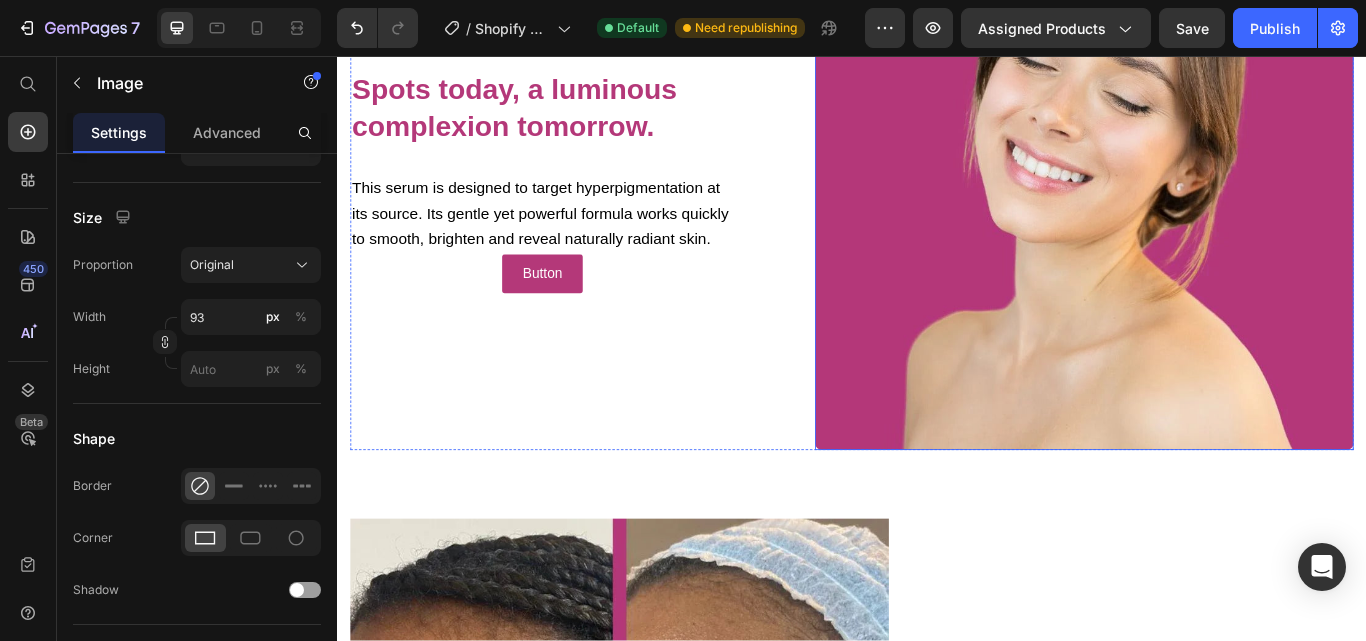 click at bounding box center (1208, 203) 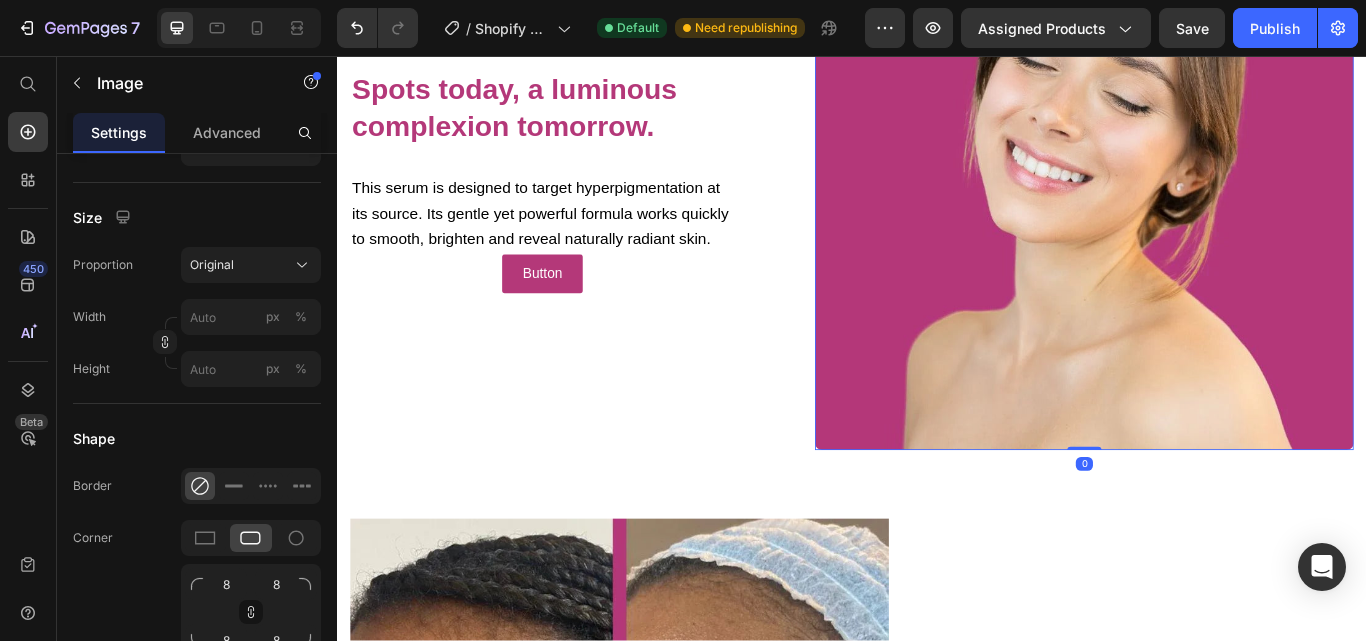 click at bounding box center [1208, 203] 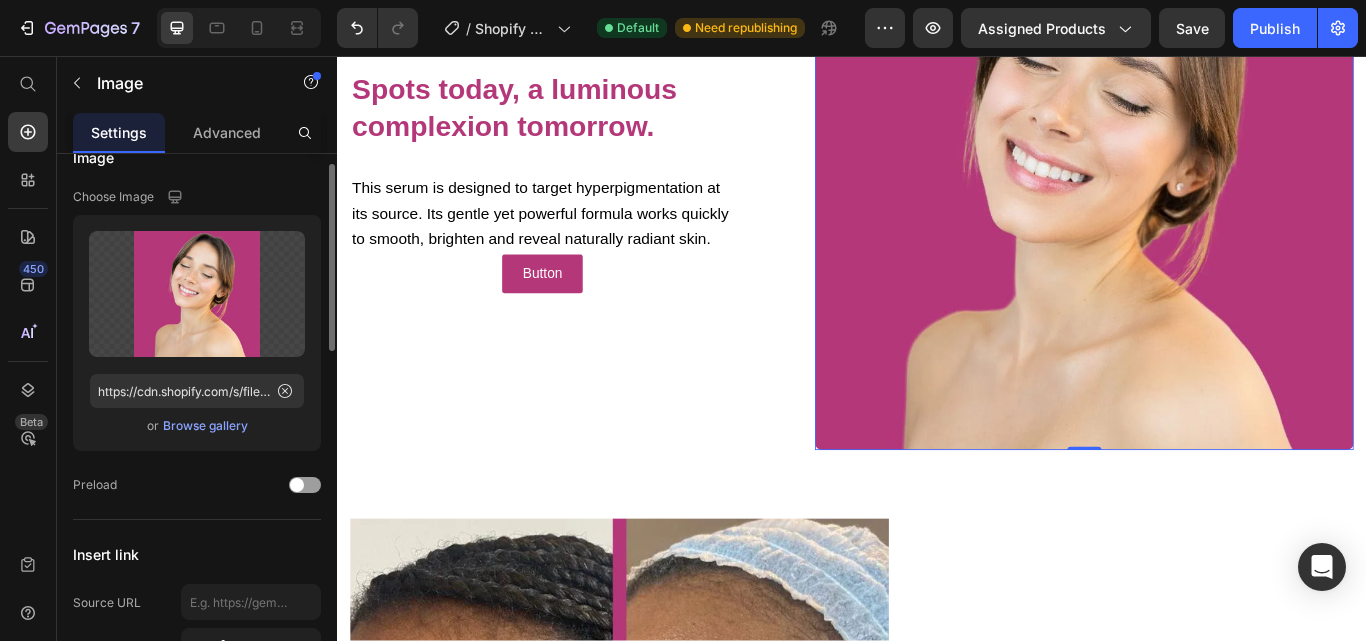 scroll, scrollTop: 0, scrollLeft: 0, axis: both 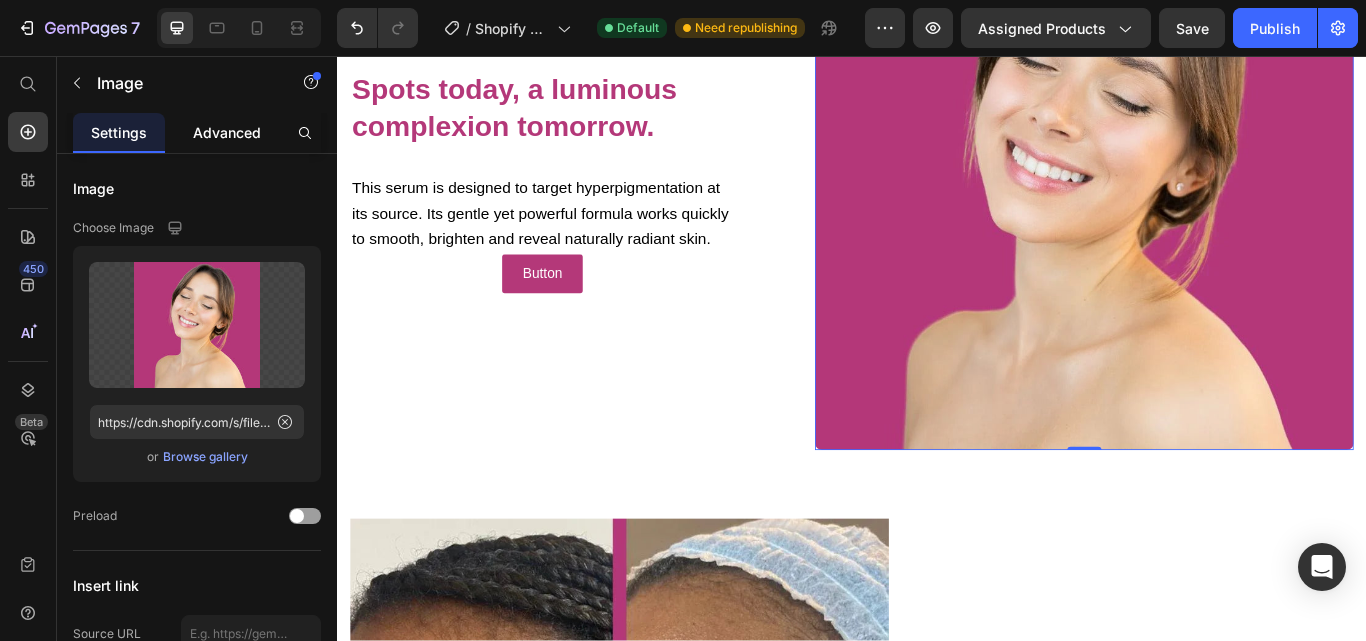 click on "Advanced" at bounding box center [227, 132] 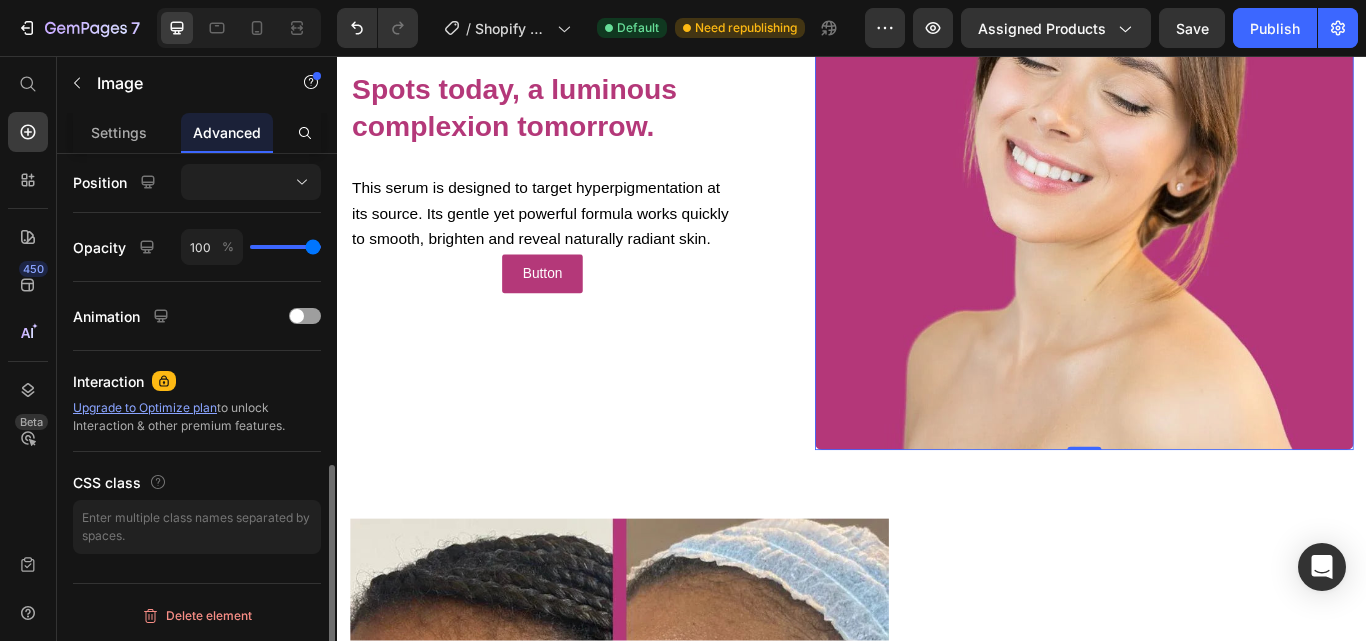 scroll, scrollTop: 525, scrollLeft: 0, axis: vertical 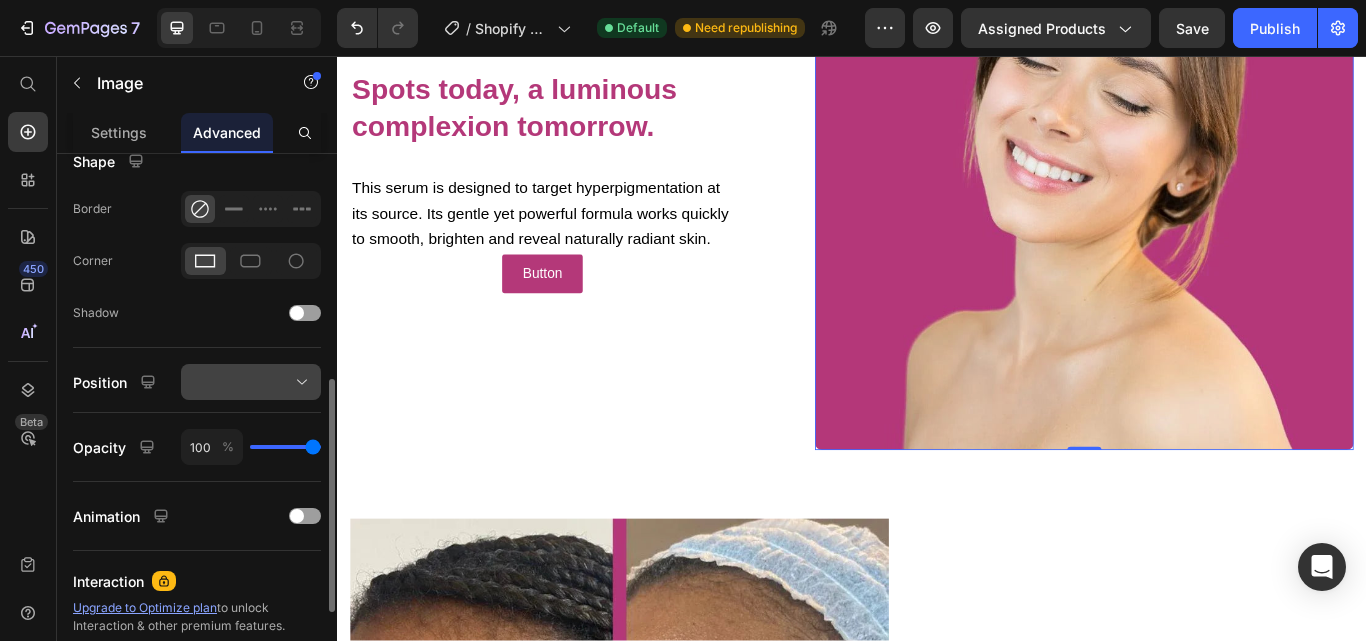 click at bounding box center [251, 382] 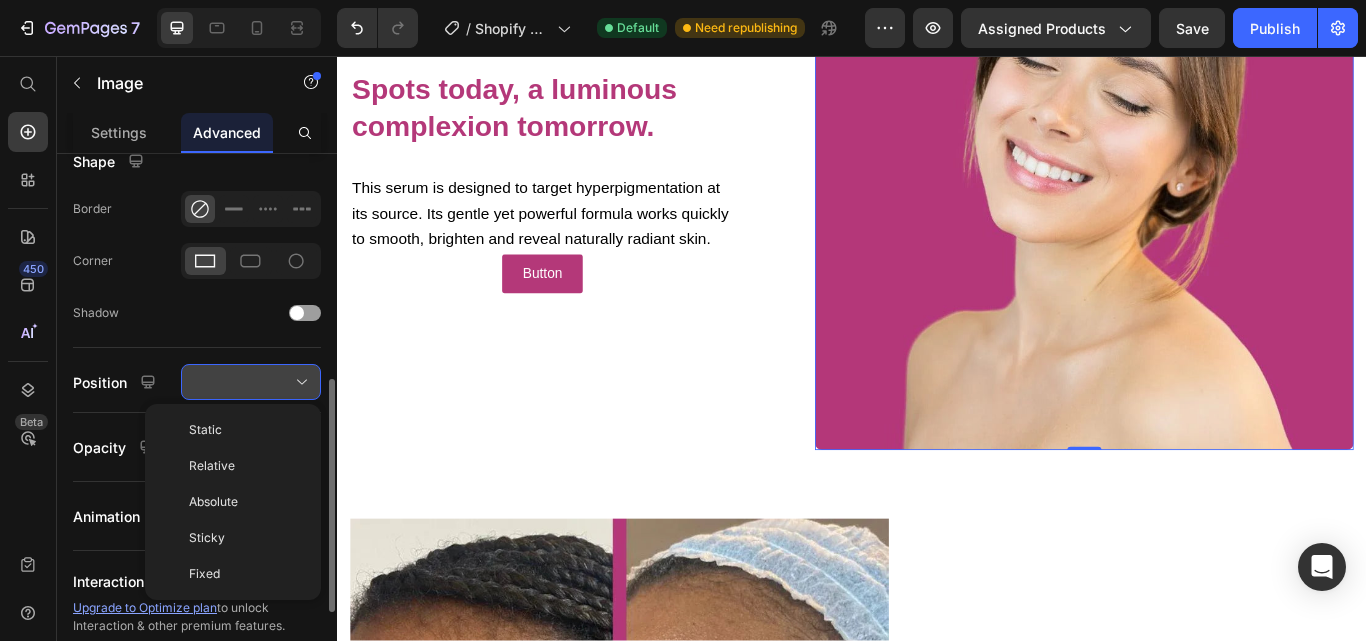 click 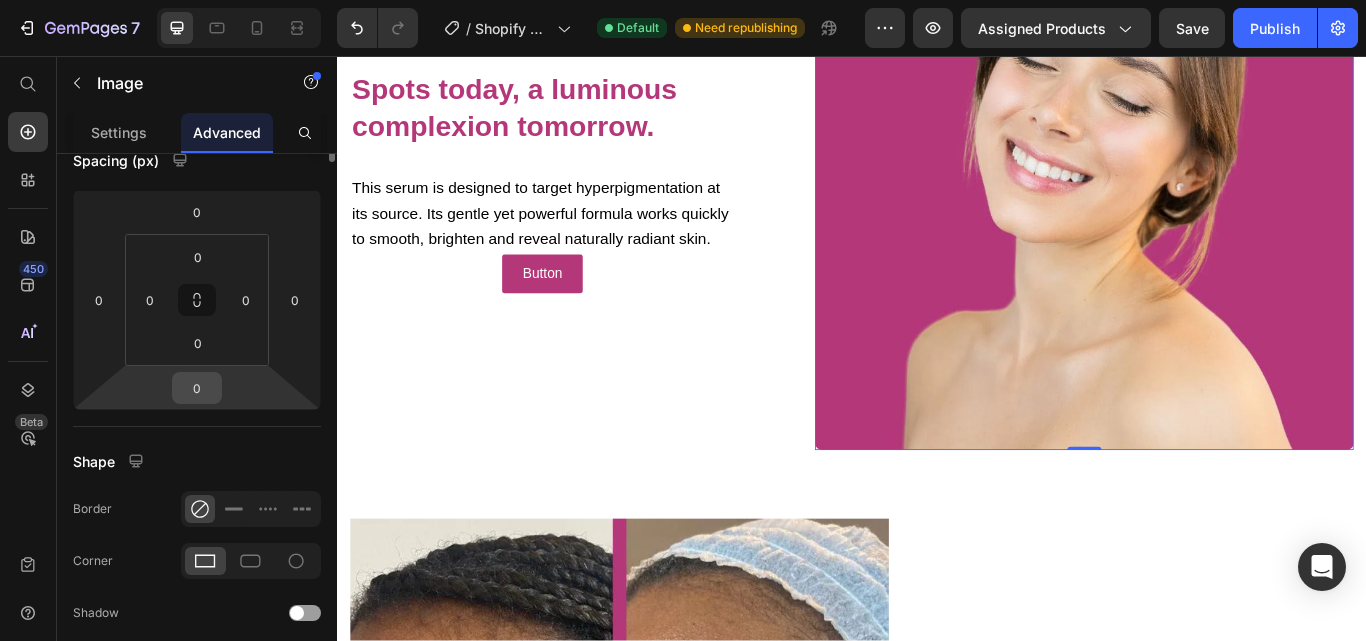 scroll, scrollTop: 0, scrollLeft: 0, axis: both 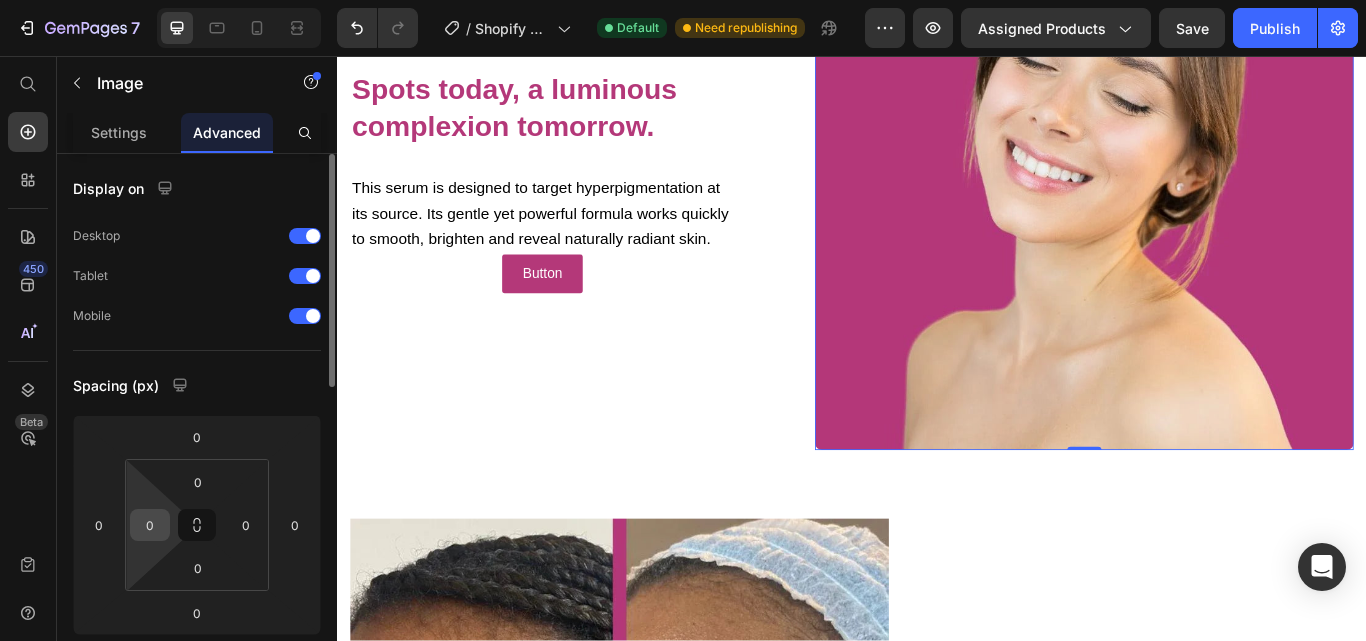click on "0" at bounding box center [150, 525] 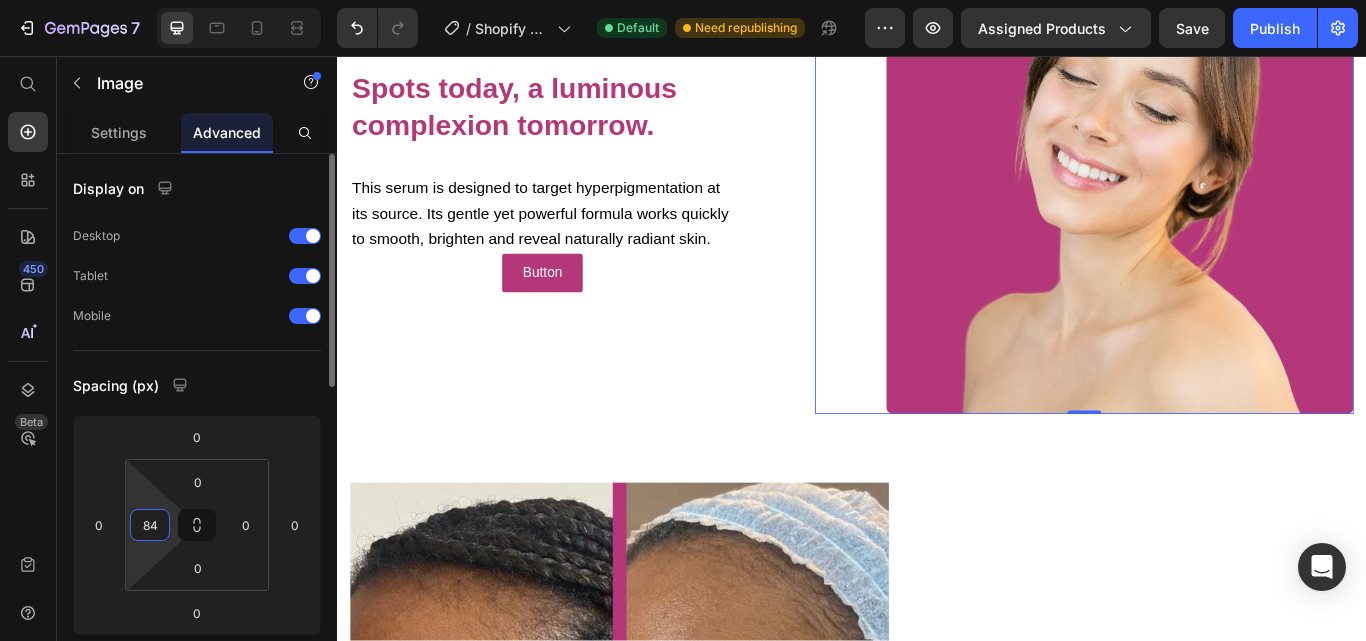 scroll, scrollTop: 1358, scrollLeft: 0, axis: vertical 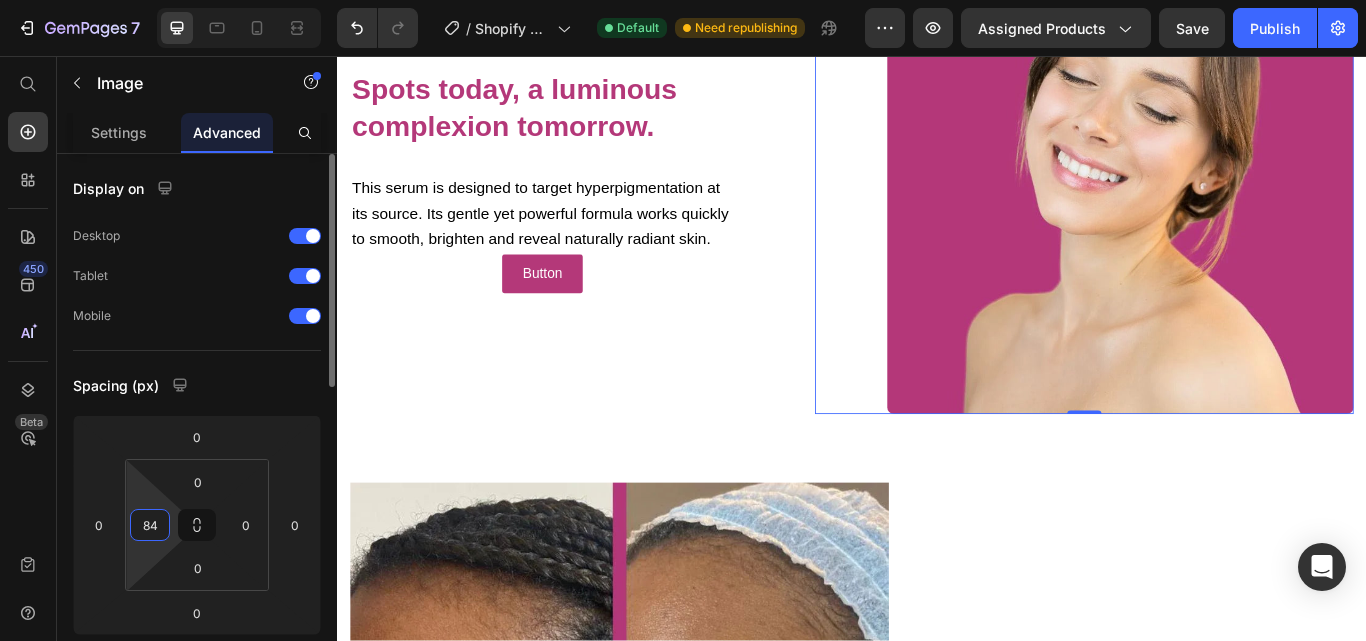 type on "85" 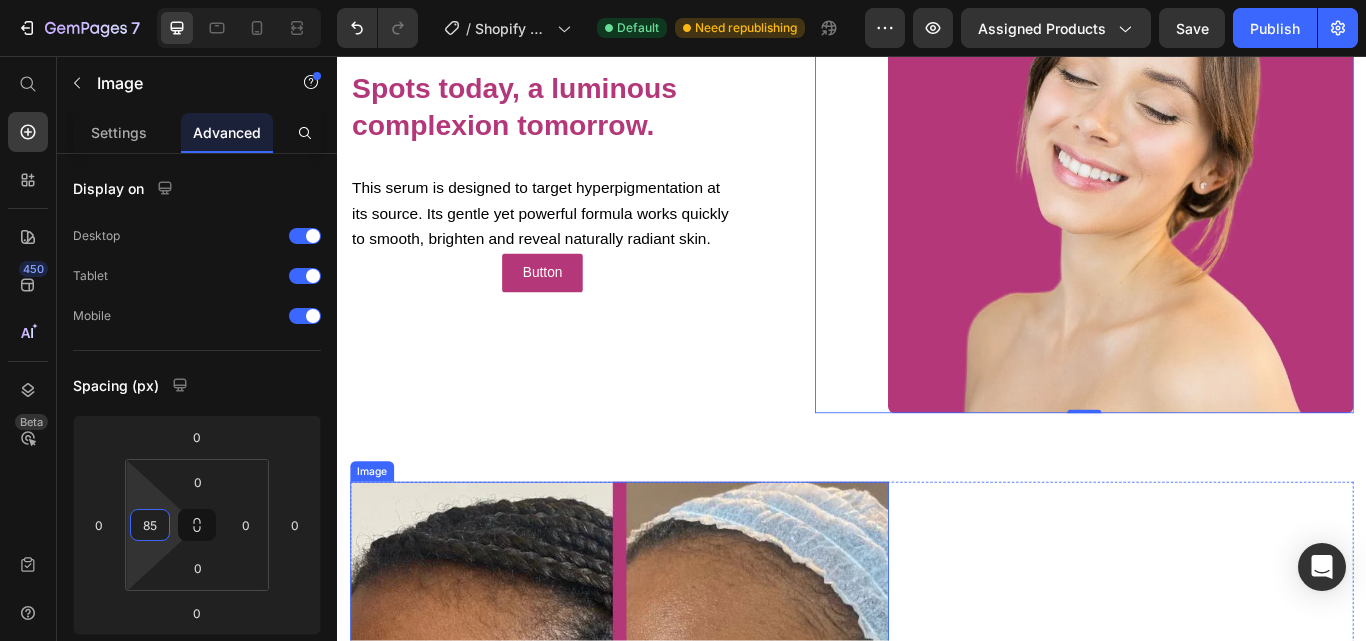 click at bounding box center [666, 867] 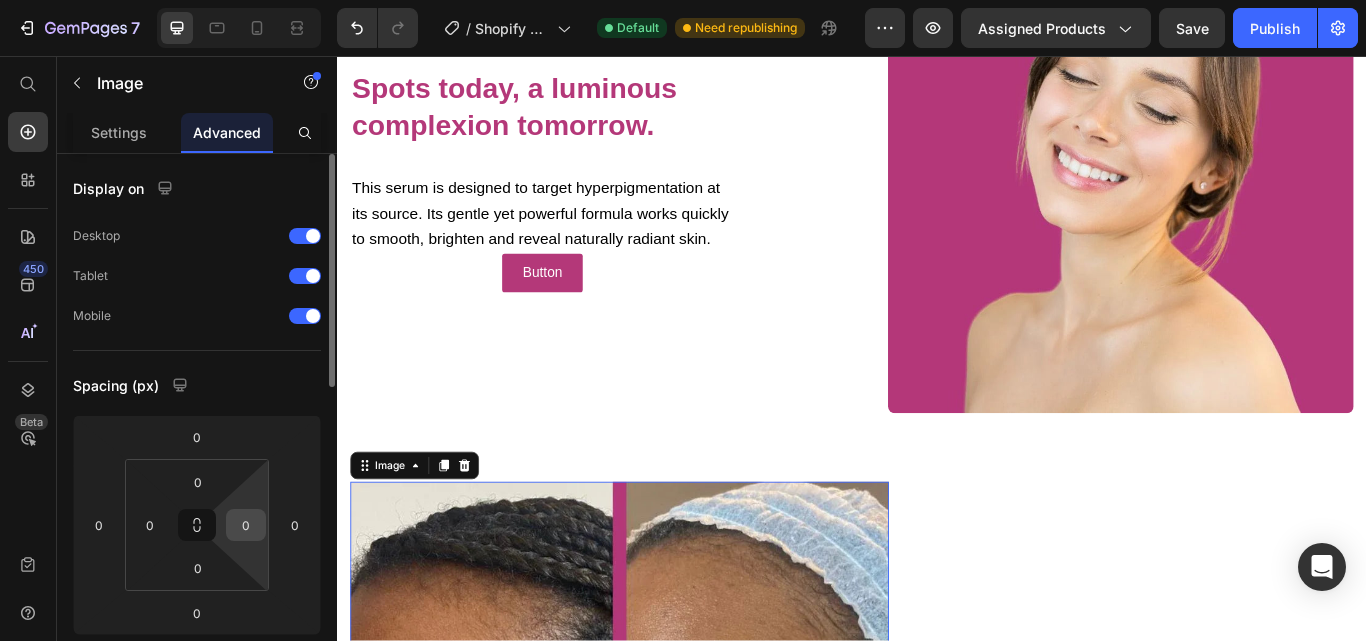 click on "0" at bounding box center (246, 525) 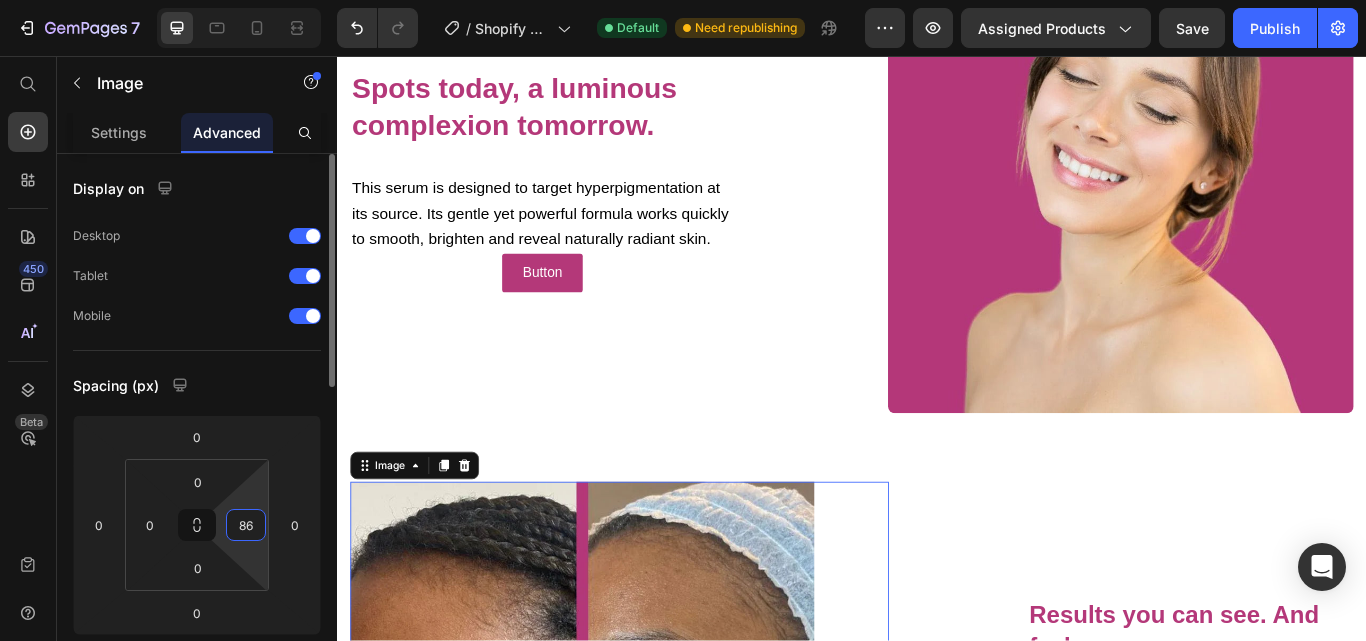 type on "85" 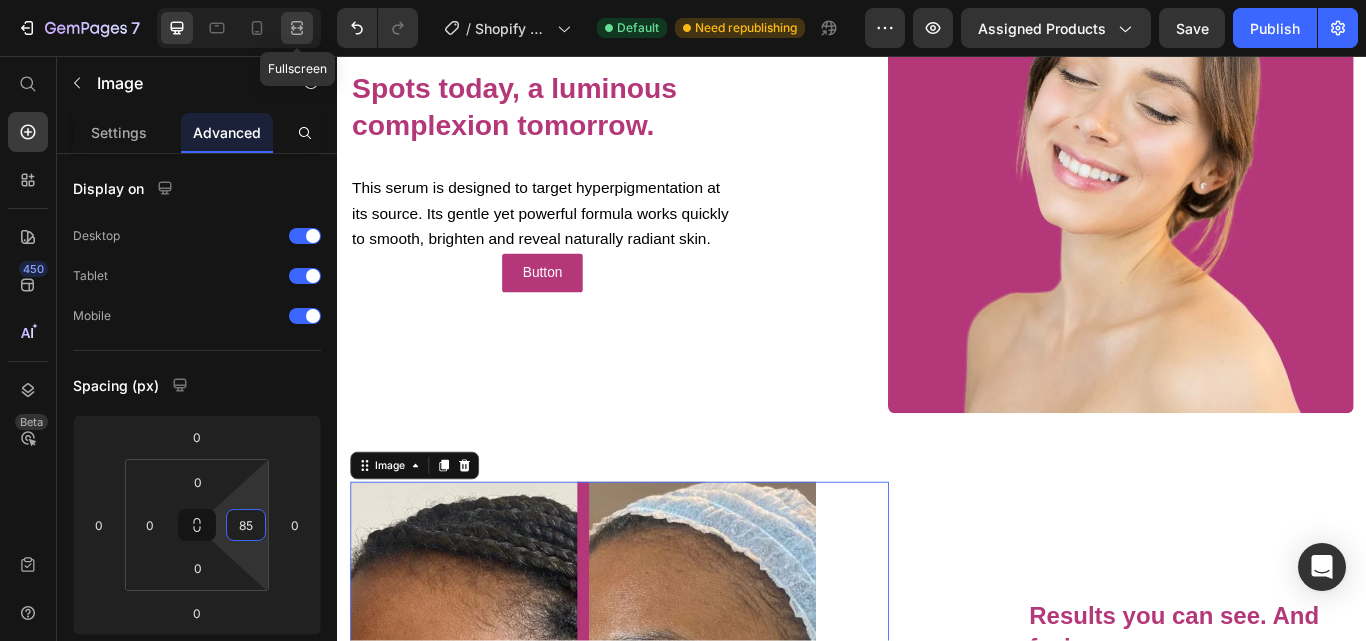 click 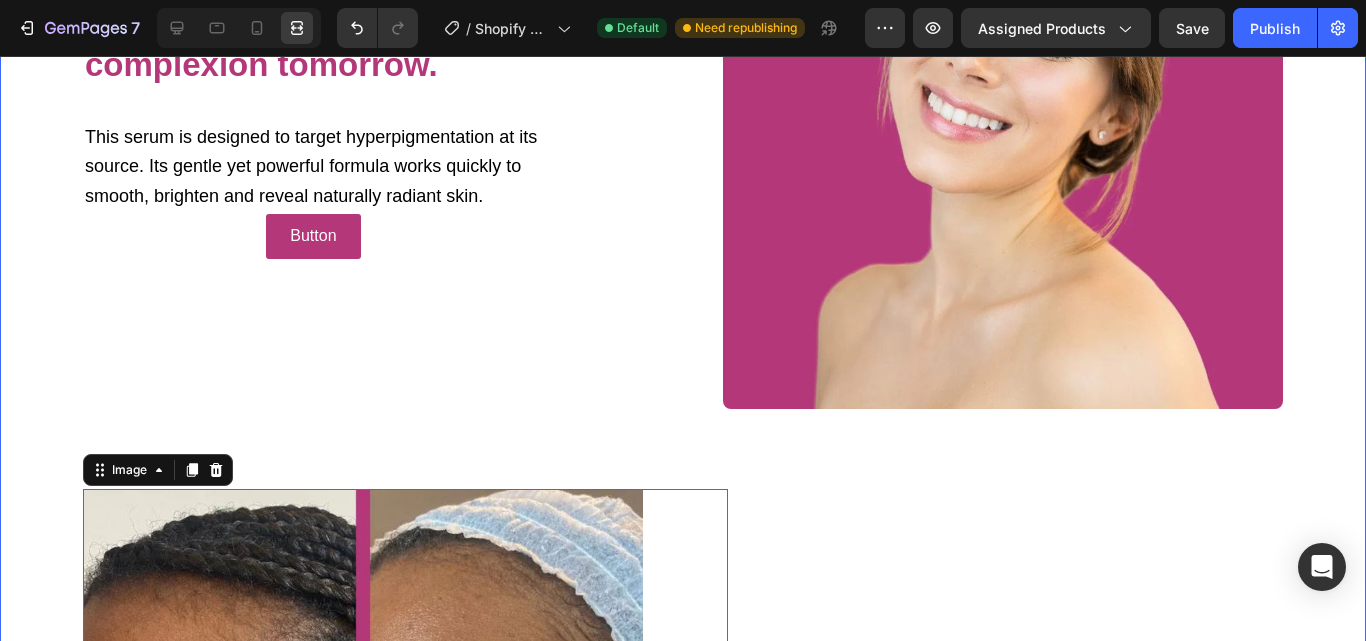 scroll, scrollTop: 1486, scrollLeft: 0, axis: vertical 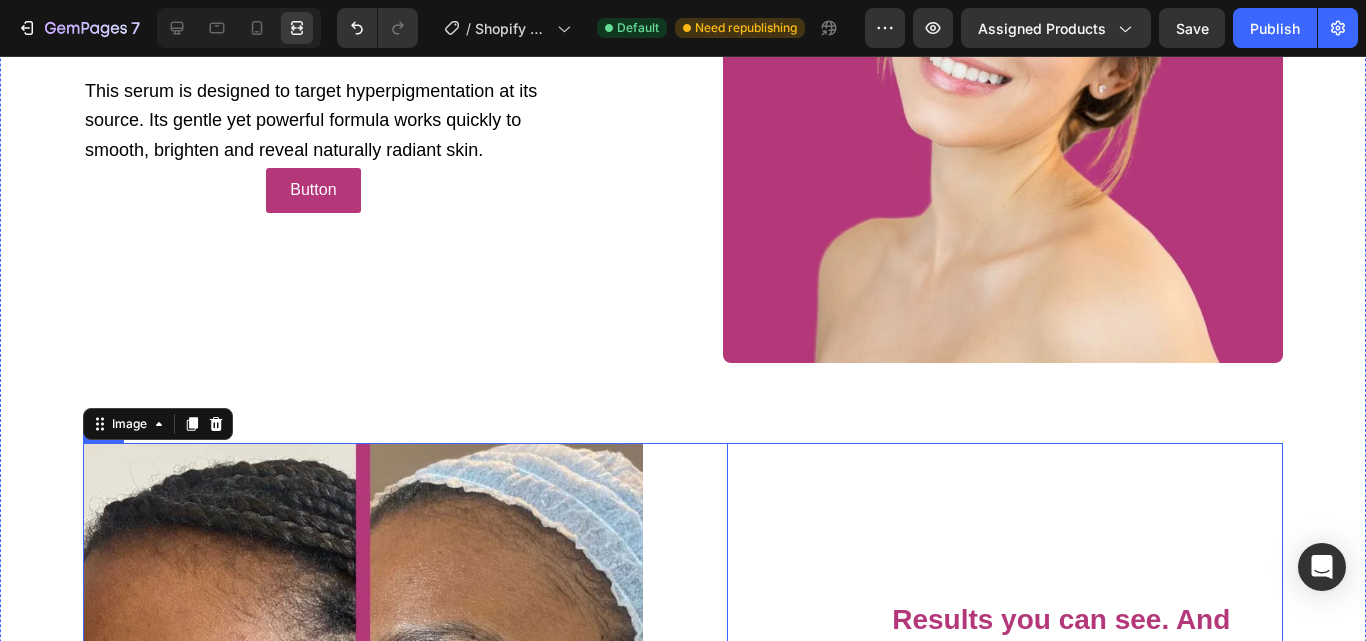 click on "Lorem ipsum dolor sit amet consectetur adipiscing Heading Image   0 Results you can see. And feel Heading Formulated for sensitive skin, Dark Spot Serum is clinically tested to visibly reduce dark spots in just a few weeks - without harming your skin. Text Block Button Button Row Row" at bounding box center [683, 723] 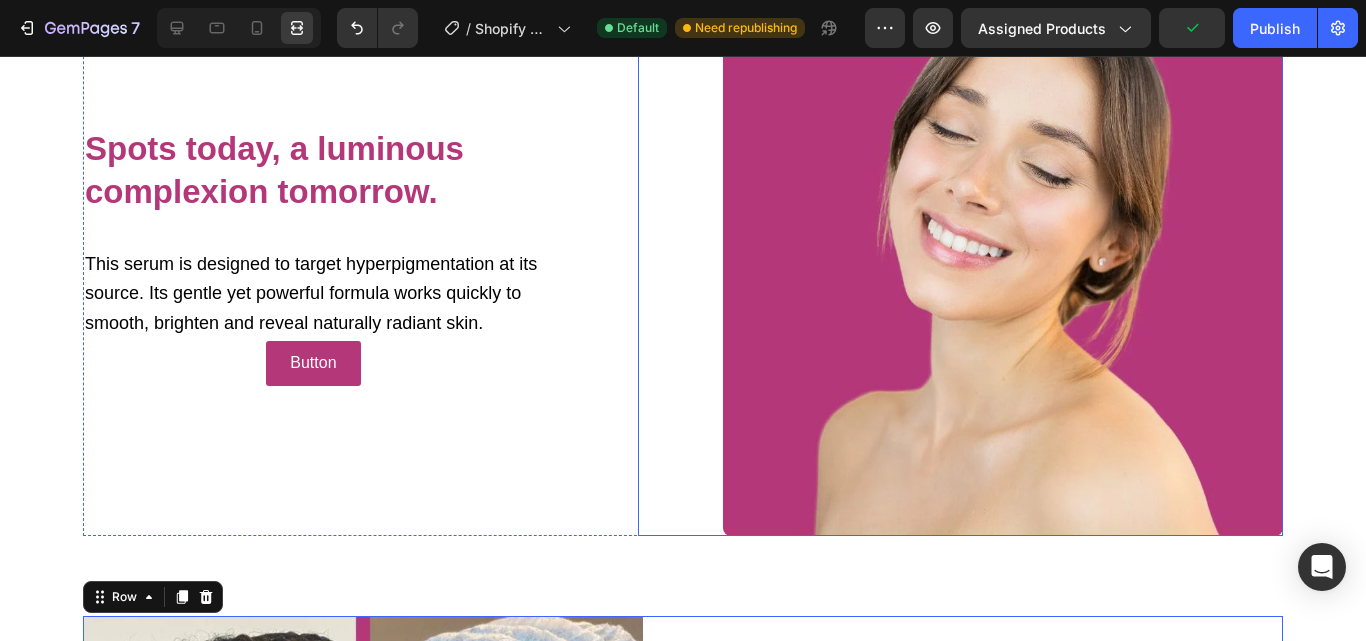 scroll, scrollTop: 1386, scrollLeft: 0, axis: vertical 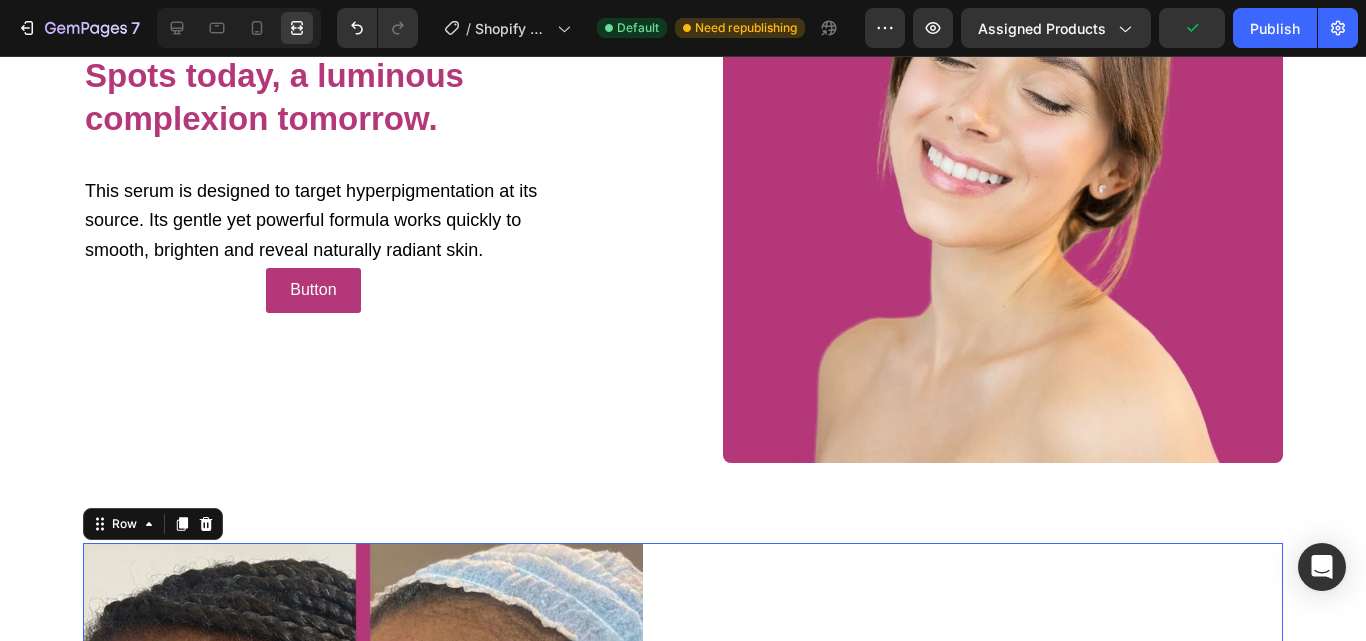 click on "Lorem ipsum dolor sit amet consectetur adipiscing Heading Image Results you can see. And feel Heading Formulated for sensitive skin, Dark Spot Serum is clinically tested to visibly reduce dark spots in just a few weeks - without harming your skin. Text Block Button Button Row Row   16" at bounding box center [683, 823] 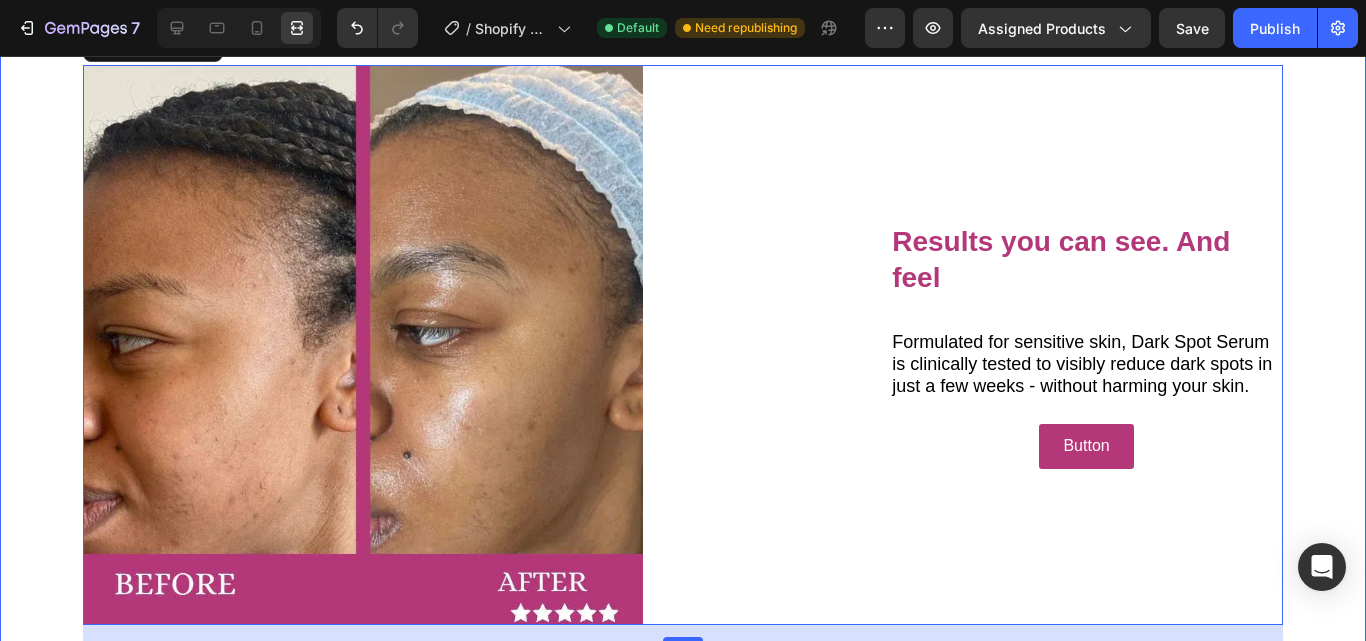 scroll, scrollTop: 1986, scrollLeft: 0, axis: vertical 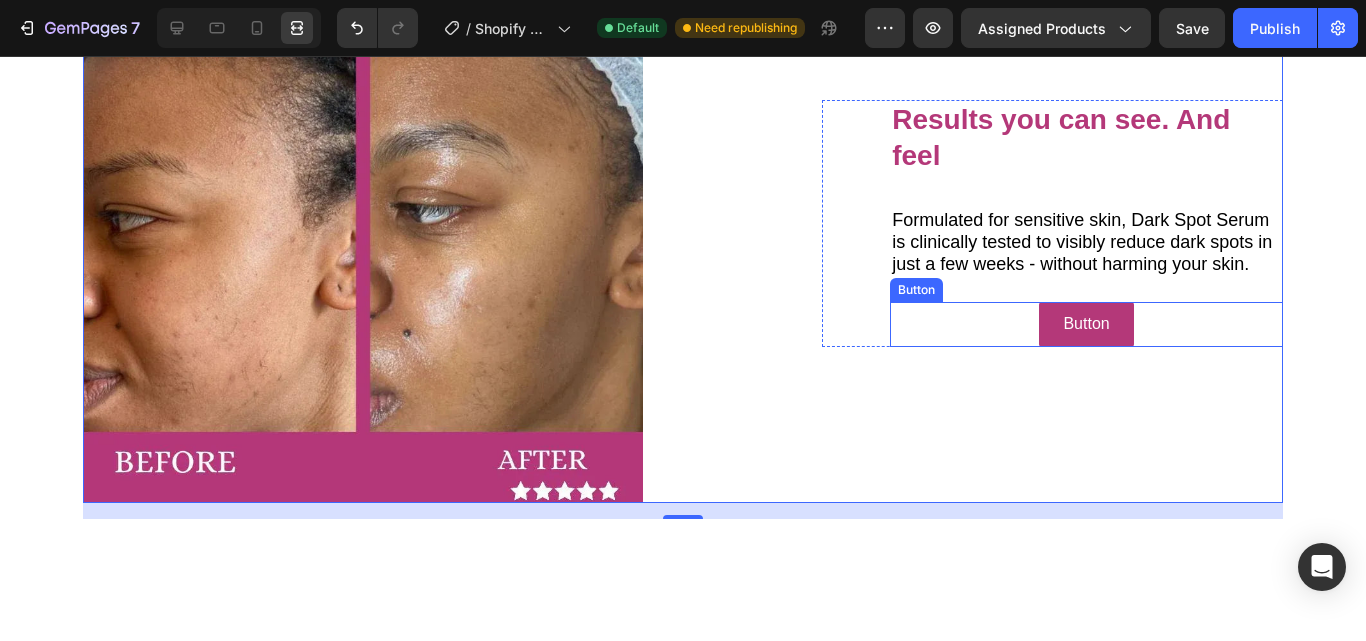 click on "Button Button" at bounding box center [1086, 324] 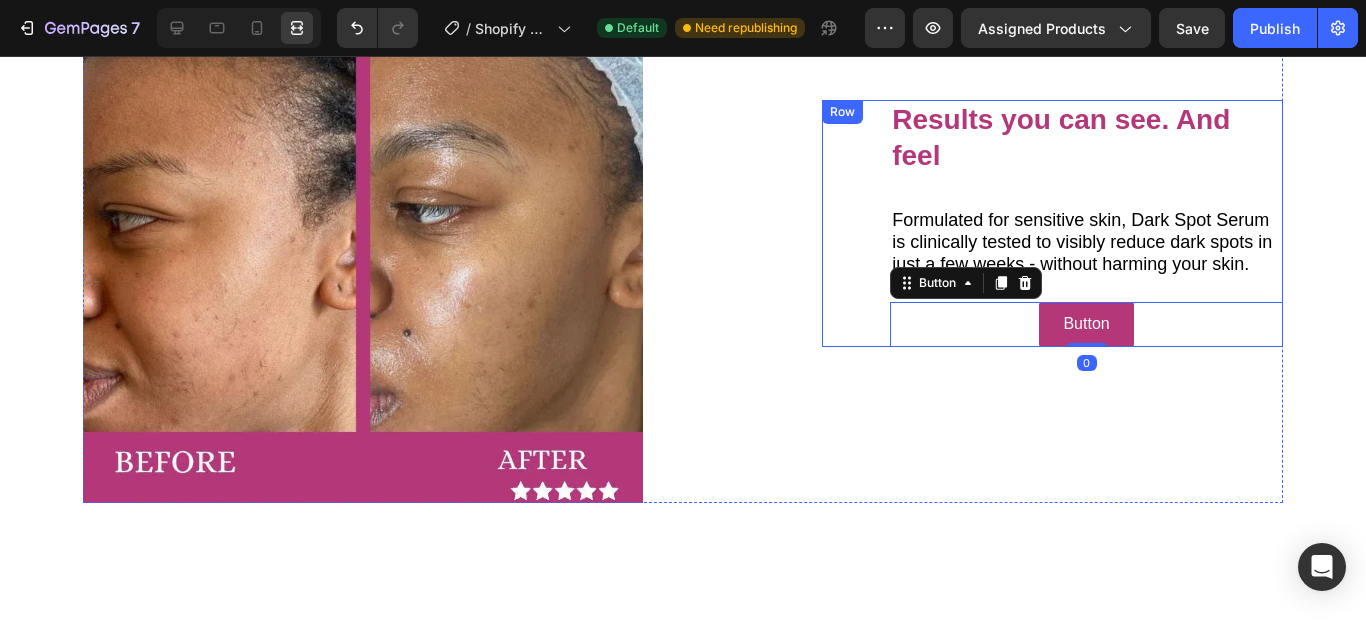 click on "Results you can see. And feel Heading Formulated for sensitive skin, Dark Spot Serum is clinically tested to visibly reduce dark spots in just a few weeks - without harming your skin. Text Block Button Button   0 Row" at bounding box center [1052, 223] 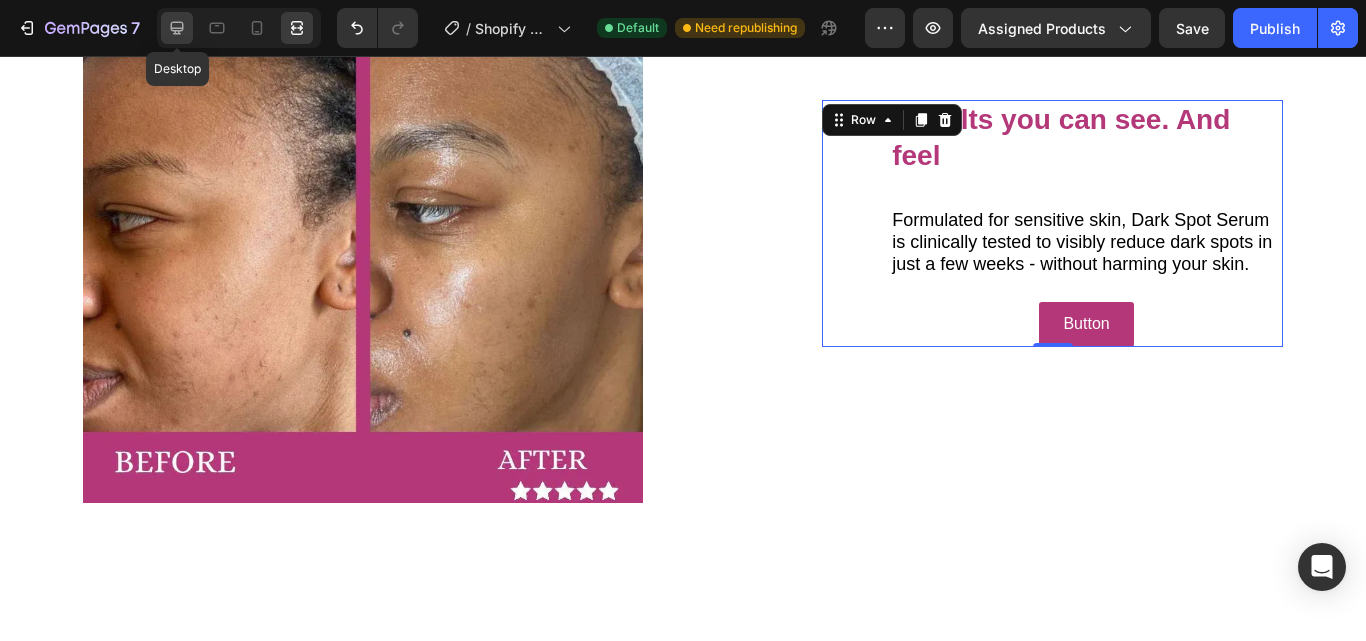 click 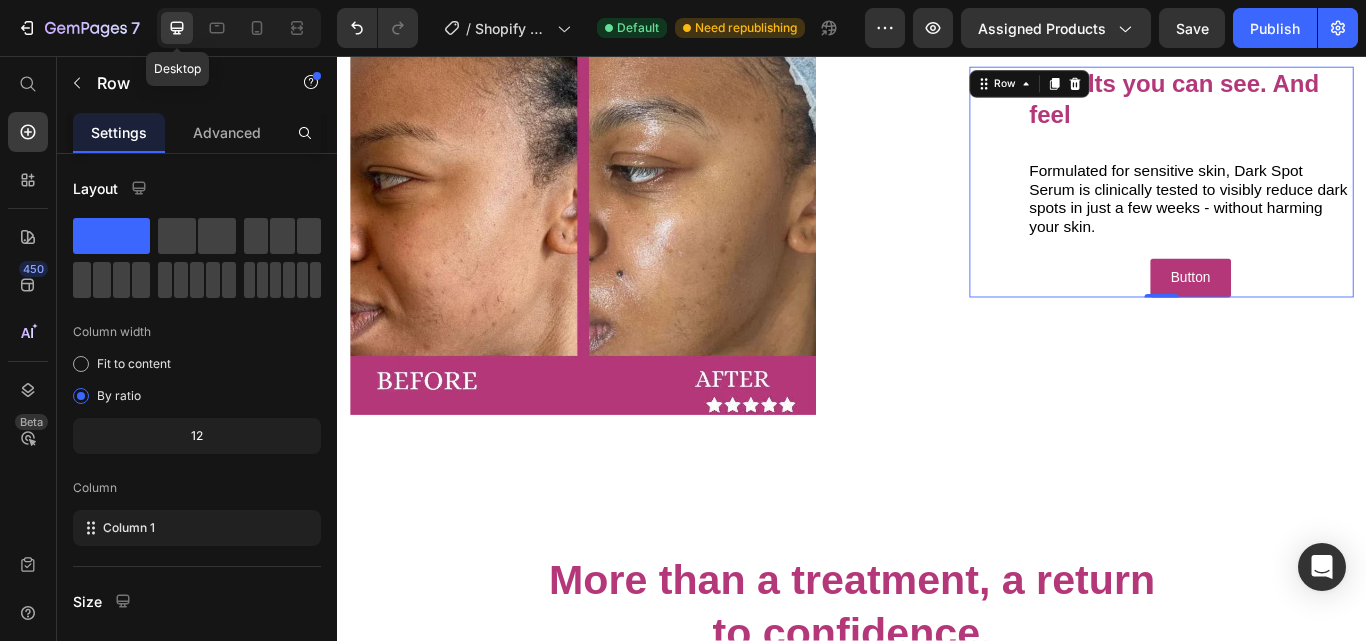 scroll, scrollTop: 1960, scrollLeft: 0, axis: vertical 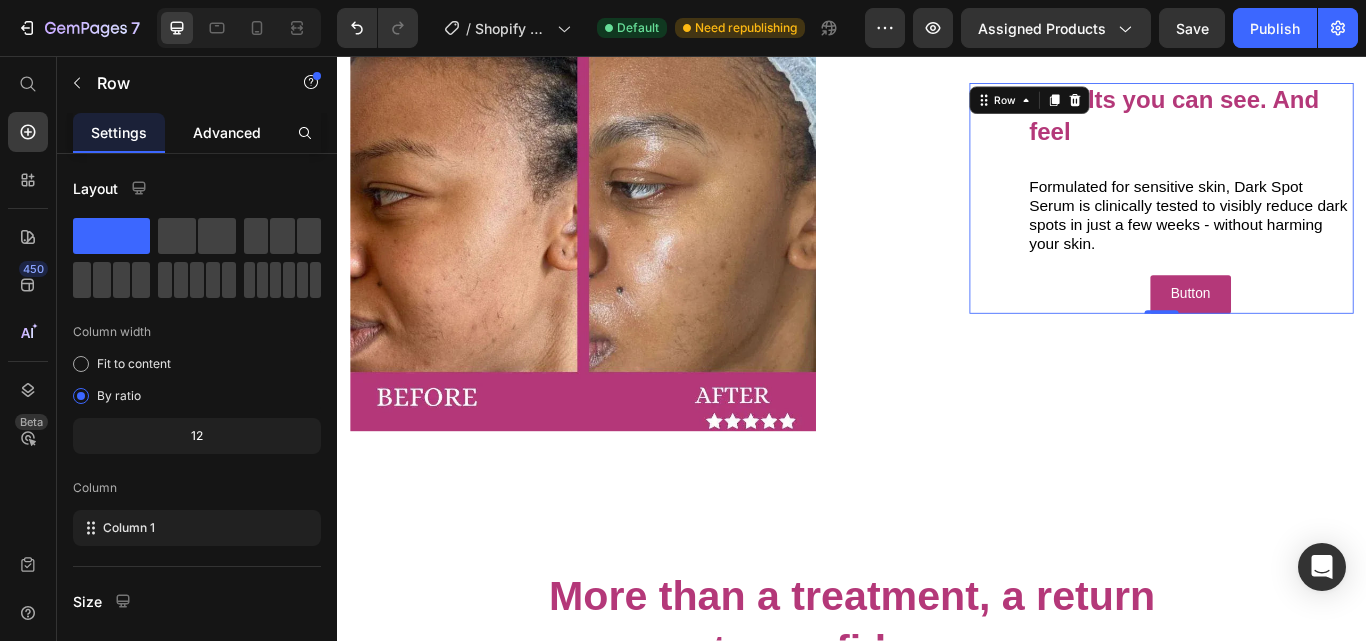 click on "Advanced" at bounding box center [227, 132] 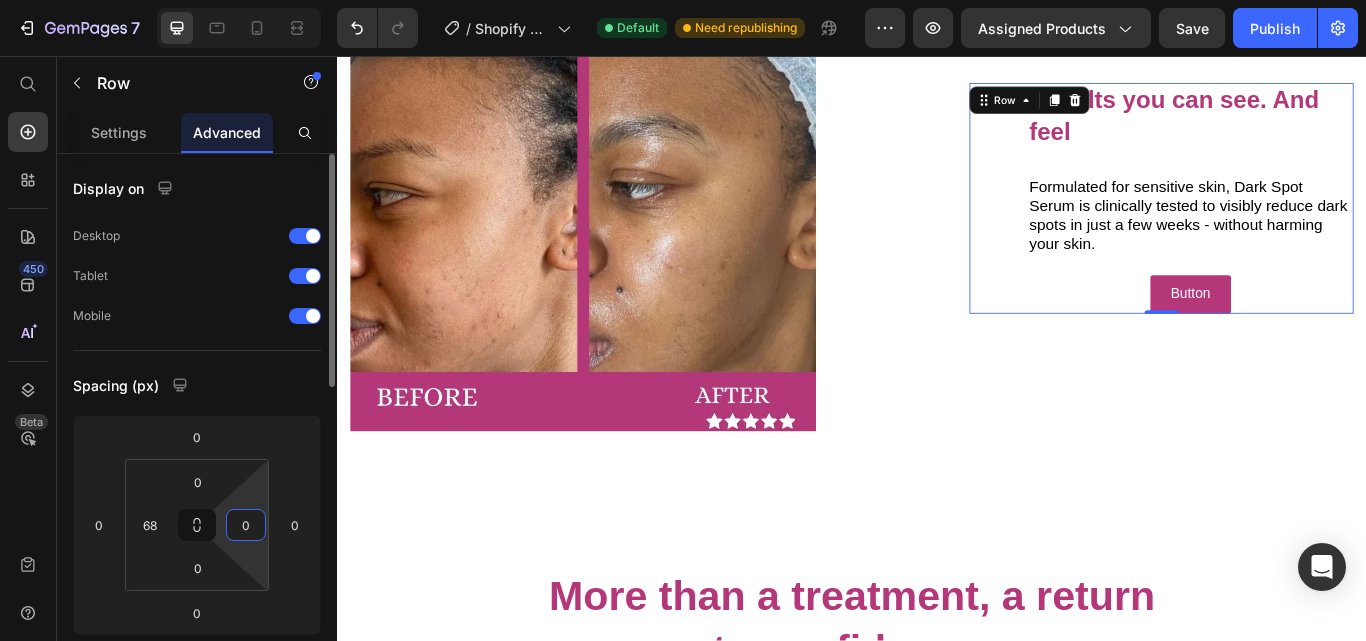 click on "0" at bounding box center (246, 525) 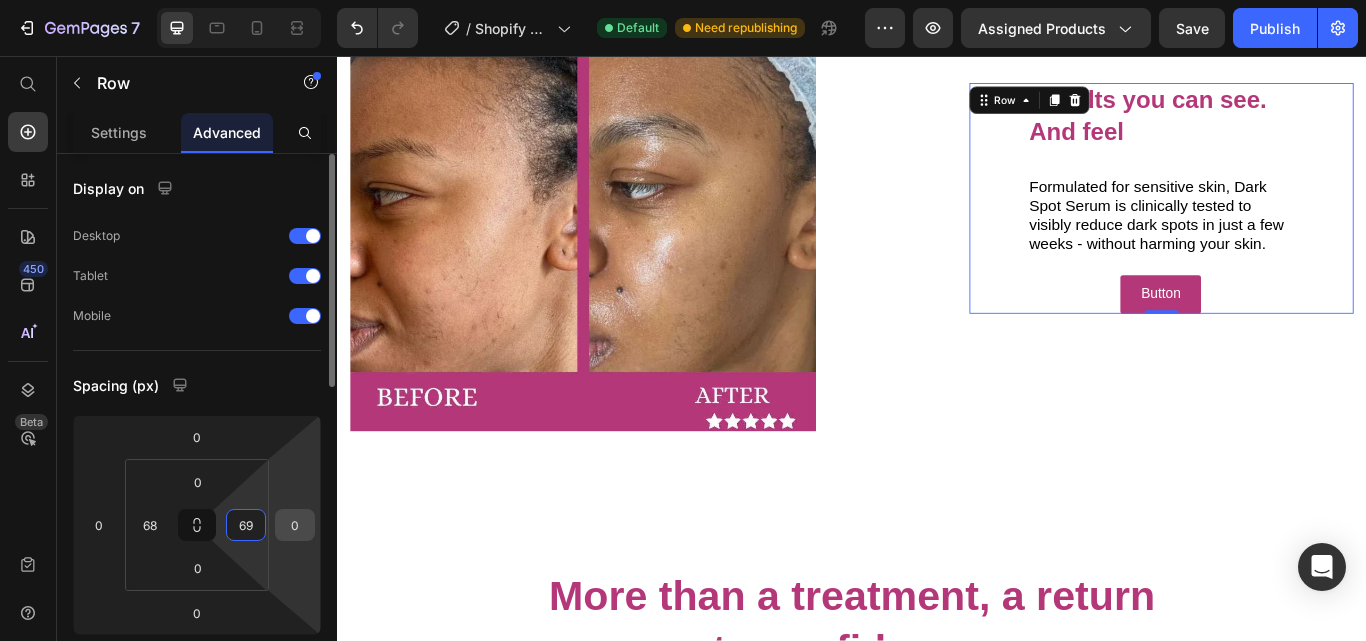 type on "68" 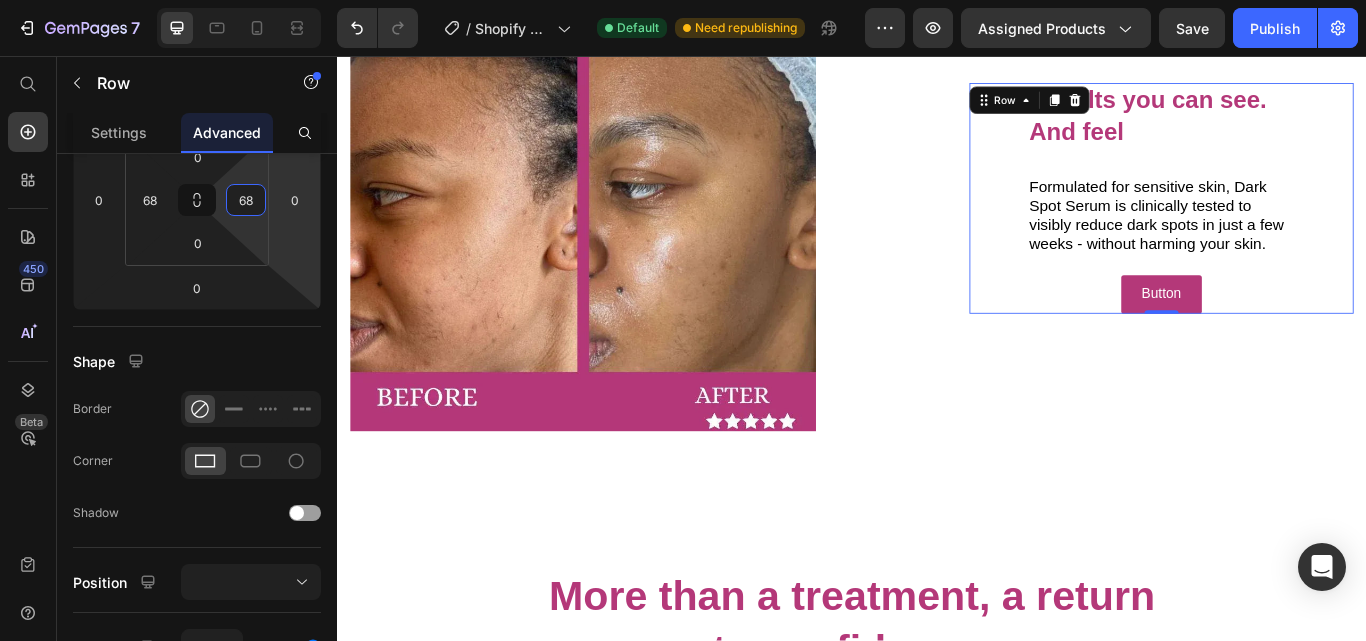 scroll, scrollTop: 0, scrollLeft: 0, axis: both 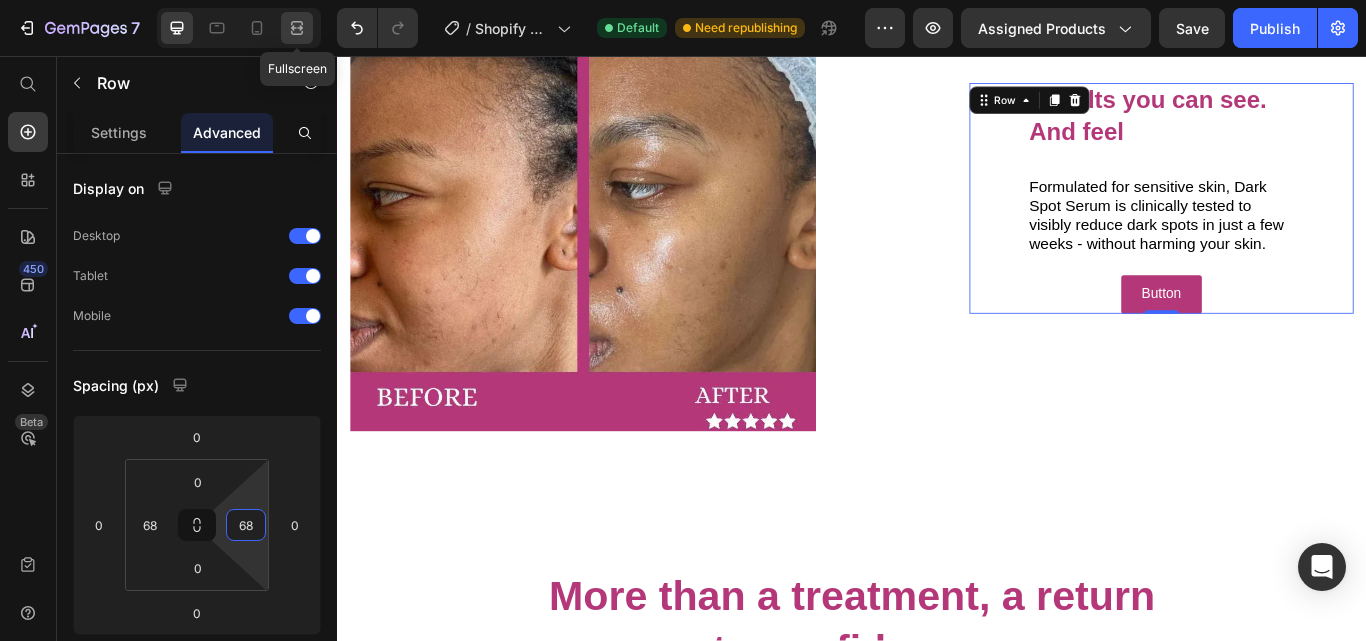 click 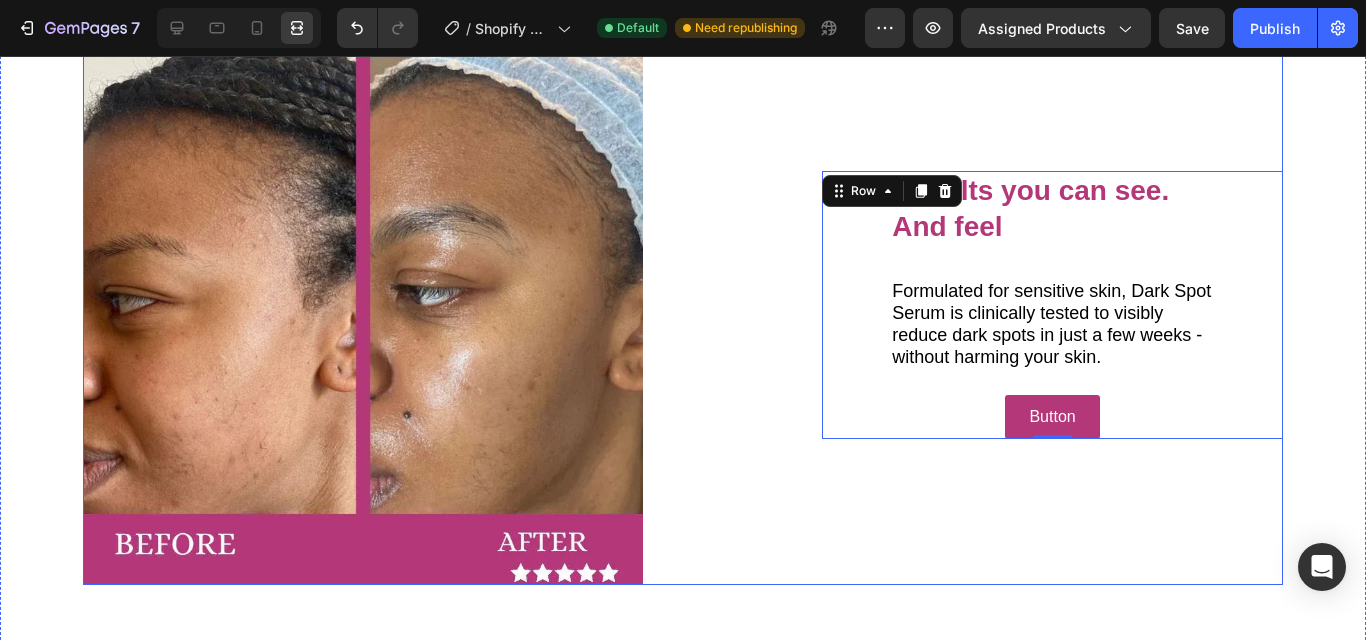 scroll, scrollTop: 1886, scrollLeft: 0, axis: vertical 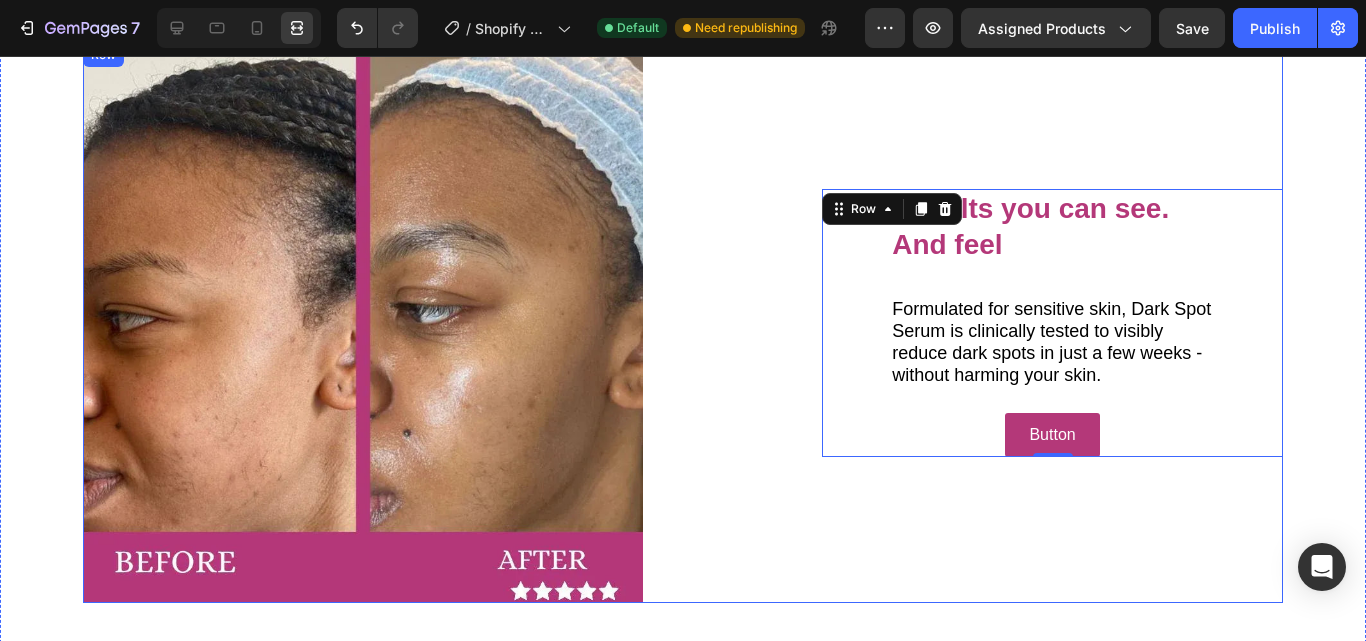 click on "Lorem ipsum dolor sit amet consectetur adipiscing Heading Image Results you can see. And feel Heading Formulated for sensitive skin, Dark Spot Serum is clinically tested to visibly reduce dark spots in just a few weeks - without harming your skin. Text Block Button Button Row   0 Row" at bounding box center (683, 323) 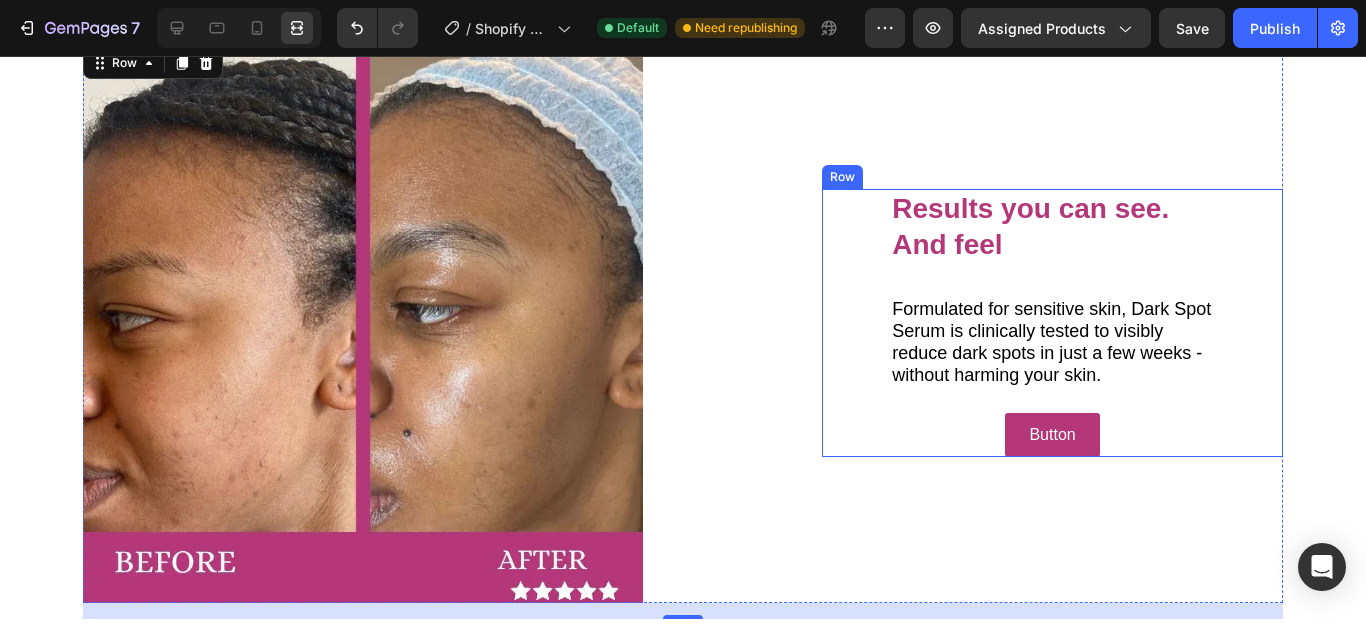 click on "Results you can see. And feel Heading Formulated for sensitive skin, Dark Spot Serum is clinically tested to visibly reduce dark spots in just a few weeks - without harming your skin. Text Block Button Button Row" at bounding box center (1052, 323) 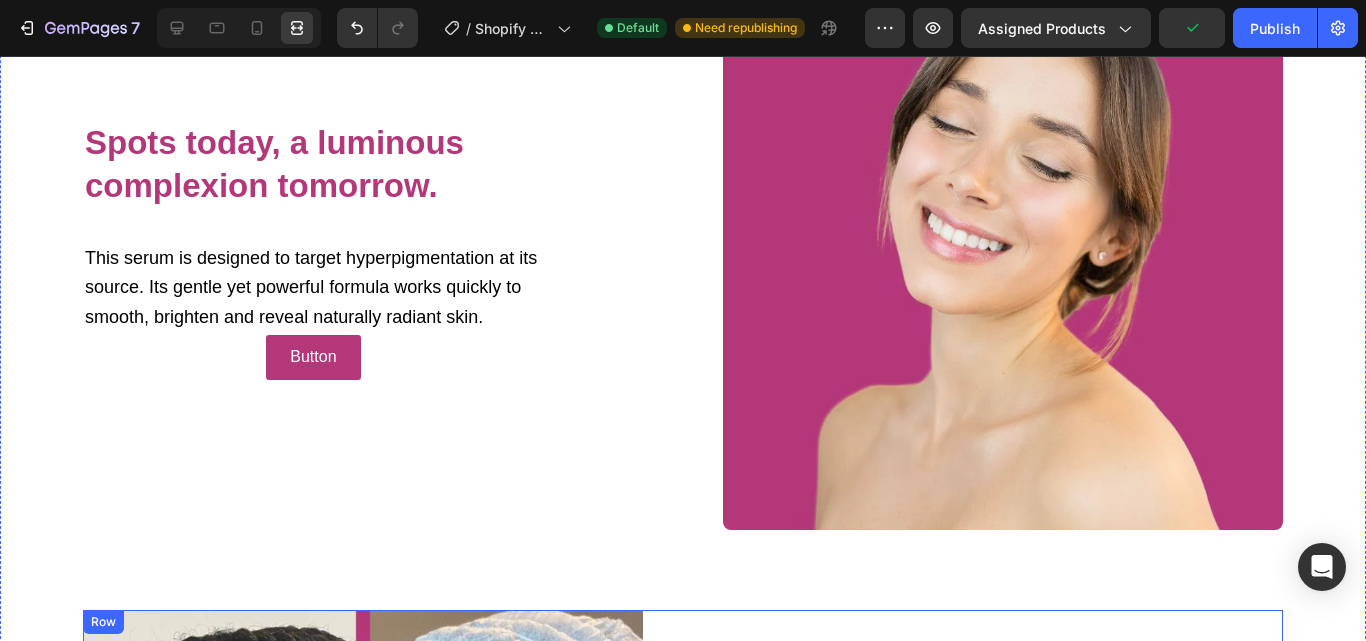 scroll, scrollTop: 1286, scrollLeft: 0, axis: vertical 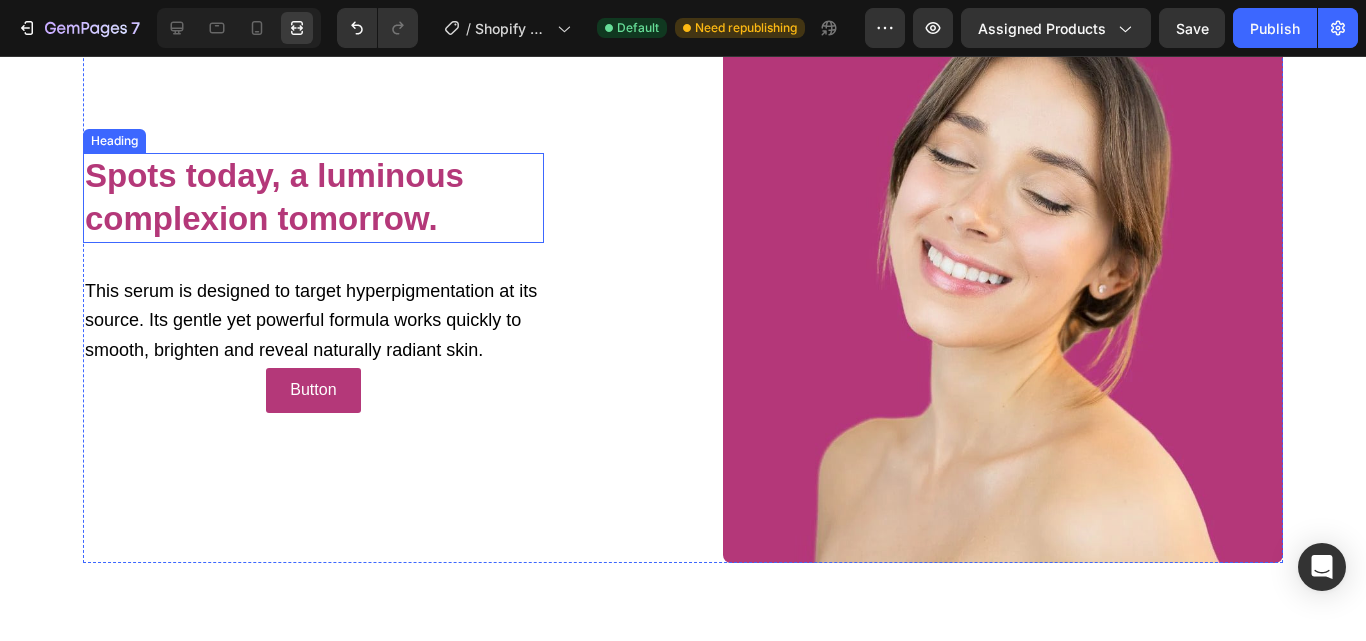 click on "Spots today, a luminous complexion tomorrow." at bounding box center (274, 197) 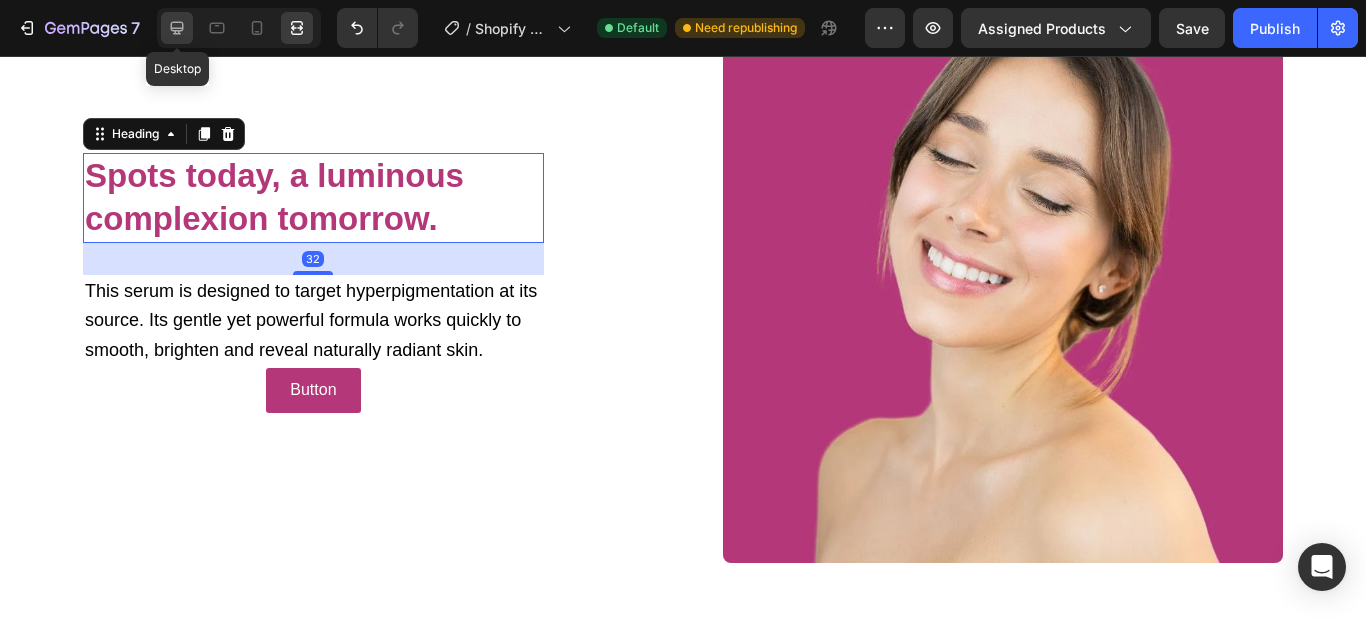 click 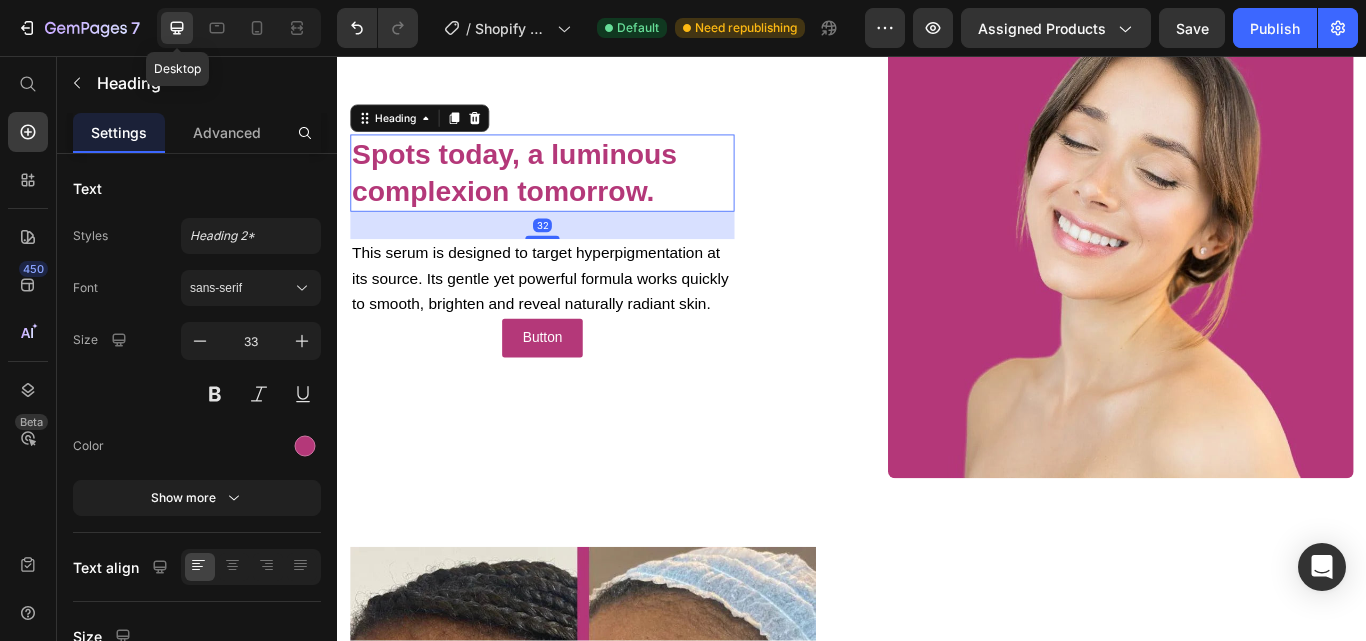 scroll, scrollTop: 1258, scrollLeft: 0, axis: vertical 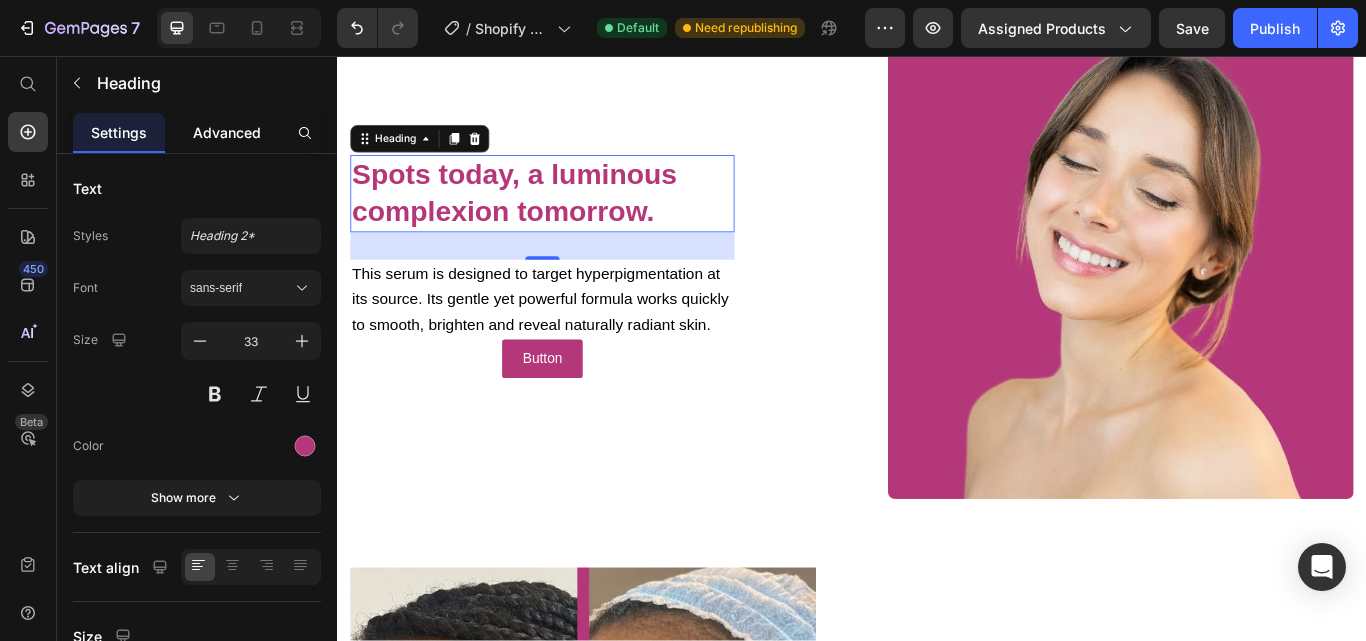 click on "Advanced" at bounding box center [227, 132] 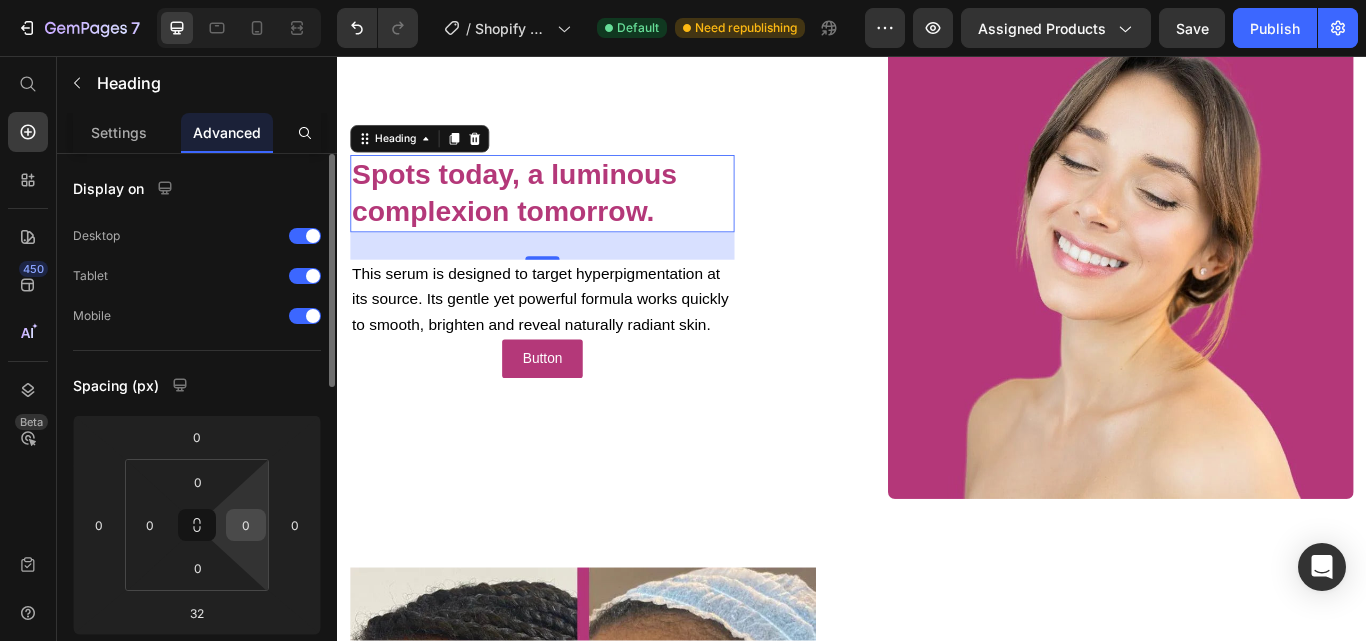 click on "0" at bounding box center [246, 525] 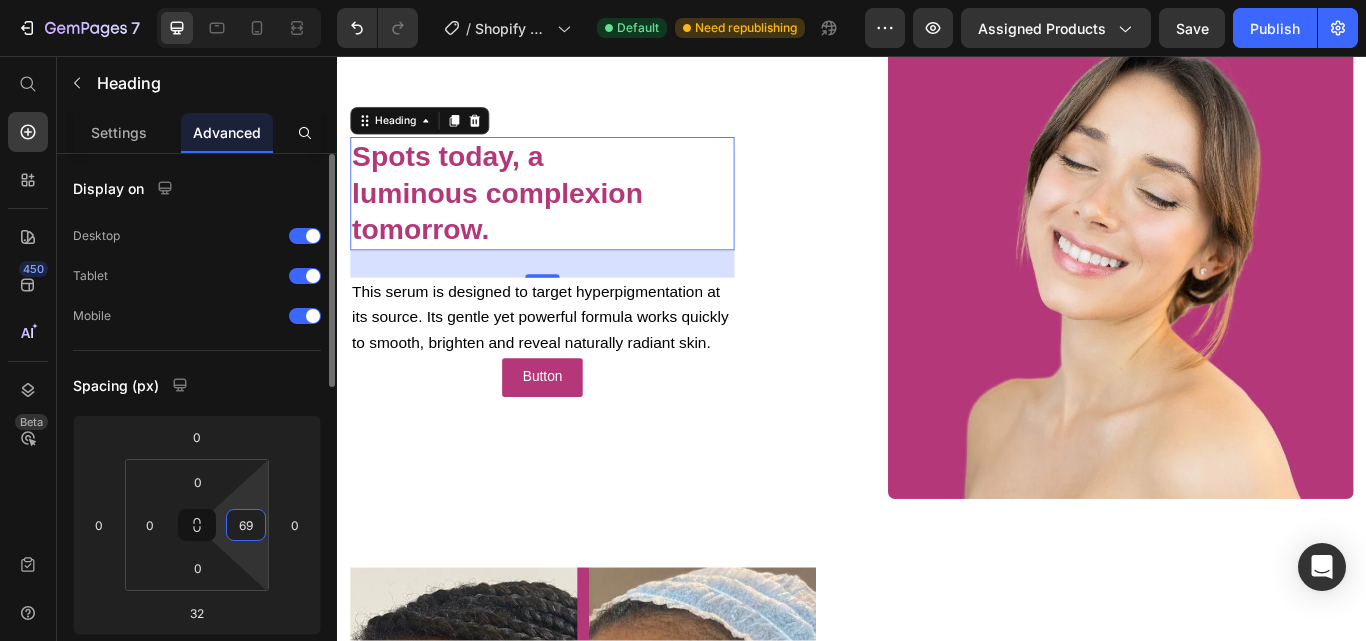 type on "68" 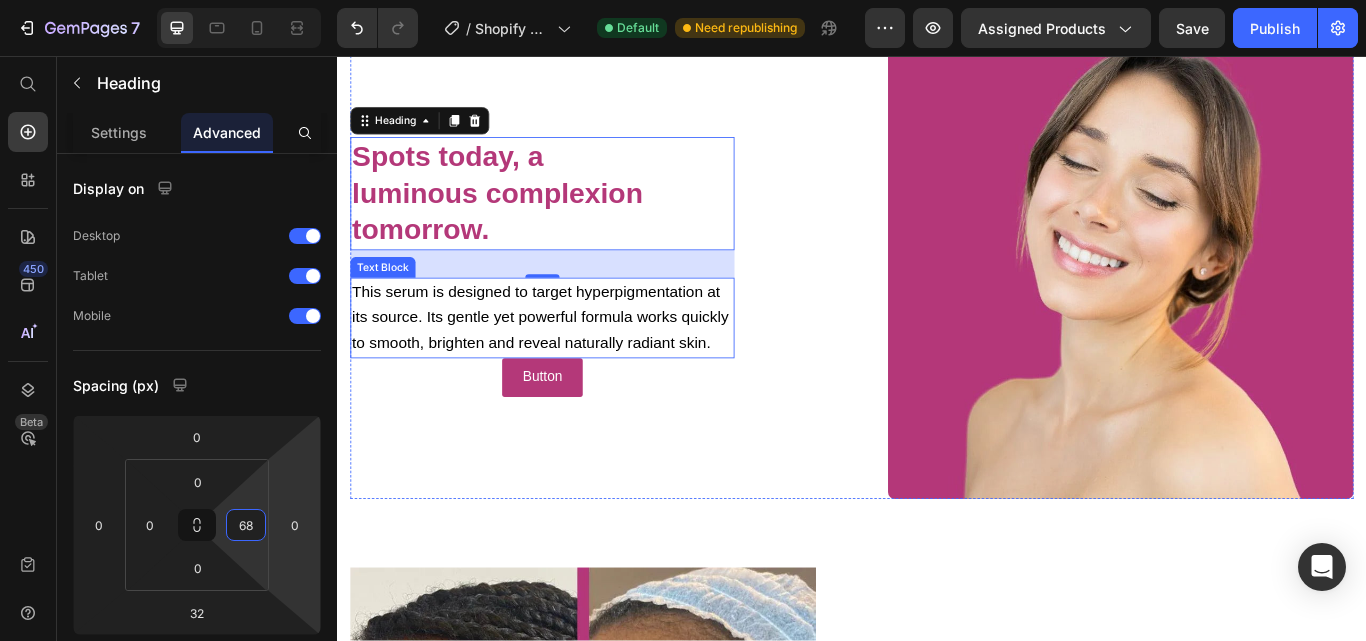 click on "This serum is designed to target hyperpigmentation at its source. Its gentle yet powerful formula works quickly to smooth, brighten and reveal naturally radiant skin." at bounding box center (576, 361) 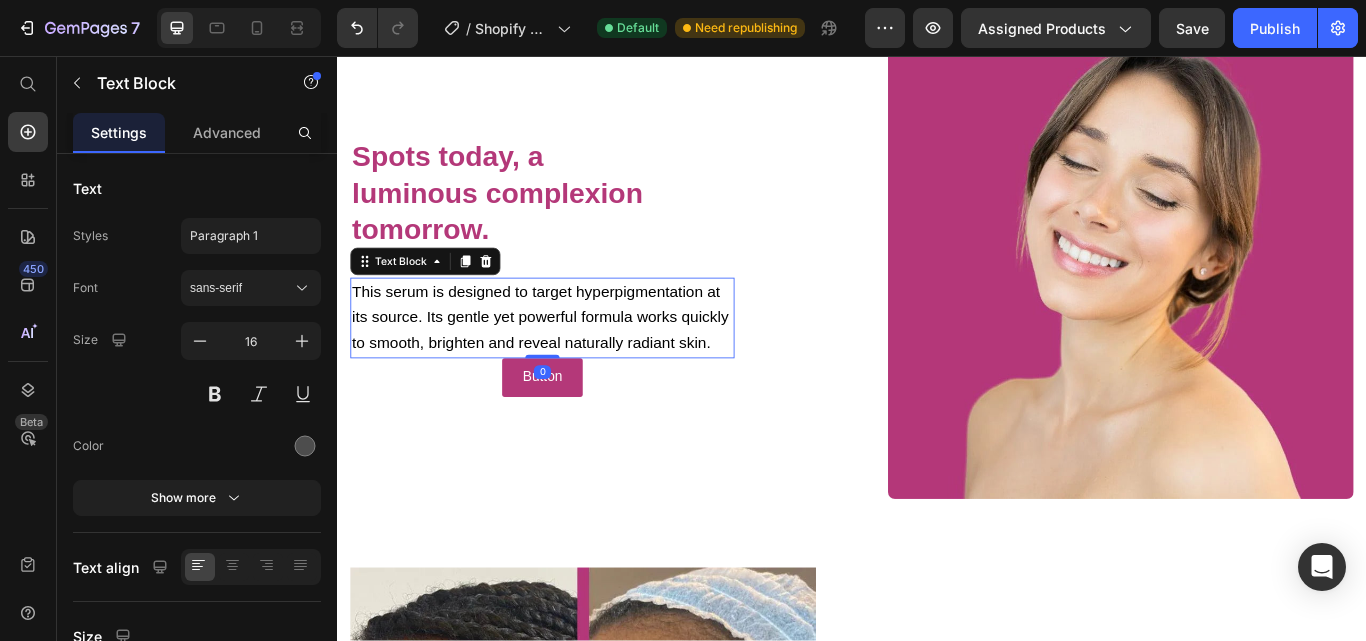 click on "This serum is designed to target hyperpigmentation at its source. Its gentle yet powerful formula works quickly to smooth, brighten and reveal naturally radiant skin." at bounding box center [576, 361] 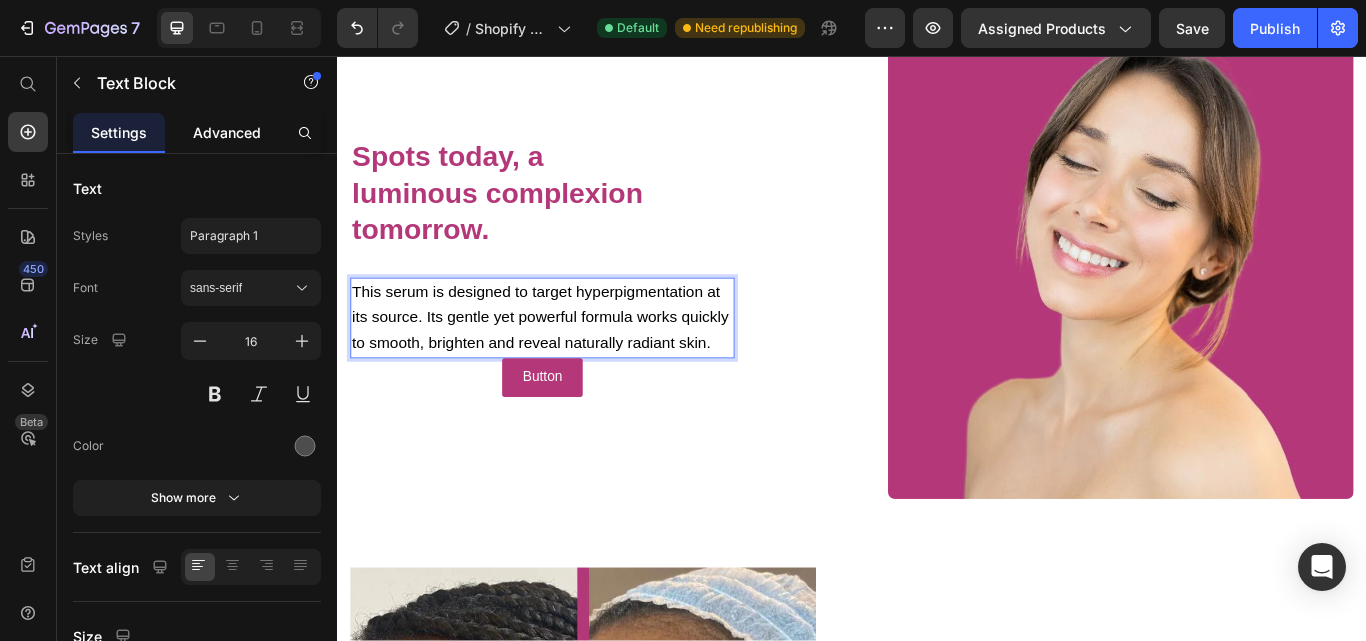 click on "Advanced" 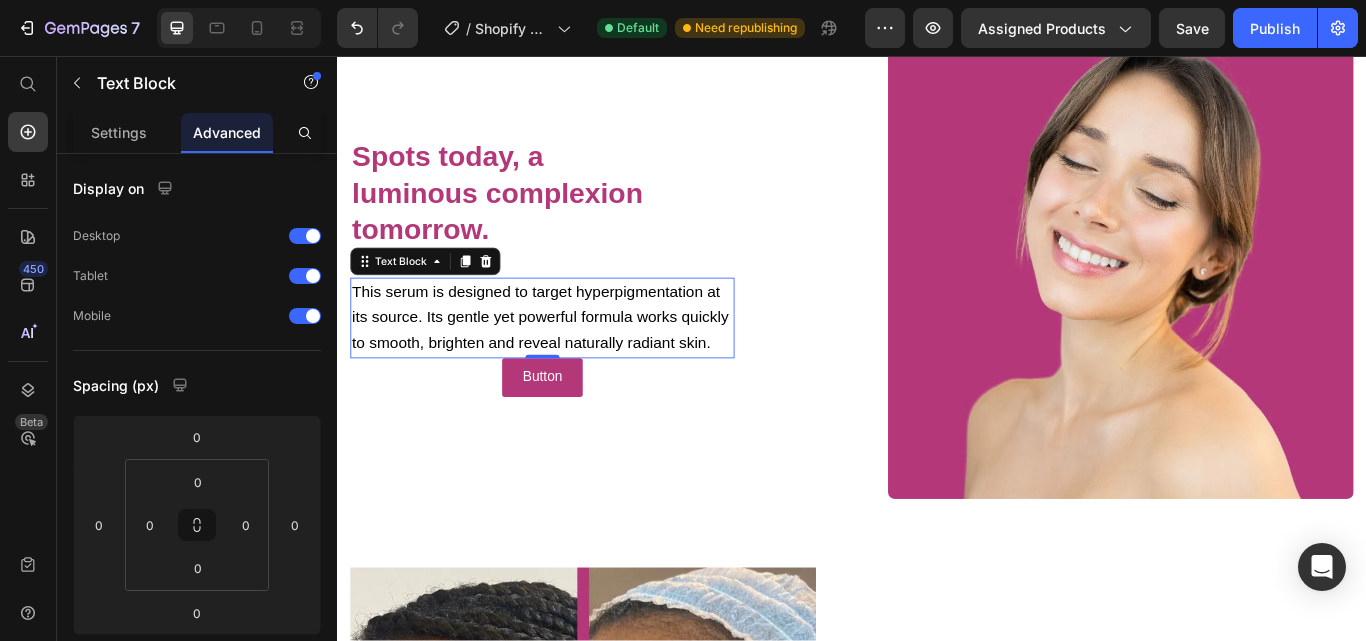 click on "Advanced" at bounding box center (227, 132) 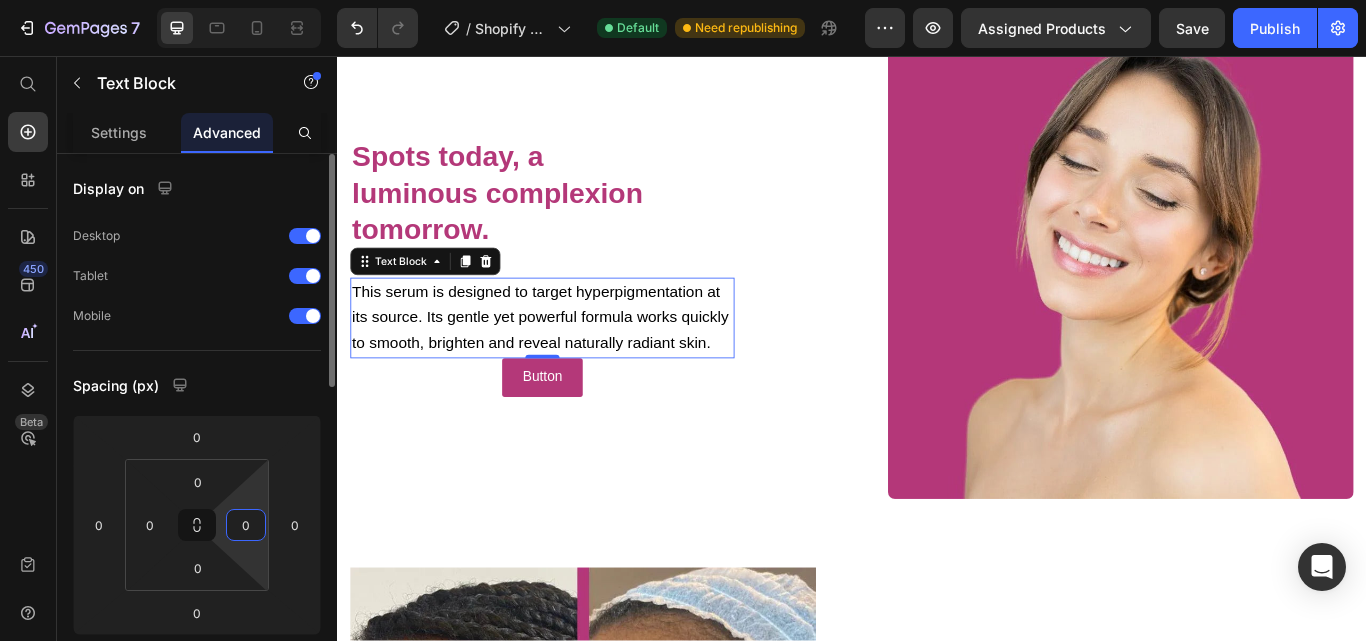 click on "0" at bounding box center (246, 525) 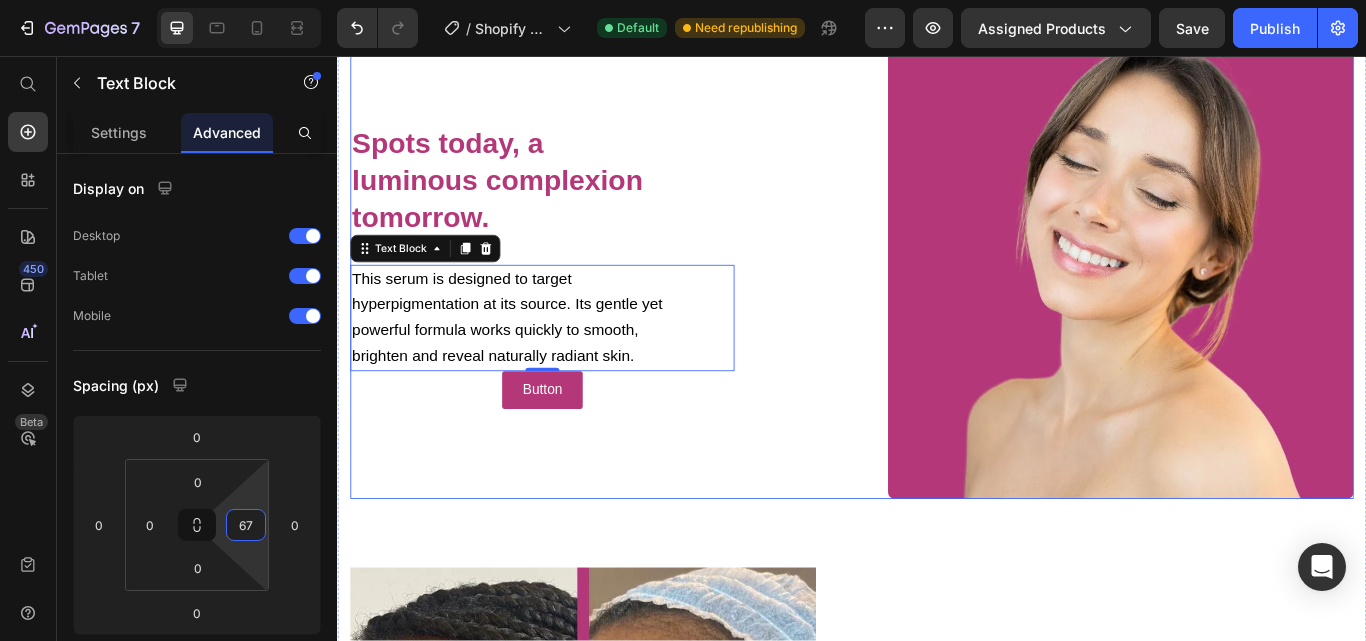 type on "68" 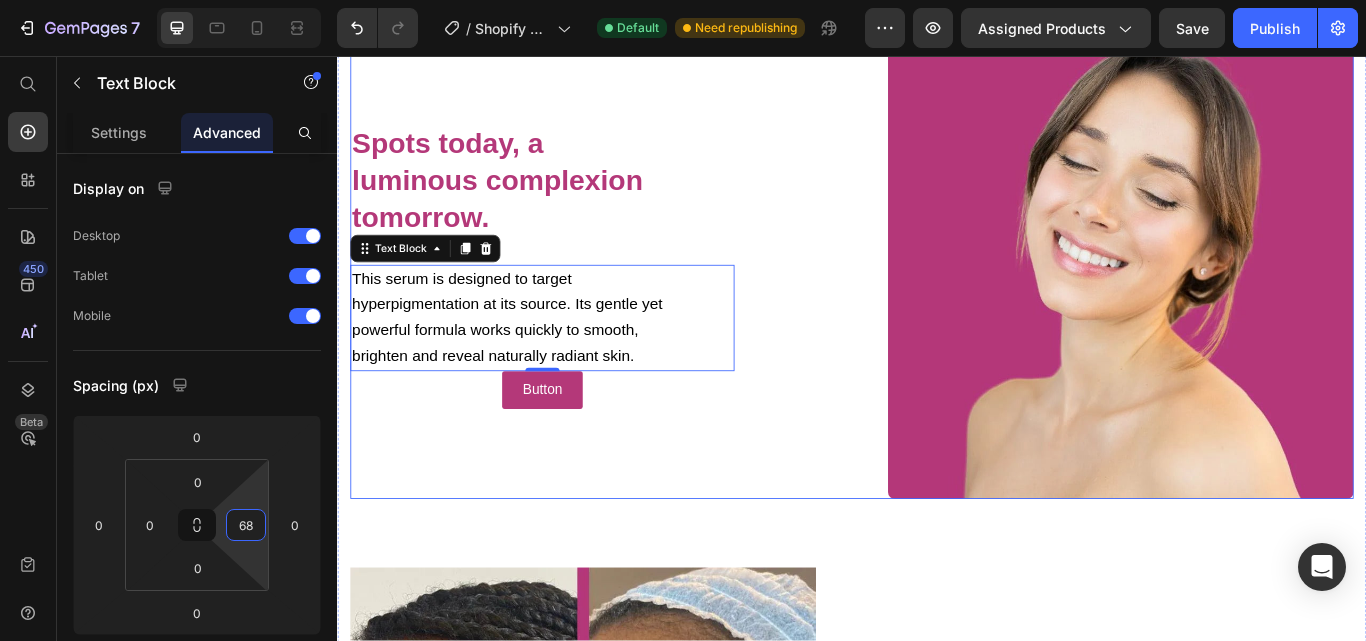click on "Spots today, a luminous complexion tomorrow. Heading This serum is designed to target hyperpigmentation at its source. Its gentle yet powerful formula works quickly to smooth, brighten and reveal naturally radiant skin. Text Block   0 Button Button" at bounding box center [576, 302] 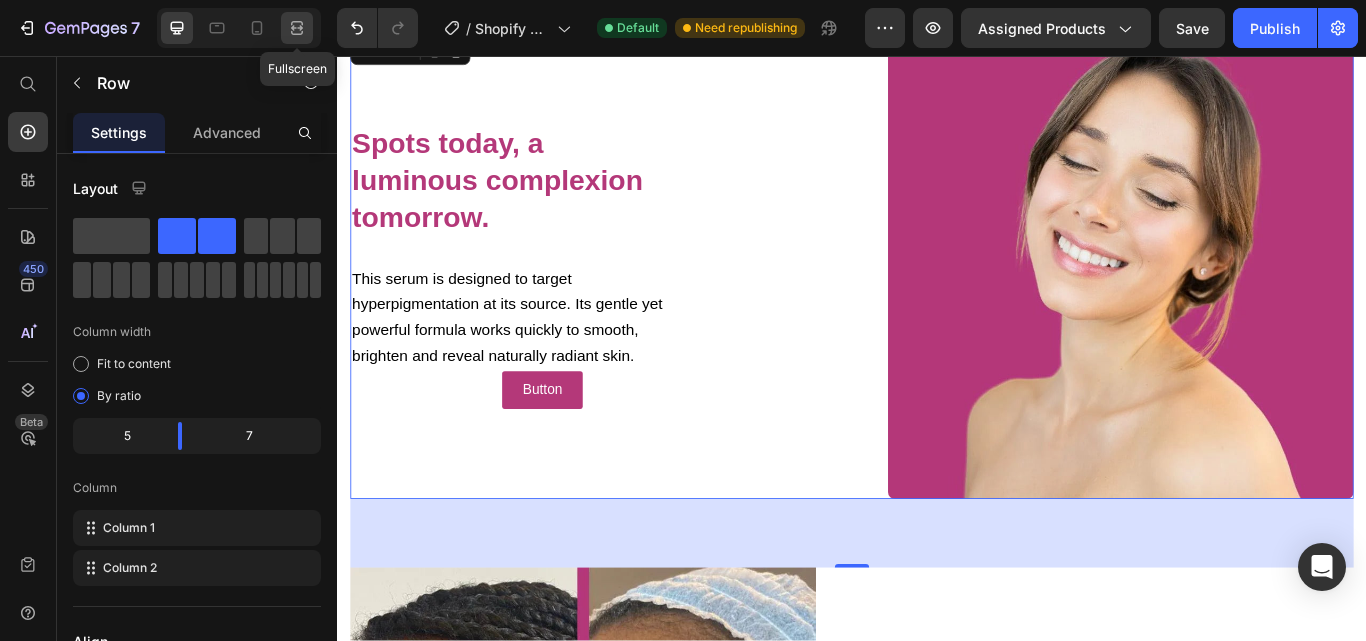 click 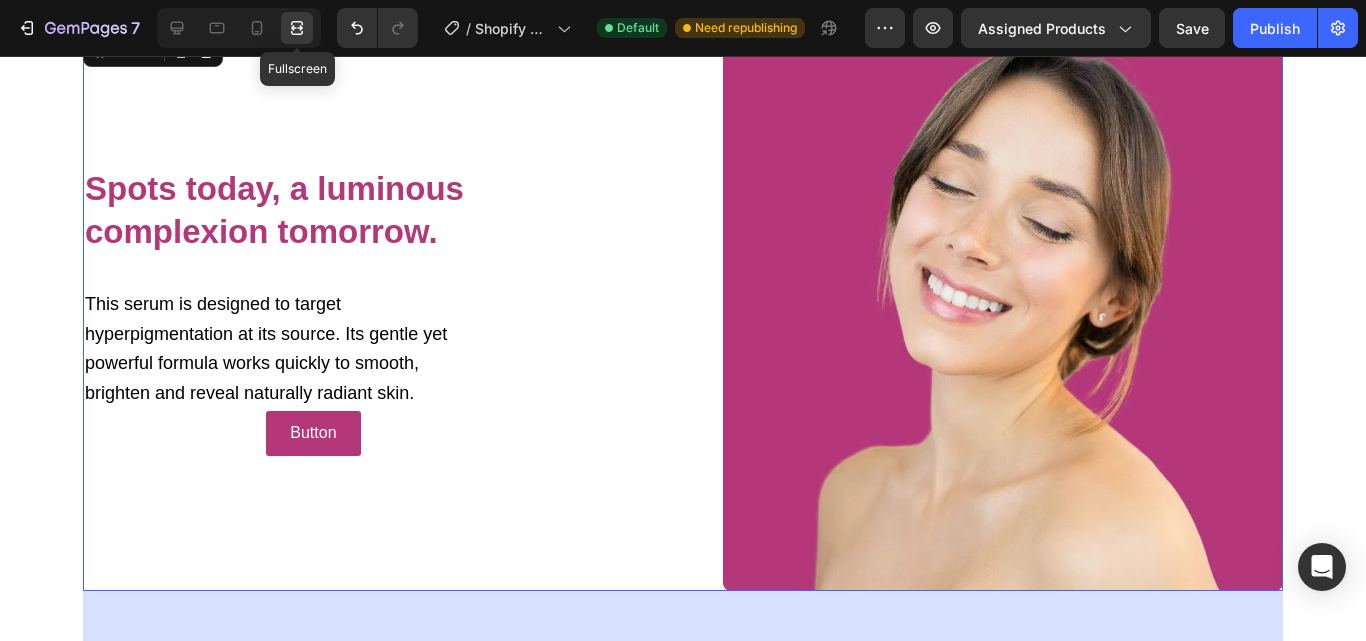 scroll, scrollTop: 1293, scrollLeft: 0, axis: vertical 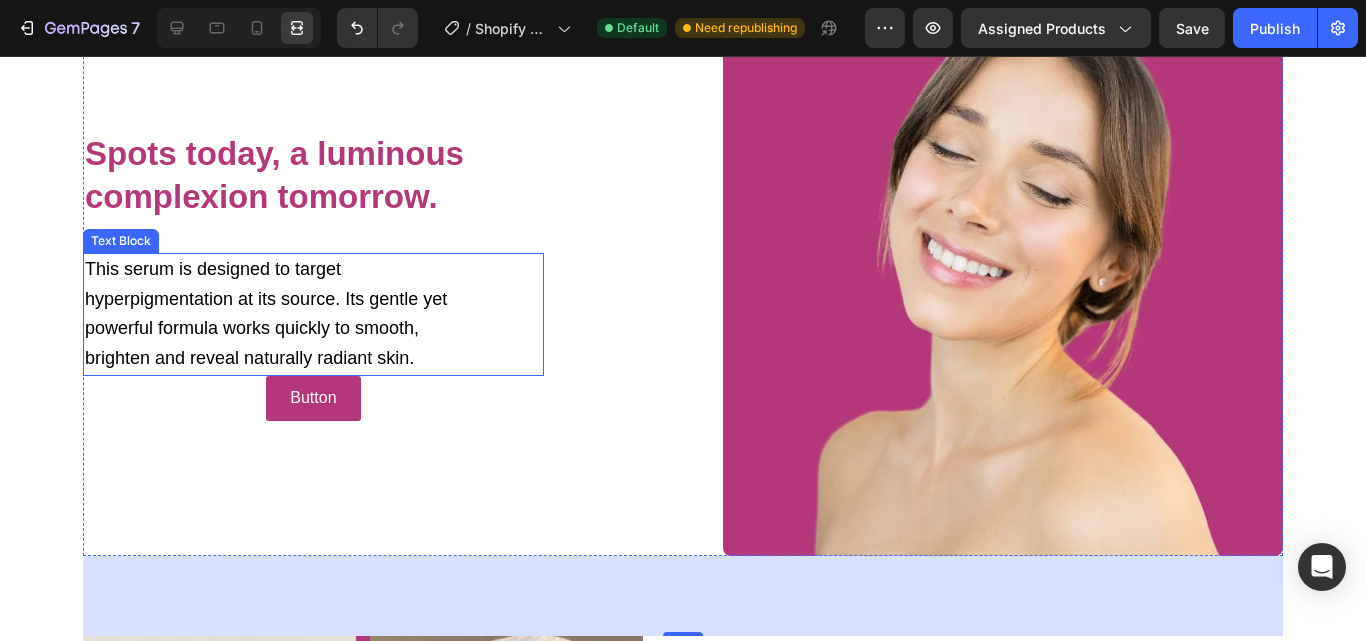 click on "This serum is designed to target hyperpigmentation at its source. Its gentle yet powerful formula works quickly to smooth, brighten and reveal naturally radiant skin. Text Block" at bounding box center [313, 314] 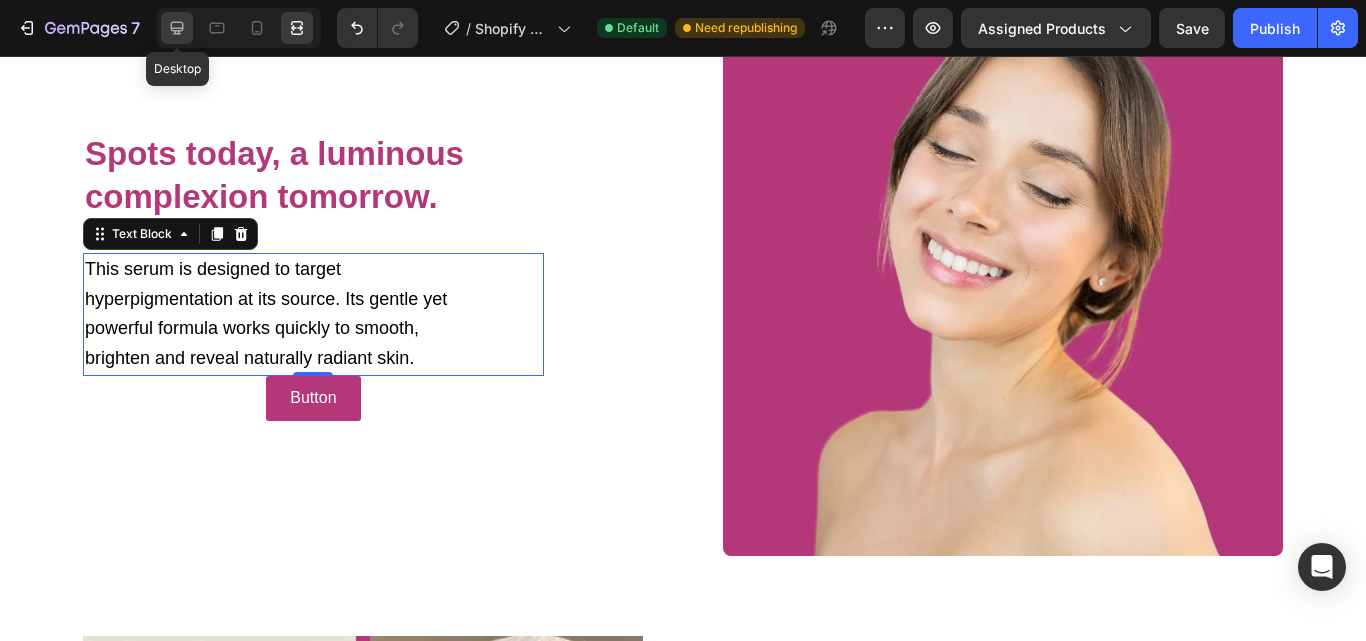 click 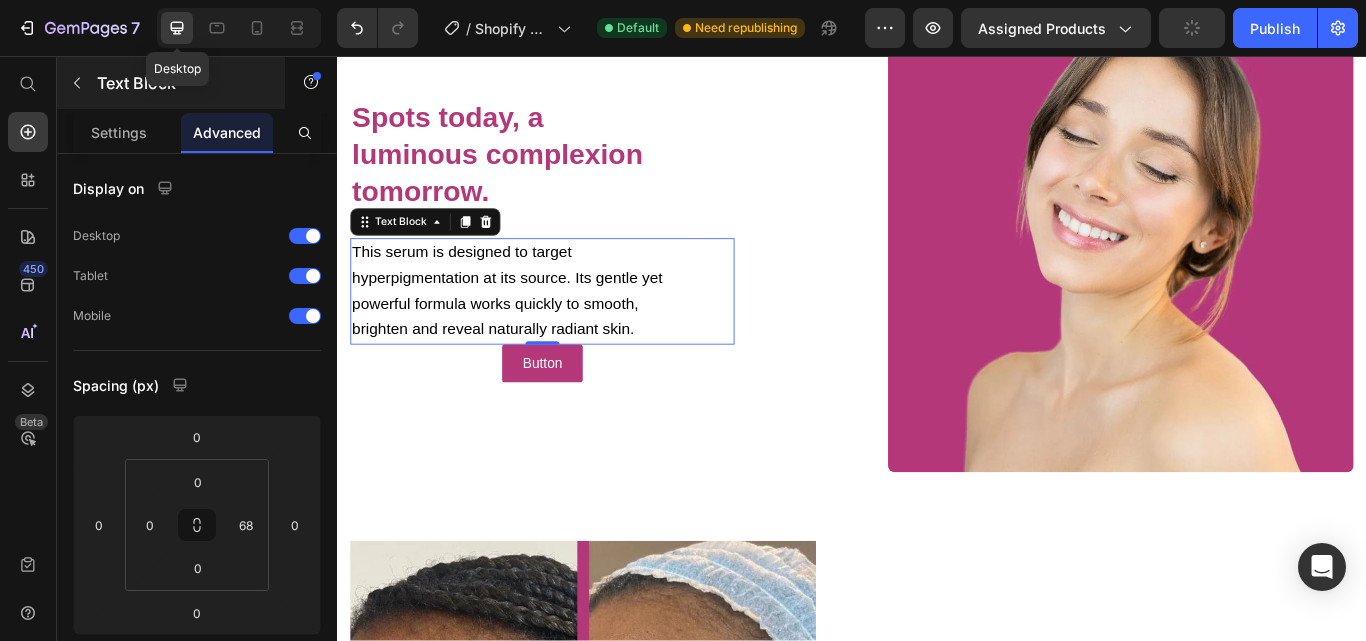 scroll, scrollTop: 1258, scrollLeft: 0, axis: vertical 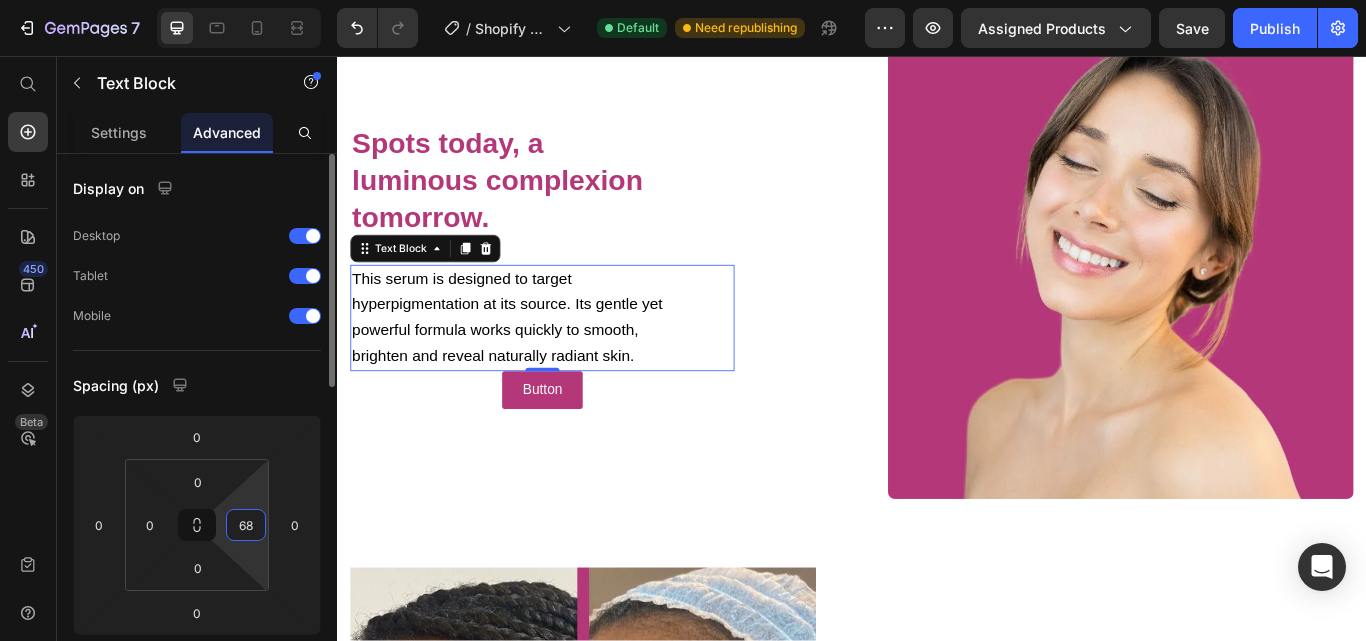 click on "68" at bounding box center (246, 525) 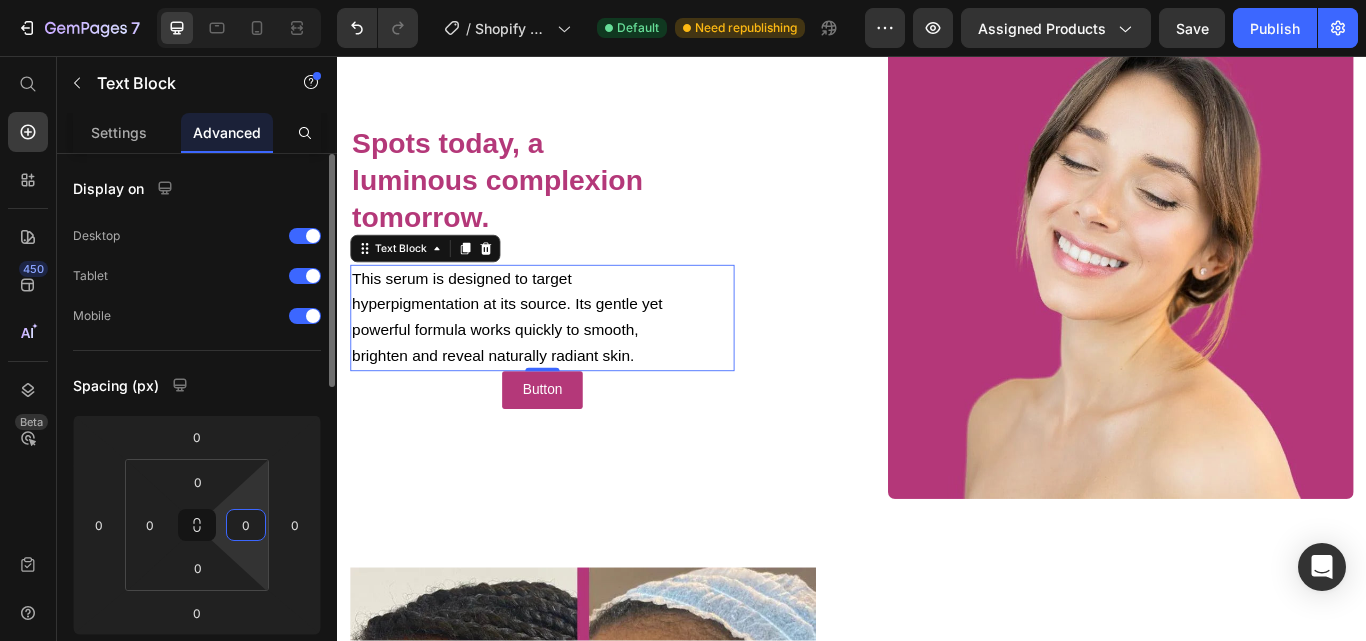 type on "0" 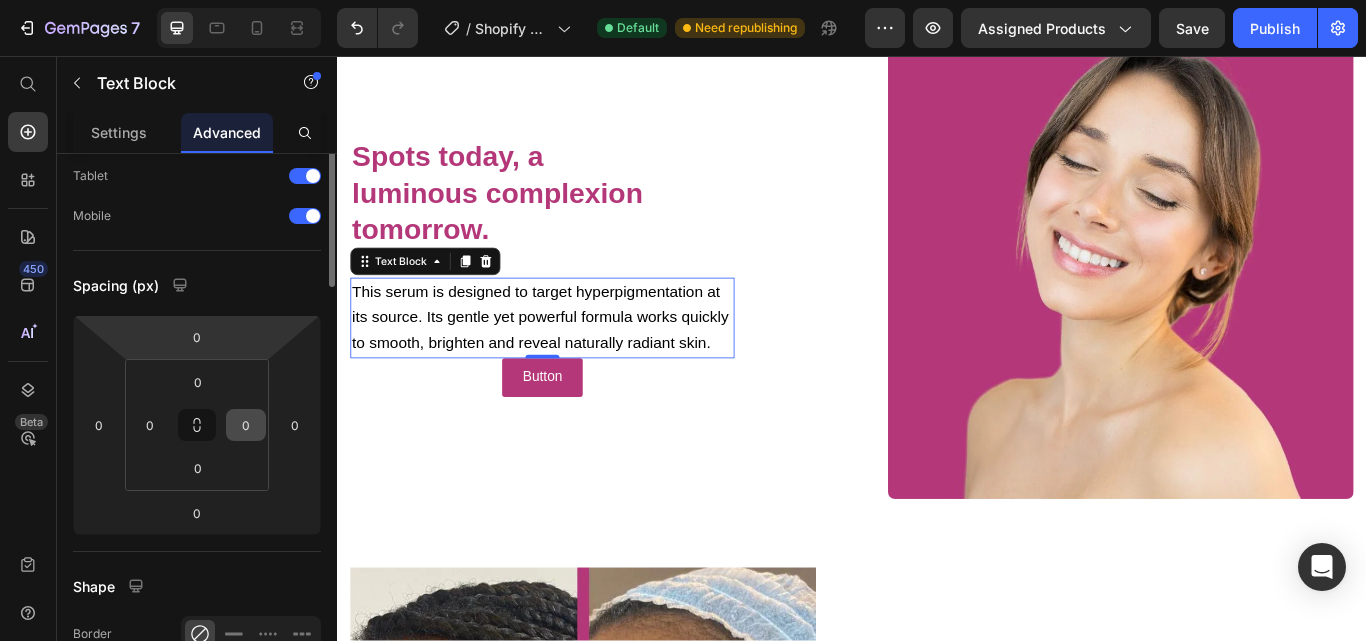 scroll, scrollTop: 0, scrollLeft: 0, axis: both 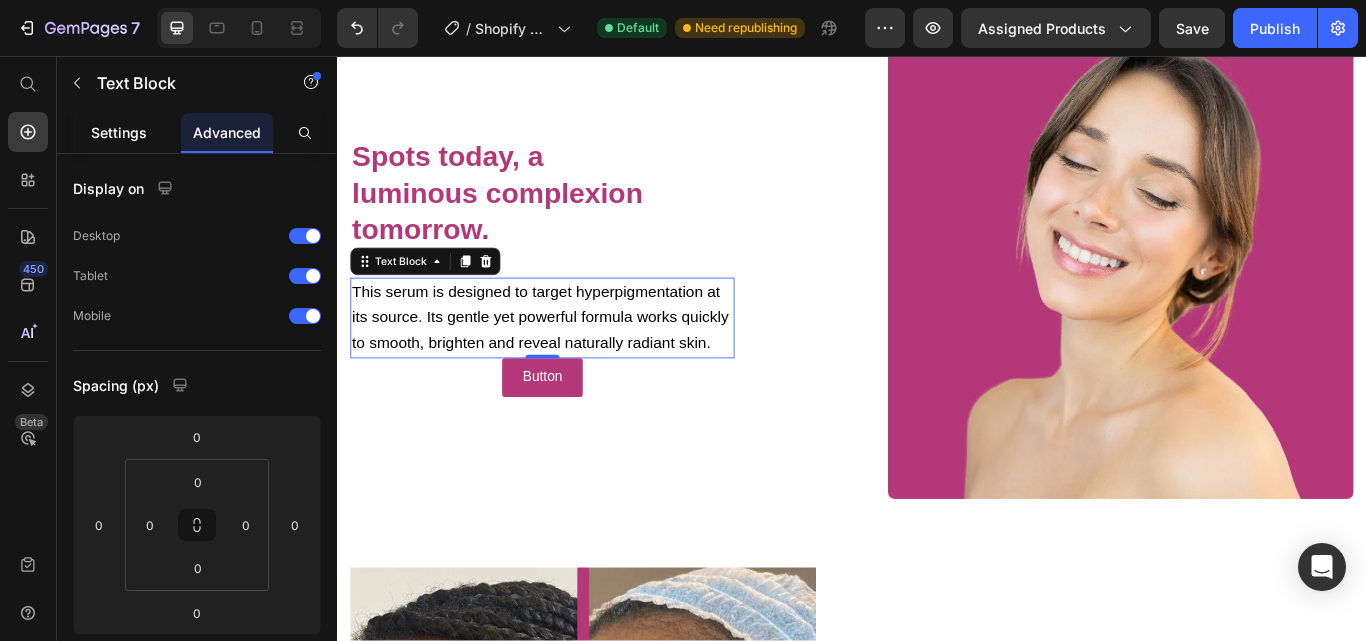 click on "Settings" at bounding box center [119, 132] 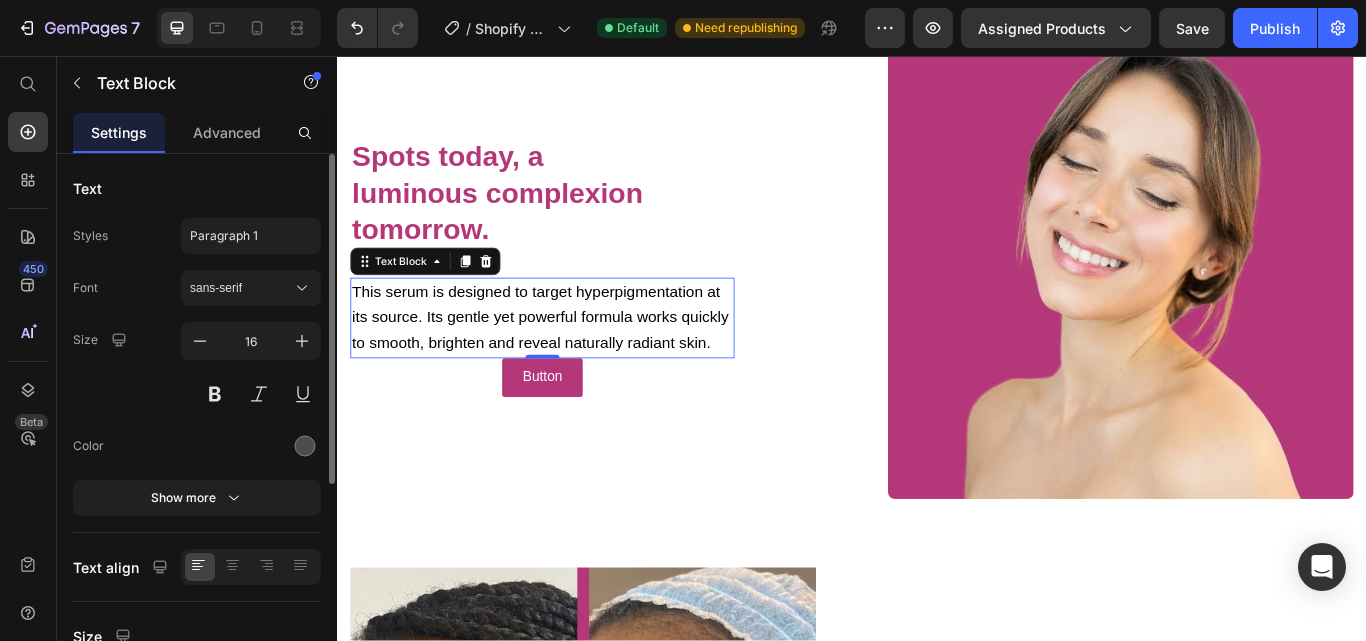 scroll, scrollTop: 100, scrollLeft: 0, axis: vertical 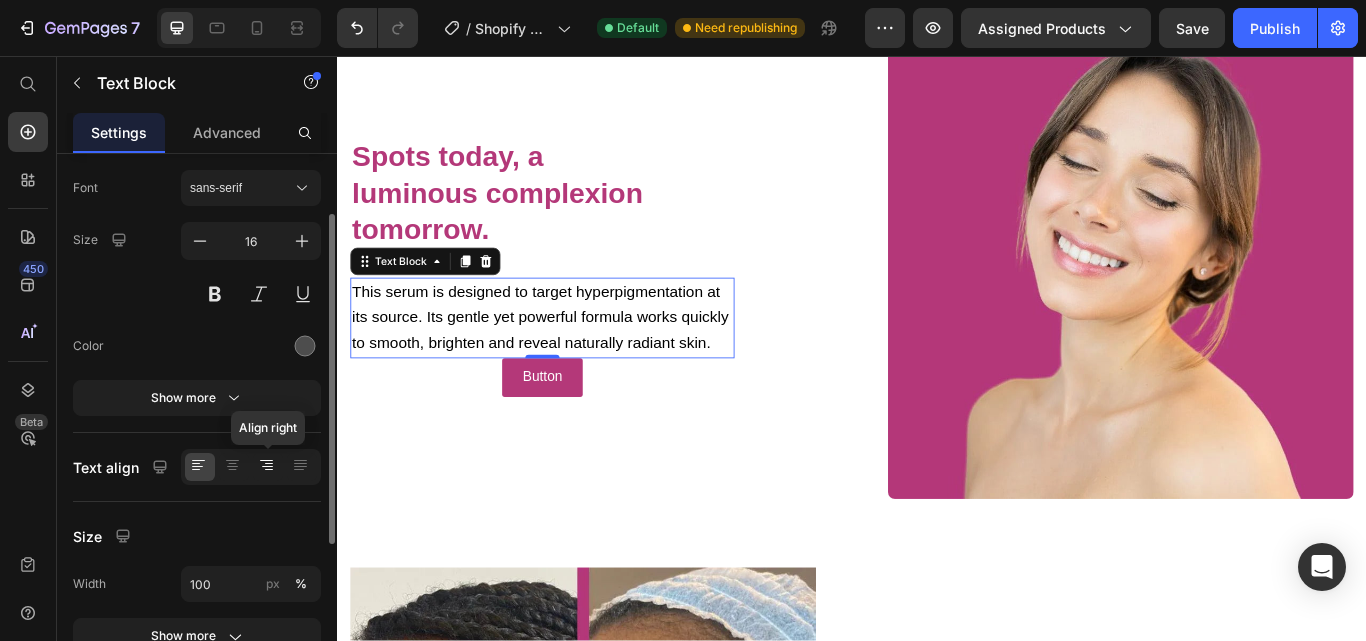click 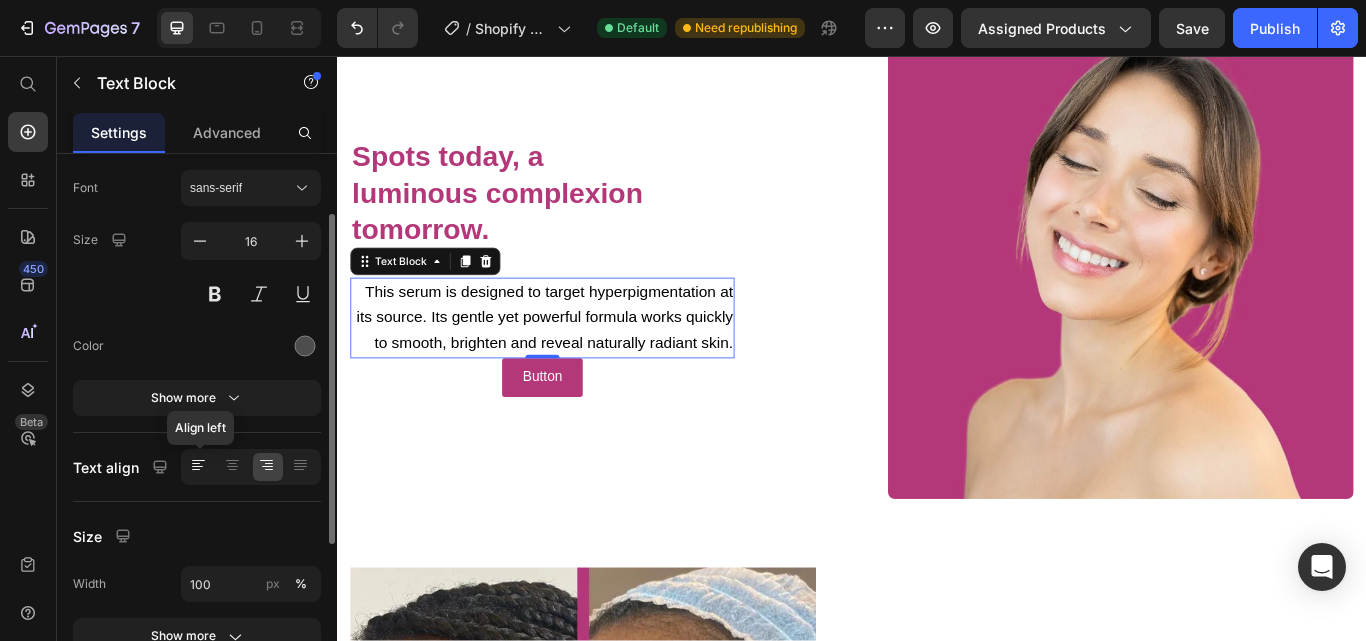 click 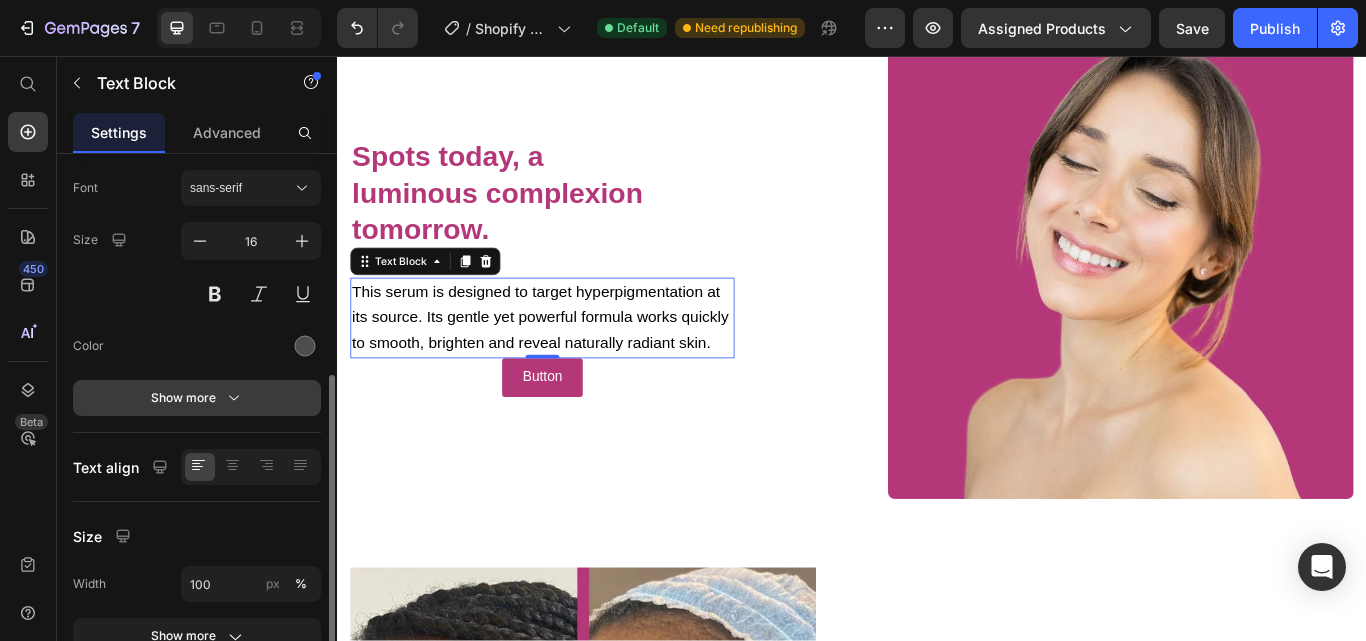 scroll, scrollTop: 200, scrollLeft: 0, axis: vertical 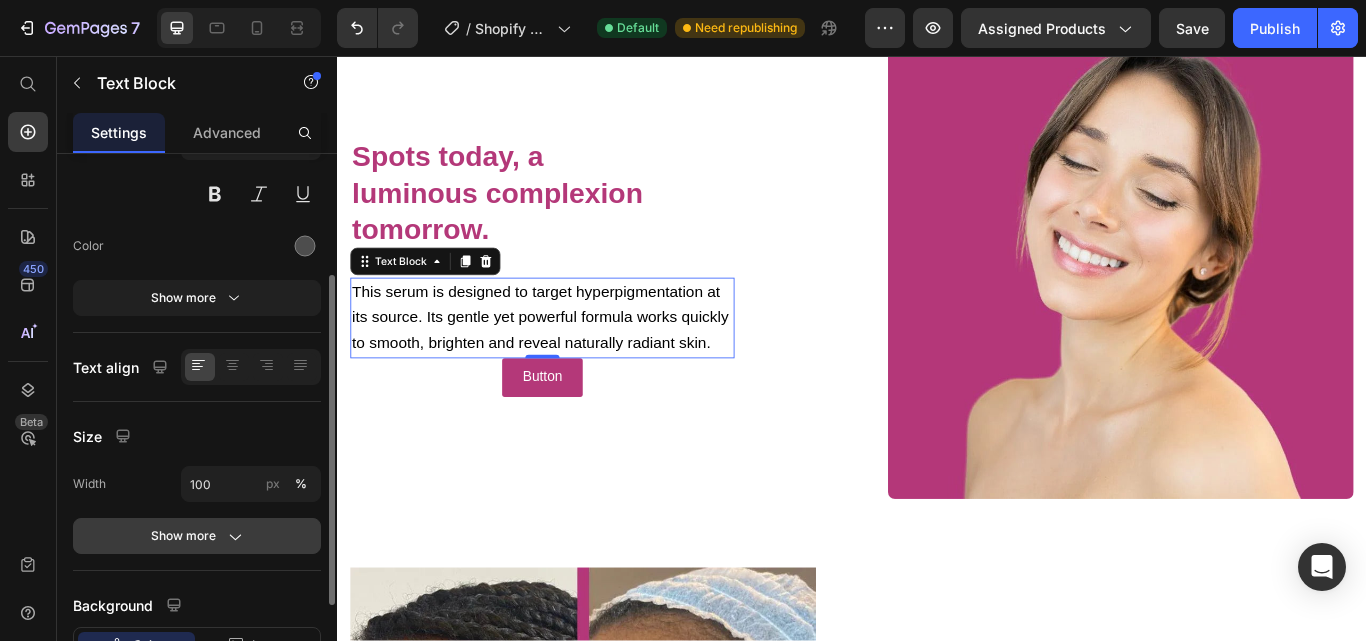 click 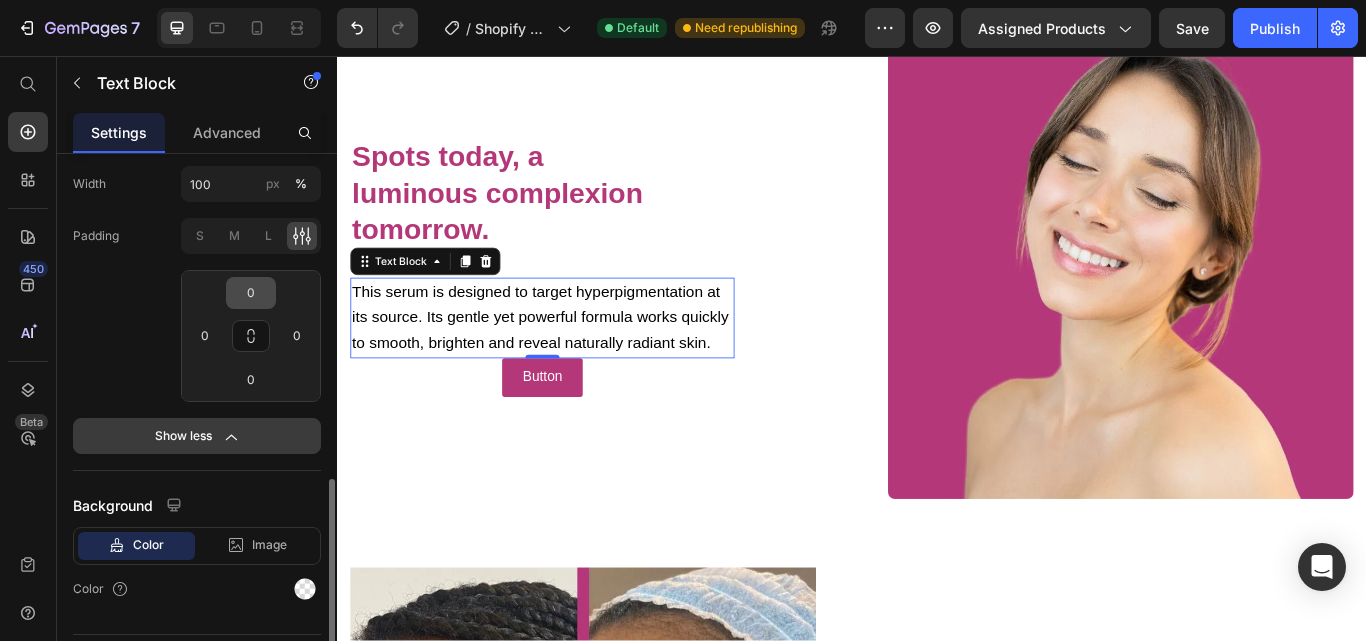 scroll, scrollTop: 551, scrollLeft: 0, axis: vertical 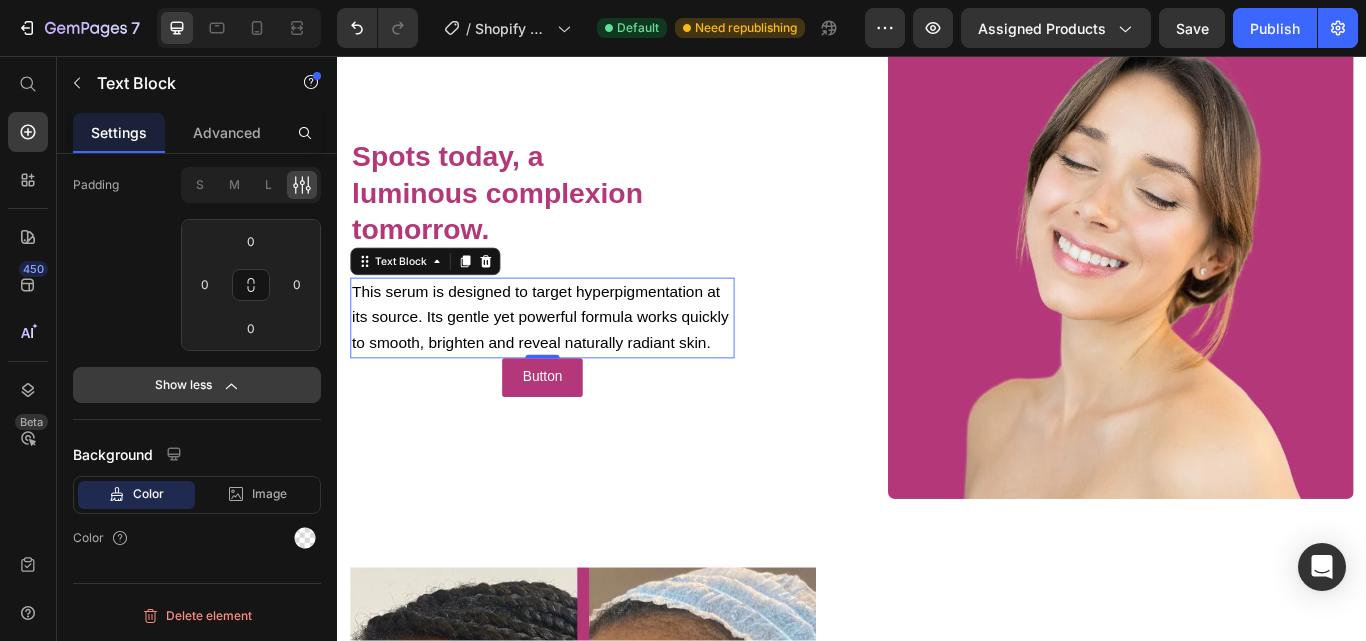 click 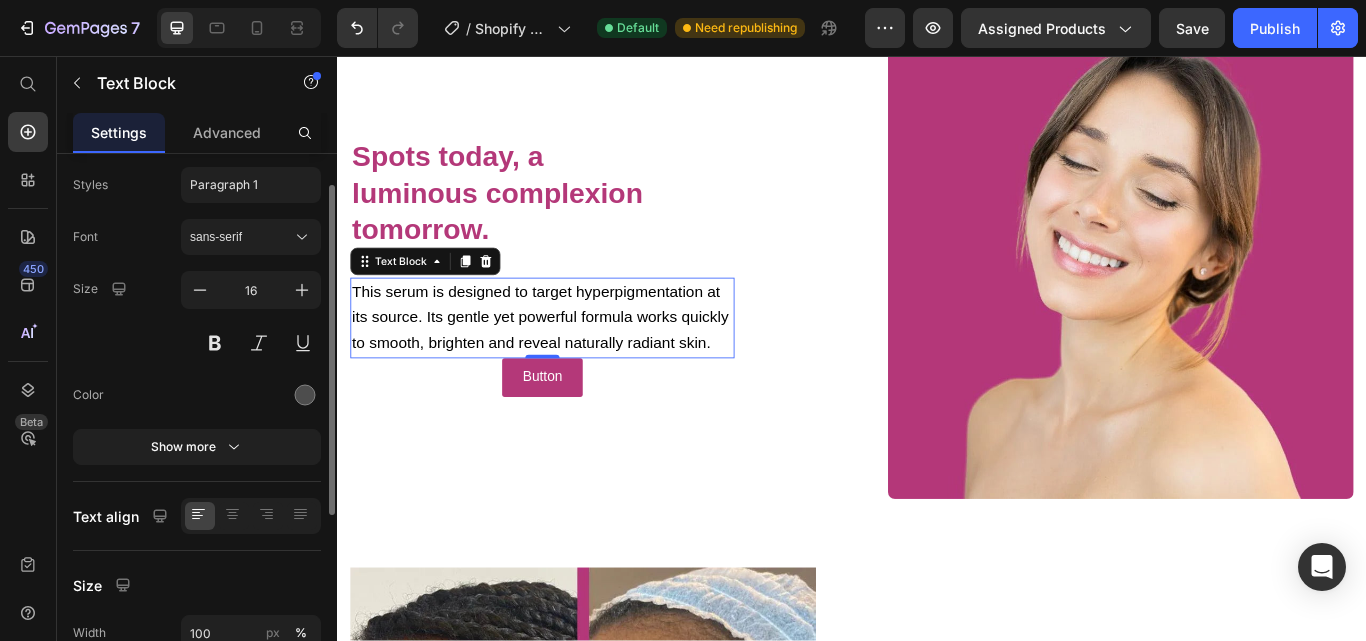 scroll, scrollTop: 0, scrollLeft: 0, axis: both 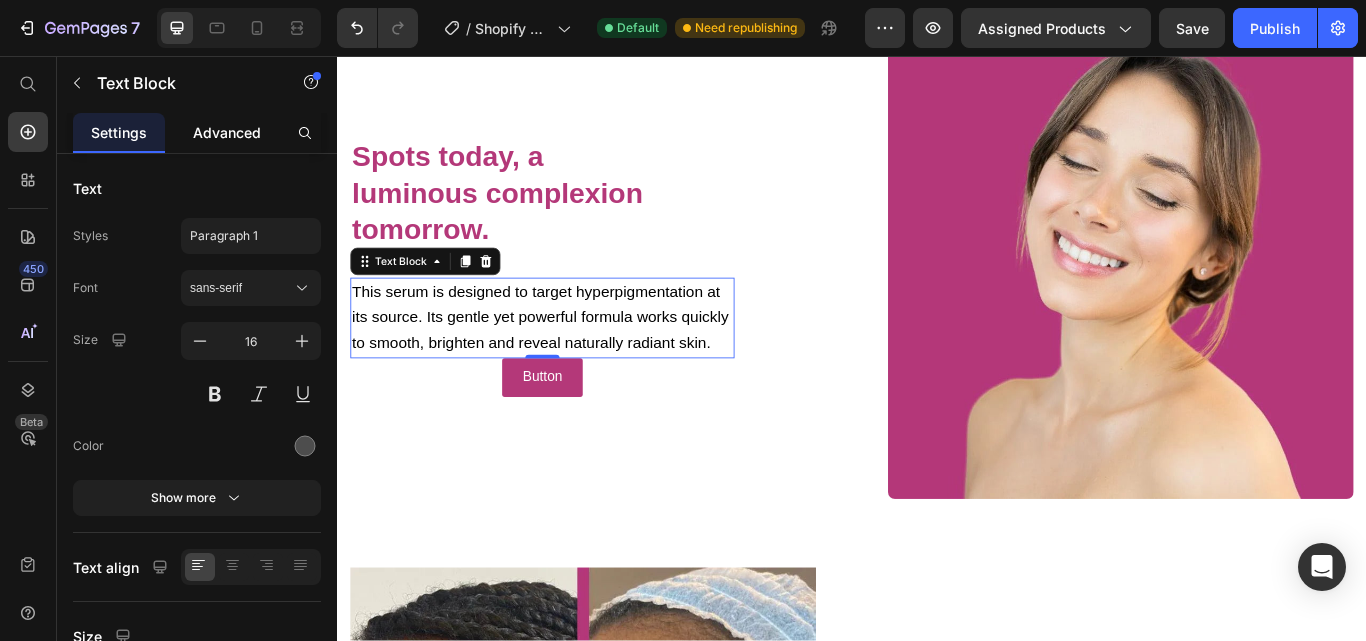 click on "Advanced" at bounding box center (227, 132) 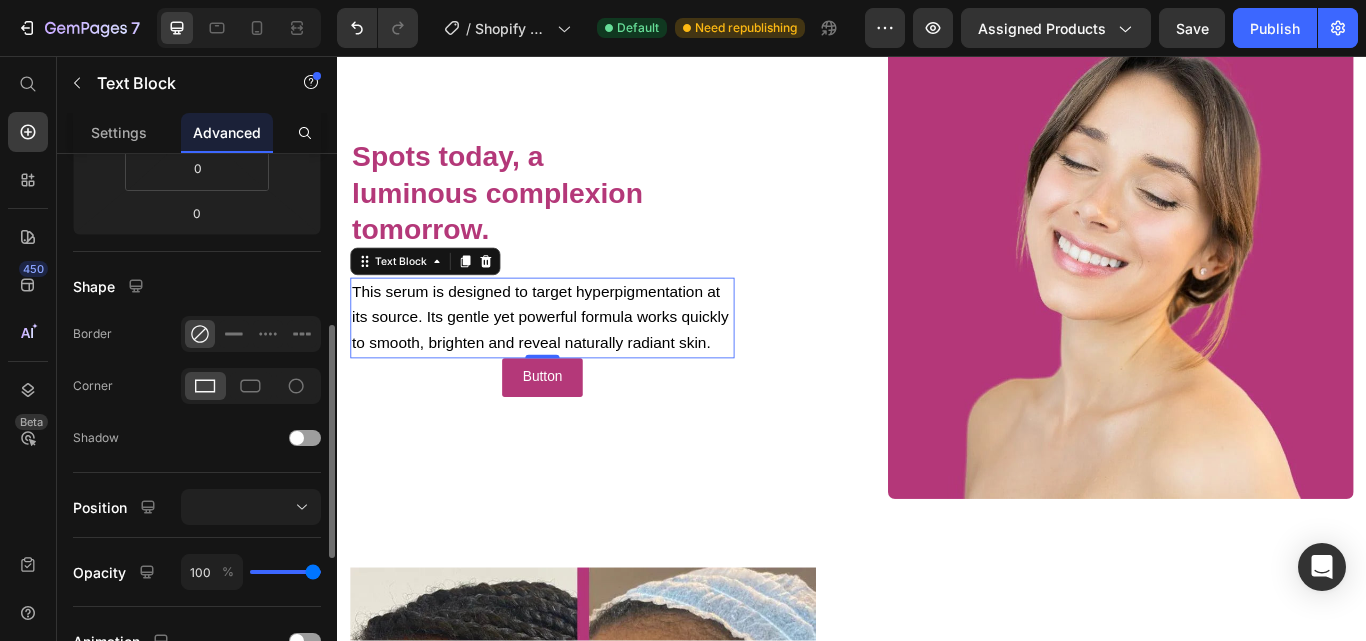 scroll, scrollTop: 500, scrollLeft: 0, axis: vertical 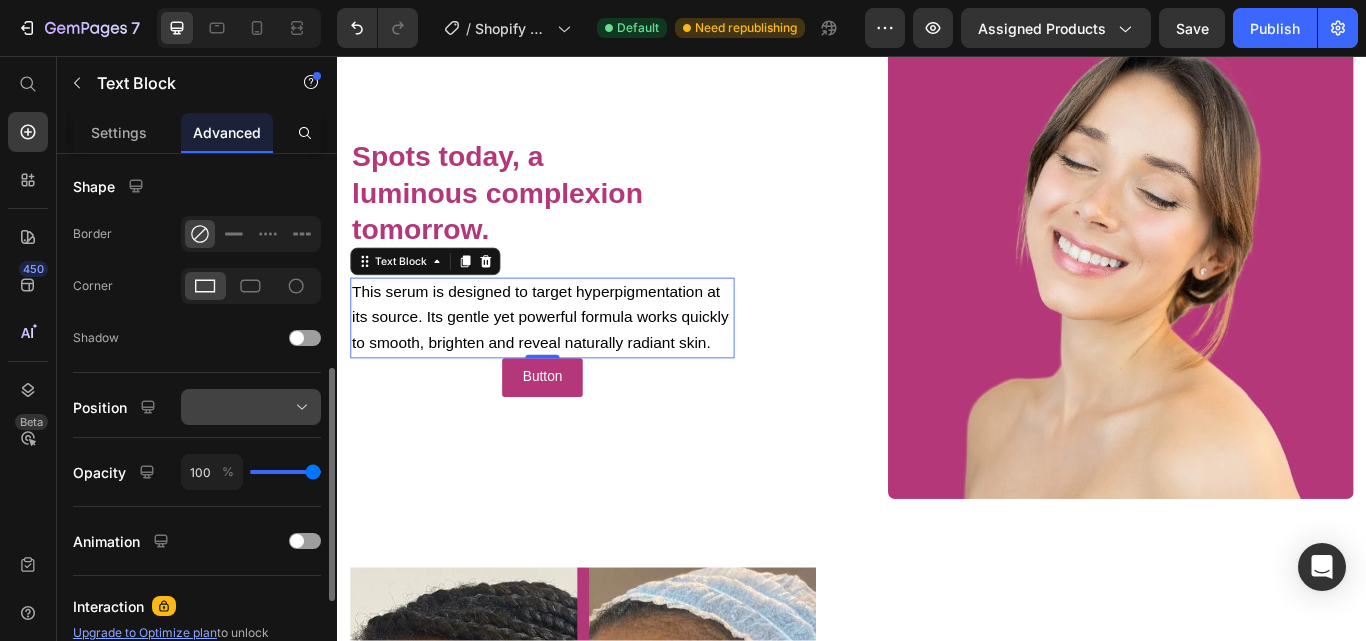 click 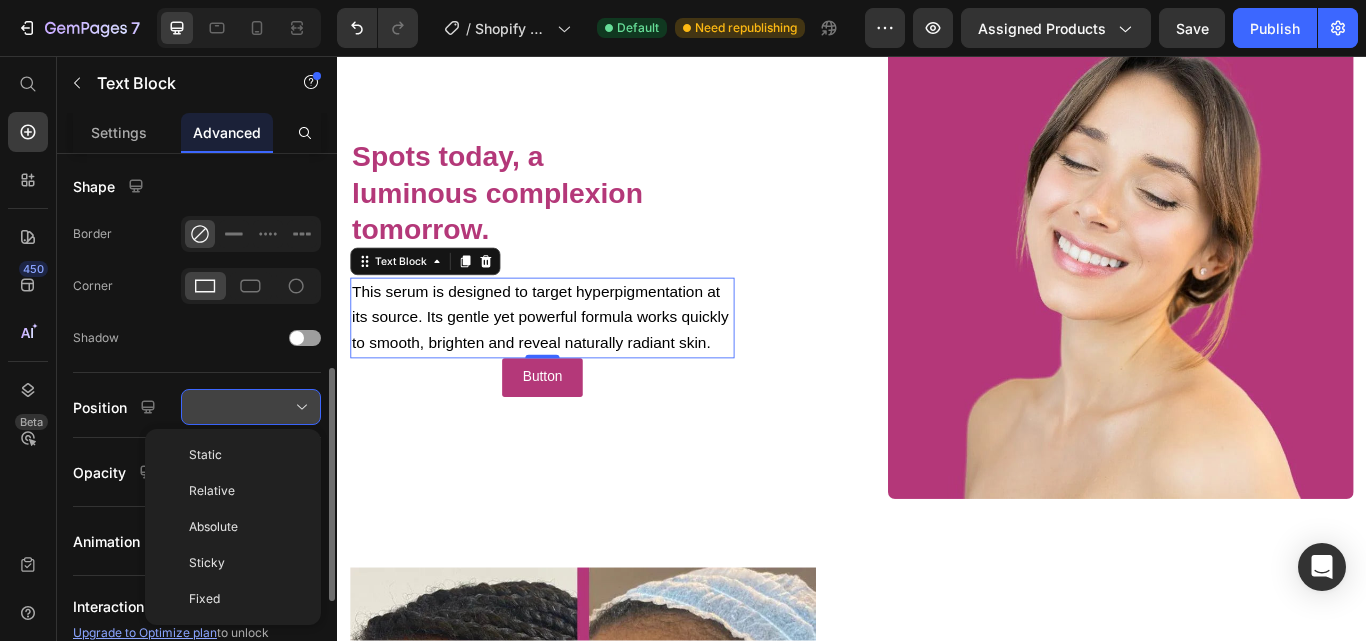click 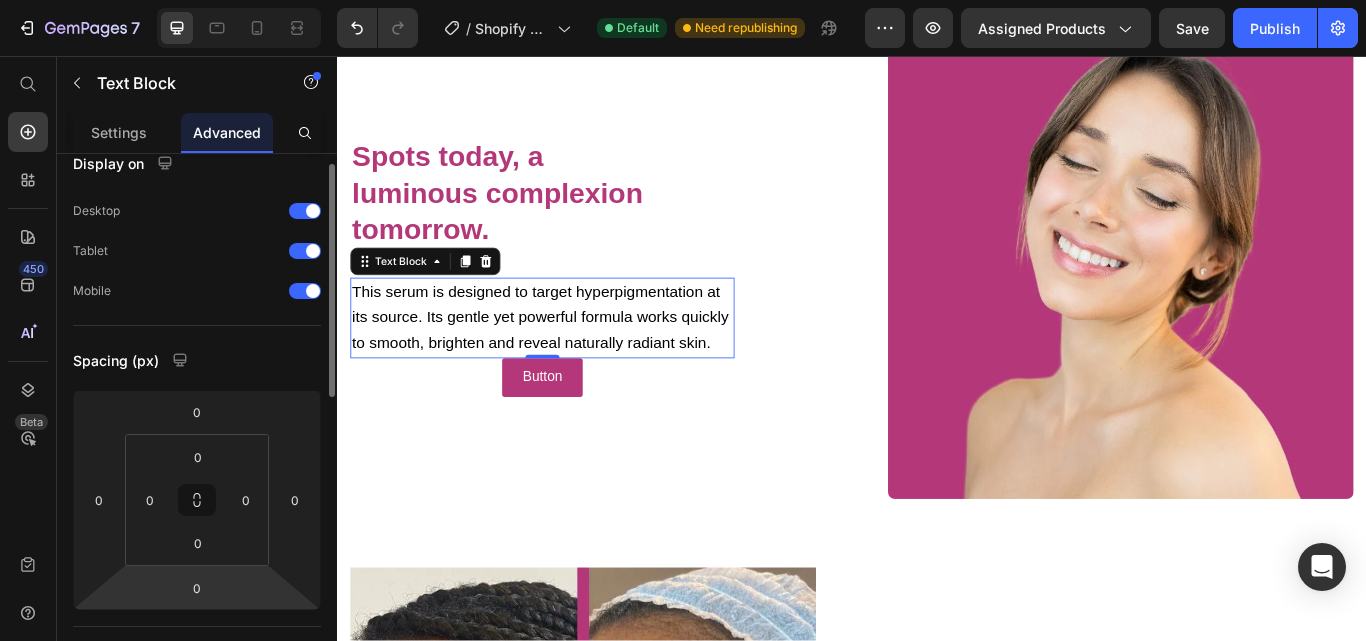 scroll, scrollTop: 0, scrollLeft: 0, axis: both 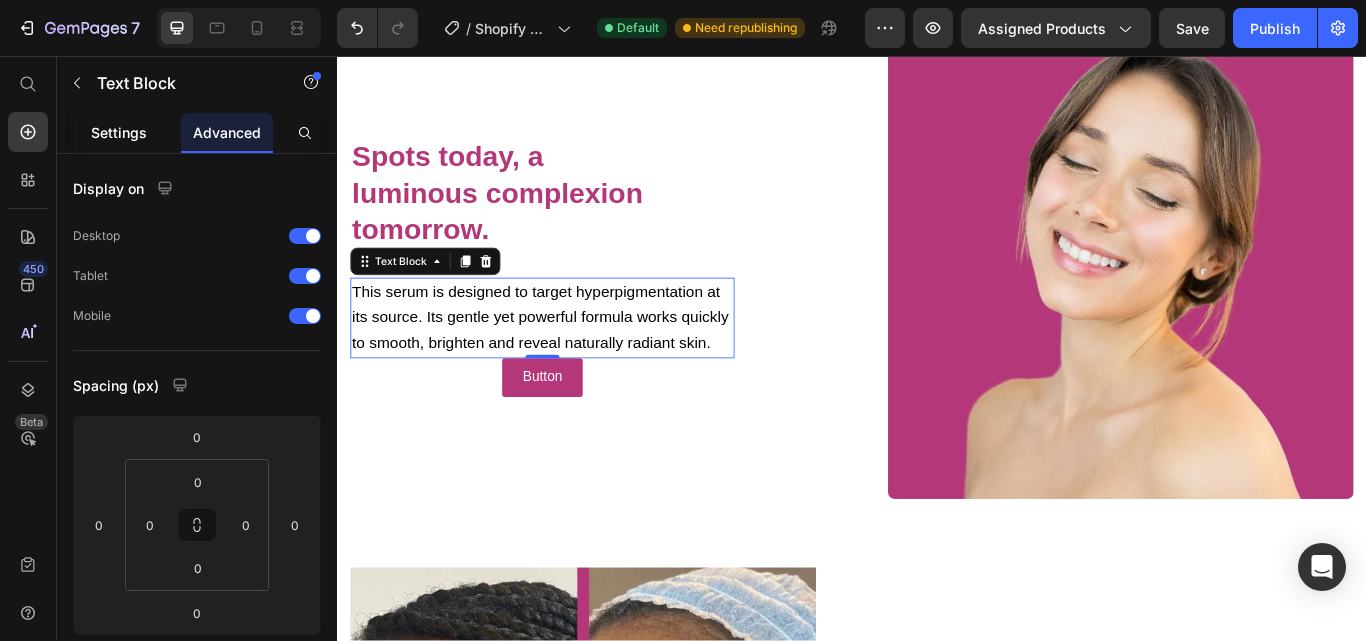 click on "Settings" at bounding box center [119, 132] 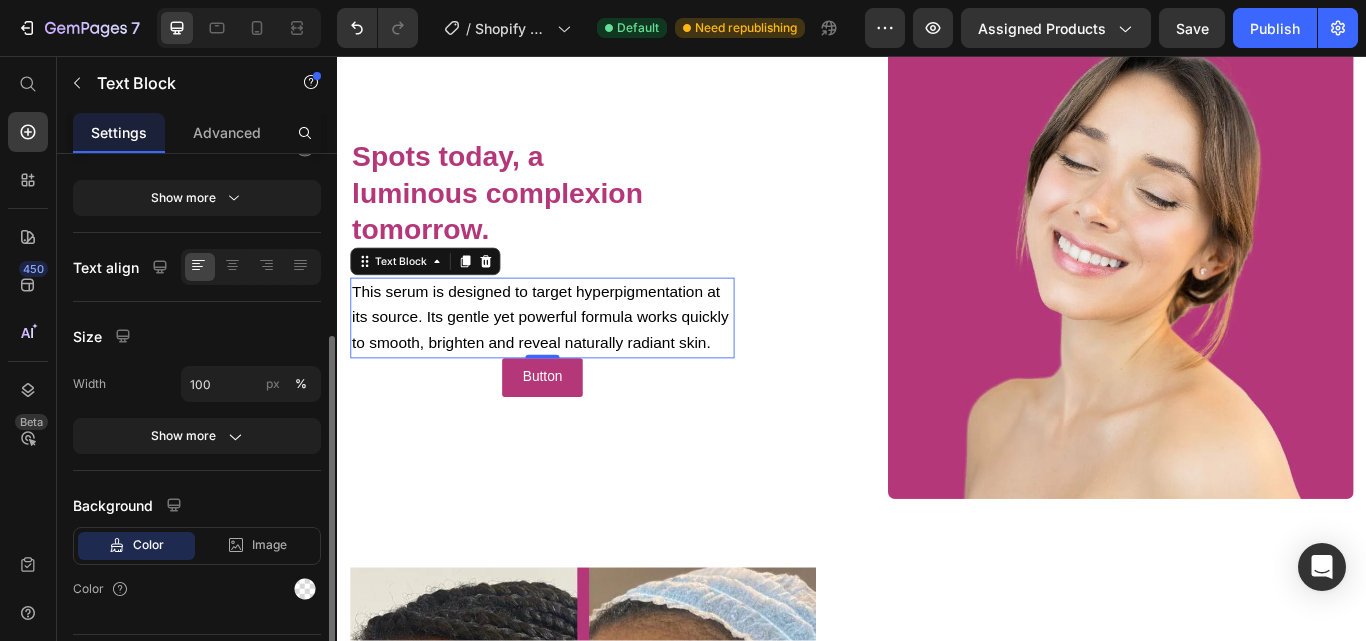 scroll, scrollTop: 351, scrollLeft: 0, axis: vertical 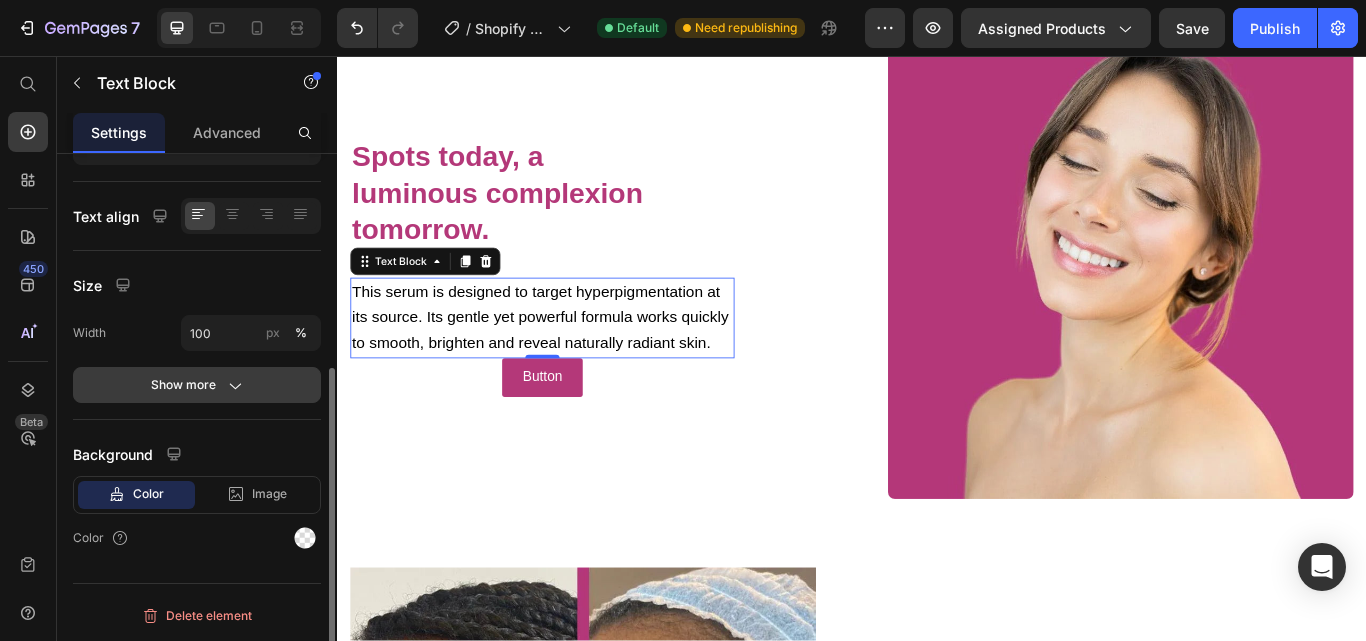 click 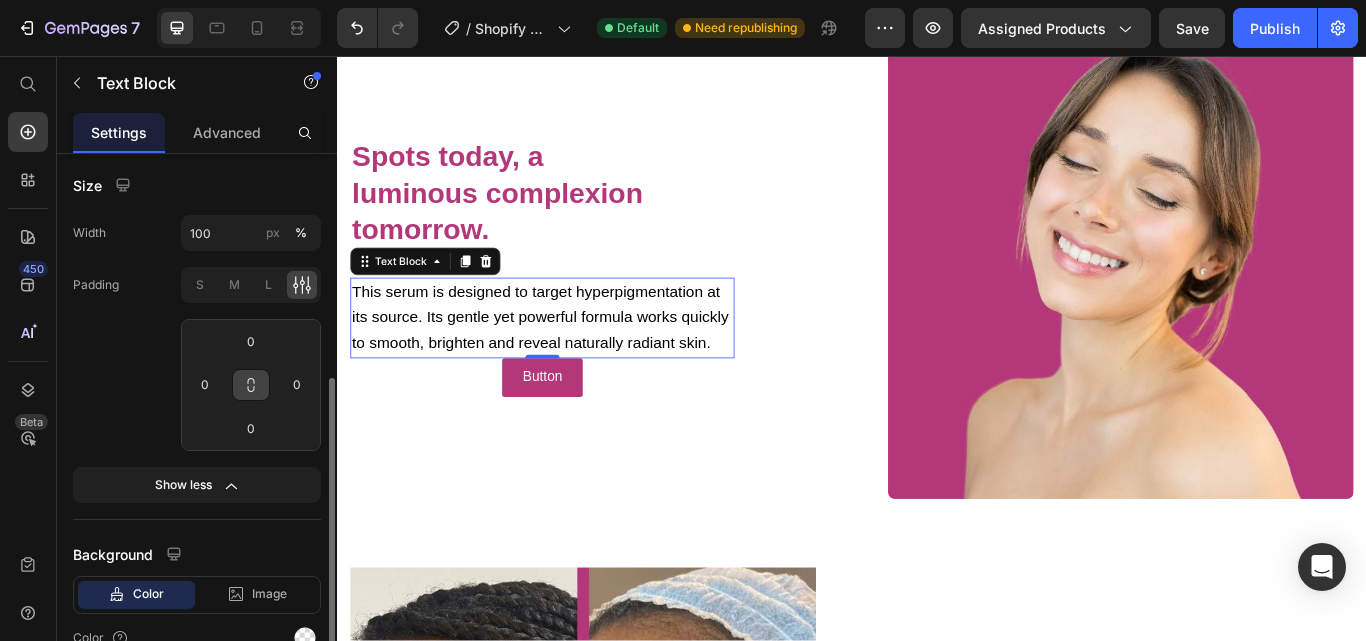 scroll, scrollTop: 551, scrollLeft: 0, axis: vertical 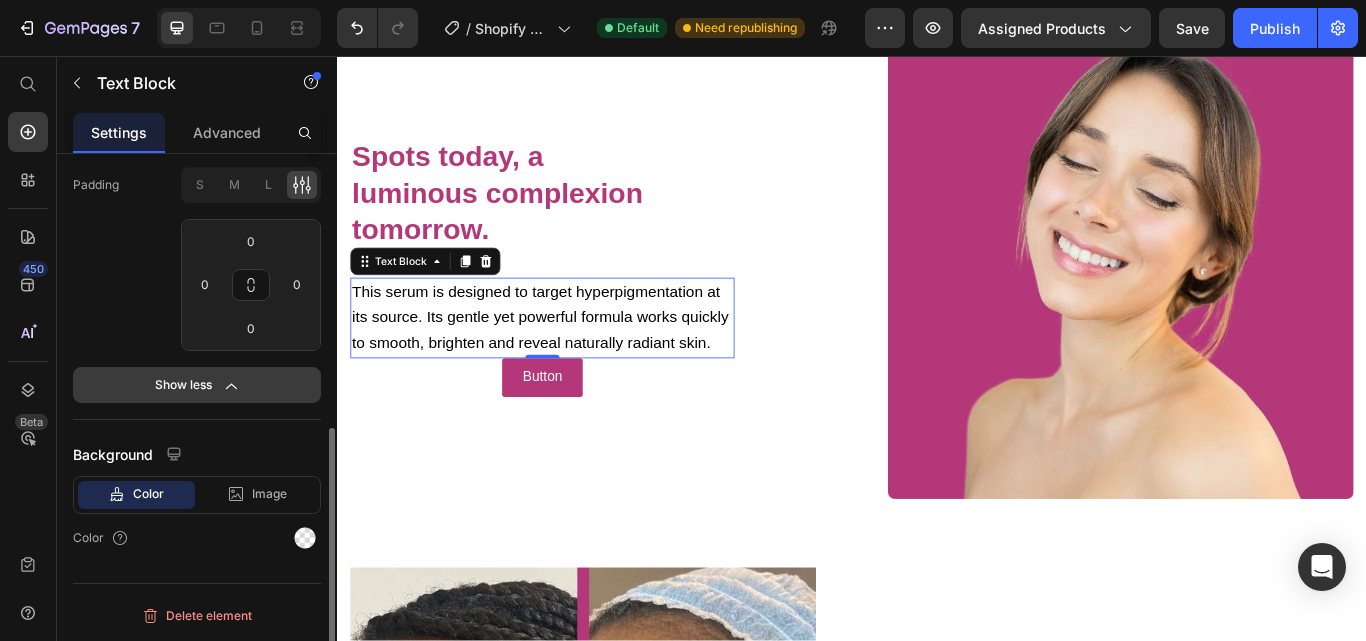 click on "Show less" 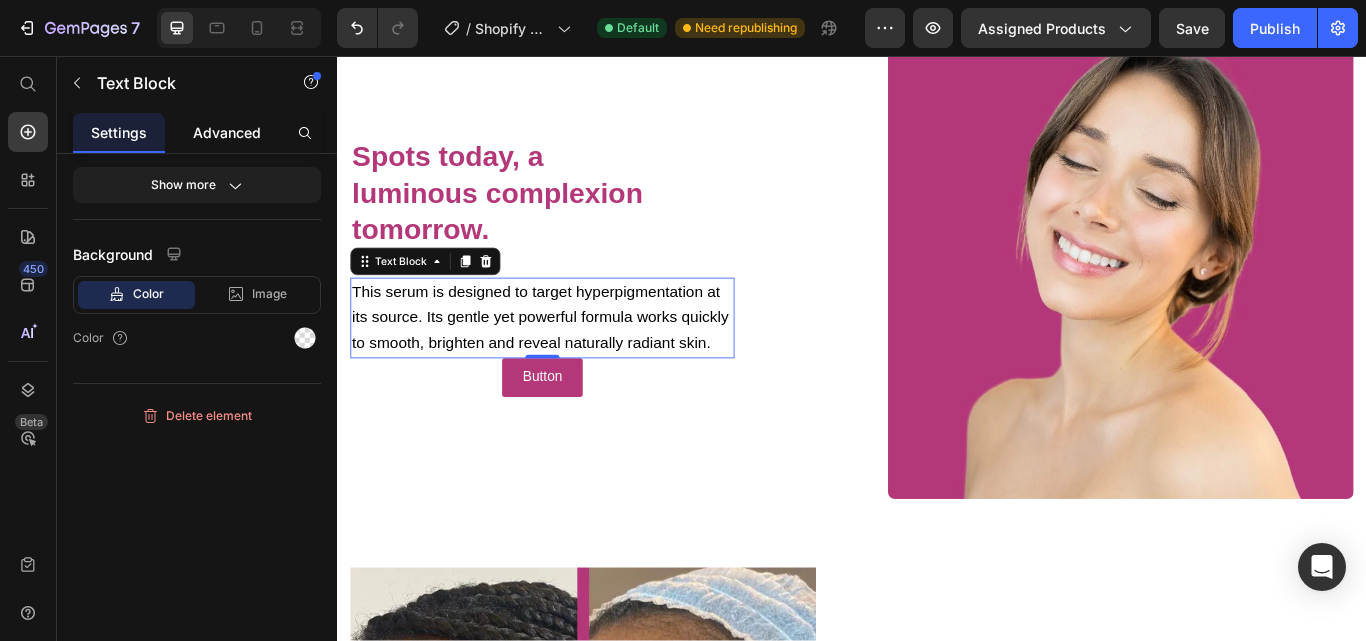 click on "Advanced" at bounding box center [227, 132] 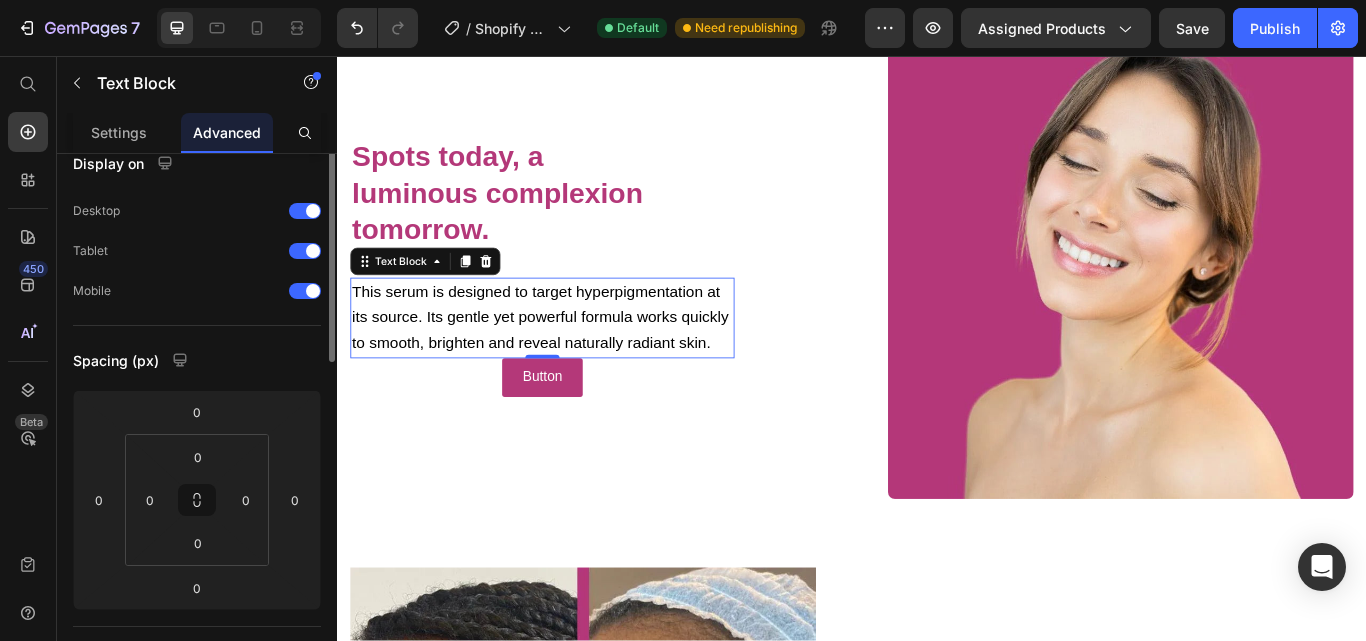 scroll, scrollTop: 0, scrollLeft: 0, axis: both 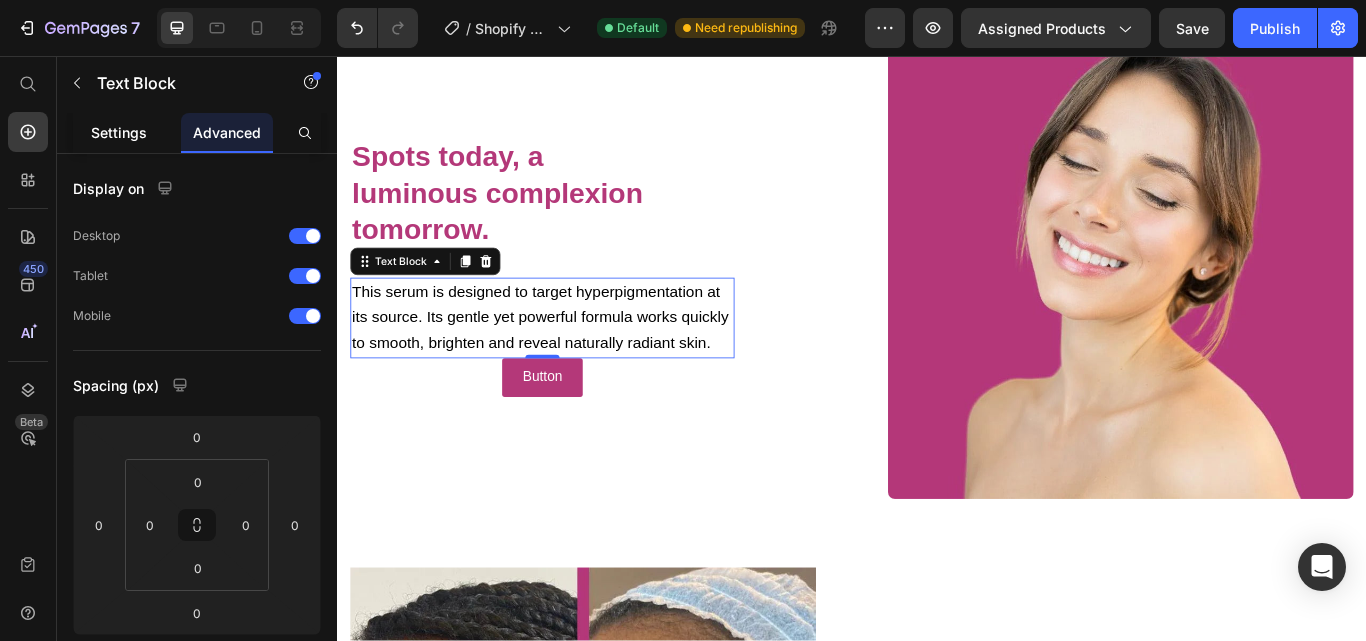click on "Settings" at bounding box center (119, 132) 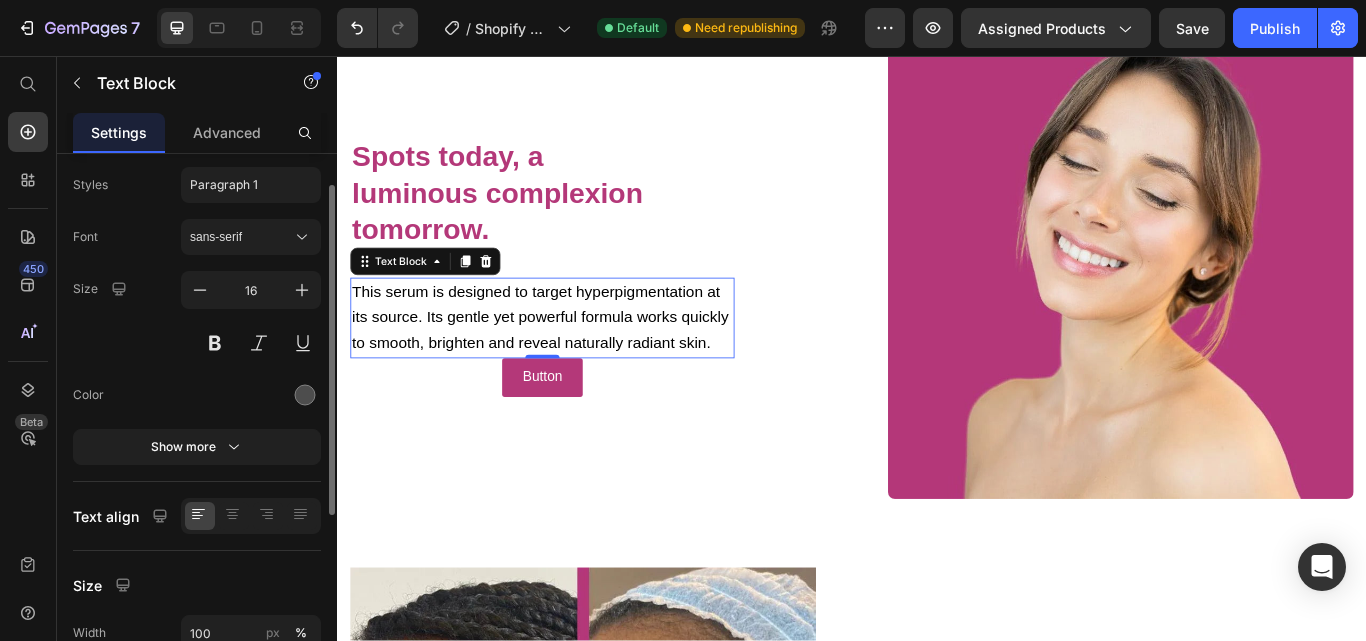 scroll, scrollTop: 0, scrollLeft: 0, axis: both 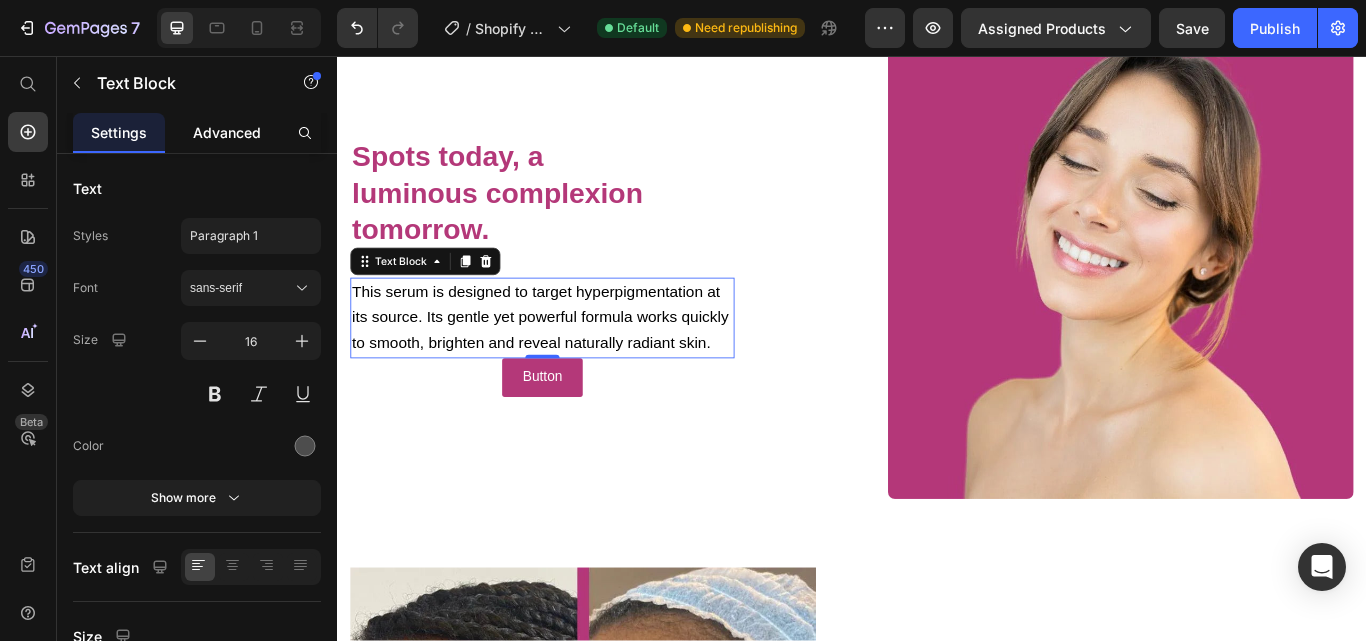 click on "Advanced" at bounding box center [227, 132] 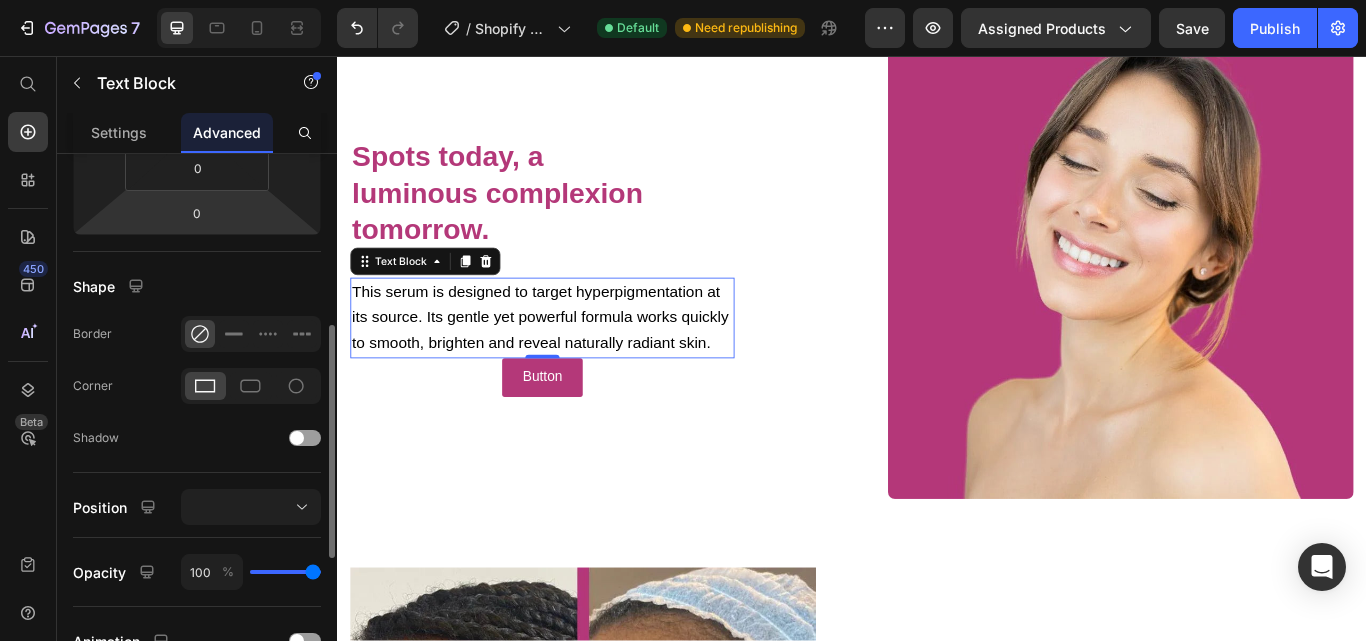 scroll, scrollTop: 500, scrollLeft: 0, axis: vertical 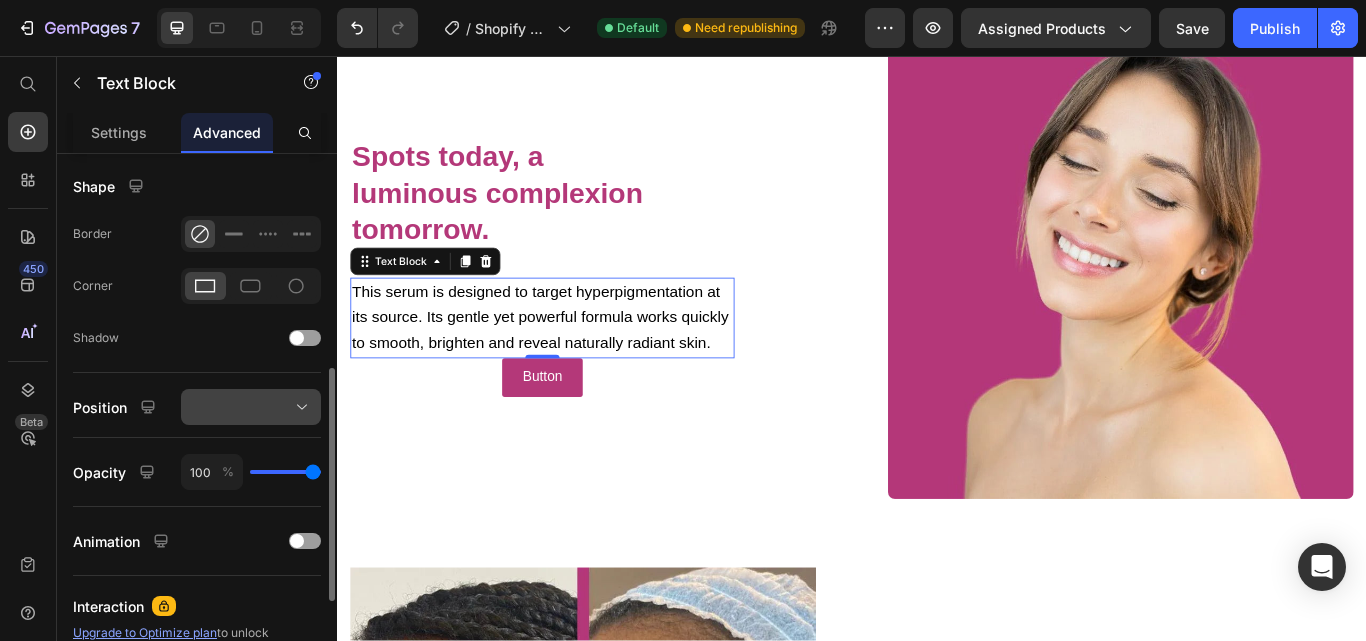 click 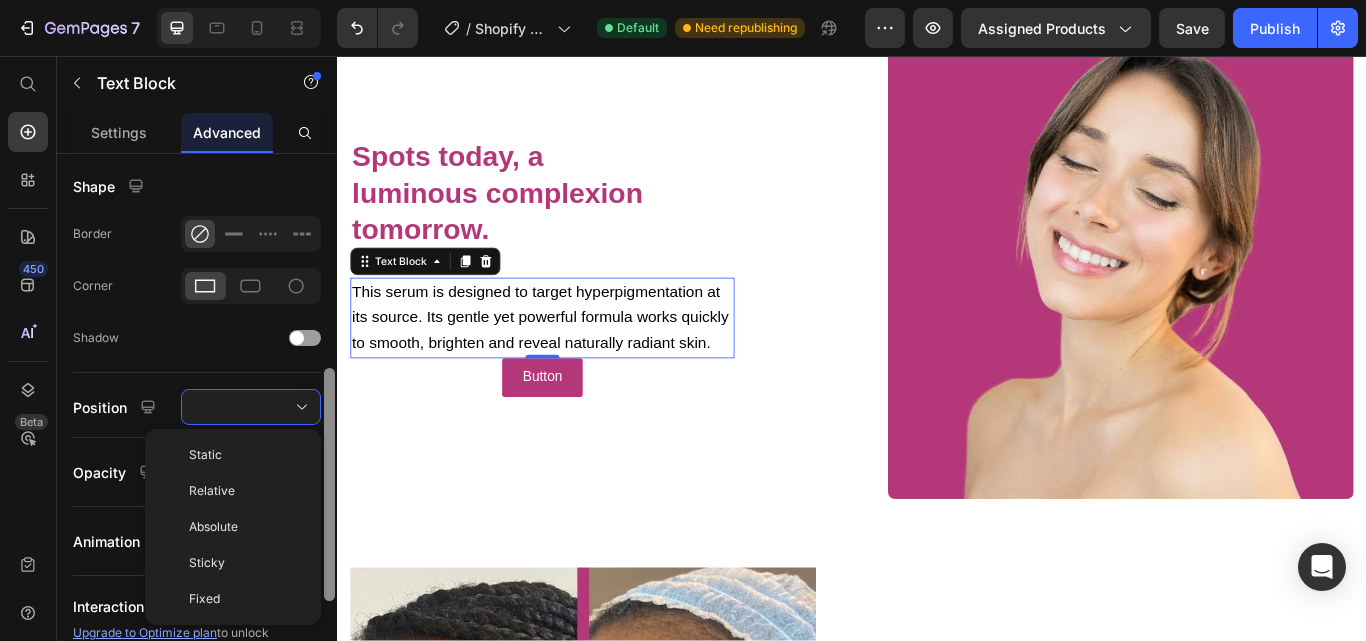 click at bounding box center (329, 426) 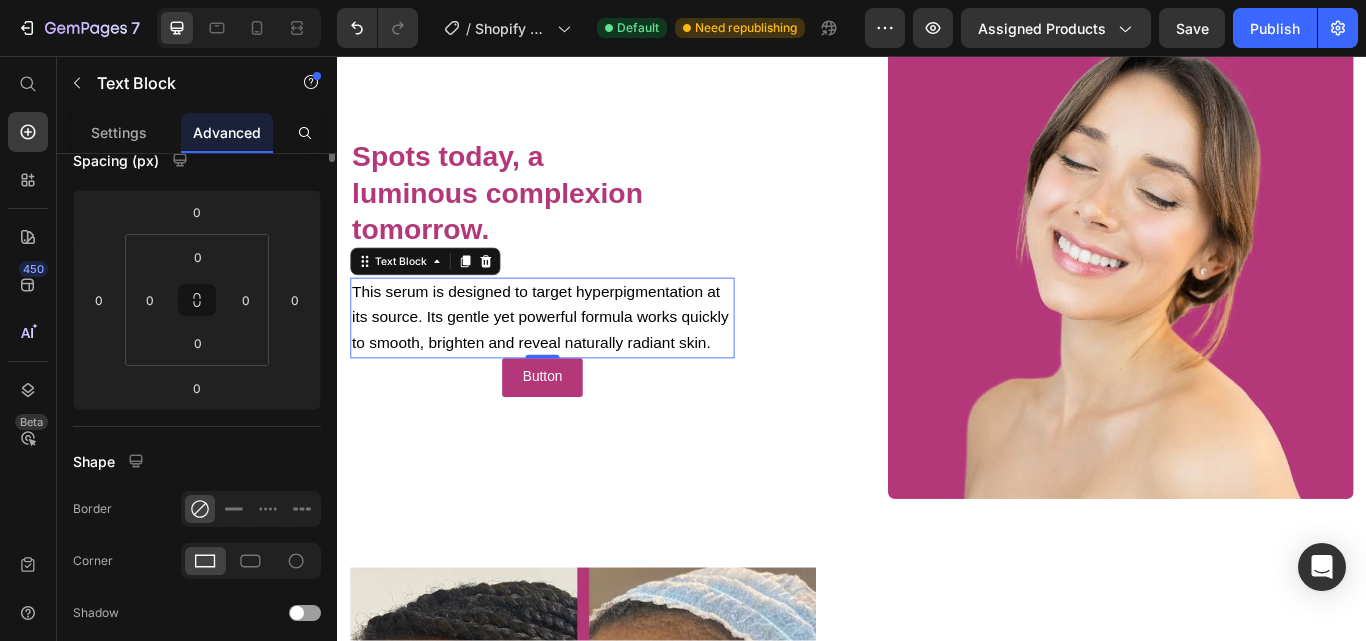 scroll, scrollTop: 0, scrollLeft: 0, axis: both 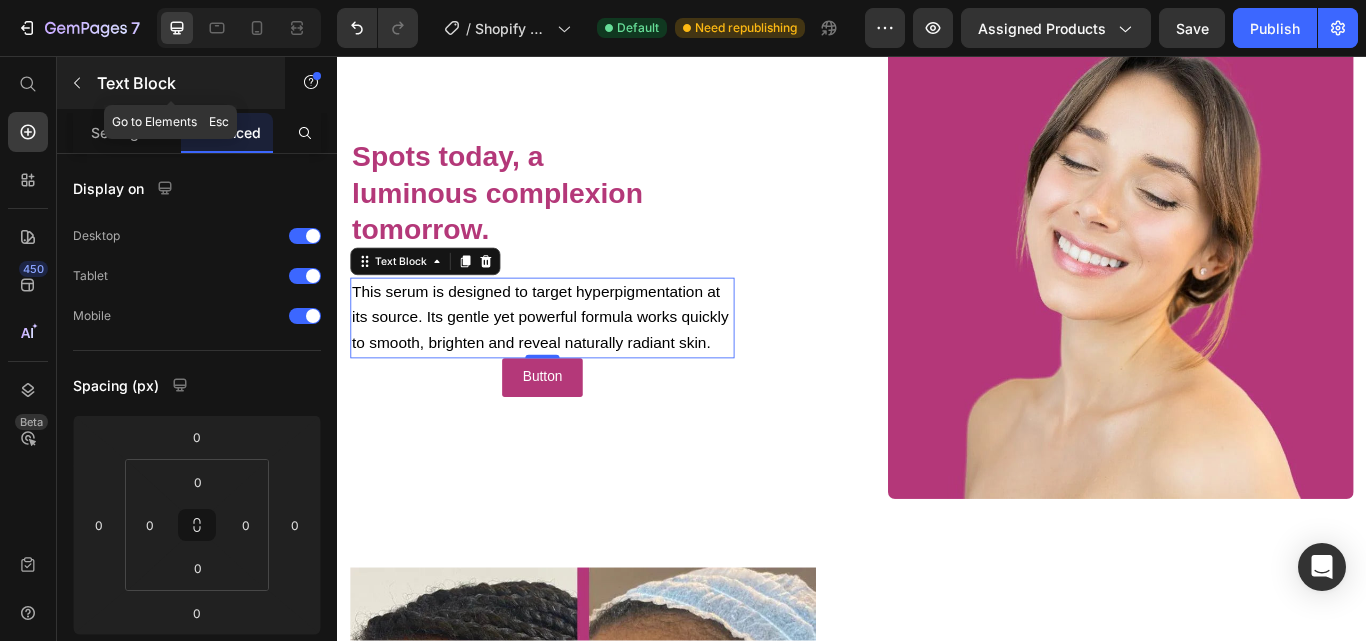 click 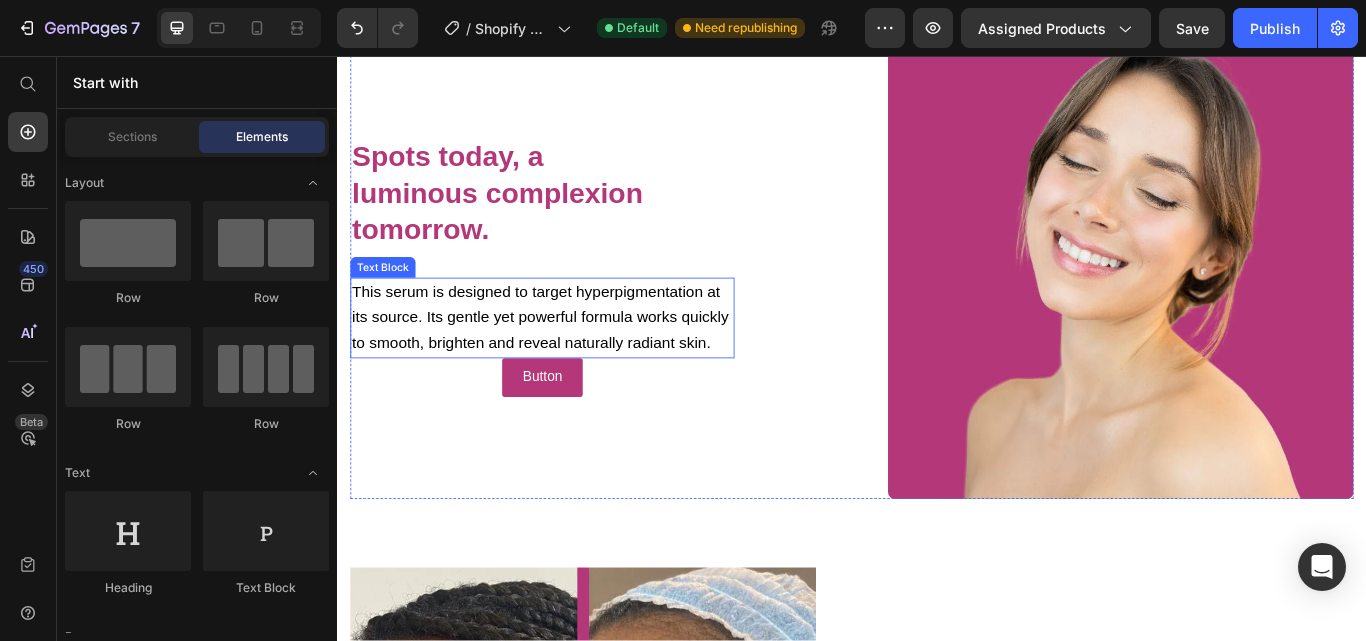 click on "This serum is designed to target hyperpigmentation at its source. Its gentle yet powerful formula works quickly to smooth, brighten and reveal naturally radiant skin." at bounding box center [576, 361] 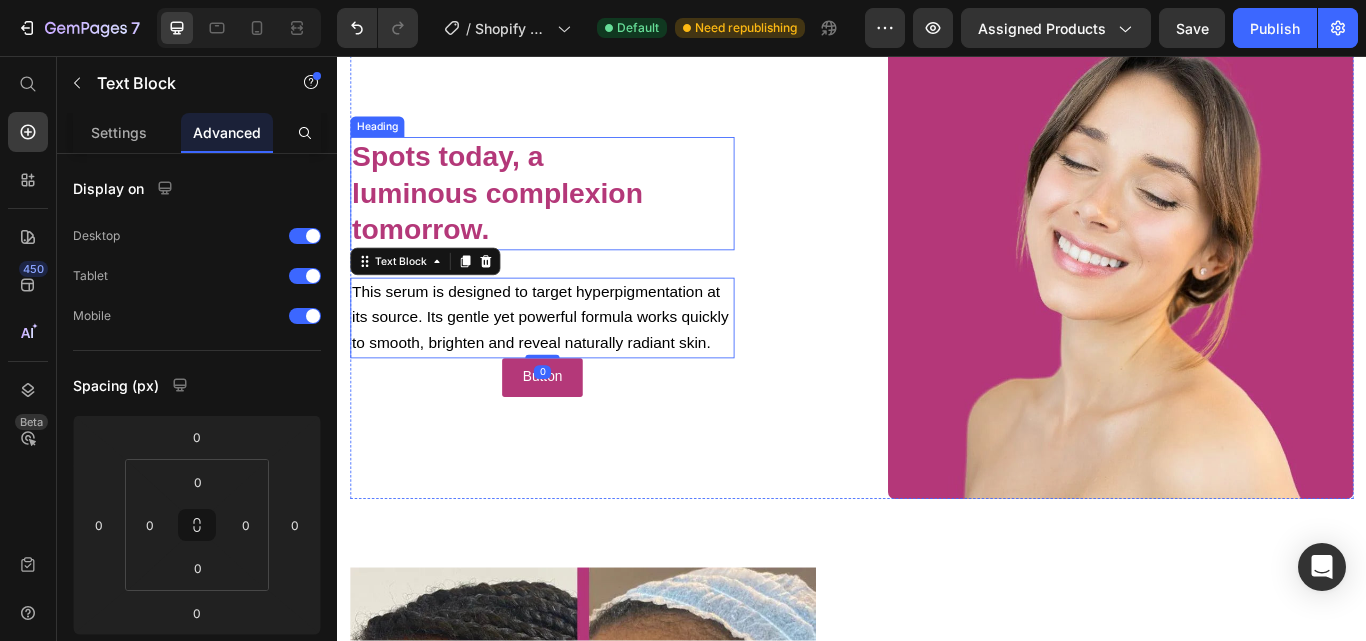 click on "Spots today, a luminous complexion tomorrow." at bounding box center [542, 217] 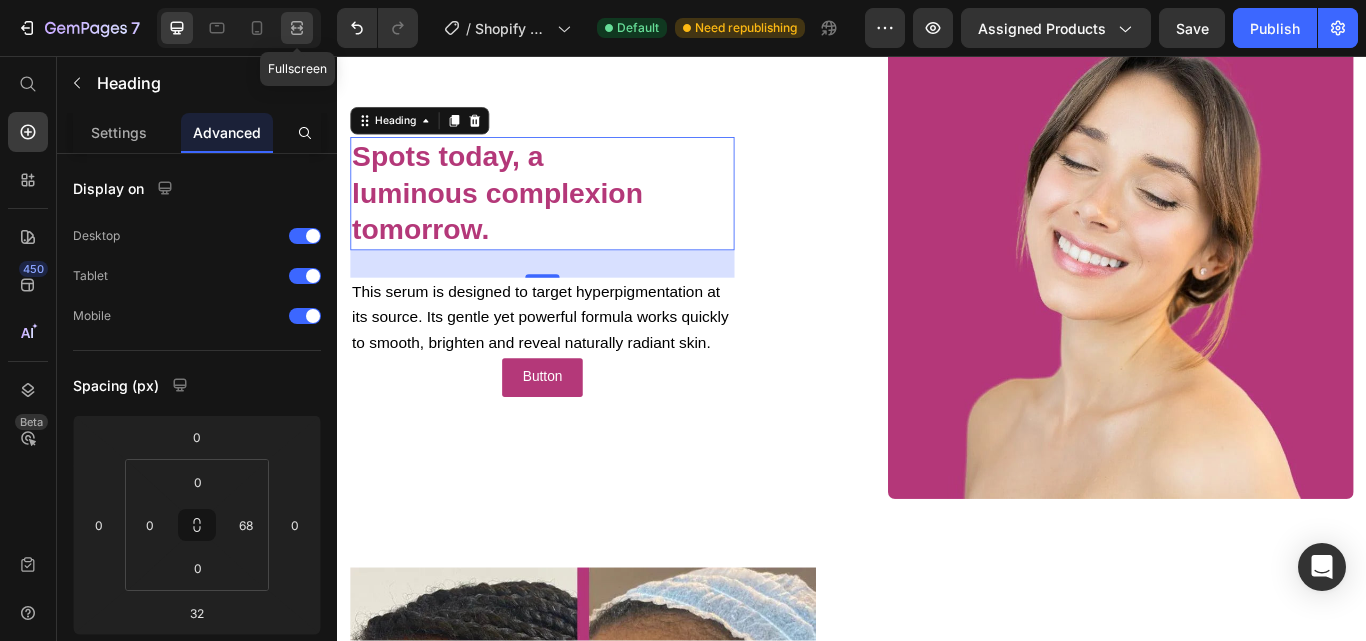 click 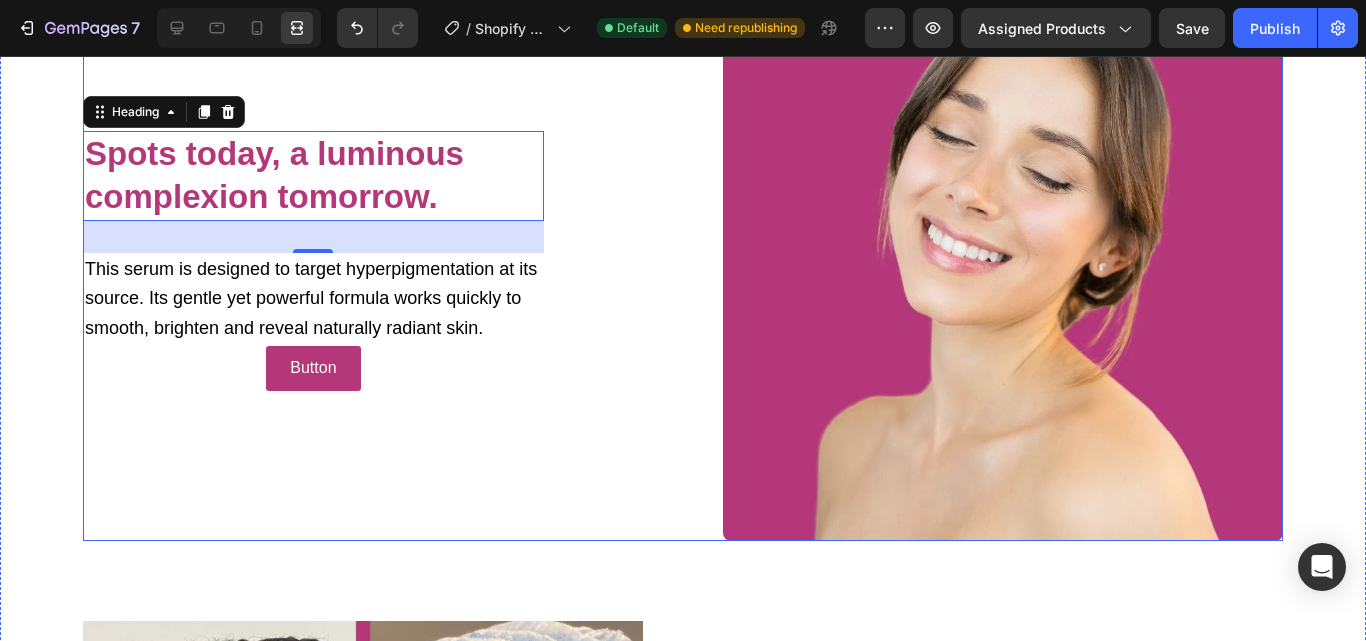 click on "⁠⁠⁠⁠⁠⁠⁠ Spots today, a luminous complexion tomorrow. Heading This serum is designed to target hyperpigmentation at its source. Its gentle yet powerful formula works quickly to smooth, brighten and reveal naturally radiant skin. Text Block Button Button Image Row" at bounding box center [683, 261] 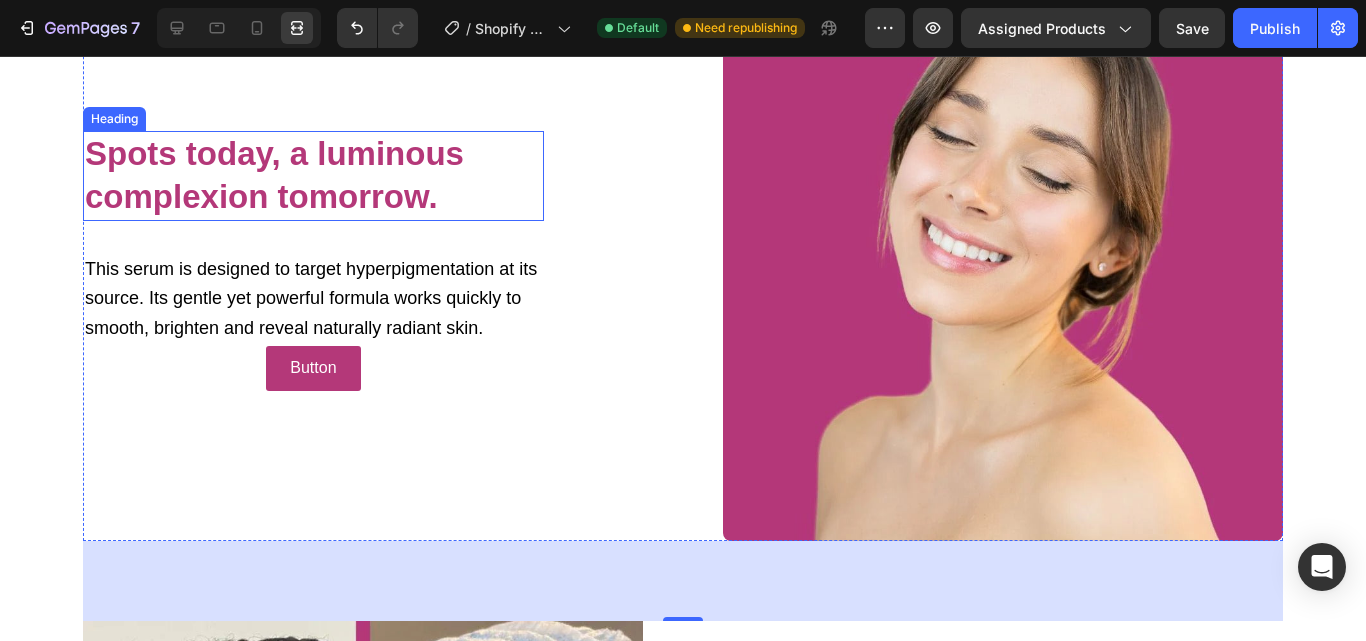click on "Spots today, a luminous complexion tomorrow. Heading" at bounding box center [313, 176] 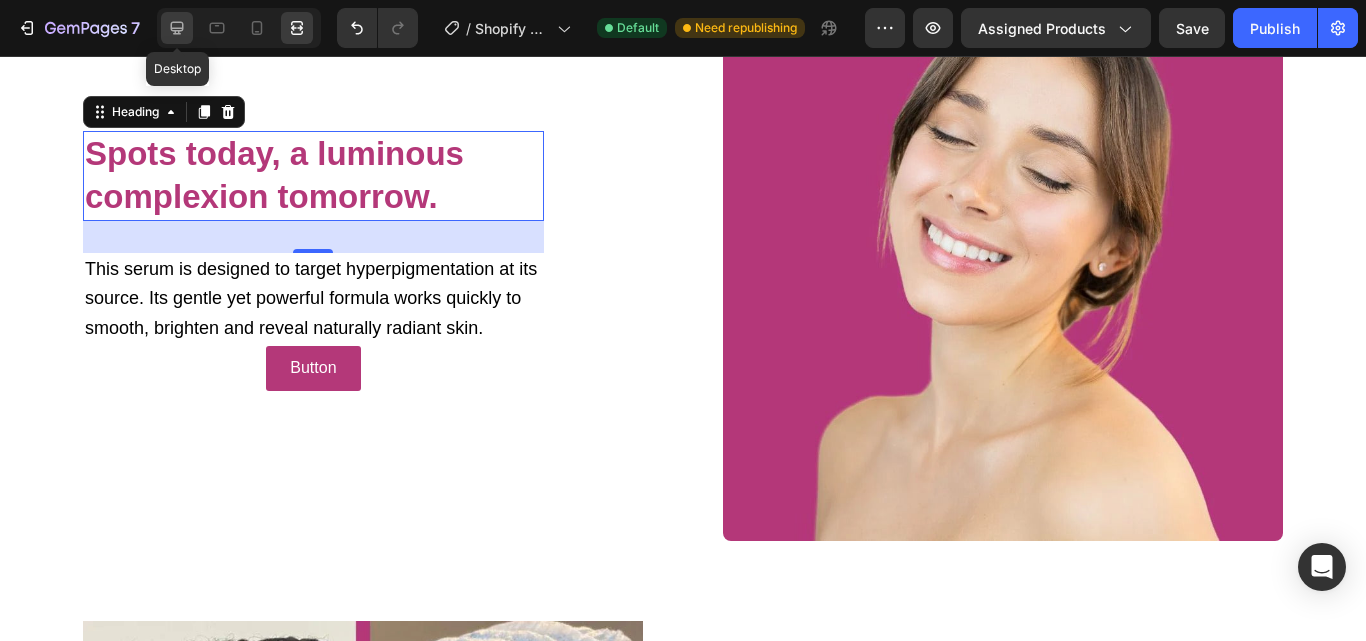 click 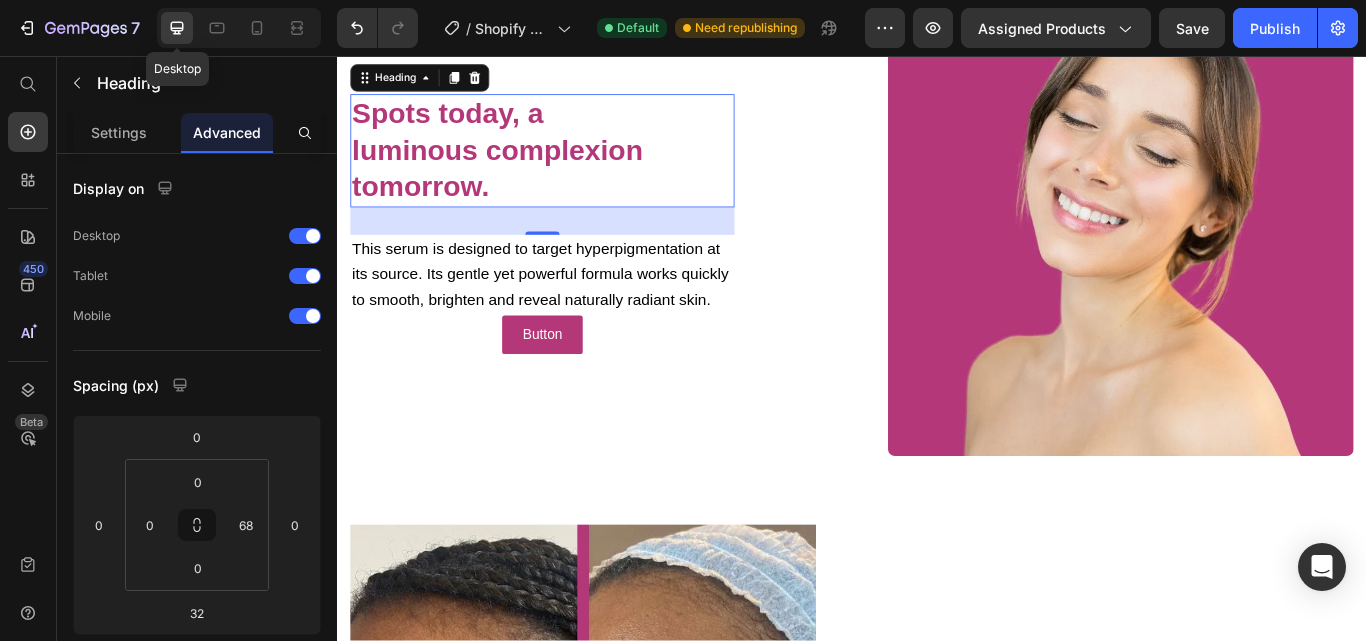 scroll, scrollTop: 1258, scrollLeft: 0, axis: vertical 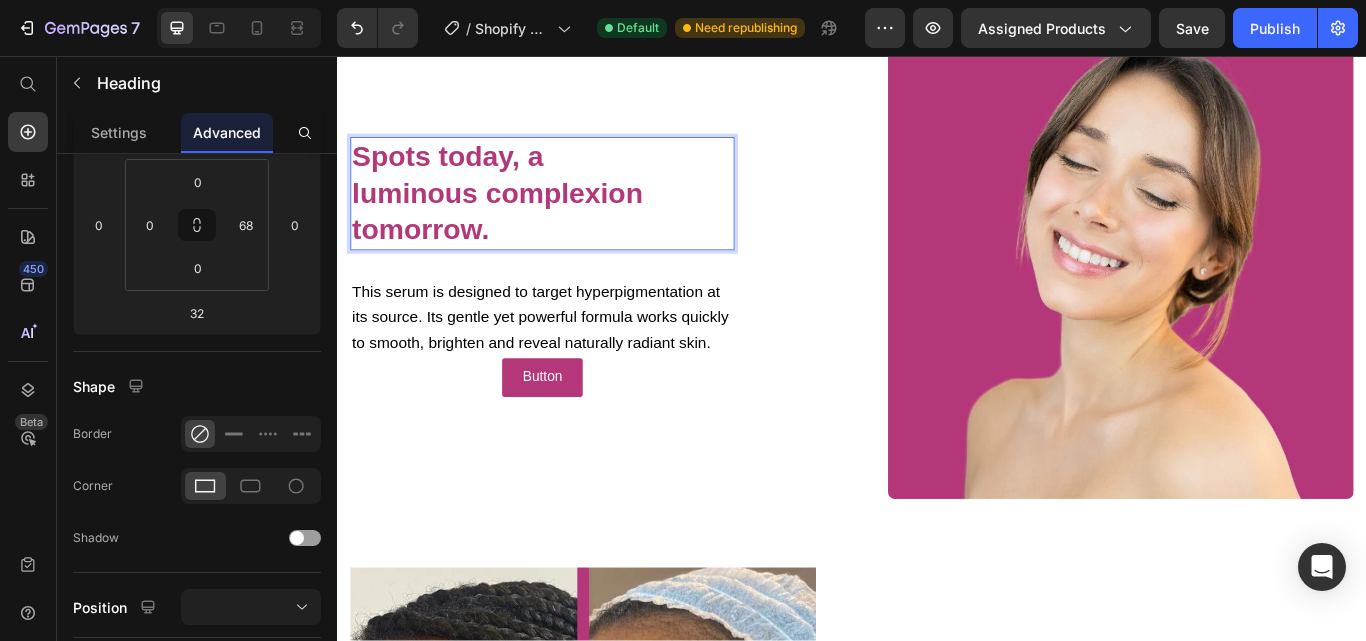 click on "Spots today, a luminous complexion tomorrow." at bounding box center (523, 216) 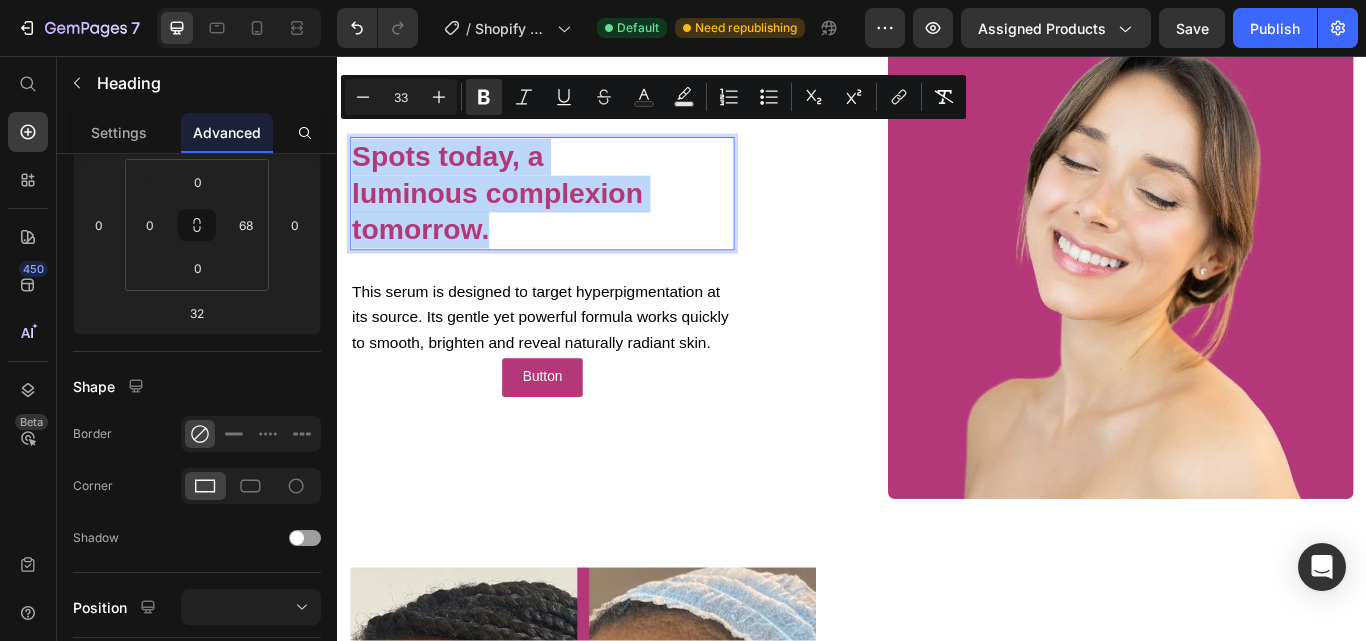 drag, startPoint x: 522, startPoint y: 234, endPoint x: 353, endPoint y: 146, distance: 190.53871 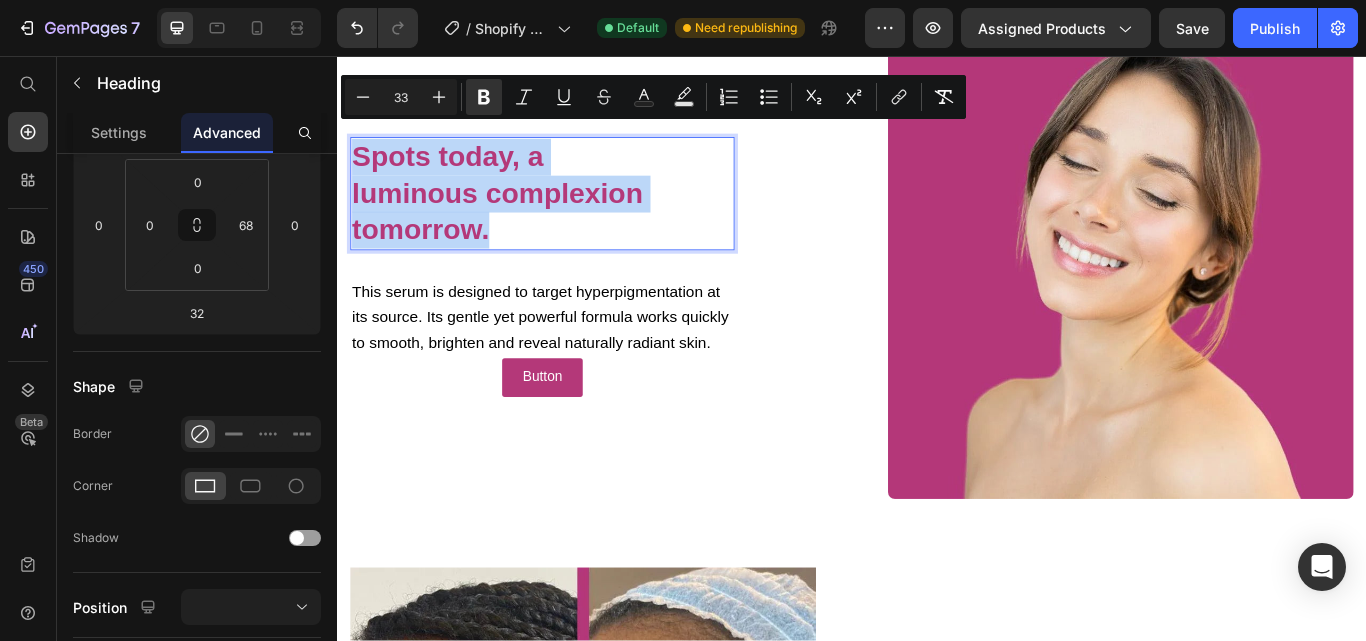 click on "Spots today, a luminous complexion tomorrow." at bounding box center (542, 217) 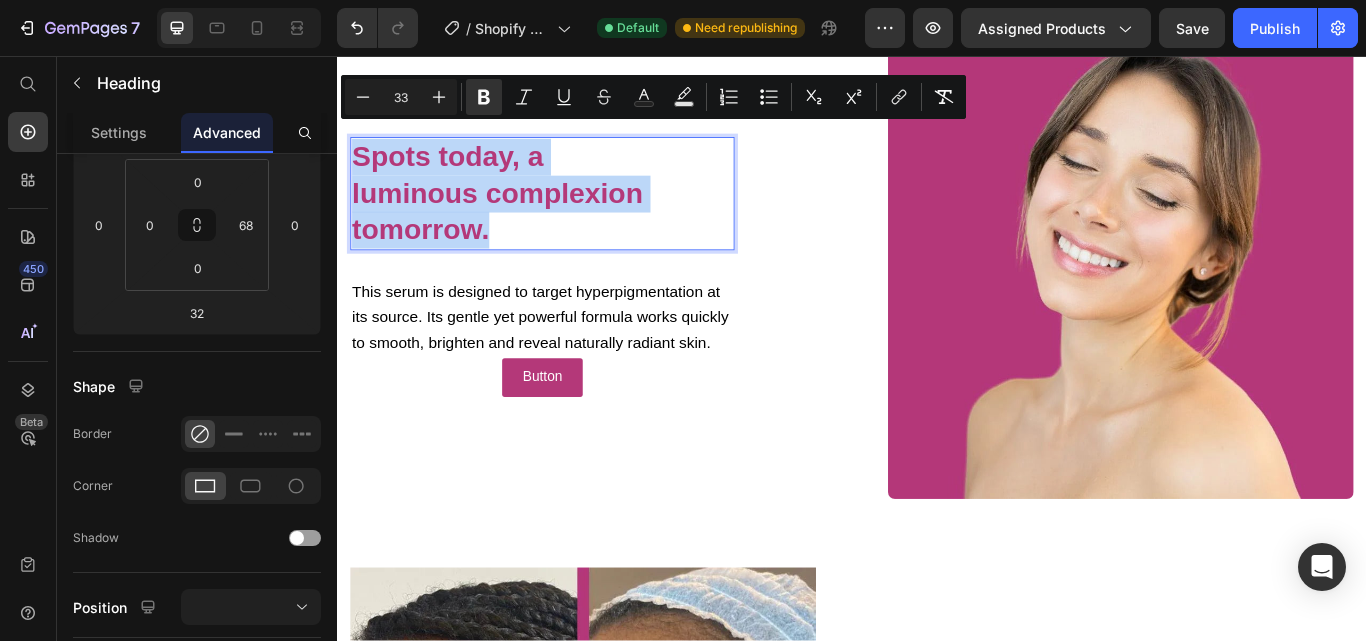 click on "Spots today, a luminous complexion tomorrow." at bounding box center (542, 217) 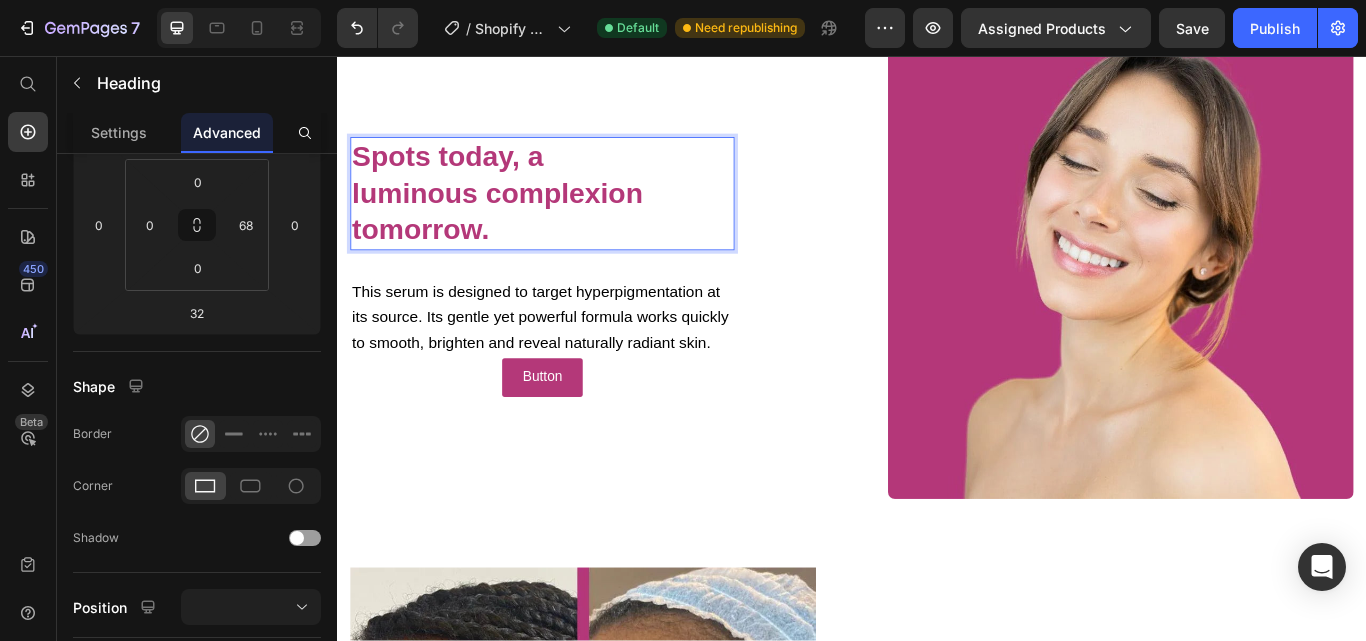 click on "Spots today, a luminous complexion tomorrow." at bounding box center (542, 217) 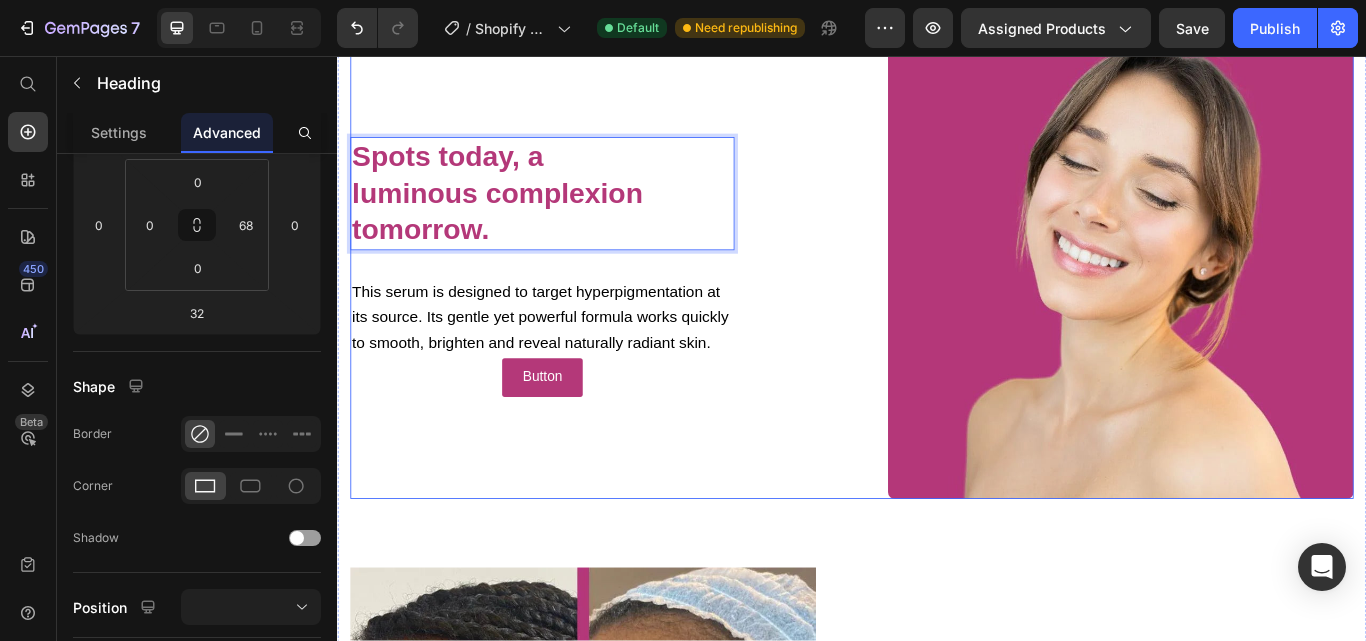 click on "⁠⁠⁠⁠⁠⁠⁠ Spots today, a luminous complexion tomorrow. Heading This serum is designed to target hyperpigmentation at its source. Its gentle yet powerful formula works quickly to smooth, brighten and reveal naturally radiant skin. Text Block Button Button Image Row" at bounding box center [937, 302] 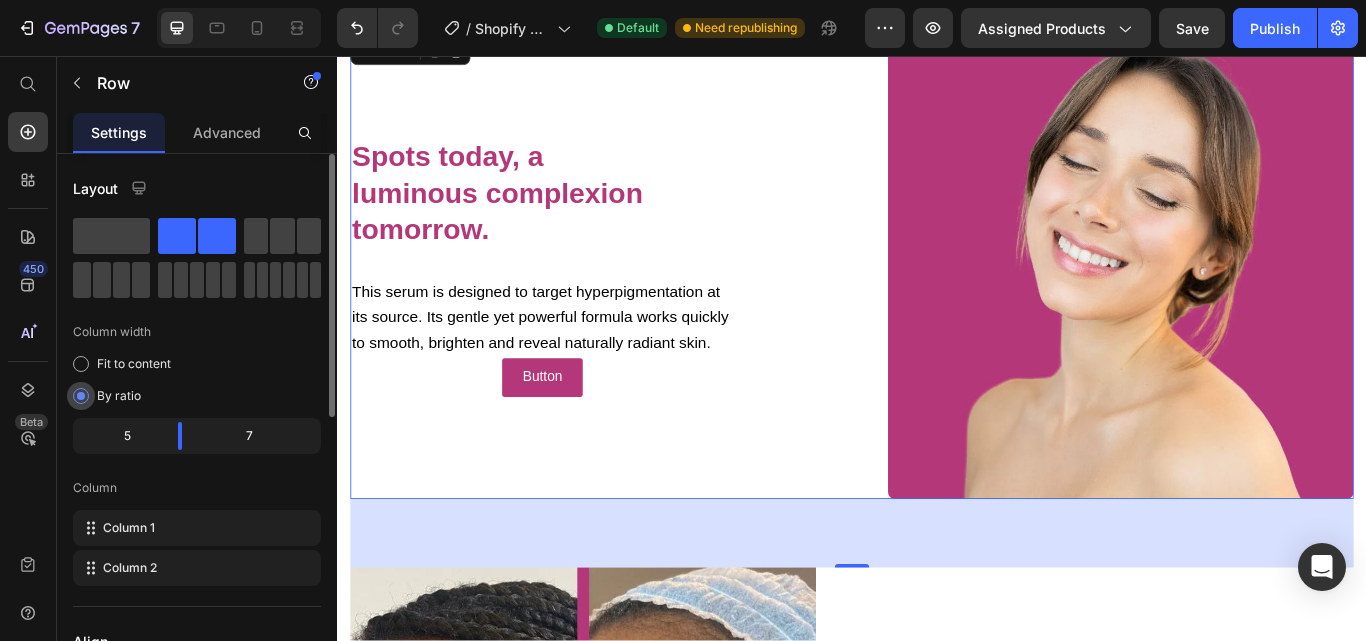 scroll, scrollTop: 200, scrollLeft: 0, axis: vertical 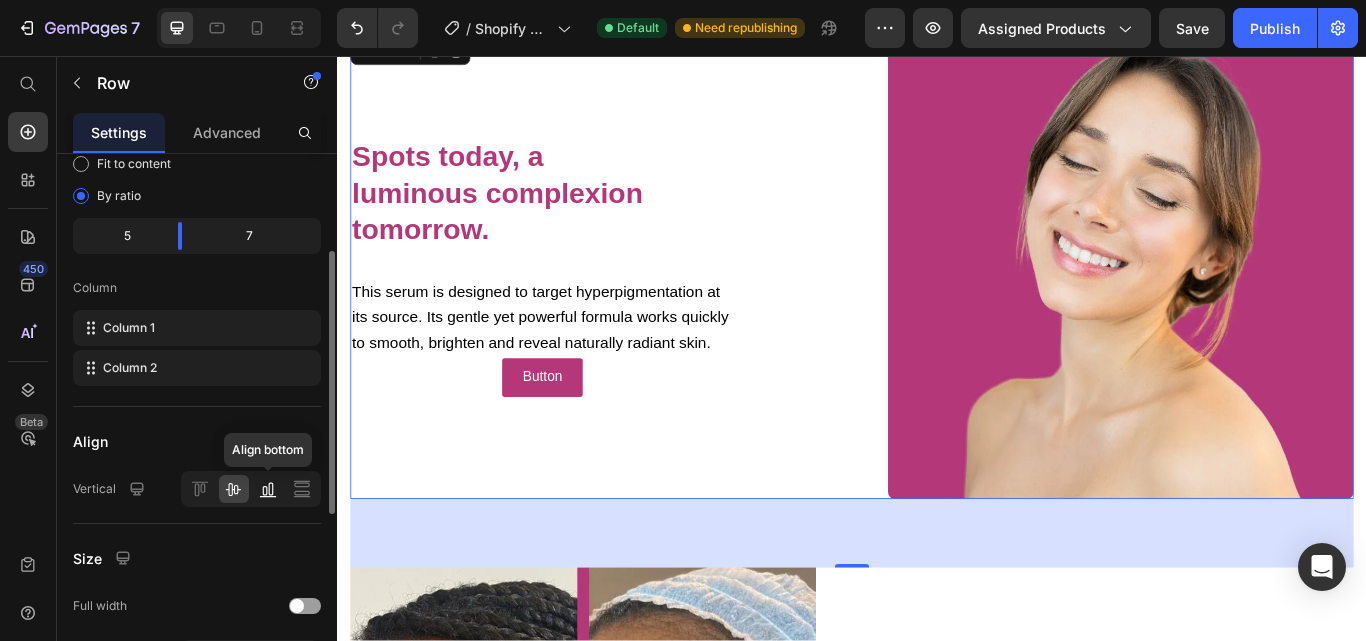 click 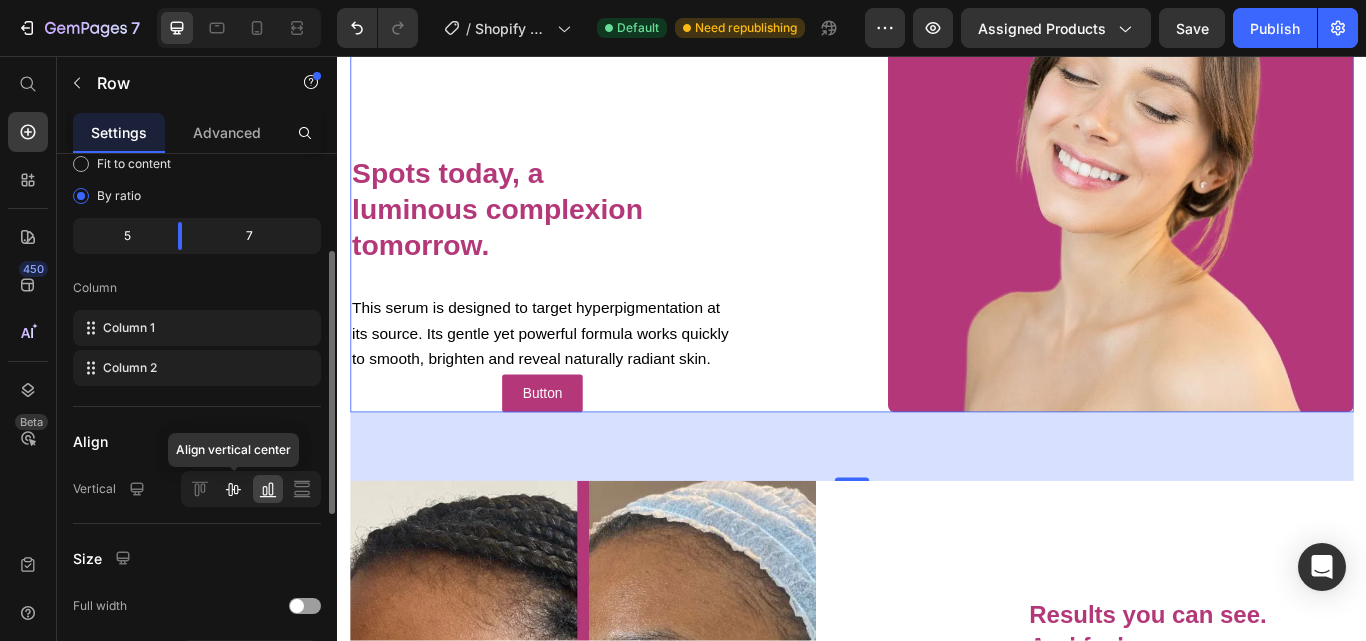 click 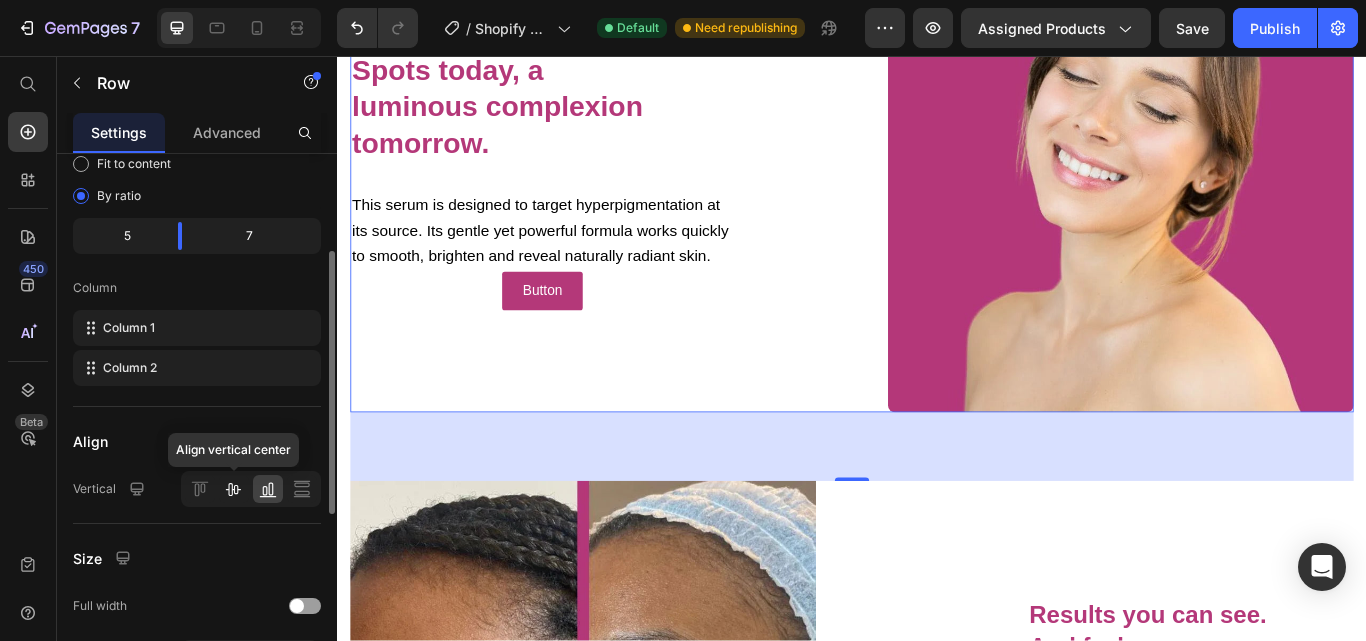 scroll, scrollTop: 1258, scrollLeft: 0, axis: vertical 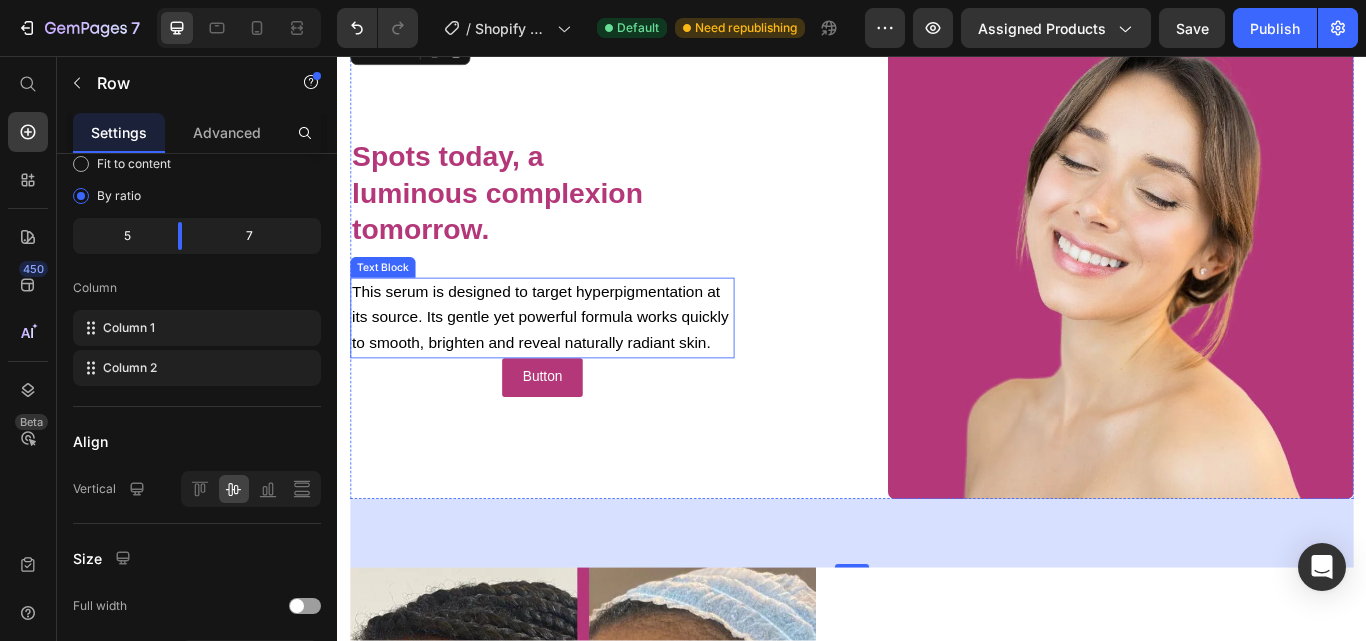 click on "This serum is designed to target hyperpigmentation at its source. Its gentle yet powerful formula works quickly to smooth, brighten and reveal naturally radiant skin." at bounding box center [576, 361] 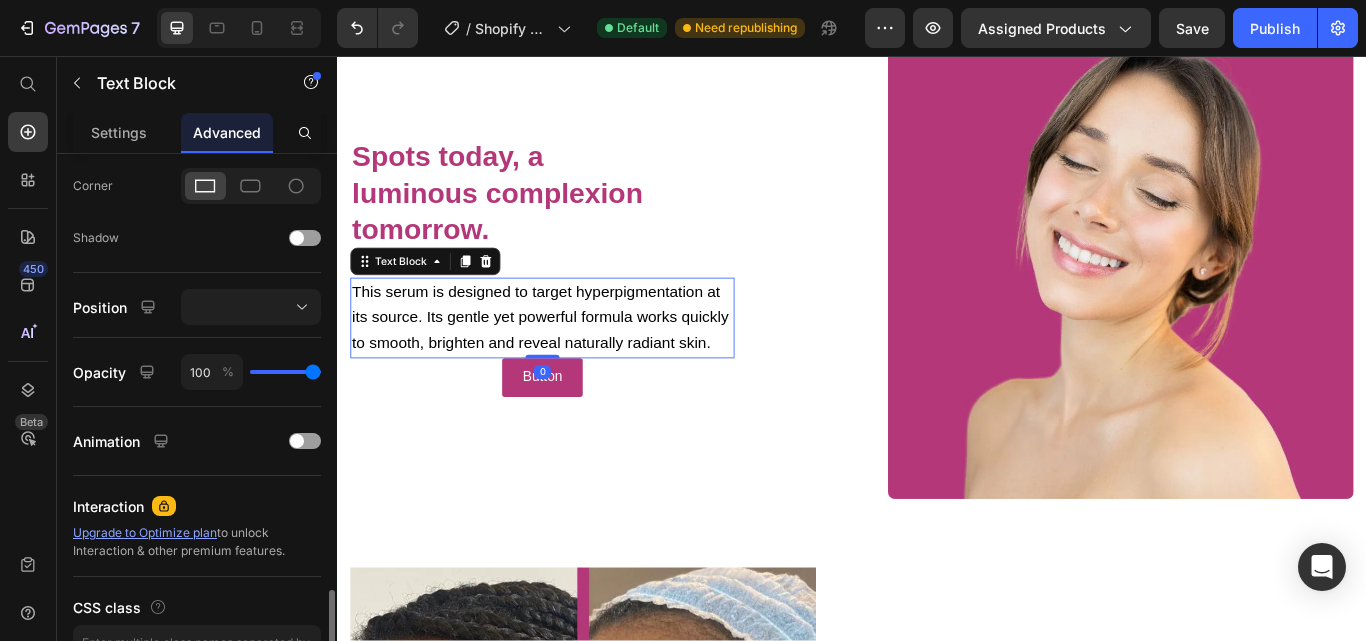 scroll, scrollTop: 725, scrollLeft: 0, axis: vertical 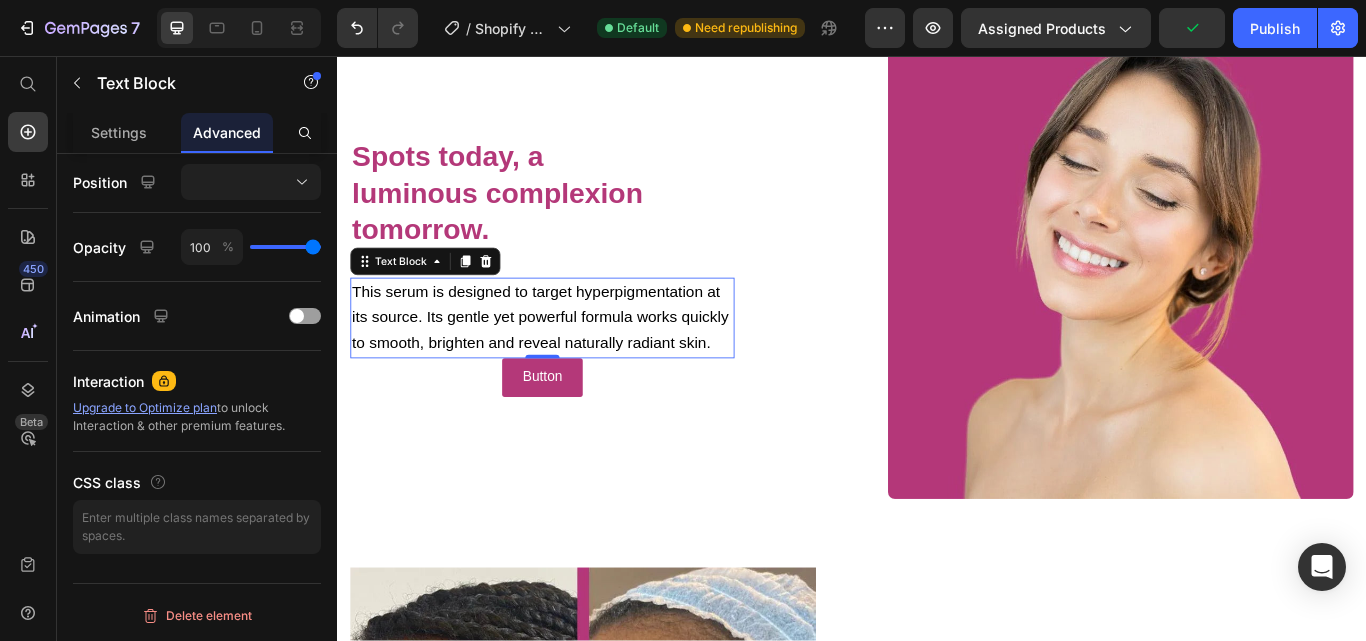 drag, startPoint x: 337, startPoint y: 58, endPoint x: 586, endPoint y: 205, distance: 289.15393 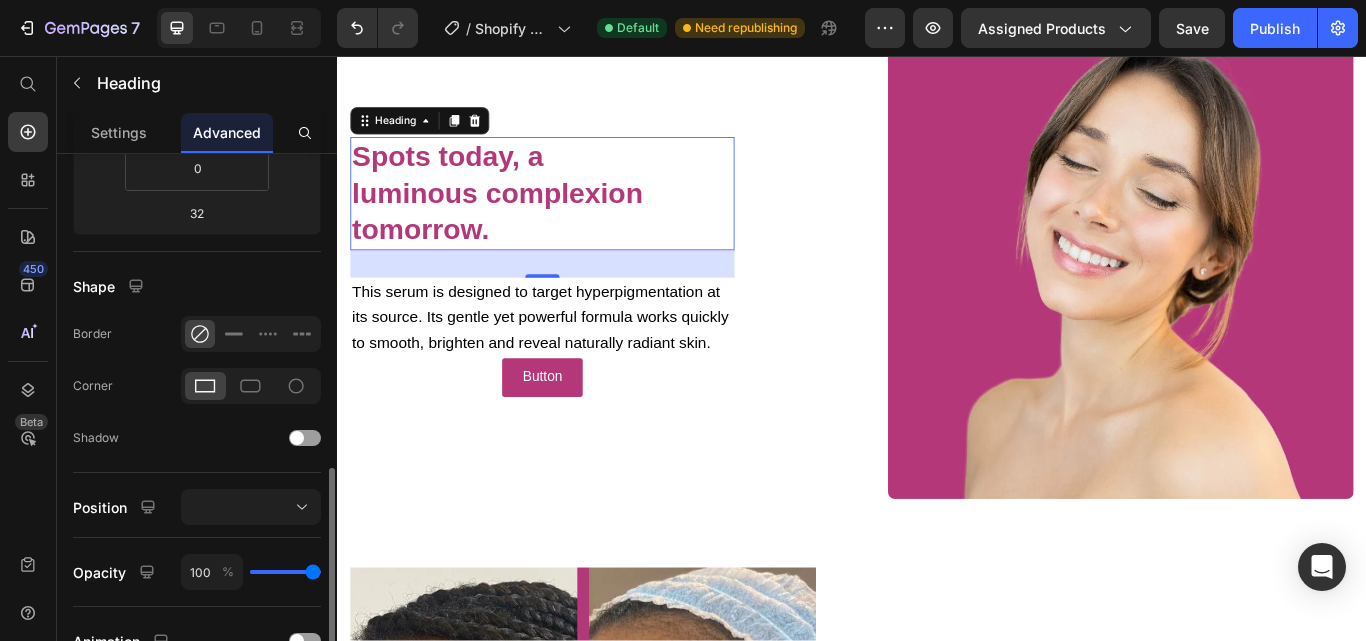 scroll, scrollTop: 500, scrollLeft: 0, axis: vertical 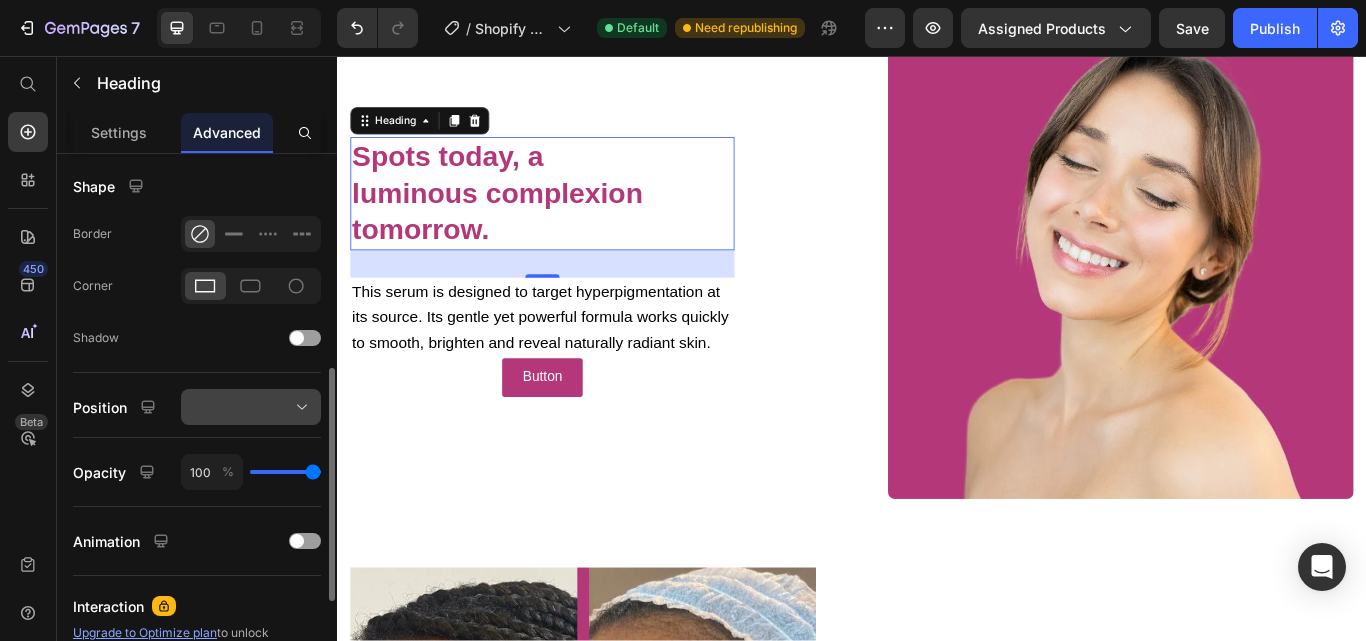 click 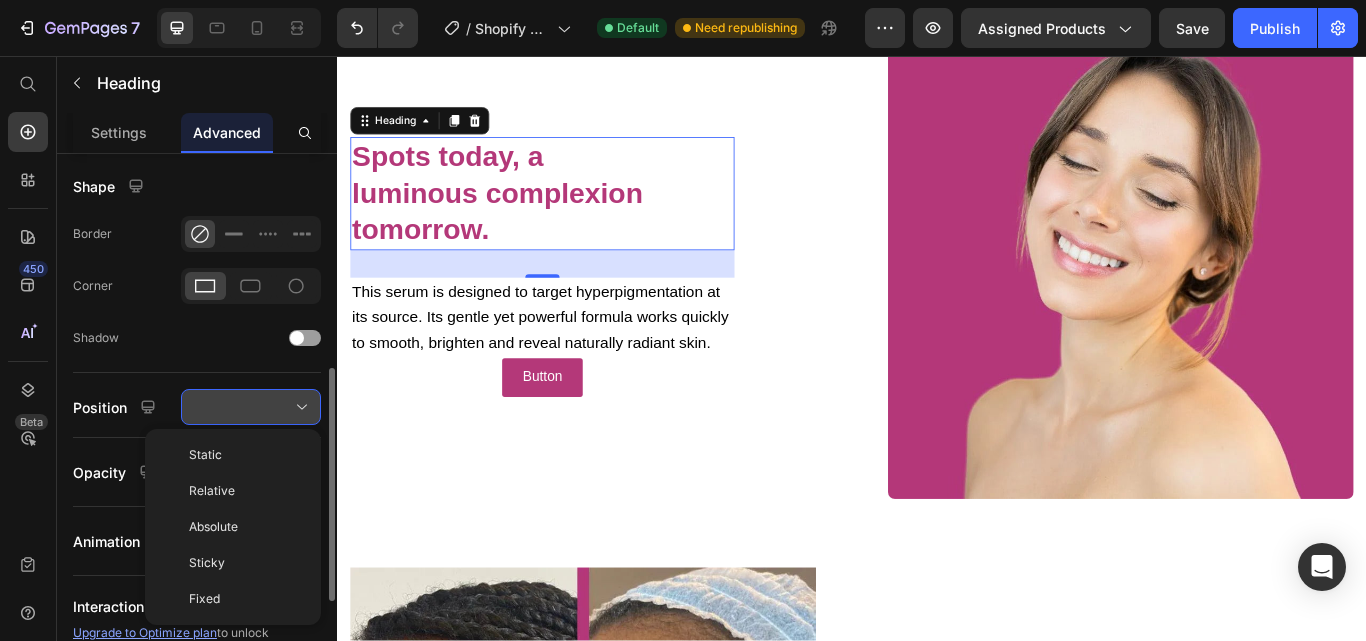 click 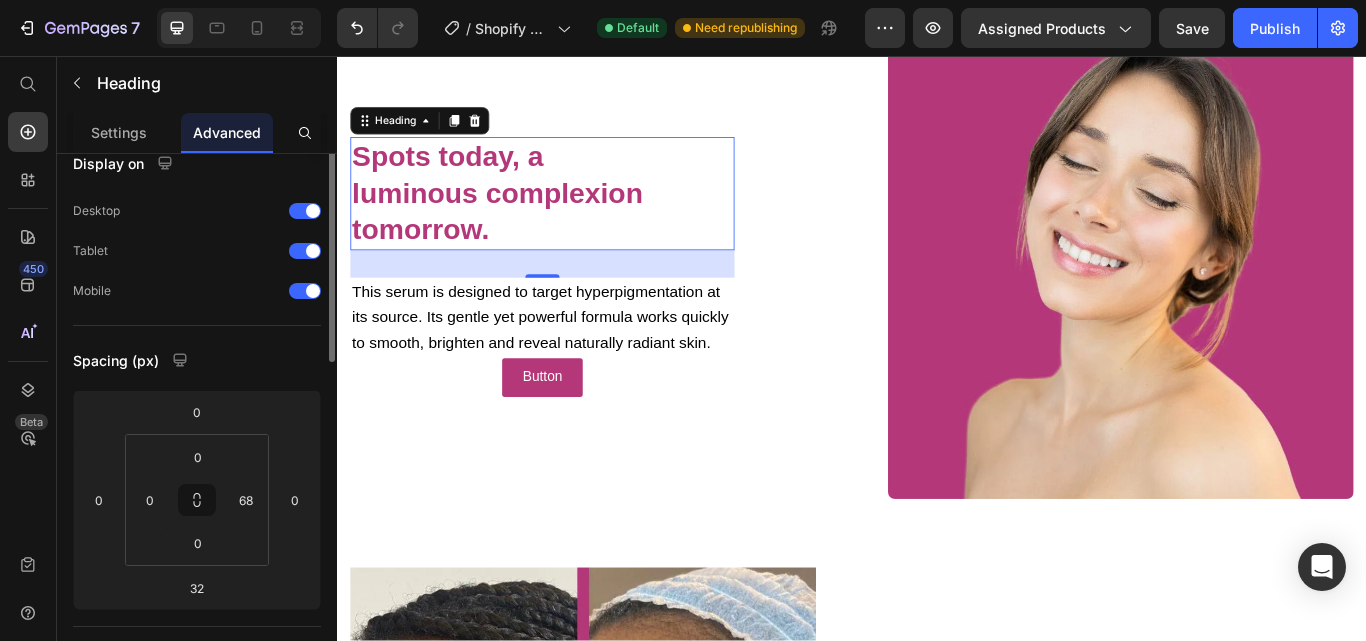 scroll, scrollTop: 0, scrollLeft: 0, axis: both 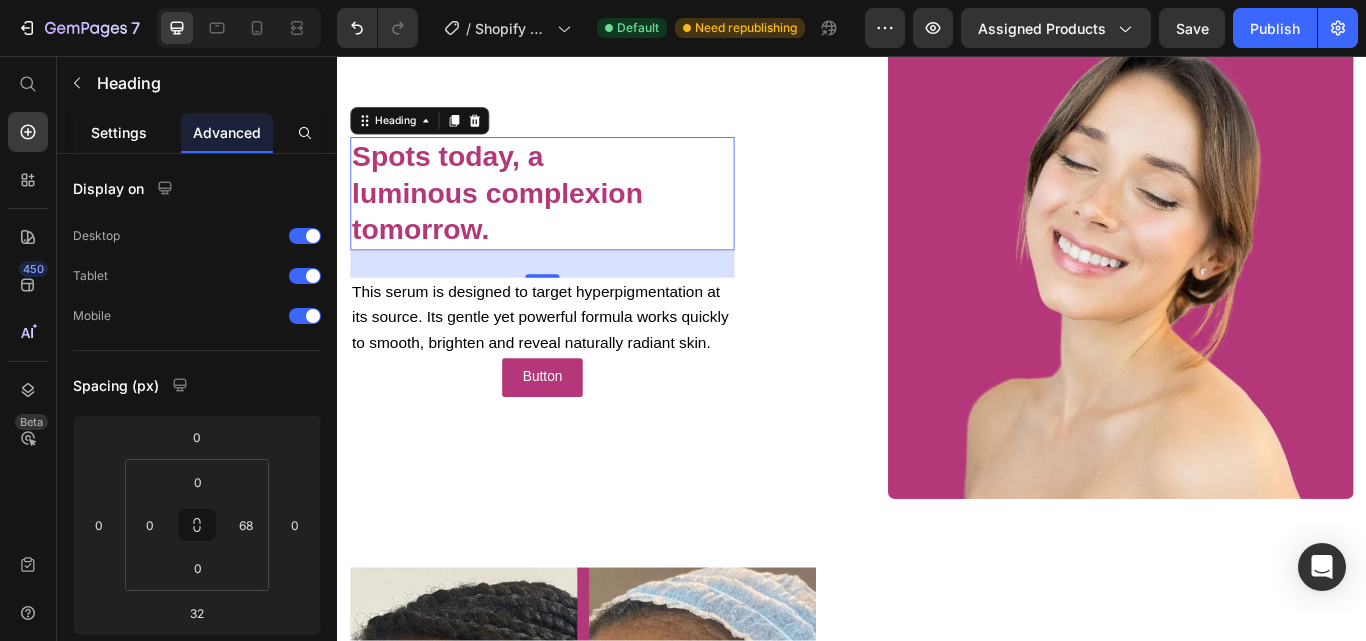 click on "Settings" 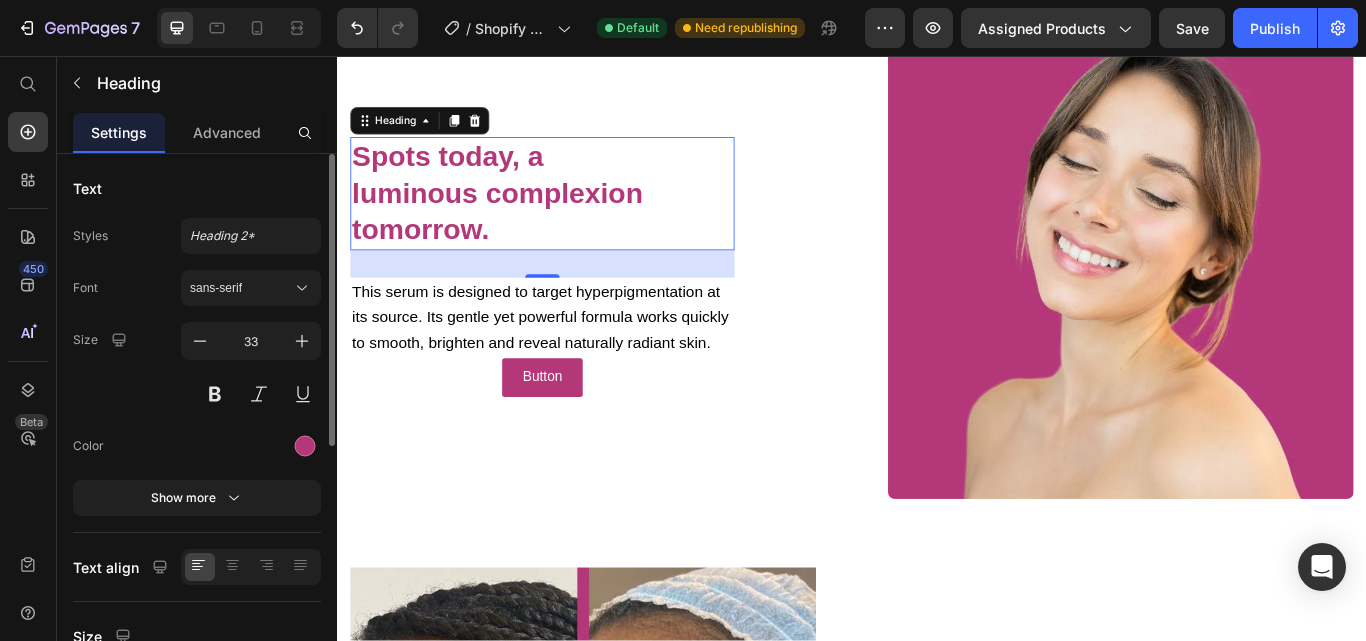 scroll, scrollTop: 100, scrollLeft: 0, axis: vertical 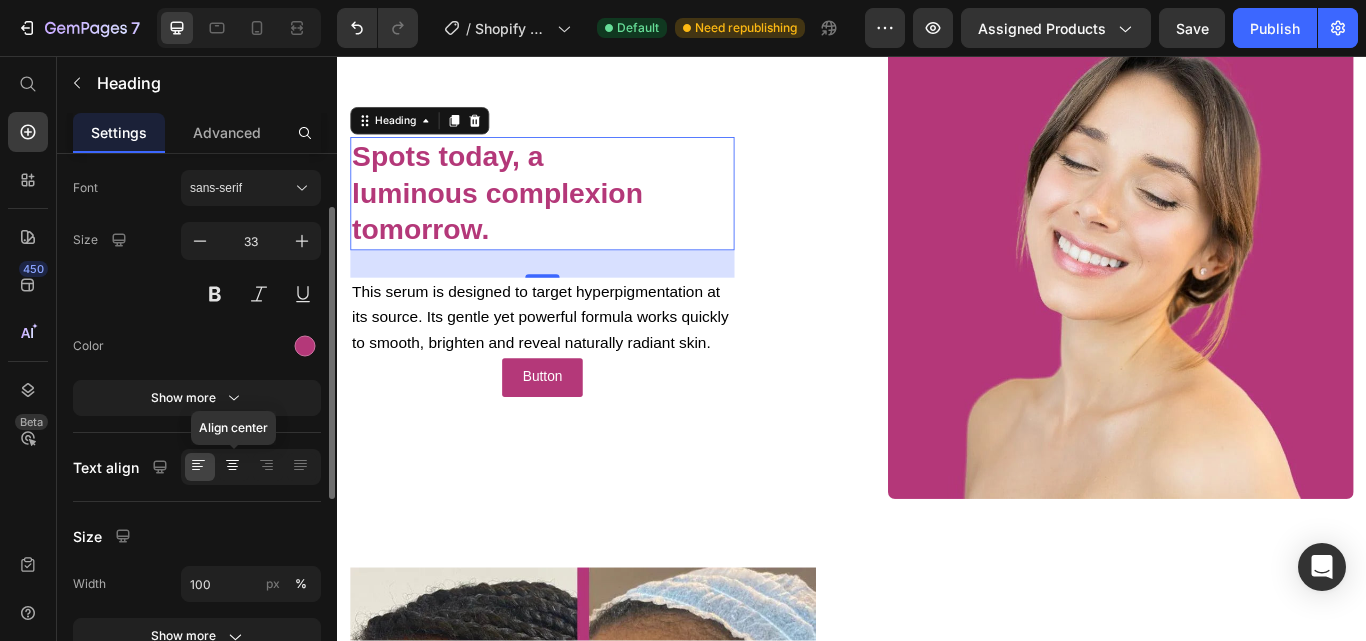 click 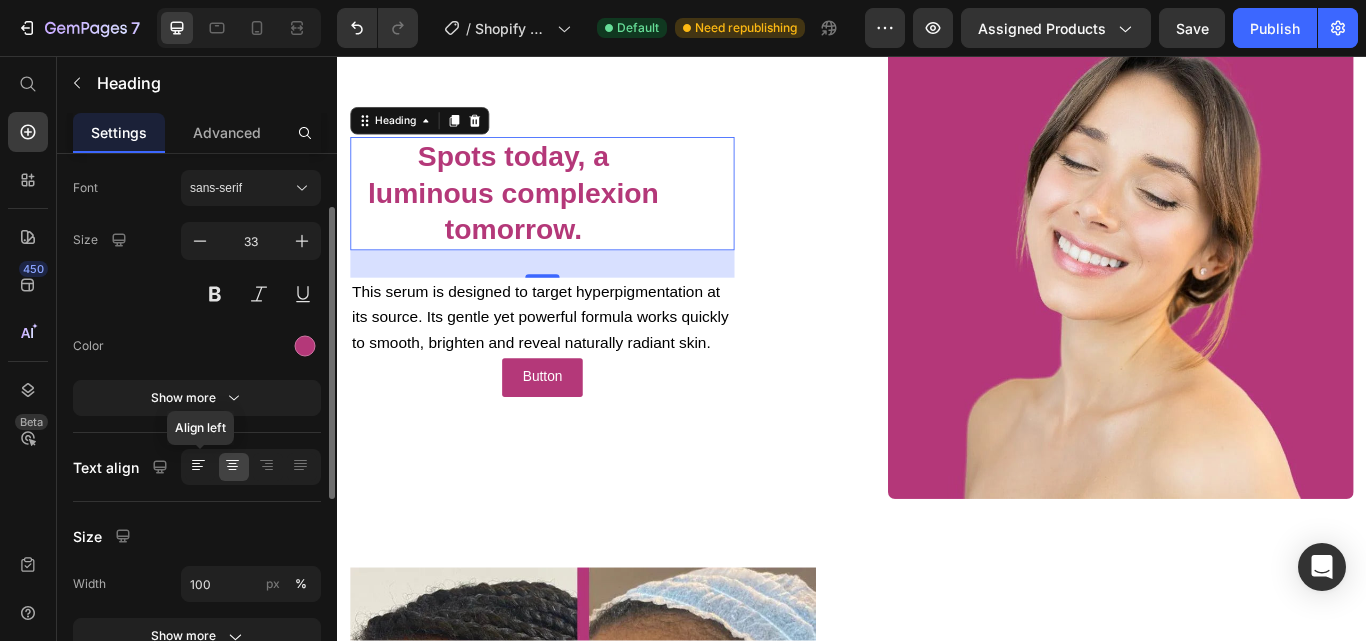 click 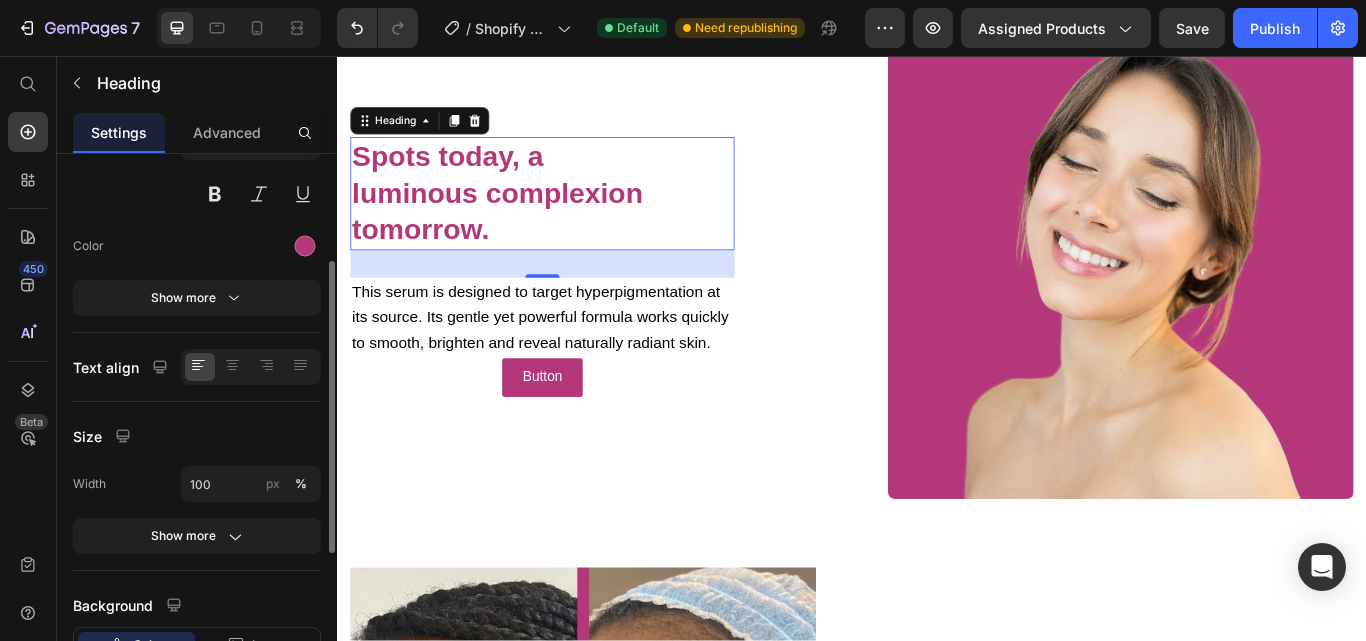 scroll, scrollTop: 300, scrollLeft: 0, axis: vertical 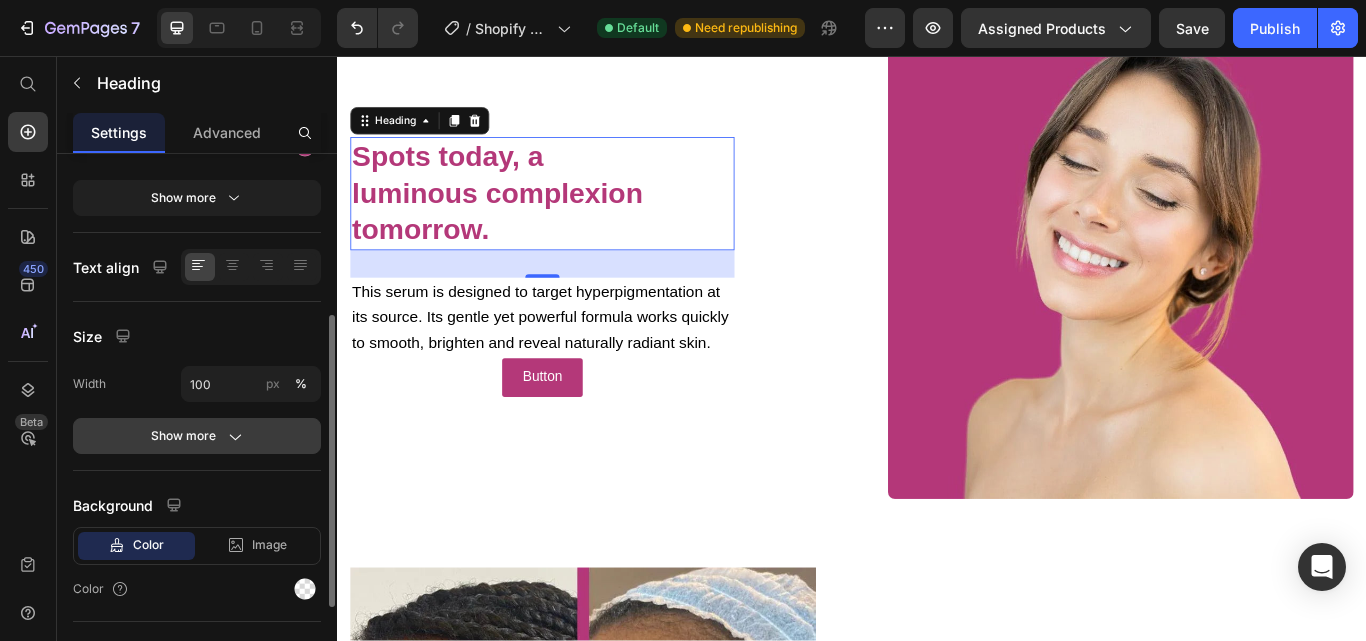click 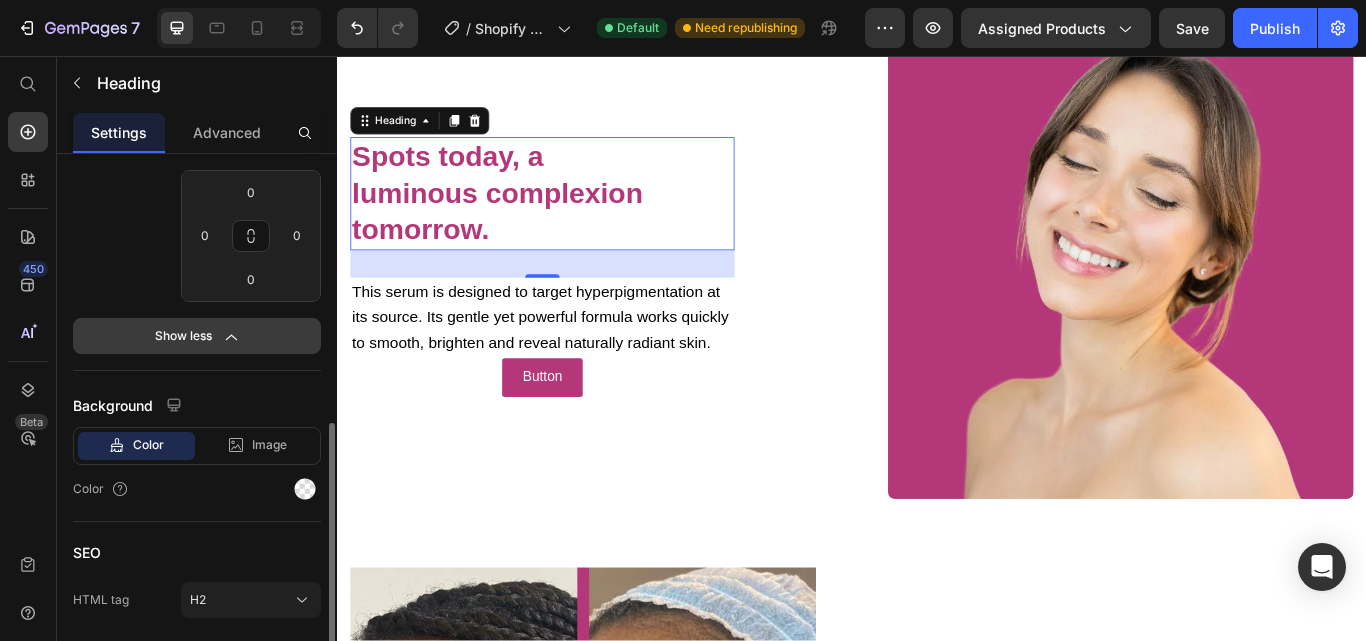 scroll, scrollTop: 668, scrollLeft: 0, axis: vertical 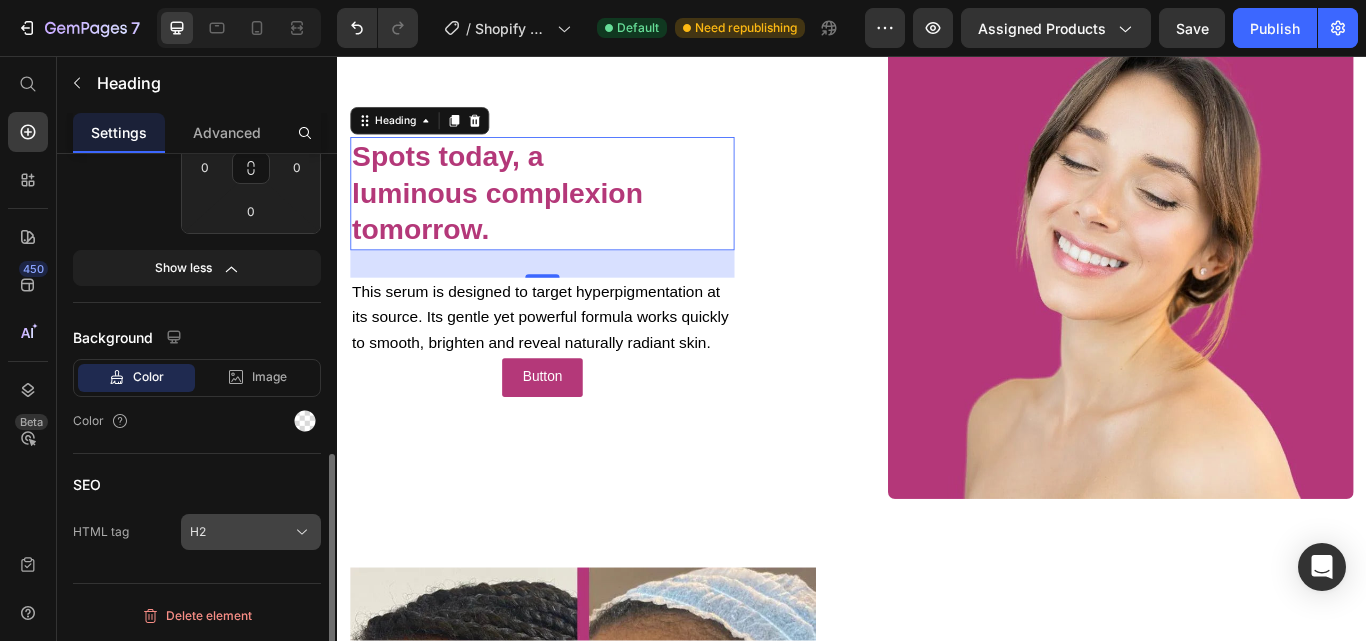 click 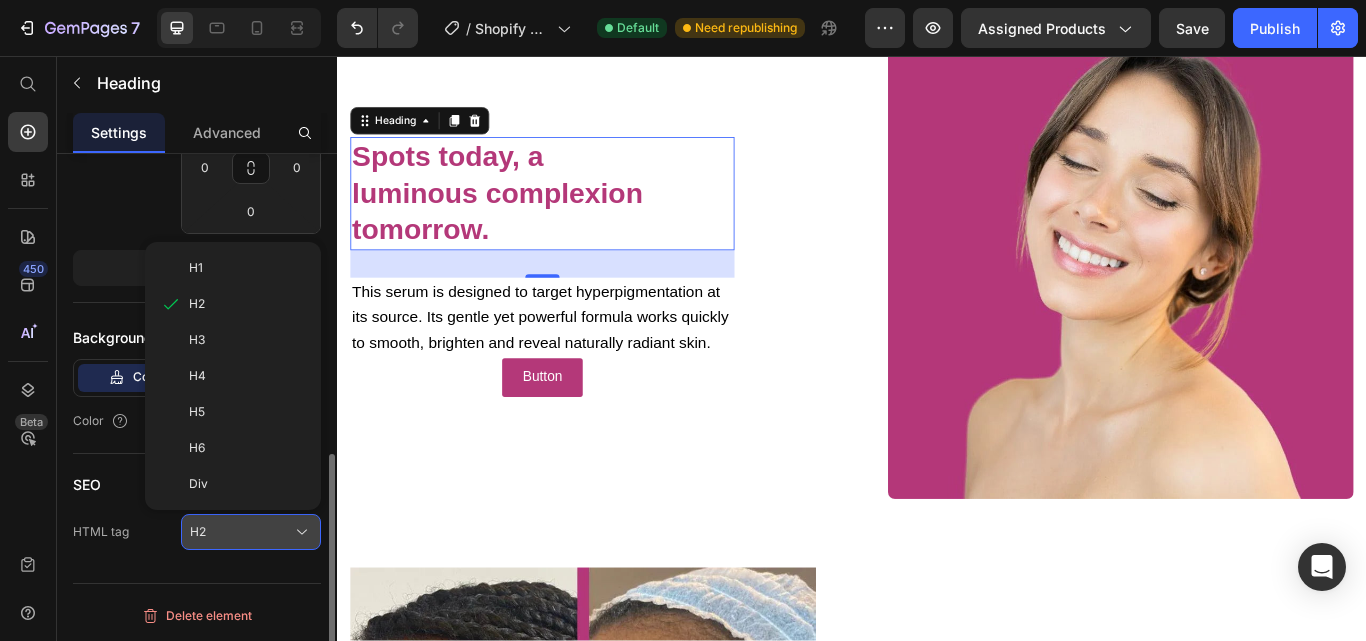 click 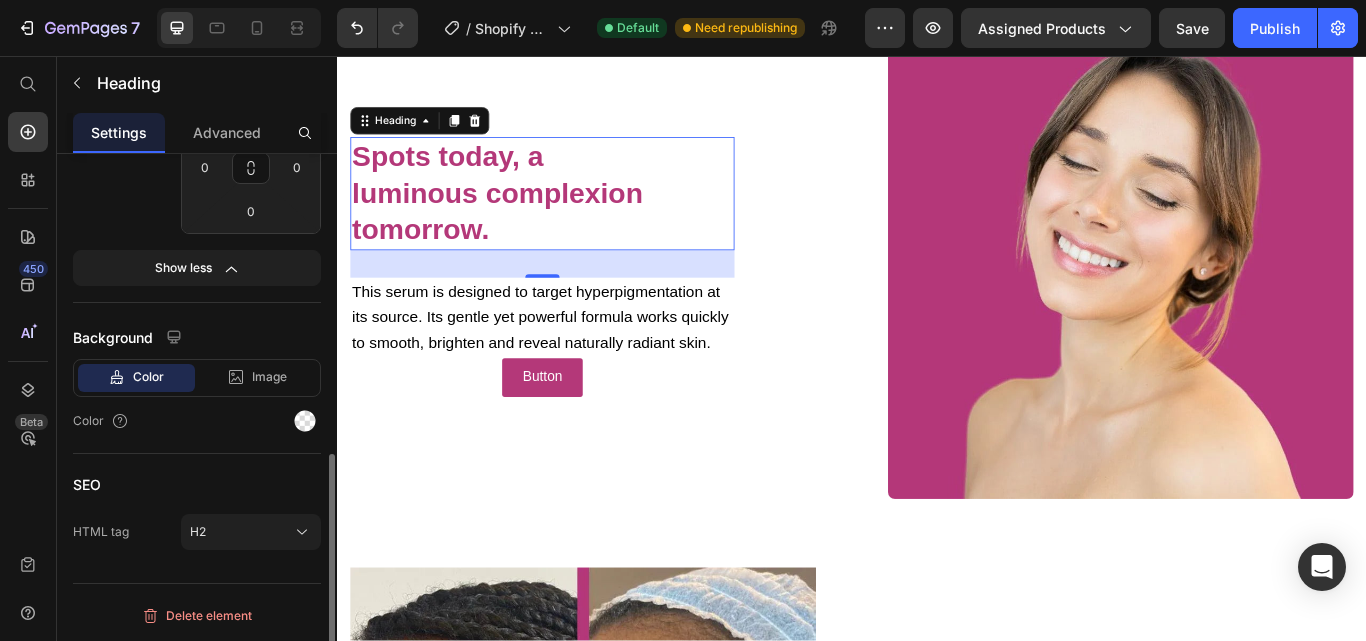 scroll, scrollTop: 568, scrollLeft: 0, axis: vertical 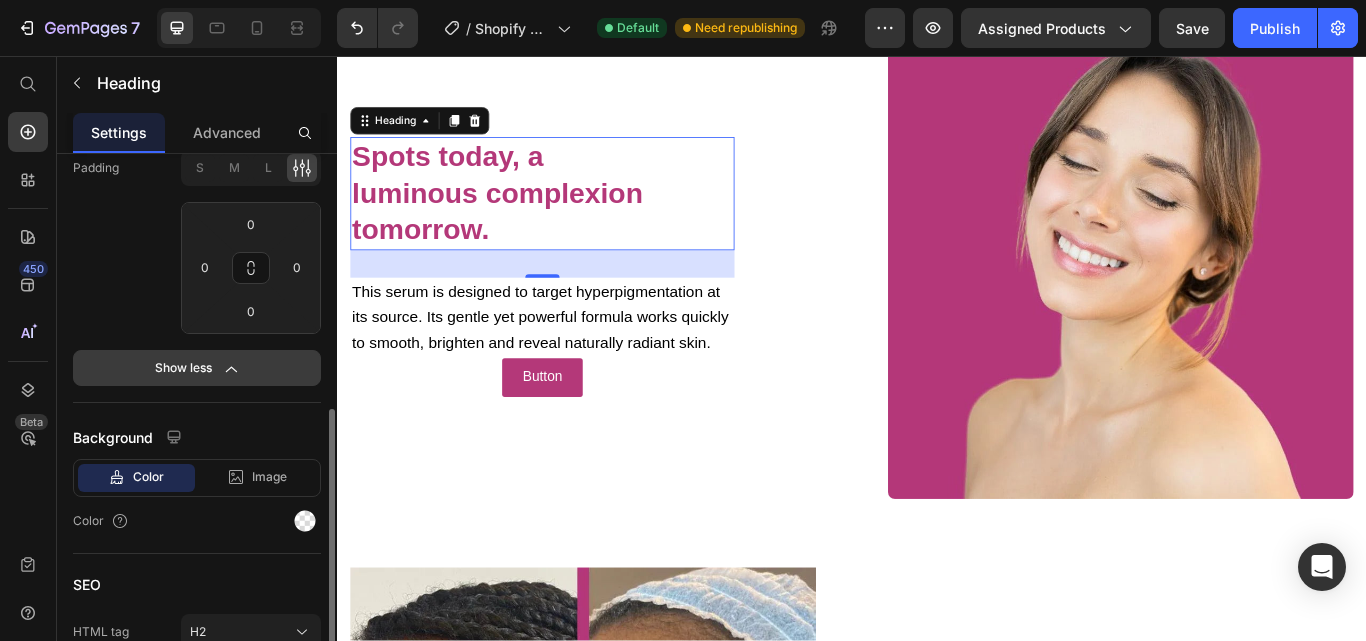 click 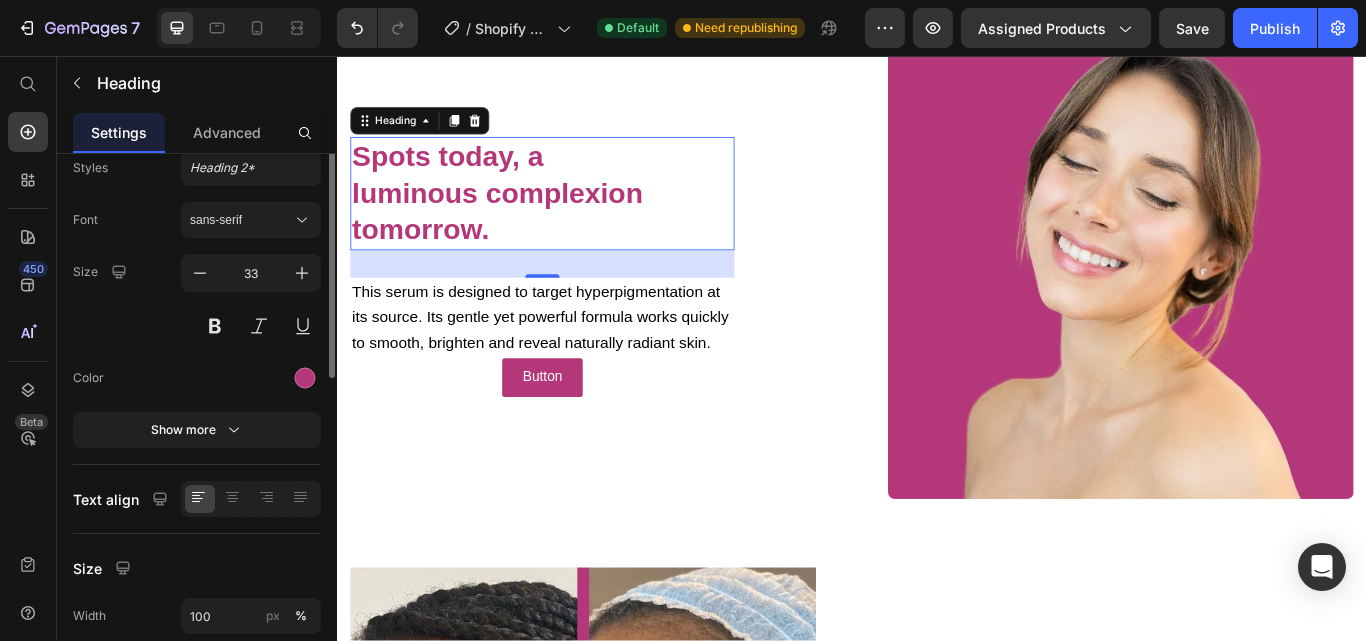 scroll, scrollTop: 0, scrollLeft: 0, axis: both 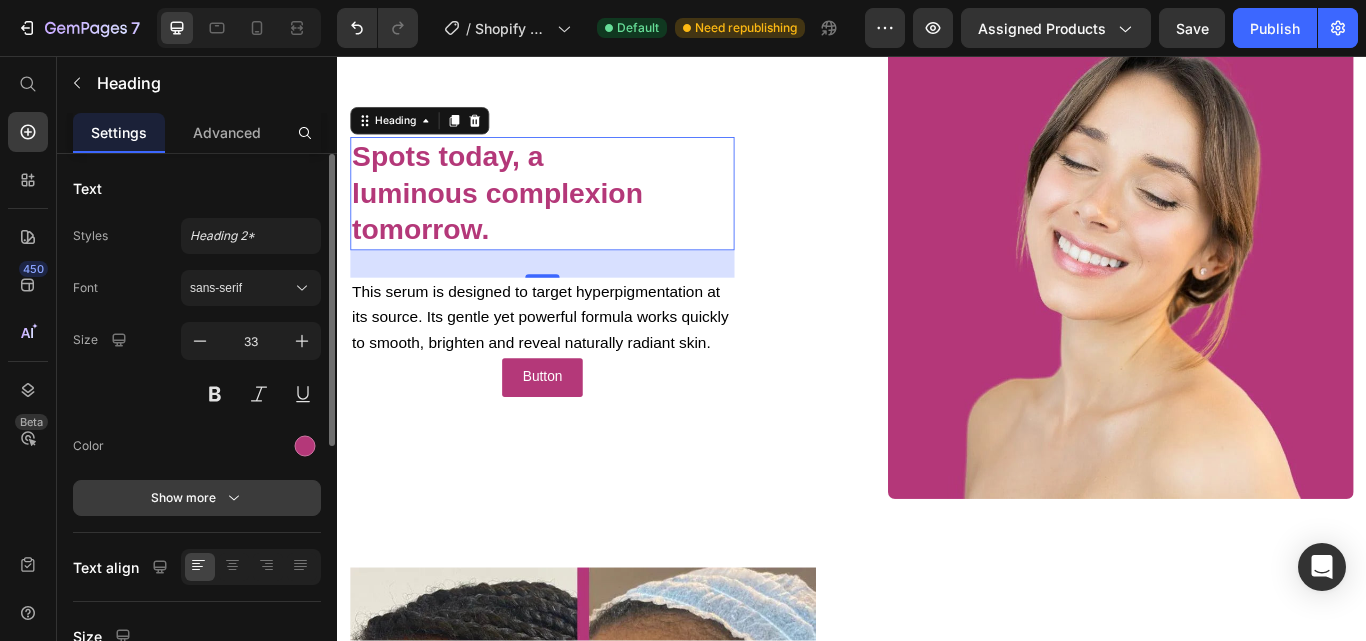 click on "Show more" at bounding box center [197, 498] 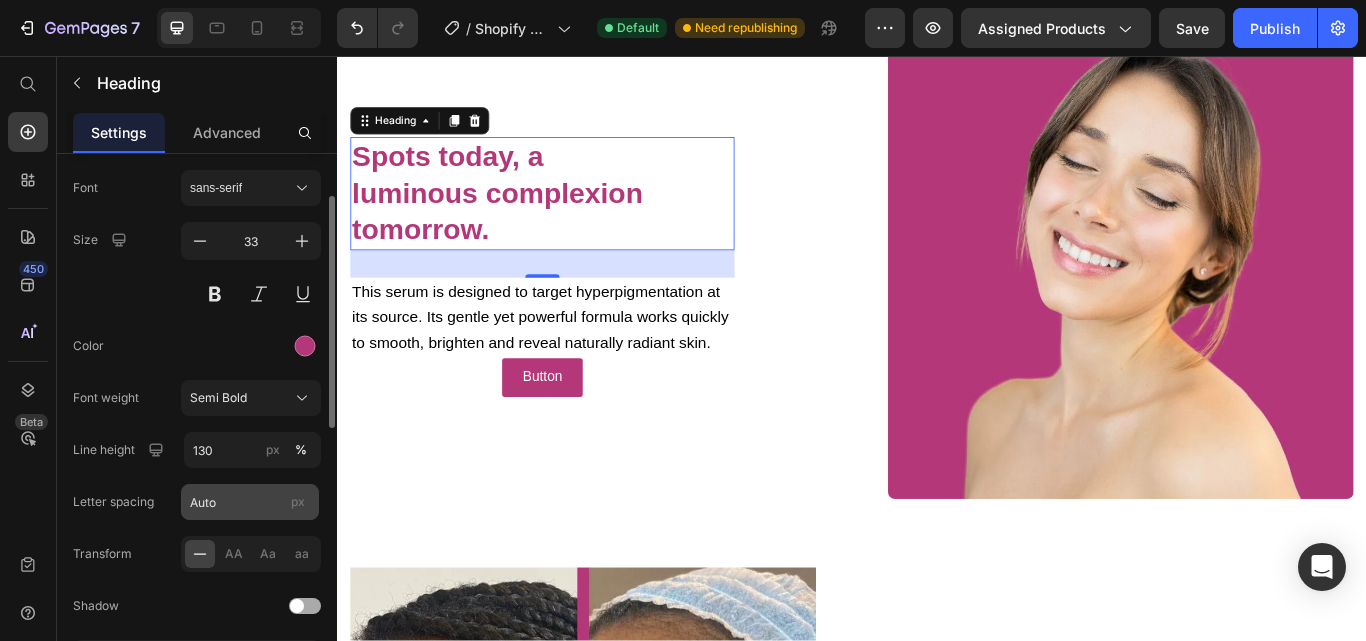 scroll, scrollTop: 0, scrollLeft: 0, axis: both 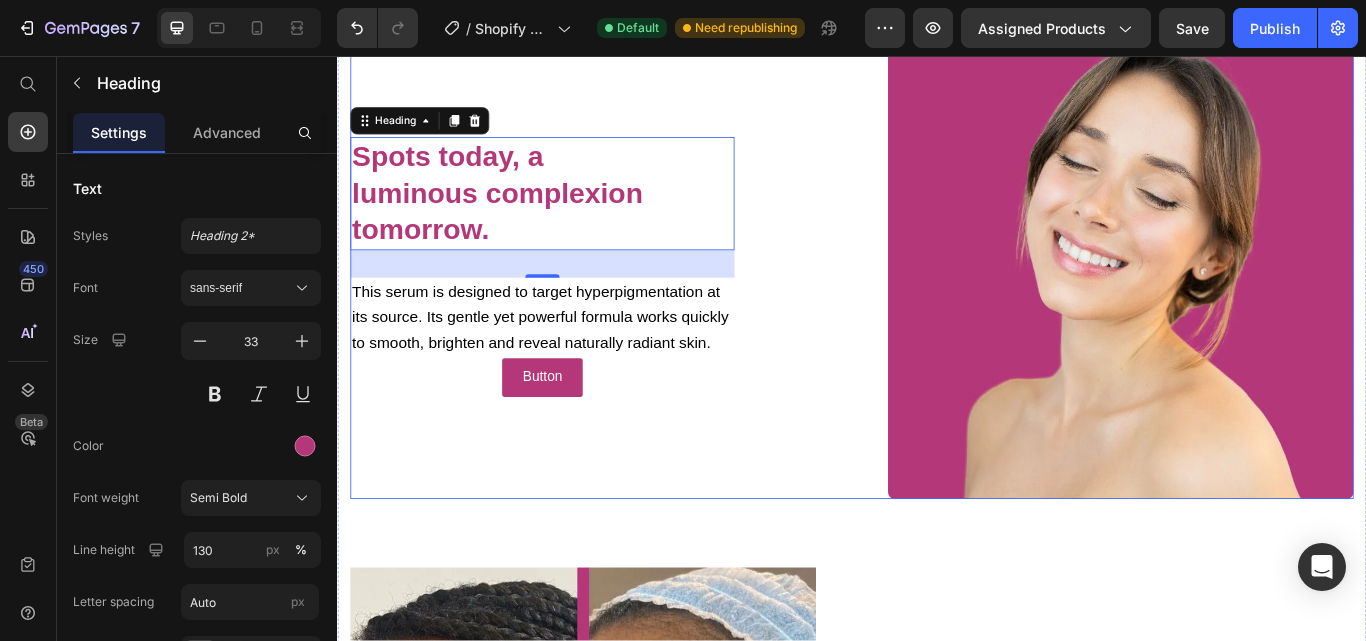 click on "⁠⁠⁠⁠⁠⁠⁠ Spots today, a luminous complexion tomorrow. Heading   32 This serum is designed to target hyperpigmentation at its source. Its gentle yet powerful formula works quickly to smooth, brighten and reveal naturally radiant skin. Text Block Button Button" at bounding box center (576, 302) 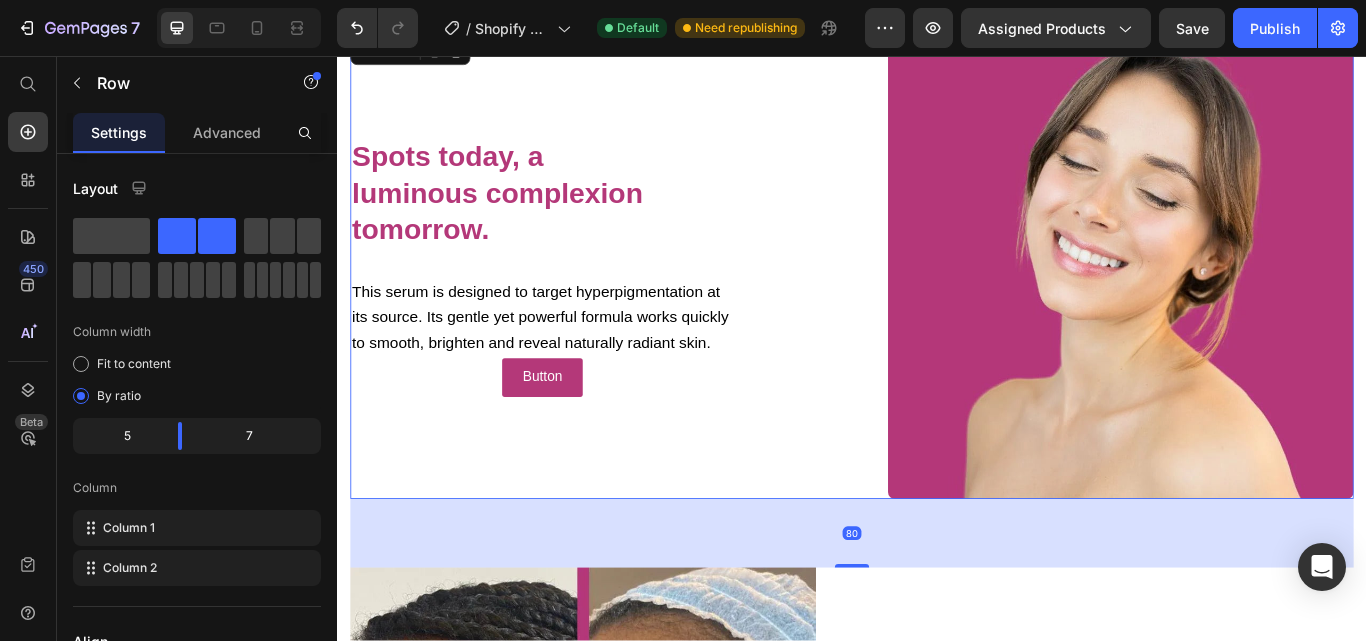 click on "⁠⁠⁠⁠⁠⁠⁠ Spots today, a luminous complexion tomorrow. Heading This serum is designed to target hyperpigmentation at its source. Its gentle yet powerful formula works quickly to smooth, brighten and reveal naturally radiant skin. Text Block Button Button Image Row   80" at bounding box center [937, 302] 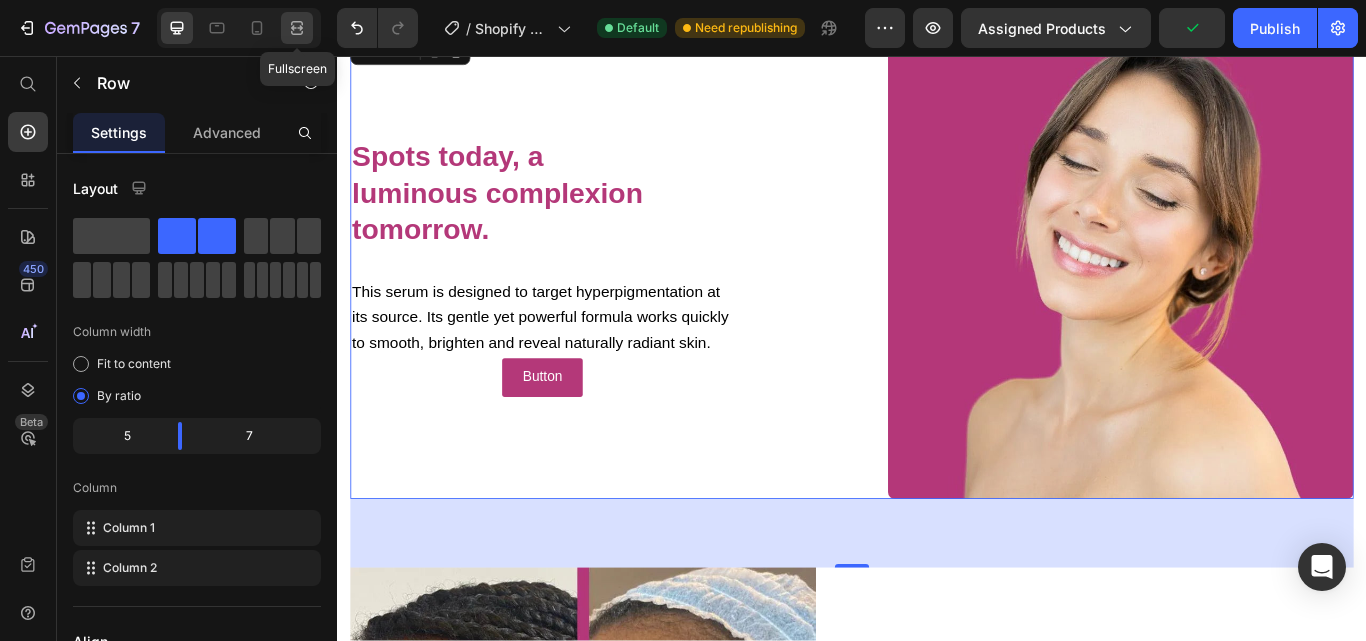 click 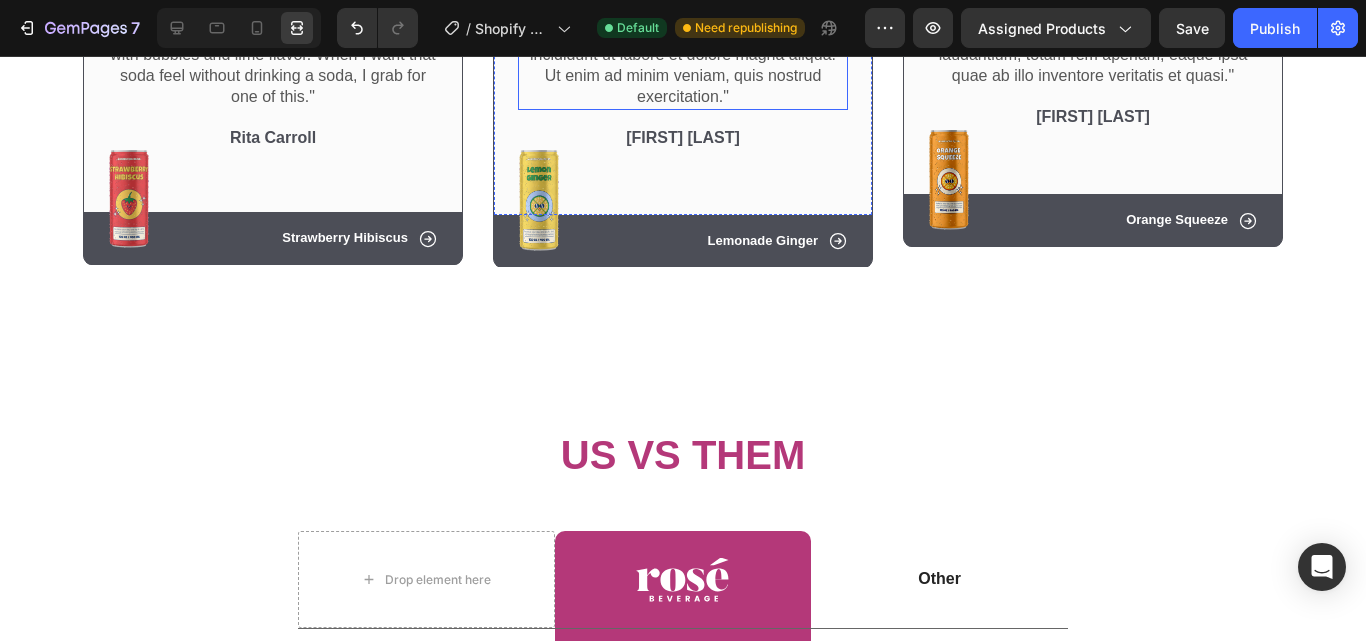 scroll, scrollTop: 3697, scrollLeft: 0, axis: vertical 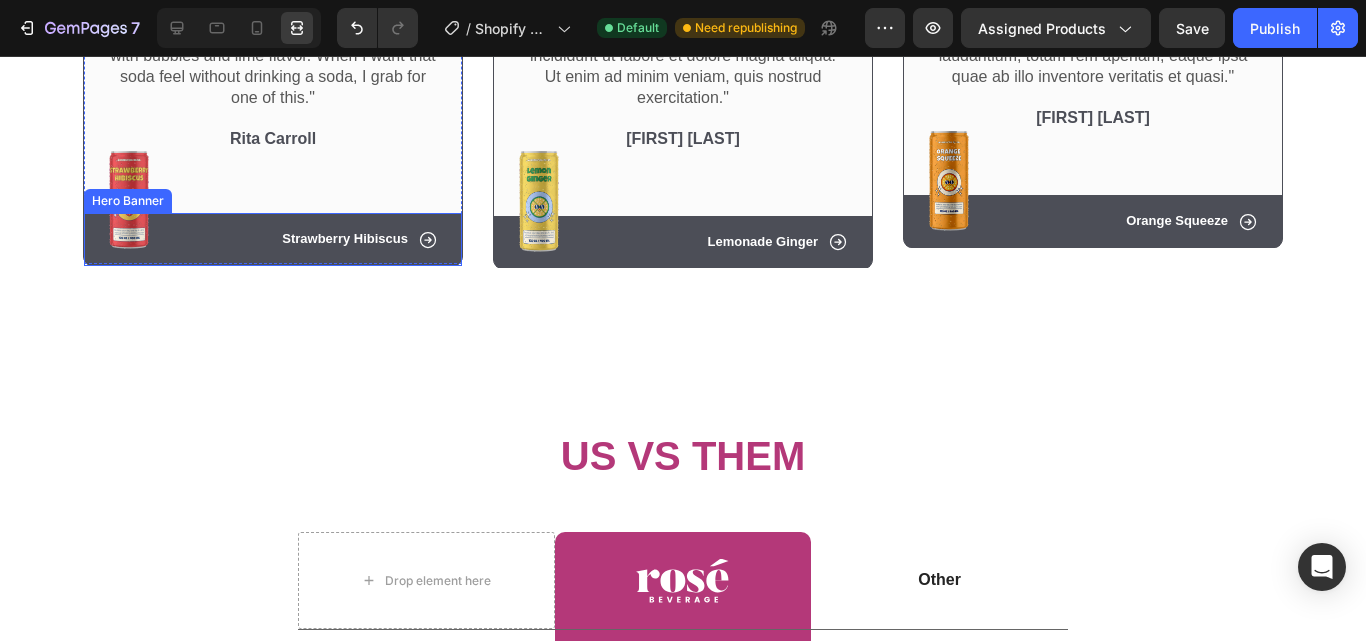 click on "Icon Strawberry Hibiscus Text Block Row" at bounding box center [273, 239] 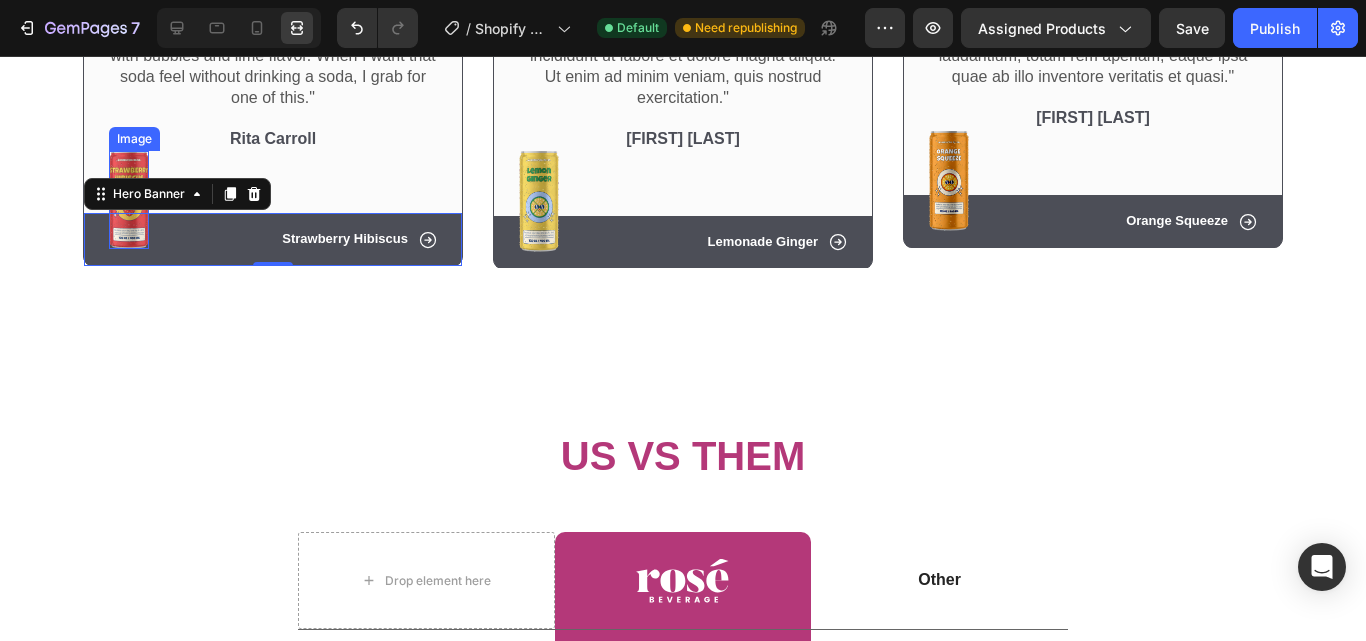 click at bounding box center (129, 200) 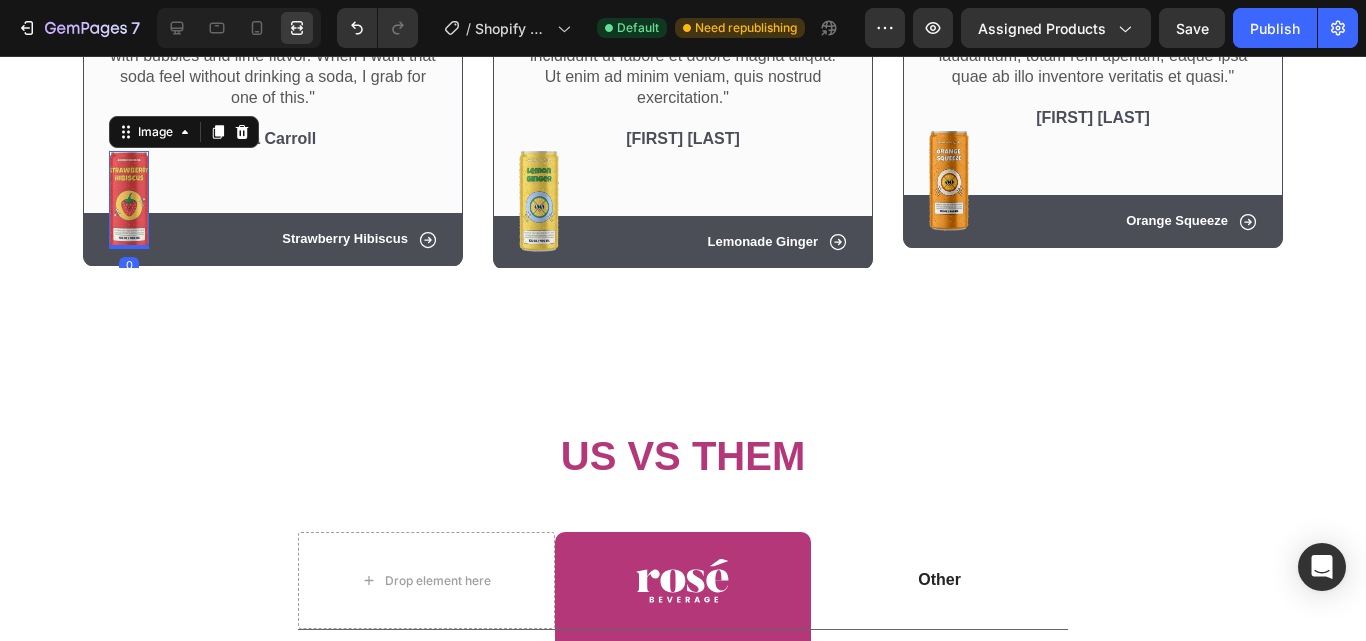 click at bounding box center [129, 200] 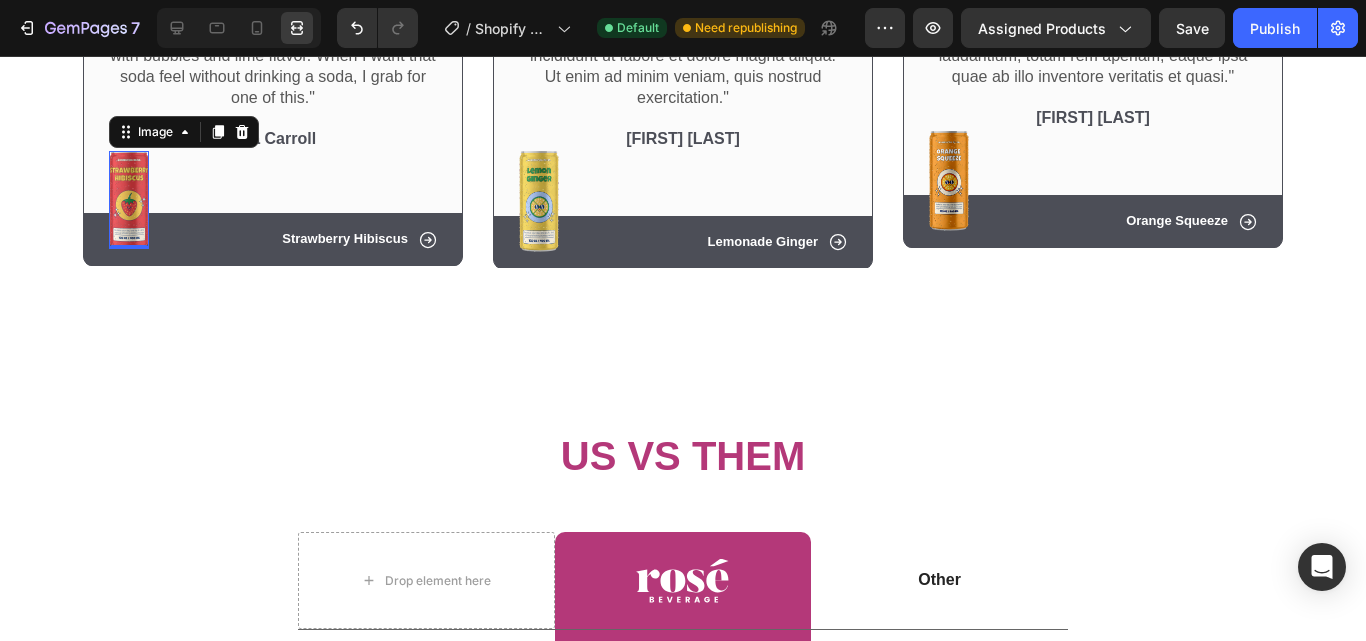 click at bounding box center [129, 200] 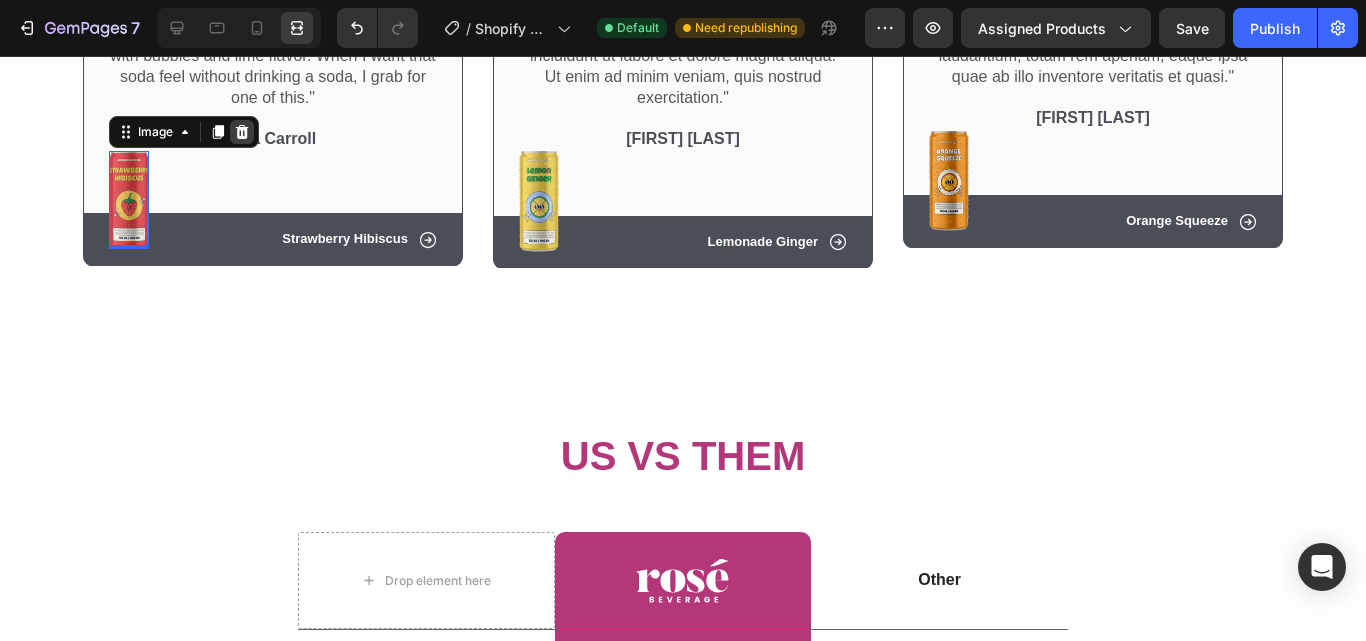 click 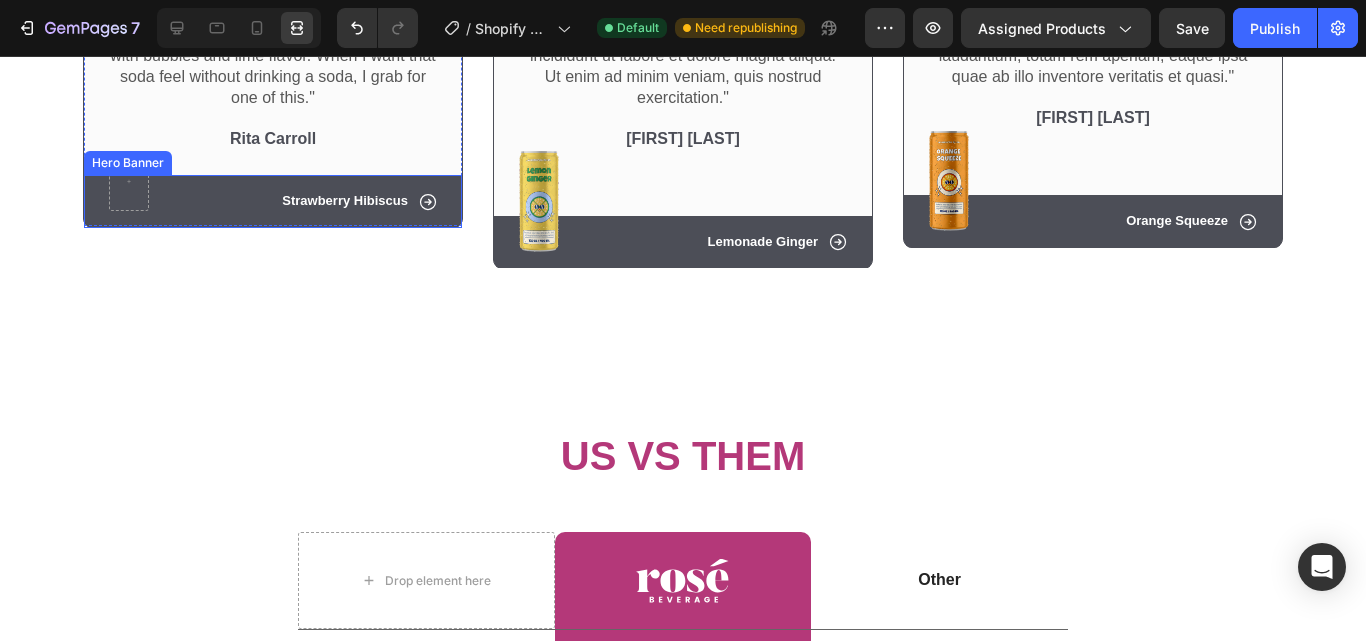 click on "Icon Strawberry Hibiscus Text Block Row" at bounding box center (273, 201) 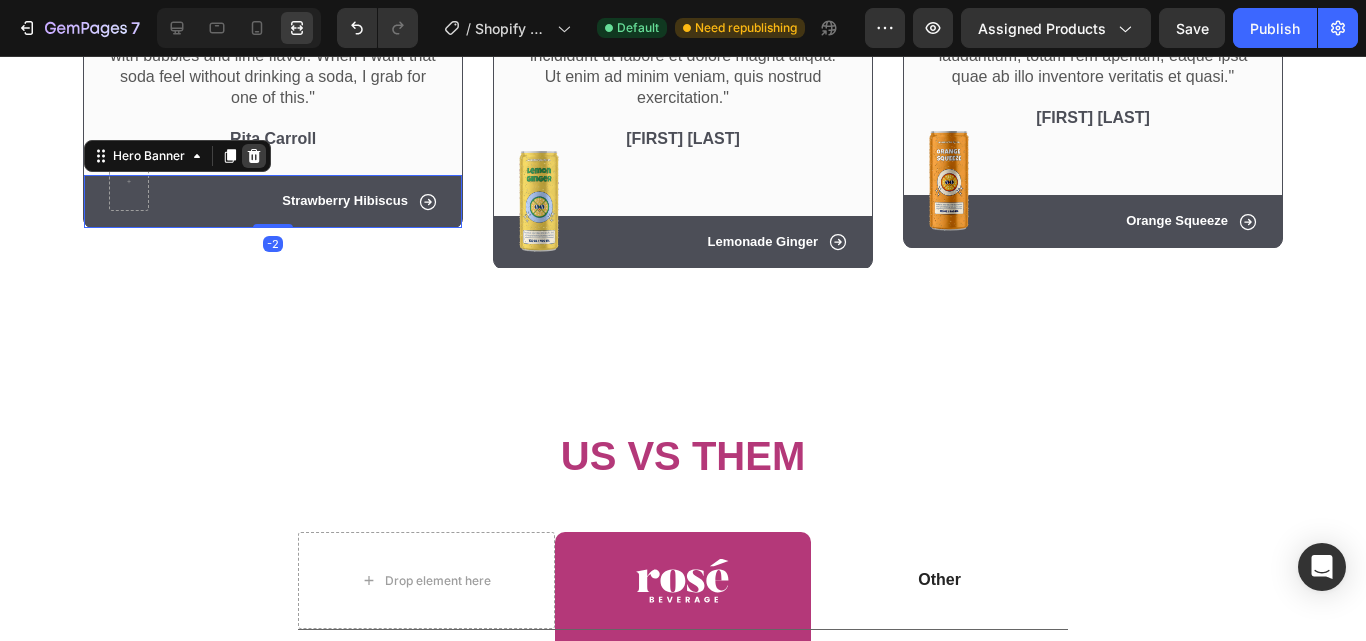 click 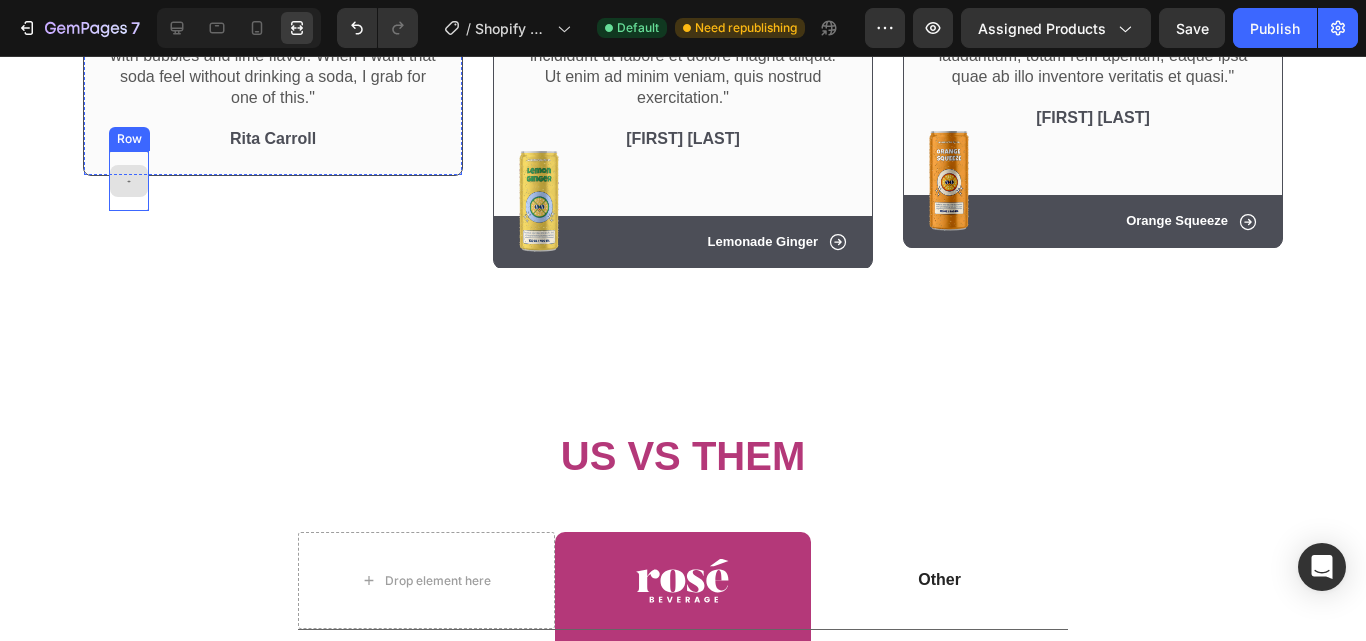 click at bounding box center (129, 181) 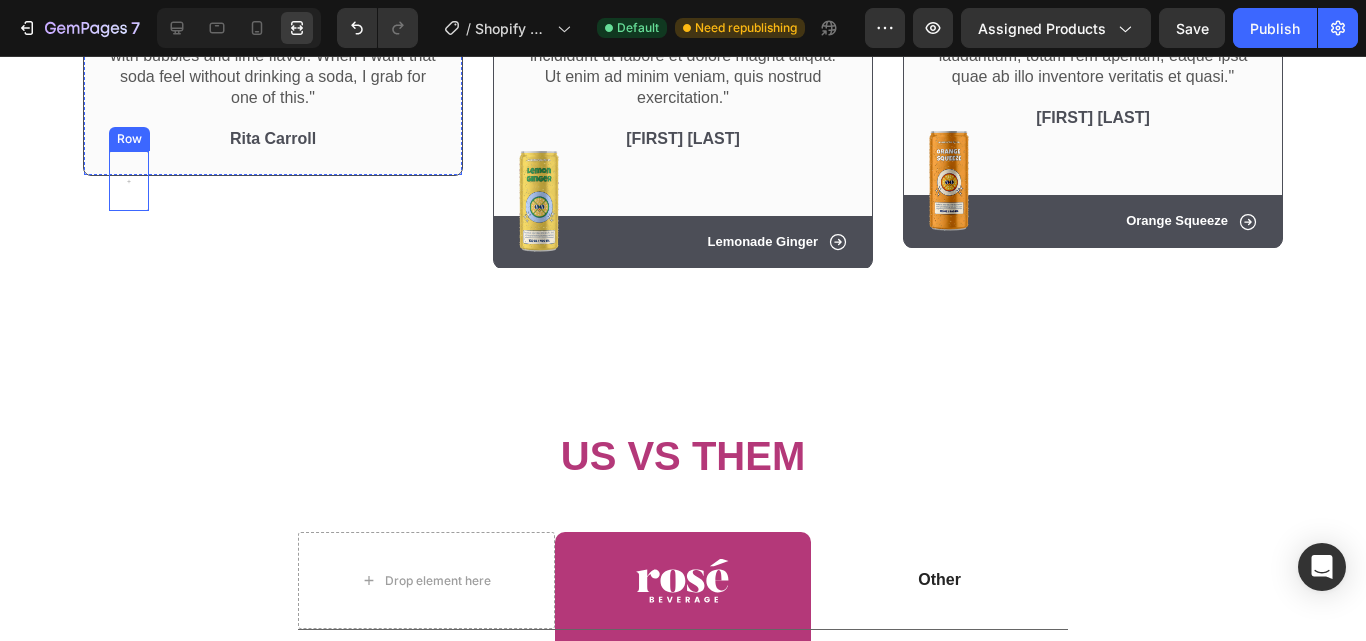 click on "Row" at bounding box center (129, 139) 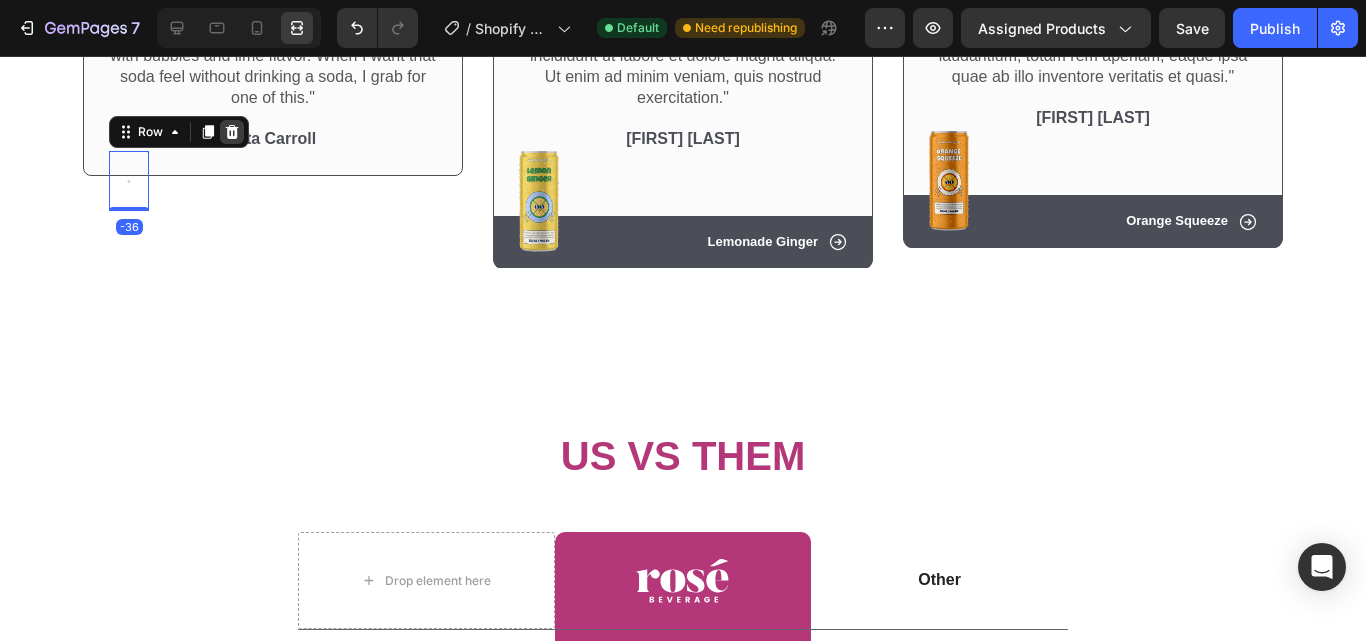 click 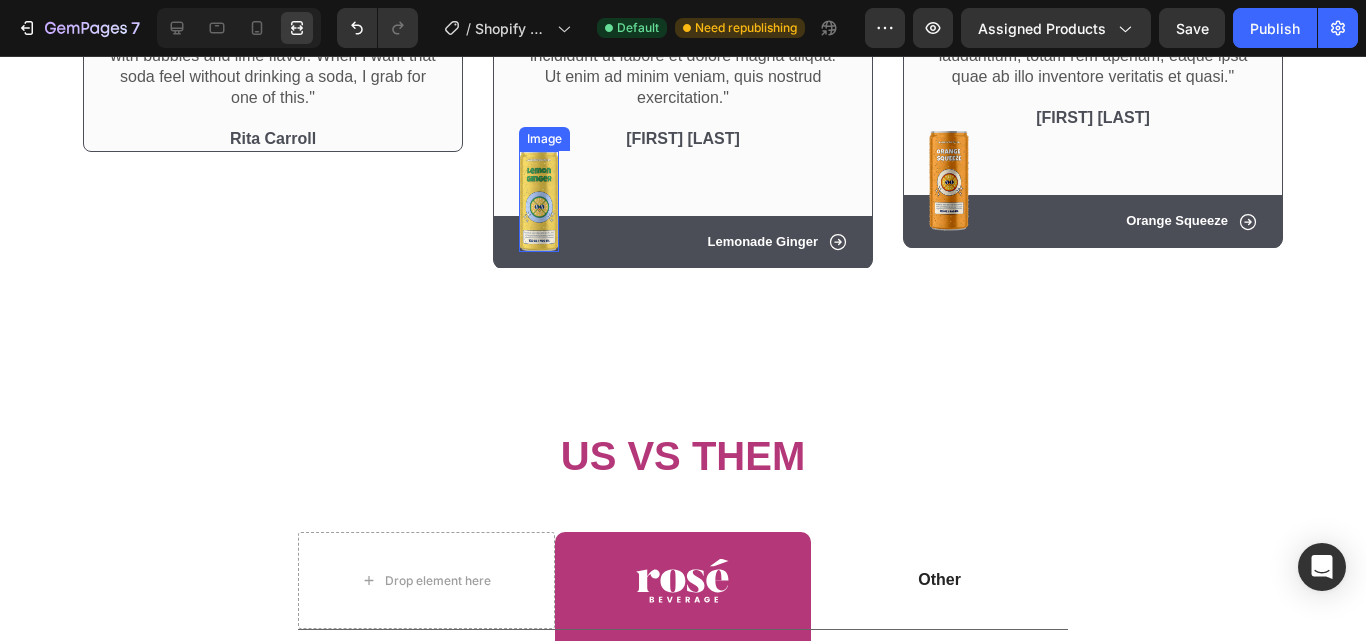 click at bounding box center (539, 201) 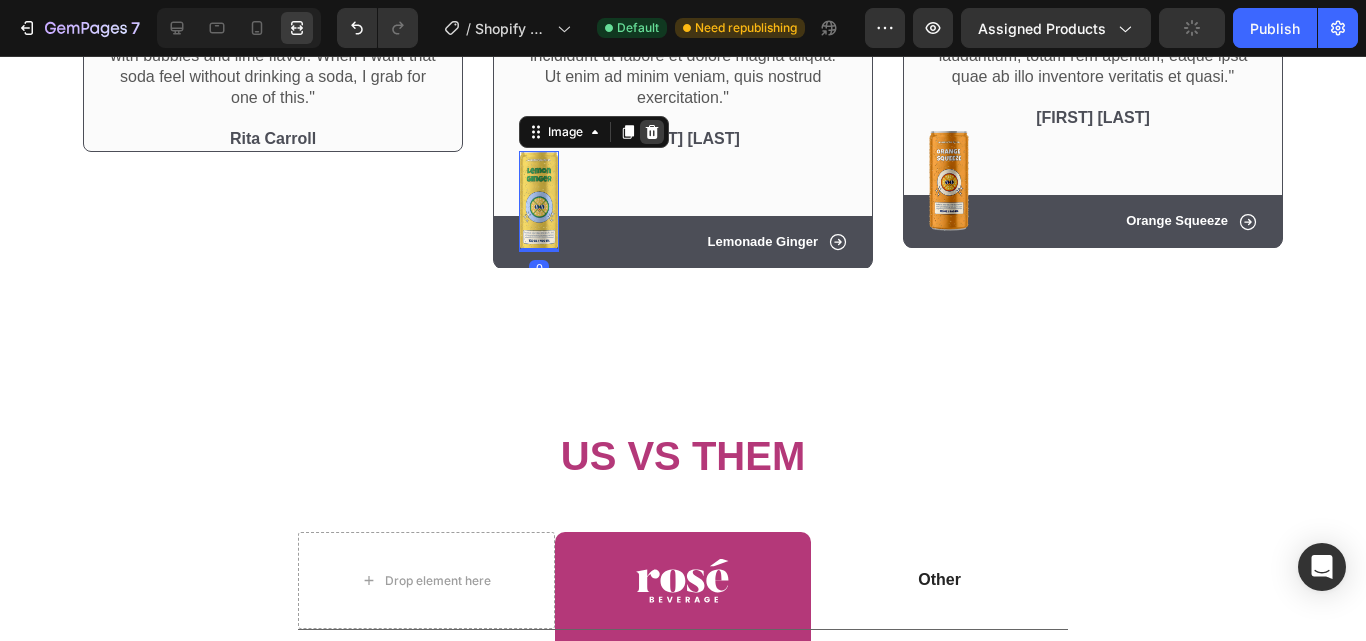 click 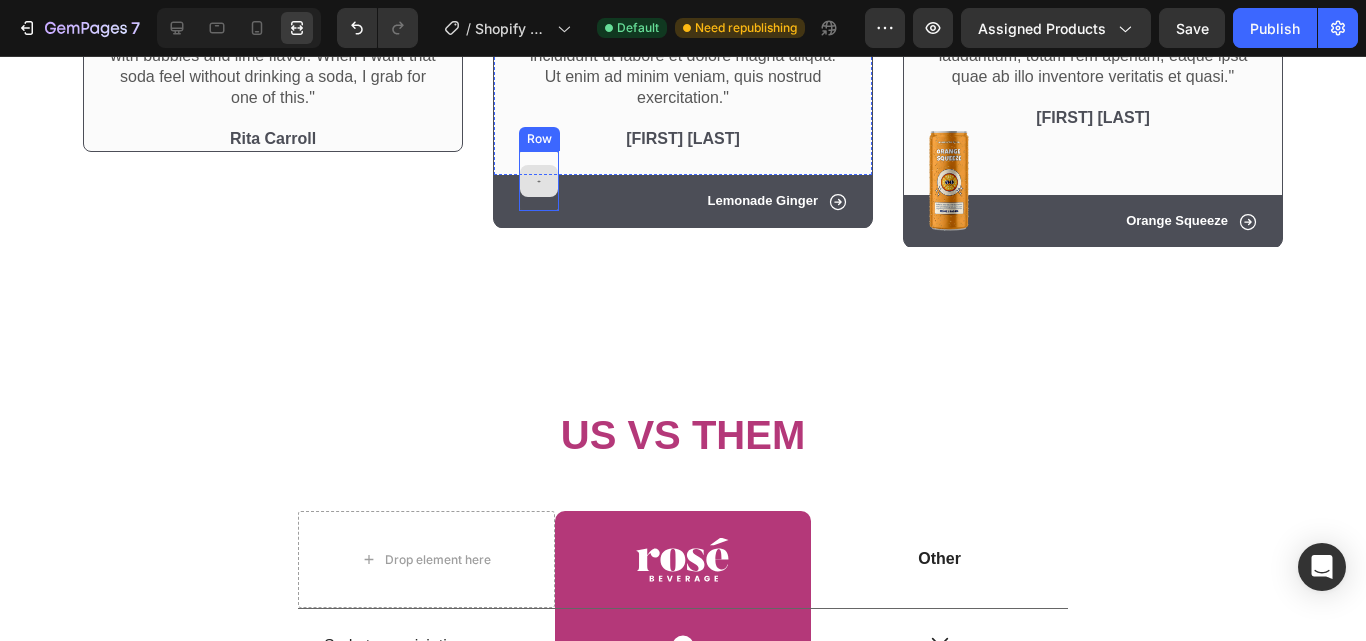 click at bounding box center (539, 181) 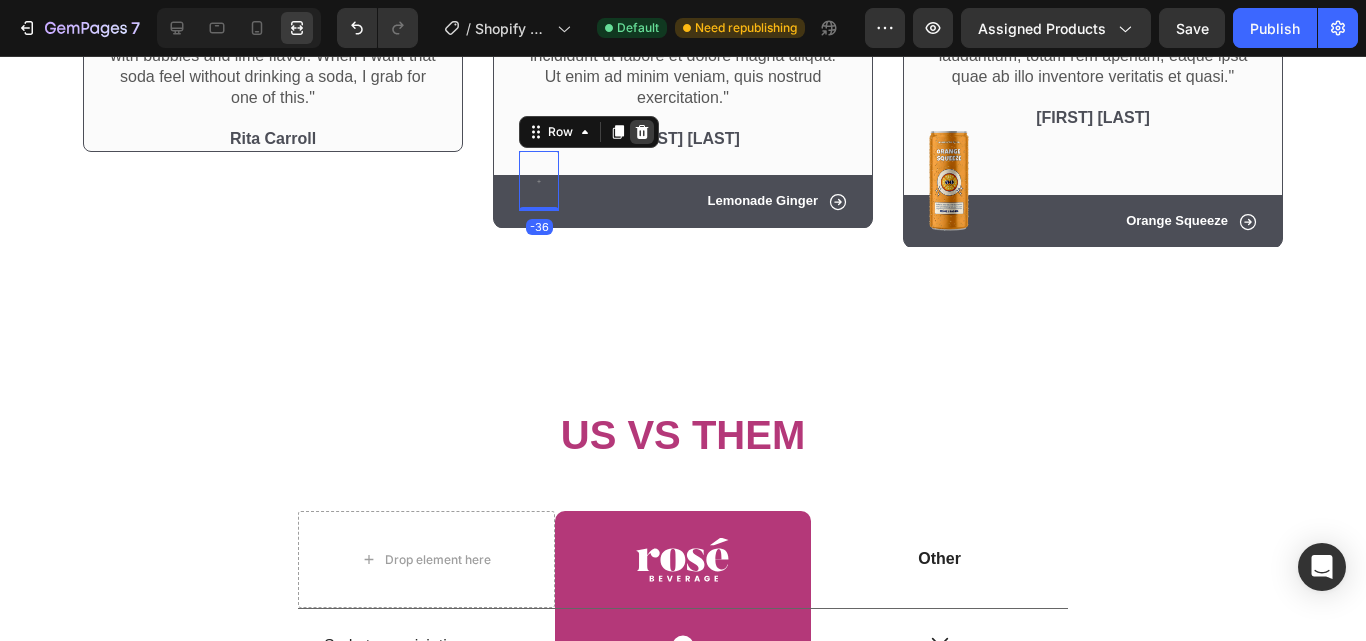 click 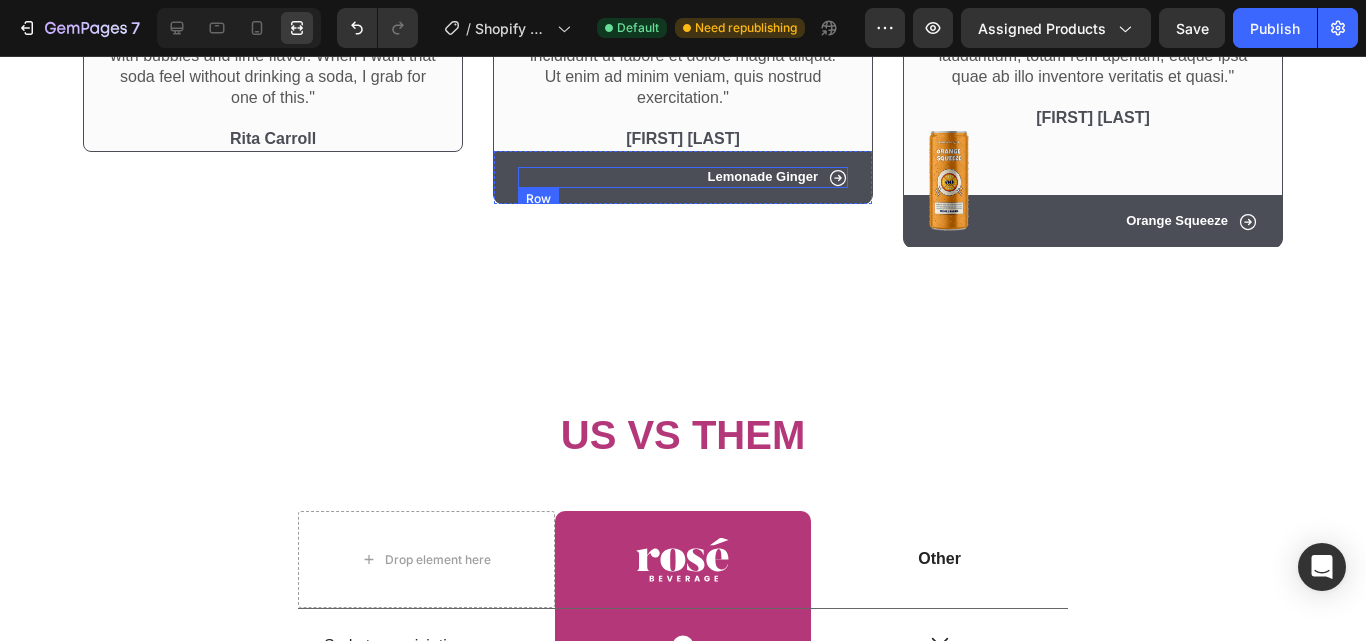 click on "Icon Lemonade Ginger Text Block Row" at bounding box center (683, 177) 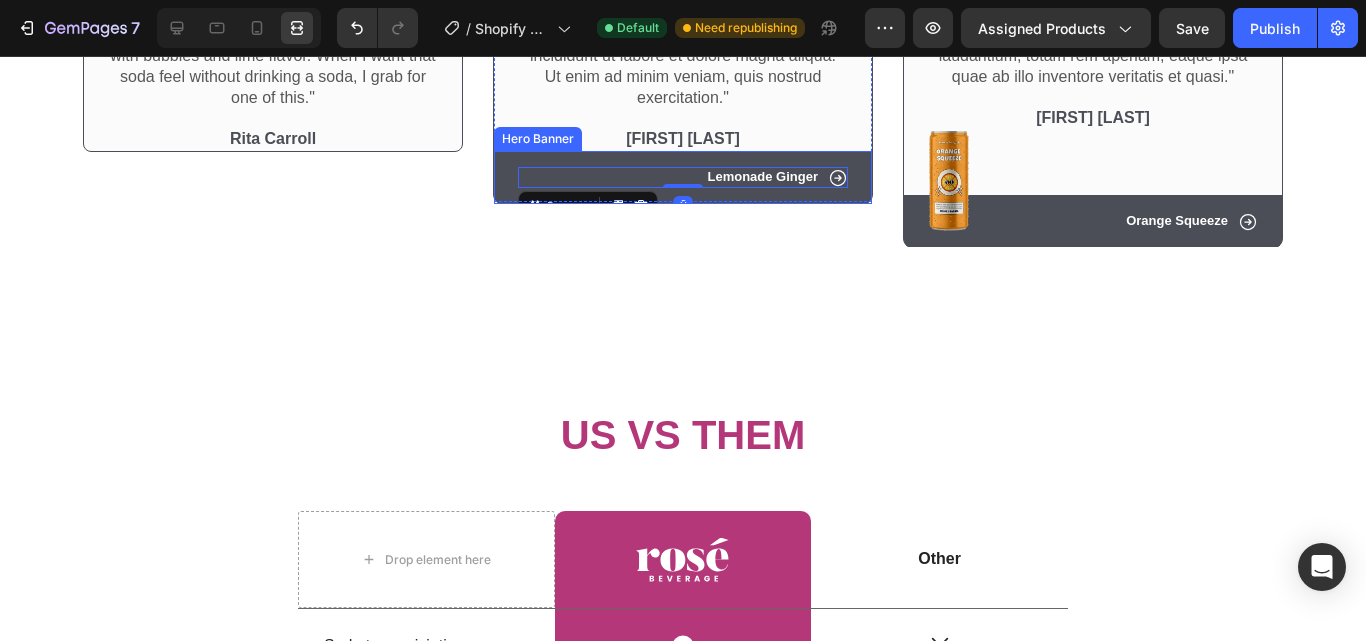 click on "Icon Lemonade Ginger Text Block Row   0" at bounding box center [683, 177] 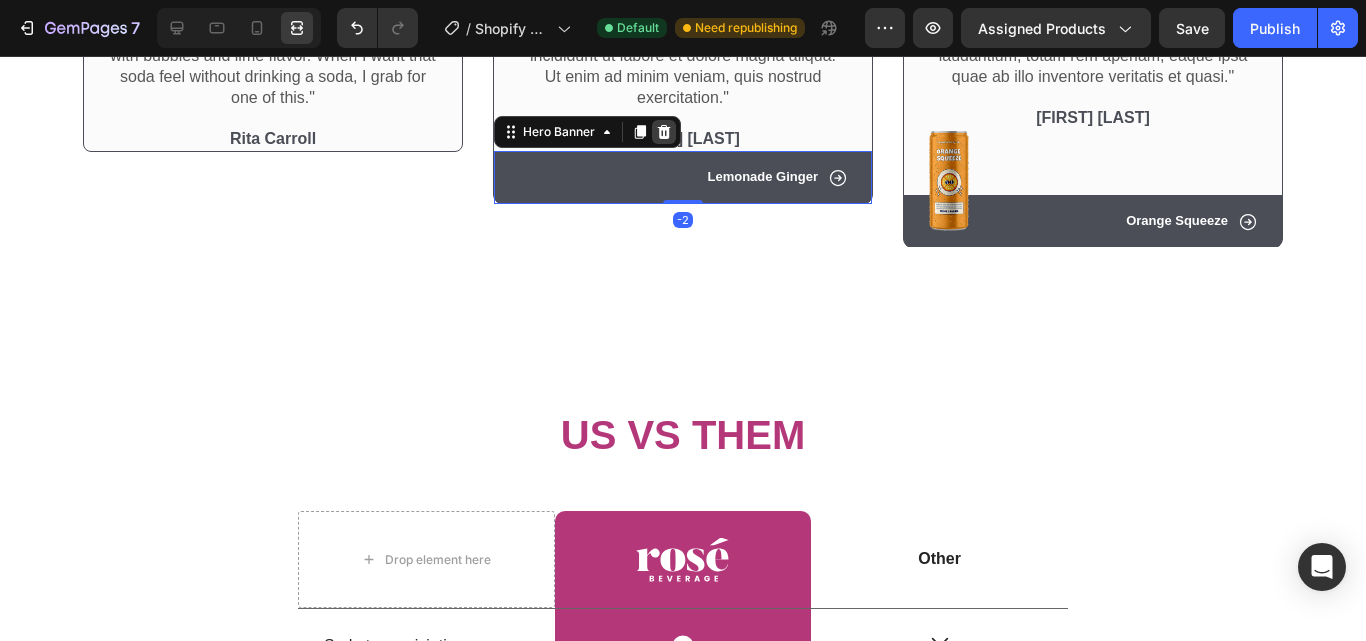 click 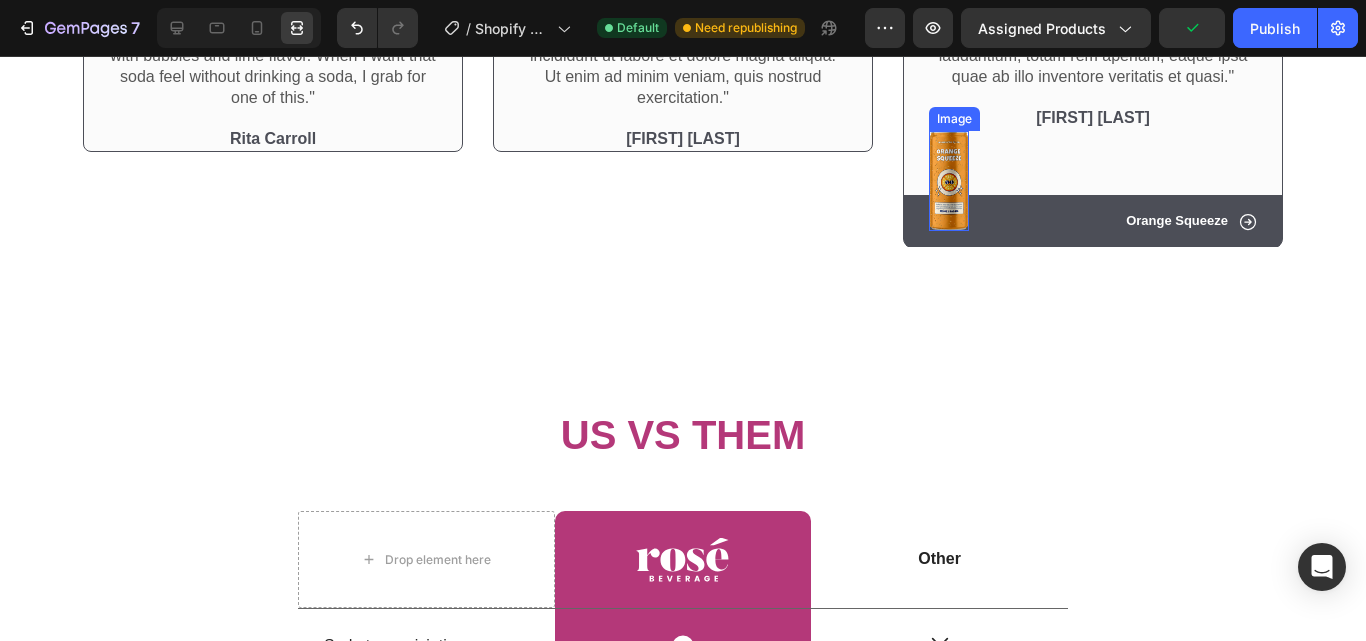 click at bounding box center (949, 181) 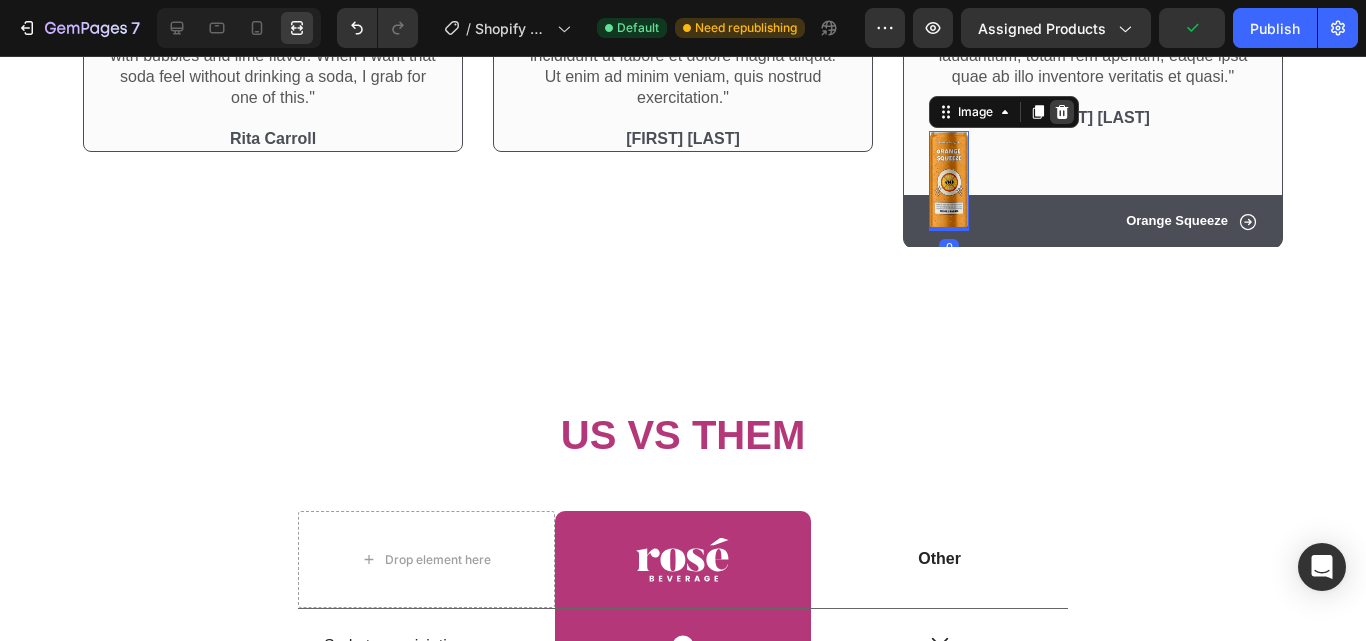 click at bounding box center (1062, 112) 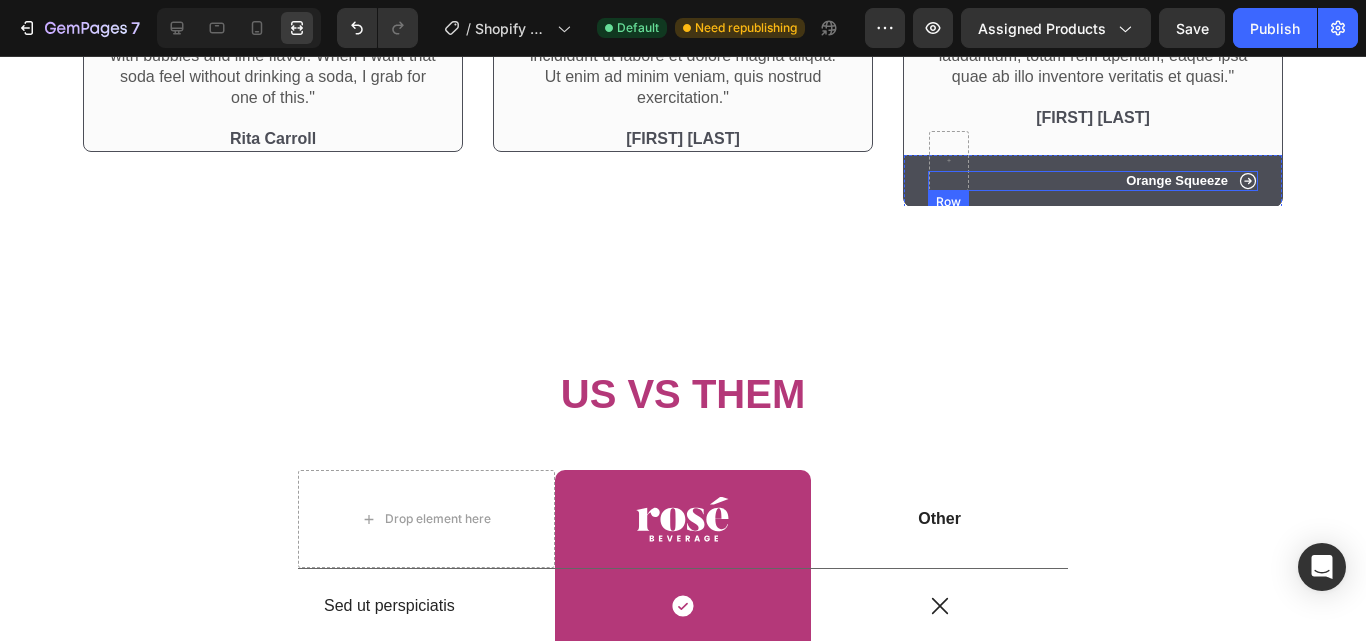 click on "Icon Orange Squeeze  Text Block Row" at bounding box center [1093, 181] 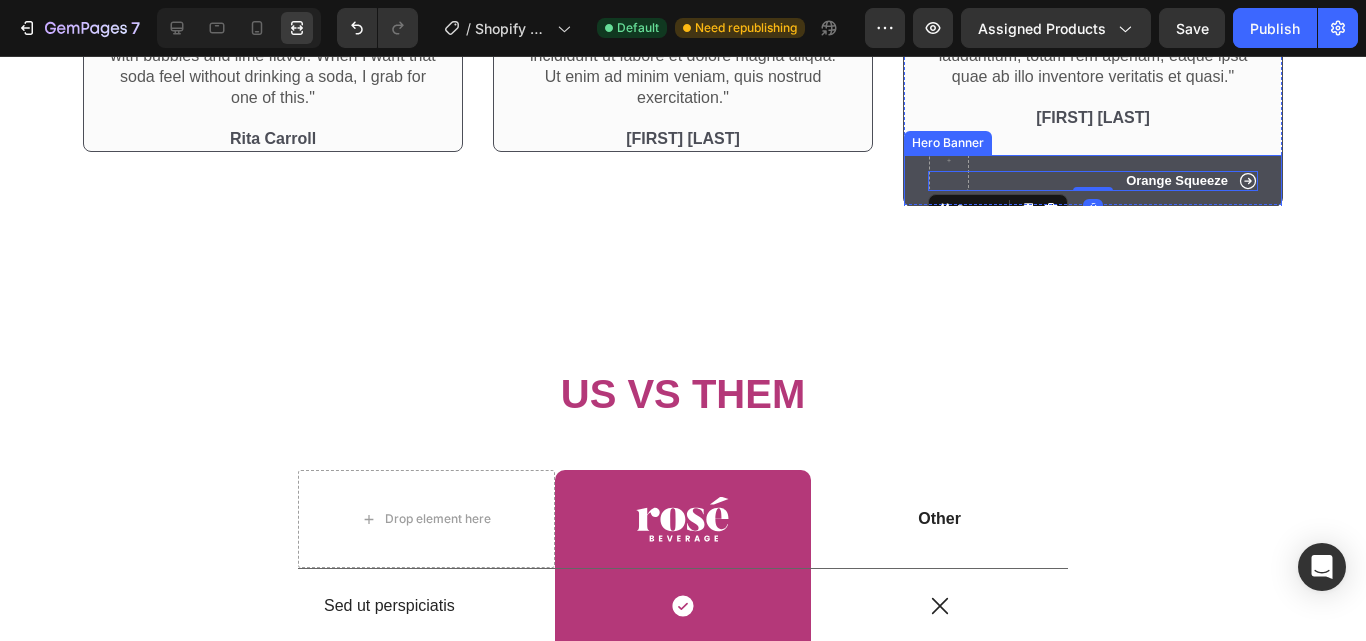 click on "Icon Orange Squeeze  Text Block Row   0" at bounding box center [1093, 181] 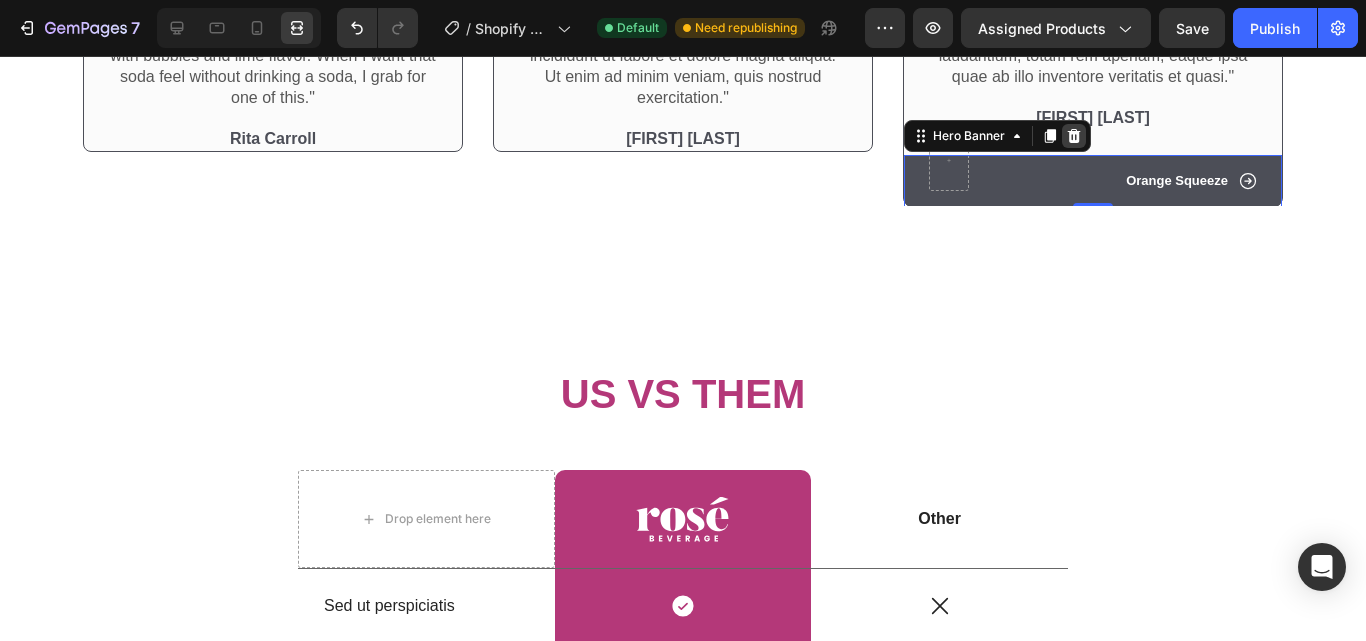 click 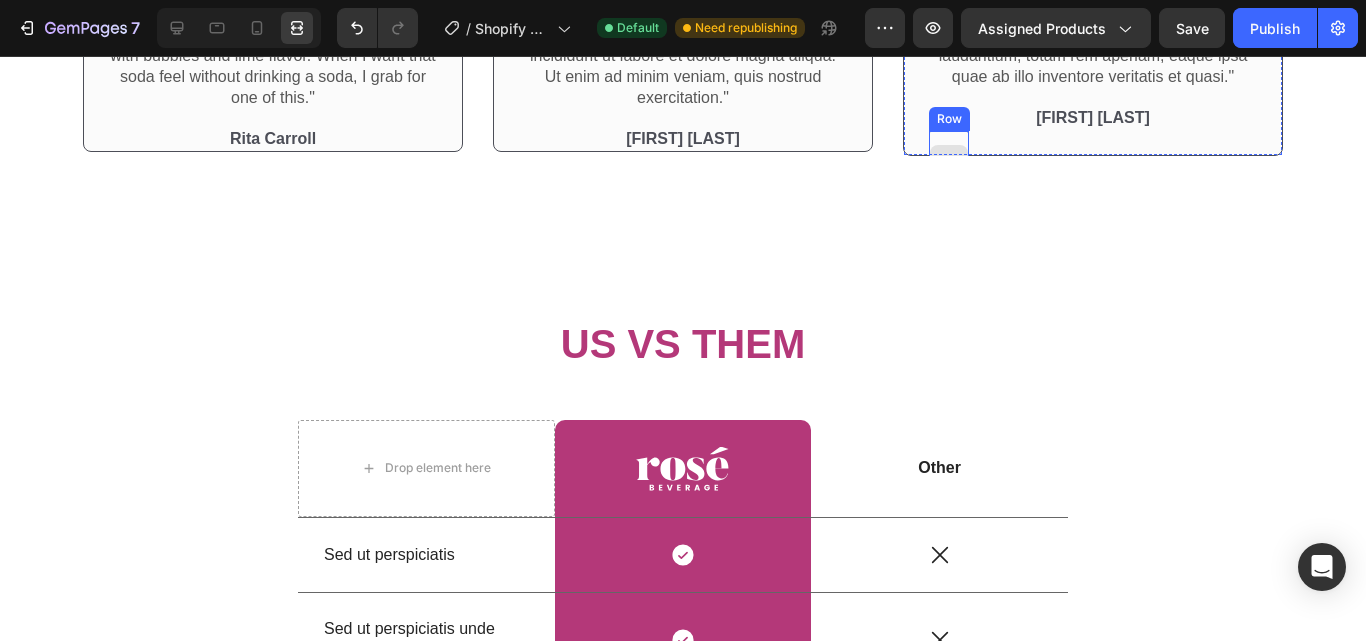 click at bounding box center (949, 161) 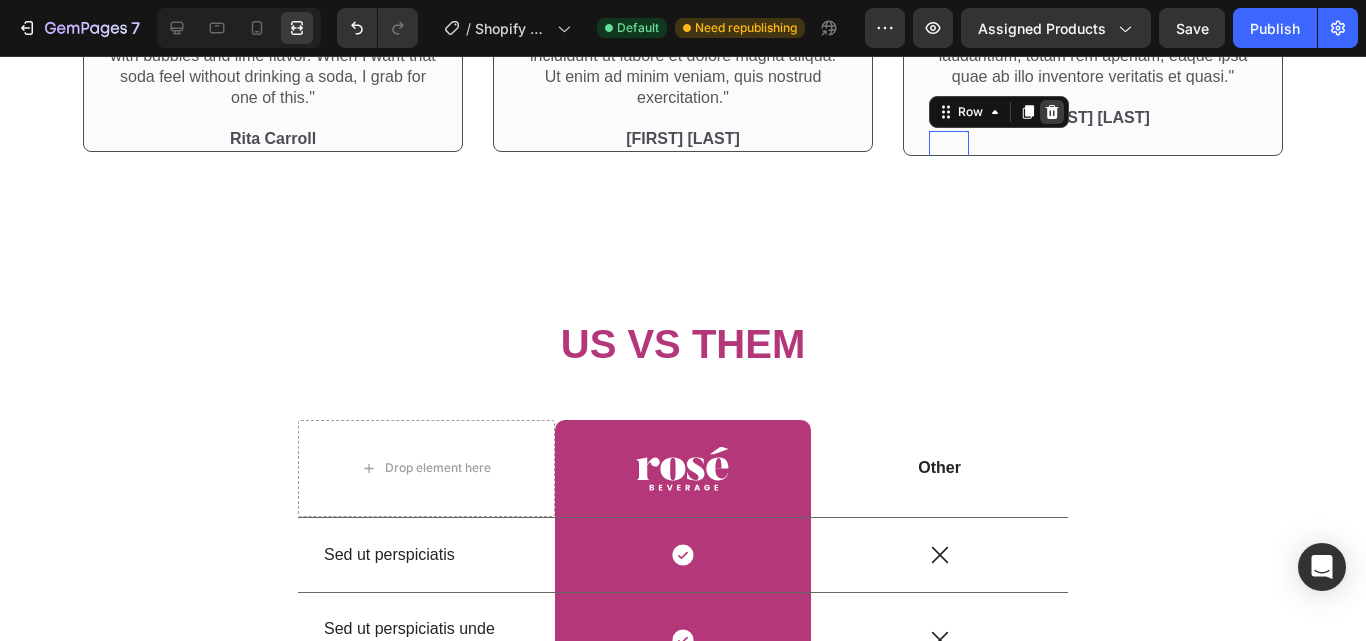 click 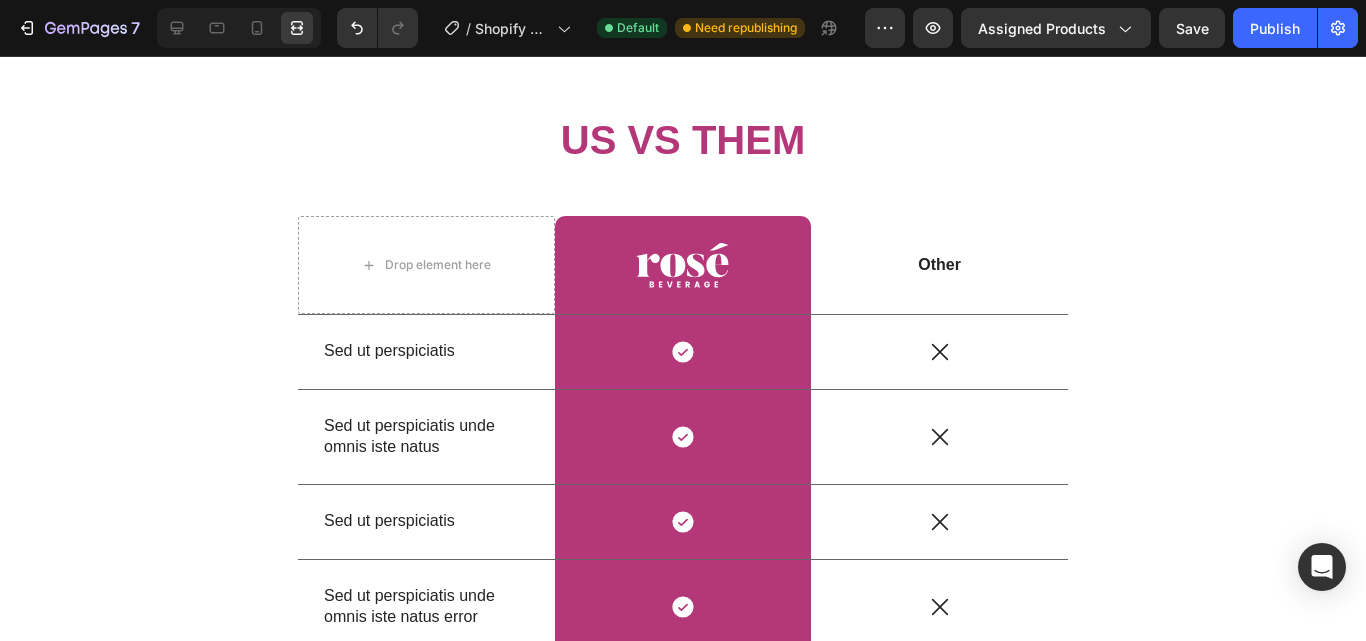 scroll, scrollTop: 3997, scrollLeft: 0, axis: vertical 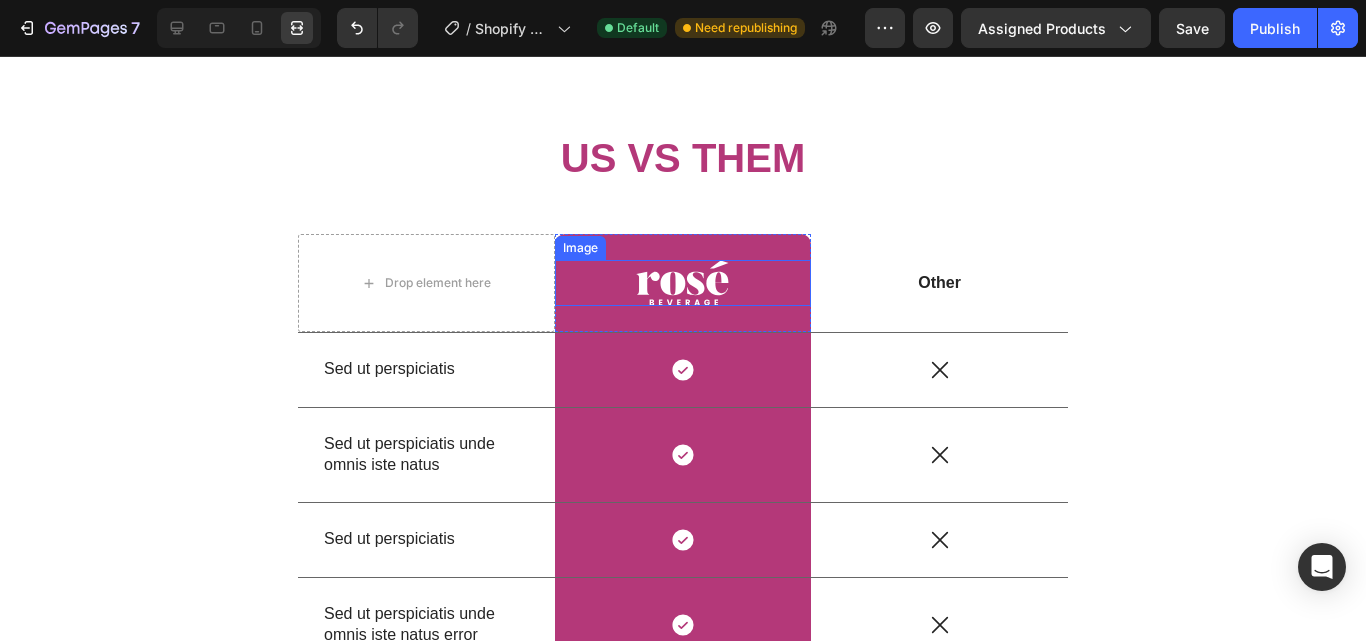 click at bounding box center [683, 283] 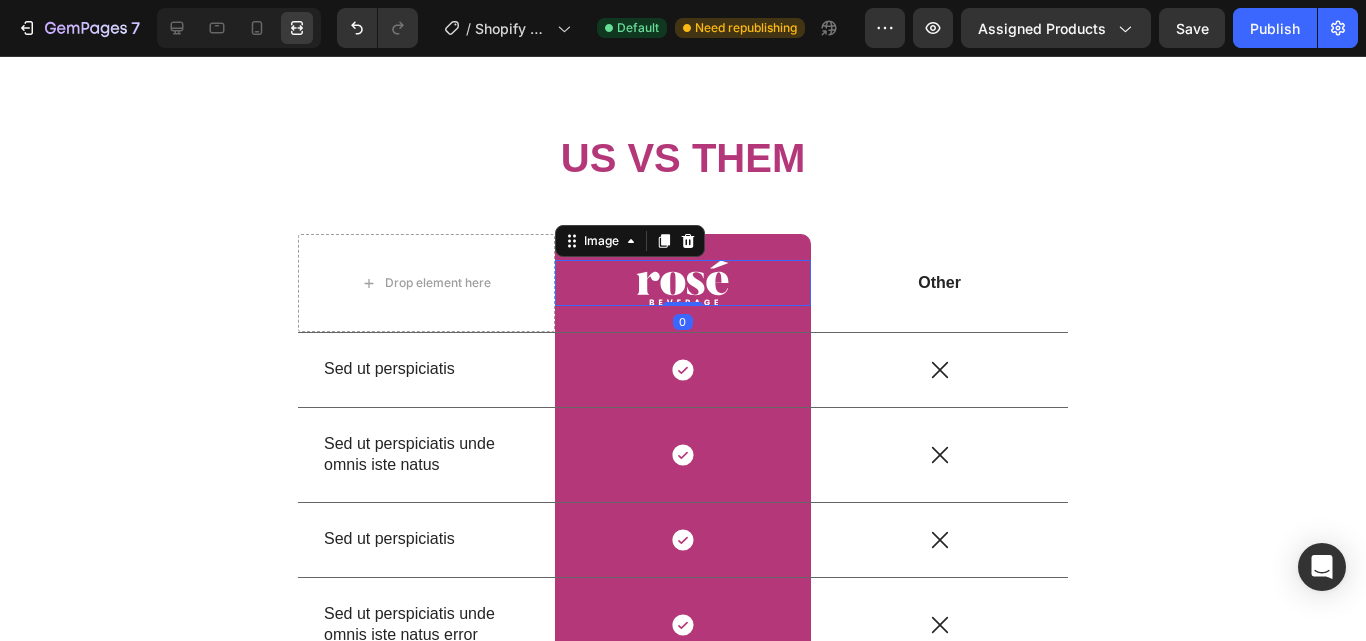 click at bounding box center (683, 283) 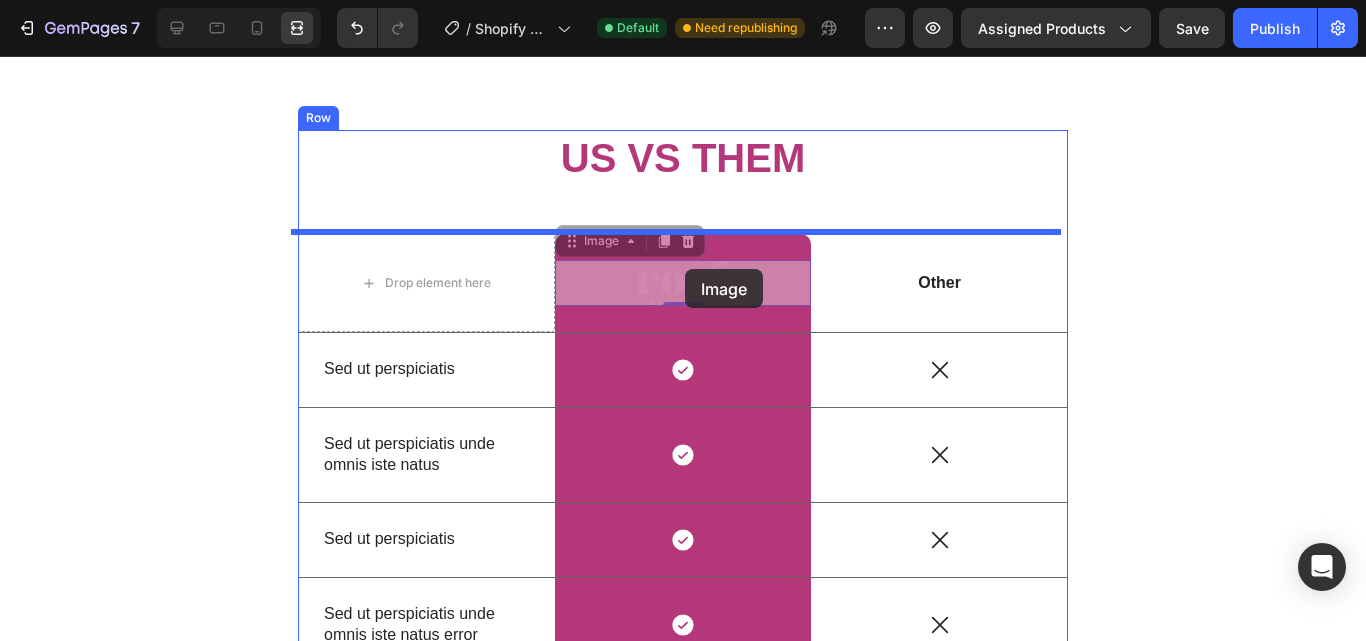 drag, startPoint x: 718, startPoint y: 382, endPoint x: 680, endPoint y: 275, distance: 113.54735 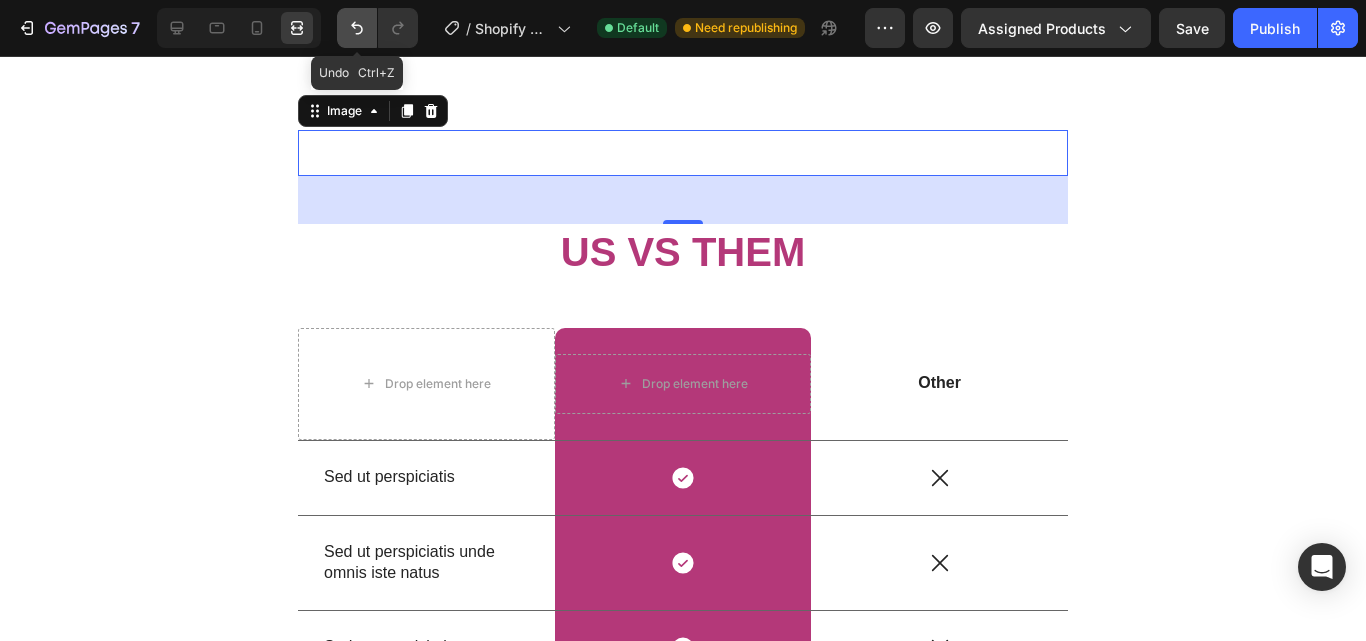 click 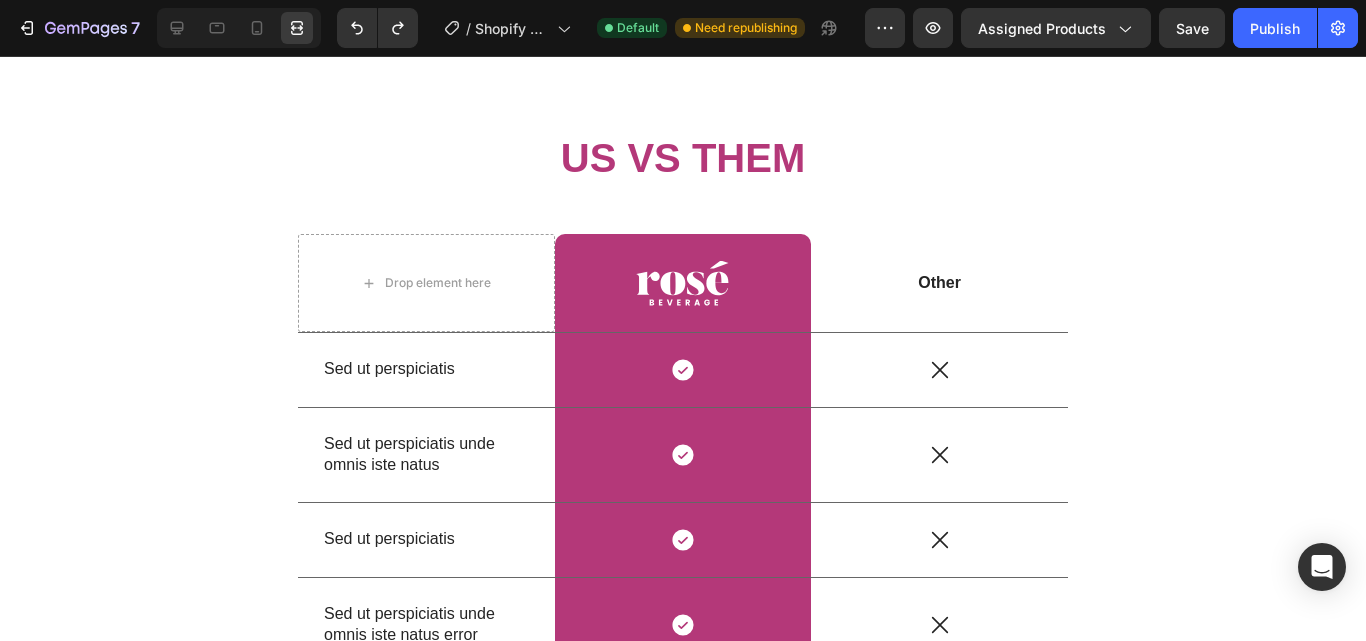 click at bounding box center [683, 283] 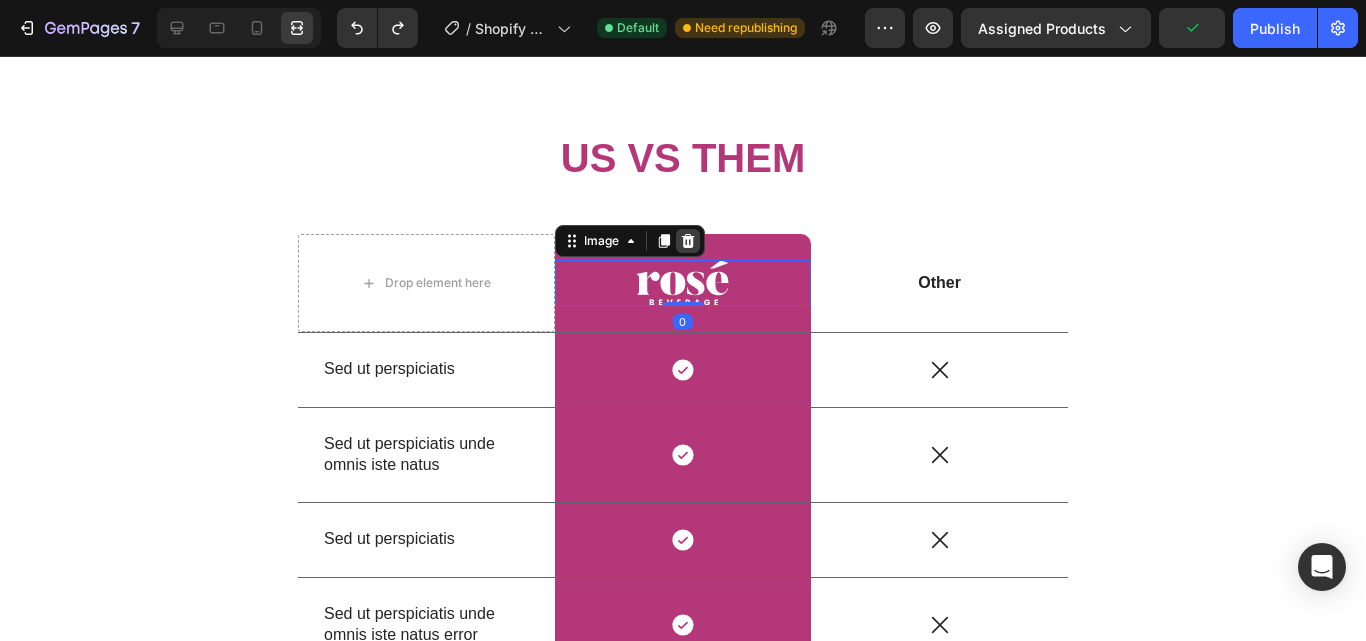 click 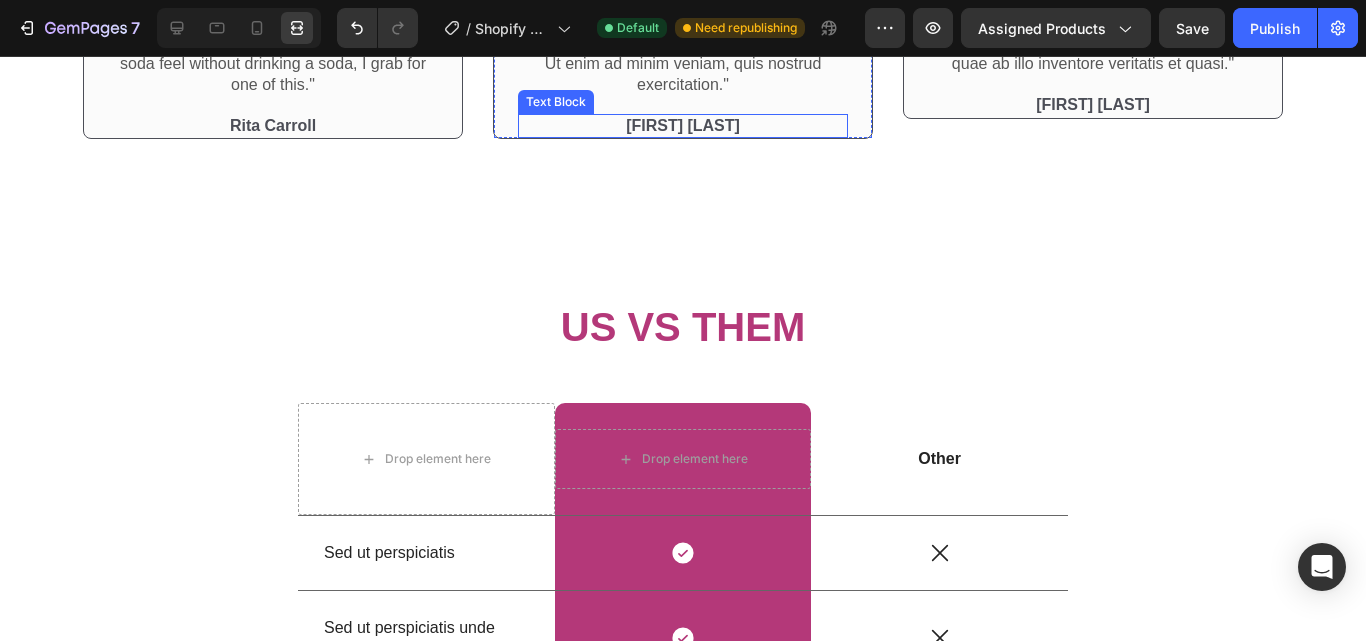 scroll, scrollTop: 3697, scrollLeft: 0, axis: vertical 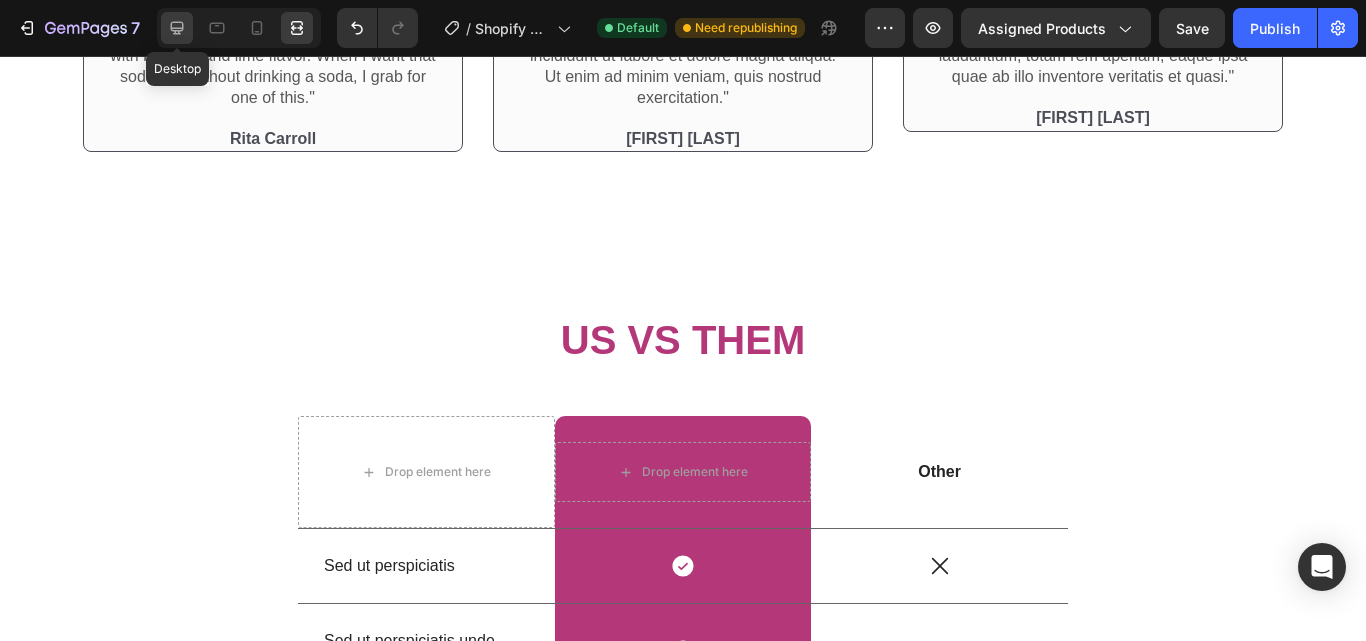 click 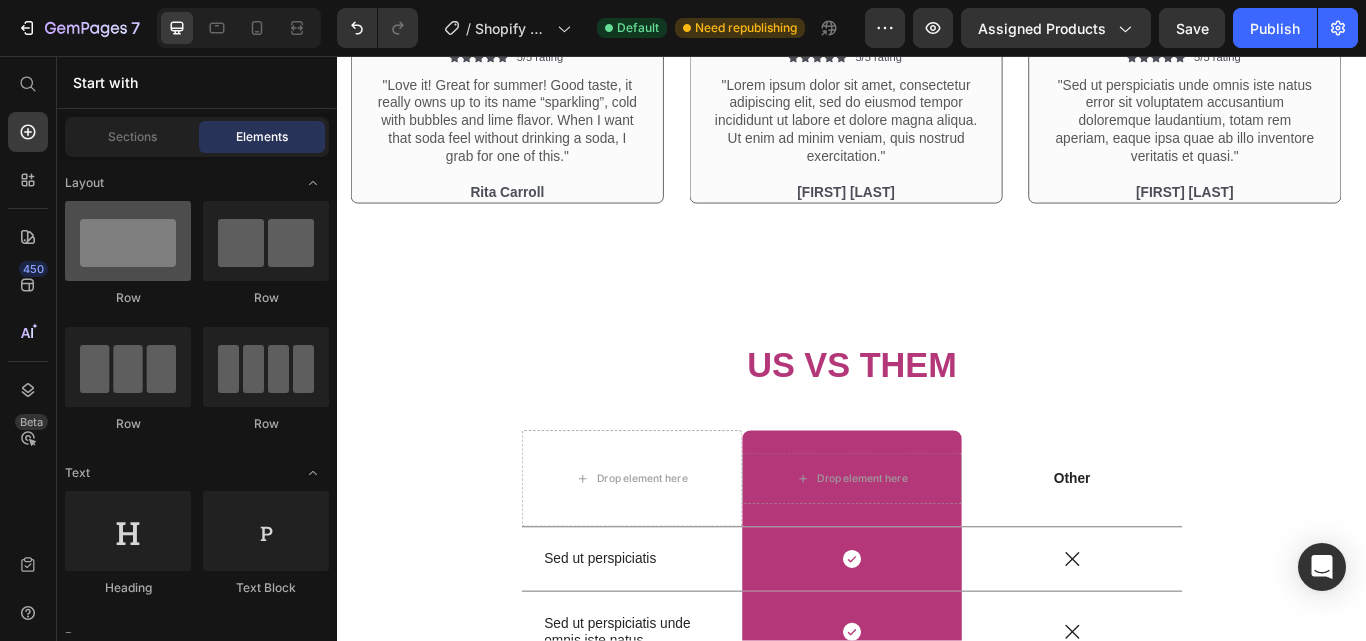 scroll, scrollTop: 3597, scrollLeft: 0, axis: vertical 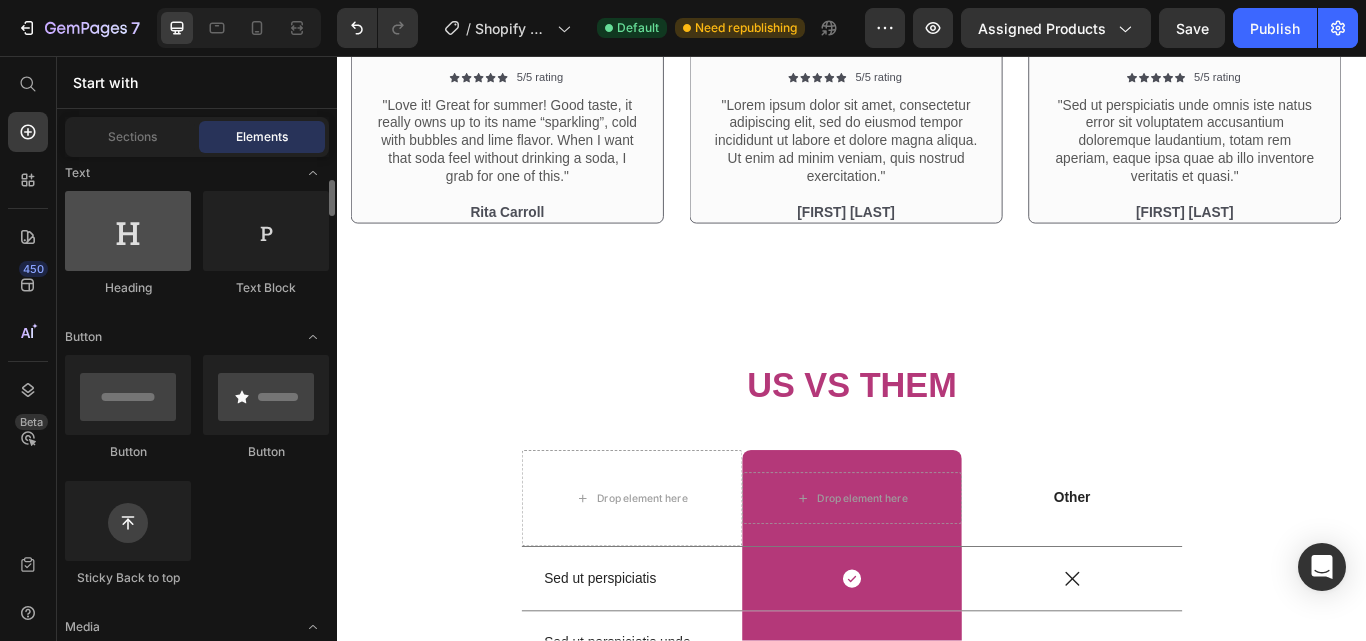 click at bounding box center [128, 231] 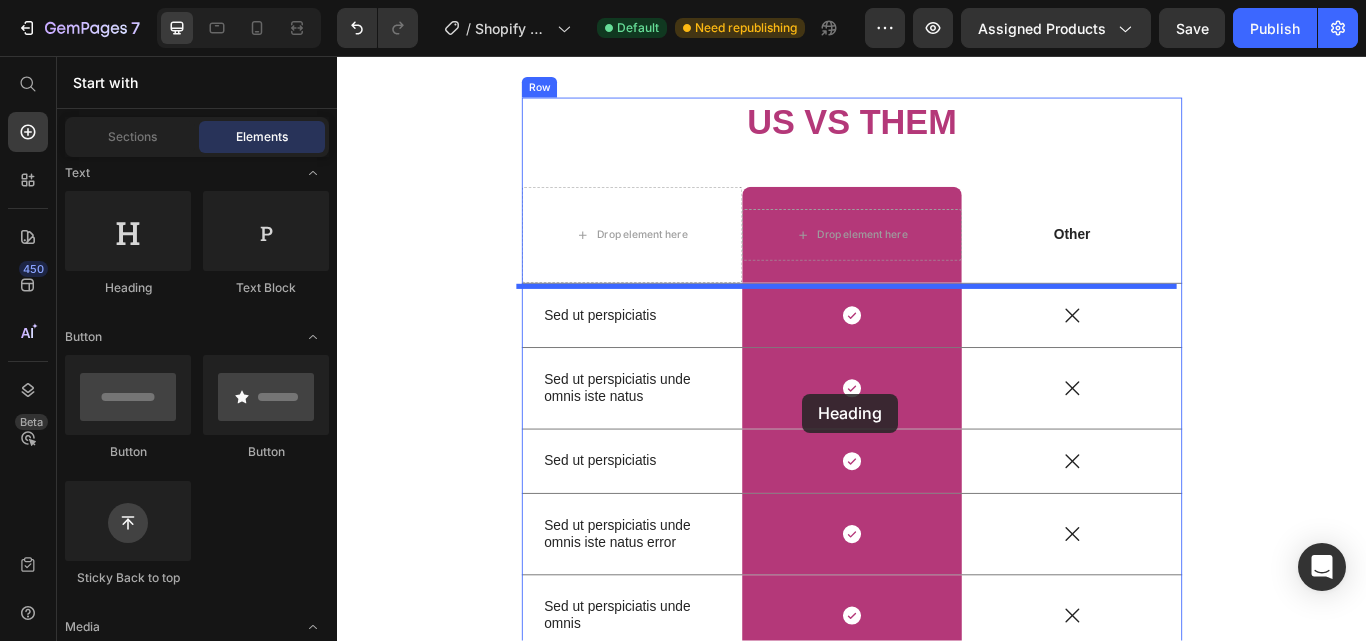 scroll, scrollTop: 3868, scrollLeft: 0, axis: vertical 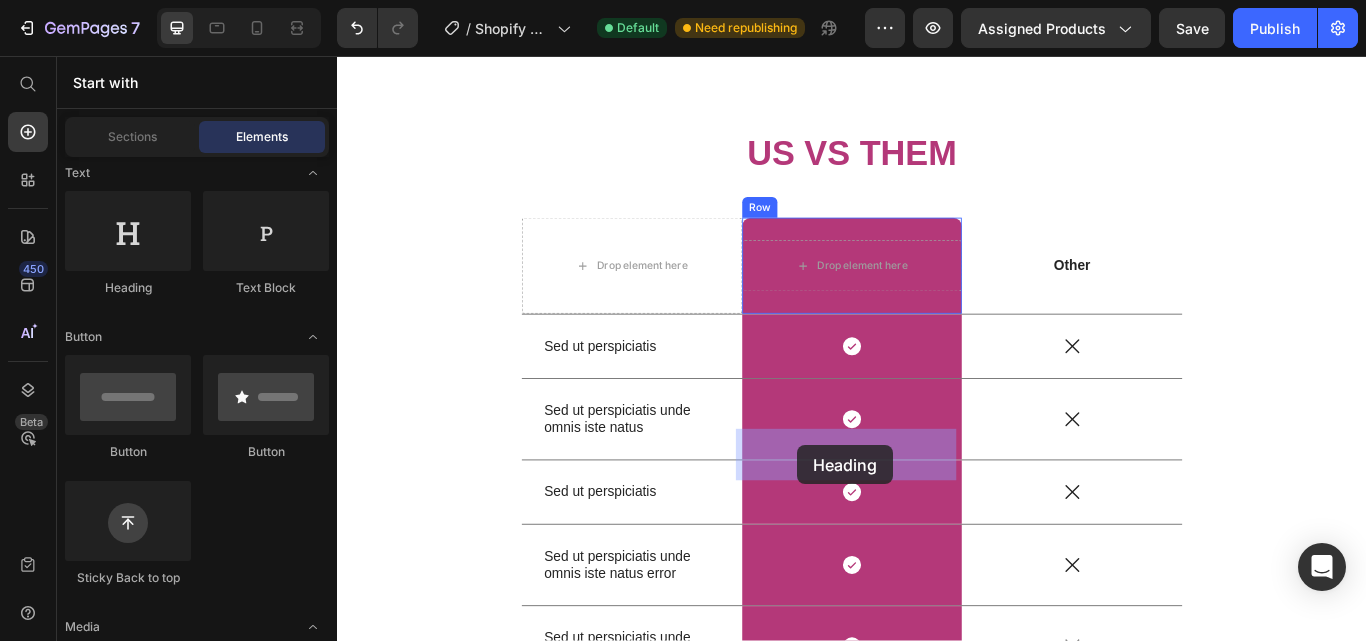 drag, startPoint x: 494, startPoint y: 309, endPoint x: 874, endPoint y: 510, distance: 429.88486 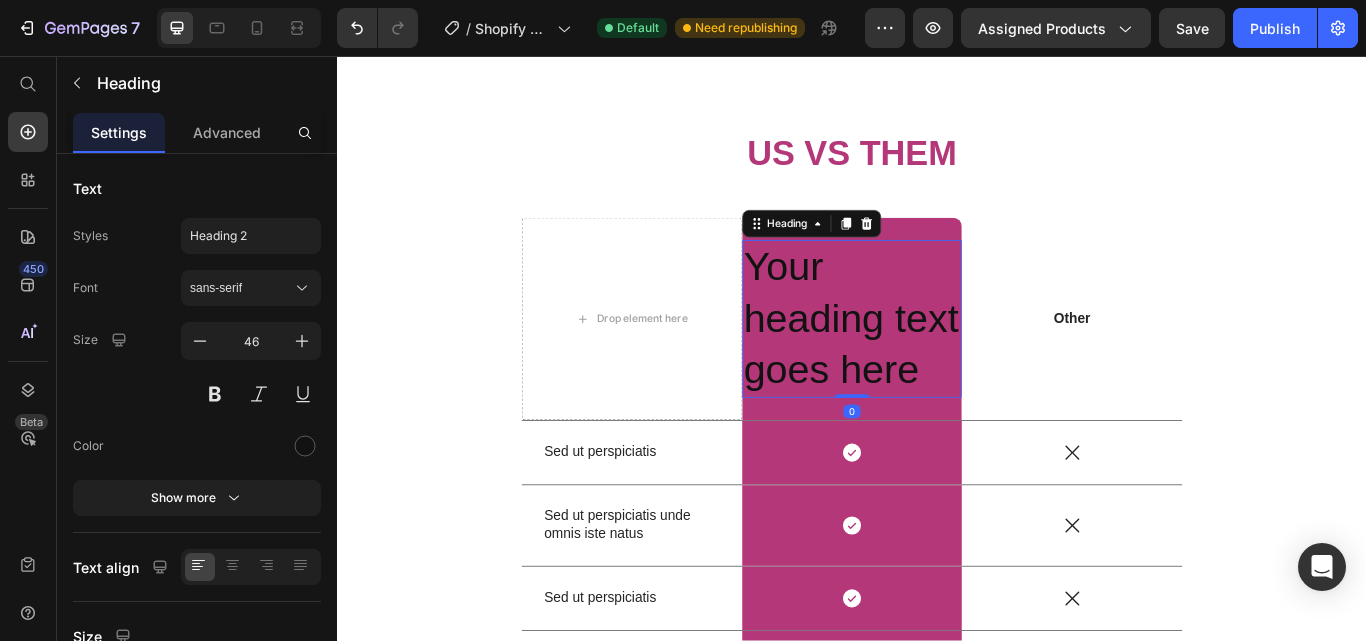 click on "Your heading text goes here" at bounding box center [937, 362] 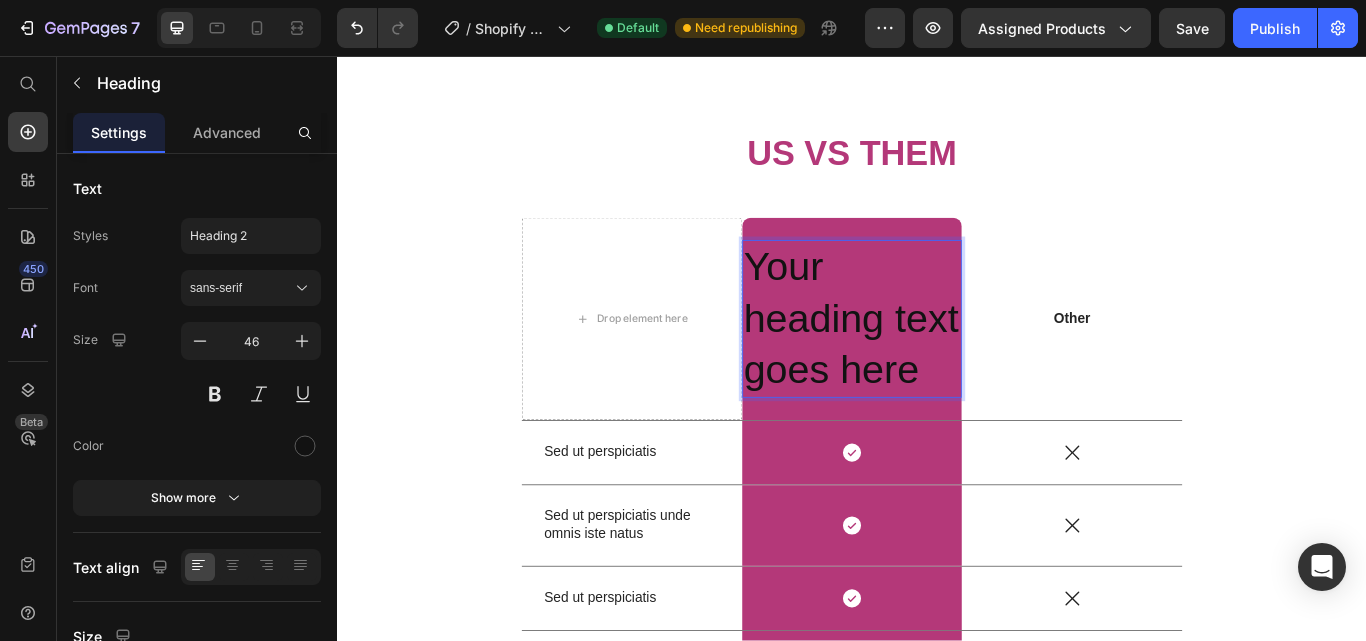 click on "Your heading text goes here" at bounding box center [937, 362] 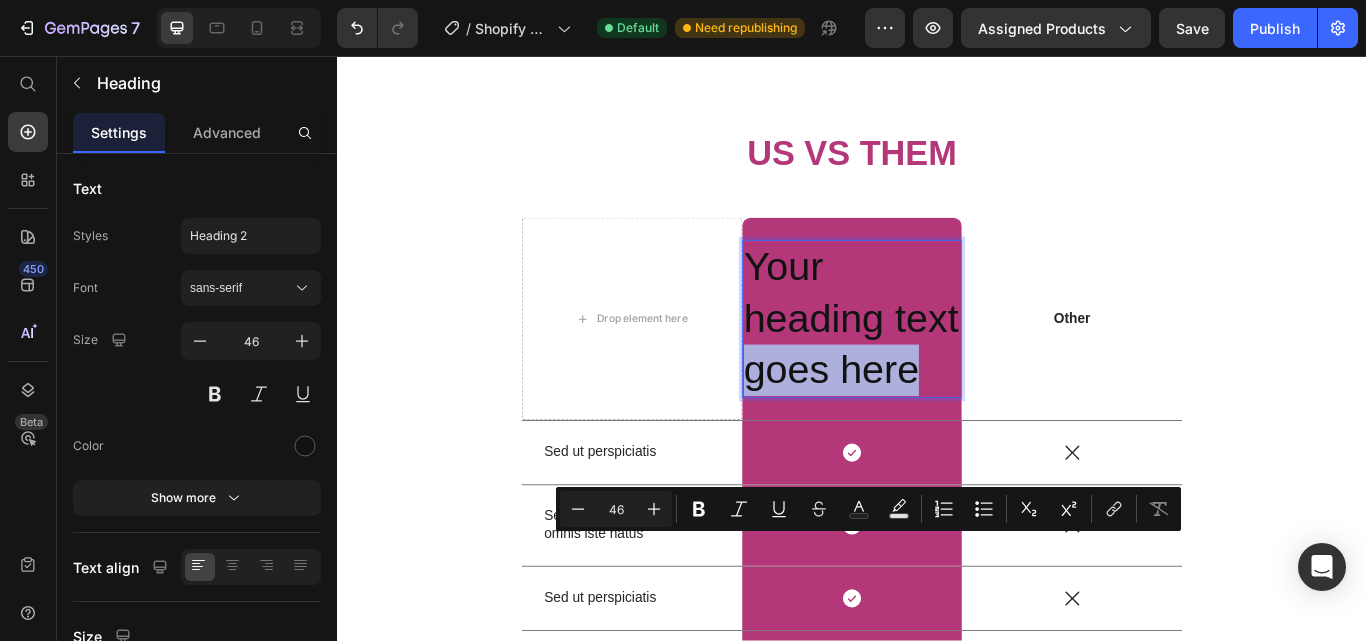 drag, startPoint x: 1016, startPoint y: 634, endPoint x: 808, endPoint y: 633, distance: 208.00241 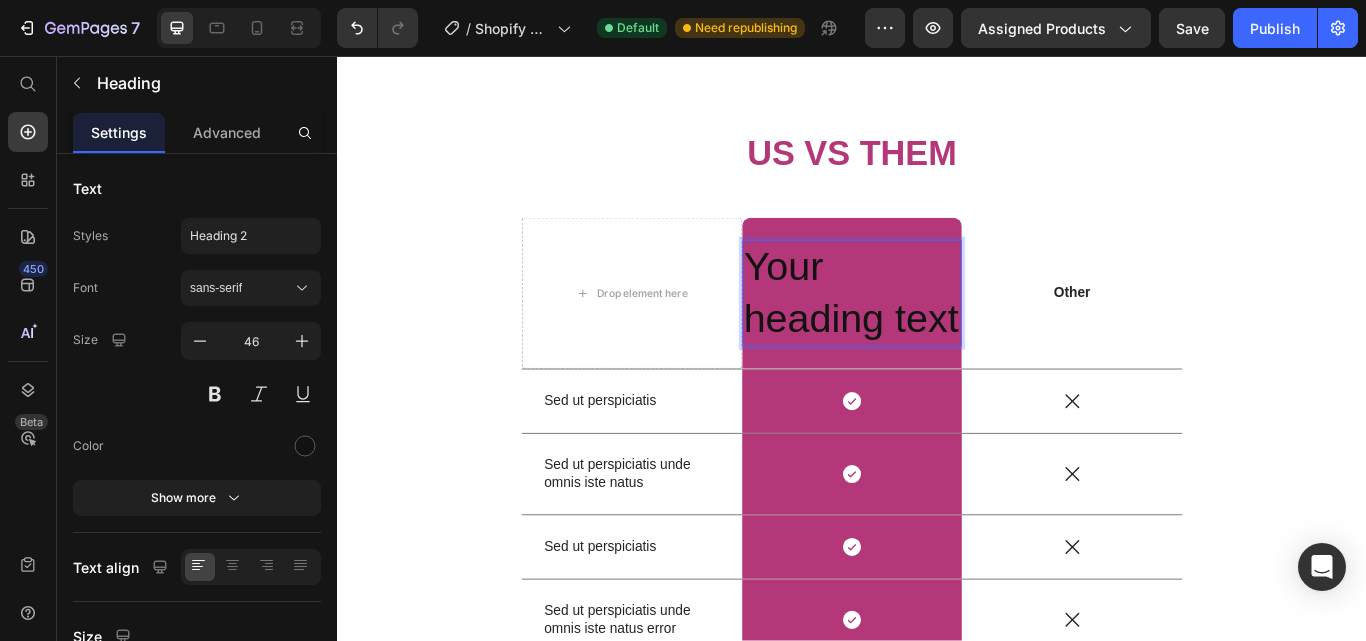 scroll, scrollTop: 47, scrollLeft: 0, axis: vertical 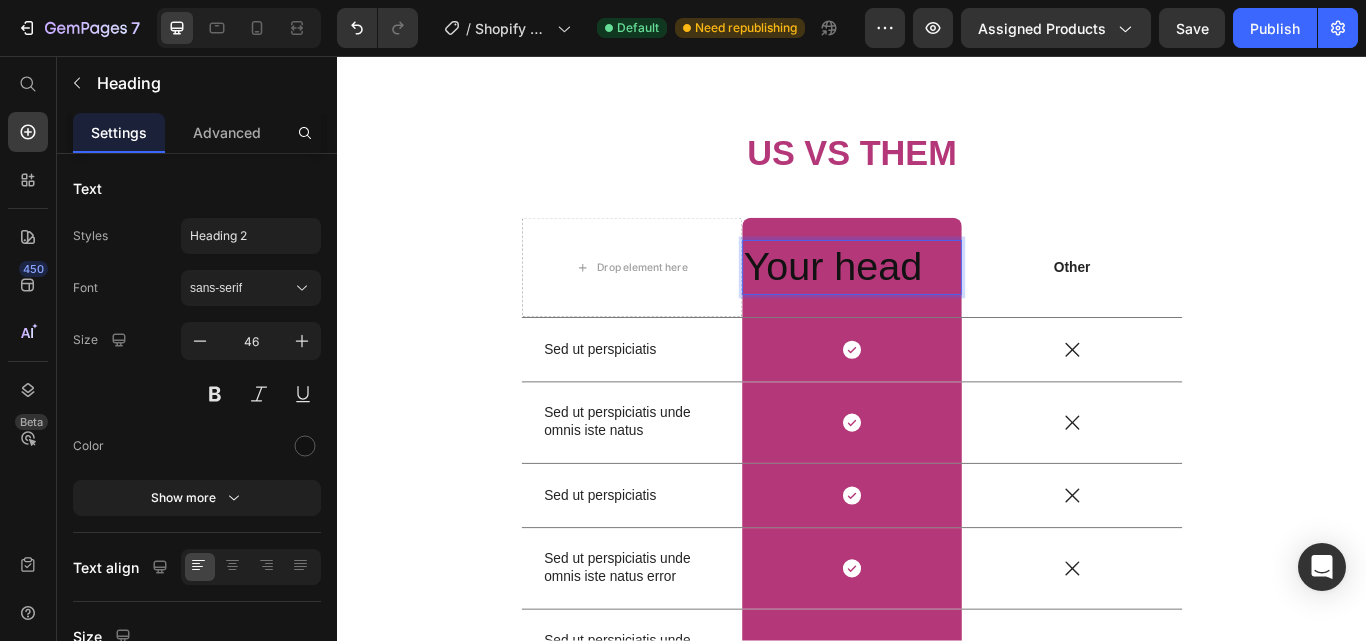 click on "Your head" at bounding box center (937, 303) 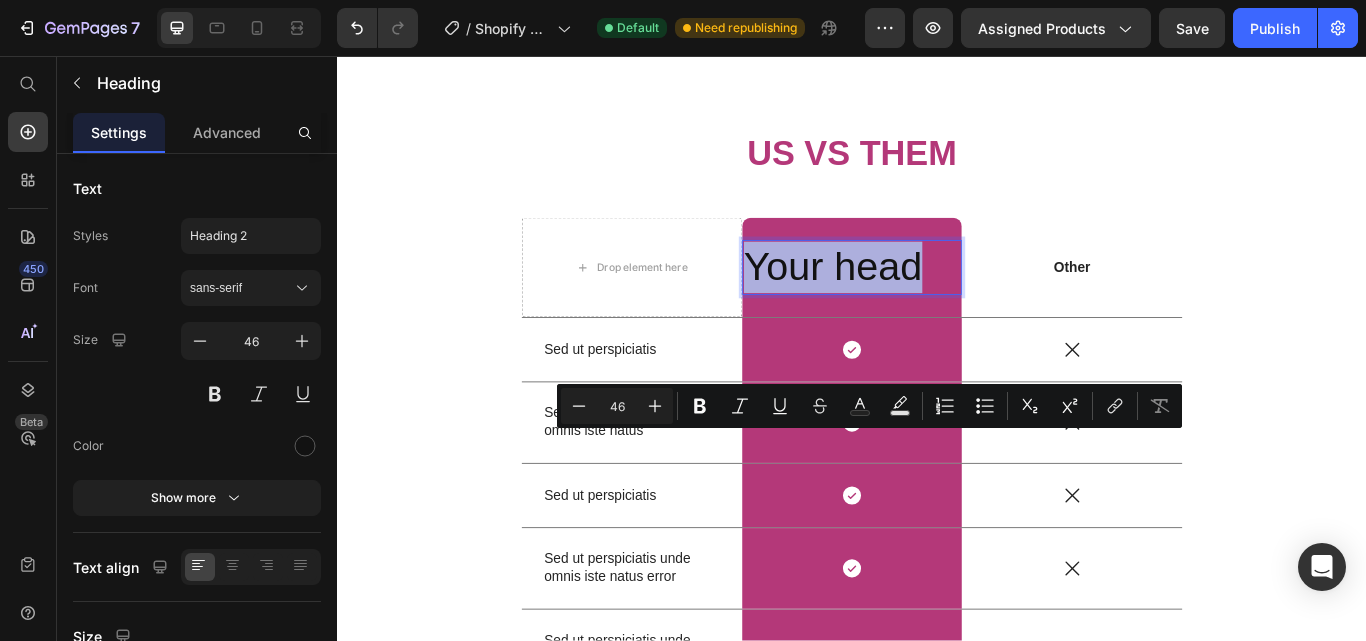 drag, startPoint x: 1018, startPoint y: 518, endPoint x: 813, endPoint y: 515, distance: 205.02196 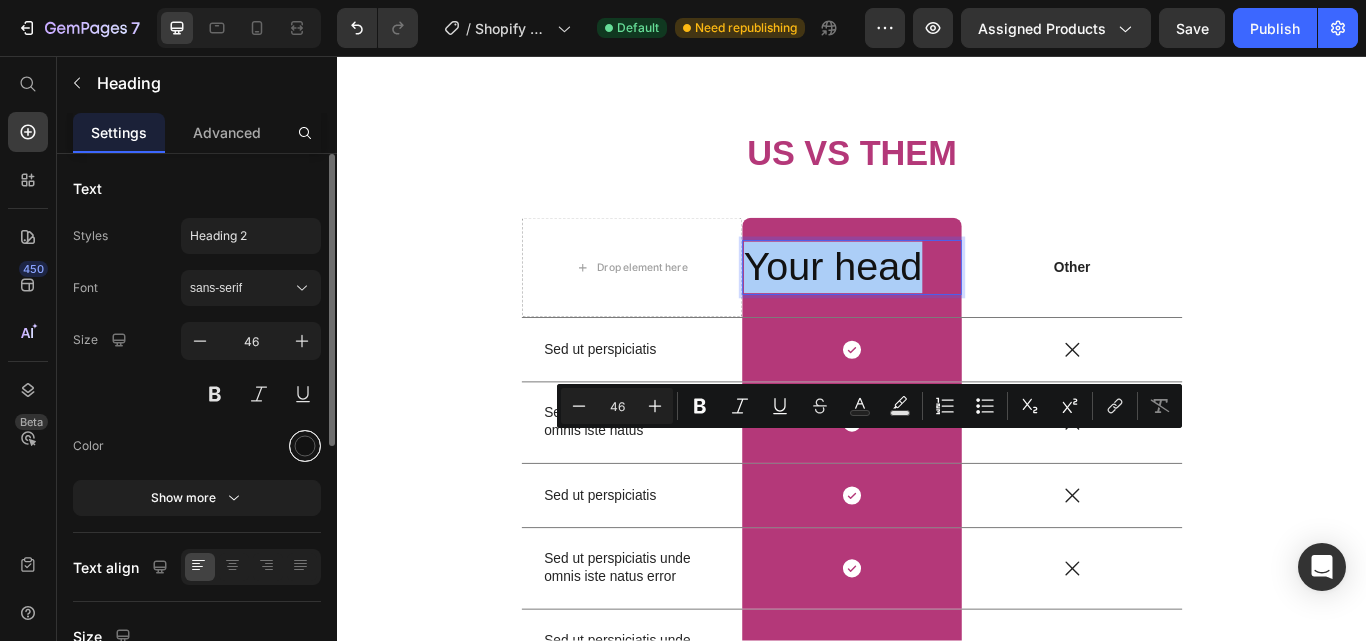 click at bounding box center [305, 446] 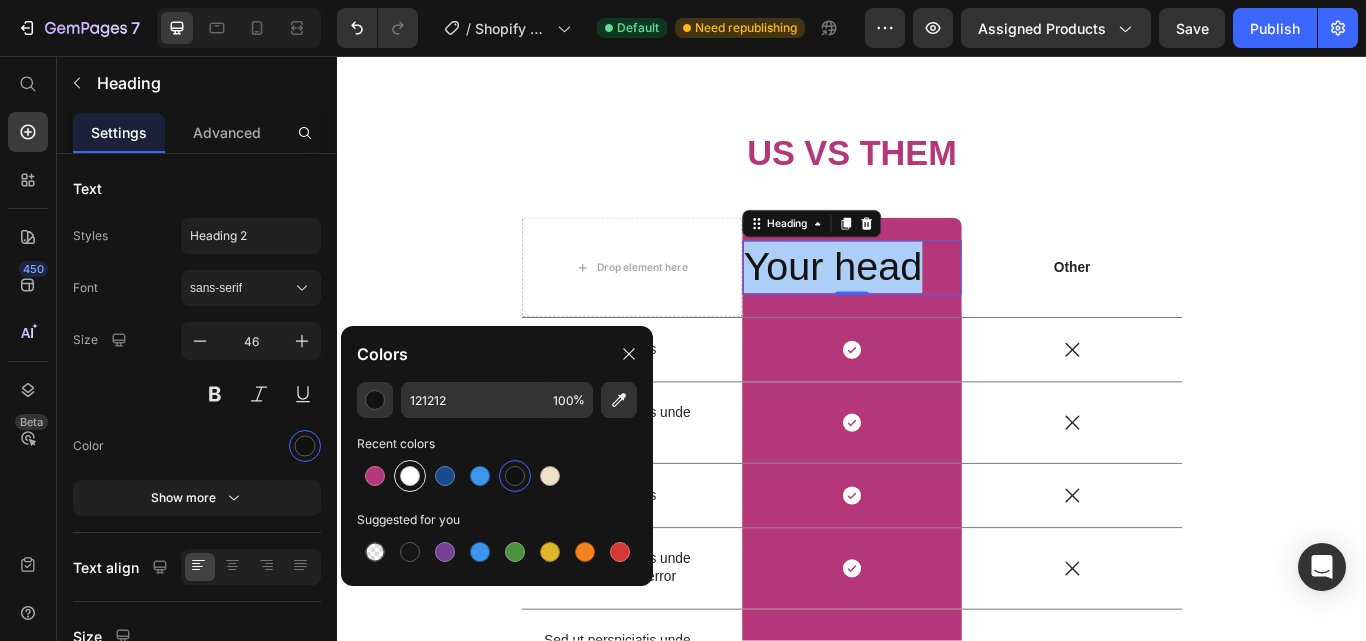 click at bounding box center [410, 476] 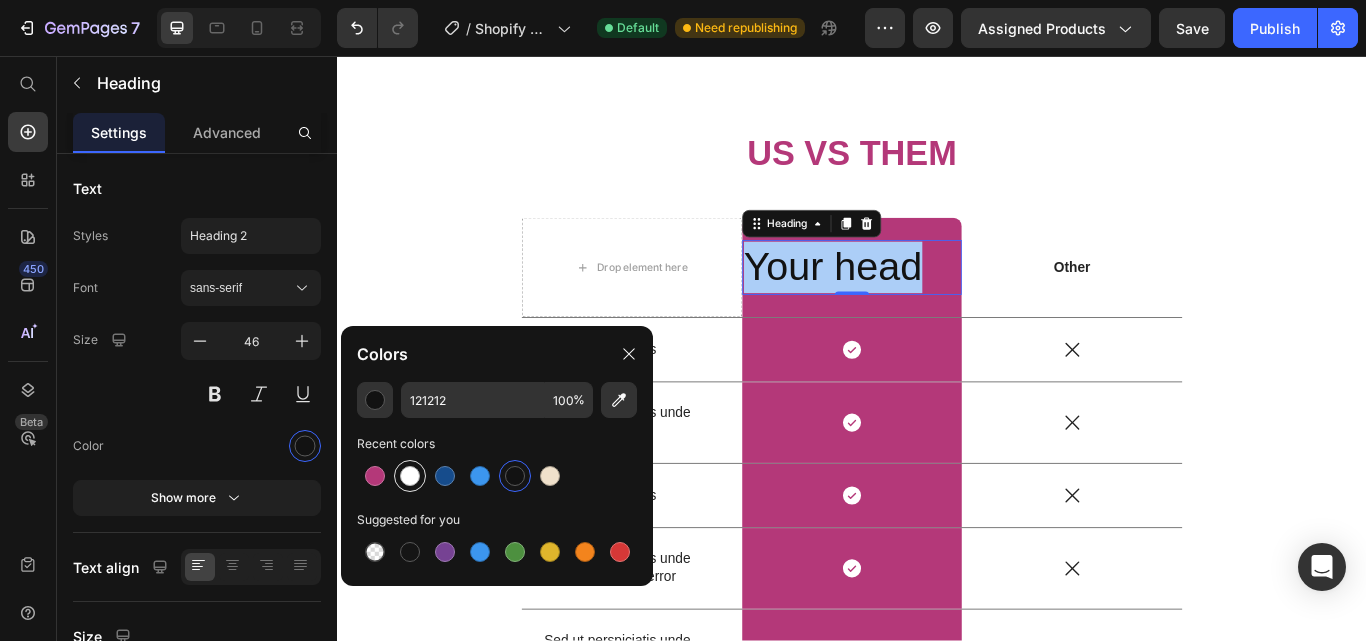 type on "FFFFFF" 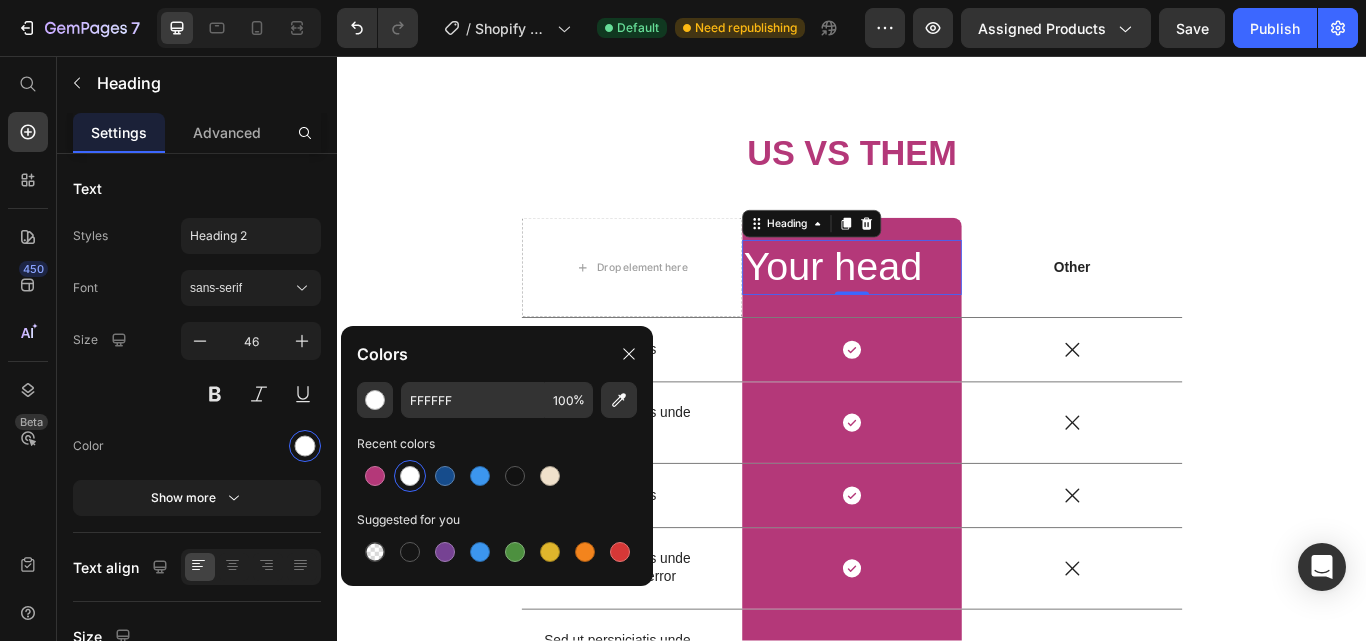 click on "Your head" at bounding box center [937, 303] 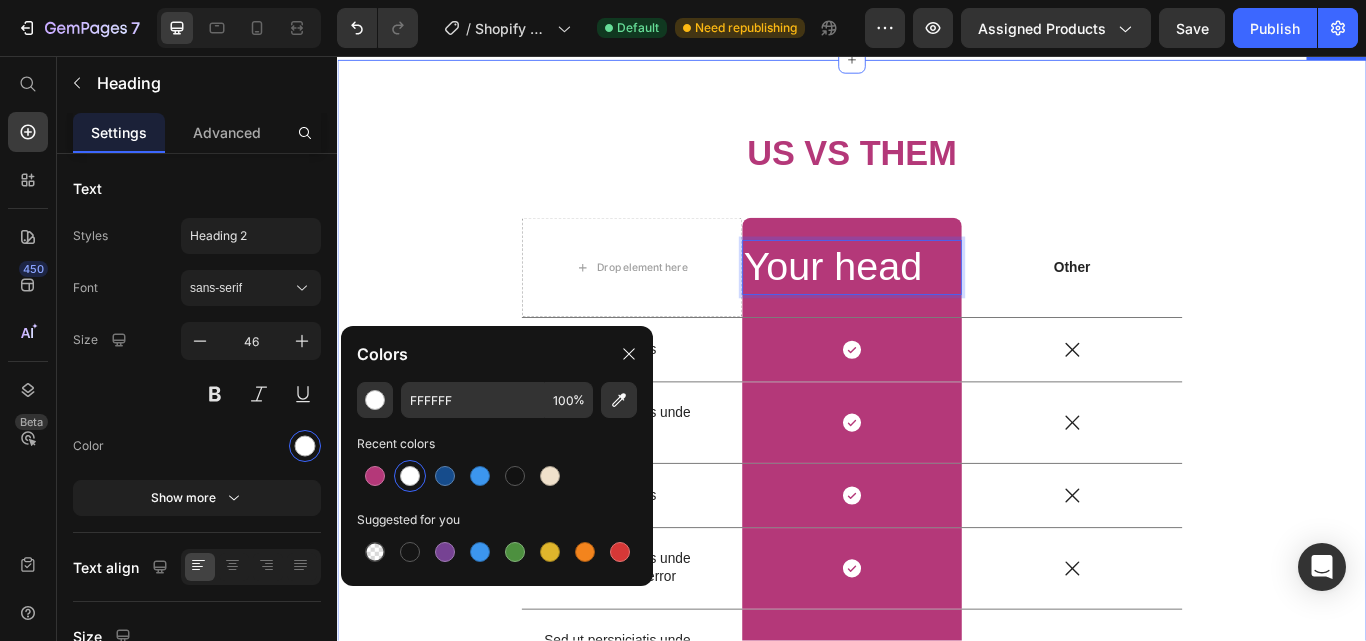 click on "US VS THEM Heading
Drop element here   Your head Heading   0 Row Other Text Block Row Sed ut perspiciatis Text Block
Icon Row
Icon Row Sed ut perspiciatis unde omnis iste natus  Text Block
Icon Row
Icon Row Sed ut perspiciatis Text Block
Icon Row
Icon Row Sed ut perspiciatis unde omnis iste natus error  Text Block
Icon Row
Icon Row Sed ut perspiciatis unde omnis Text Block
Icon Row
Icon Row Sed ut perspiciatis Text Block
Icon Row
Icon Row Sed ut perspiciatis Text Block
Icon Row
Icon Row Sed ut perspiciatis unde Text Block
Icon Row
Icon Row Row Section 6" at bounding box center (937, 581) 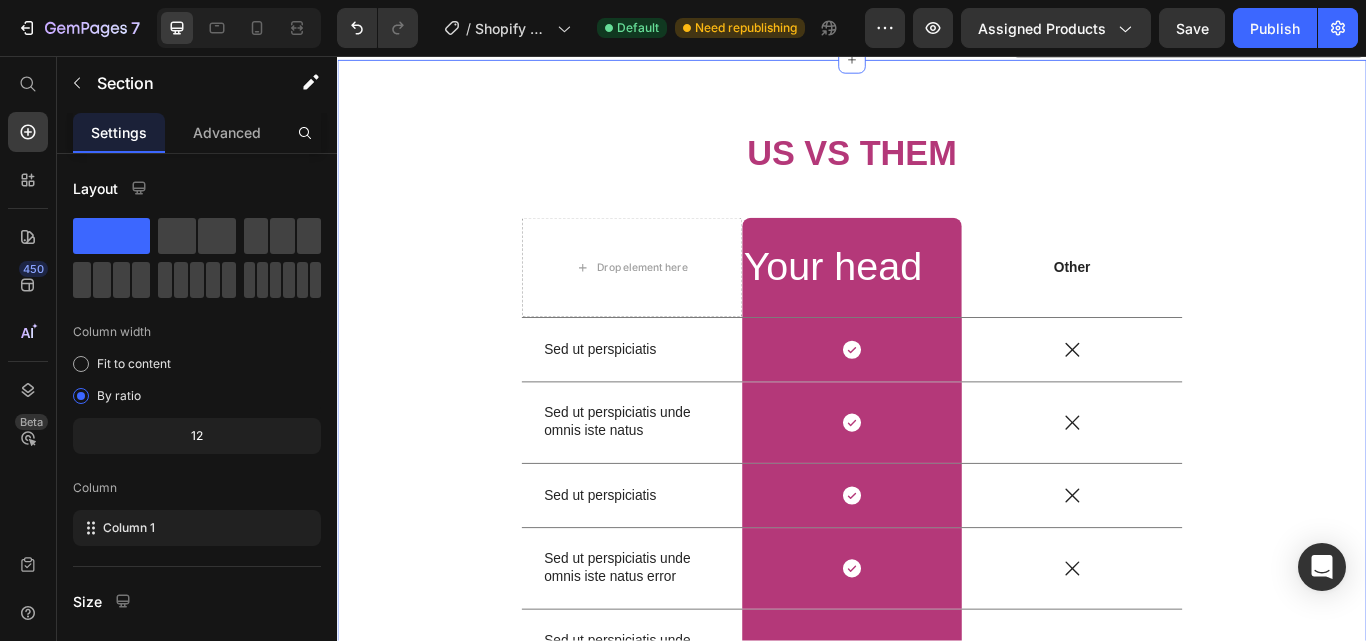 scroll, scrollTop: 0, scrollLeft: 0, axis: both 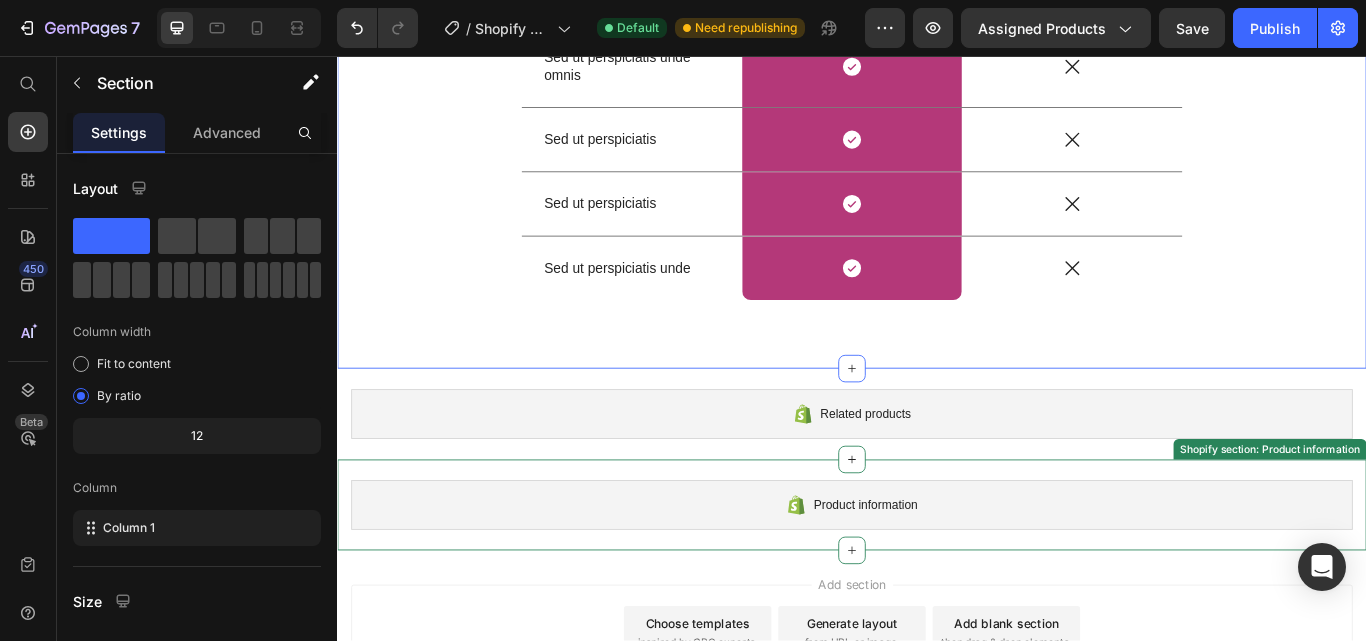 click on "Shopify section: Product information" at bounding box center [1424, 515] 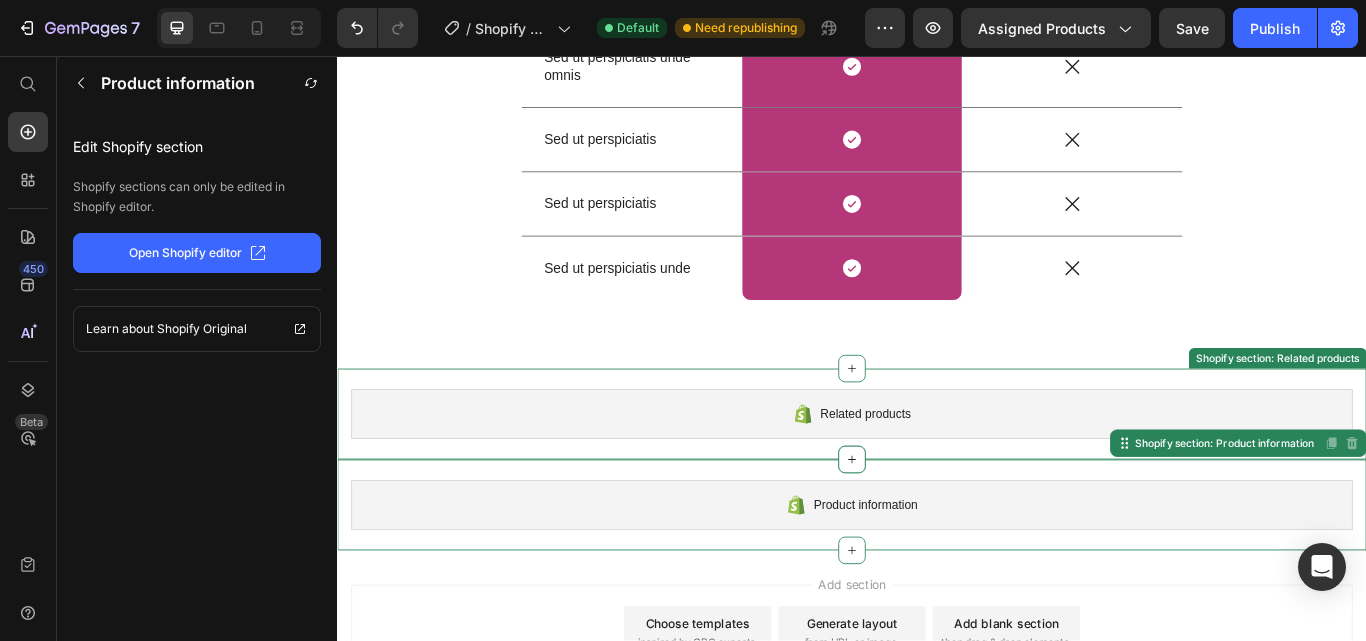 click on "Related products" at bounding box center (937, 474) 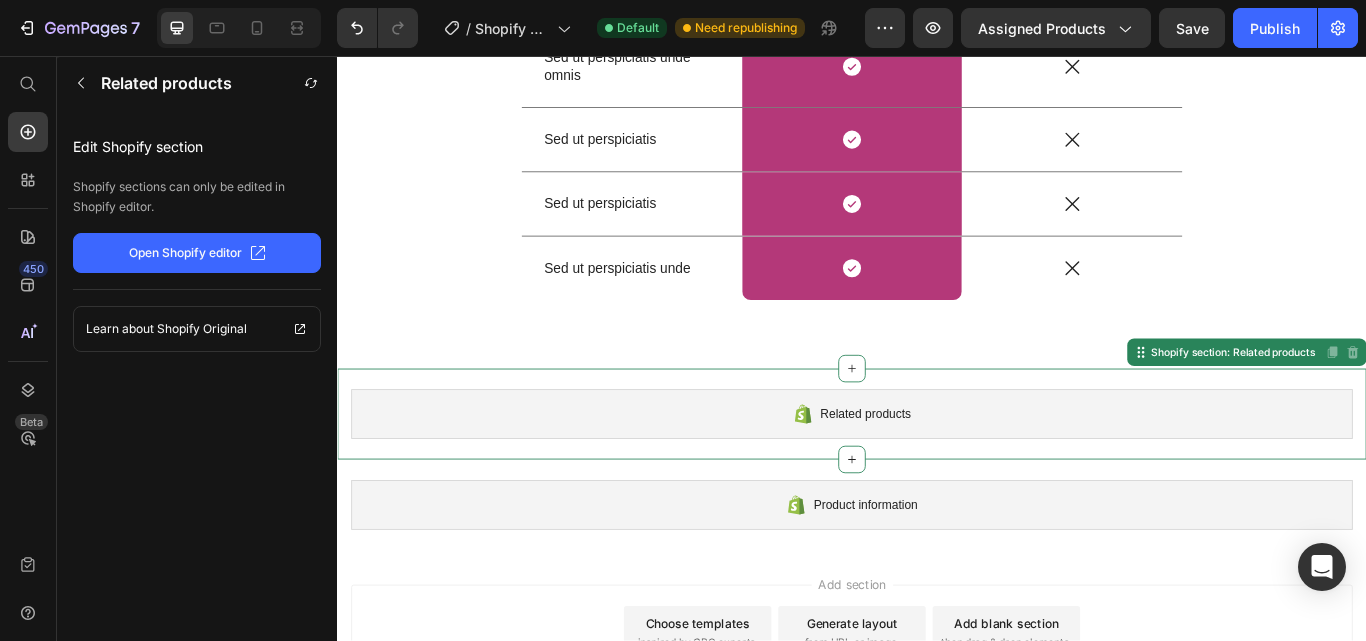 click on "Related products Shopify section: Related products   Disabled. Please edit in Shopify Editor Disabled. Please edit in Shopify Editor" at bounding box center (937, 474) 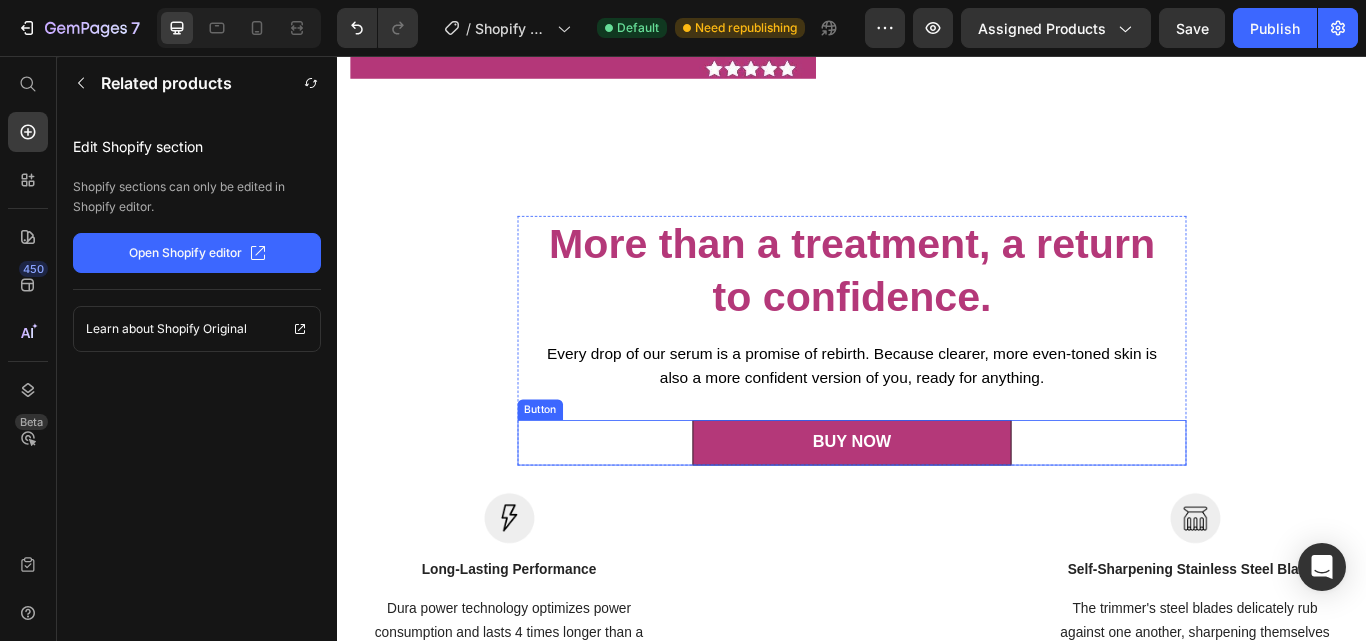 scroll, scrollTop: 2350, scrollLeft: 0, axis: vertical 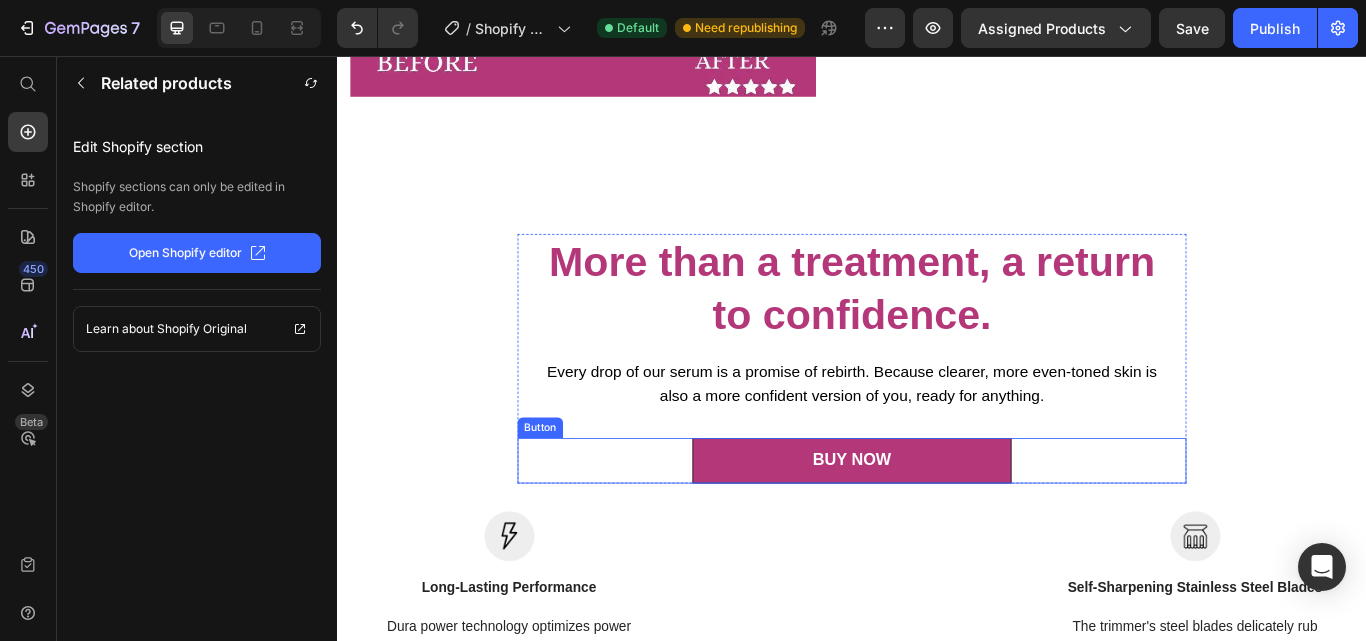 click on "BUY NOW Button" at bounding box center [937, 528] 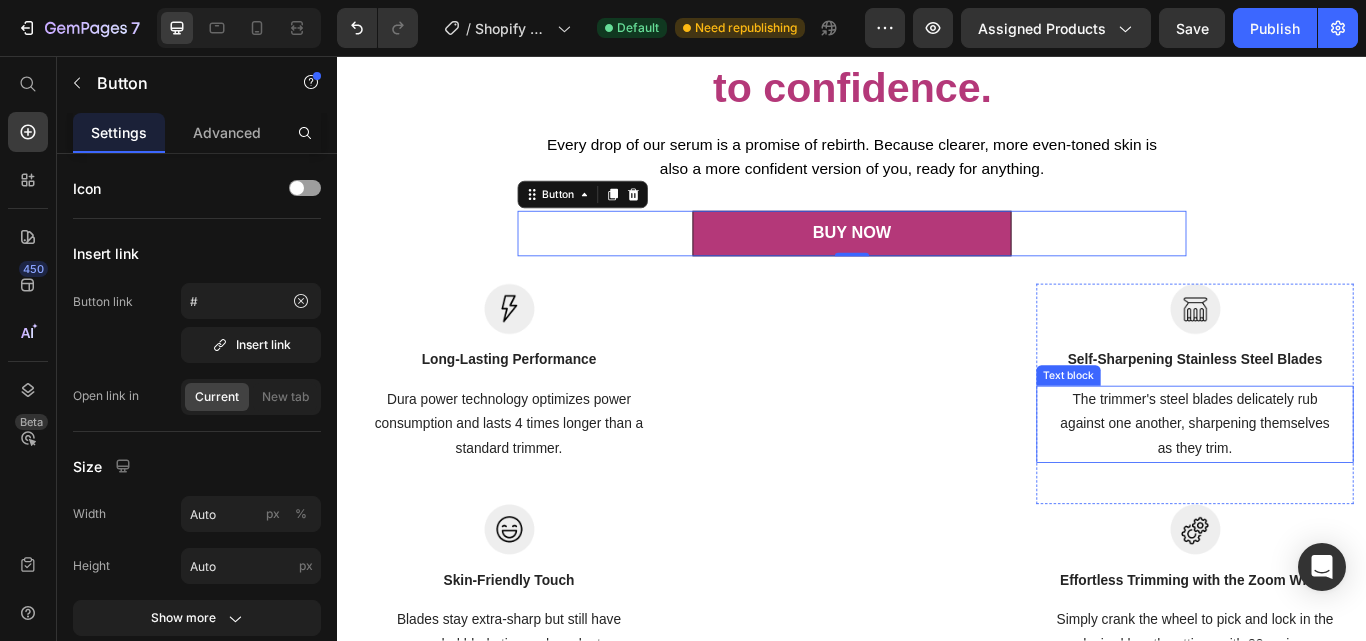scroll, scrollTop: 2650, scrollLeft: 0, axis: vertical 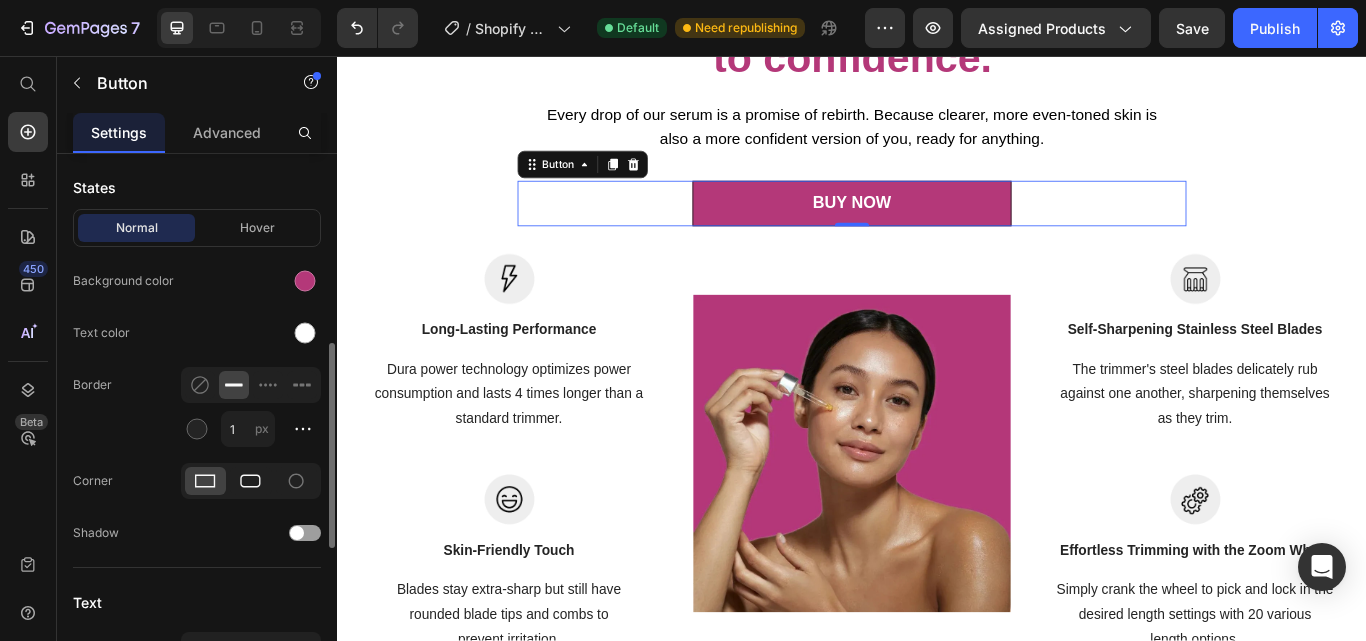 click 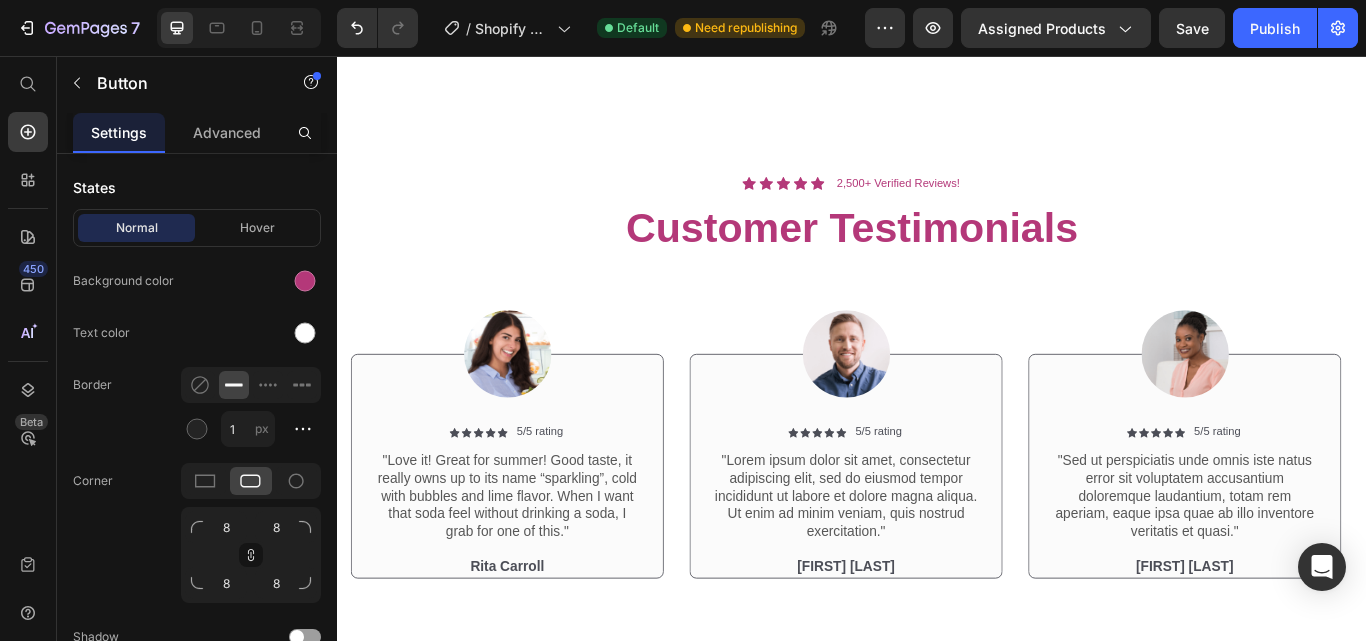 scroll, scrollTop: 3451, scrollLeft: 0, axis: vertical 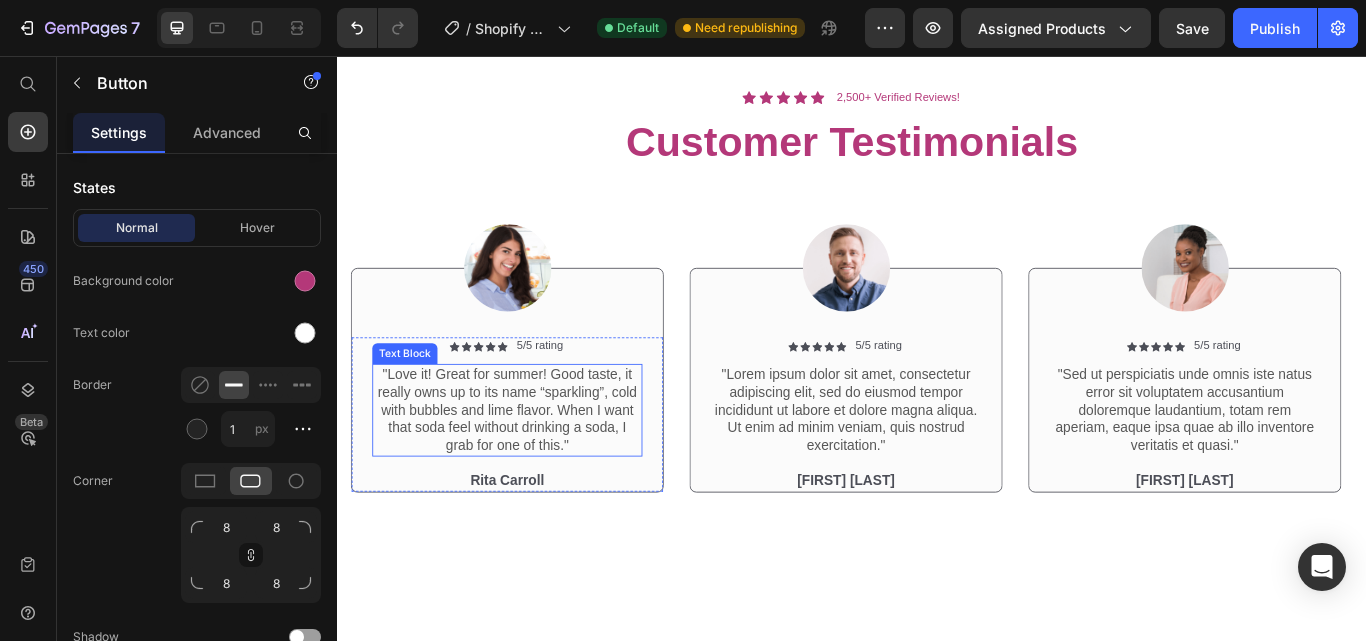 click on ""Love it! Great for summer! Good taste, it really owns up to its name “sparkling”, cold with bubbles and lime flavor. When I want that soda feel without drinking a soda, I grab for one of this."" at bounding box center (534, 470) 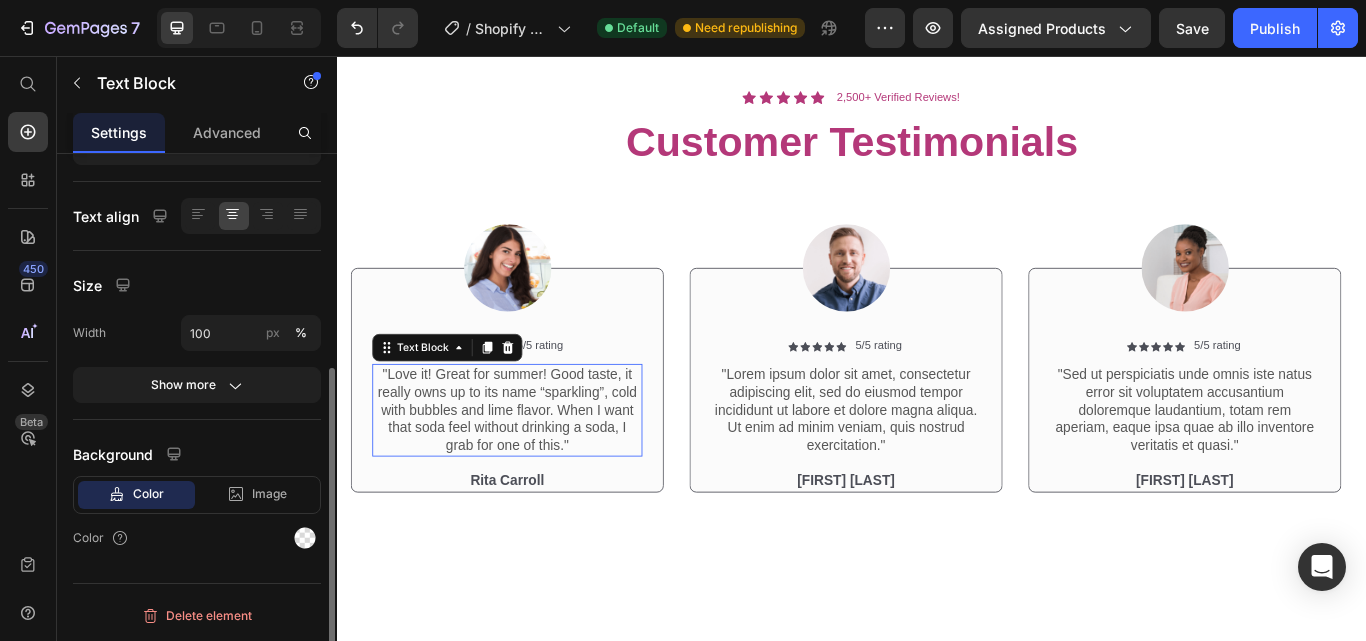 scroll, scrollTop: 0, scrollLeft: 0, axis: both 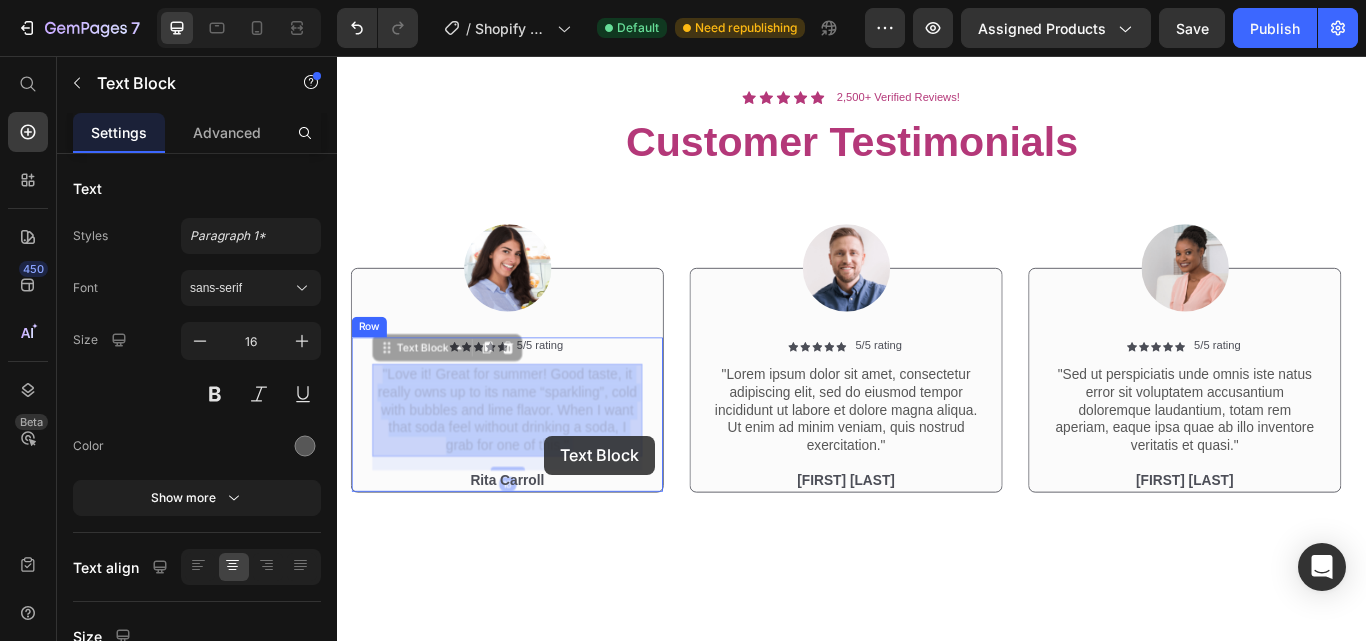 drag, startPoint x: 613, startPoint y: 504, endPoint x: 578, endPoint y: 499, distance: 35.35534 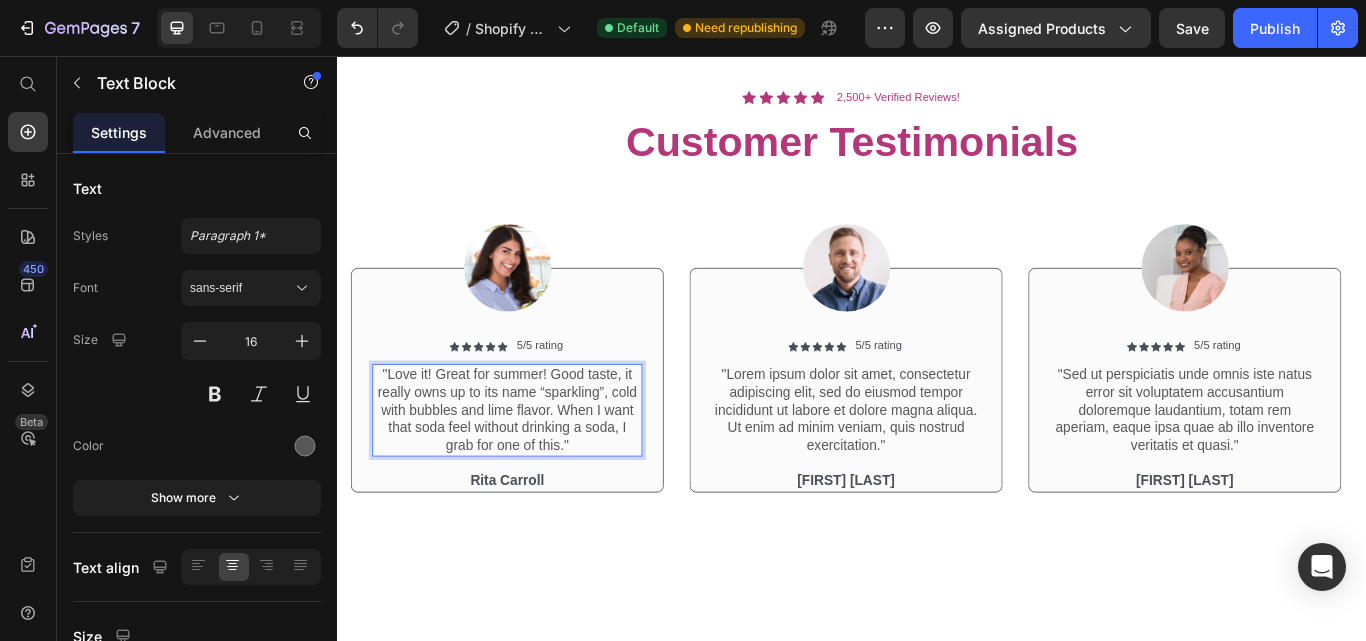 click on ""Love it! Great for summer! Good taste, it really owns up to its name “sparkling”, cold with bubbles and lime flavor. When I want that soda feel without drinking a soda, I grab for one of this."" at bounding box center (534, 470) 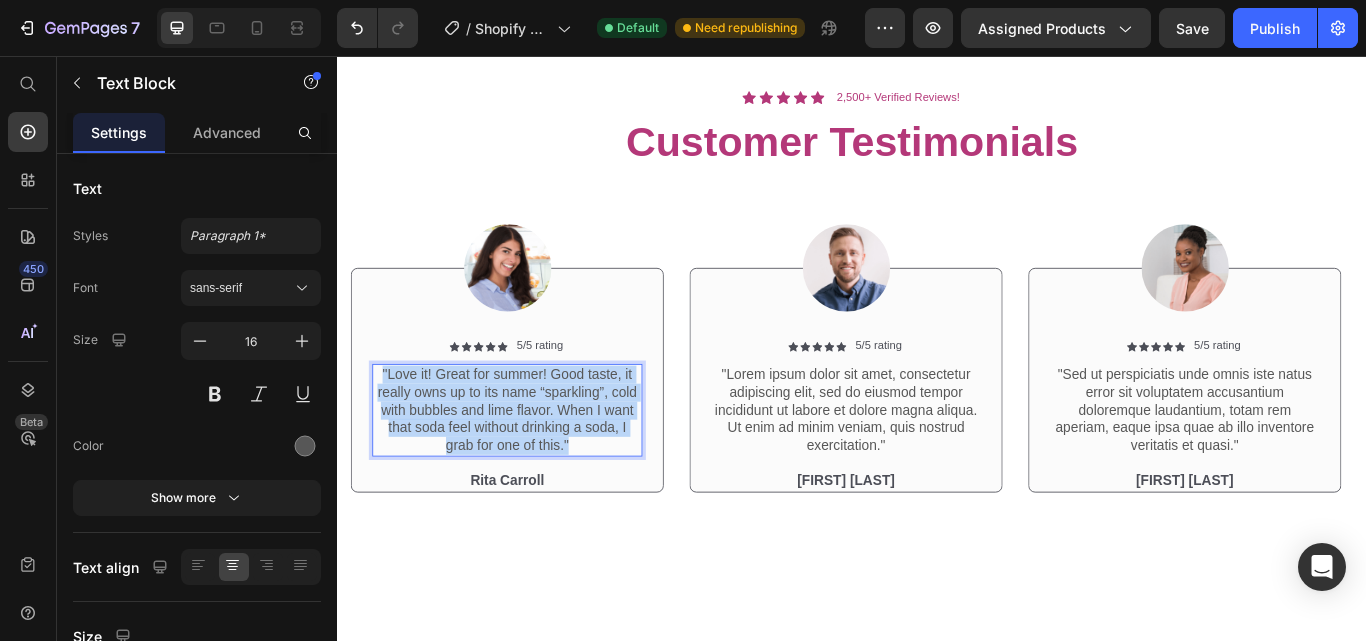 drag, startPoint x: 608, startPoint y: 506, endPoint x: 376, endPoint y: 422, distance: 246.73872 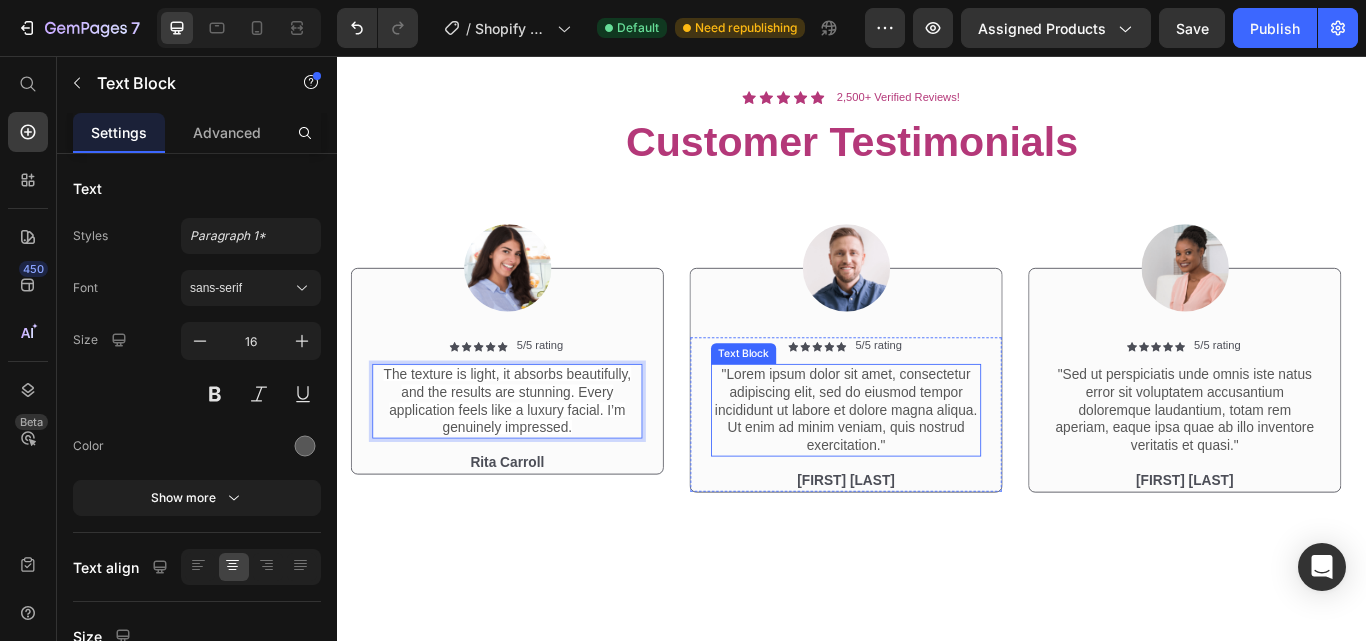 click on ""Lorem ipsum dolor sit amet, consectetur adipiscing elit, sed do eiusmod tempor incididunt ut labore et dolore magna aliqua. Ut enim ad minim veniam, quis nostrud exercitation."" at bounding box center [929, 470] 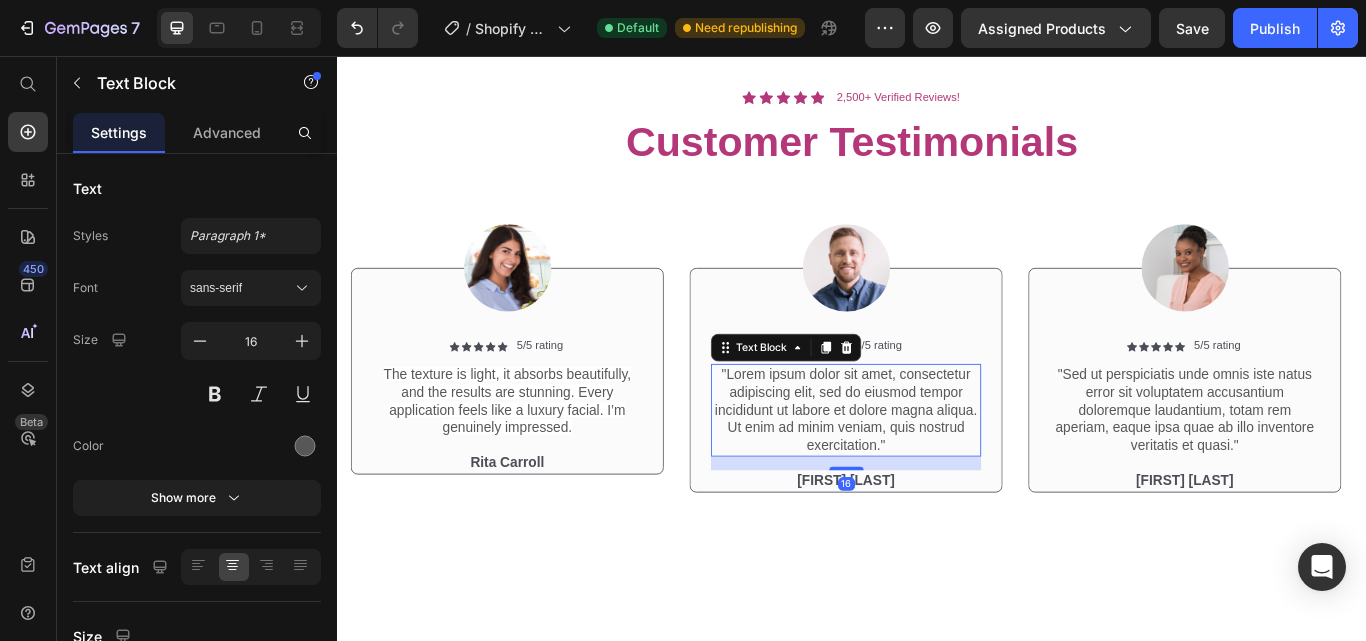 click on ""Lorem ipsum dolor sit amet, consectetur adipiscing elit, sed do eiusmod tempor incididunt ut labore et dolore magna aliqua. Ut enim ad minim veniam, quis nostrud exercitation."" at bounding box center [929, 470] 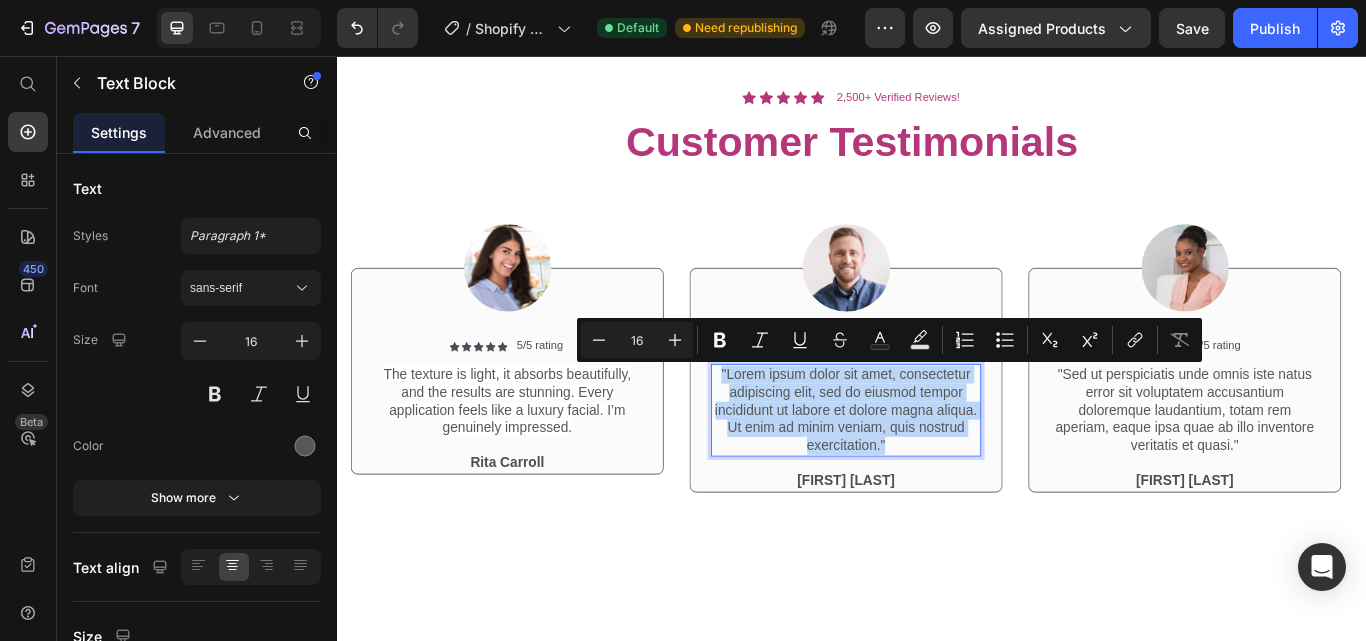 drag, startPoint x: 981, startPoint y: 504, endPoint x: 784, endPoint y: 430, distance: 210.44002 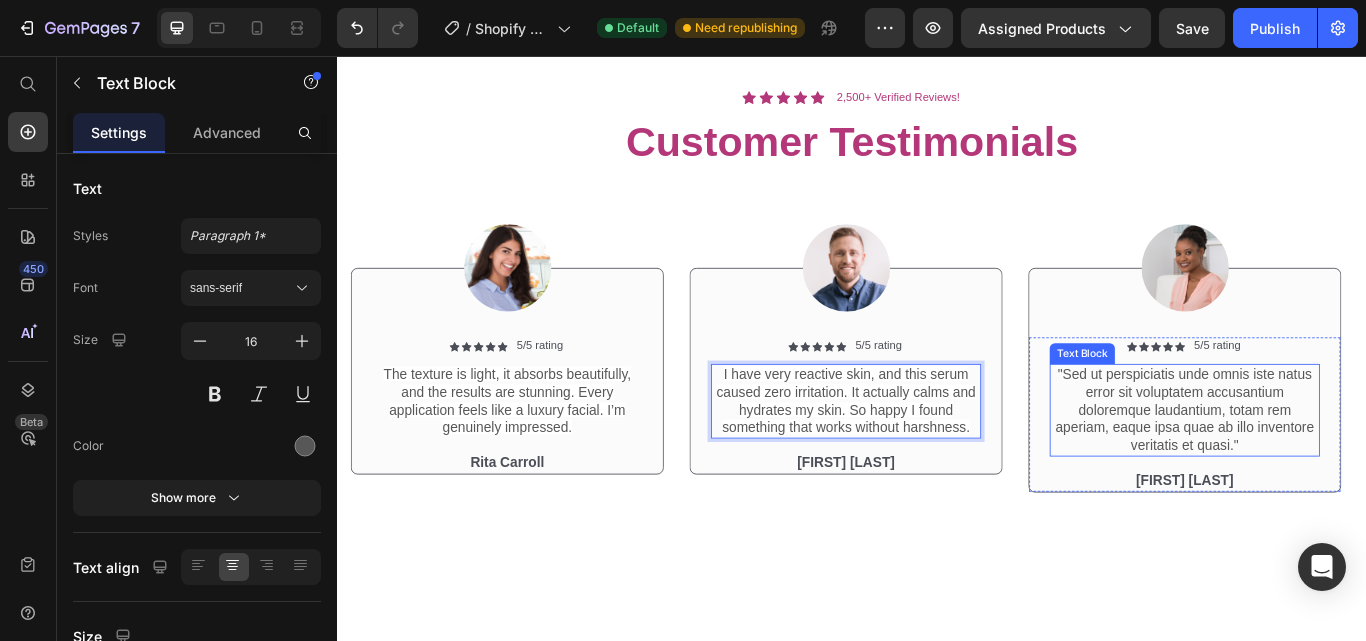 click on ""Sed ut perspiciatis unde omnis iste natus error sit voluptatem accusantium doloremque laudantium, totam rem aperiam, eaque ipsa quae ab illo inventore veritatis et quasi."" at bounding box center [1324, 470] 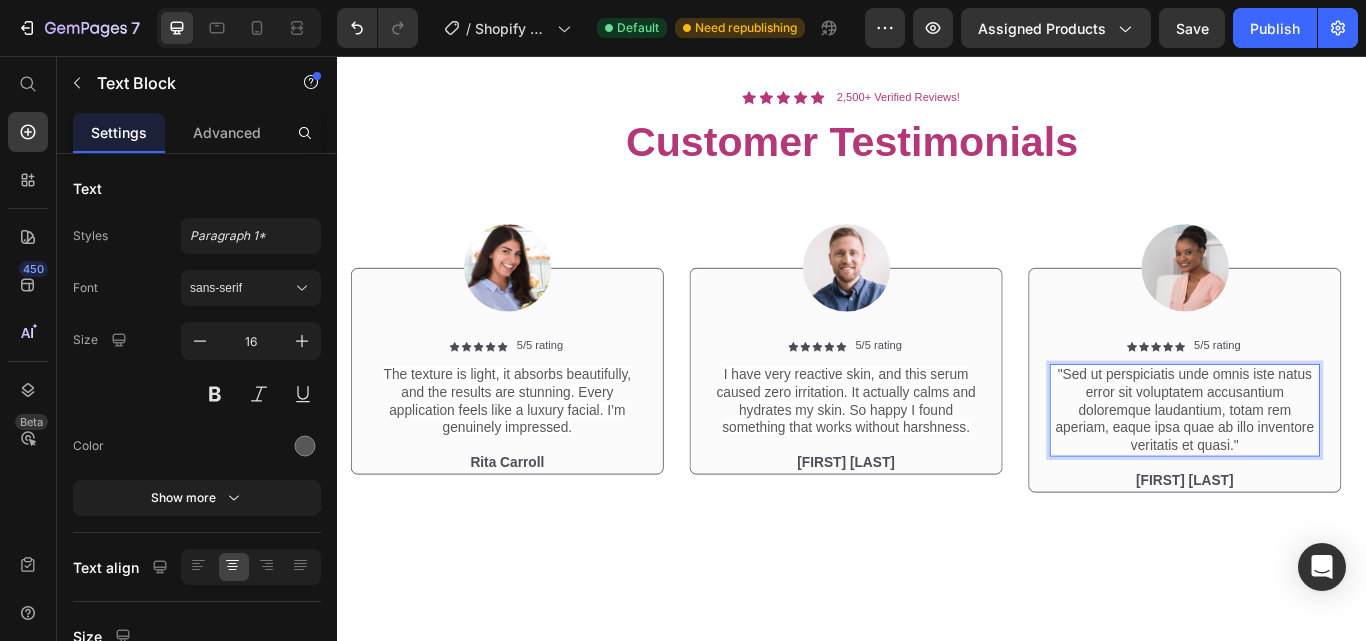 click on ""Sed ut perspiciatis unde omnis iste natus error sit voluptatem accusantium doloremque laudantium, totam rem aperiam, eaque ipsa quae ab illo inventore veritatis et quasi."" at bounding box center [1324, 470] 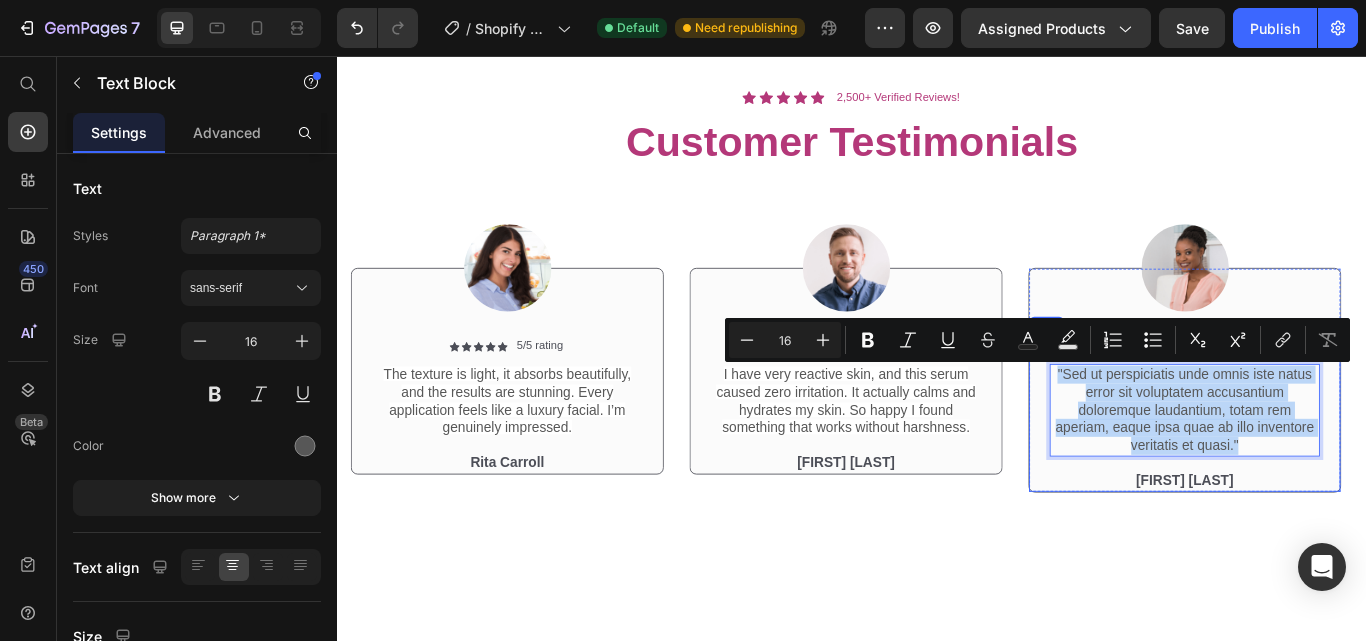 drag, startPoint x: 1395, startPoint y: 504, endPoint x: 1374, endPoint y: 416, distance: 90.47099 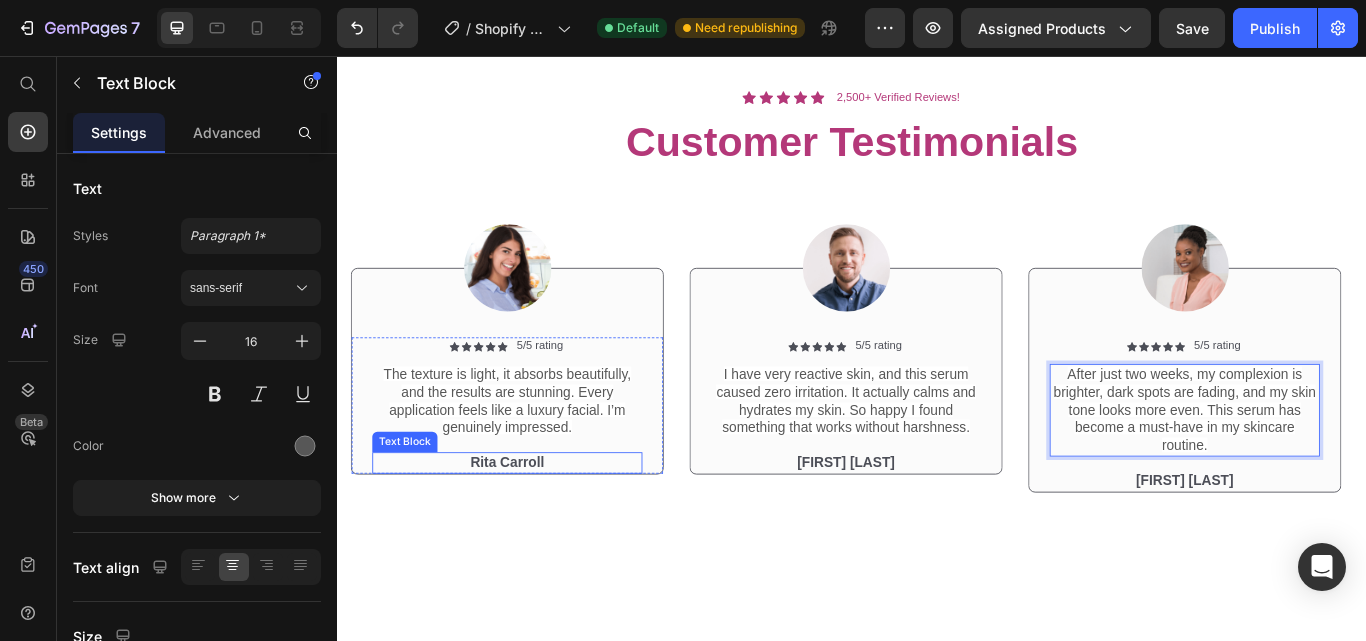 click on "Rita Carroll" at bounding box center (534, 531) 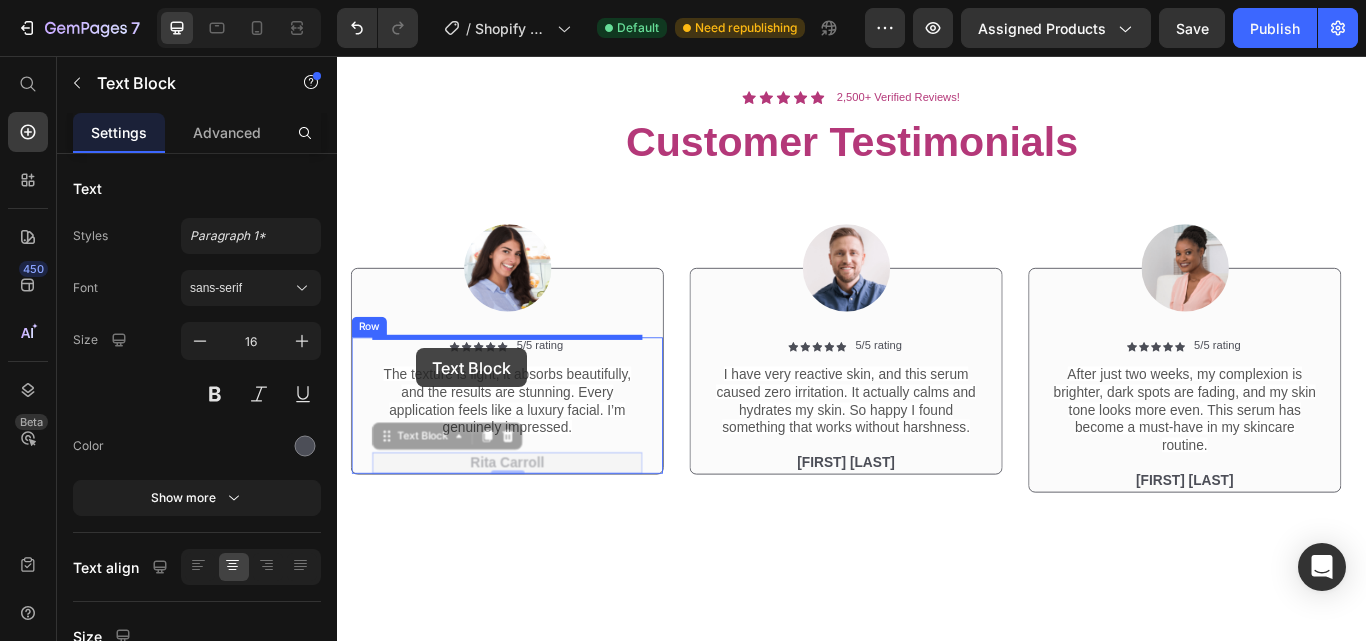drag, startPoint x: 398, startPoint y: 508, endPoint x: 429, endPoint y: 397, distance: 115.24756 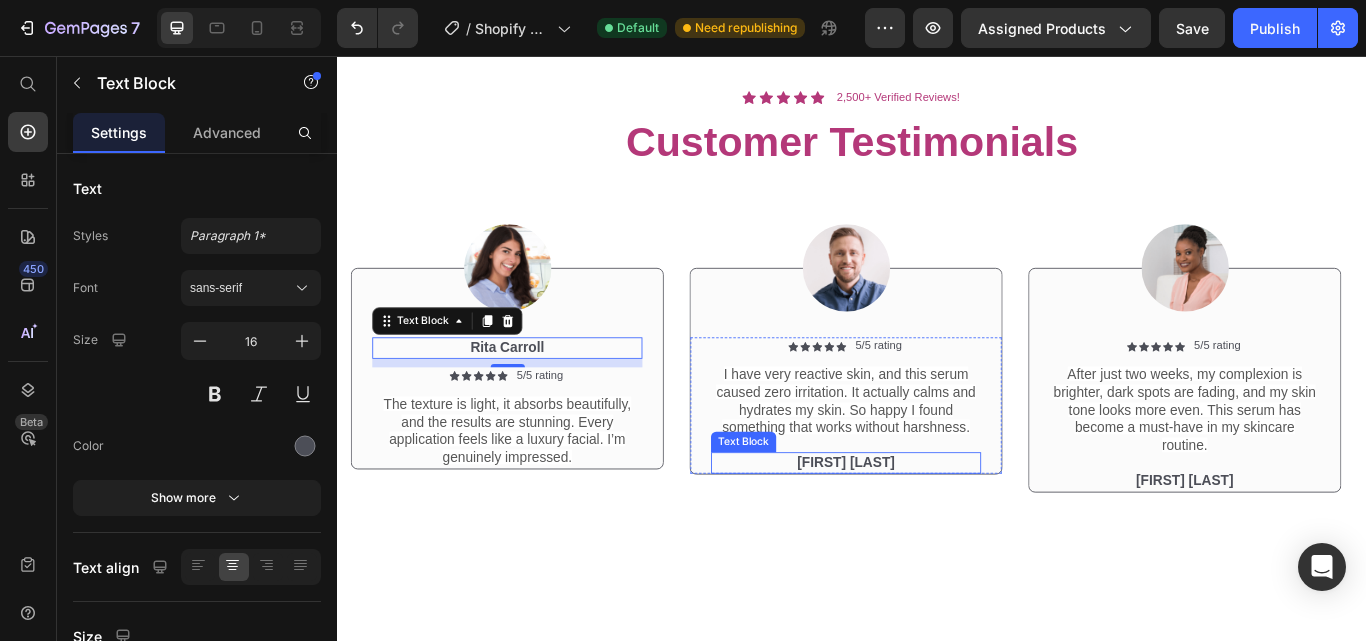 click on "[FIRST] [LAST]" at bounding box center (929, 531) 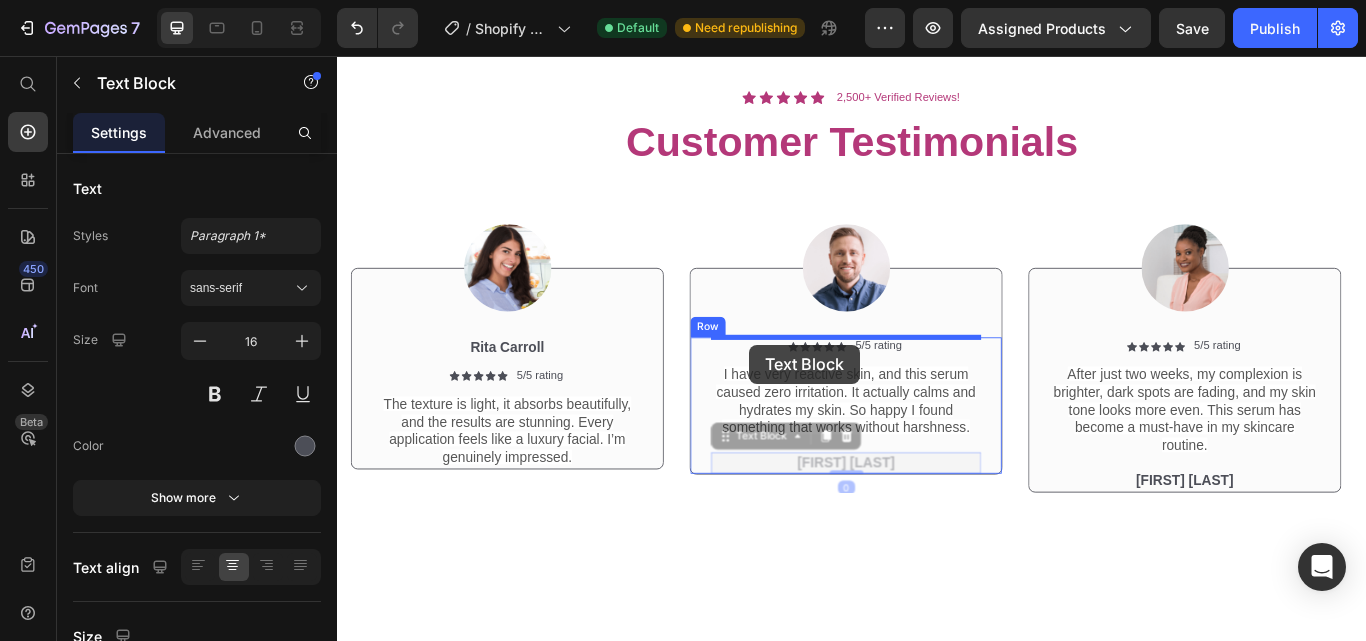 drag, startPoint x: 788, startPoint y: 504, endPoint x: 817, endPoint y: 393, distance: 114.72576 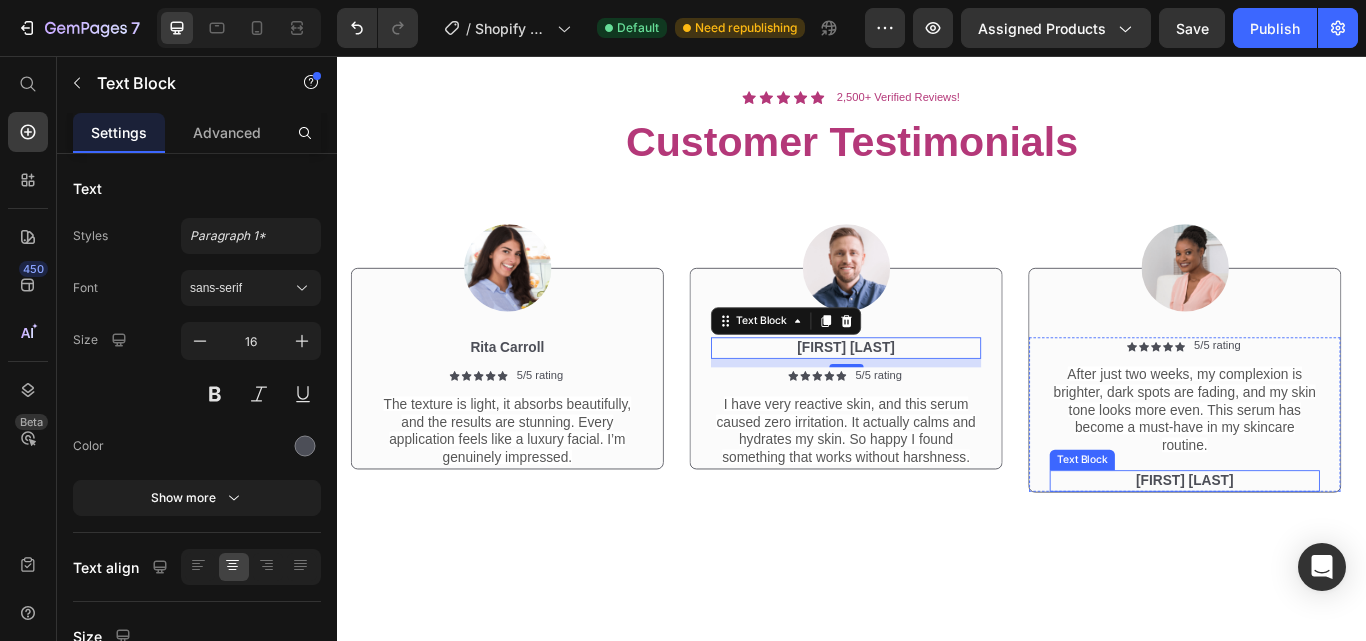 click on "[FIRST] [LAST]" at bounding box center [1324, 552] 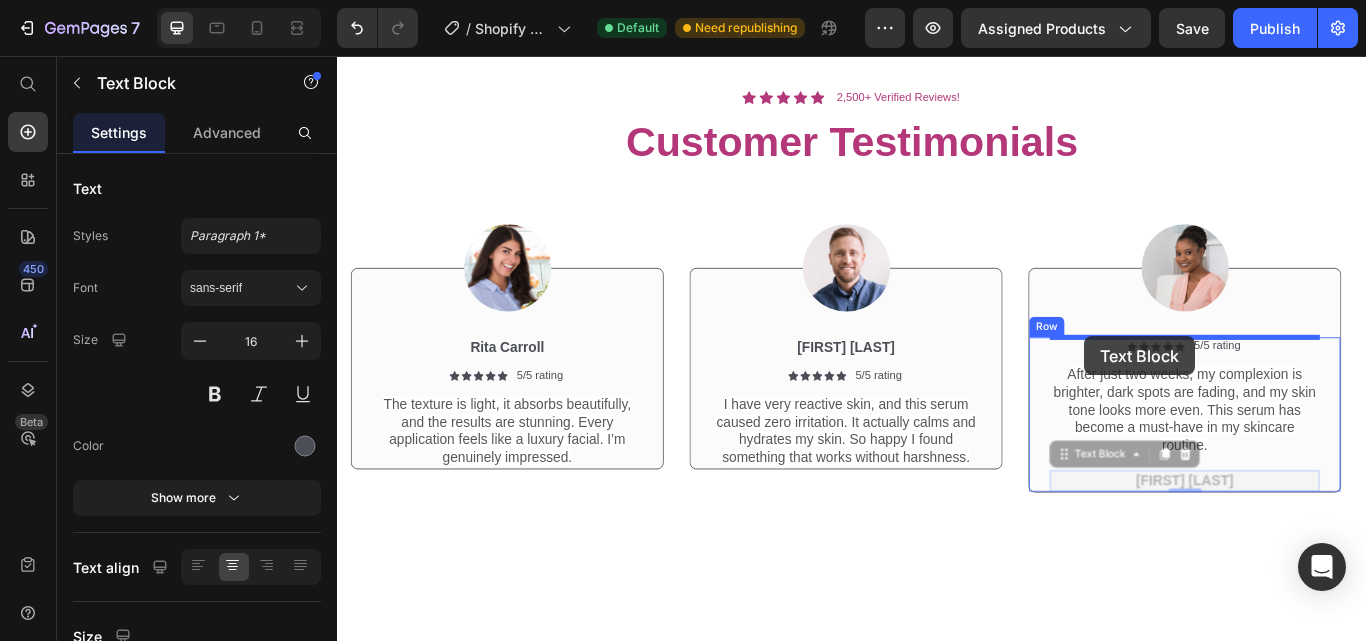 drag, startPoint x: 1173, startPoint y: 513, endPoint x: 1208, endPoint y: 383, distance: 134.62912 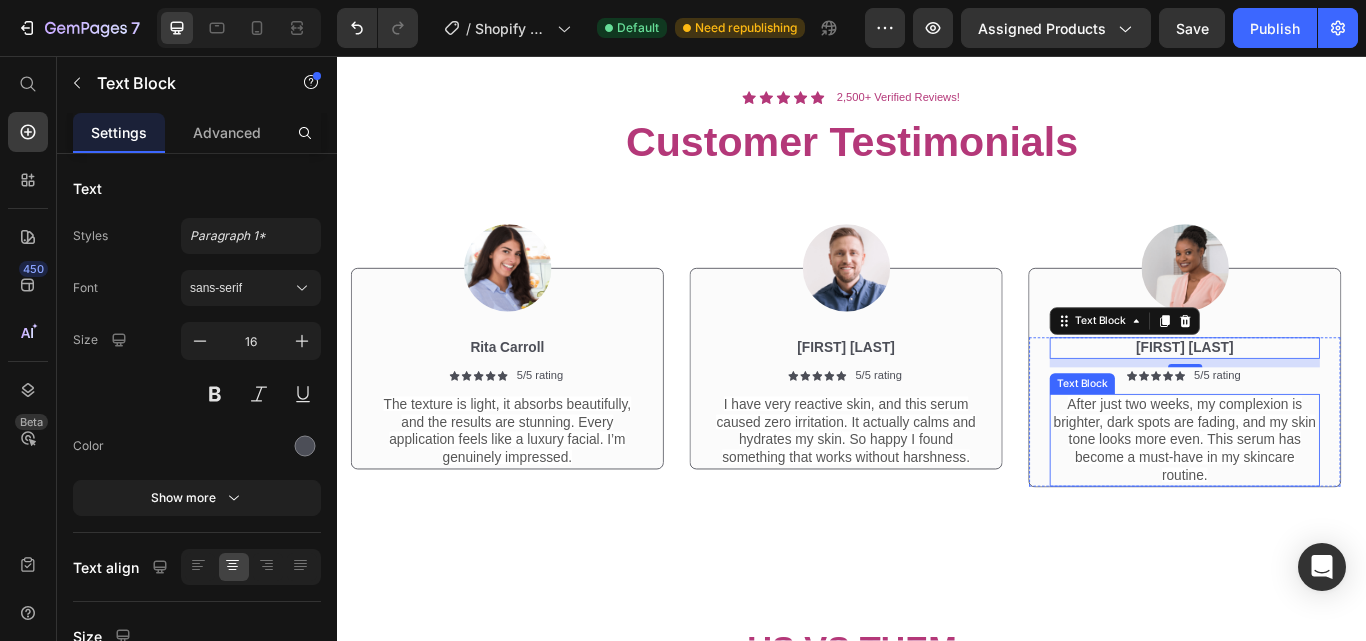 click on "After just two weeks, my complexion is brighter, dark spots are fading, and my skin tone looks more even. This serum has become a must-have in my skincare routine." at bounding box center [1324, 505] 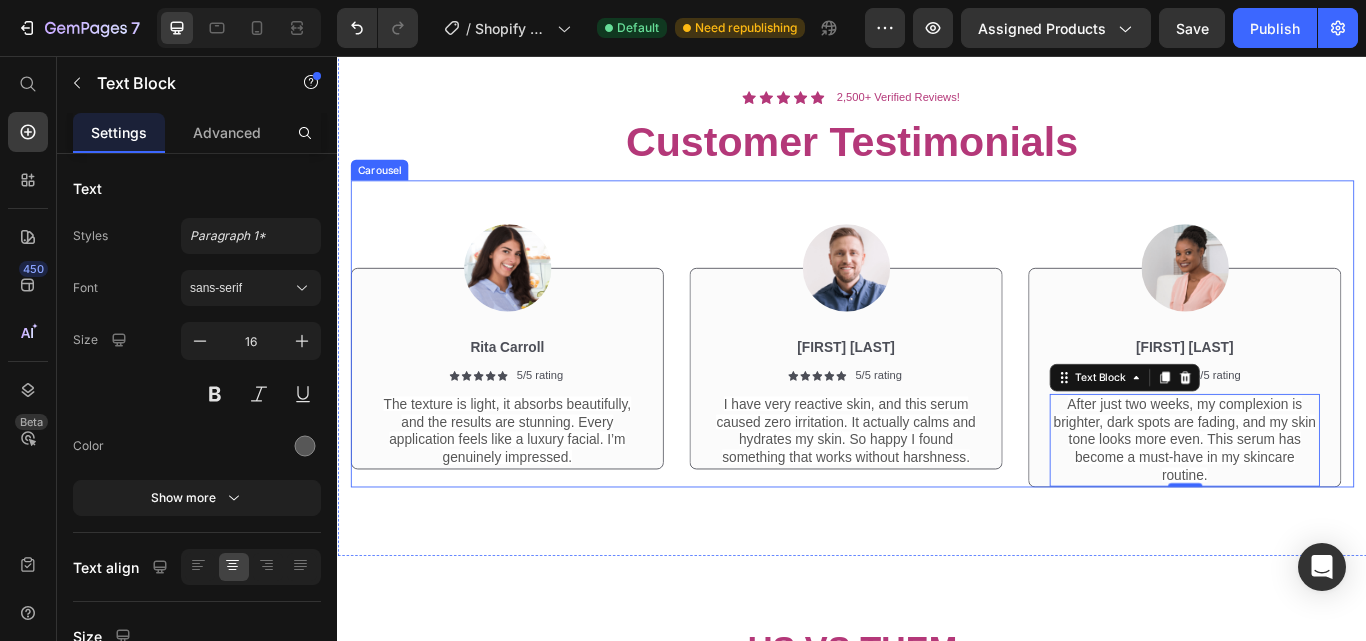 click on "Image Rita Carroll Text Block Icon Icon Icon Icon Icon Icon List 5/5 rating Text Block Row The texture is light, it absorbs beautifully, and the results are stunning. Every application feels like a luxury facial. I’m genuinely impressed. Text Block Row Row Image Dick Rey Text Block Icon Icon Icon Icon Icon Icon List 5/5 rating Text Block Row I have very reactive skin, and this serum caused zero irritation. It actually calms and hydrates my skin. So happy I found something that works without harshness. Text Block Row Row Image Emma Zalia Text Block Icon Icon Icon Icon Icon Icon List 5/5 rating Text Block Row After just two weeks, my complexion is brighter, dark spots are fading, and my skin tone looks more even. This serum has become a must-have in my skincare routine. Text Block   0 Row Row" at bounding box center [937, 381] 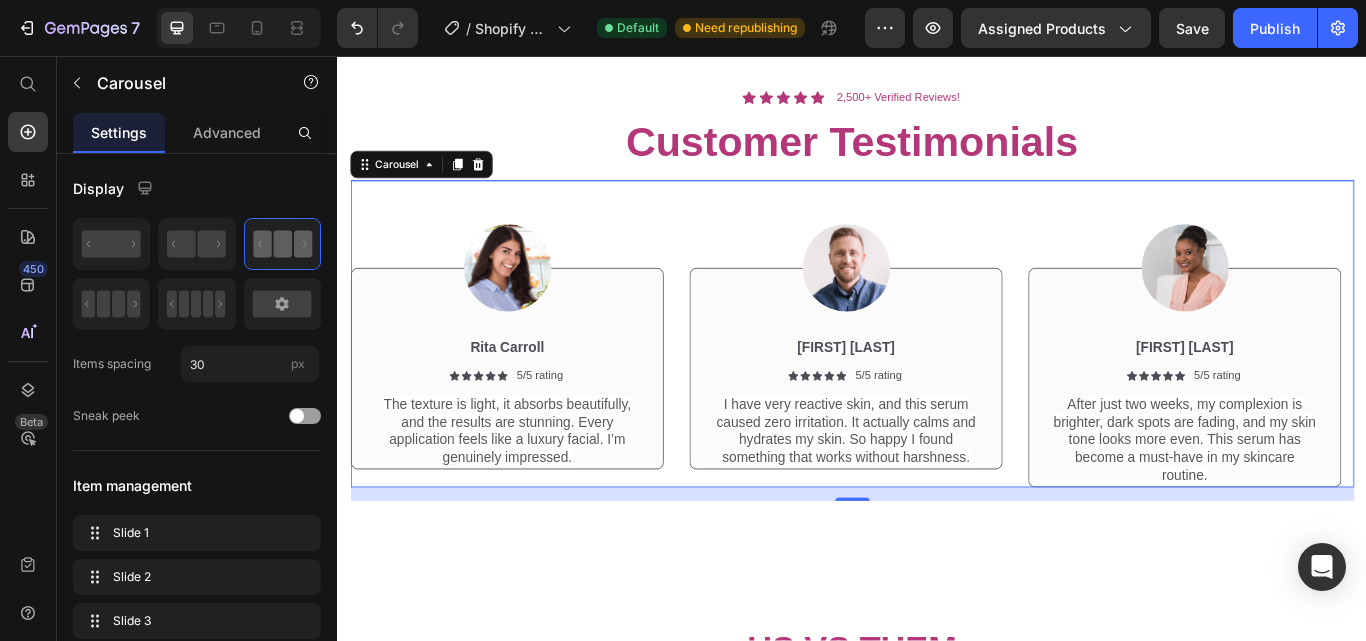 click on "Image [FIRST] [LAST] Text Block Icon Icon Icon Icon Icon Icon List 5/5 rating Text Block Row I have very reactive skin, and this serum caused zero irritation. It actually calms and hydrates my skin. So happy I found something that works without harshness. Text Block Row Row" at bounding box center (929, 381) 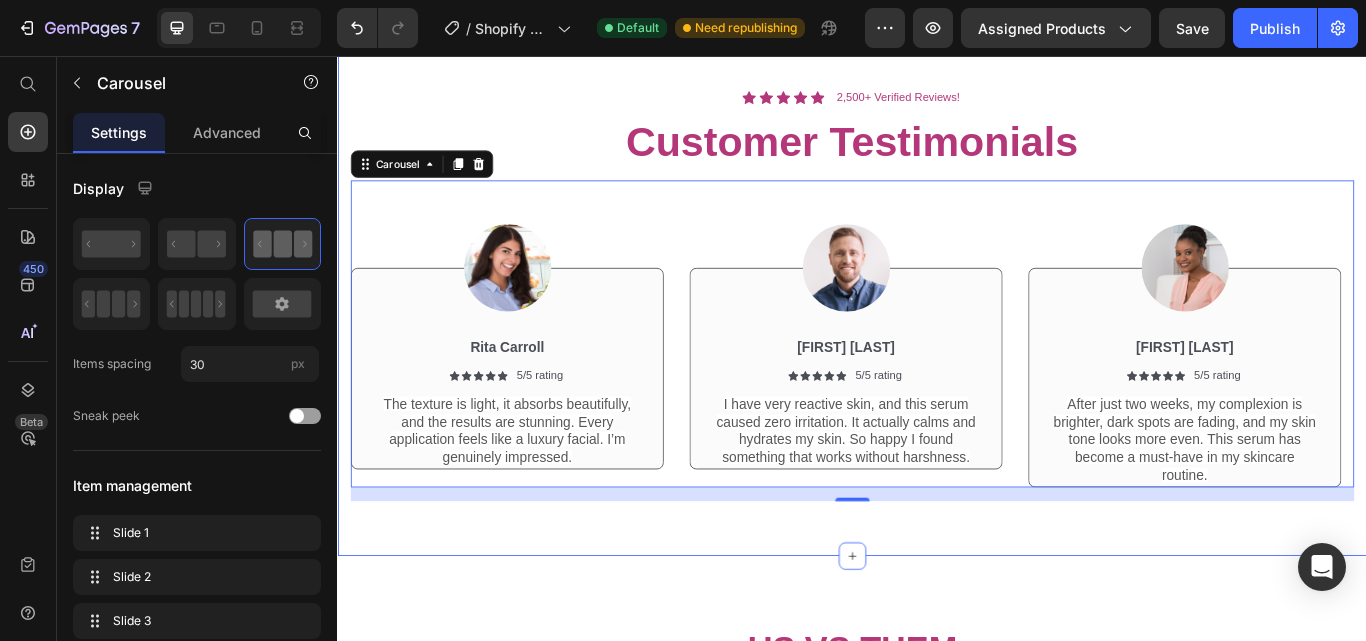 click on "Icon Icon Icon Icon Icon Icon List 2,500+ Verified Reviews! Text Block Row Customer Testimonials Heading Row Image [FIRST] [LAST] Text Block Icon Icon Icon Icon Icon Icon List 5/5 rating Text Block Row The texture is light, it absorbs beautifully, and the results are stunning. Every application feels like a luxury facial. I’m genuinely impressed. Text Block Row Row Image [FIRST] [LAST] Text Block Icon Icon Icon Icon Icon Icon List 5/5 rating Text Block Row I have very reactive skin, and this serum caused zero irritation. It actually calms and hydrates my skin. So happy I found something that works without harshness. Text Block Row Row Image [FIRST] [LAST] Text Block Icon Icon Icon Icon Icon Icon List 5/5 rating Text Block Row After just two weeks, my complexion is brighter, dark spots are fading, and my skin tone looks more even. This serum has become a must-have in my skincare routine. Text Block Row Row Carousel   16 Section 5" at bounding box center (937, 327) 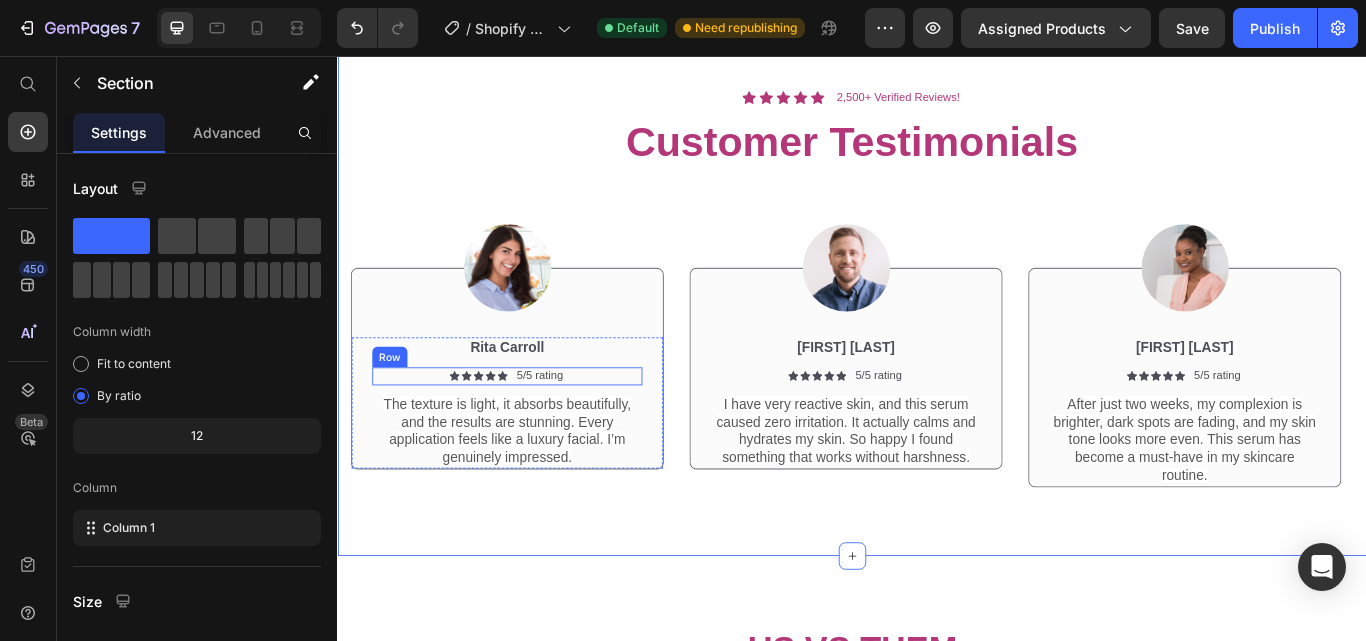 click on "Icon Icon Icon Icon Icon Icon List 5/5 rating Text Block Row" at bounding box center (534, 430) 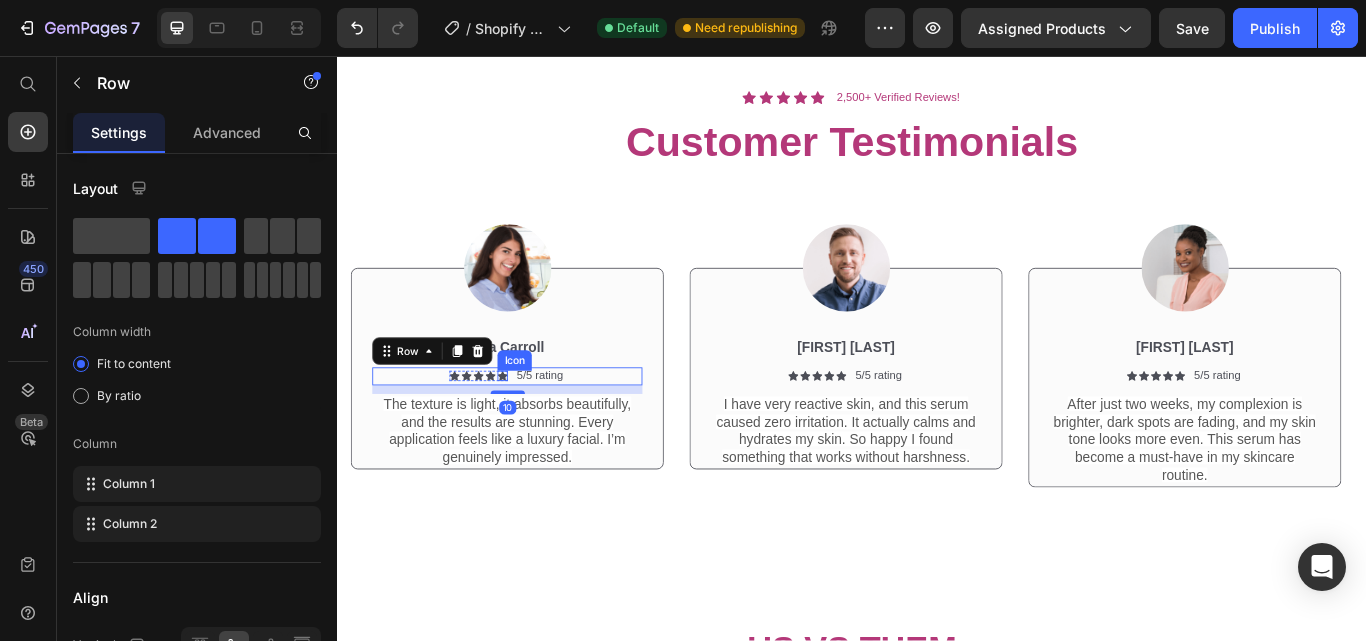 click 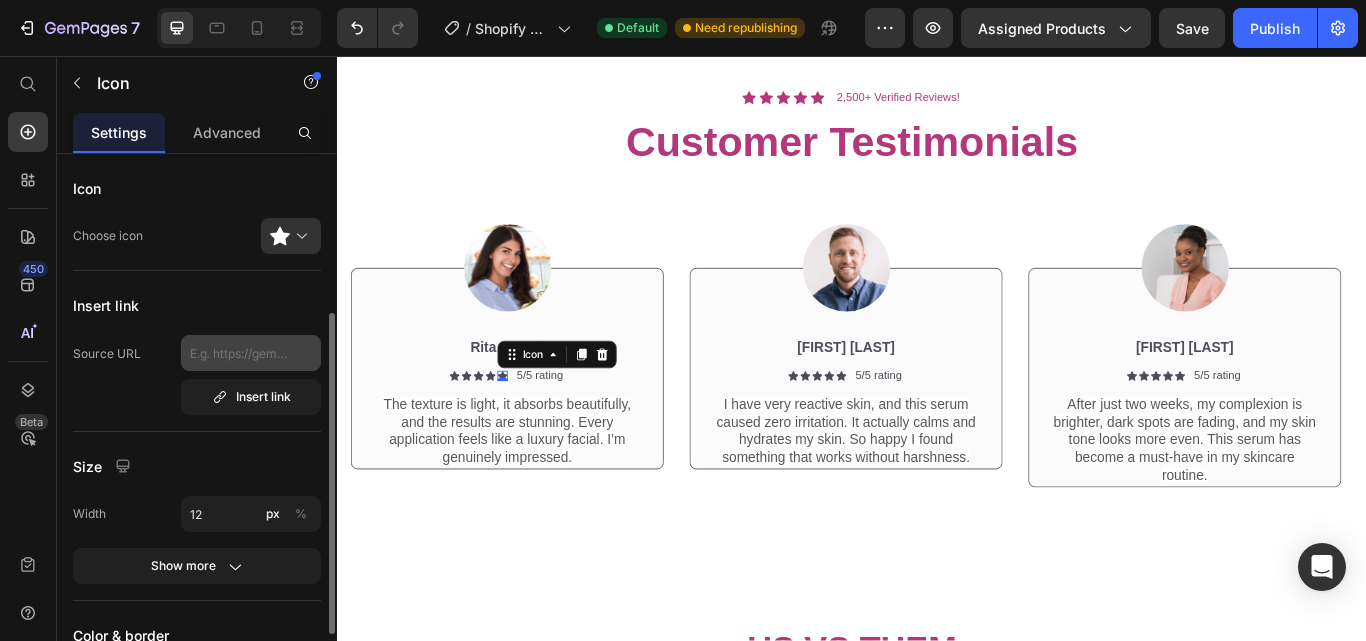 scroll, scrollTop: 376, scrollLeft: 0, axis: vertical 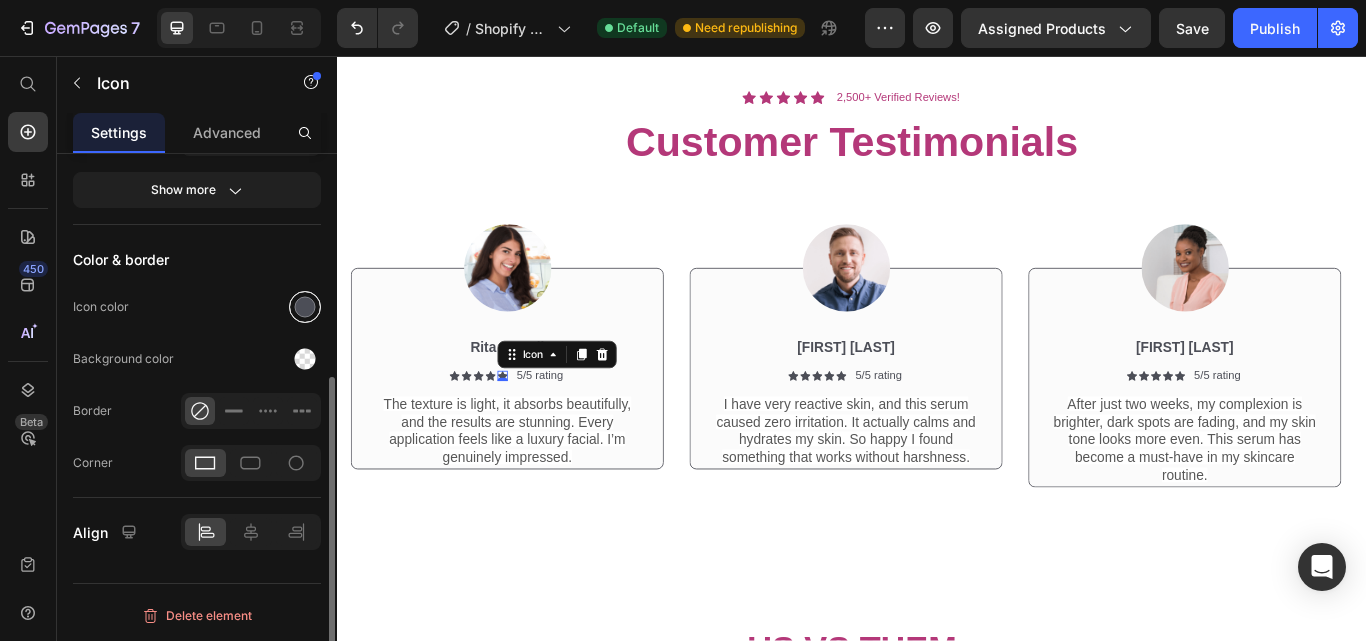 click at bounding box center [305, 307] 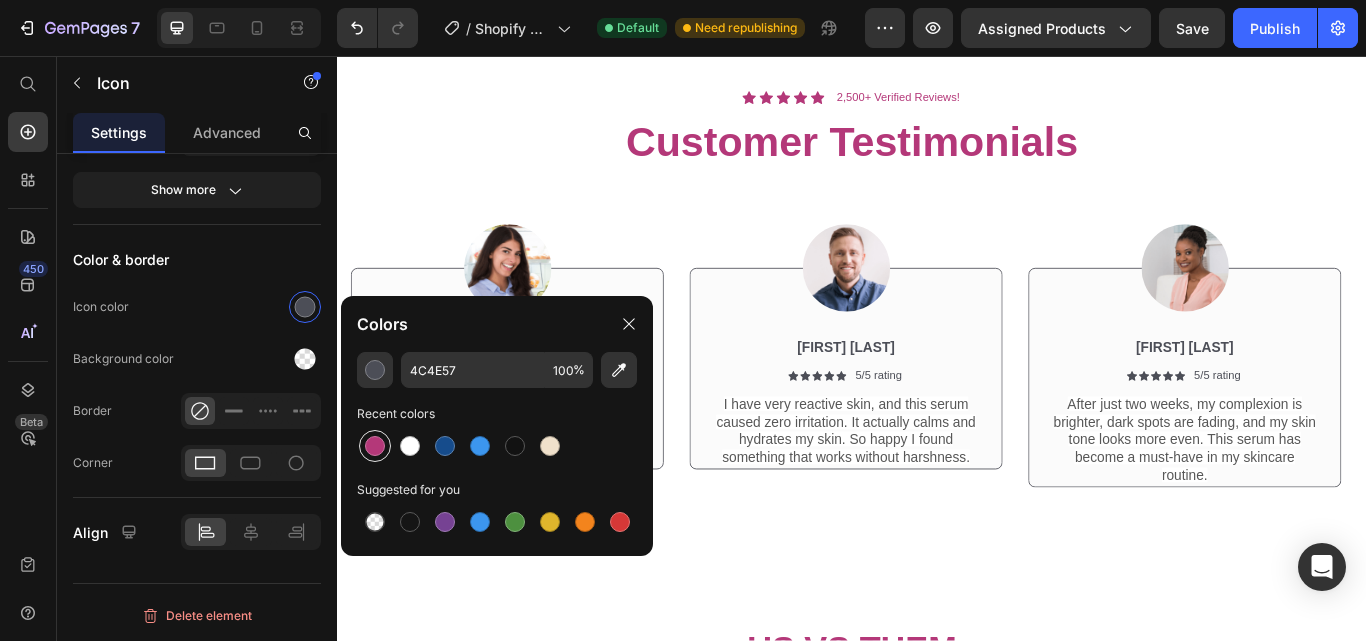 click at bounding box center (375, 446) 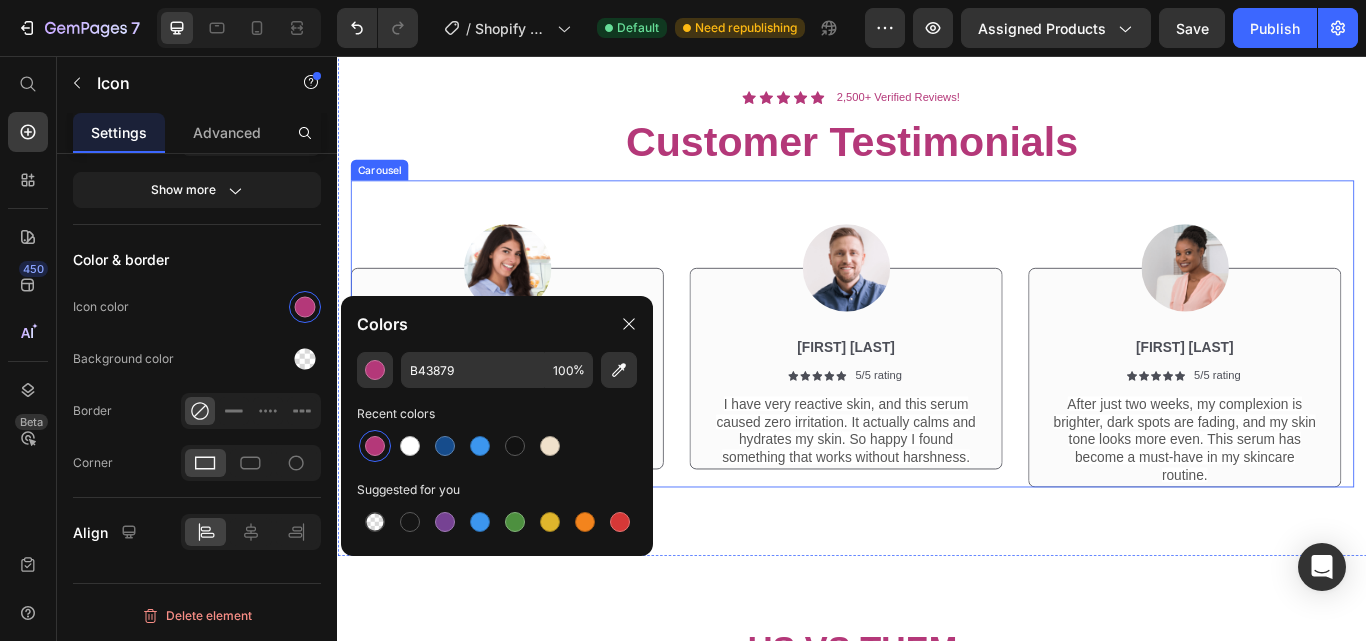 click on "Image Rita Carroll Text Block Icon Icon Icon Icon Icon   0 Icon List 5/5 rating Text Block Row The texture is light, it absorbs beautifully, and the results are stunning. Every application feels like a luxury facial. I’m genuinely impressed. Text Block Row Row Image Dick Rey Text Block Icon Icon Icon Icon Icon Icon List 5/5 rating Text Block Row I have very reactive skin, and this serum caused zero irritation. It actually calms and hydrates my skin. So happy I found something that works without harshness. Text Block Row Row Image Emma Zalia Text Block Icon Icon Icon Icon Icon Icon List 5/5 rating Text Block Row After just two weeks, my complexion is brighter, dark spots are fading, and my skin tone looks more even. This serum has become a must-have in my skincare routine. Text Block Row Row" at bounding box center (937, 381) 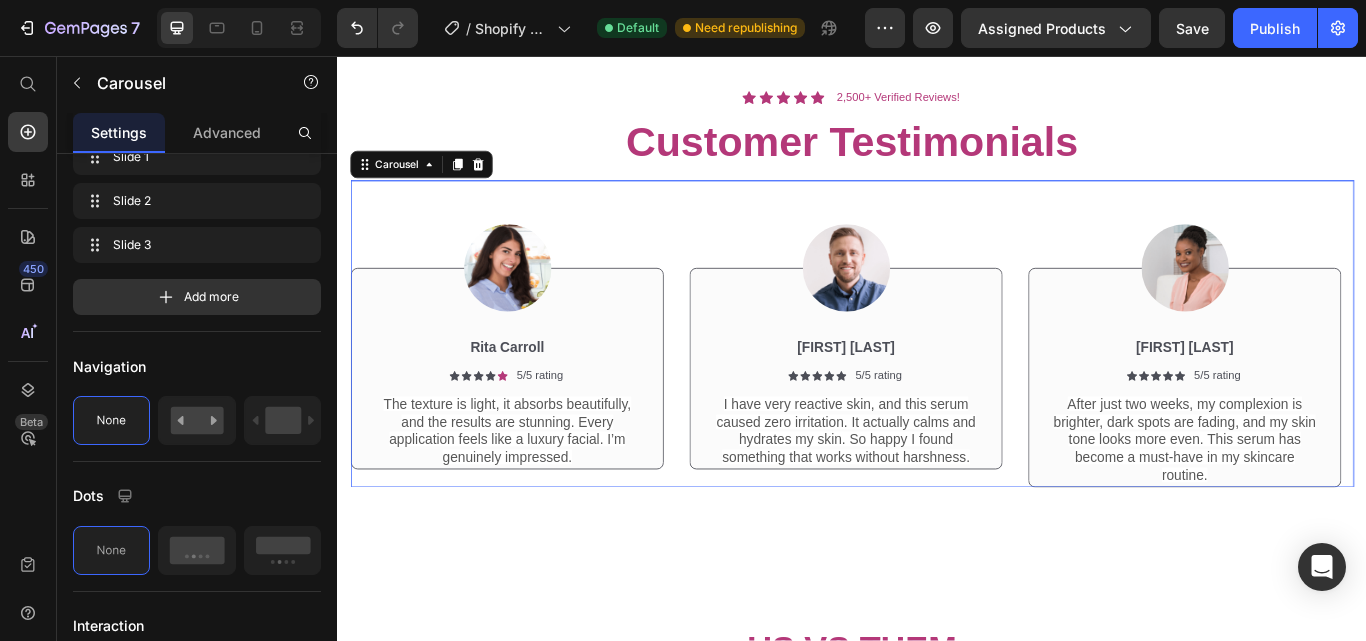 scroll, scrollTop: 0, scrollLeft: 0, axis: both 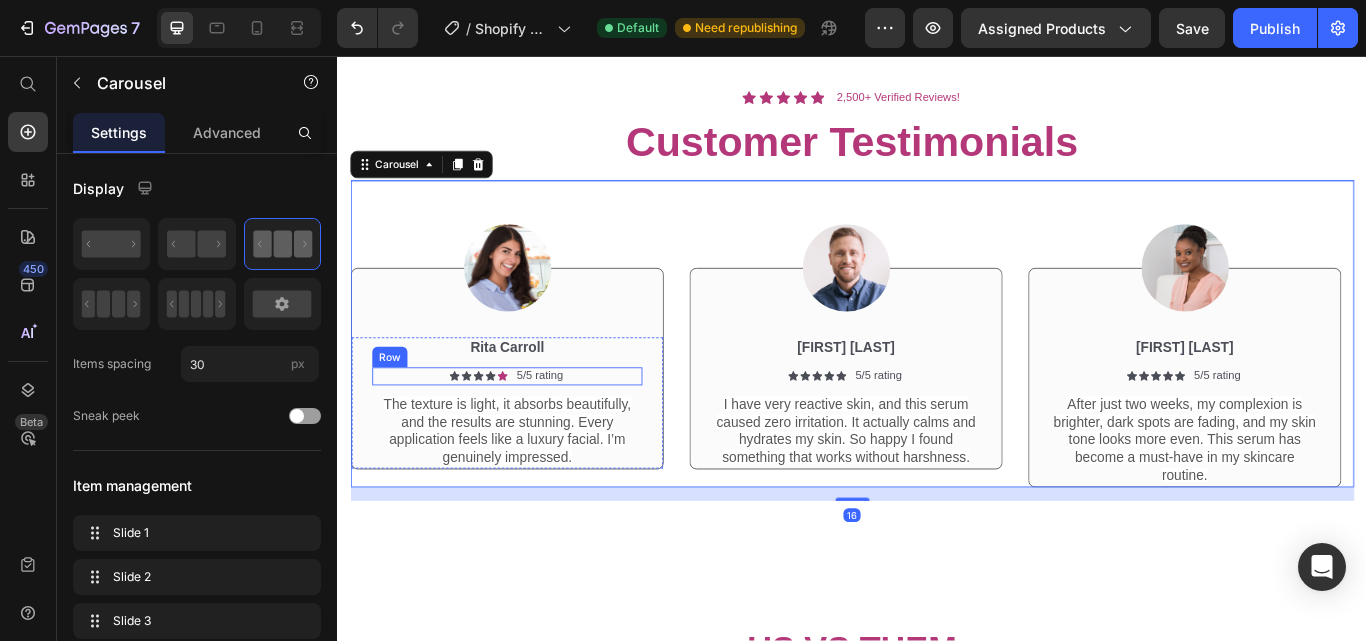 click on "Icon Icon Icon Icon Icon Icon List" at bounding box center [501, 430] 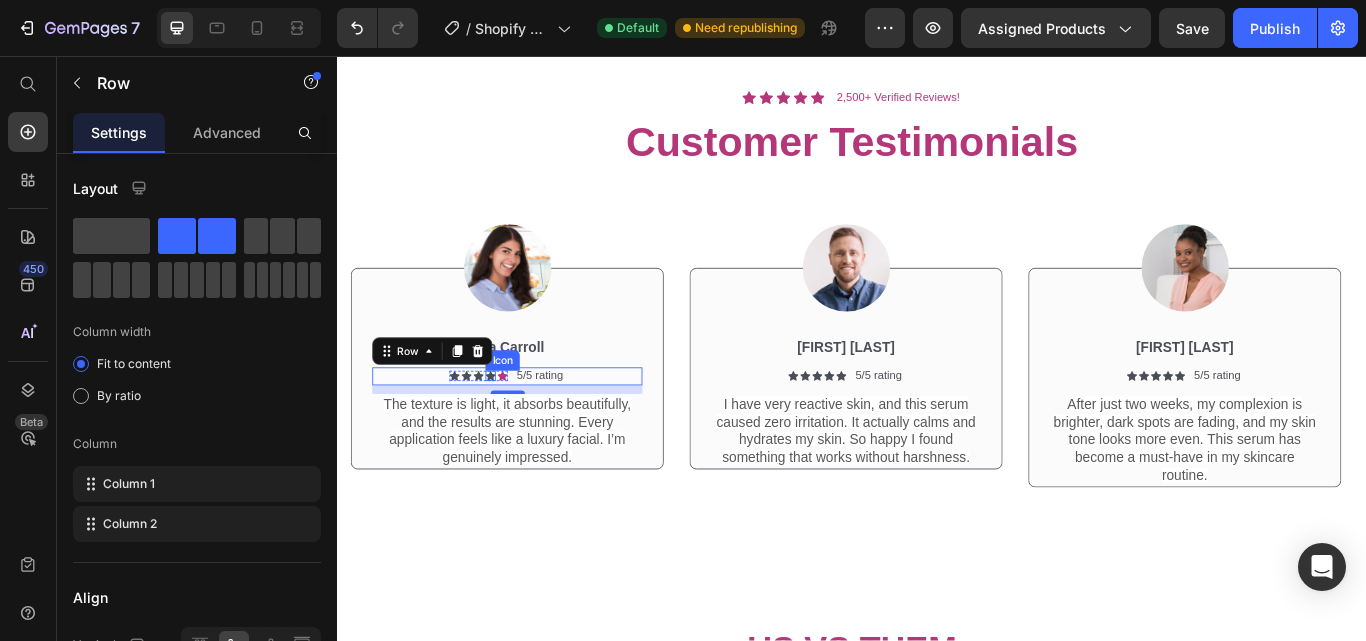 click 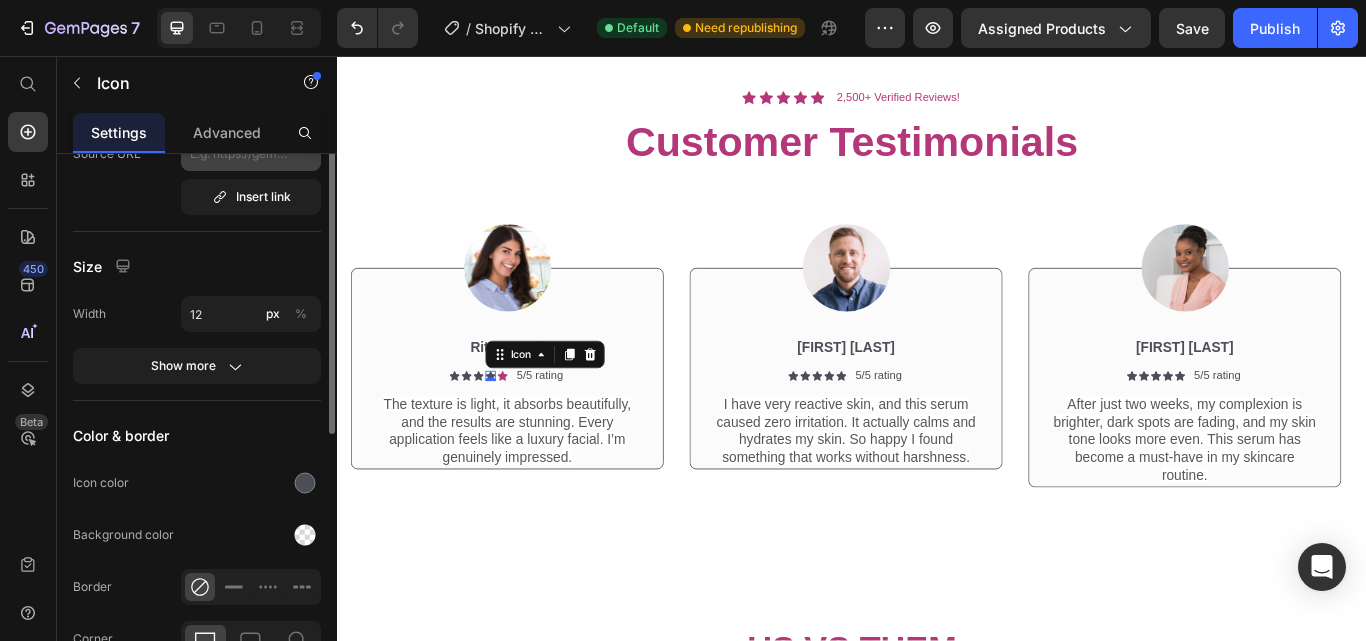 scroll, scrollTop: 376, scrollLeft: 0, axis: vertical 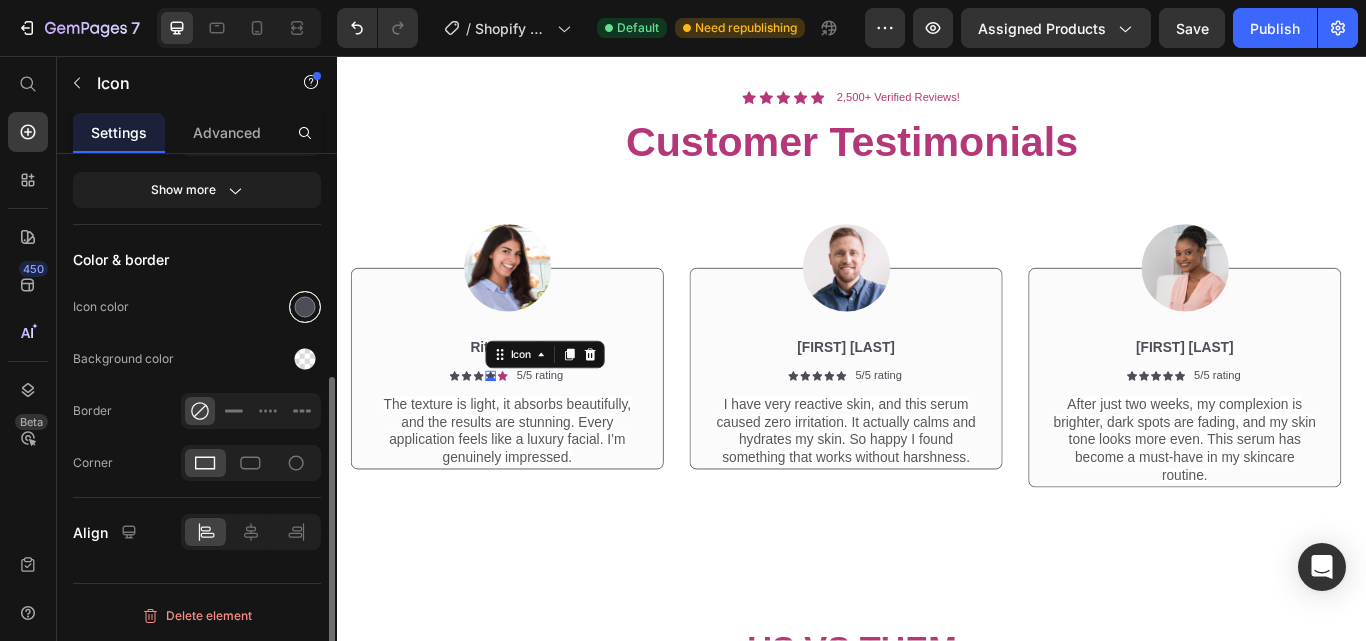 click at bounding box center [305, 307] 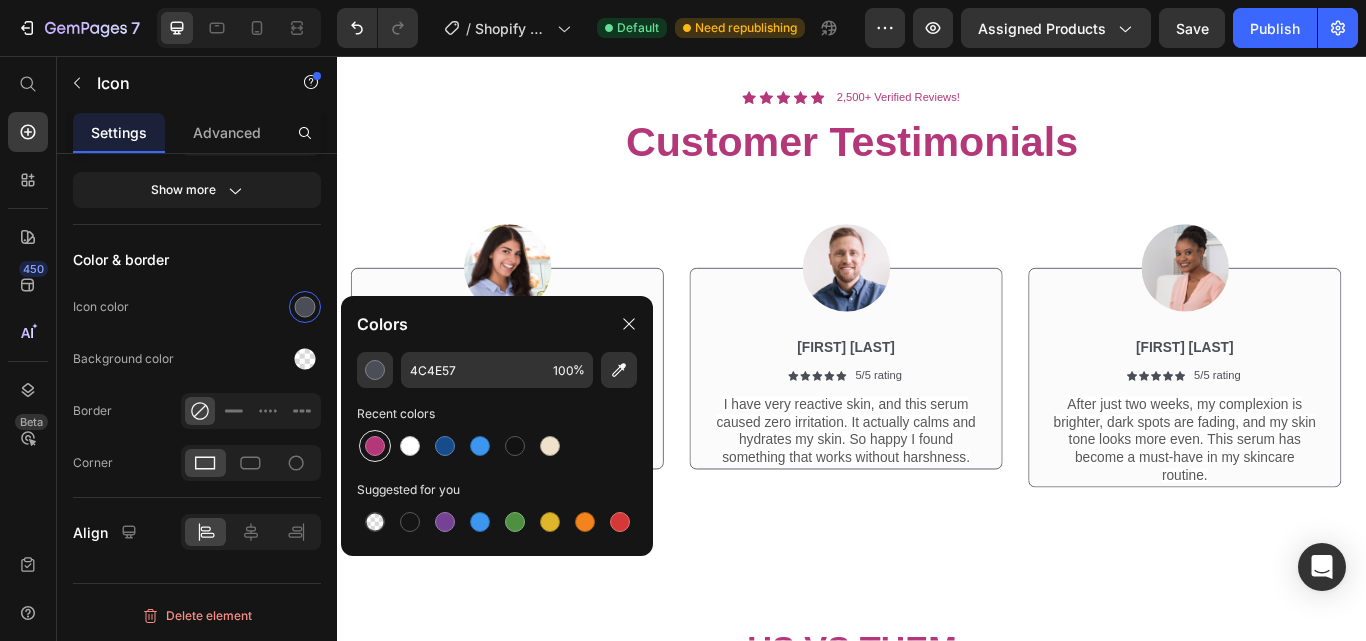 click at bounding box center (375, 446) 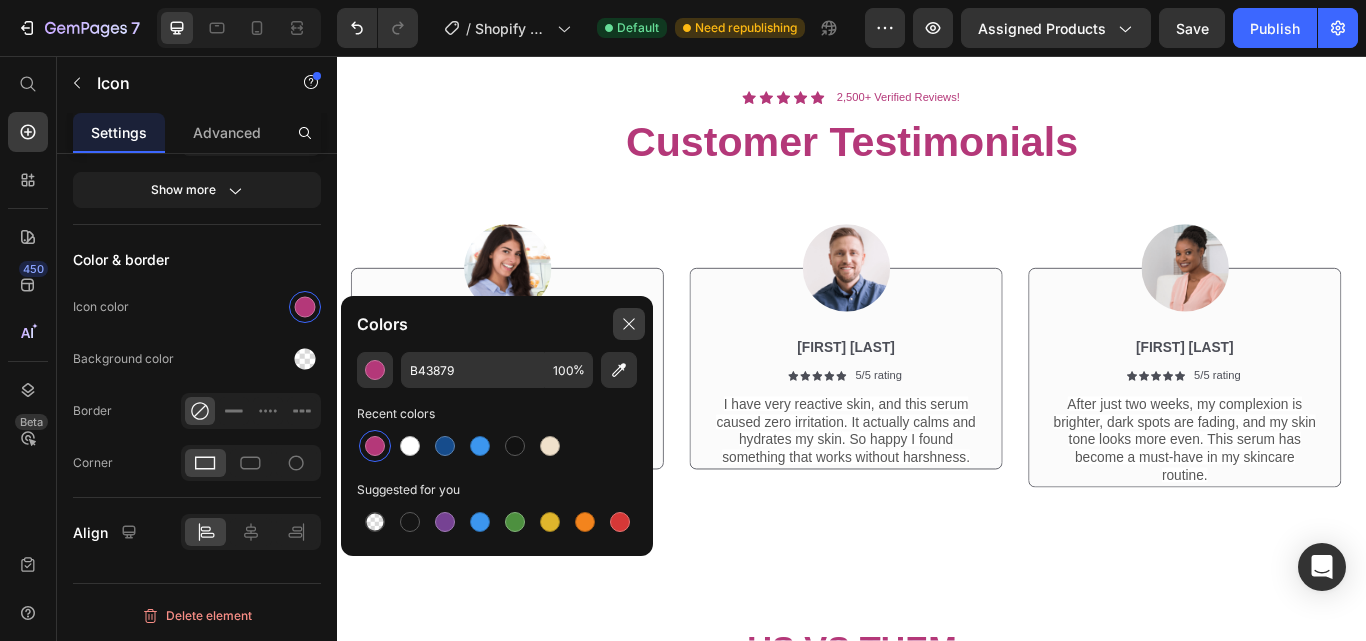 click 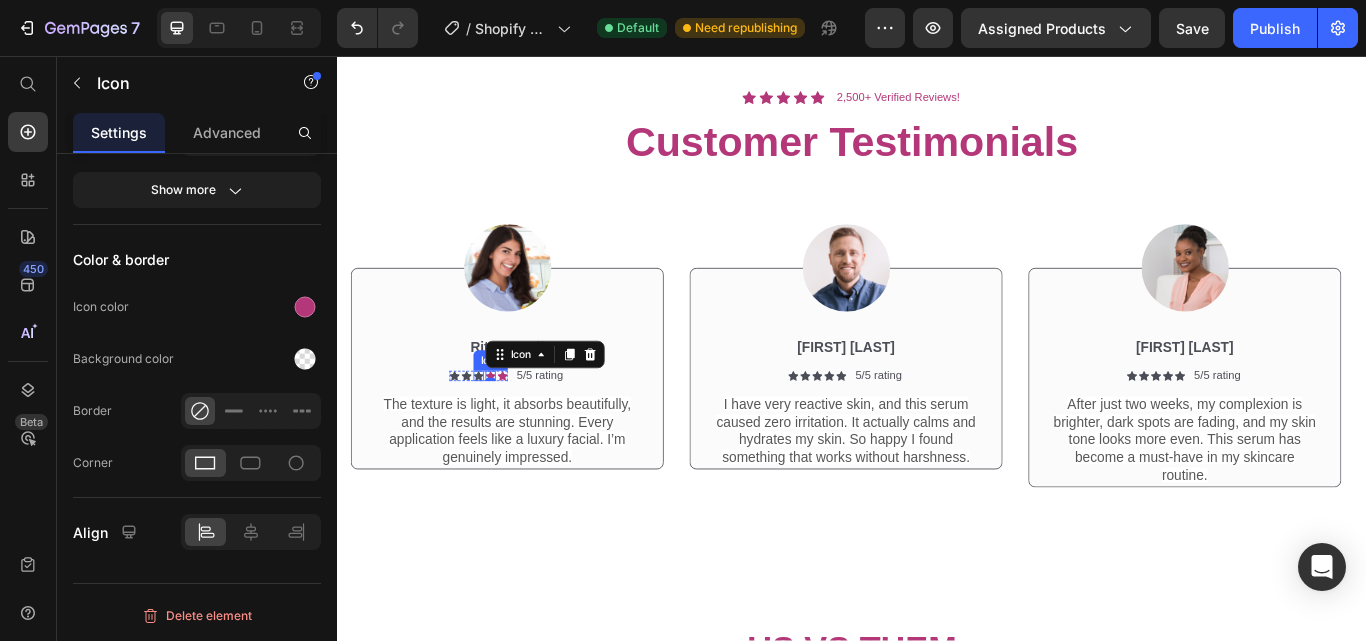 click 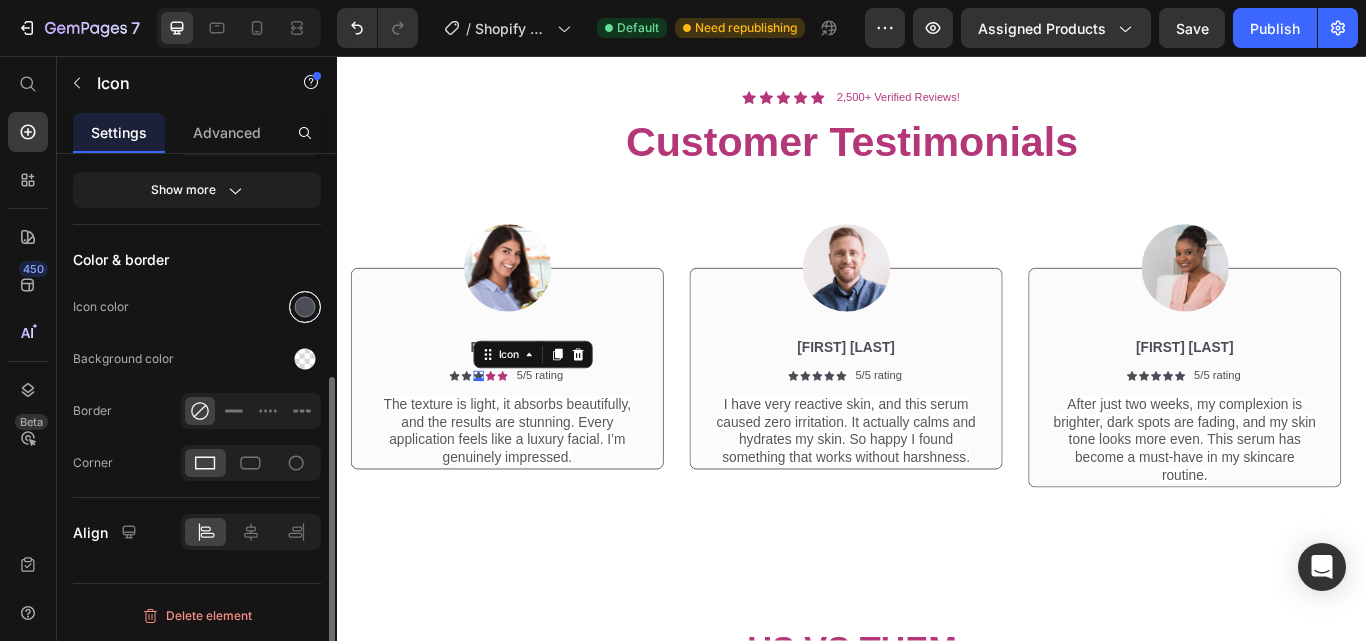 click at bounding box center (305, 307) 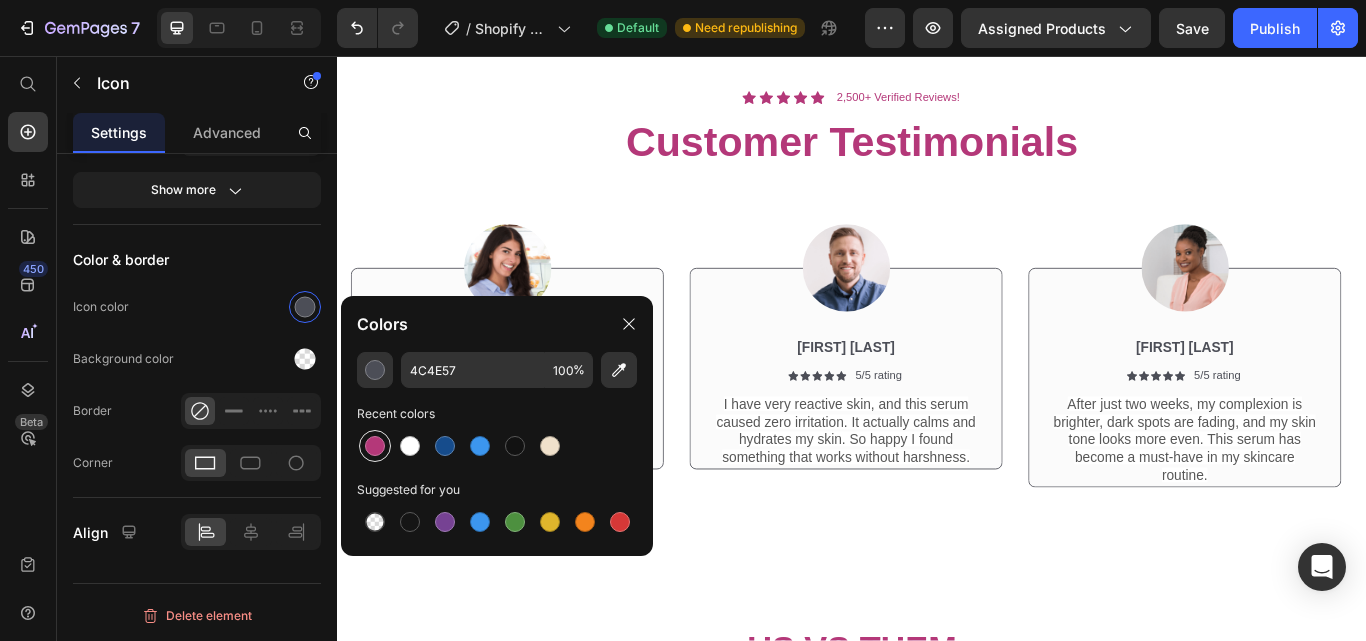 click at bounding box center (375, 446) 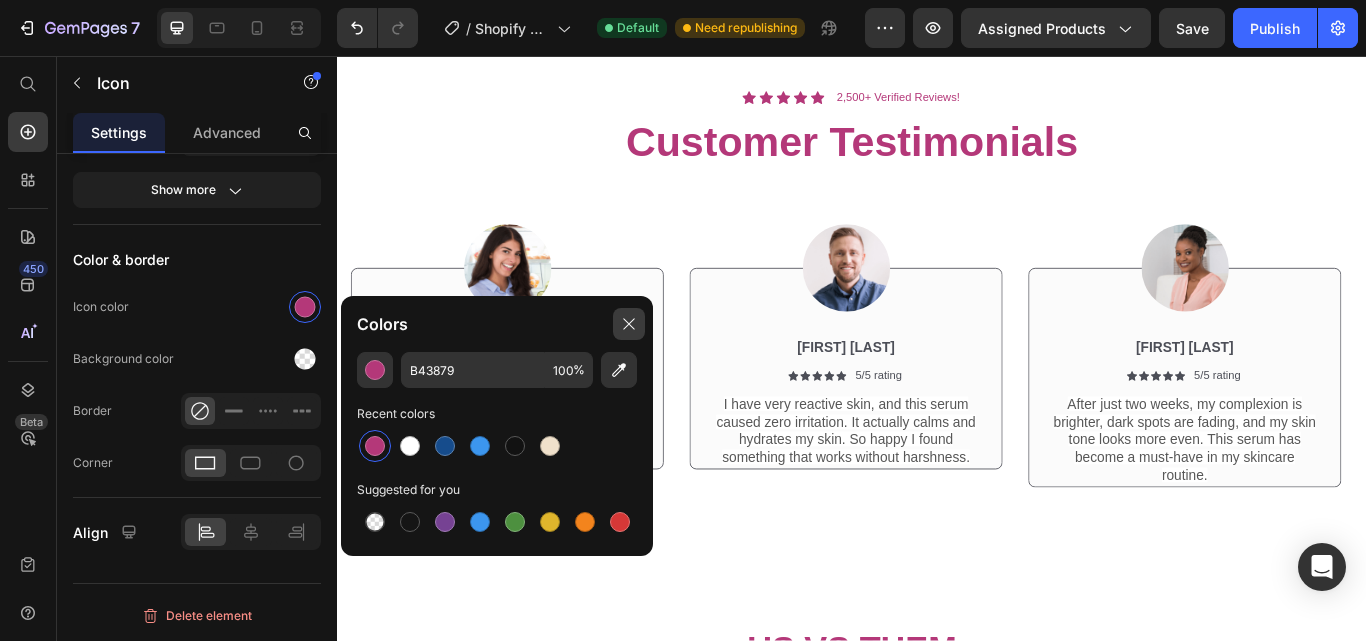 click 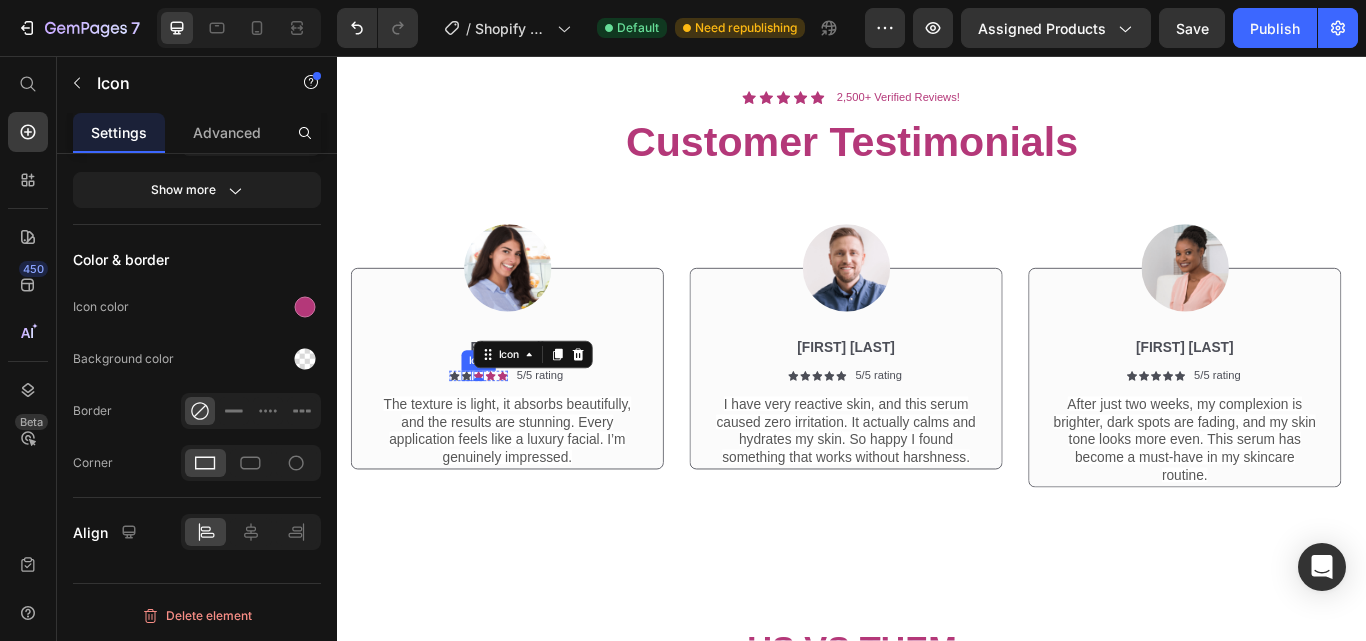 click 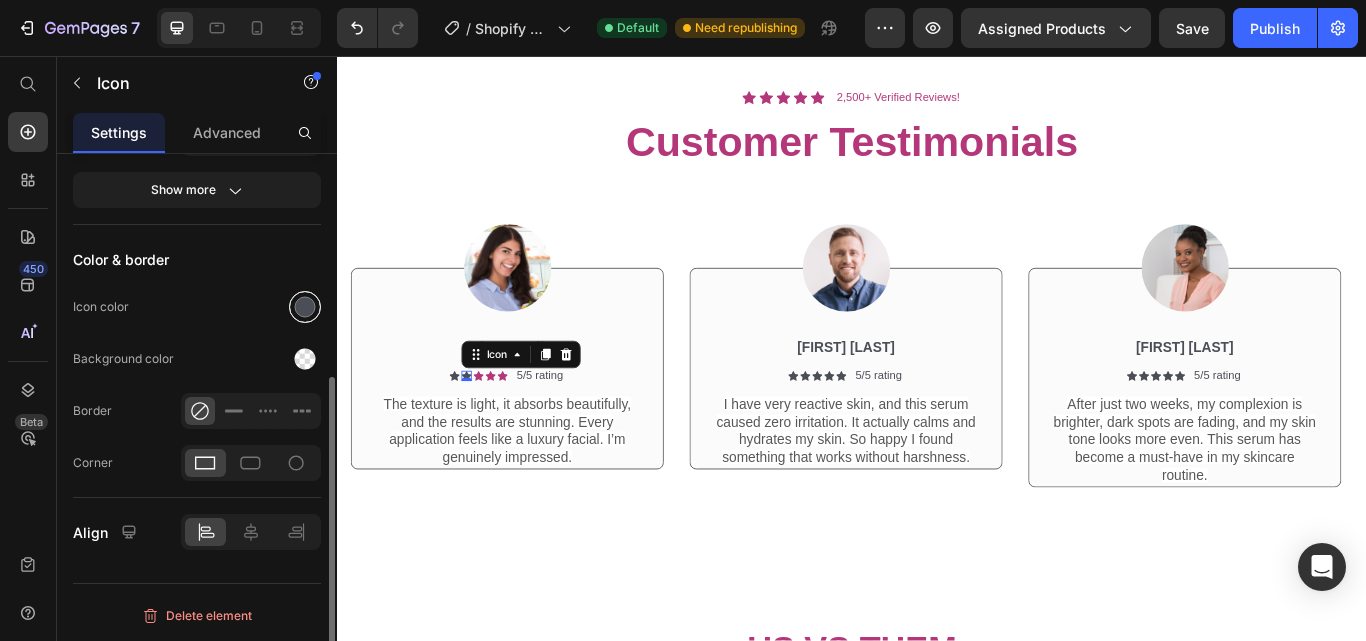 click at bounding box center (305, 307) 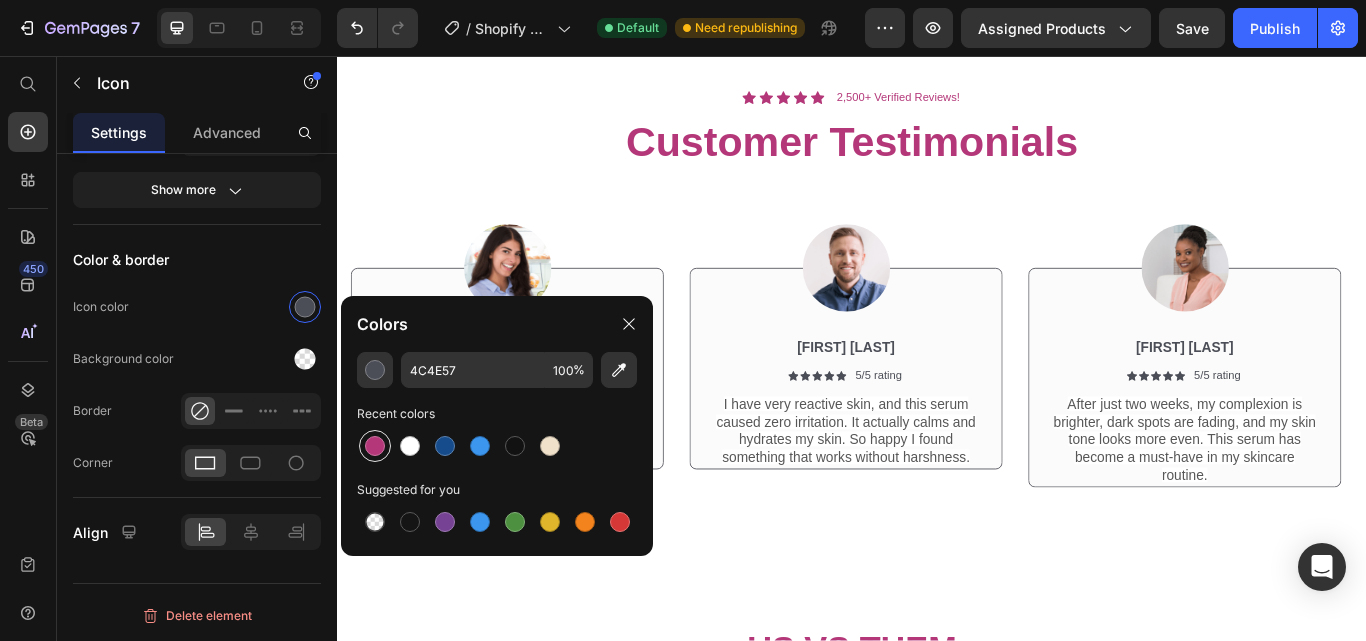 click at bounding box center (375, 446) 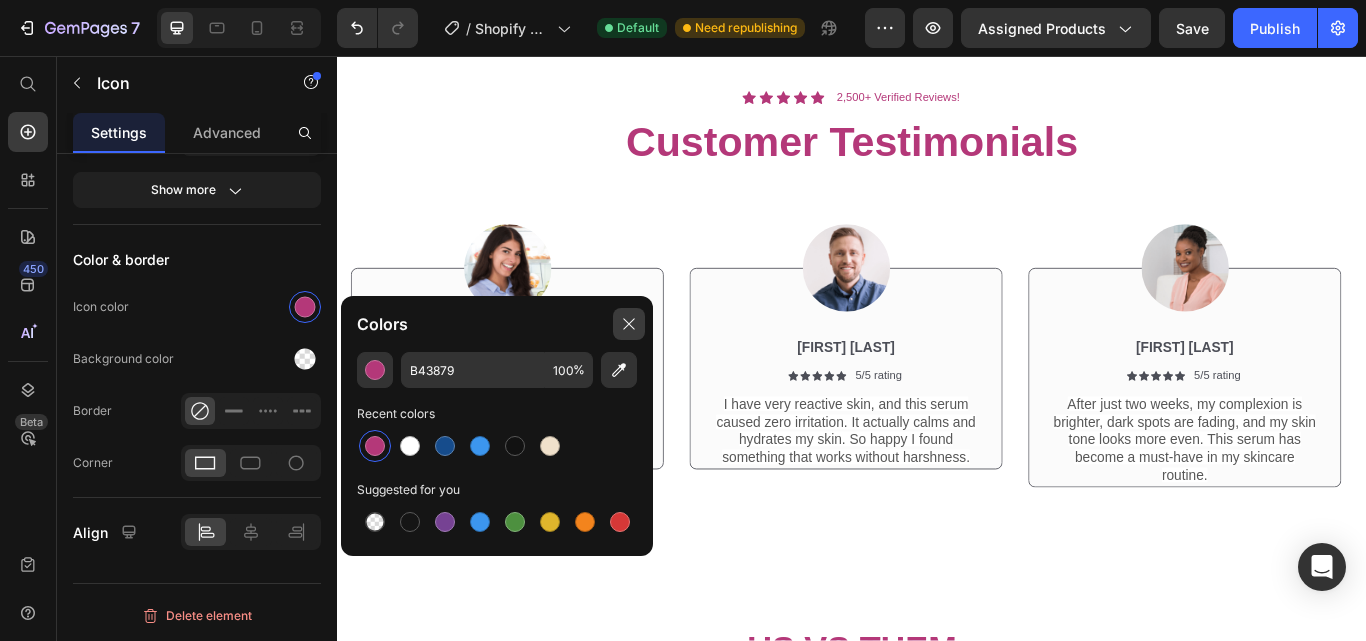 click 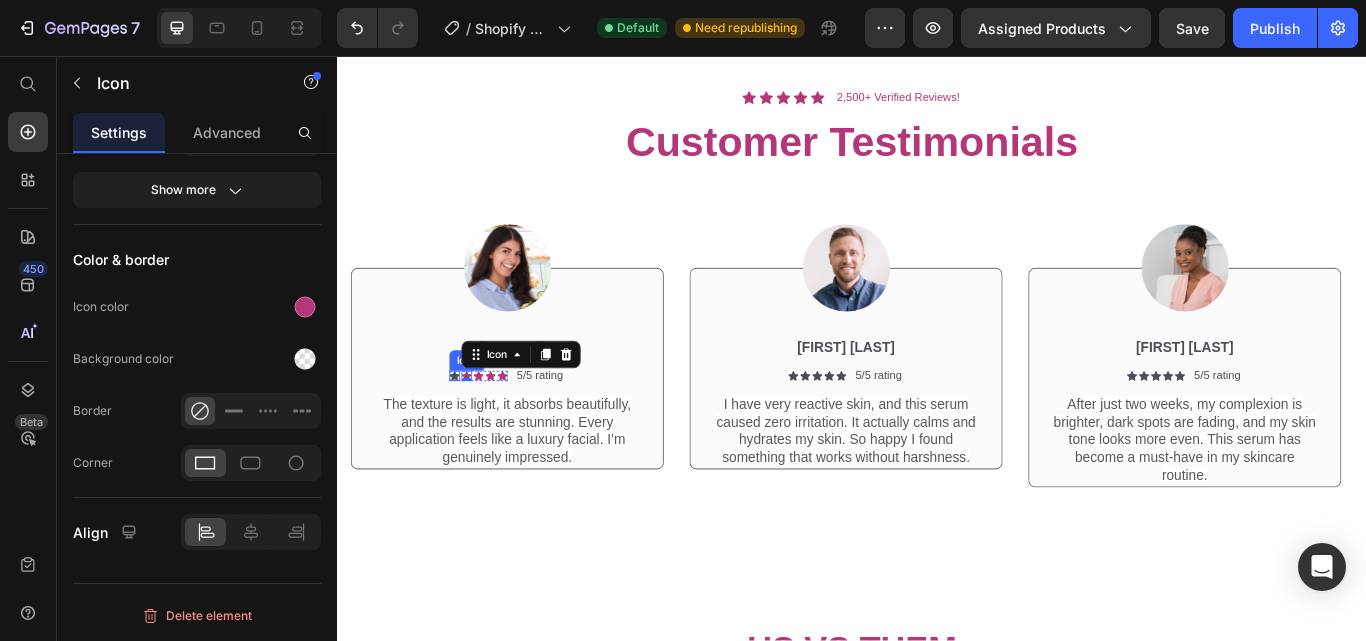 click 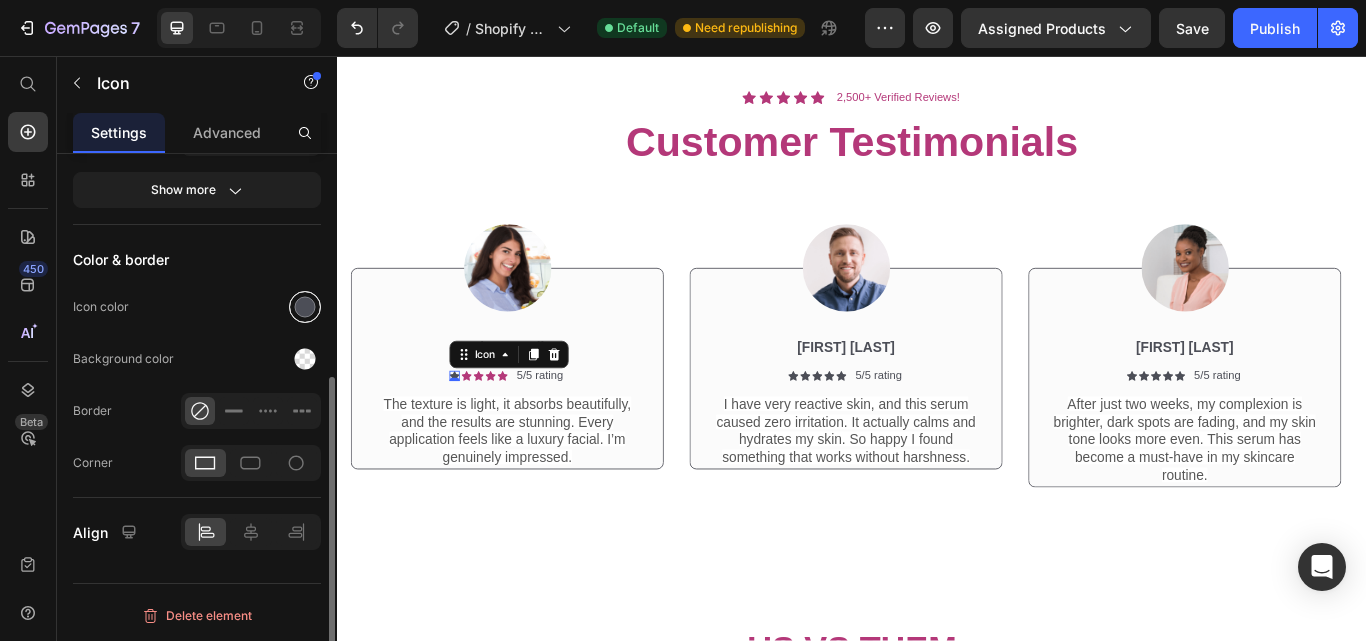 click at bounding box center [305, 307] 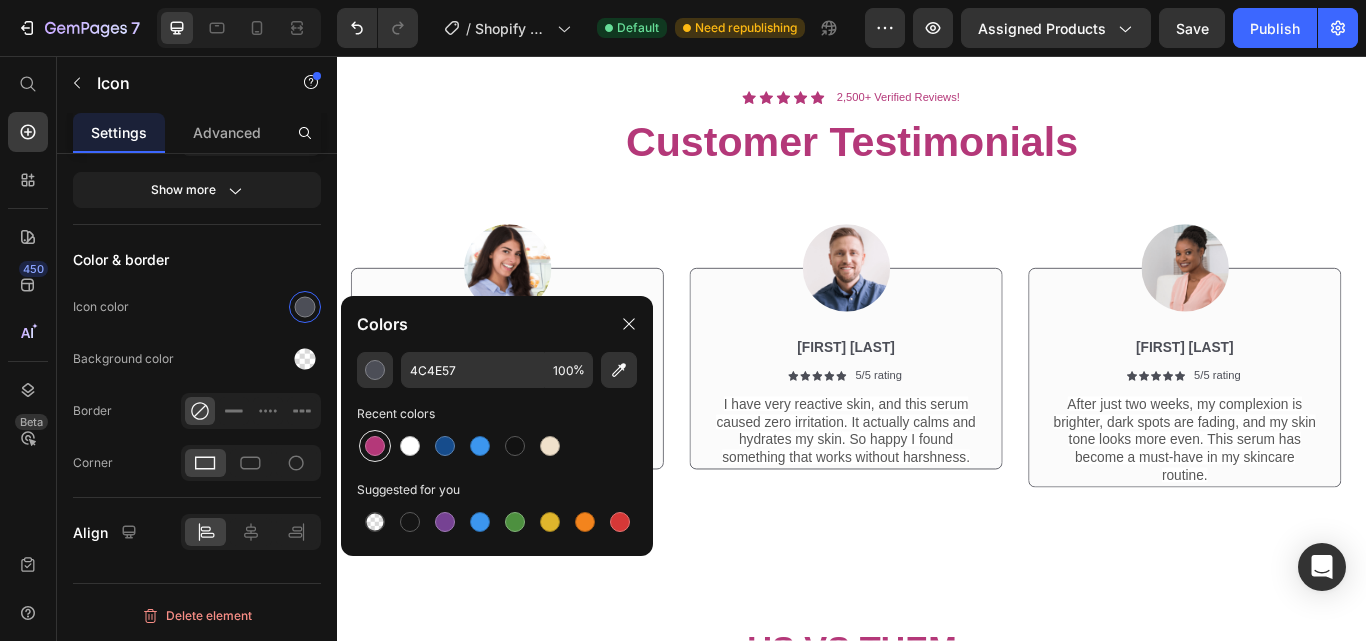 click at bounding box center [375, 446] 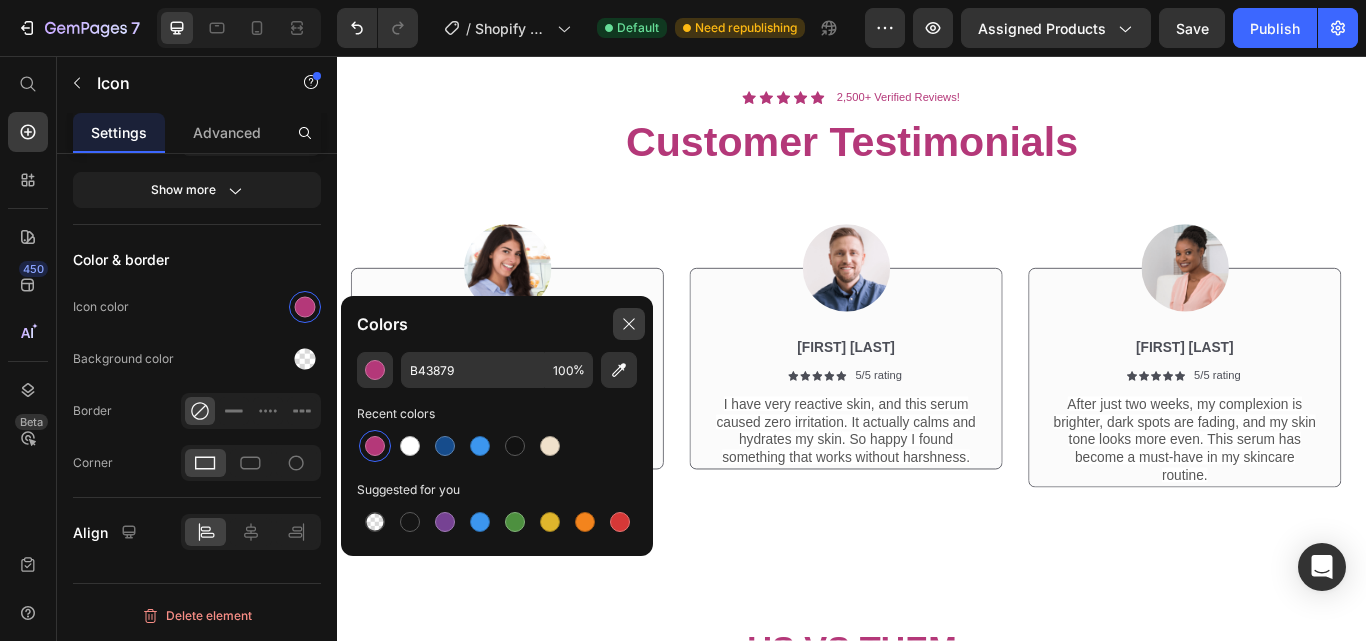 click 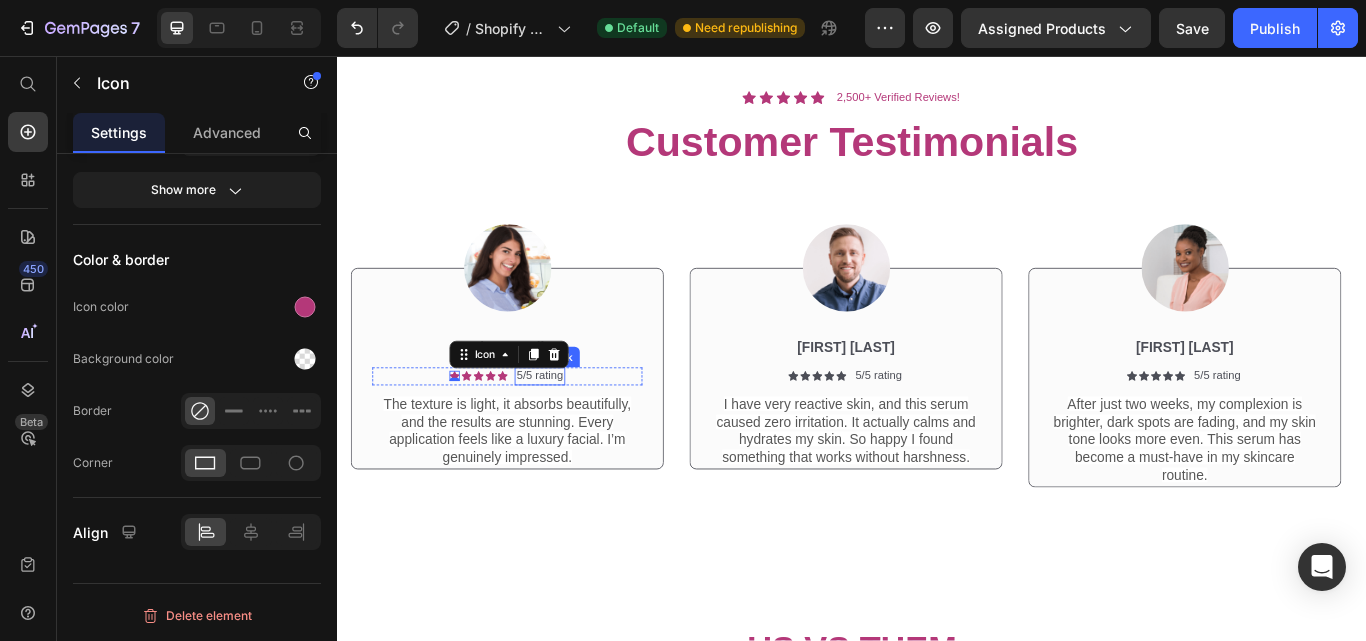 click on "5/5 rating" at bounding box center [572, 430] 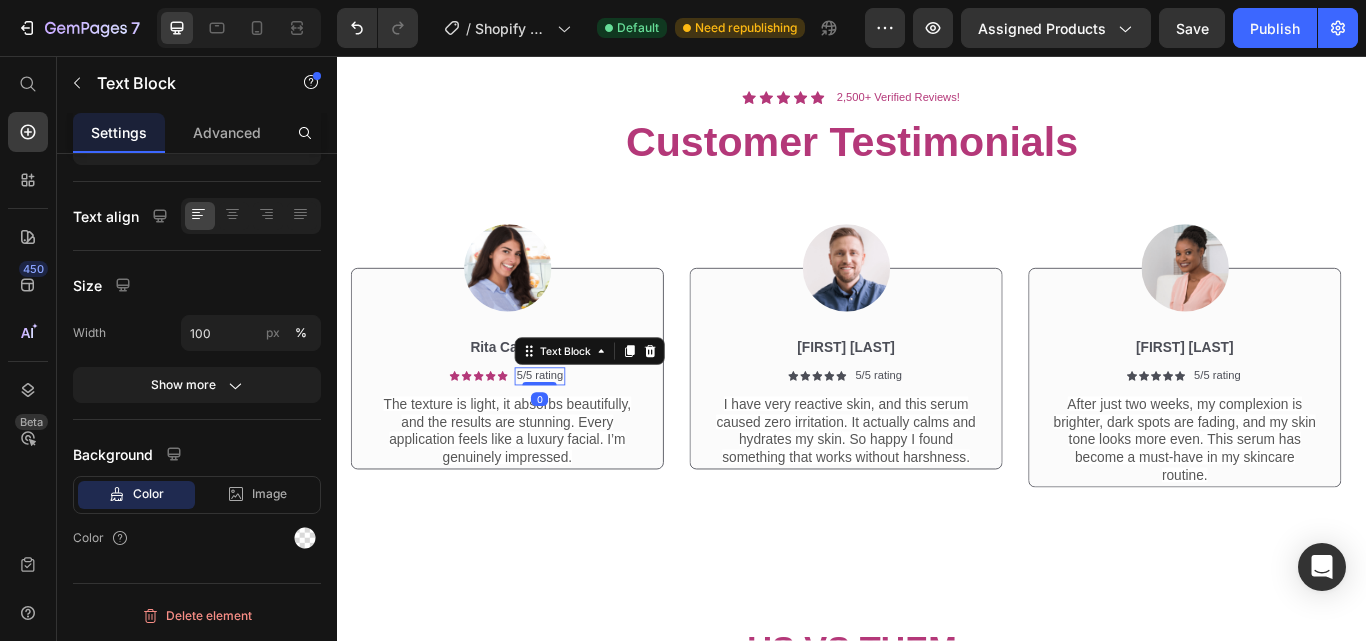 scroll, scrollTop: 0, scrollLeft: 0, axis: both 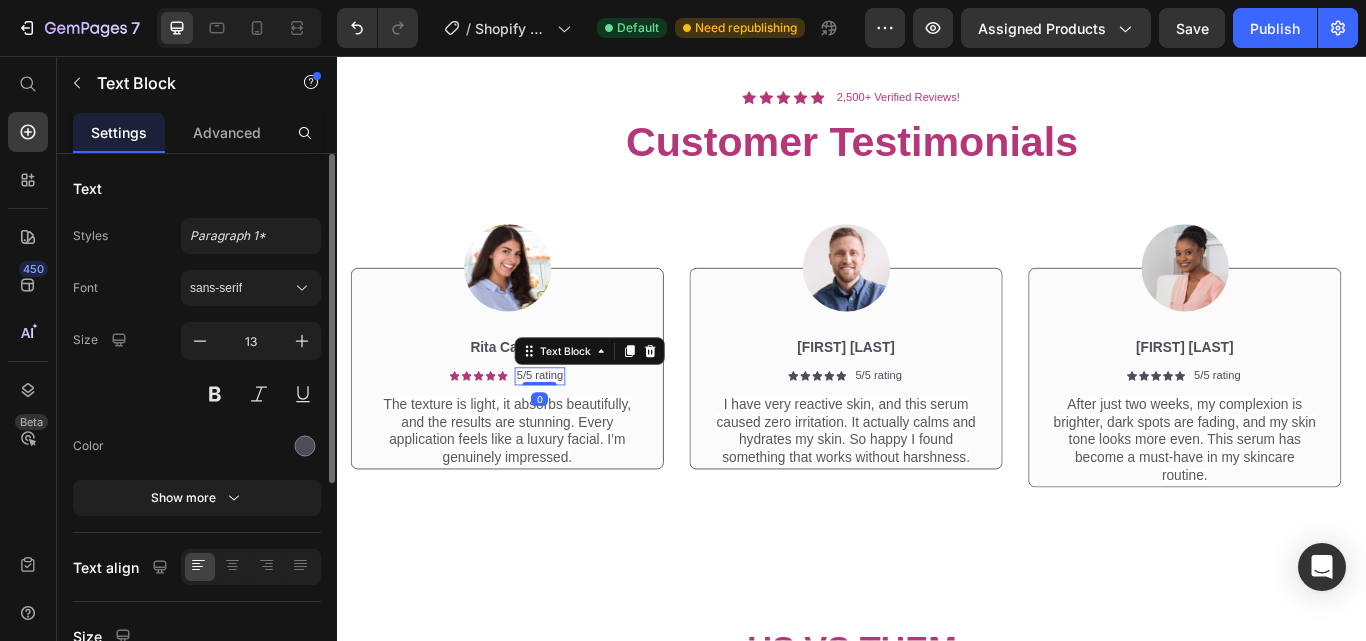 click on "5/5 rating" at bounding box center [572, 430] 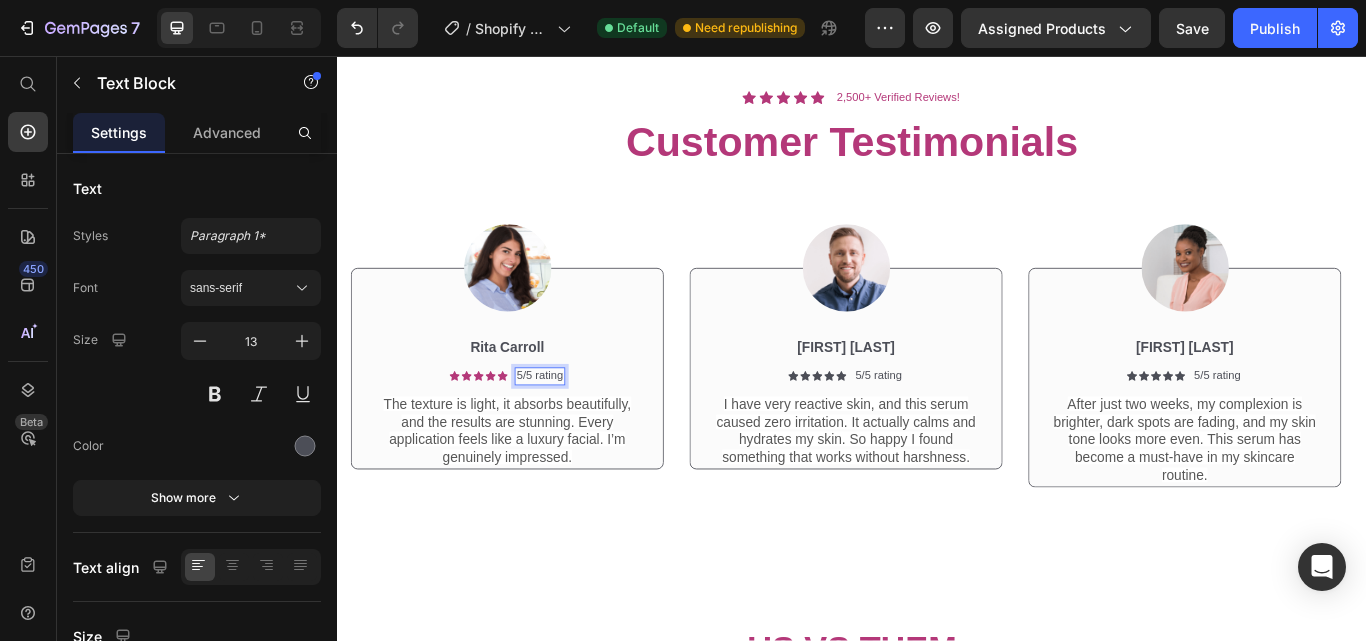 click on "5/5 rating" at bounding box center (572, 430) 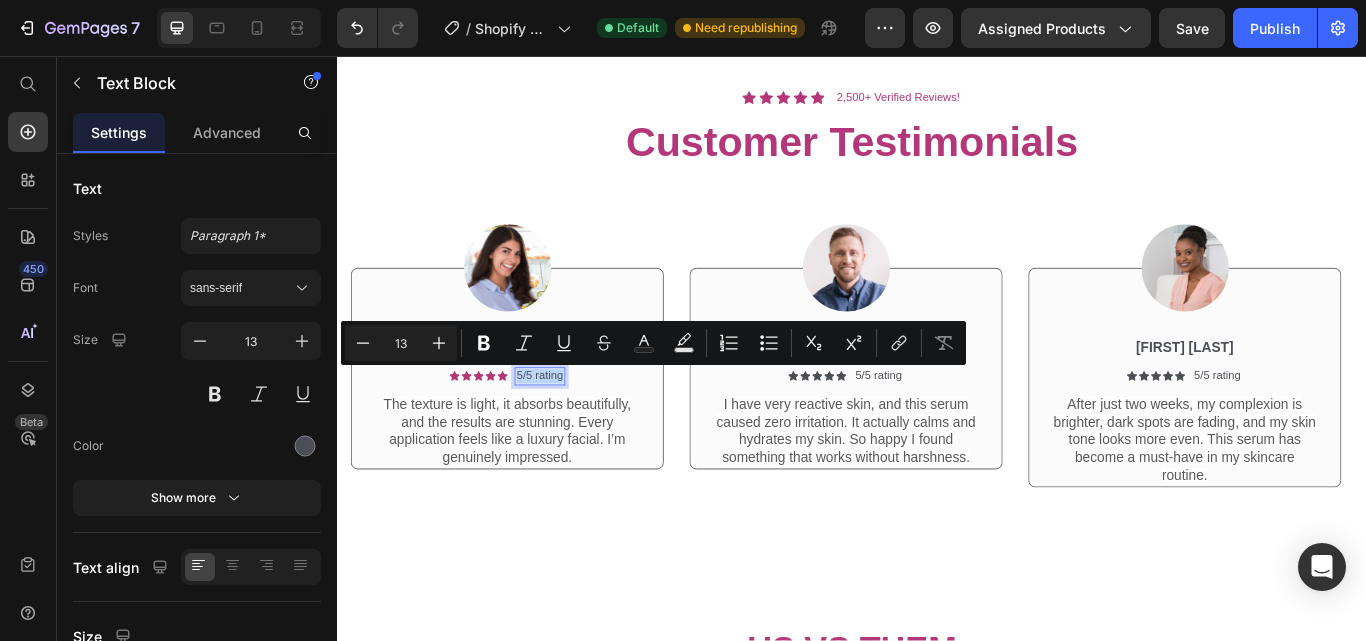 drag, startPoint x: 599, startPoint y: 425, endPoint x: 581, endPoint y: 425, distance: 18 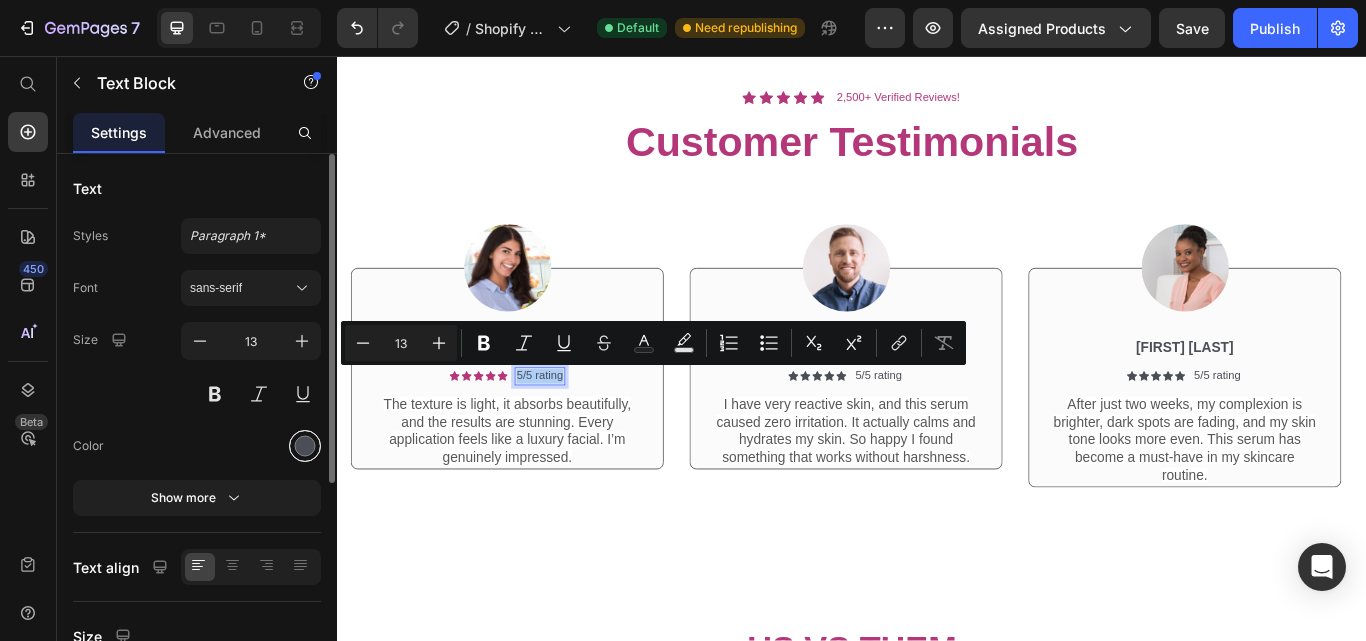click at bounding box center [305, 446] 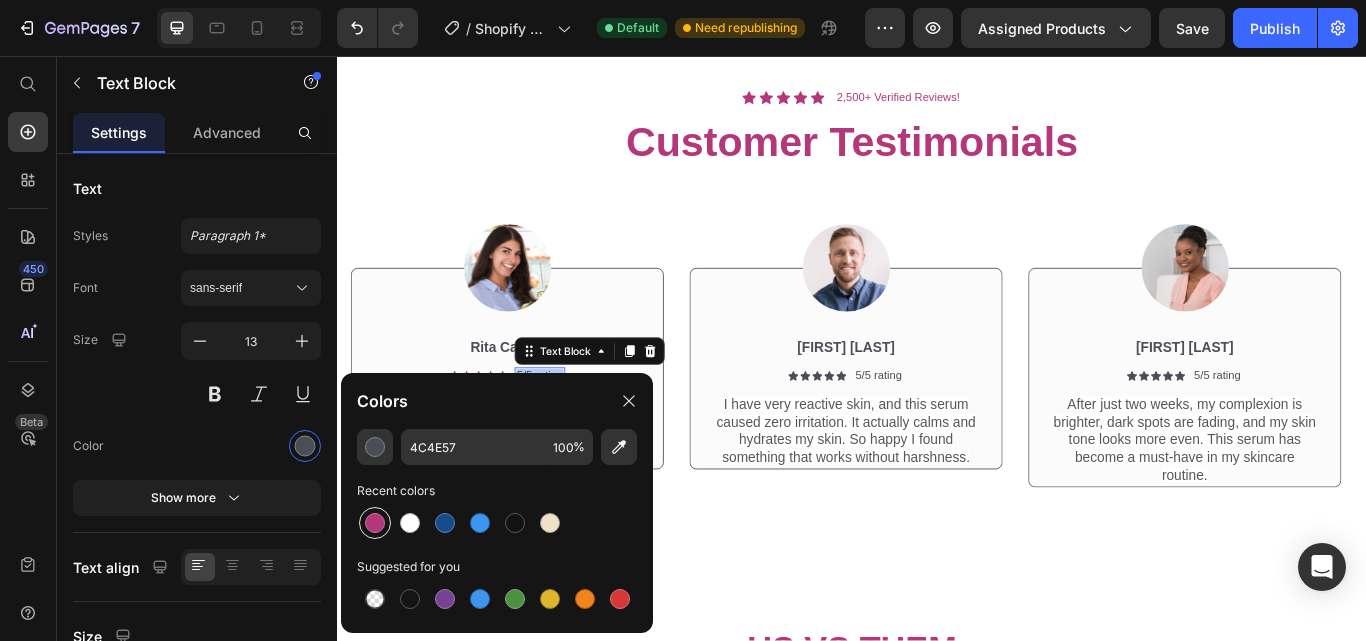 click at bounding box center [375, 523] 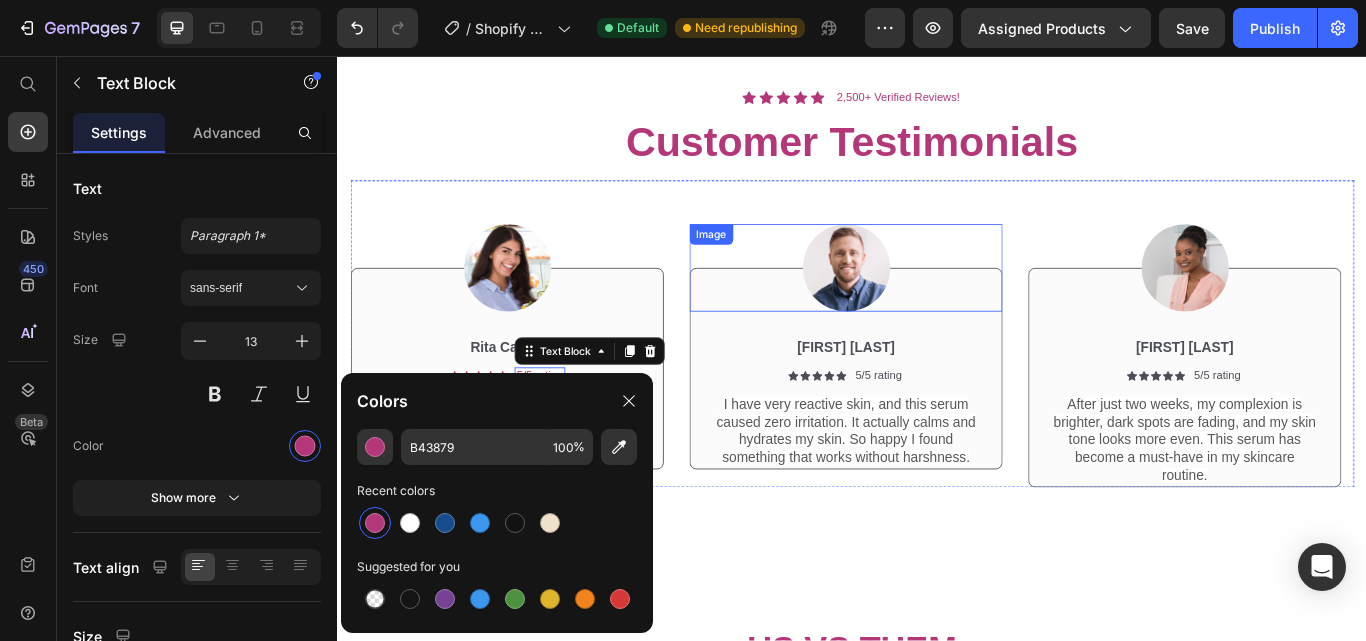 click on "Image" at bounding box center [929, 304] 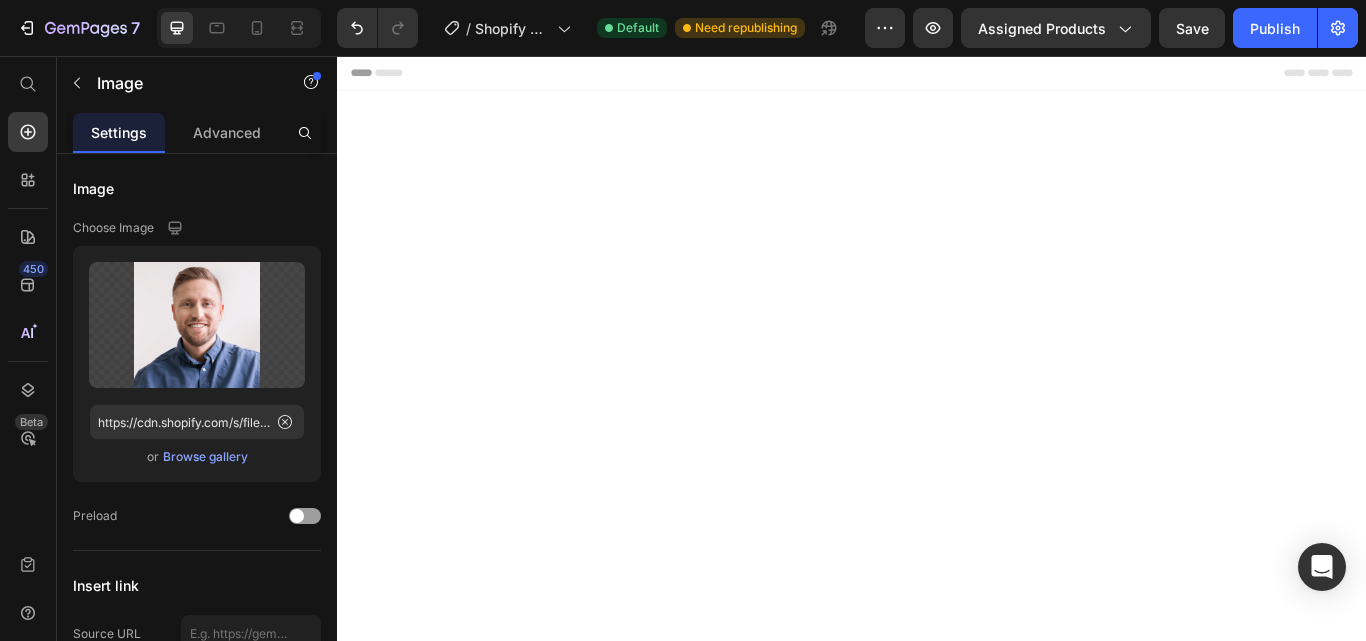scroll, scrollTop: 3451, scrollLeft: 0, axis: vertical 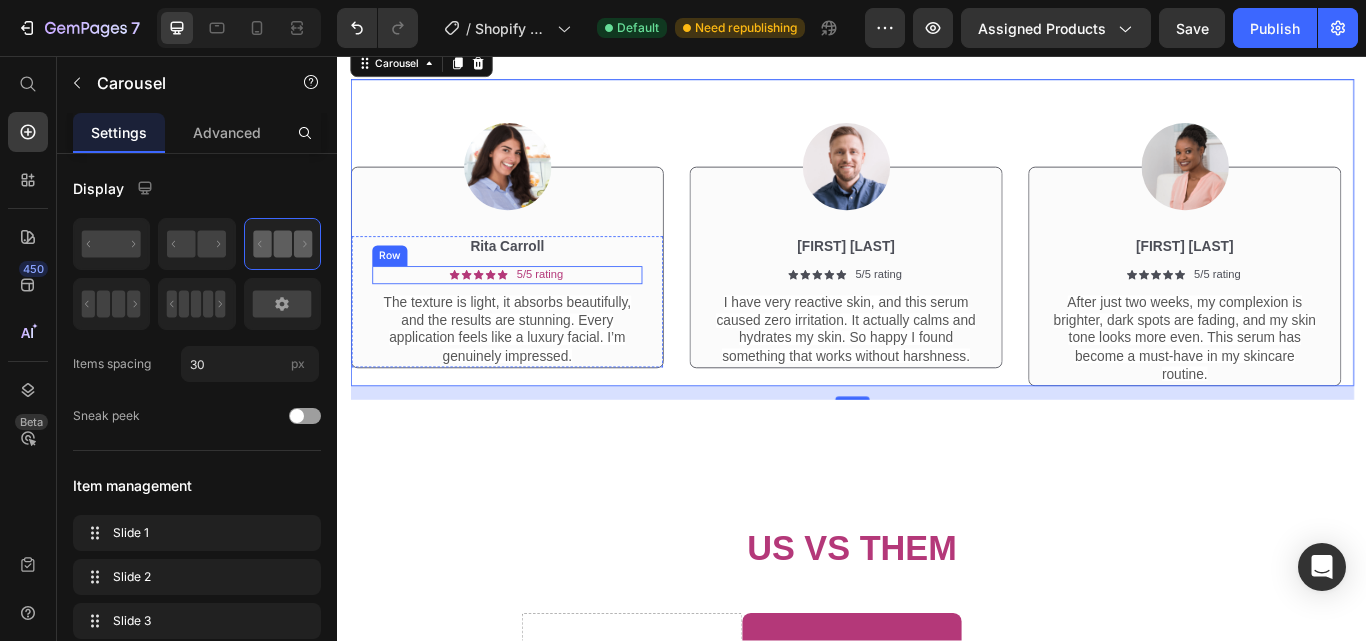 click on "Icon Icon Icon Icon Icon Icon List 5/5 rating Text Block Row" at bounding box center (534, 312) 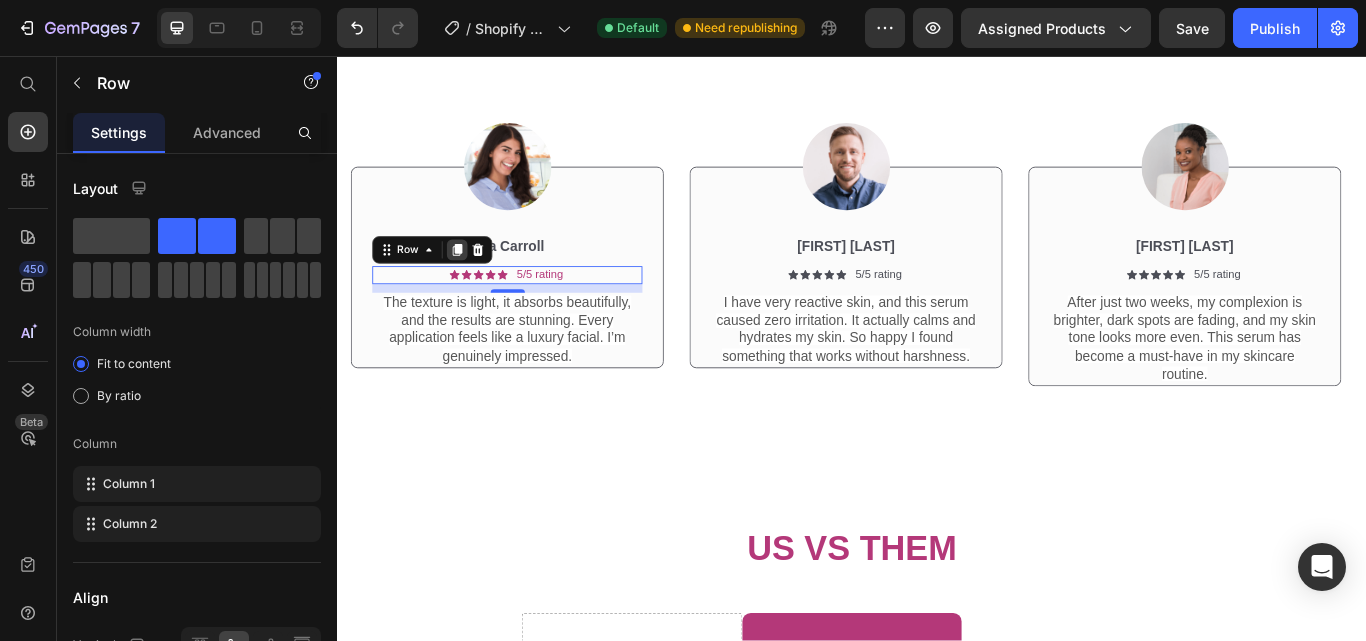 click 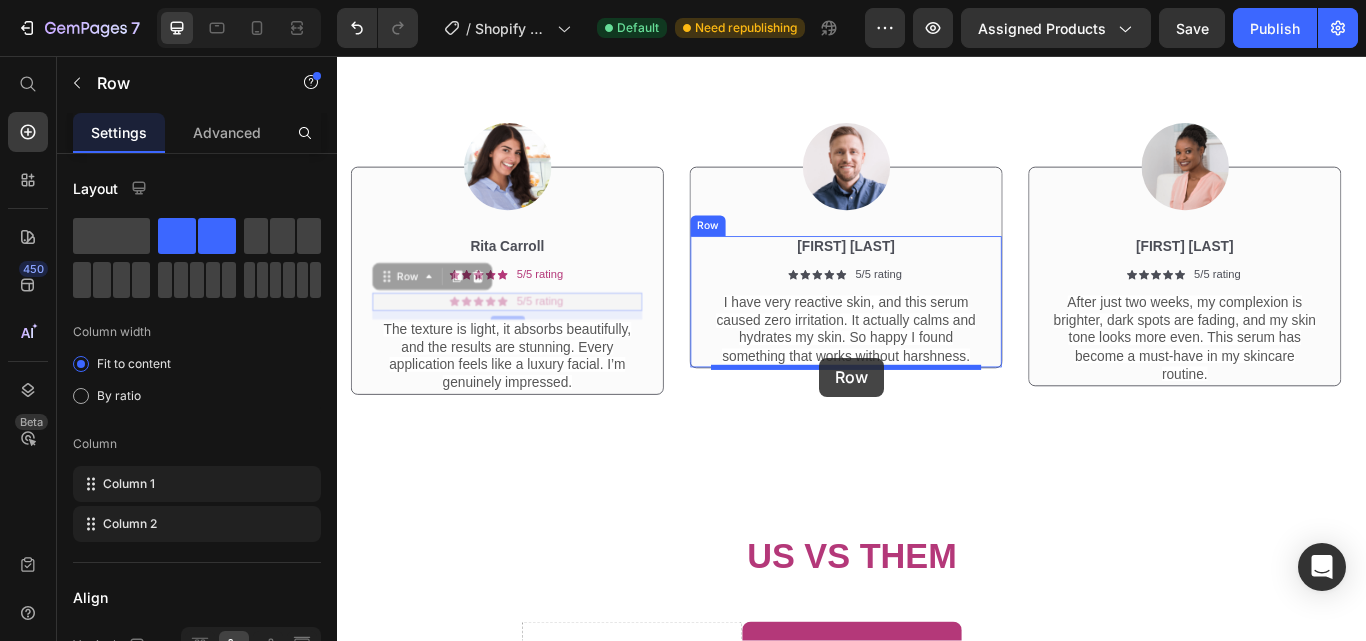 drag, startPoint x: 396, startPoint y: 443, endPoint x: 899, endPoint y: 408, distance: 504.21622 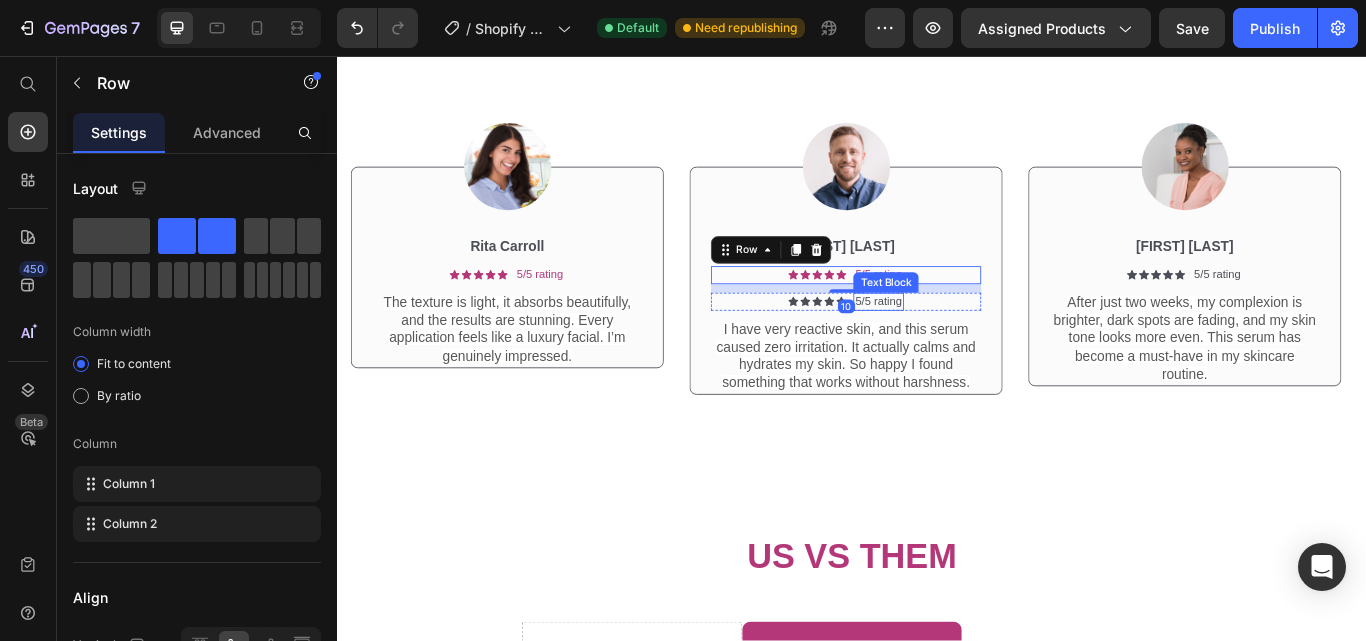 click on "5/5 rating" at bounding box center [967, 343] 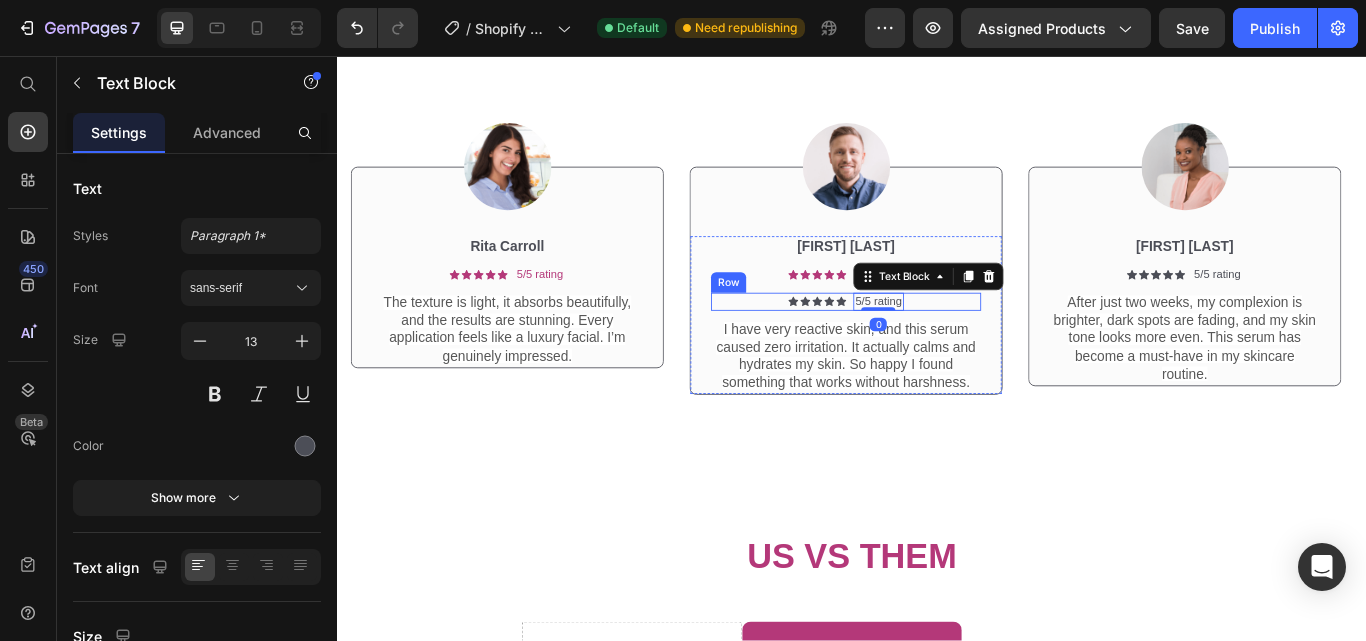 click on "Icon Icon Icon Icon Icon Icon List 5/5 rating Text Block   0 Row" at bounding box center [929, 343] 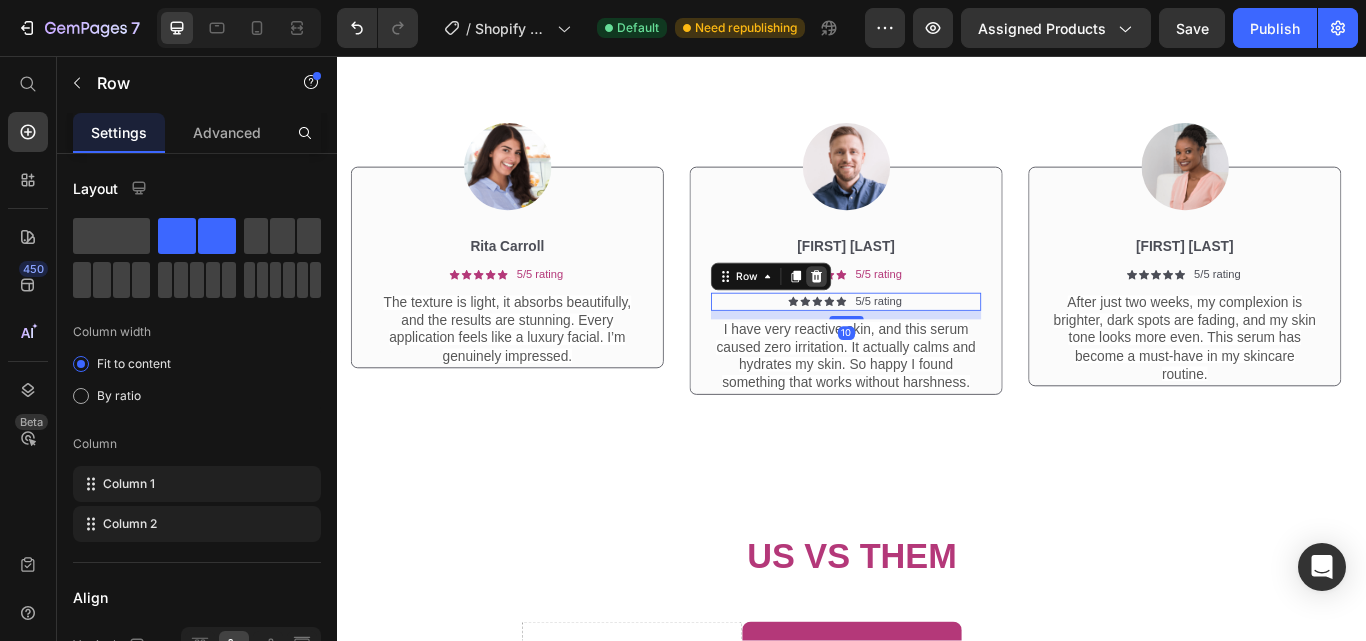 click 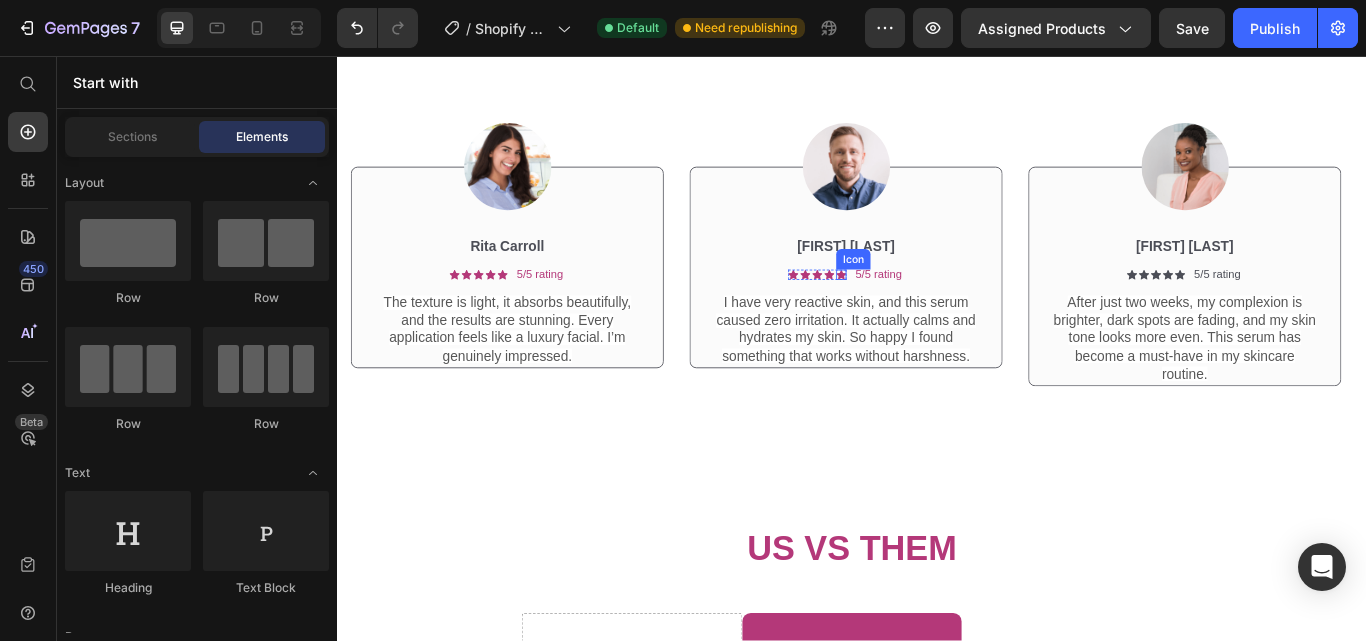 click on "Icon" at bounding box center (938, 294) 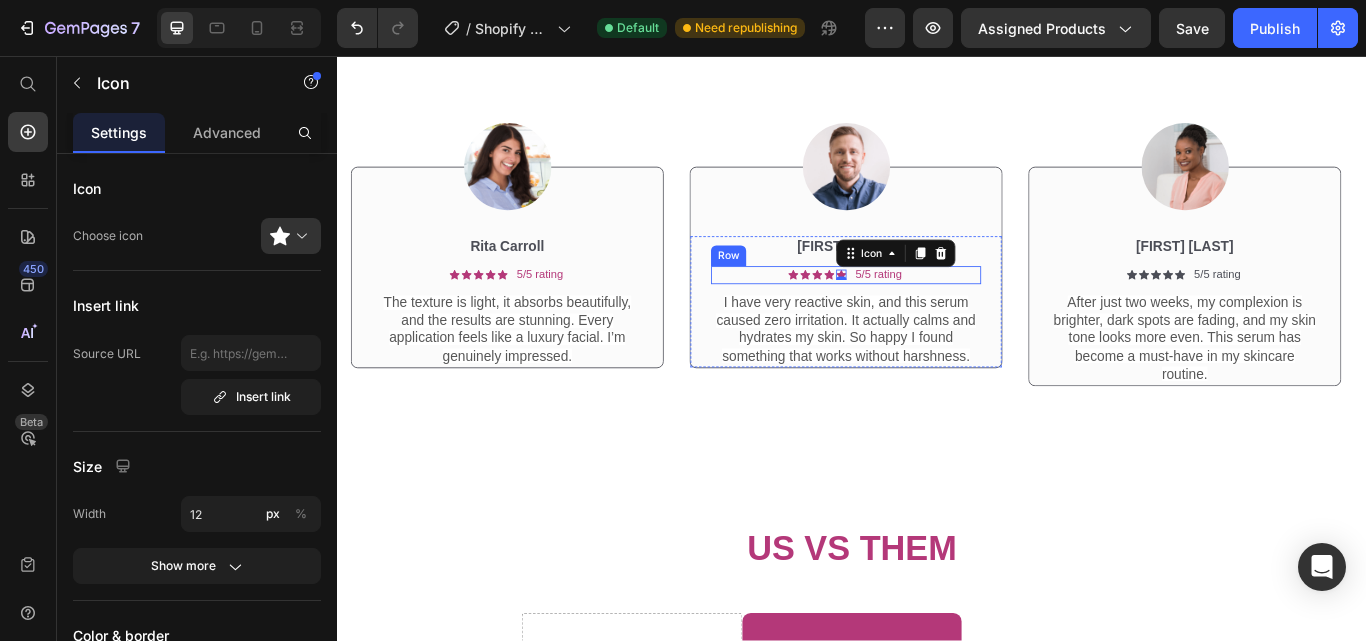 click on "Icon Icon Icon Icon Icon   0 Icon List 5/5 rating Text Block Row" at bounding box center (929, 312) 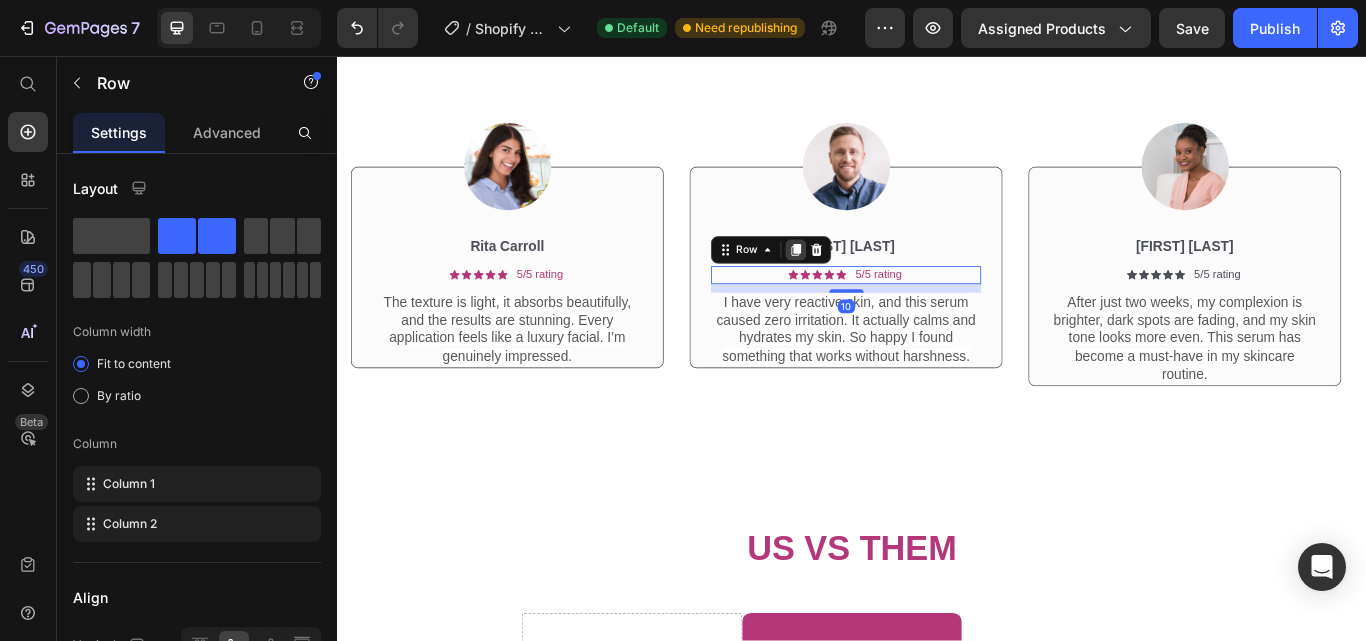 click 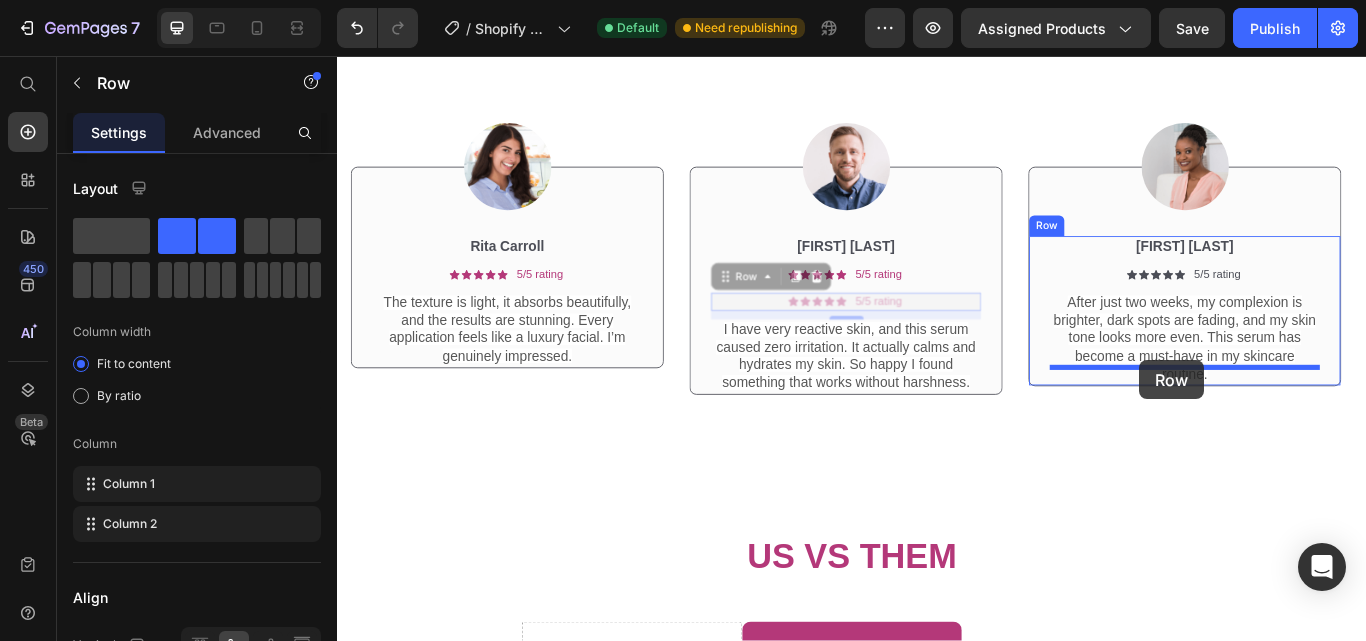 drag, startPoint x: 796, startPoint y: 436, endPoint x: 1272, endPoint y: 411, distance: 476.65607 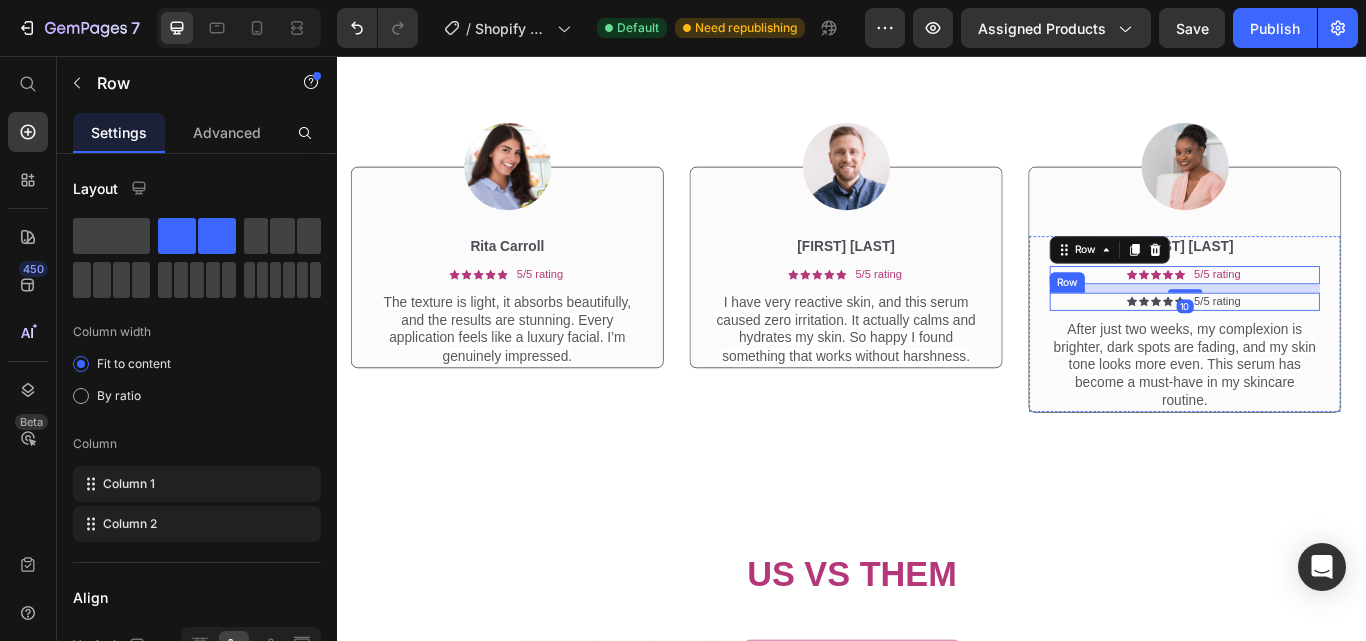 click on "Icon Icon Icon Icon Icon Icon List 5/5 rating Text Block Row" at bounding box center [1324, 343] 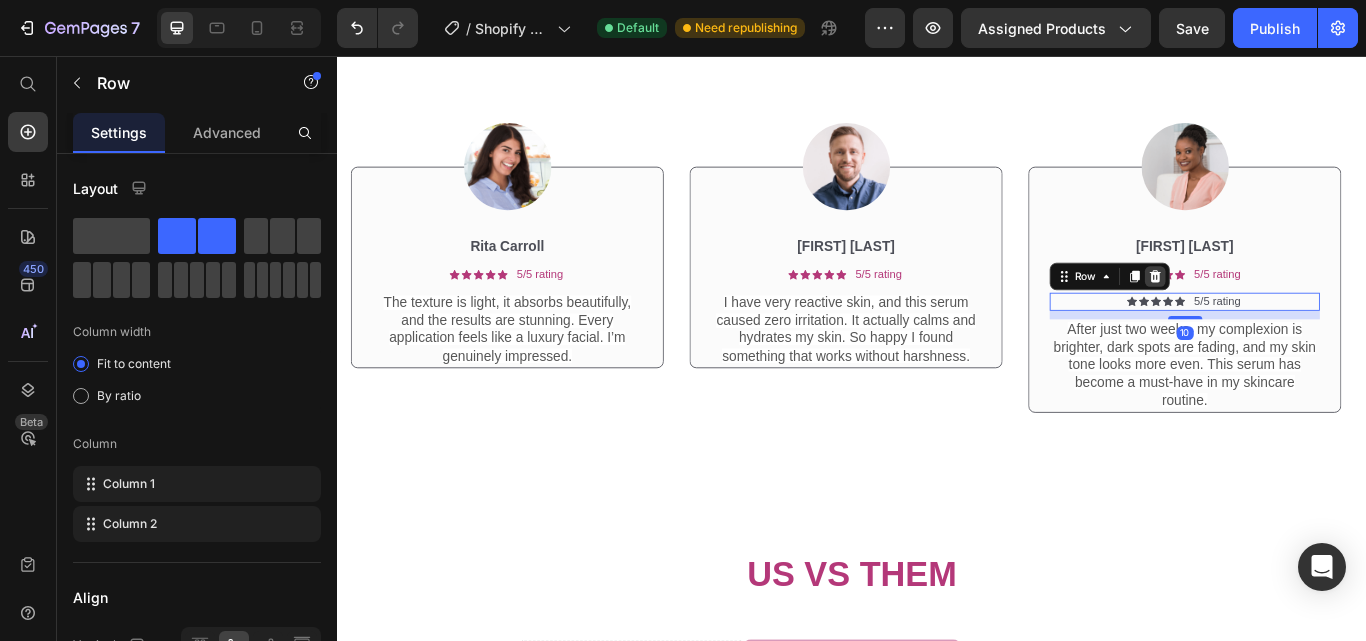 click 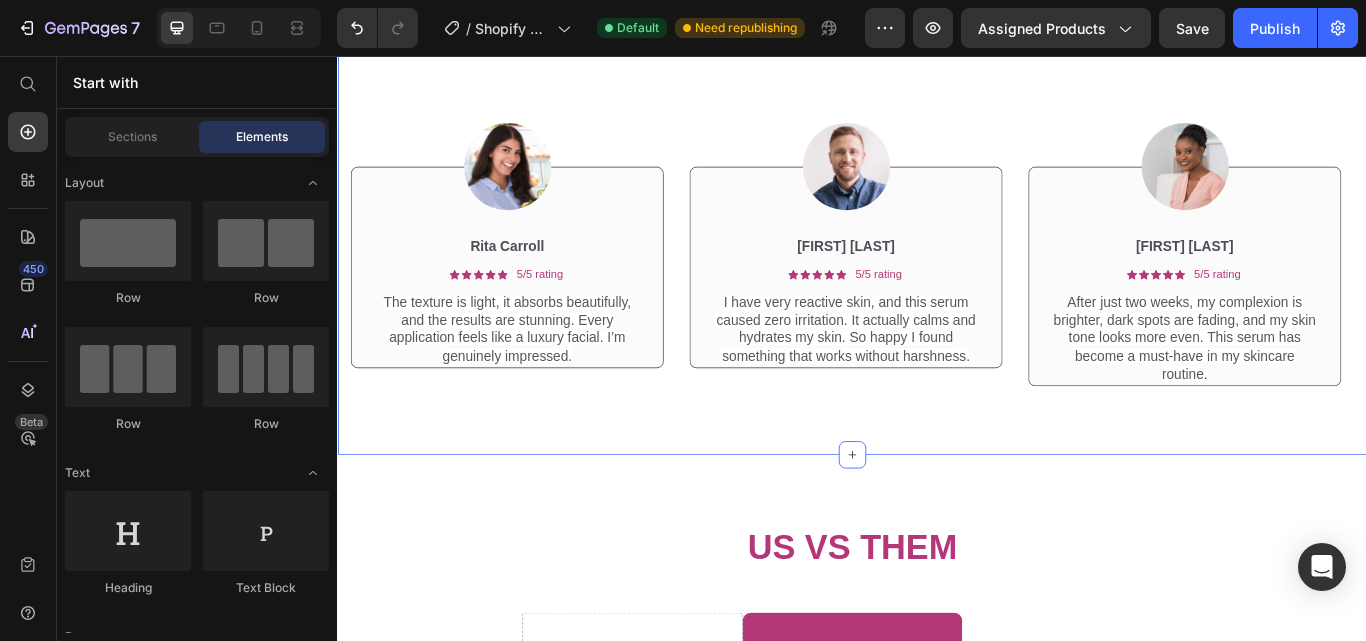click on "Image [FIRST] [LAST] Text Block Icon Icon Icon Icon Icon Icon List 5/5 rating Text Block Row I have very reactive skin, and this serum caused zero irritation. It actually calms and hydrates my skin. So happy I found something that works without harshness. Text Block Row Row" at bounding box center (929, 263) 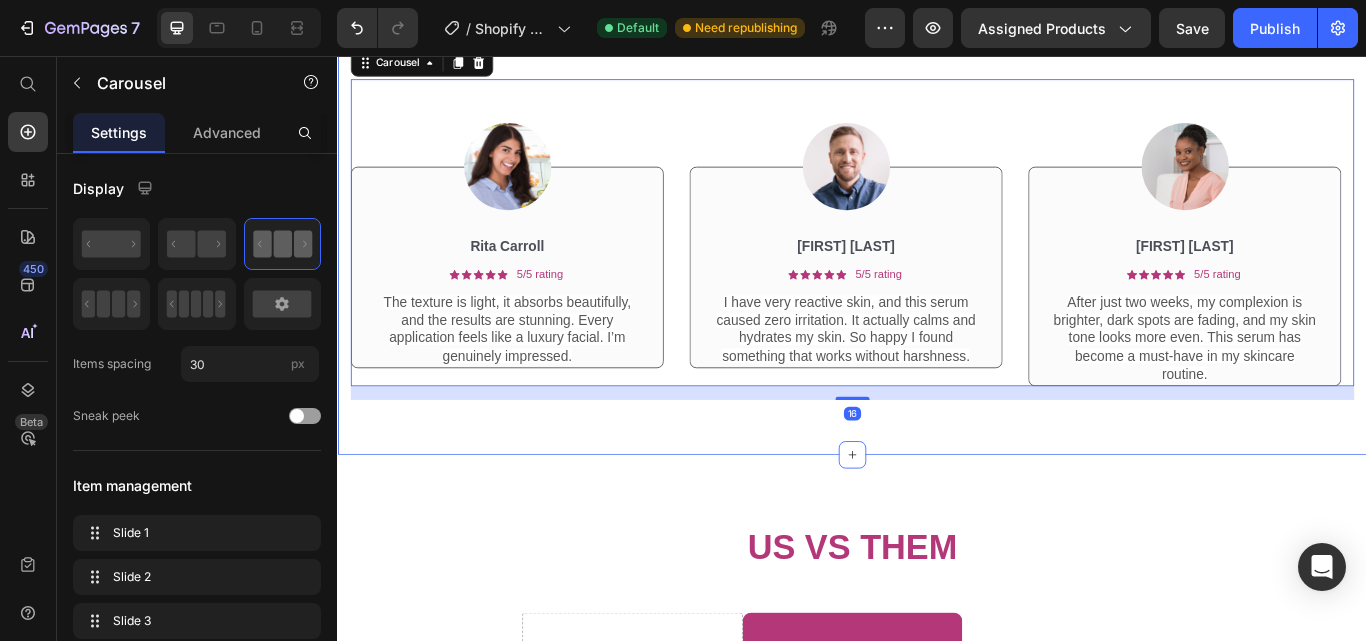 click on "Icon Icon Icon Icon Icon Icon List 2,500+ Verified Reviews! Text Block Row Customer Testimonials Heading Row Image [FIRST] [LAST] Text Block Icon Icon Icon Icon Icon Icon List 5/5 rating Text Block Row The texture is light, it absorbs beautifully, and the results are stunning. Every application feels like a luxury facial. I’m genuinely impressed. Text Block Row Row Image [FIRST] [LAST] Text Block Icon Icon Icon Icon Icon Icon List 5/5 rating Text Block Row I have very reactive skin, and this serum caused zero irritation. It actually calms and hydrates my skin. So happy I found something that works without harshness. Text Block Row Row Image [FIRST] [LAST] Text Block Icon Icon Icon Icon Icon Icon List 5/5 rating Text Block Row After just two weeks, my complexion is brighter, dark spots are fading, and my skin tone looks more even. This serum has become a must-have in my skincare routine. Text Block Row Row Carousel   16 Section 5" at bounding box center [937, 209] 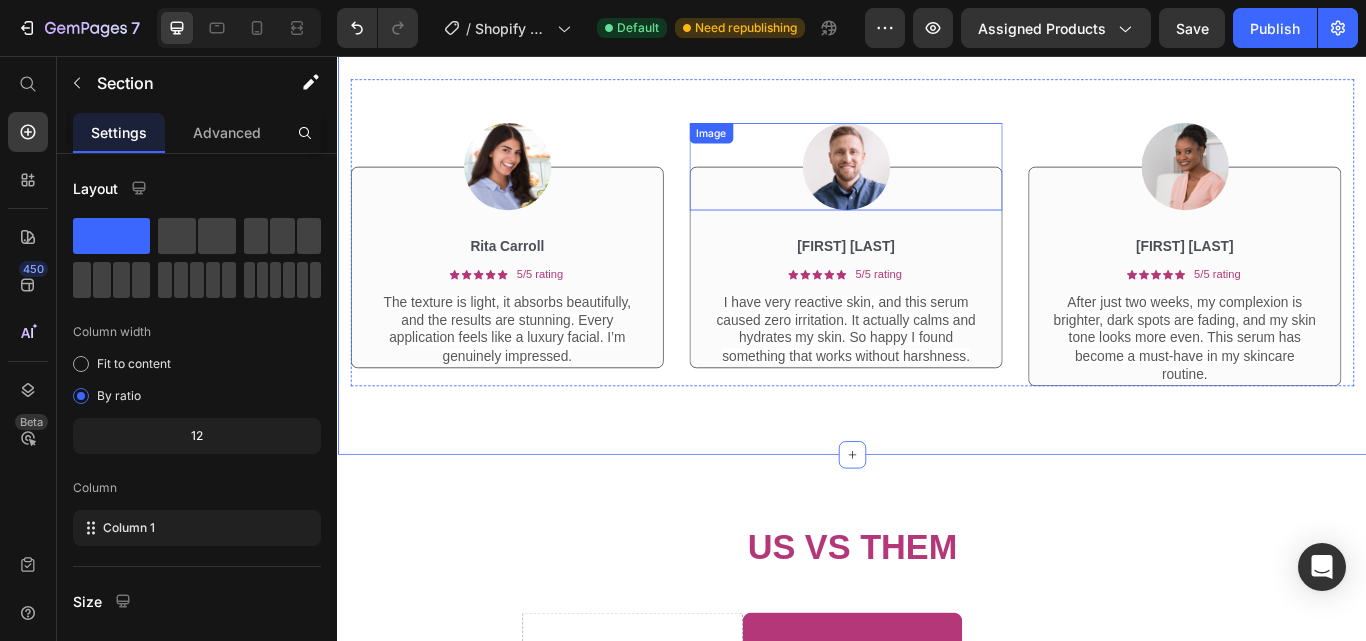 click on "Image" at bounding box center [772, 147] 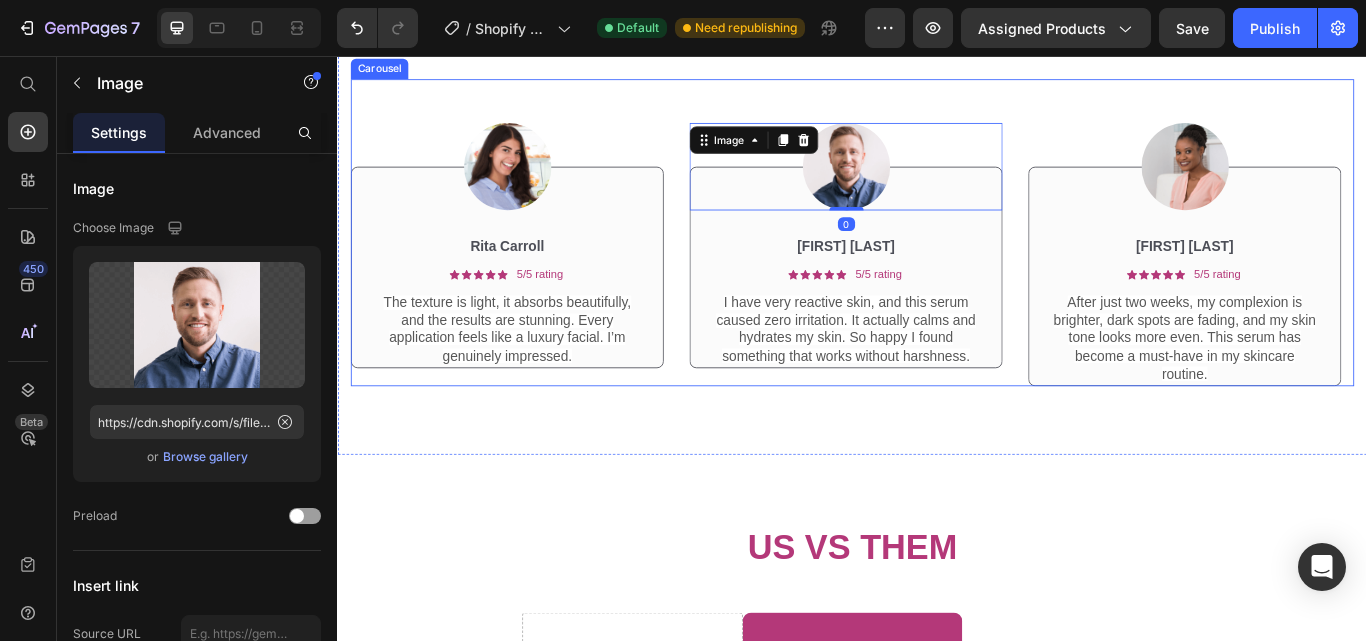 click on "Image [FIRST] [LAST] Text Block Icon Icon Icon Icon Icon Icon List 5/5 rating Text Block Row The texture is light, it absorbs beautifully, and the results are stunning. Every application feels like a luxury facial. I’m genuinely impressed. Text Block Row Row" at bounding box center (534, 263) 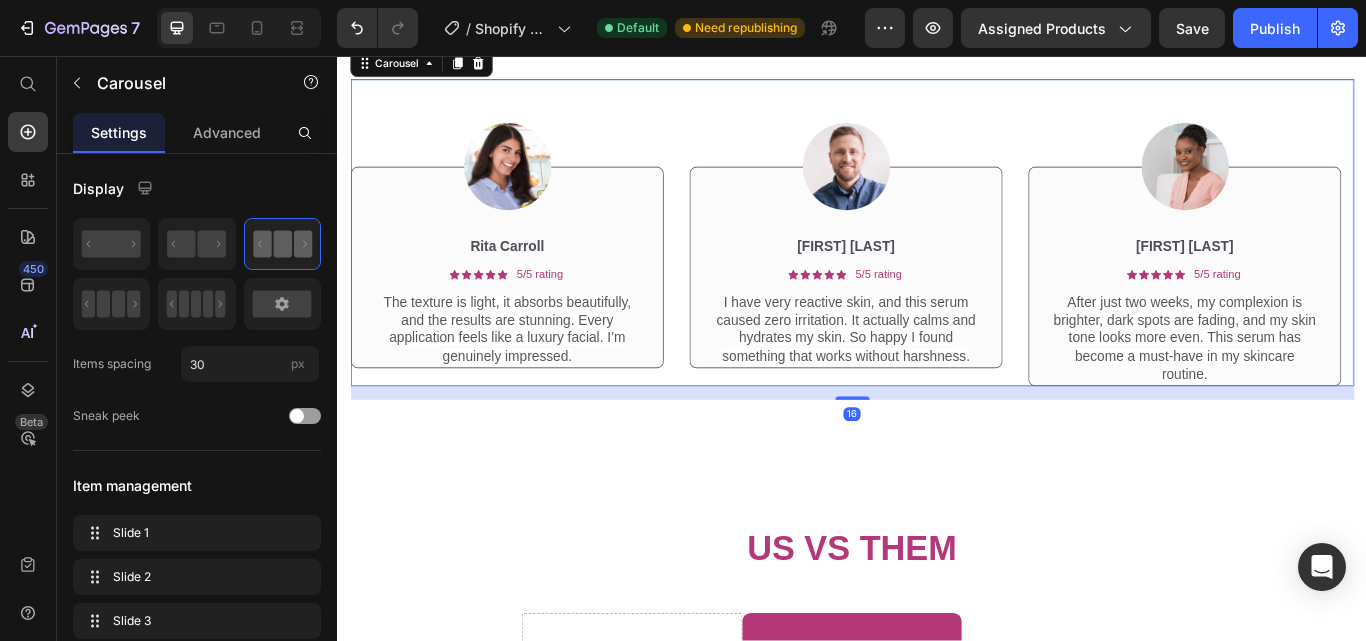 click on "Image [FIRST] [LAST] Text Block Icon Icon Icon Icon Icon Icon List 5/5 rating Text Block Row The texture is light, it absorbs beautifully, and the results are stunning. Every application feels like a luxury facial. I’m genuinely impressed. Text Block Row Row" at bounding box center [534, 263] 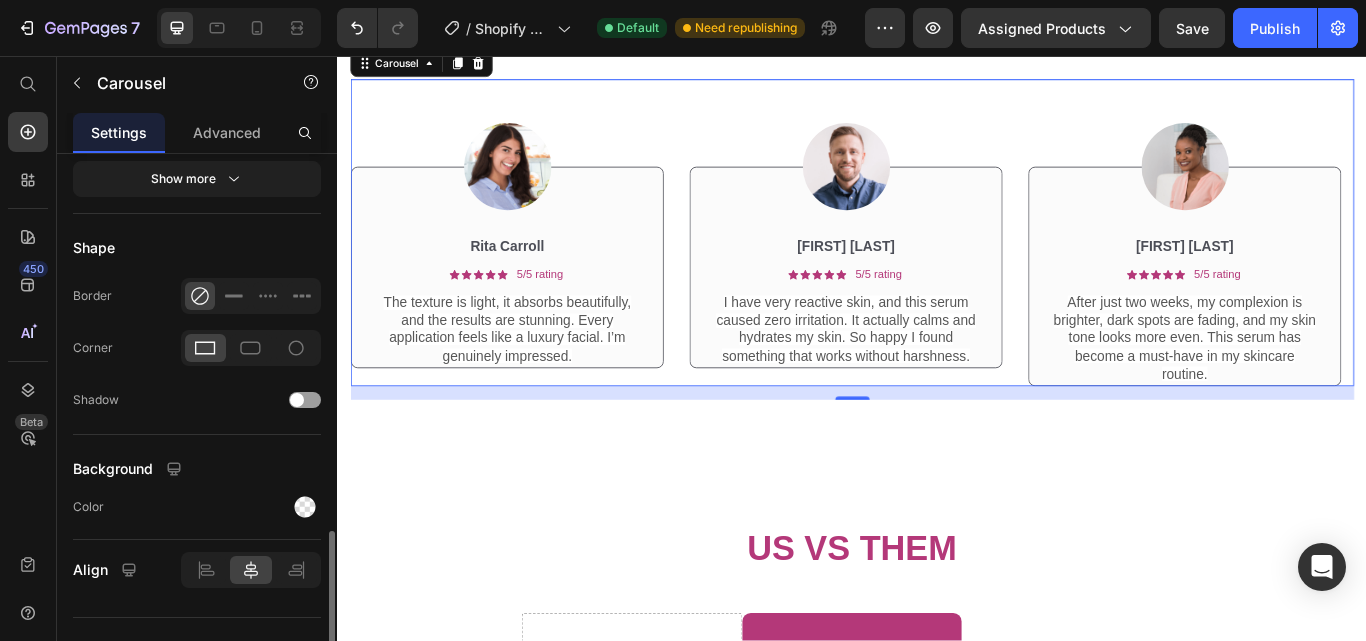 scroll, scrollTop: 1334, scrollLeft: 0, axis: vertical 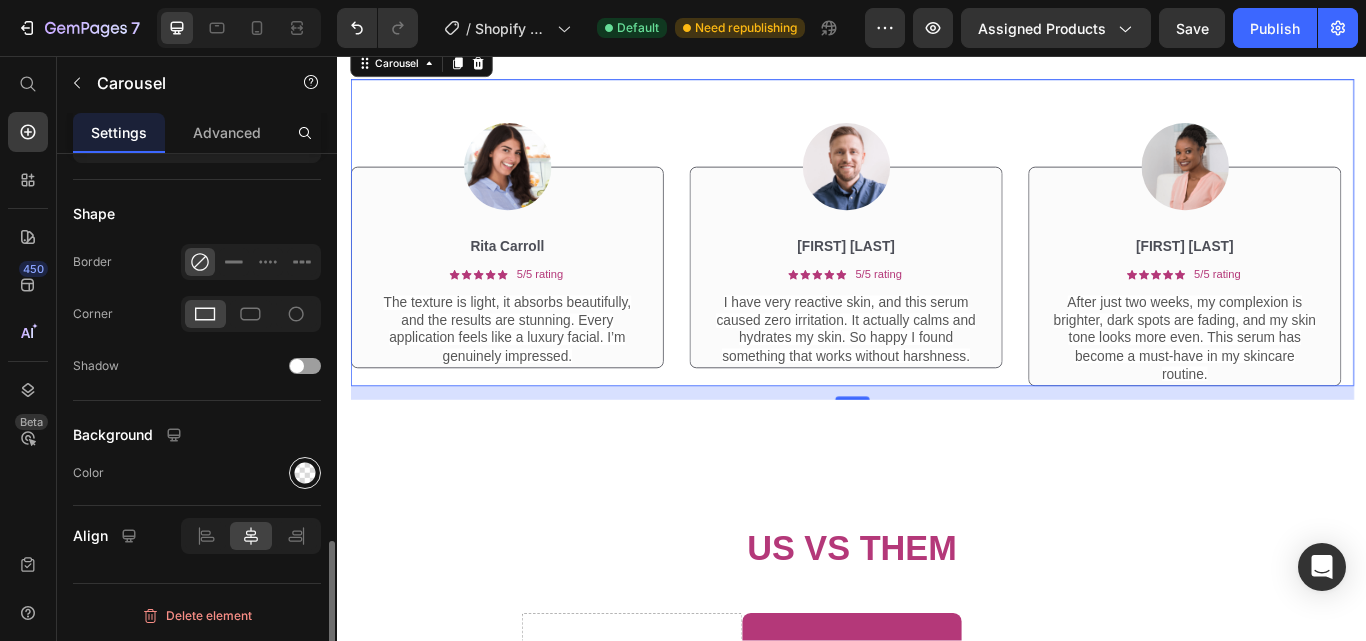 click at bounding box center [305, 473] 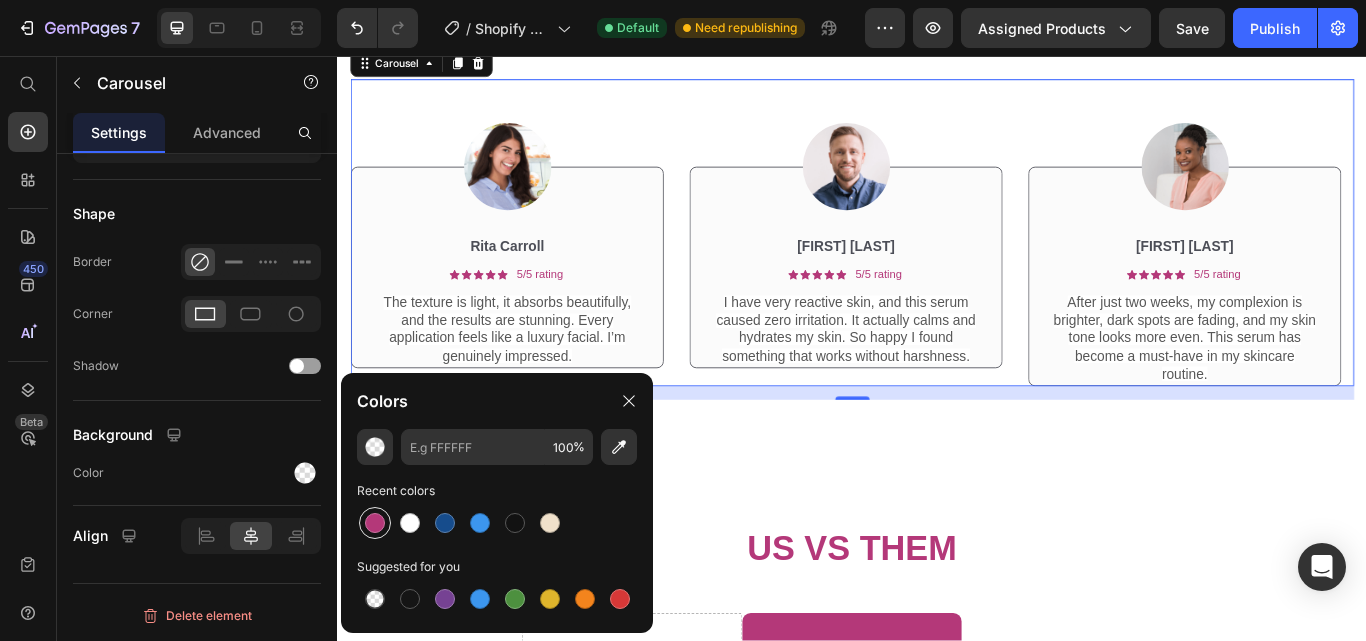 click at bounding box center (375, 523) 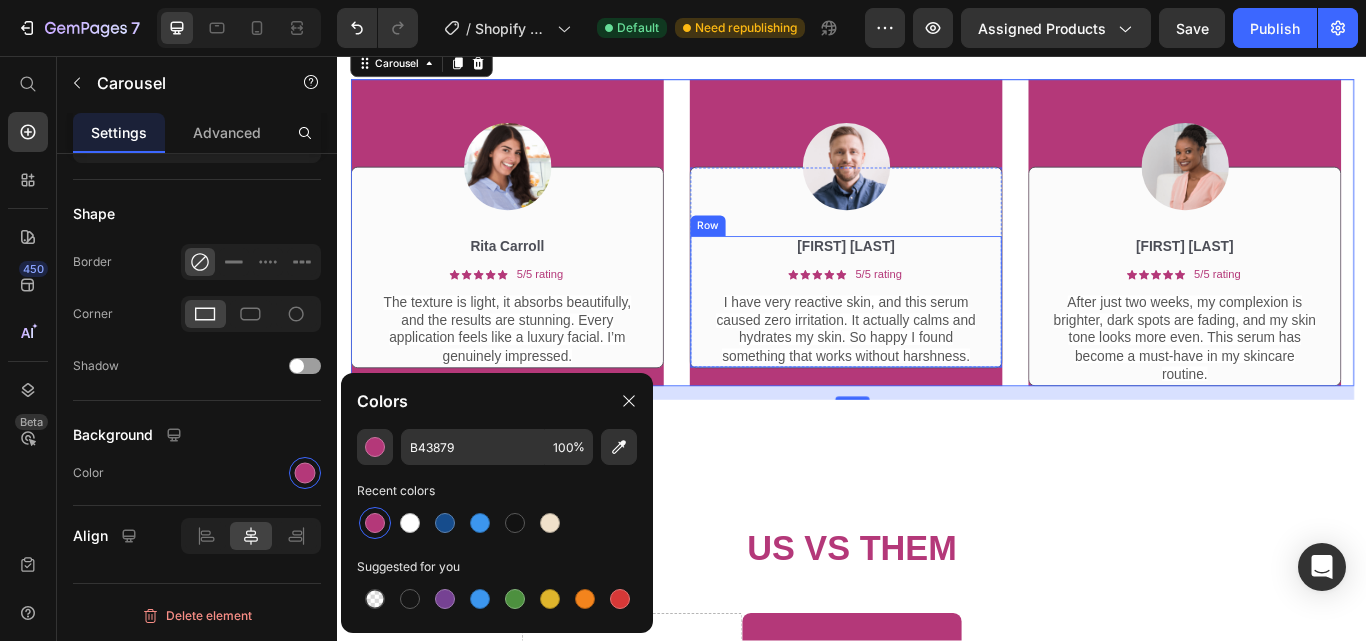 click on "[FIRST] [LAST] Text Block Icon Icon Icon Icon Icon Icon List 5/5 rating Text Block Row I have very reactive skin, and this serum caused zero irritation. It actually calms and hydrates my skin. So happy I found something that works without harshness. Text Block Row" at bounding box center (929, 343) 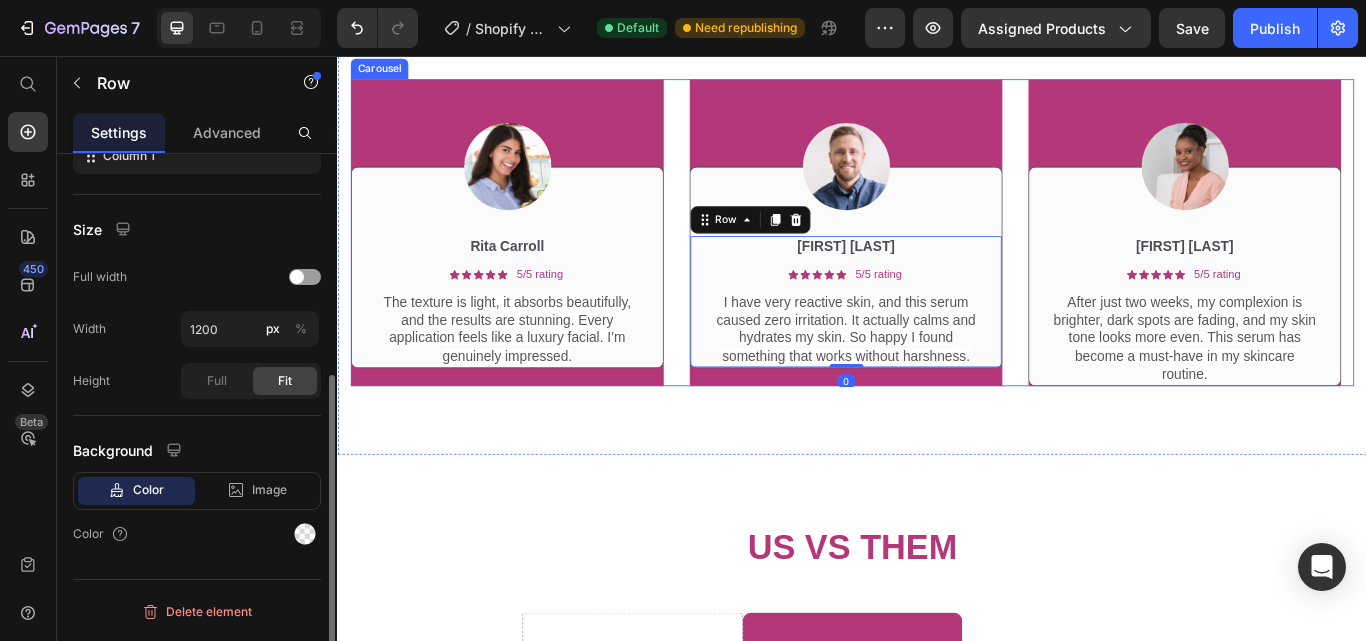 scroll, scrollTop: 0, scrollLeft: 0, axis: both 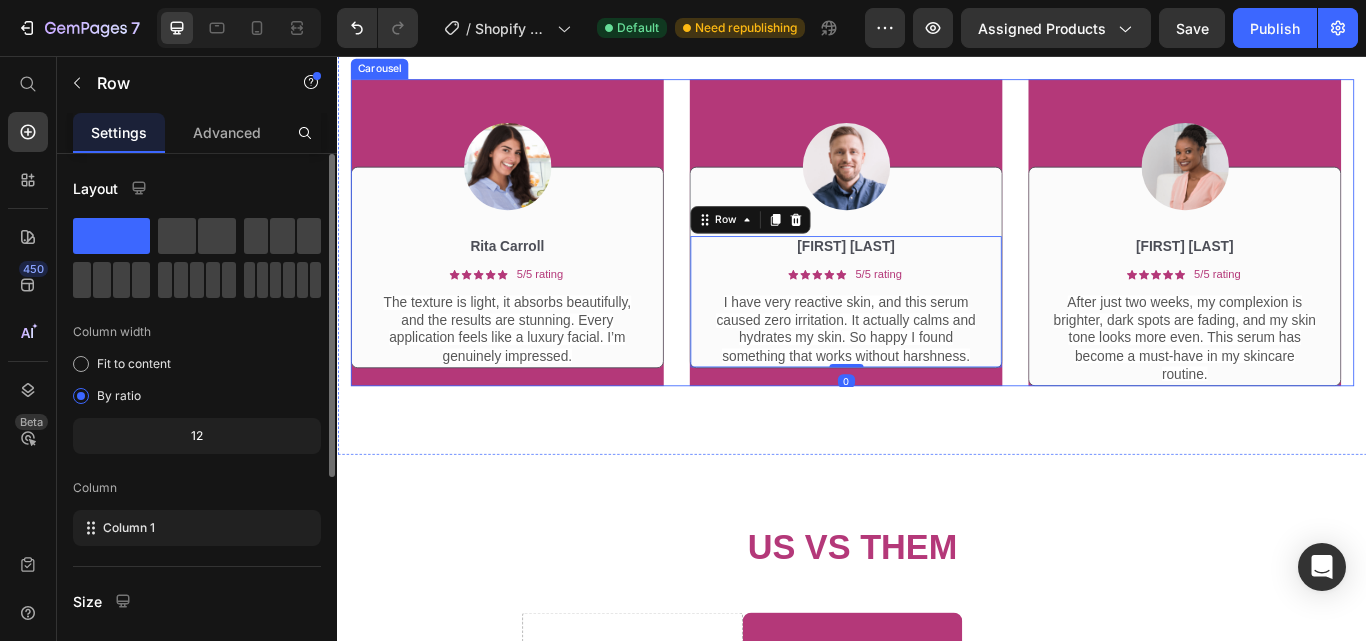 click on "Image [FIRST] [LAST] Text Block Icon Icon Icon Icon Icon Icon List 5/5 rating Text Block Row The texture is light, it absorbs beautifully, and the results are stunning. Every application feels like a luxury facial. I’m genuinely impressed. Text Block Row Row Image [FIRST] [LAST] Text Block Icon Icon Icon Icon Icon Icon List 5/5 rating Text Block Row I have very reactive skin, and this serum caused zero irritation. It actually calms and hydrates my skin. So happy I found something that works without harshness. Text Block Row   0 Row Image [FIRST] [LAST] Text Block Icon Icon Icon Icon Icon Icon List 5/5 rating Text Block Row After just two weeks, my complexion is brighter, dark spots are fading, and my skin tone looks more even. This serum has become a must-have in my skincare routine. Text Block Row Row" at bounding box center (937, 263) 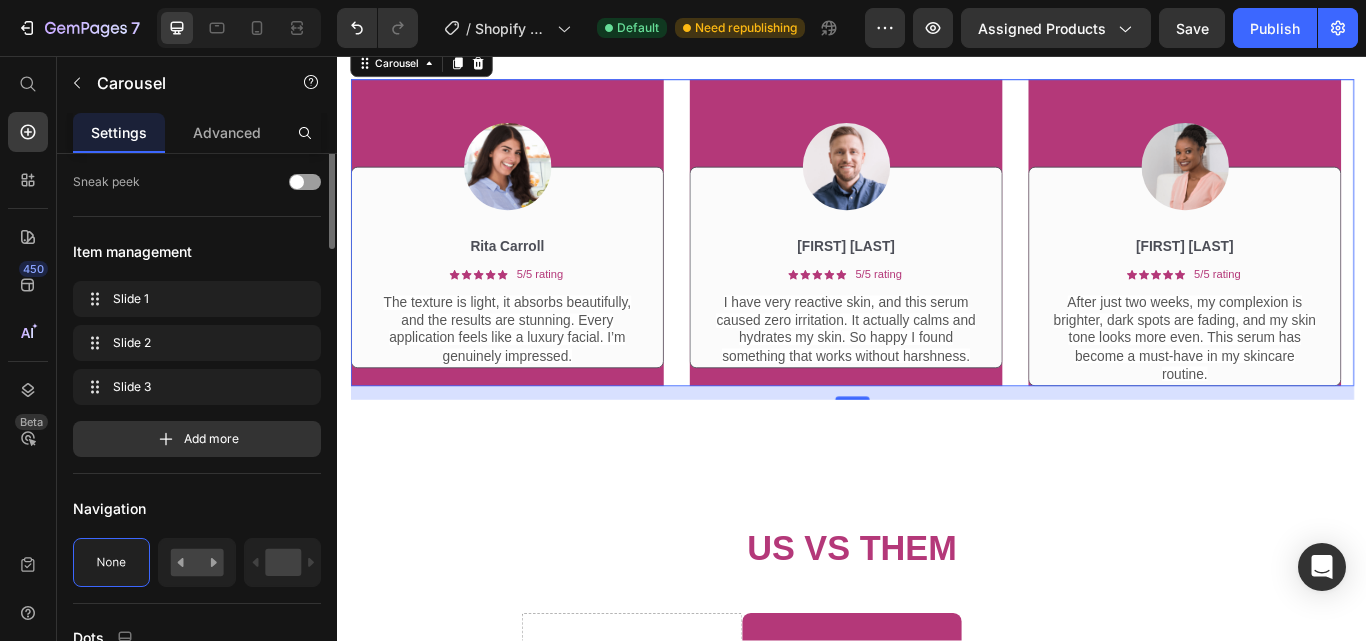 scroll, scrollTop: 34, scrollLeft: 0, axis: vertical 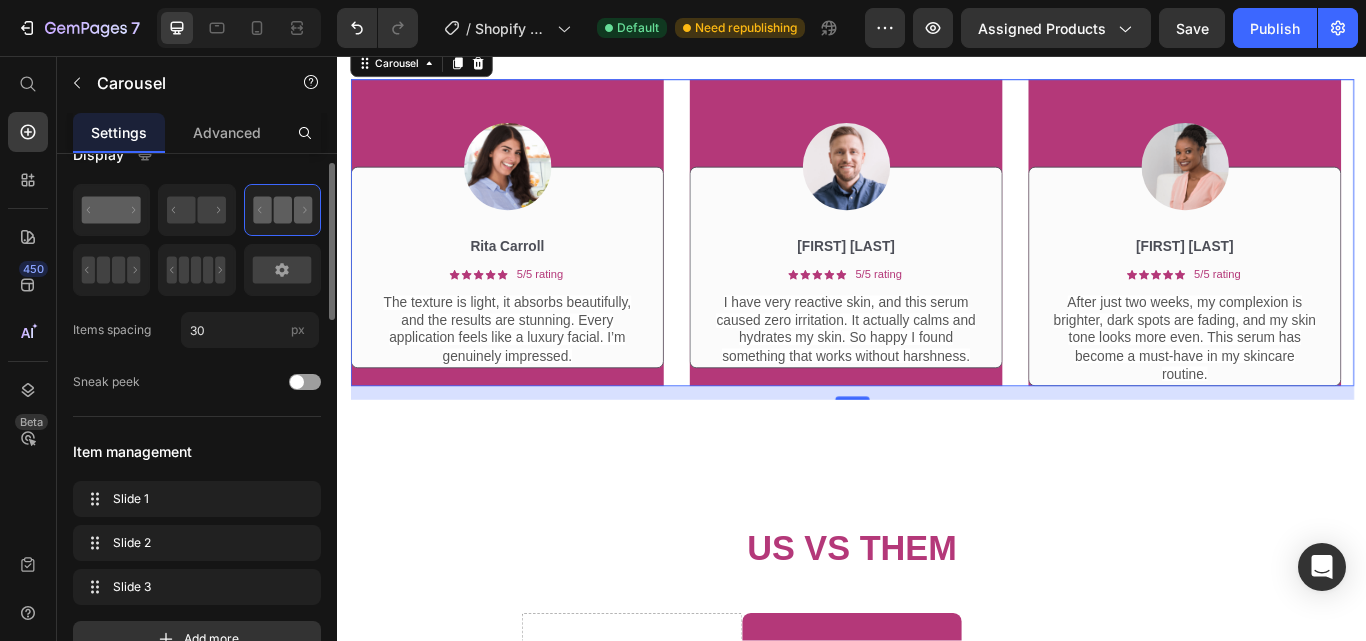 click 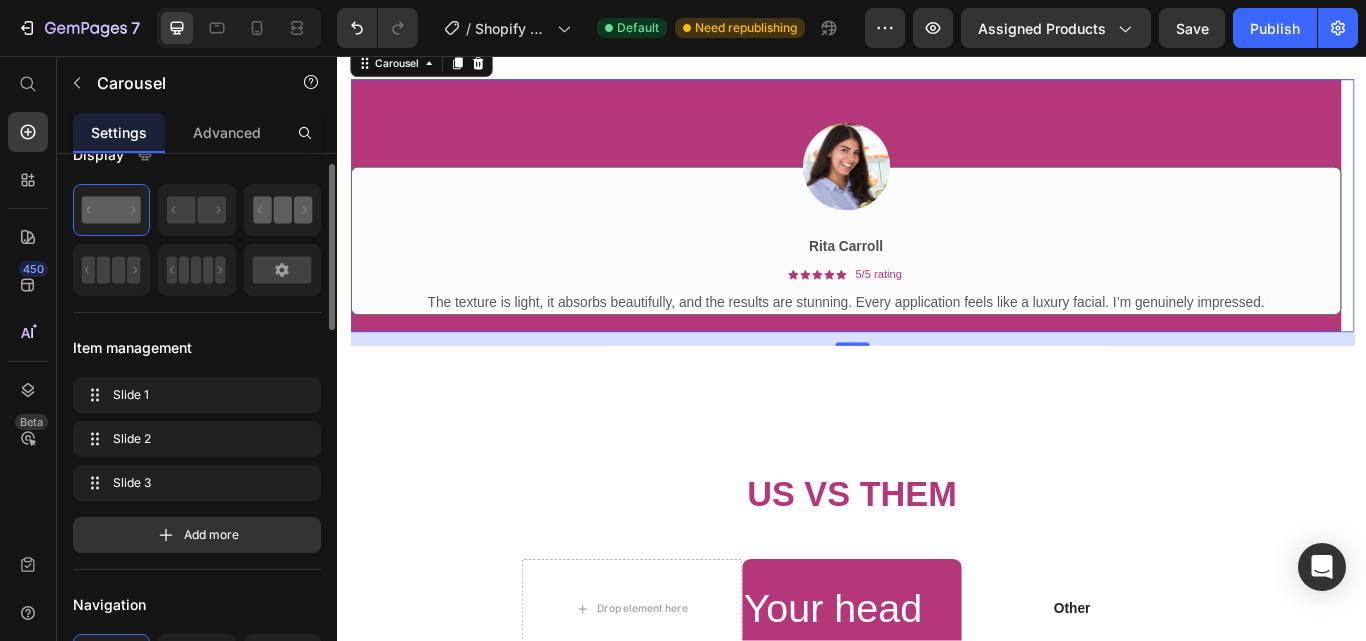 click 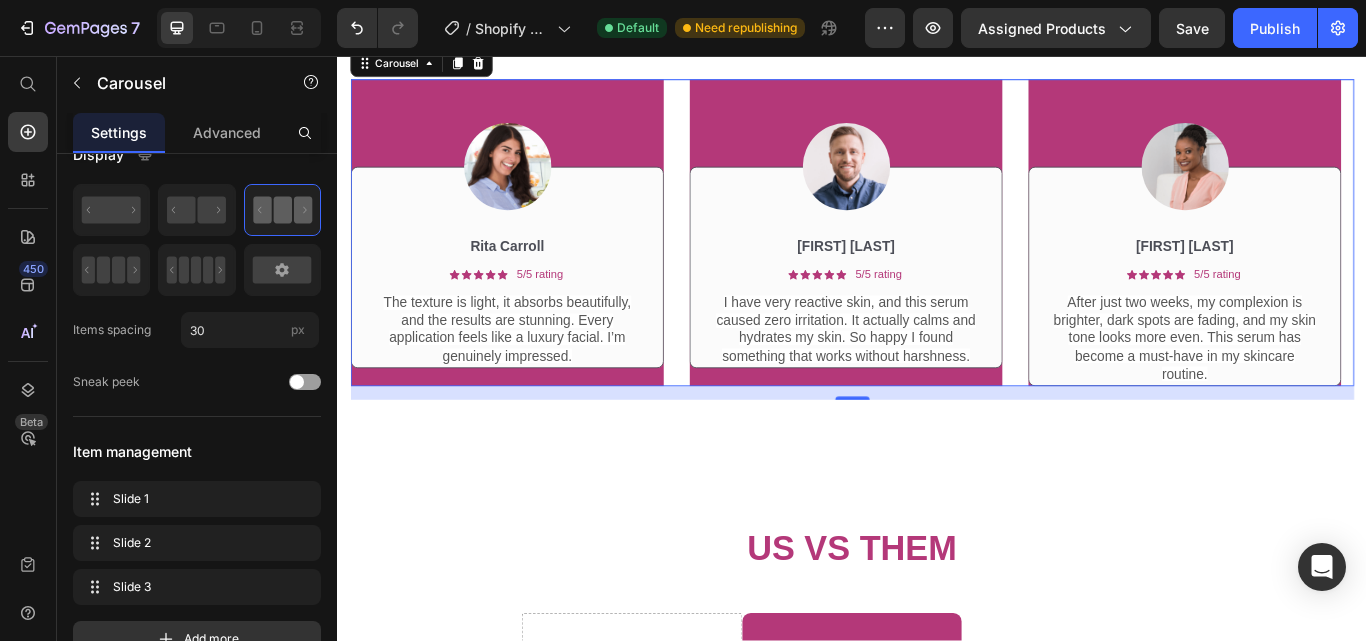 click on "Image [FIRST] [LAST] Text Block Icon Icon Icon Icon Icon Icon List 5/5 rating Text Block Row The texture is light, it absorbs beautifully, and the results are stunning. Every application feels like a luxury facial. I’m genuinely impressed. Text Block Row Row Image [FIRST] [LAST] Text Block Icon Icon Icon Icon Icon Icon List 5/5 rating Text Block Row I have very reactive skin, and this serum caused zero irritation. It actually calms and hydrates my skin. So happy I found something that works without harshness. Text Block Row Row Image [FIRST] [LAST] Text Block Icon Icon Icon Icon Icon Icon List 5/5 rating Text Block Row After just two weeks, my complexion is brighter, dark spots are fading, and my skin tone looks more even. This serum has become a must-have in my skincare routine. Text Block Row Row" at bounding box center (937, 263) 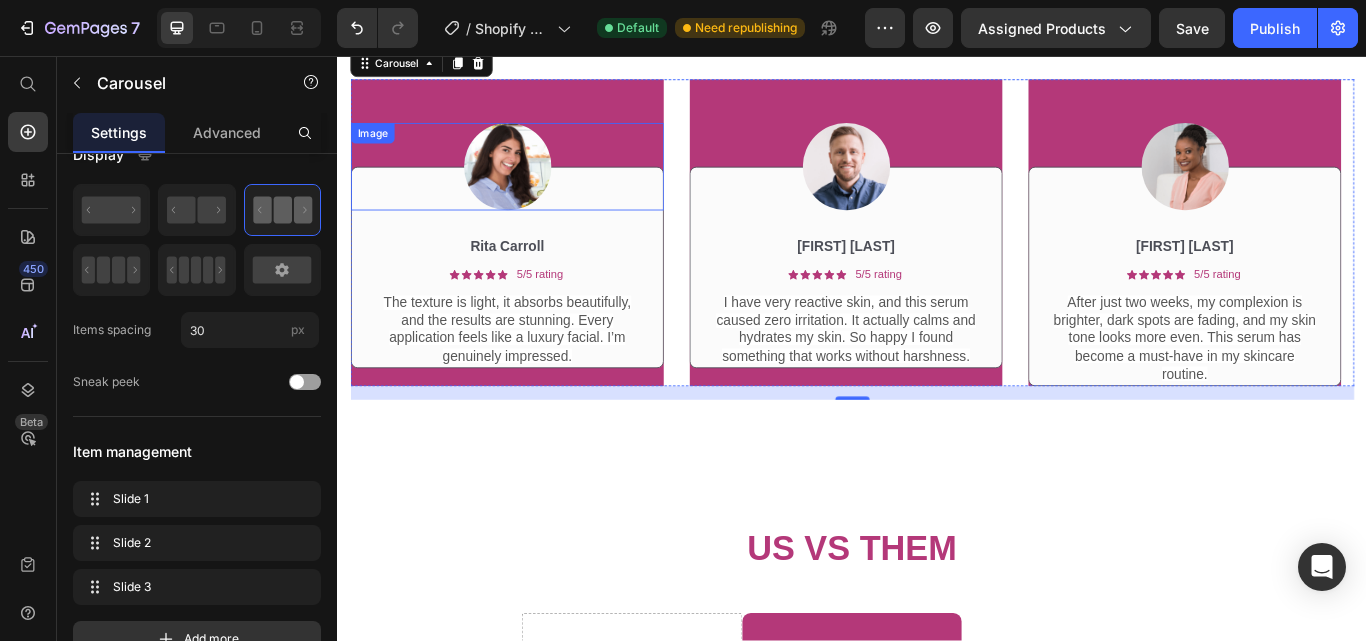 click at bounding box center [534, 186] 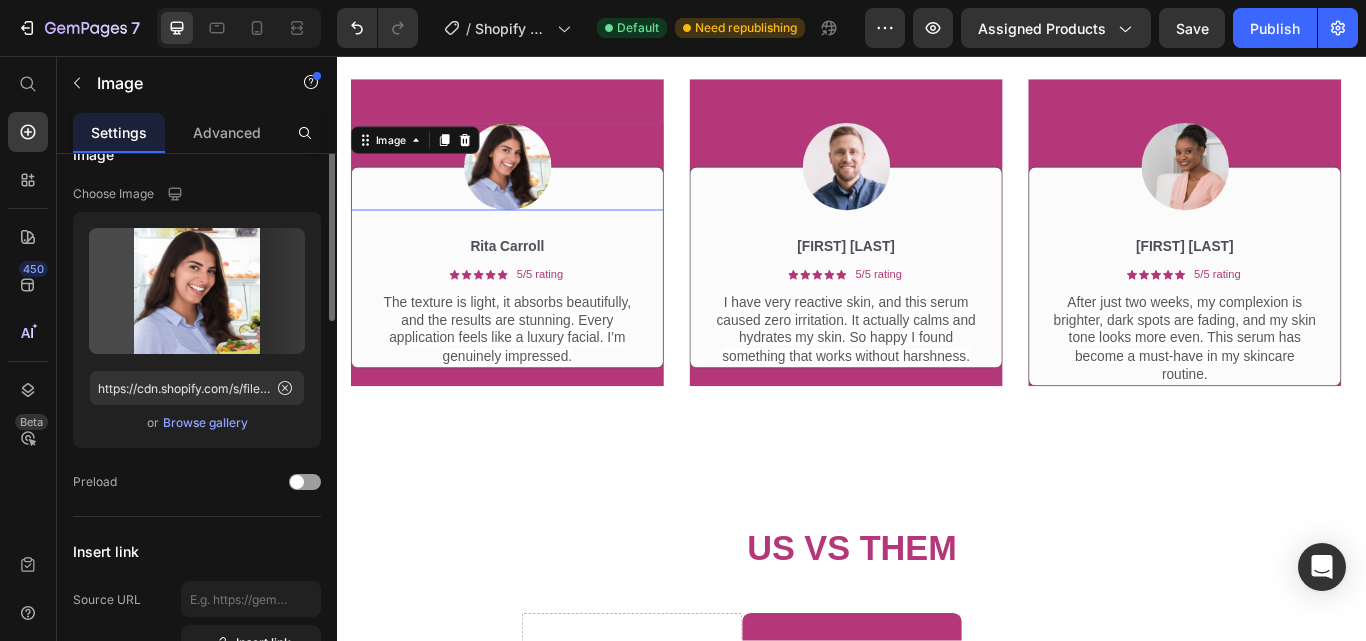 scroll, scrollTop: 0, scrollLeft: 0, axis: both 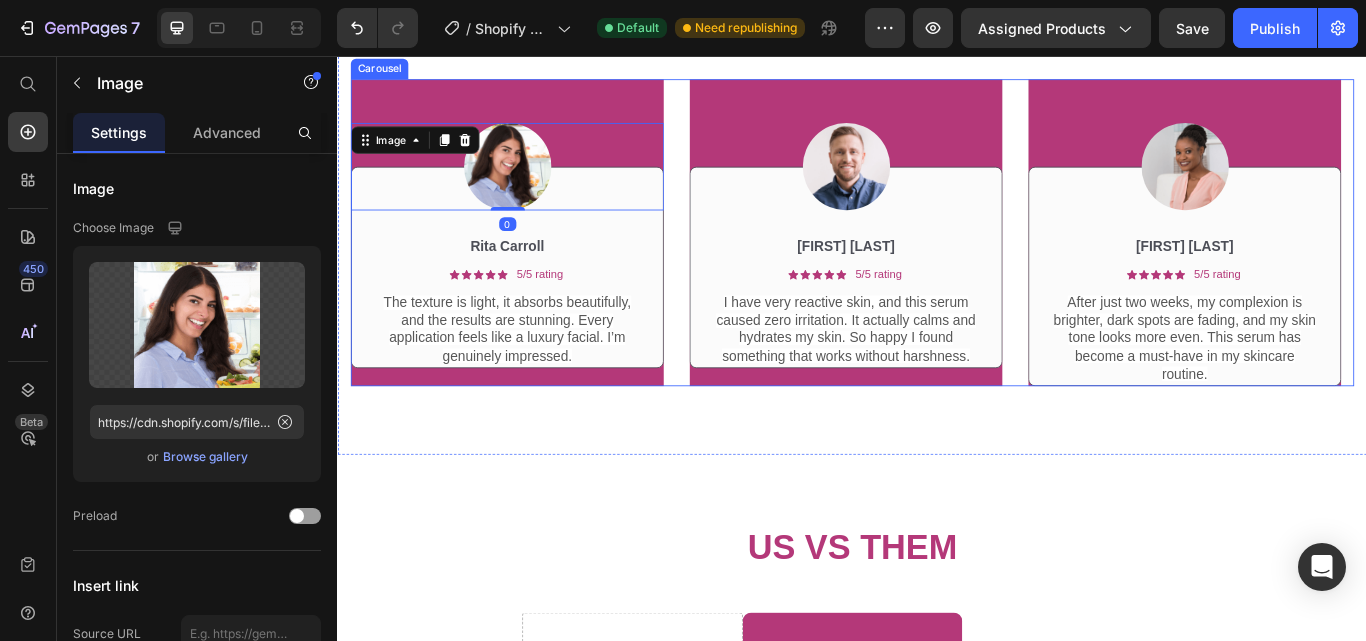 click on "Image   0 [FIRST] [LAST] Text Block Icon Icon Icon Icon Icon Icon List 5/5 rating Text Block Row The texture is light, it absorbs beautifully, and the results are stunning. Every application feels like a luxury facial. I’m genuinely impressed. Text Block Row Row" at bounding box center [534, 263] 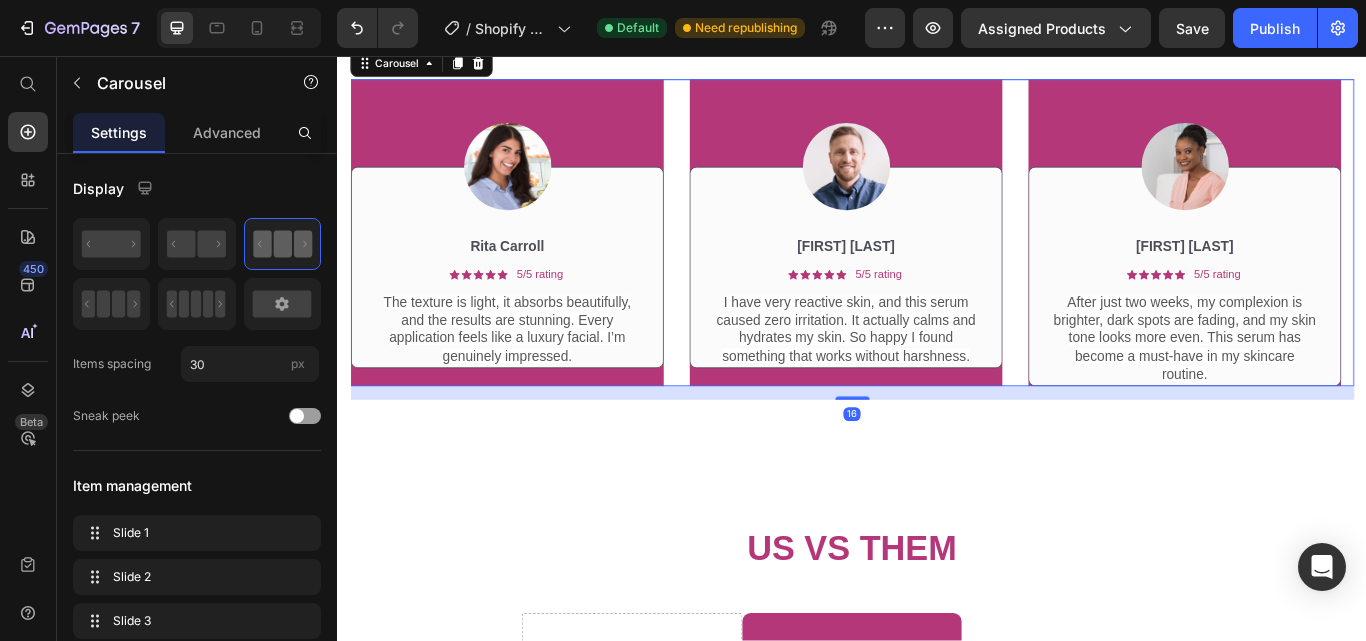 click on "Image [FIRST] [LAST] Text Block Icon Icon Icon Icon Icon Icon List 5/5 rating Text Block Row The texture is light, it absorbs beautifully, and the results are stunning. Every application feels like a luxury facial. I’m genuinely impressed. Text Block Row Row" at bounding box center [534, 263] 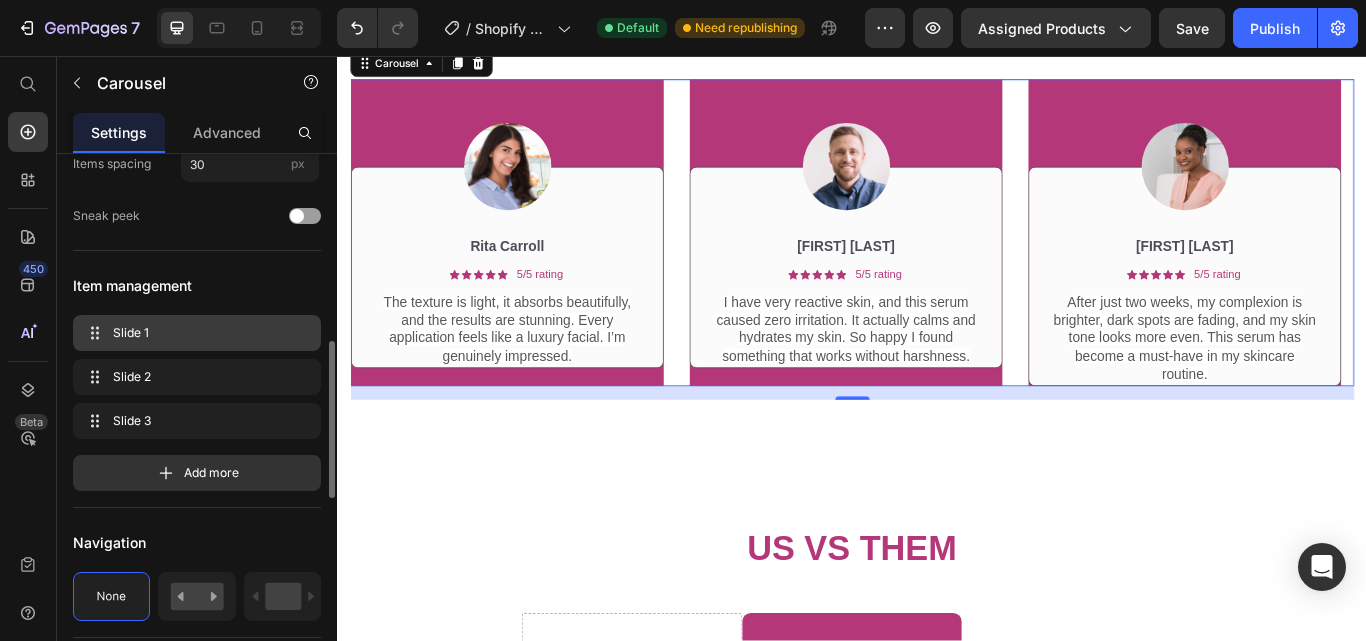 scroll, scrollTop: 300, scrollLeft: 0, axis: vertical 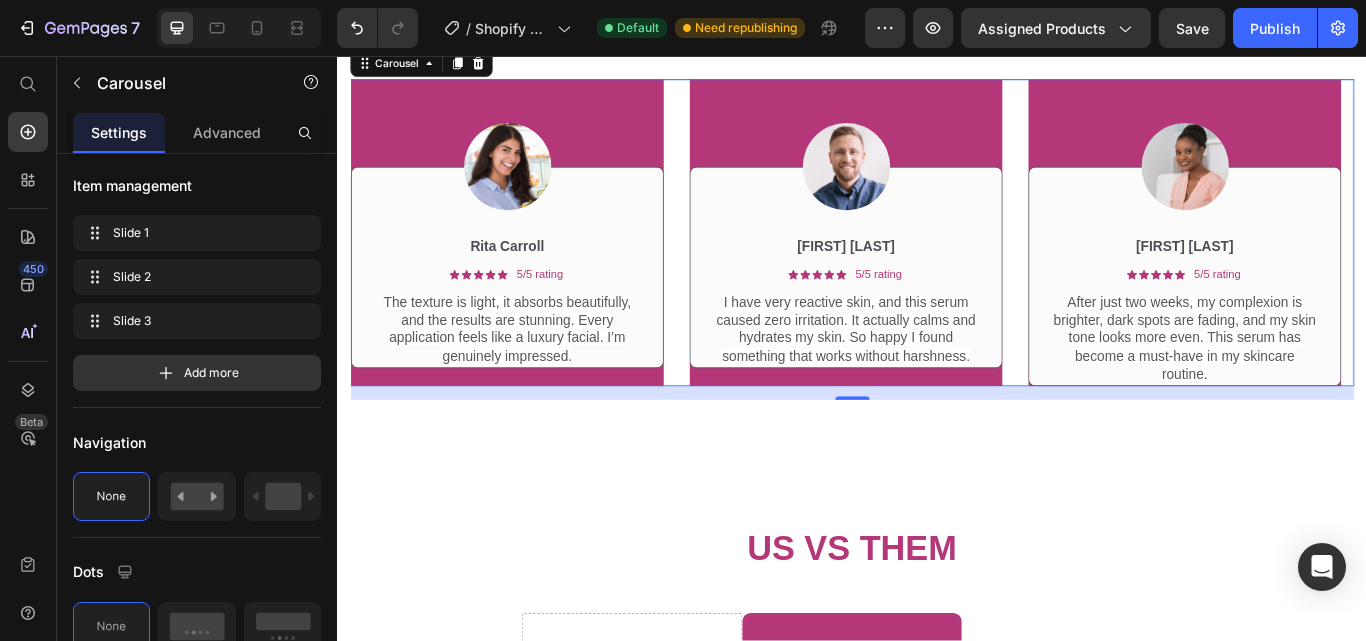 click on "Image [FIRST] [LAST] Text Block Icon Icon Icon Icon Icon Icon List 5/5 rating Text Block Row The texture is light, it absorbs beautifully, and the results are stunning. Every application feels like a luxury facial. I’m genuinely impressed. Text Block Row Row Image [FIRST] [LAST] Text Block Icon Icon Icon Icon Icon Icon List 5/5 rating Text Block Row I have very reactive skin, and this serum caused zero irritation. It actually calms and hydrates my skin. So happy I found something that works without harshness. Text Block Row Row Image [FIRST] [LAST] Text Block Icon Icon Icon Icon Icon Icon List 5/5 rating Text Block Row After just two weeks, my complexion is brighter, dark spots are fading, and my skin tone looks more even. This serum has become a must-have in my skincare routine. Text Block Row Row" at bounding box center (937, 263) 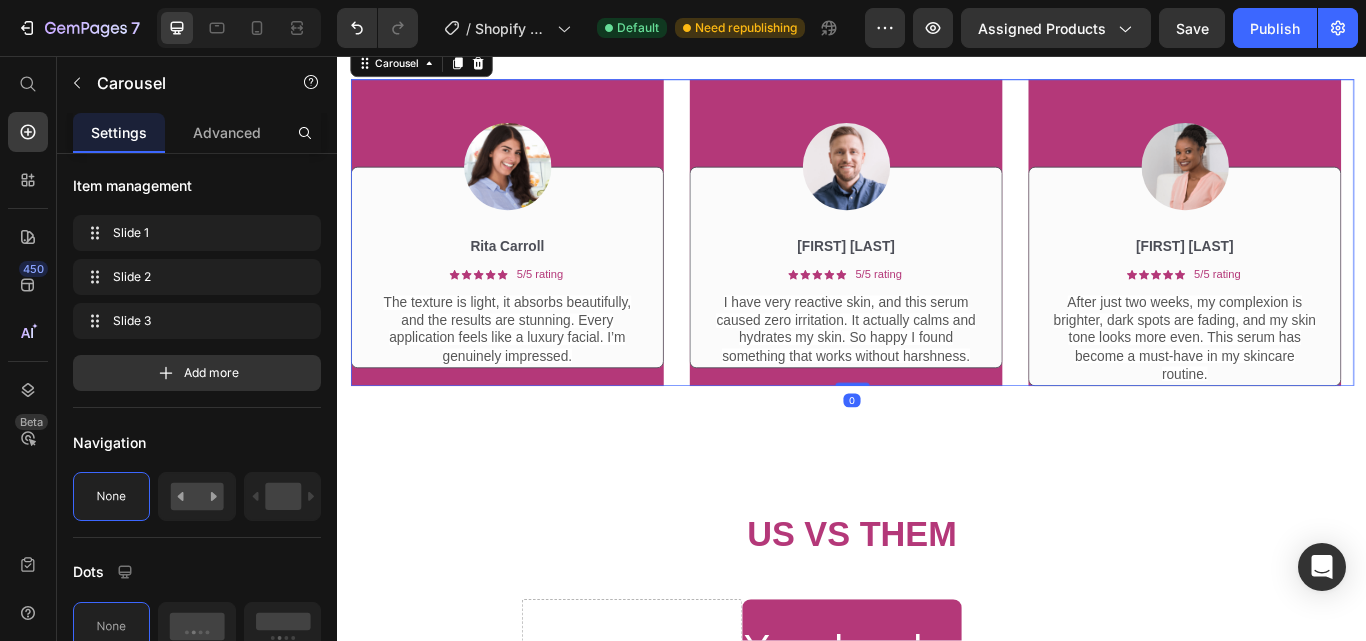 drag, startPoint x: 928, startPoint y: 571, endPoint x: 945, endPoint y: 543, distance: 32.75668 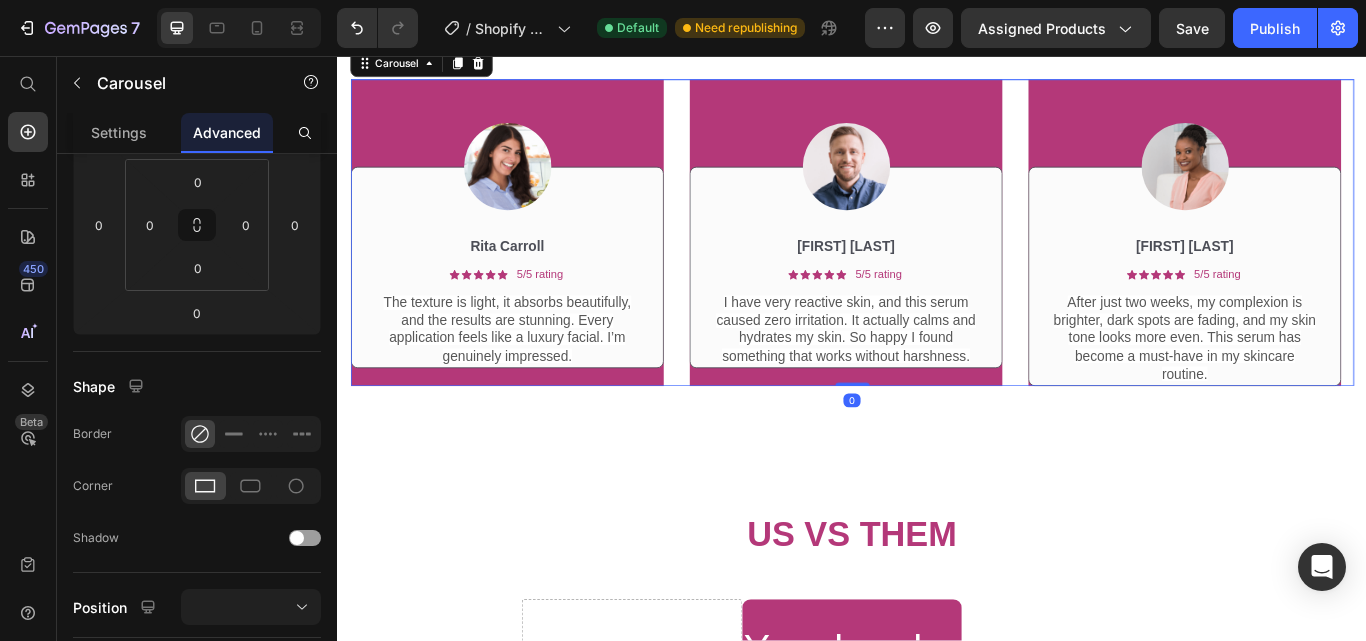 scroll, scrollTop: 0, scrollLeft: 0, axis: both 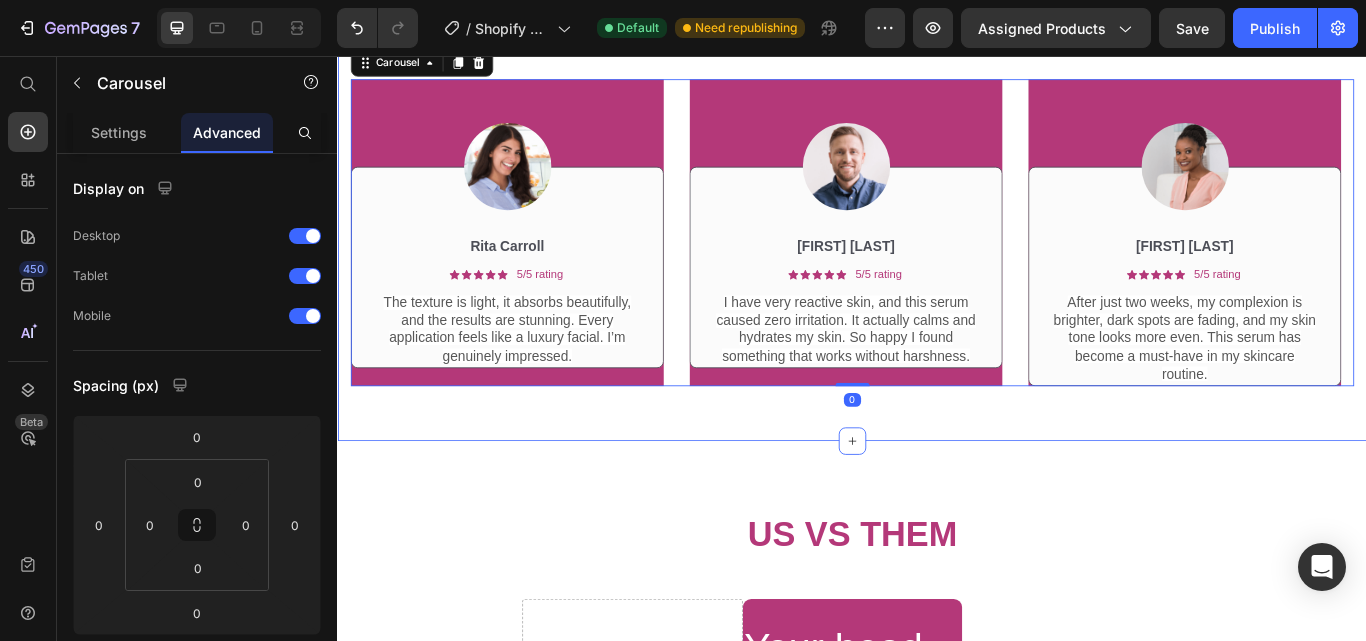 click on "Icon Icon Icon Icon Icon Icon List 2,500+ Verified Reviews! Text Block Row Customer Testimonials Heading Row Image [FIRST] [LAST] Text Block Icon Icon Icon Icon Icon Icon List 5/5 rating Text Block Row The texture is light, it absorbs beautifully, and the results are stunning. Every application feels like a luxury facial. I’m genuinely impressed. Text Block Row Row Image [FIRST] [LAST] Text Block Icon Icon Icon Icon Icon Icon List 5/5 rating Text Block Row I have very reactive skin, and this serum caused zero irritation. It actually calms and hydrates my skin. So happy I found something that works without harshness. Text Block Row Row Image [FIRST] [LAST] Text Block Icon Icon Icon Icon Icon Icon List 5/5 rating Text Block Row After just two weeks, my complexion is brighter, dark spots are fading, and my skin tone looks more even. This serum has become a must-have in my skincare routine. Text Block Row Row Carousel   0 Section 5" at bounding box center [937, 201] 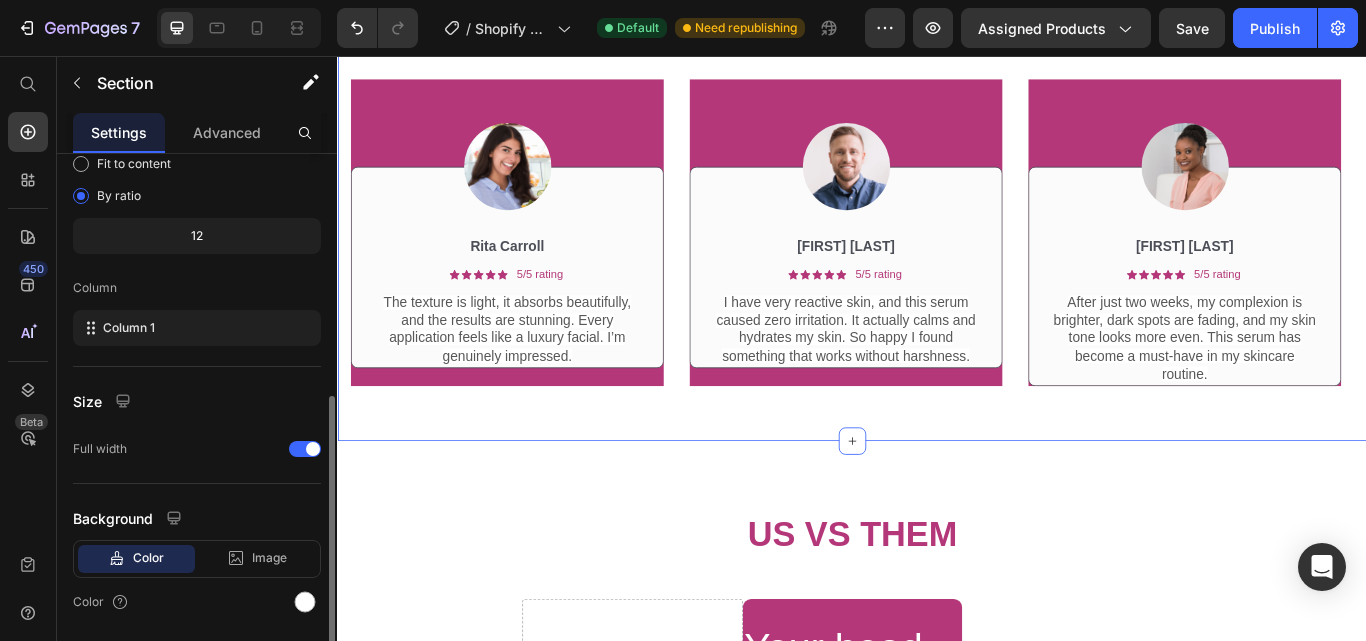 scroll, scrollTop: 264, scrollLeft: 0, axis: vertical 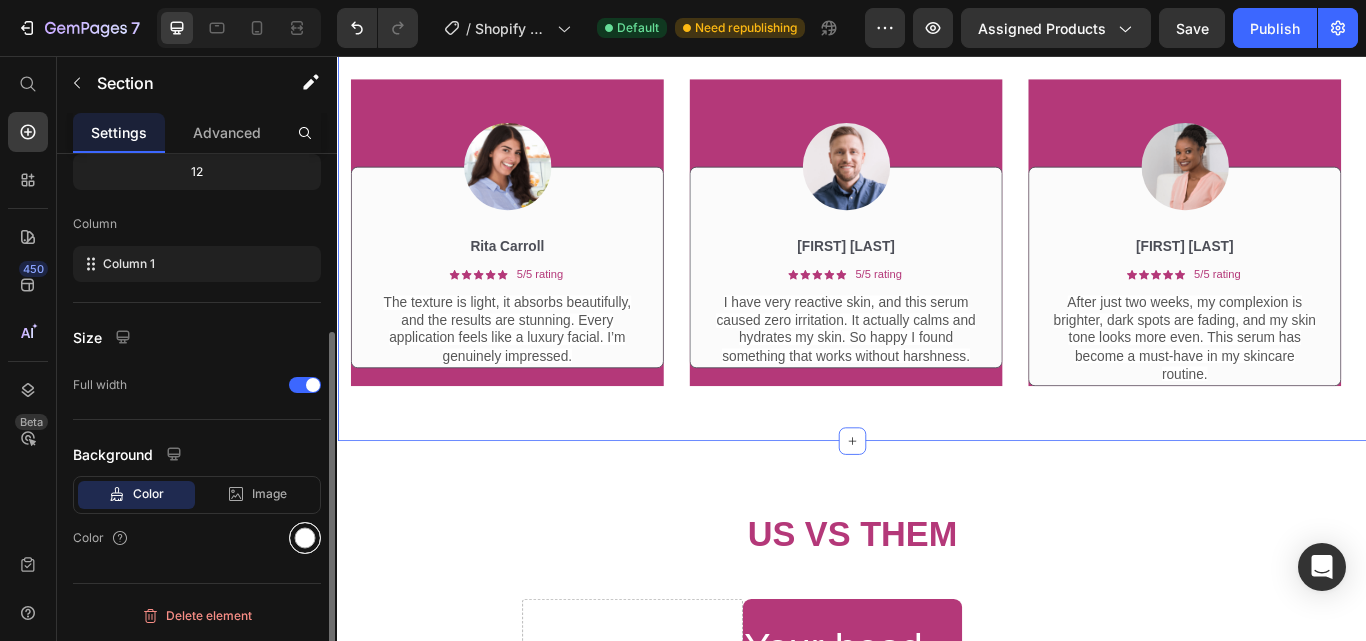click at bounding box center (305, 538) 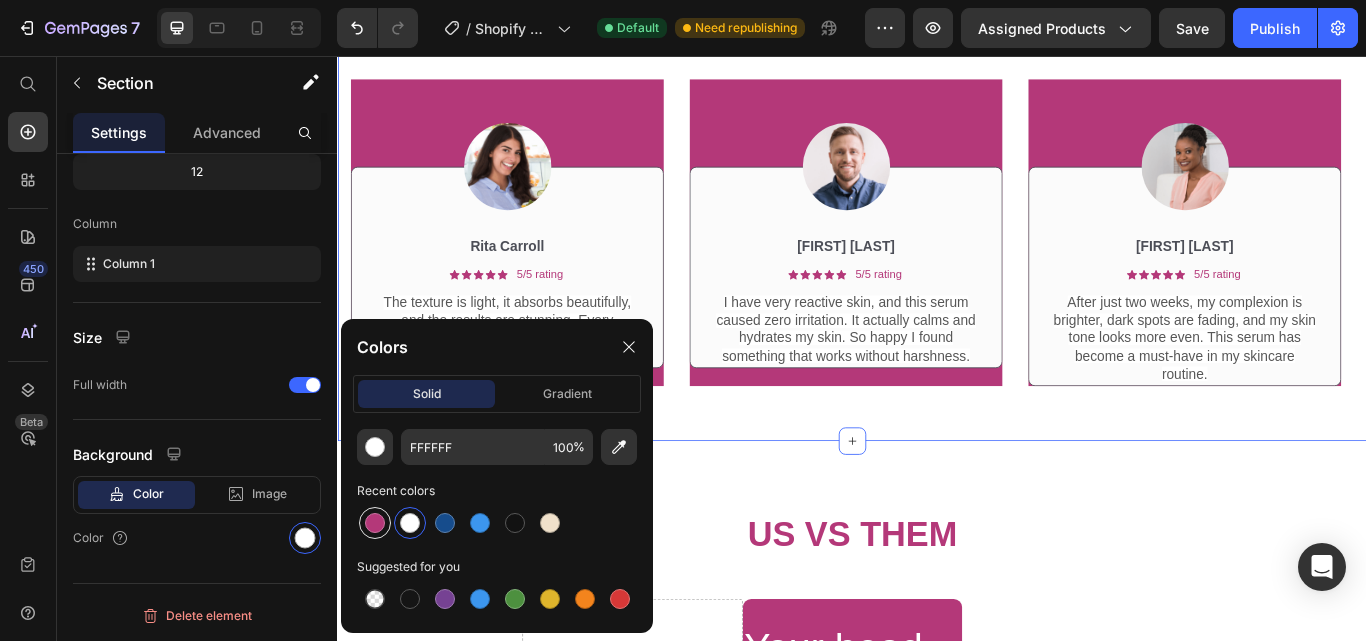click at bounding box center [375, 523] 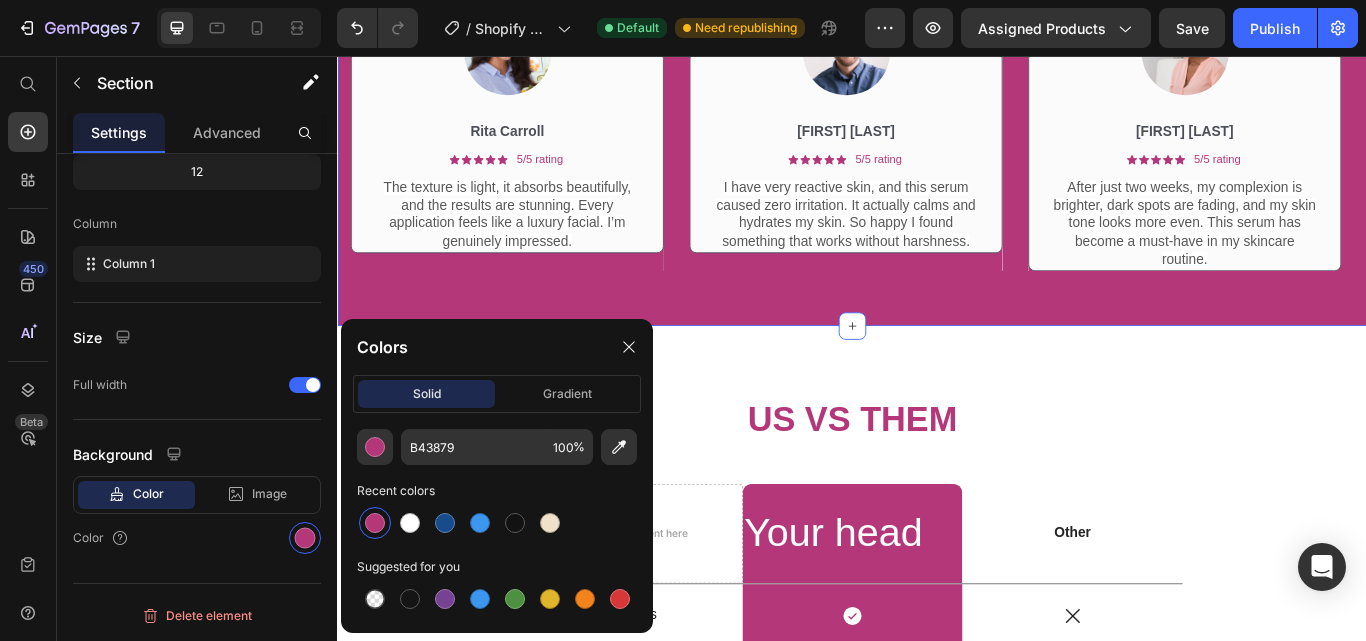 scroll, scrollTop: 3551, scrollLeft: 0, axis: vertical 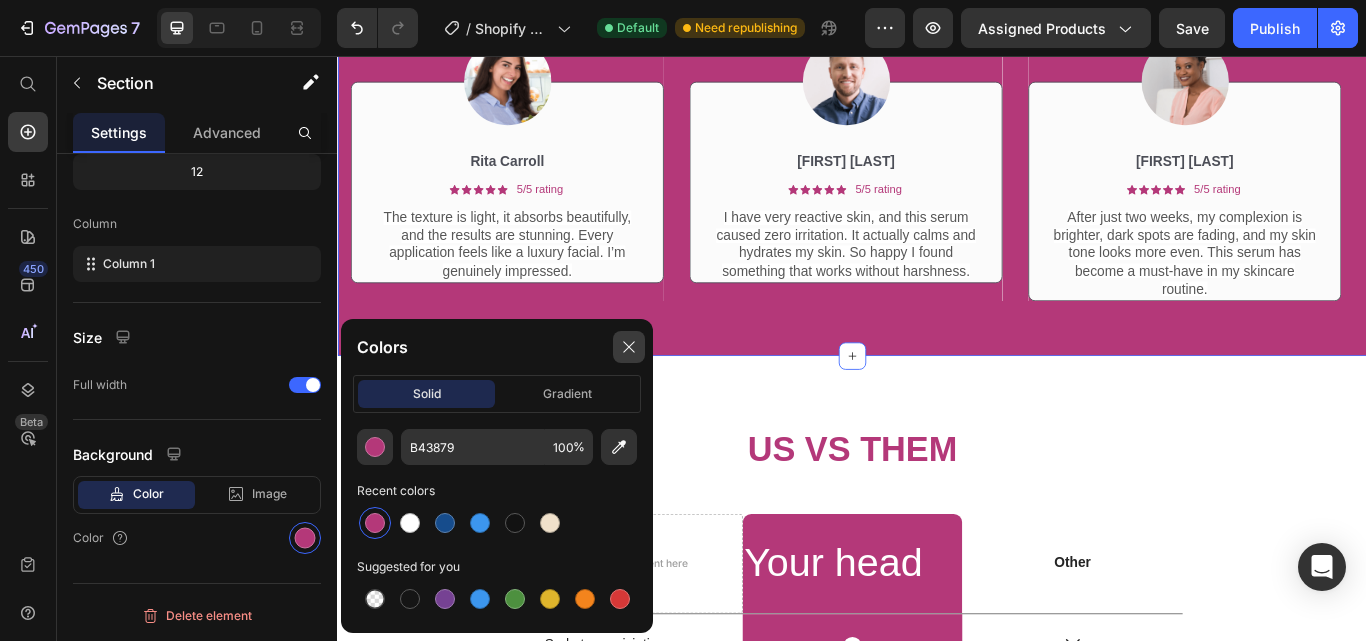 click 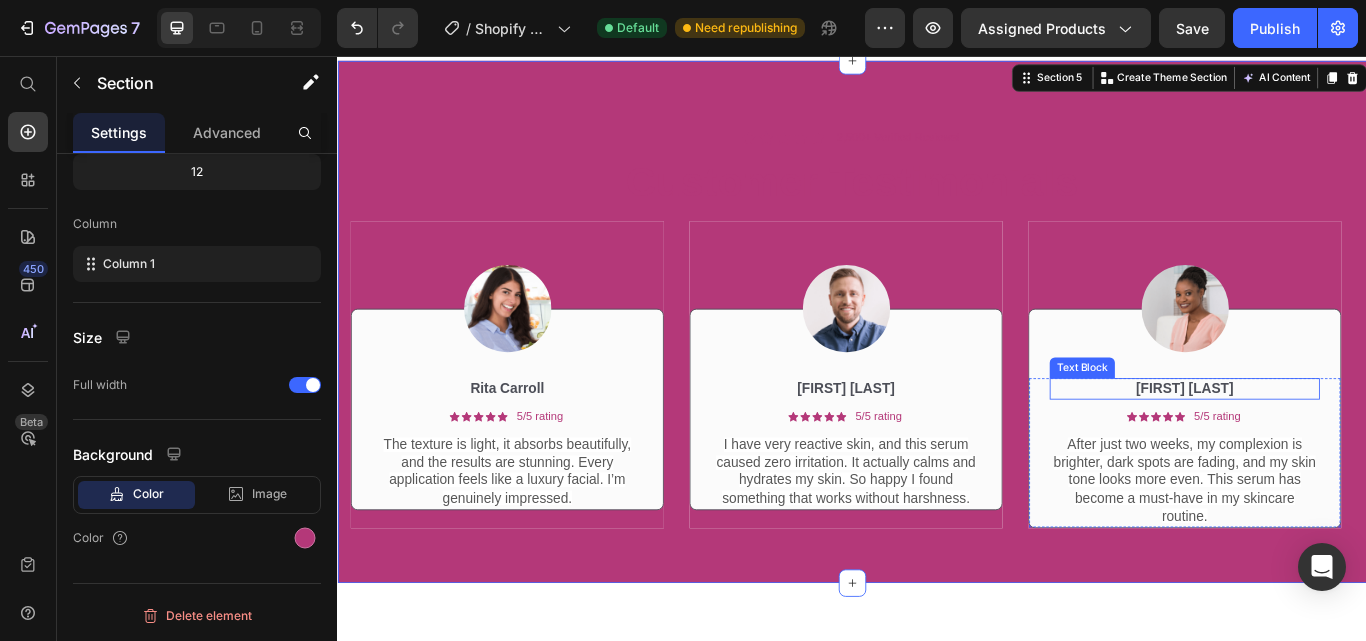 scroll, scrollTop: 3251, scrollLeft: 0, axis: vertical 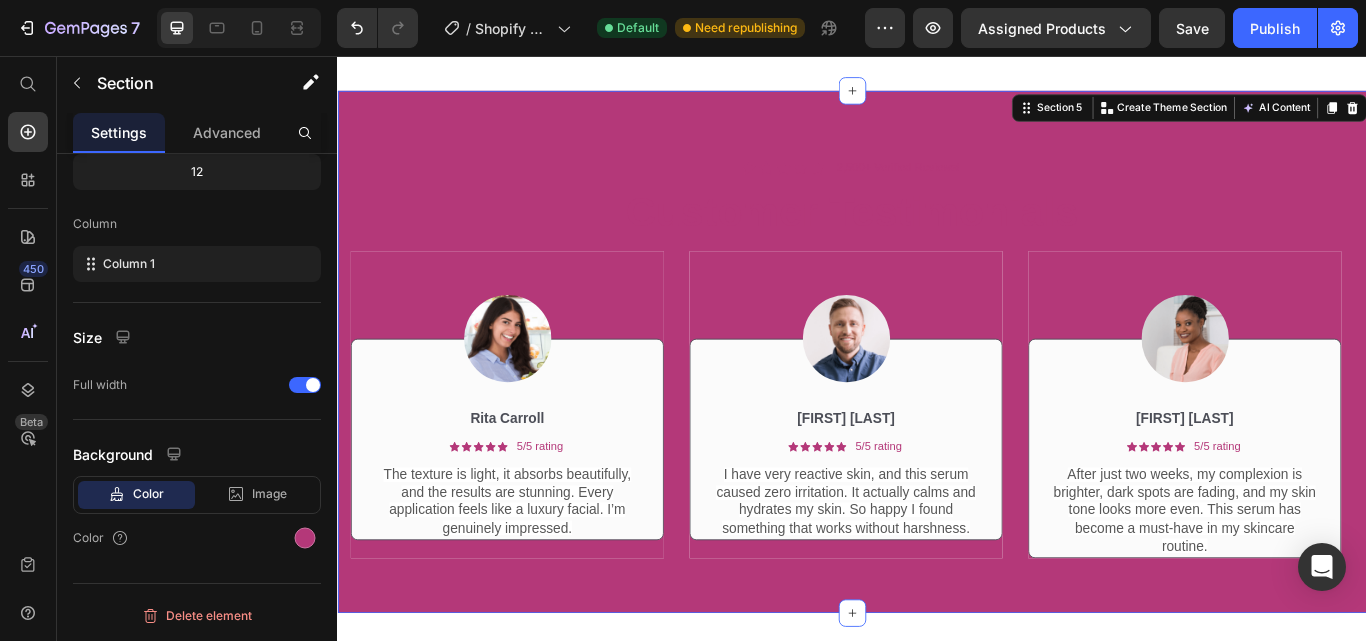 click on "Icon Icon Icon Icon Icon Icon List 2,500+ Verified Reviews! Text Block Row Customer Testimonials Heading Row Image [FIRST] [LAST] Text Block Icon Icon Icon Icon Icon Icon List 5/5 rating Text Block Row The texture is light, it absorbs beautifully, and the results are stunning. Every application feels like a luxury facial. I’m genuinely impressed. Text Block Row Row Image [FIRST] [LAST] Text Block Icon Icon Icon Icon Icon Icon List 5/5 rating Text Block Row I have very reactive skin, and this serum caused zero irritation. It actually calms and hydrates my skin. So happy I found something that works without harshness. Text Block Row Row Image [FIRST] [LAST] Text Block Icon Icon Icon Icon Icon Icon List 5/5 rating Text Block Row After just two weeks, my complexion is brighter, dark spots are fading, and my skin tone looks more even. This serum has become a must-have in my skincare routine. Text Block Row Row Carousel Section 5   You can create reusable sections Create Theme Section AI Content Write with GemAI Persuasive" at bounding box center (937, 401) 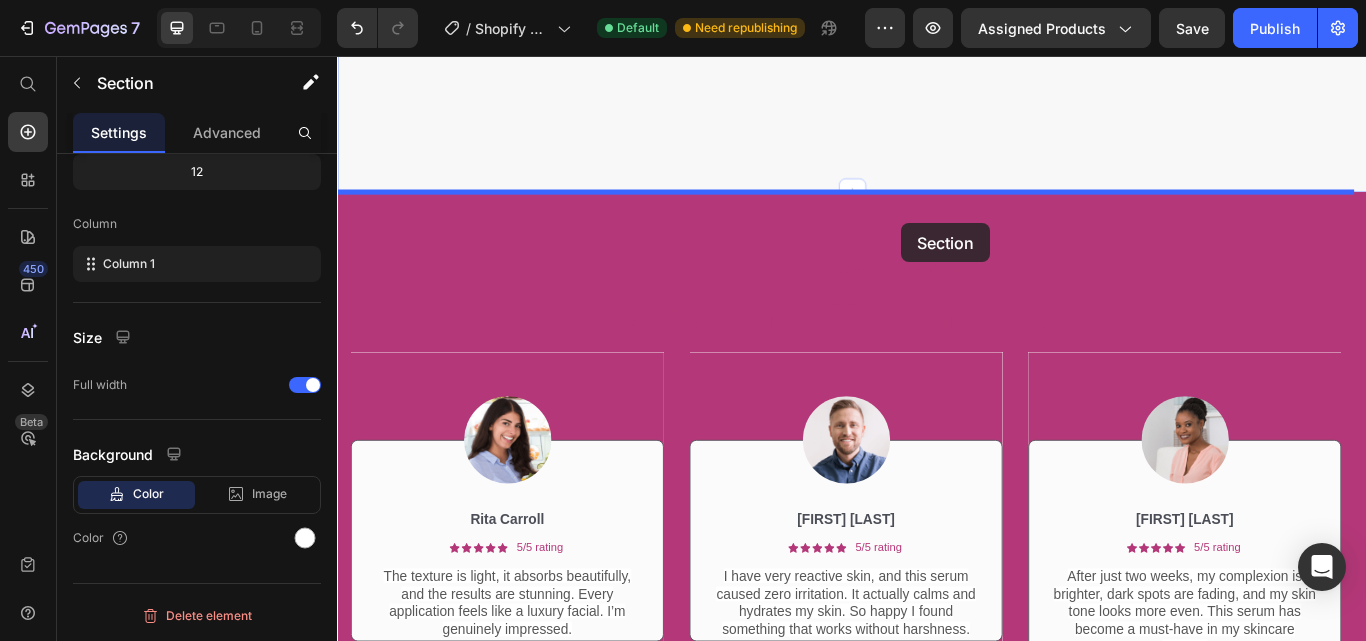 drag, startPoint x: 995, startPoint y: 205, endPoint x: 995, endPoint y: 251, distance: 46 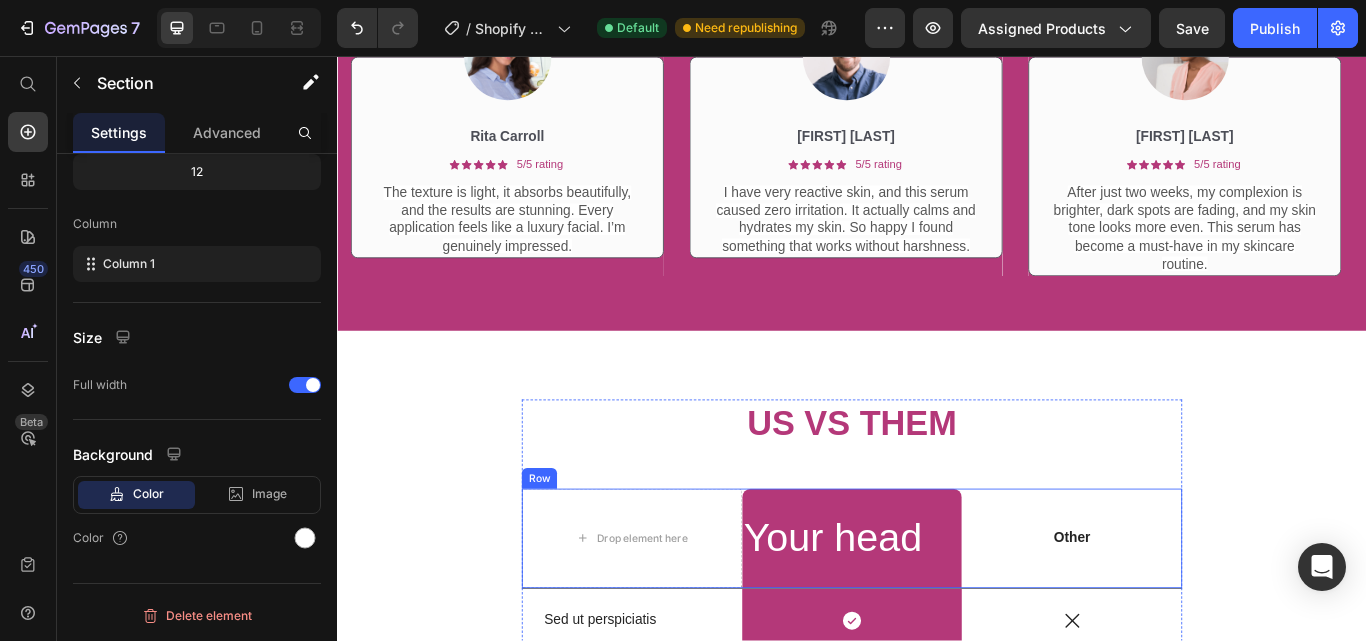 scroll, scrollTop: 3551, scrollLeft: 0, axis: vertical 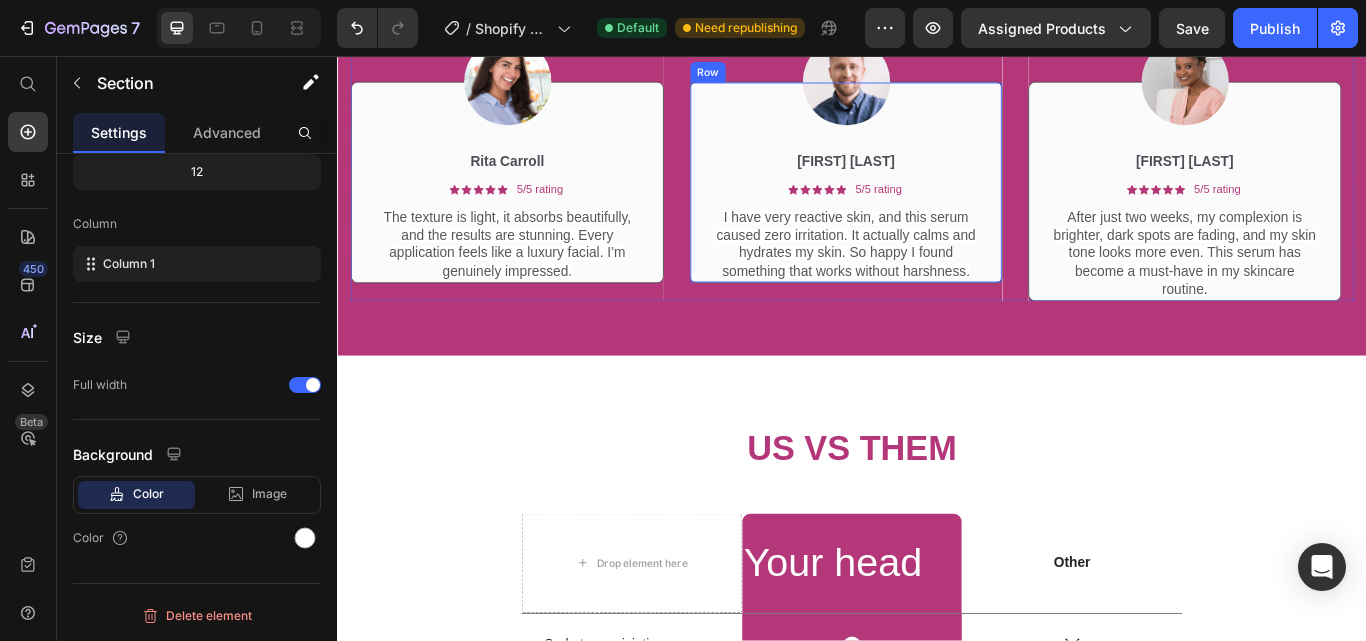 click on "[FIRST] [LAST] Text Block Icon Icon Icon Icon Icon Icon List 5/5 rating Text Block Row I have very reactive skin, and this serum caused zero irritation. It actually calms and hydrates my skin. So happy I found something that works without harshness. Text Block Row Row" at bounding box center [929, 203] 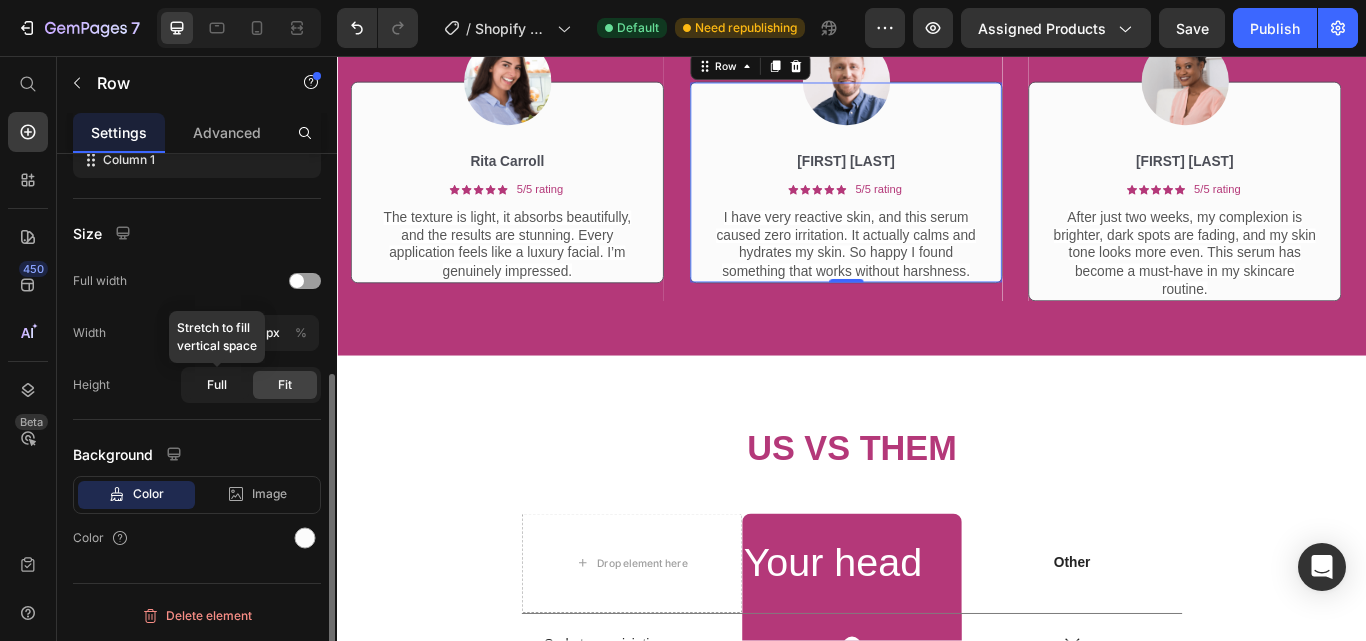scroll, scrollTop: 268, scrollLeft: 0, axis: vertical 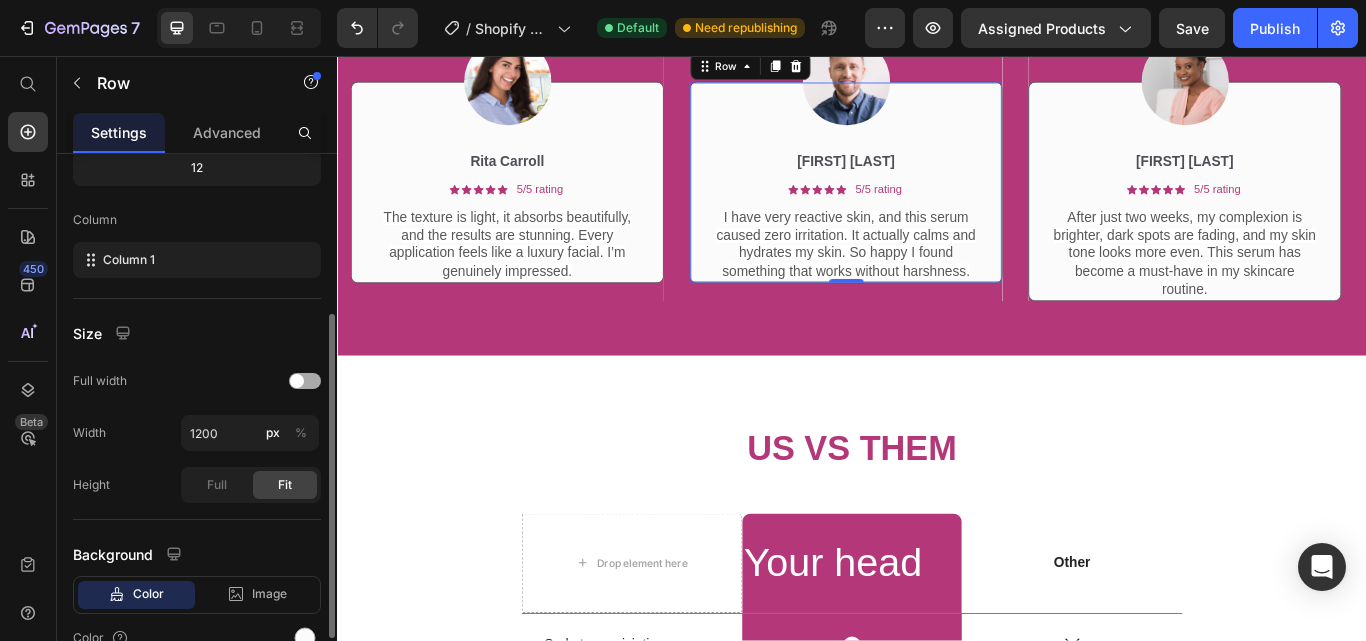 click at bounding box center [297, 381] 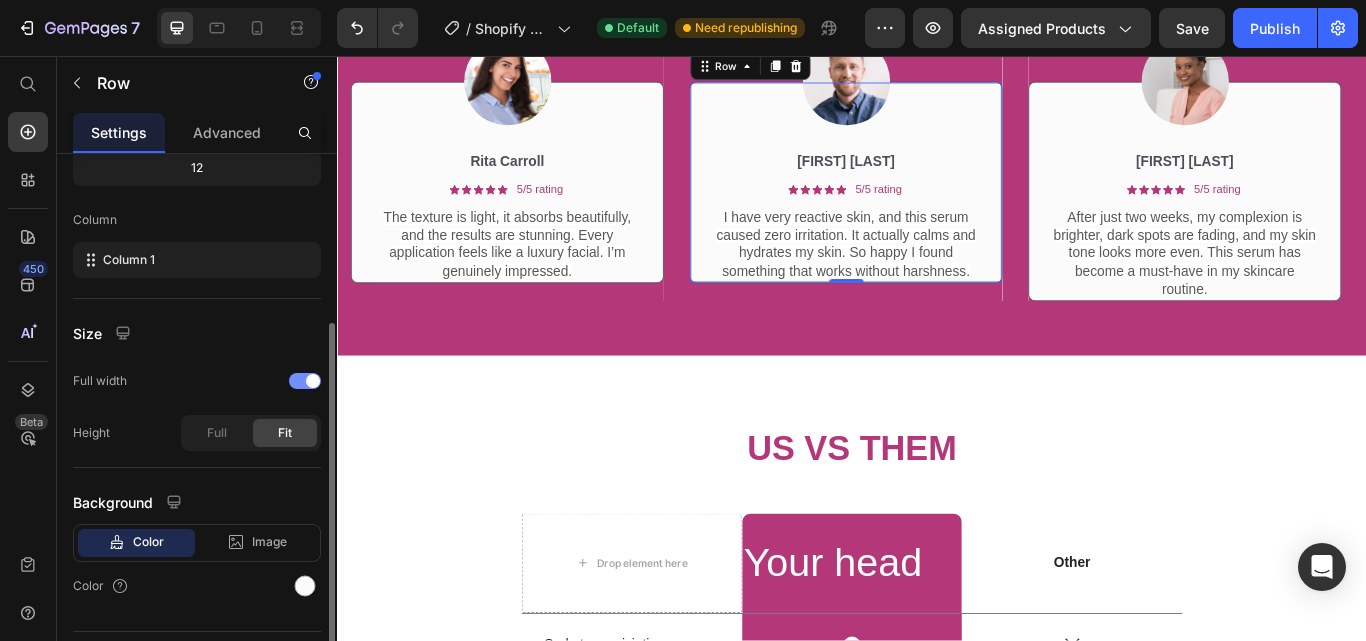 click at bounding box center (305, 381) 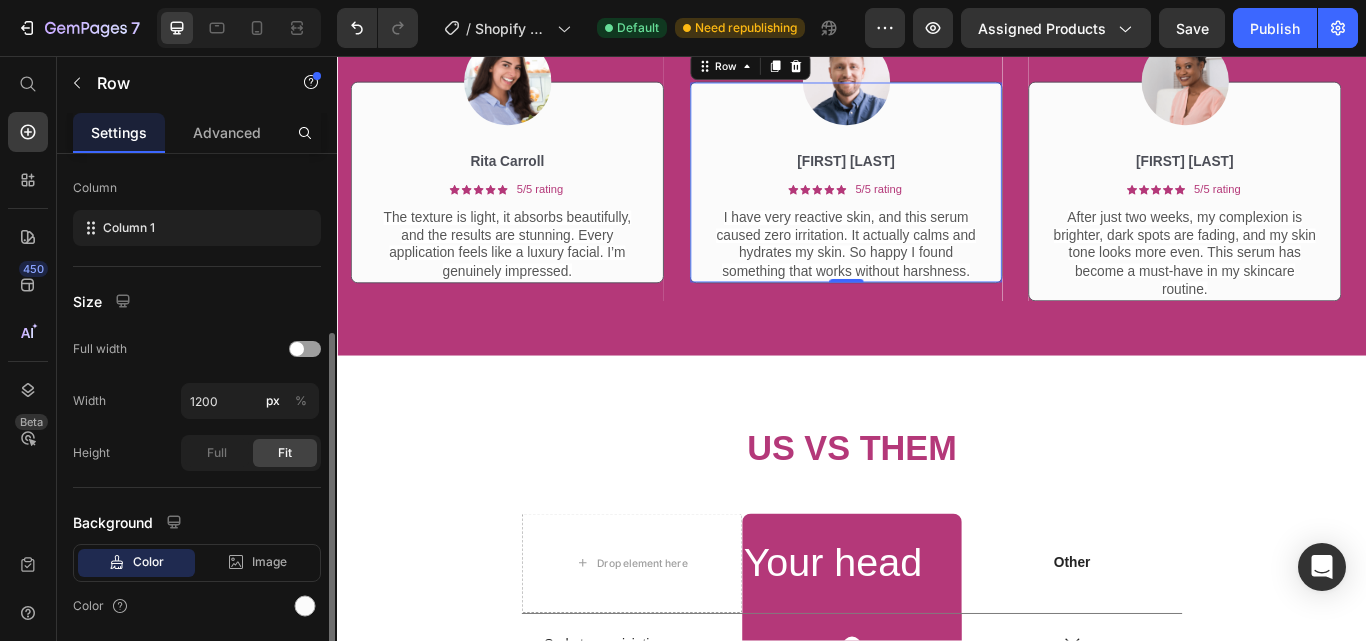 scroll, scrollTop: 368, scrollLeft: 0, axis: vertical 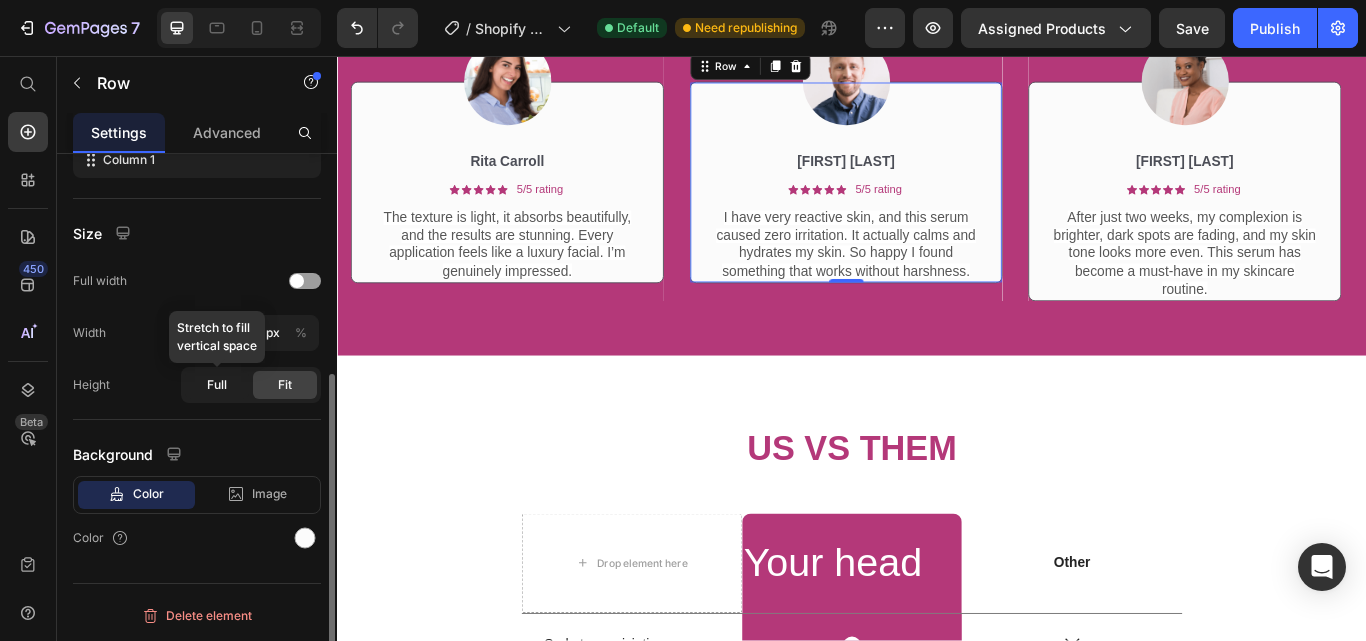 click on "Full" 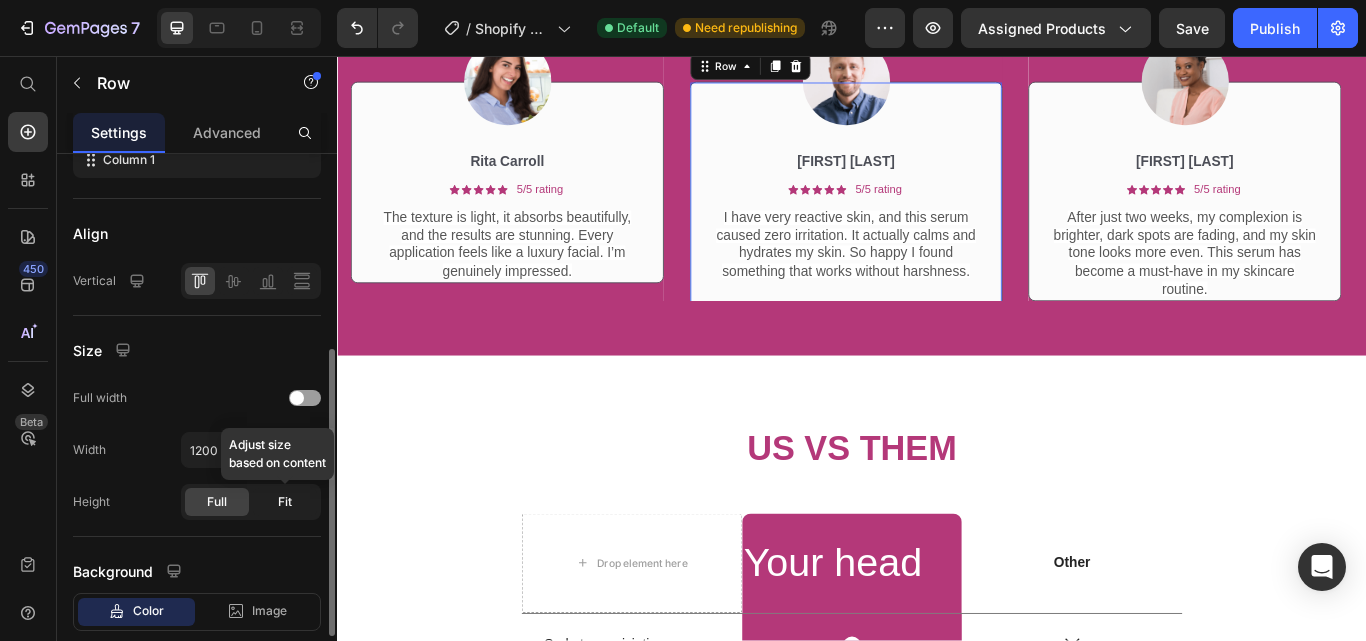 click on "Fit" 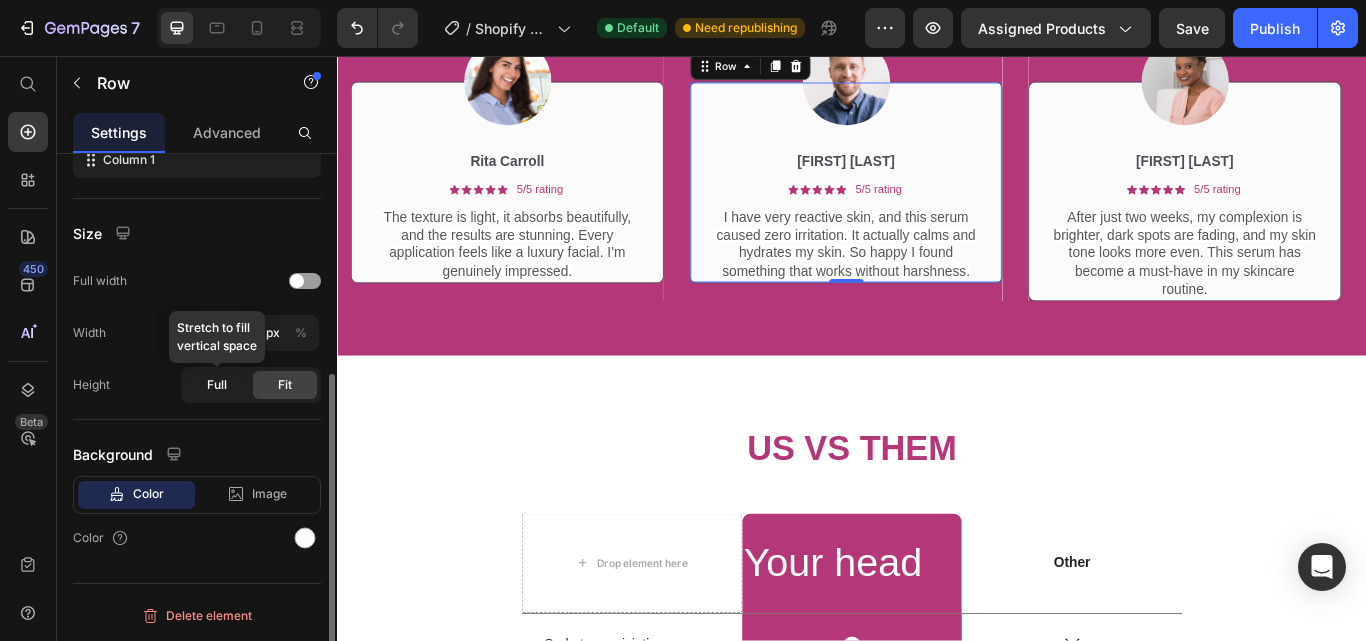 click on "Full" 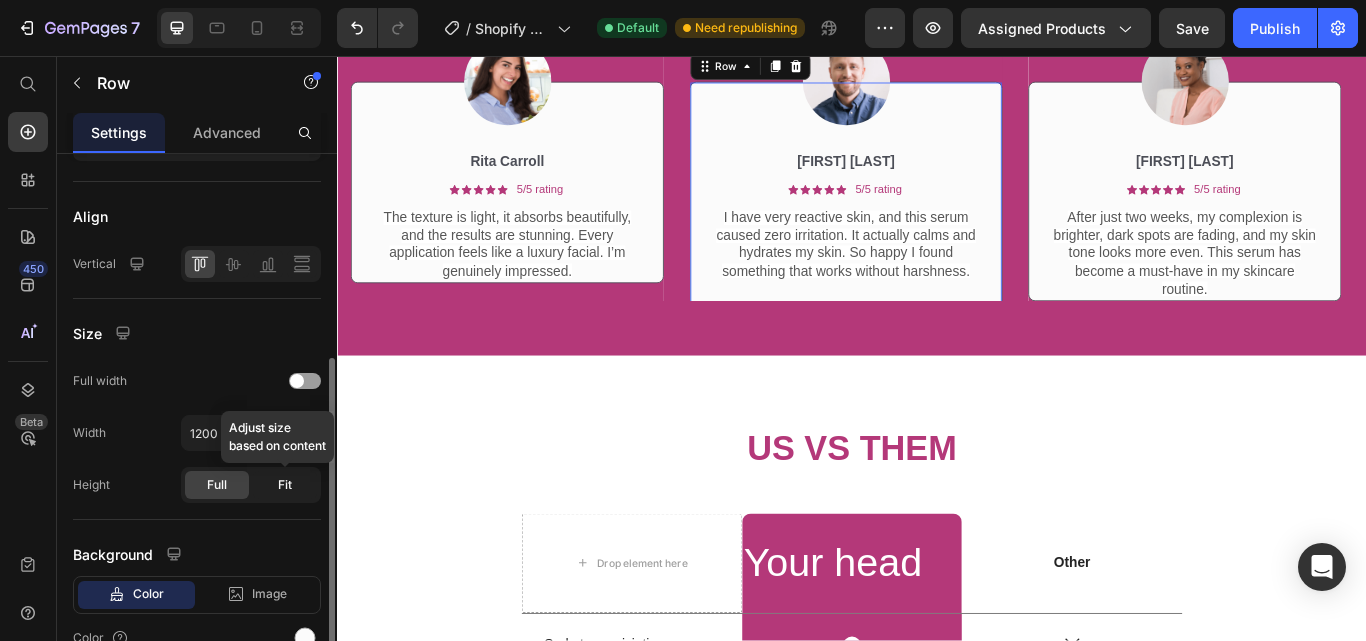 click on "Fit" 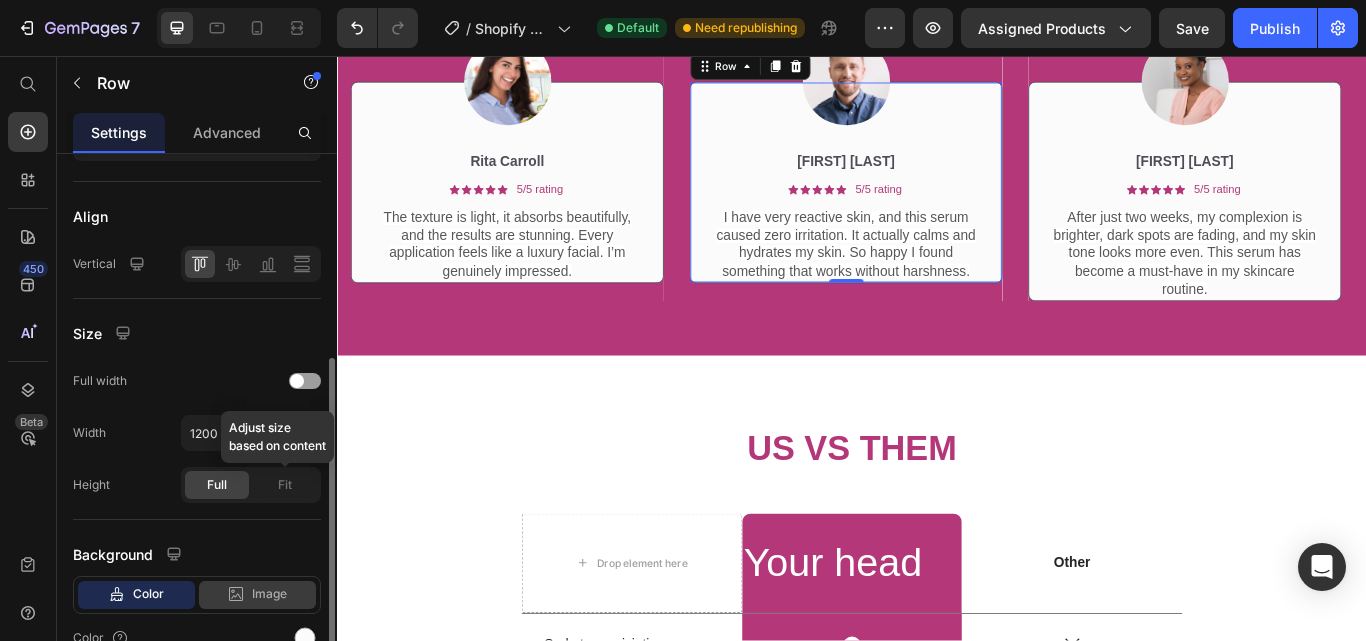 scroll, scrollTop: 368, scrollLeft: 0, axis: vertical 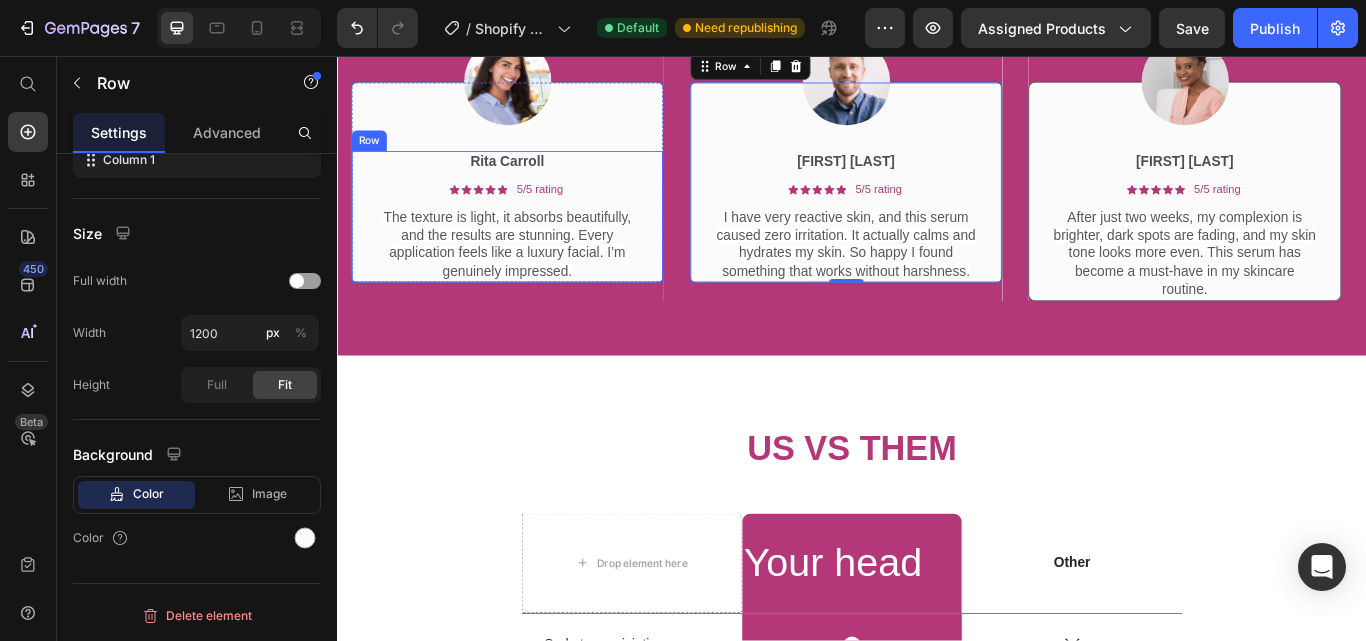 click on "[FIRST] [LAST] Text Block Icon Icon Icon Icon Icon Icon List 5/5 rating Text Block Row The texture is light, it absorbs beautifully, and the results are stunning. Every application feels like a luxury facial. I’m genuinely impressed. Text Block Row" at bounding box center (534, 243) 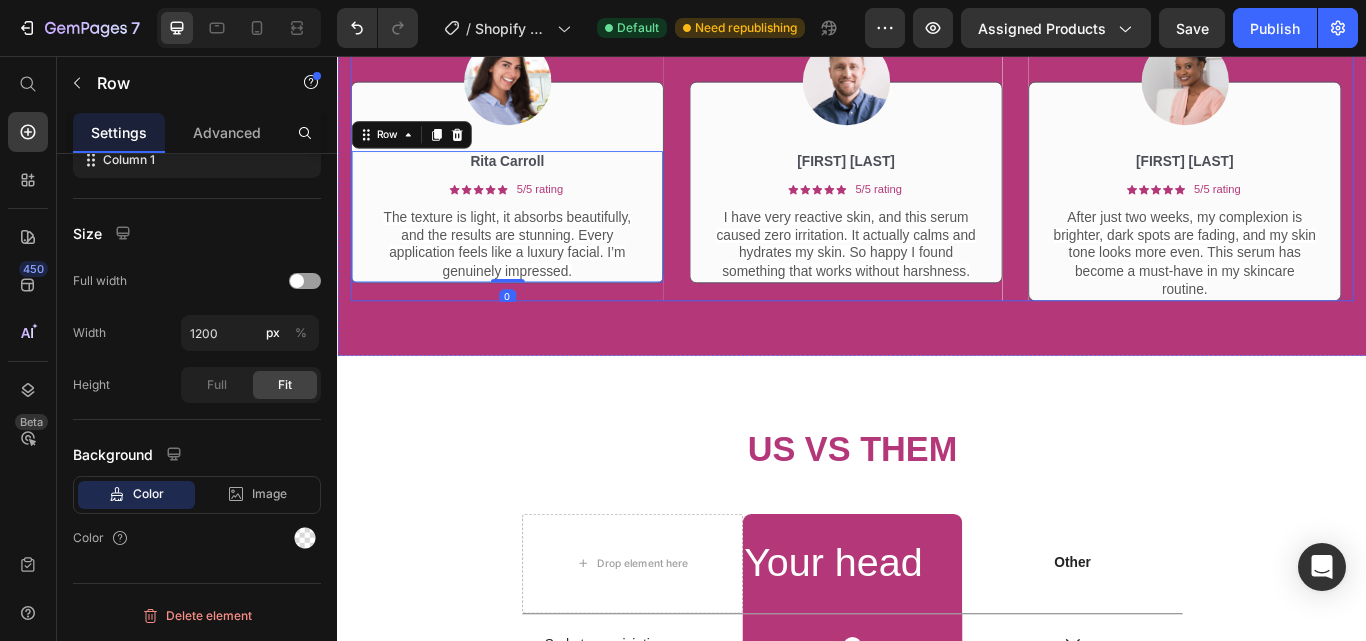 click on "Image [FIRST] [LAST] Text Block Icon Icon Icon Icon Icon Icon List 5/5 rating Text Block Row The texture is light, it absorbs beautifully, and the results are stunning. Every application feels like a luxury facial. I’m genuinely impressed. Text Block Row   0 Row" at bounding box center (534, 163) 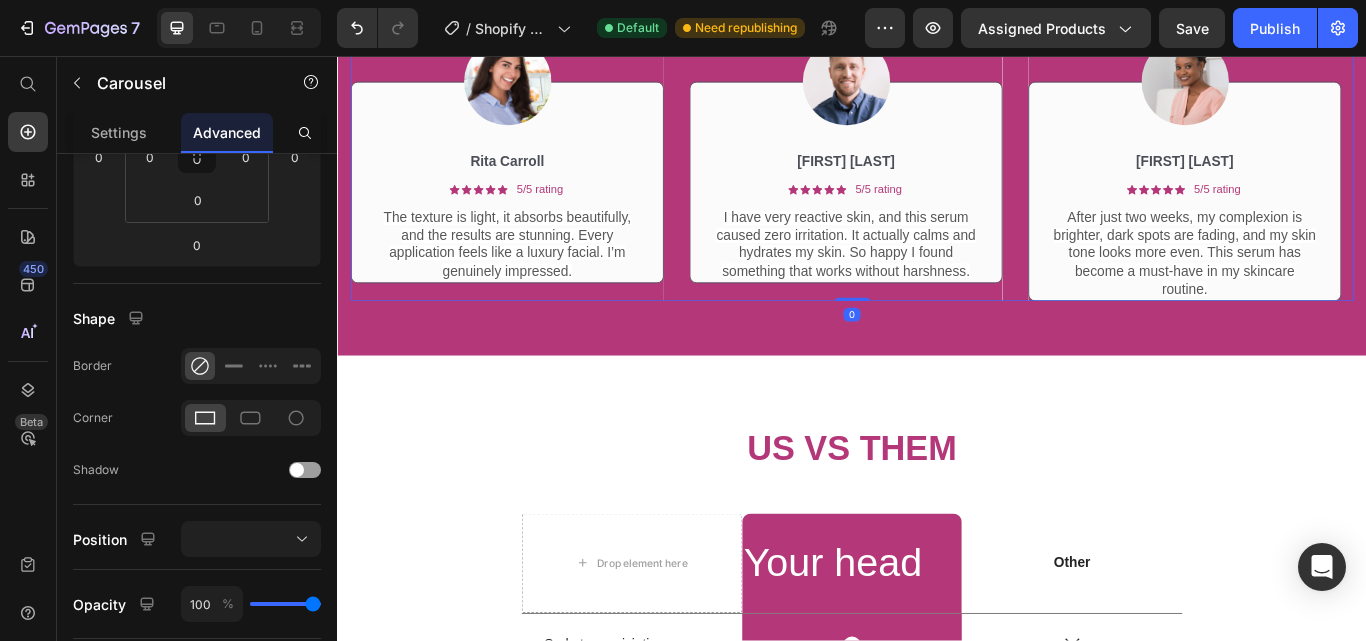 scroll, scrollTop: 0, scrollLeft: 0, axis: both 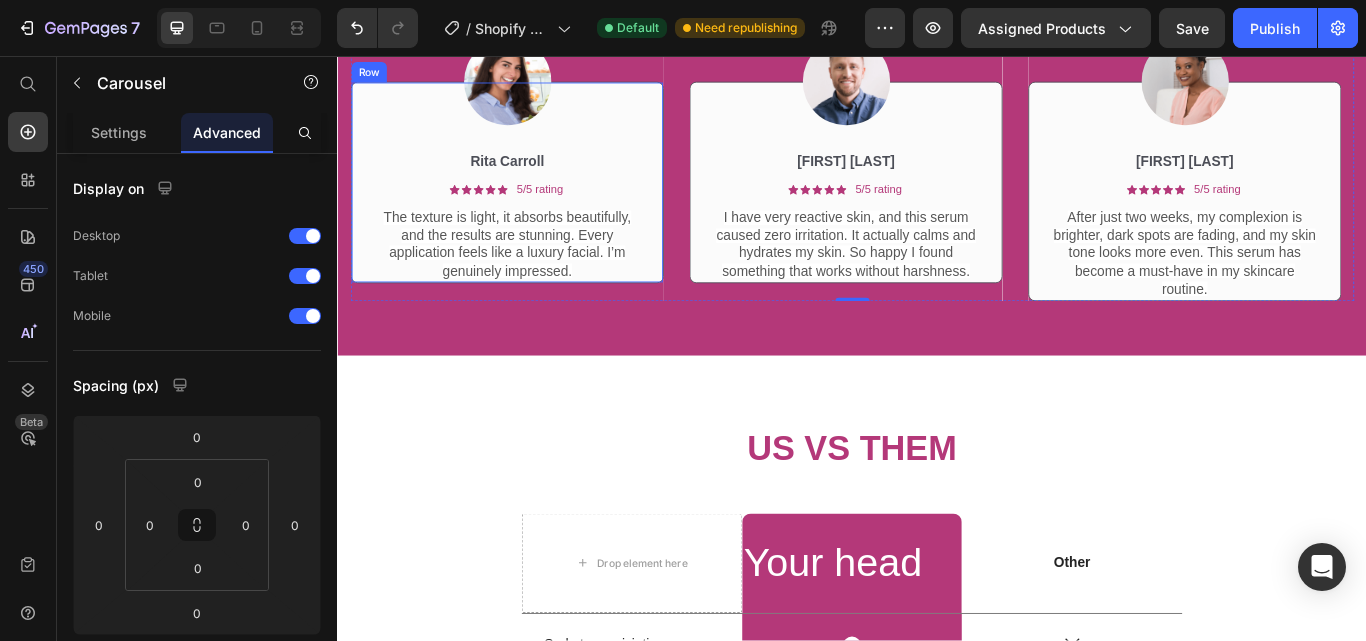 click on "[FIRST] [LAST] Text Block Icon Icon Icon Icon Icon Icon List 5/5 rating Text Block Row The texture is light, it absorbs beautifully, and the results are stunning. Every application feels like a luxury facial. I’m genuinely impressed. Text Block Row Row" at bounding box center [534, 203] 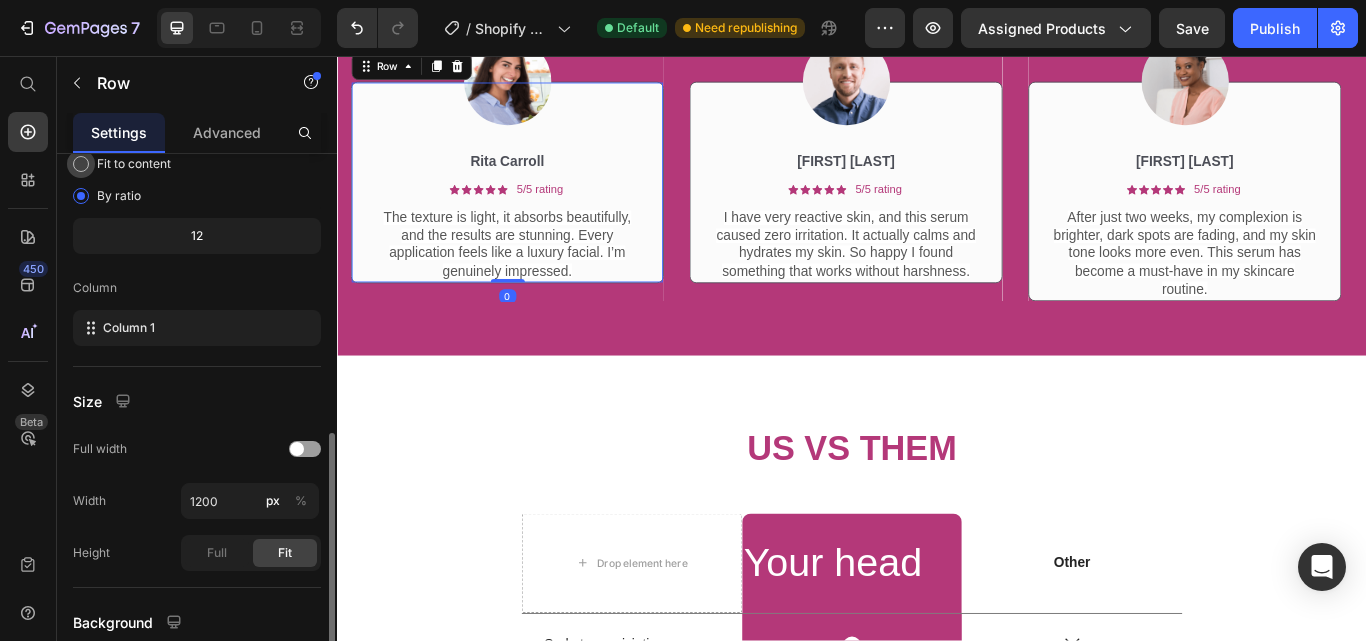 scroll, scrollTop: 300, scrollLeft: 0, axis: vertical 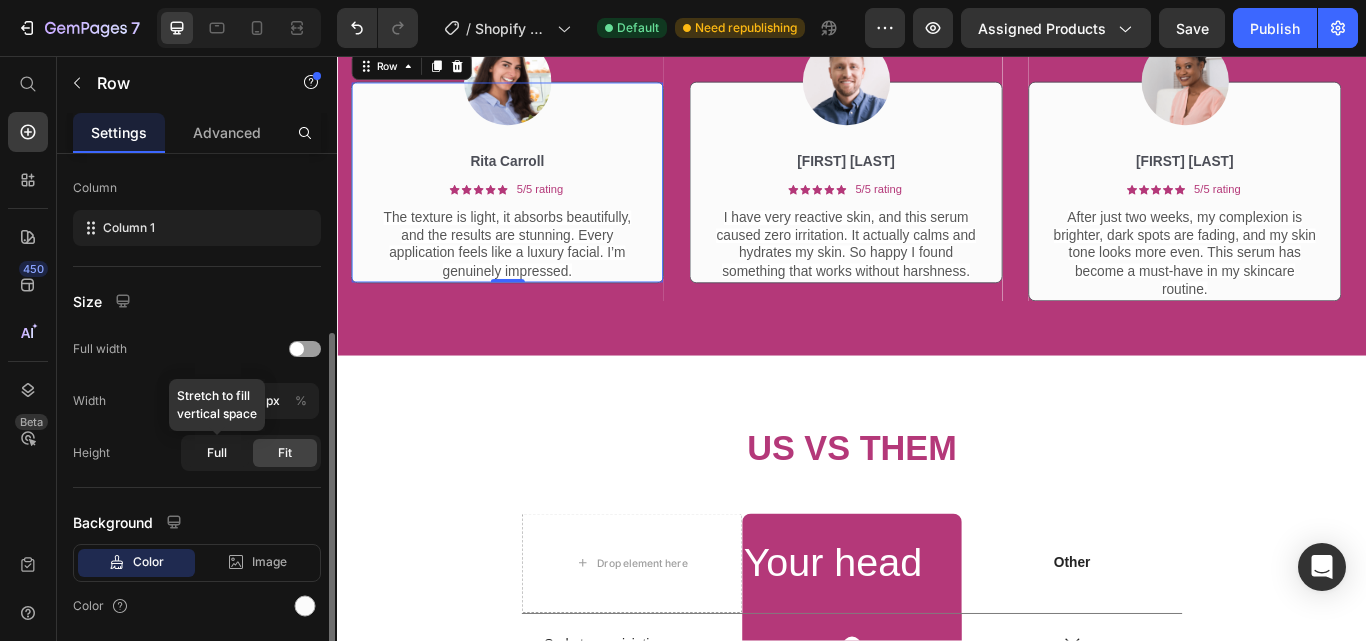 click on "Full" 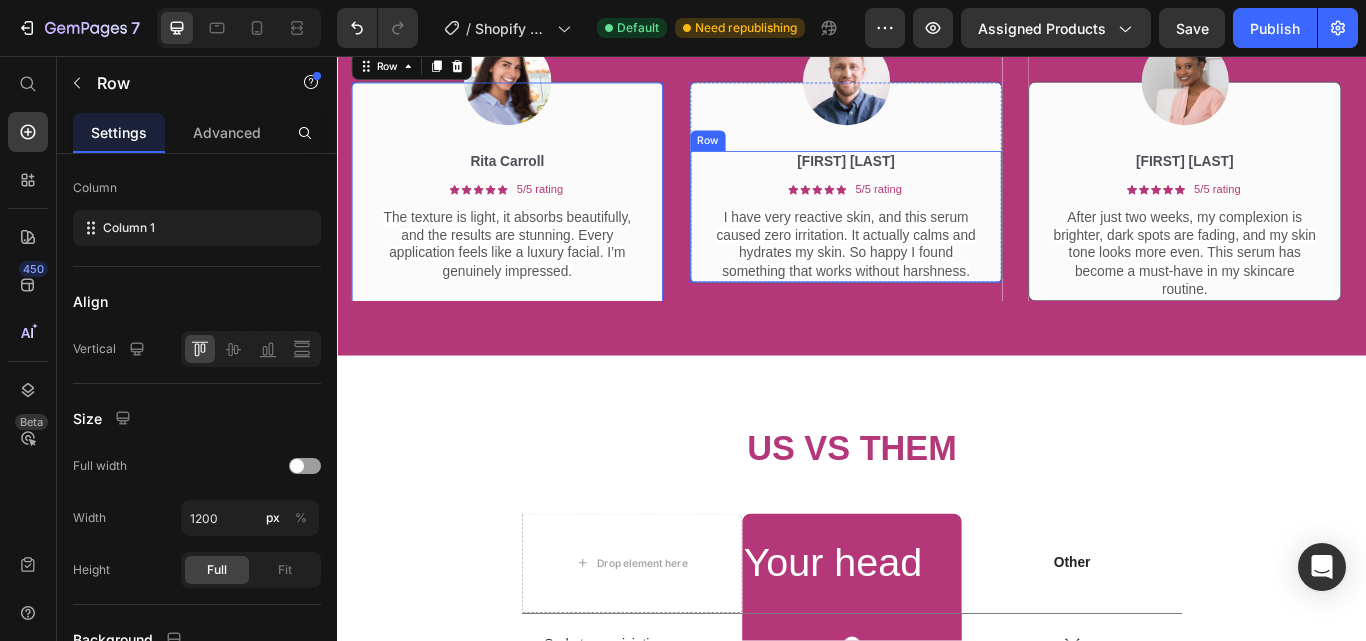 click on "[FIRST] [LAST] Text Block Icon Icon Icon Icon Icon Icon List 5/5 rating Text Block Row I have very reactive skin, and this serum caused zero irritation. It actually calms and hydrates my skin. So happy I found something that works without harshness. Text Block Row" at bounding box center (929, 243) 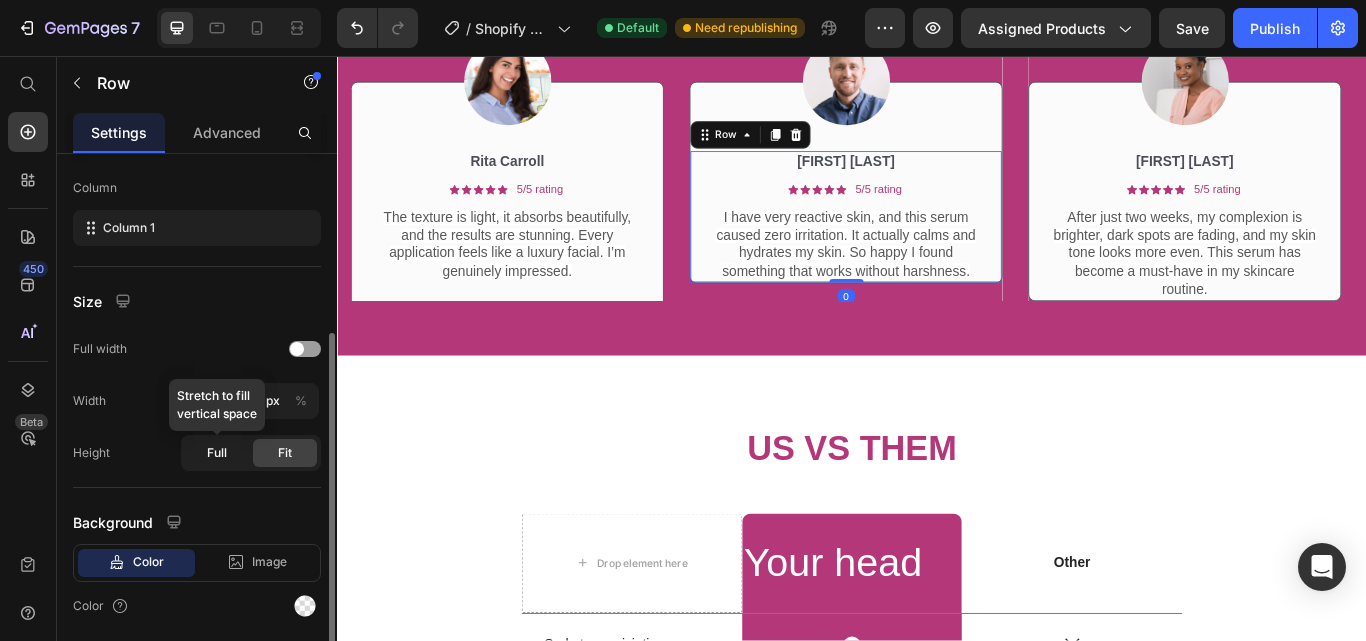 click on "Full" 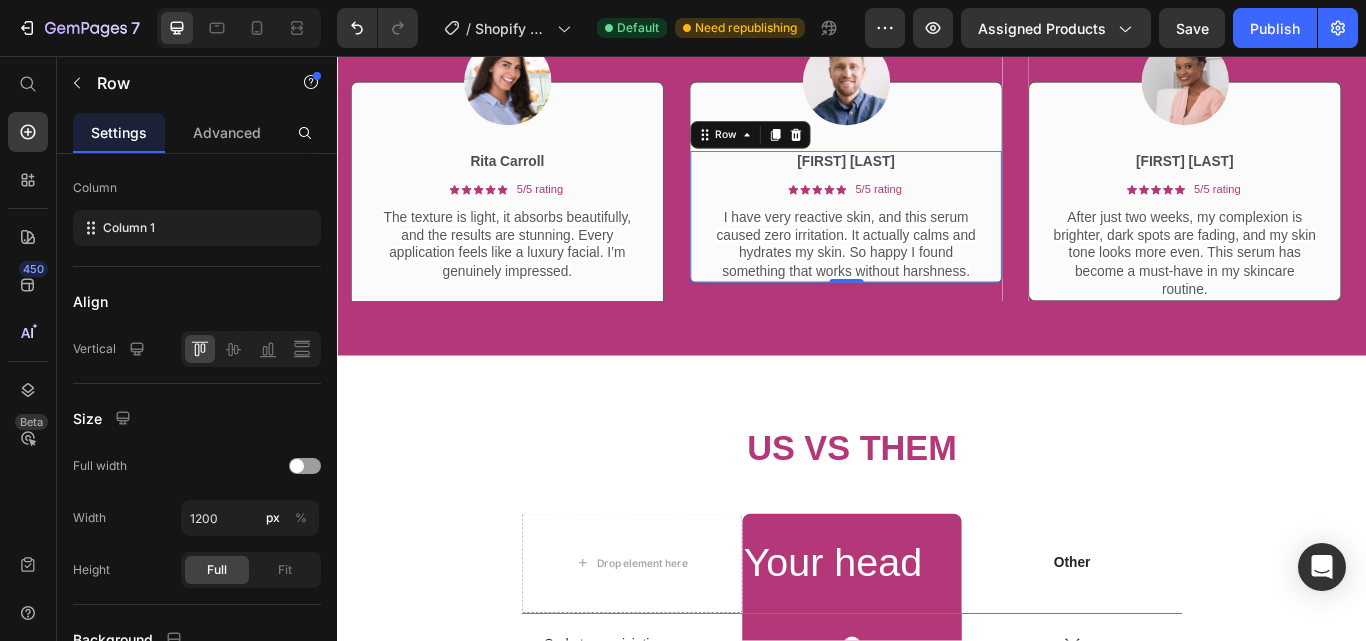 click on "[FIRST] [LAST] Text Block Icon Icon Icon Icon Icon Icon List 5/5 rating Text Block Row I have very reactive skin, and this serum caused zero irritation. It actually calms and hydrates my skin. So happy I found something that works without harshness. Text Block Row   0" at bounding box center [929, 243] 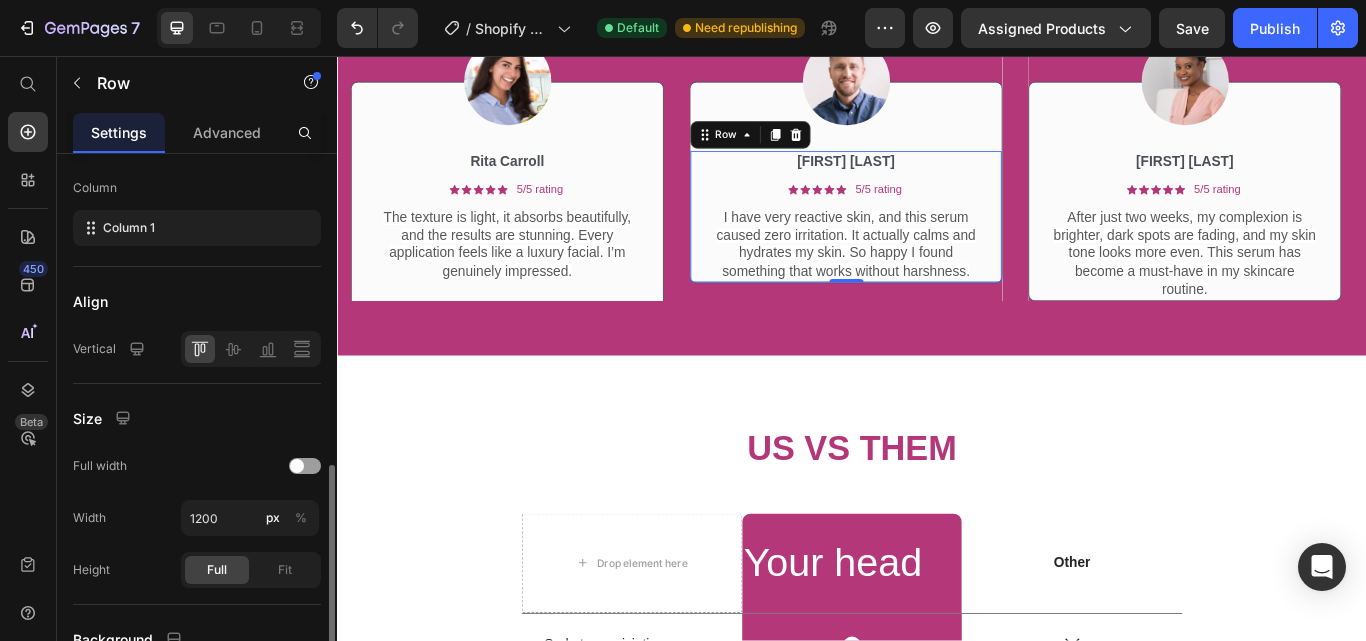 scroll, scrollTop: 400, scrollLeft: 0, axis: vertical 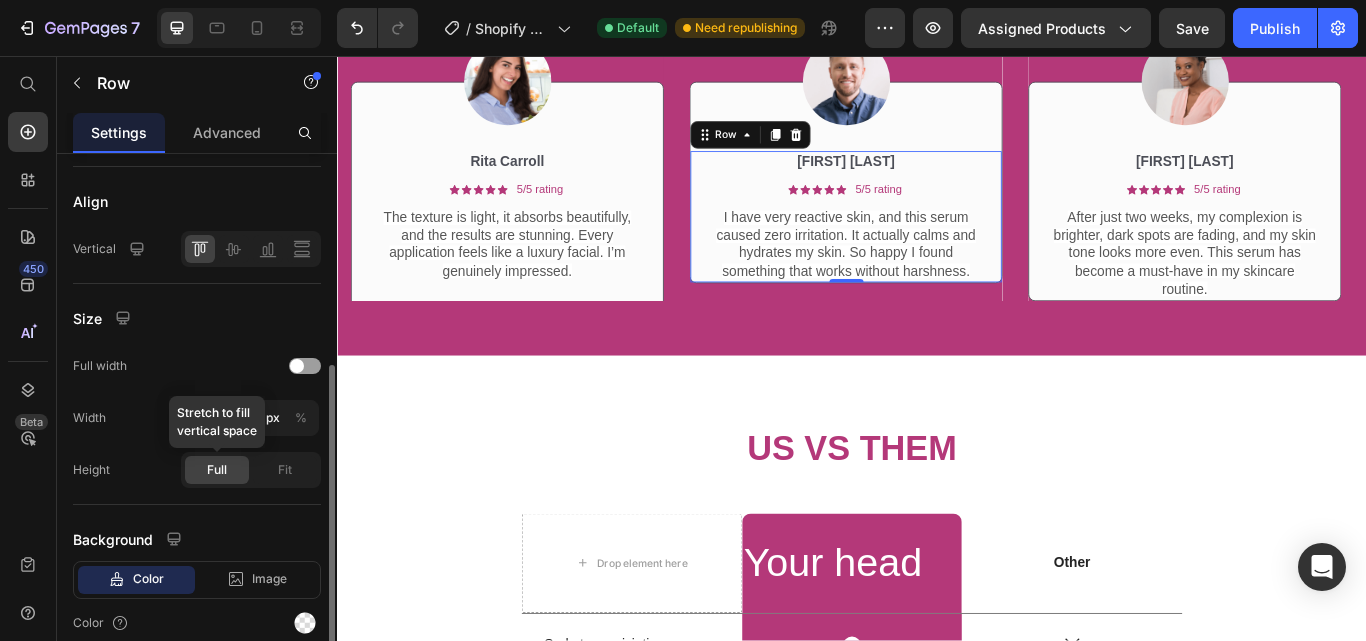 click on "Full" 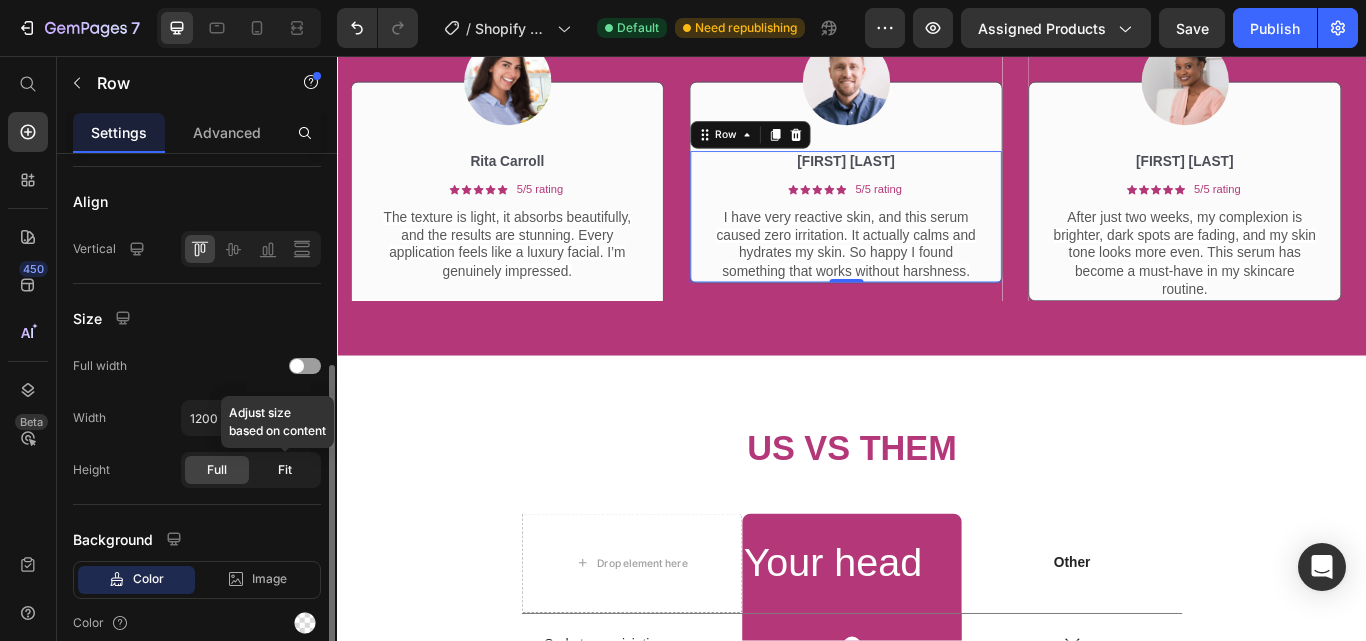 click on "Fit" 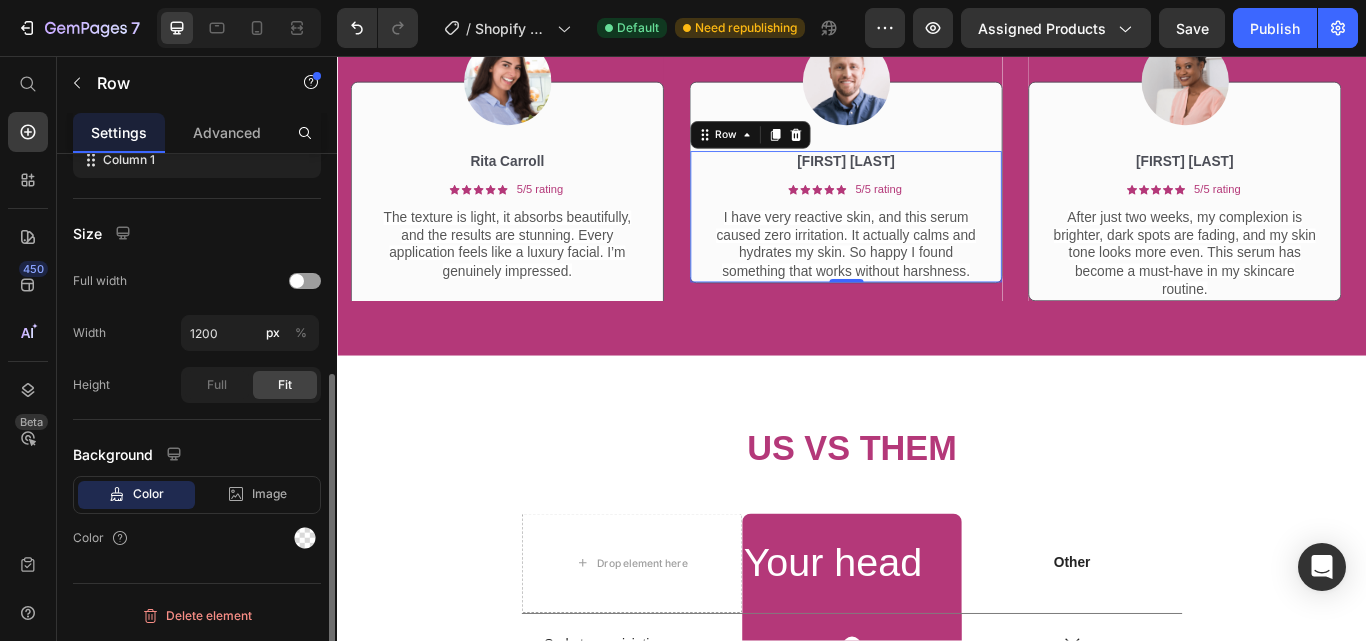 scroll, scrollTop: 368, scrollLeft: 0, axis: vertical 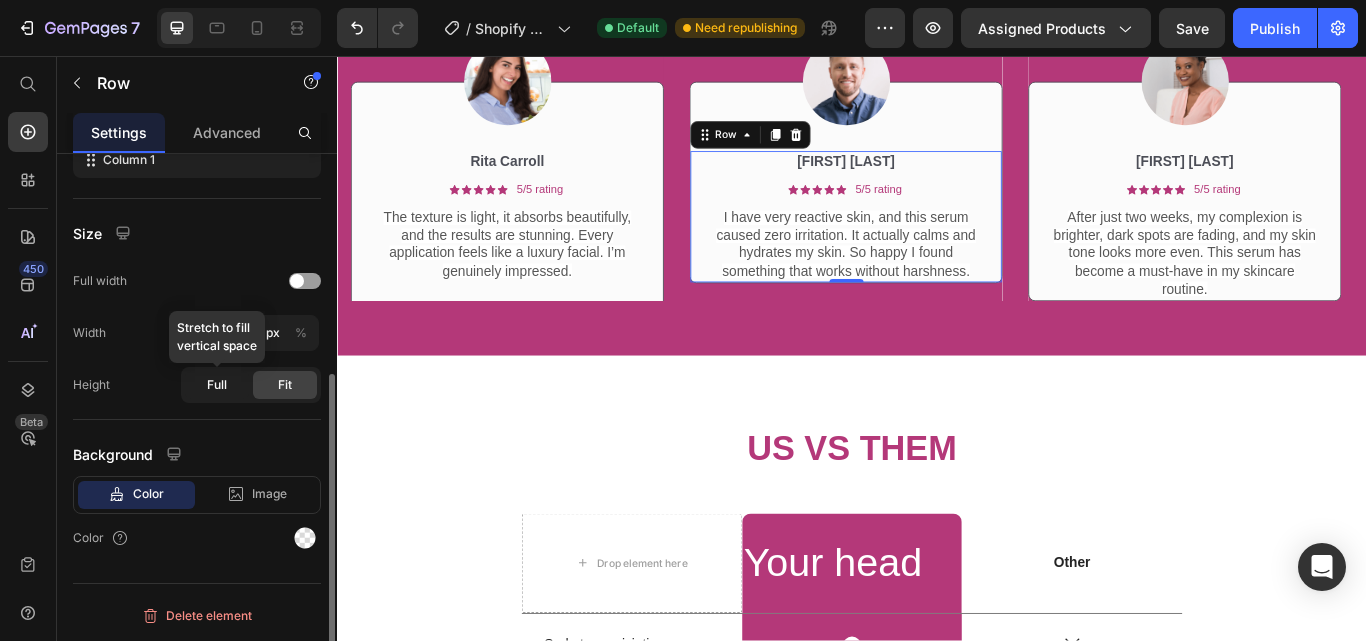 click on "Full" 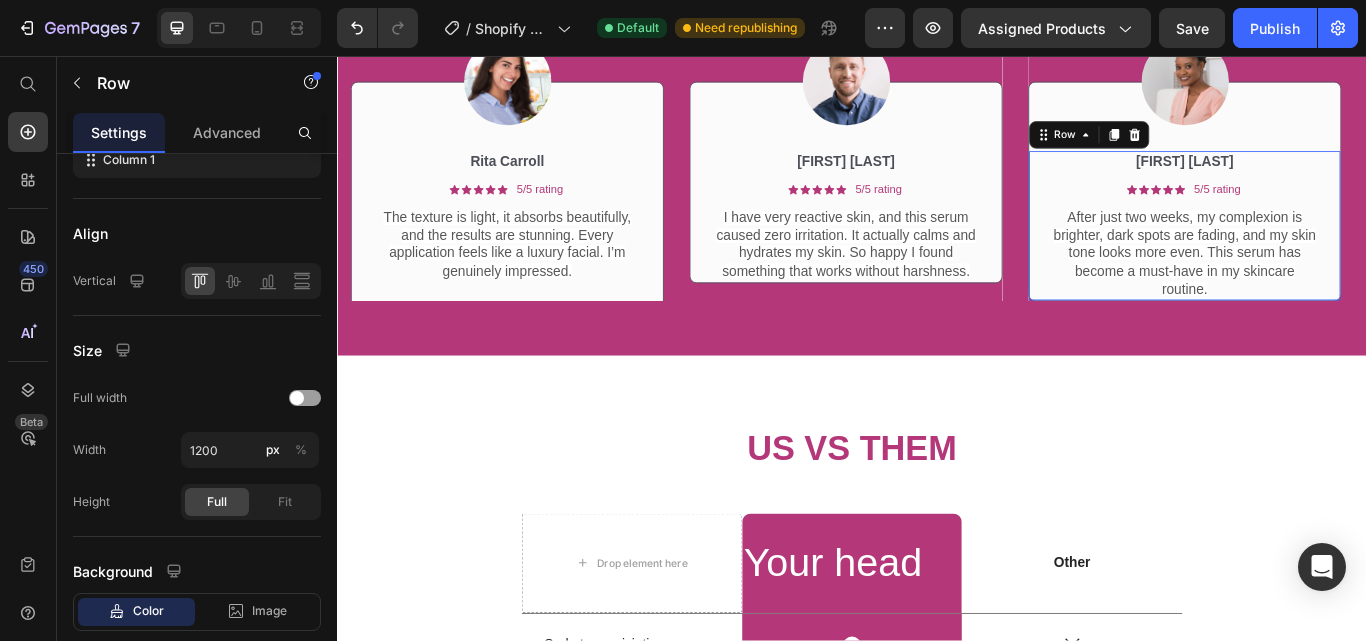 click on "[FIRST] [LAST] Text Block Icon Icon Icon Icon Icon Icon List 5/5 rating Text Block Row After just two weeks, my complexion is brighter, dark spots are fading, and my skin tone looks more even. This serum has become a must-have in my skincare routine. Text Block Row   0" at bounding box center (1324, 254) 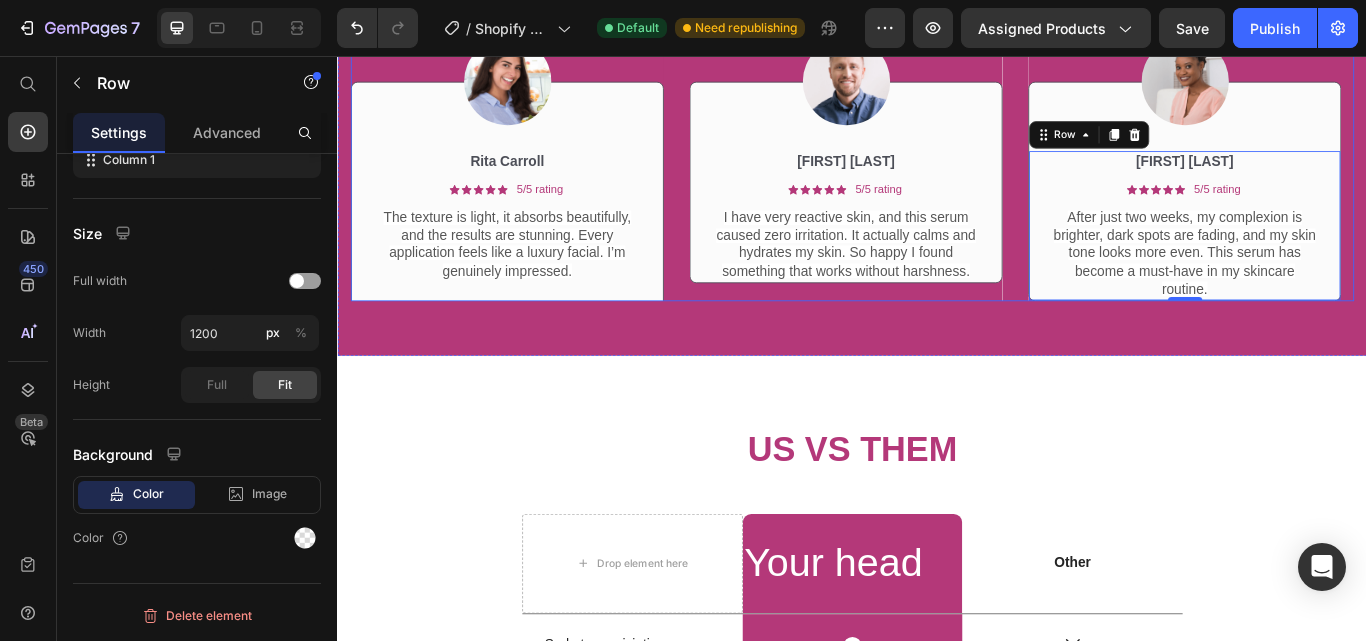click on "Image [FIRST] [LAST] Text Block Icon Icon Icon Icon Icon Icon List 5/5 rating Text Block Row The texture is light, it absorbs beautifully, and the results are stunning. Every application feels like a luxury facial. I’m genuinely impressed. Text Block Row Row" at bounding box center (534, 163) 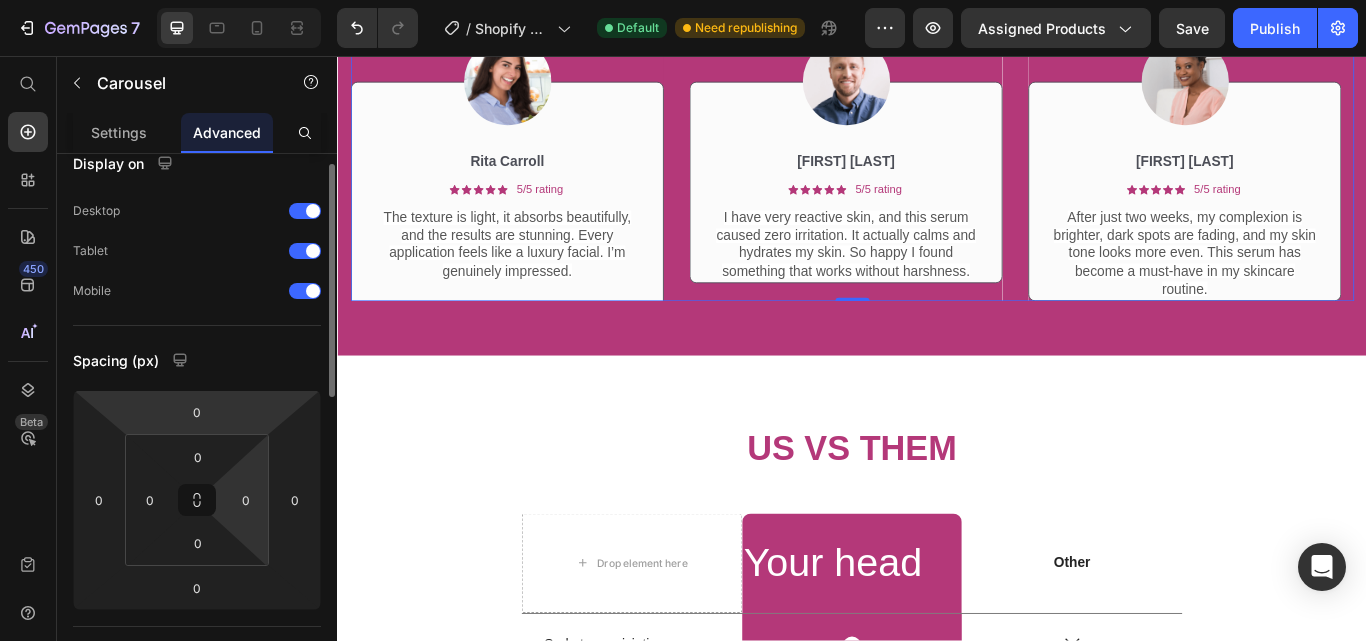 scroll, scrollTop: 0, scrollLeft: 0, axis: both 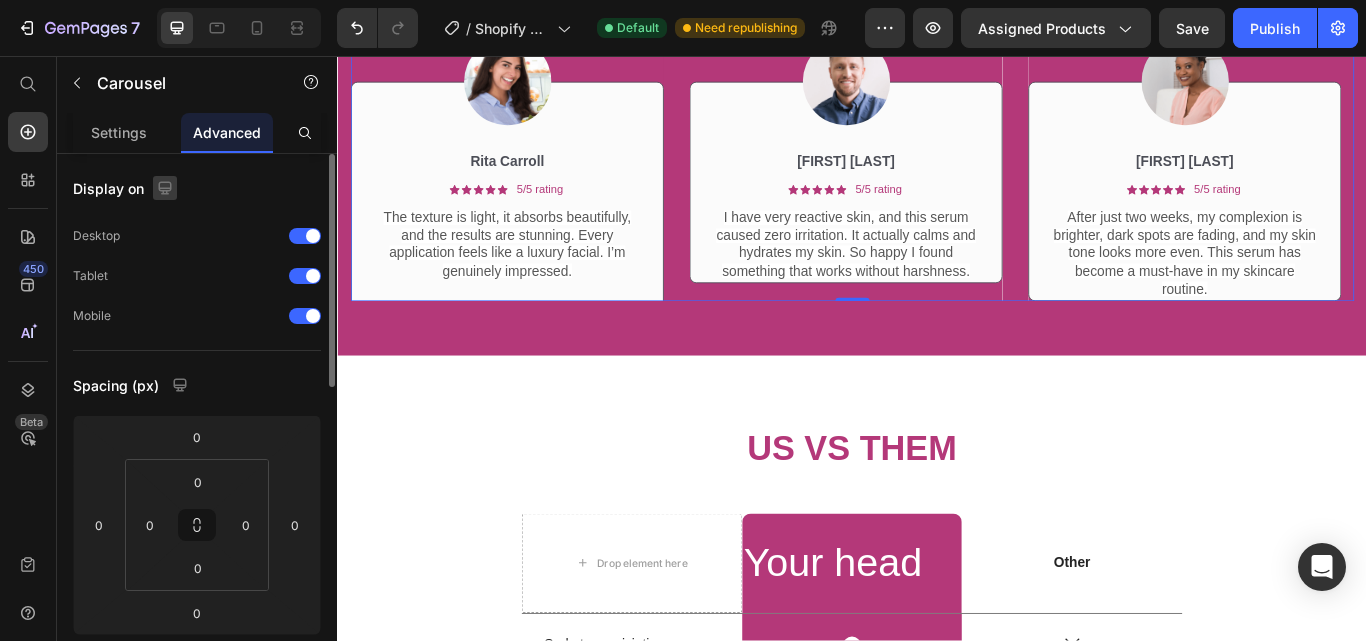 click 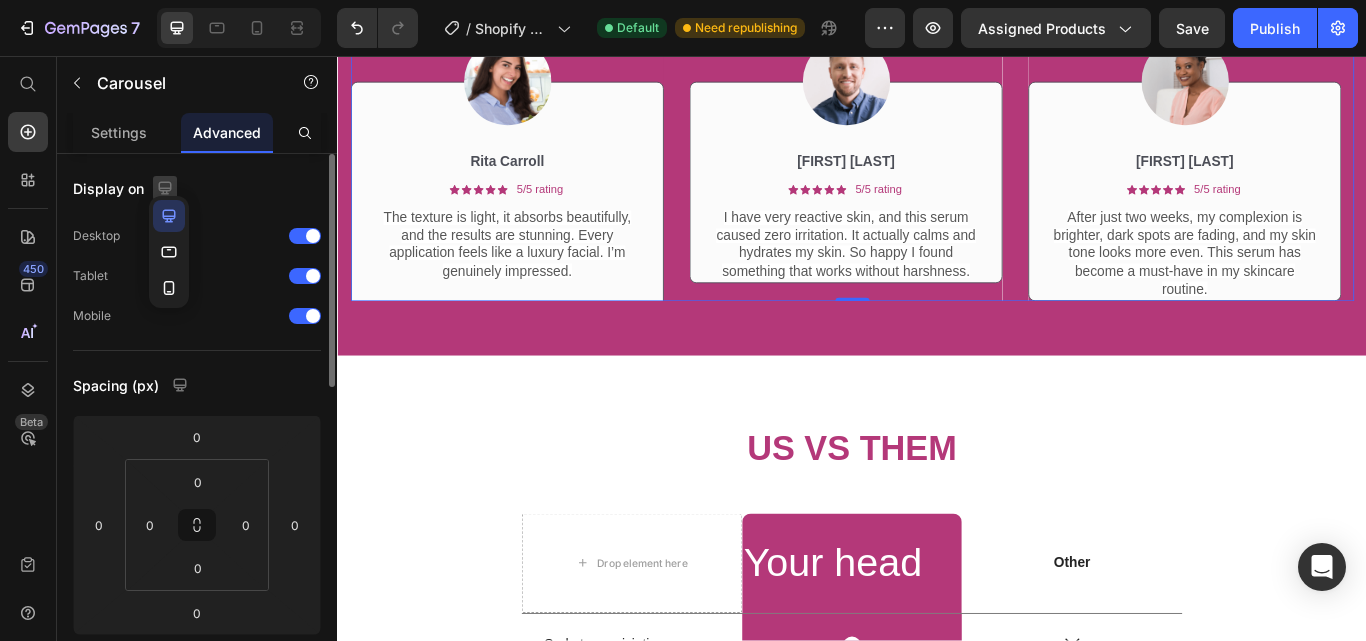 click 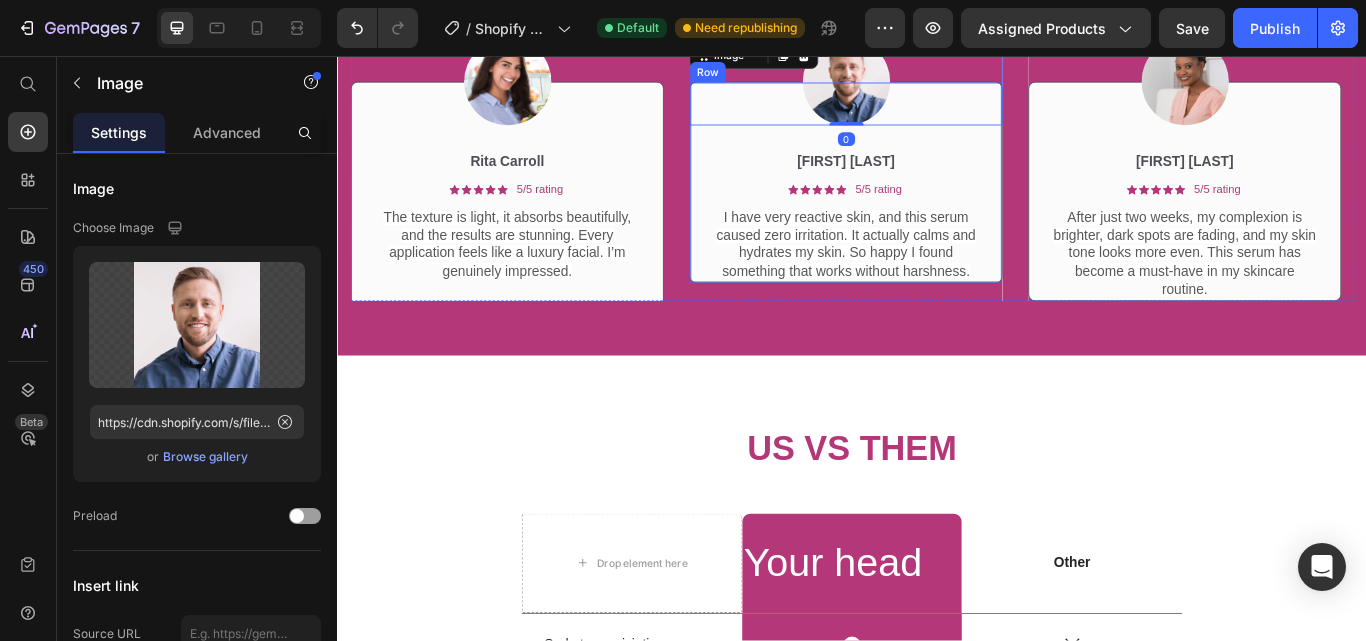 click on "[FIRST] [LAST] Text Block Icon Icon Icon Icon Icon Icon List 5/5 rating Text Block Row I have very reactive skin, and this serum caused zero irritation. It actually calms and hydrates my skin. So happy I found something that works without harshness. Text Block Row Row" at bounding box center [929, 203] 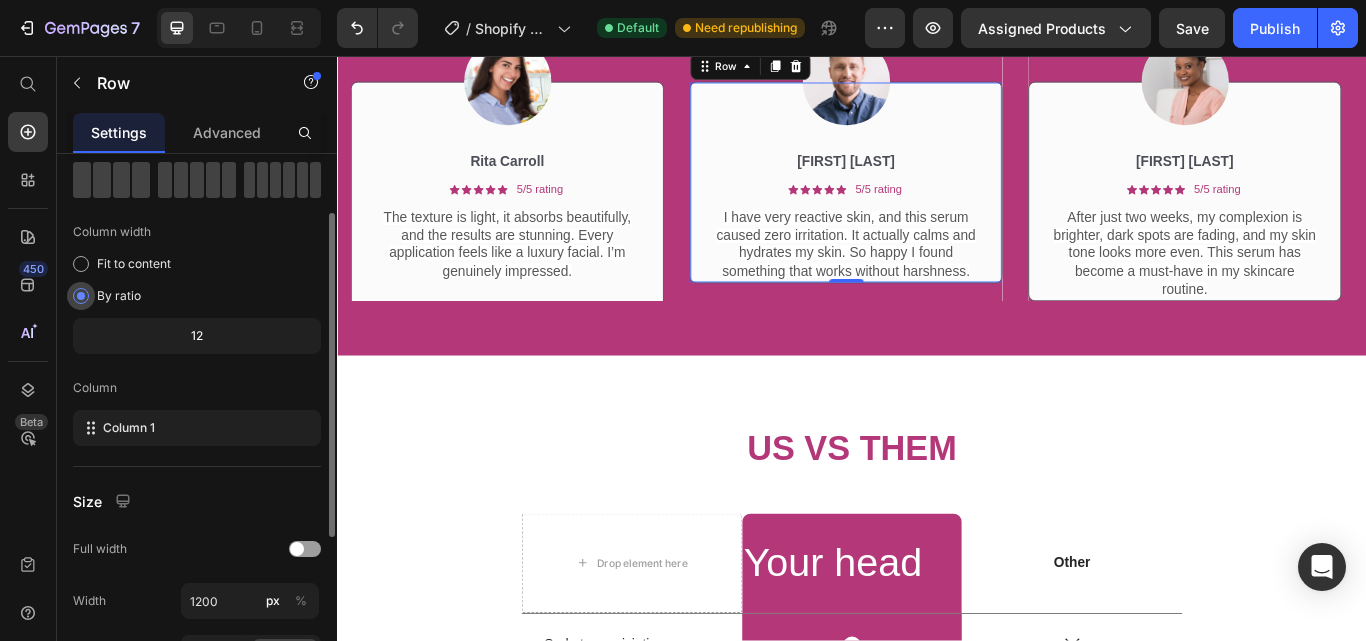 scroll, scrollTop: 200, scrollLeft: 0, axis: vertical 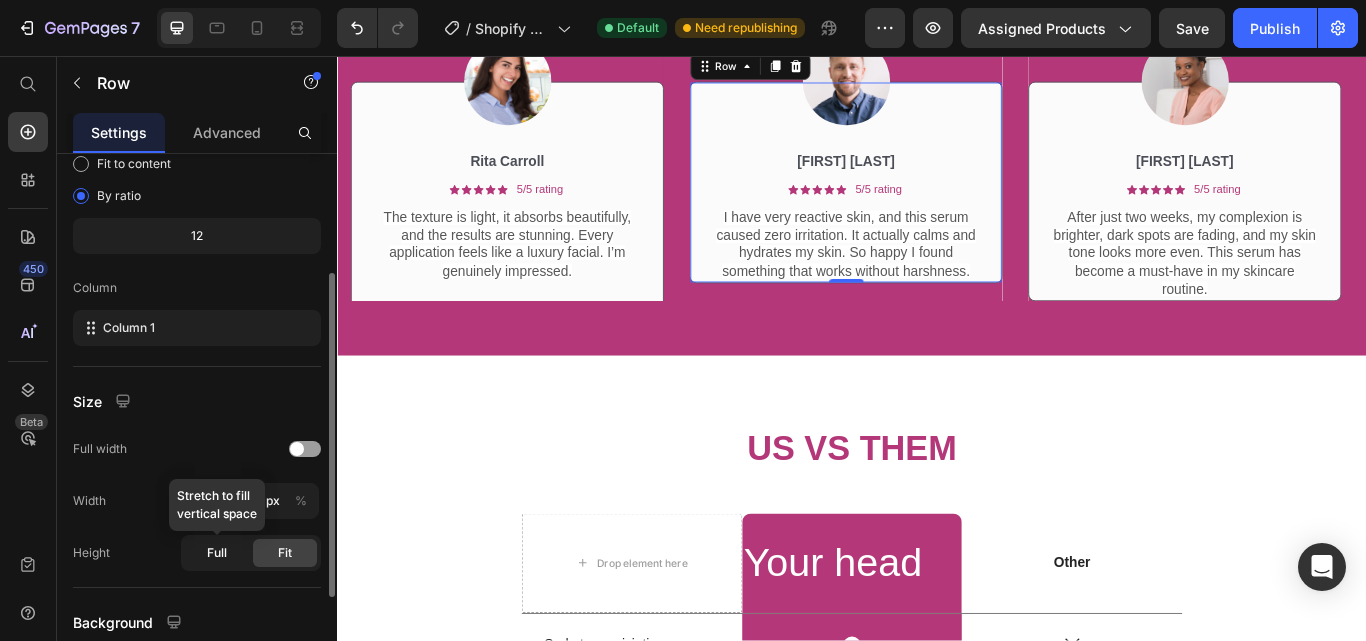 click on "Full" 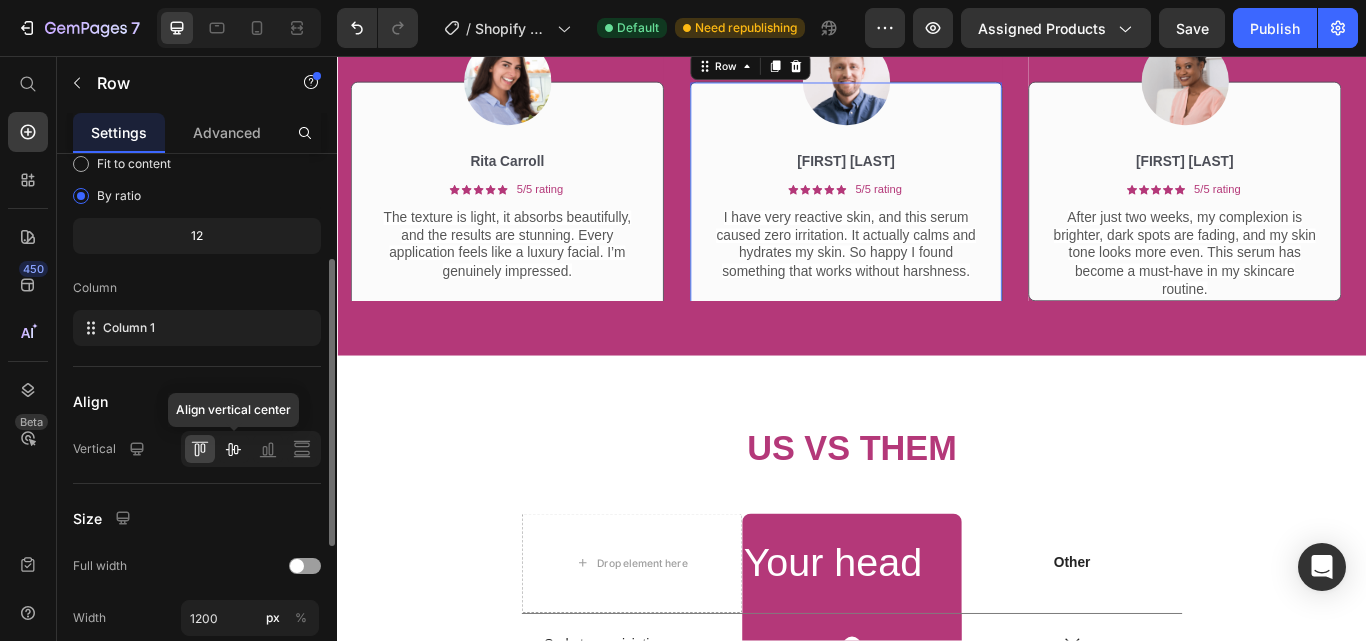 click 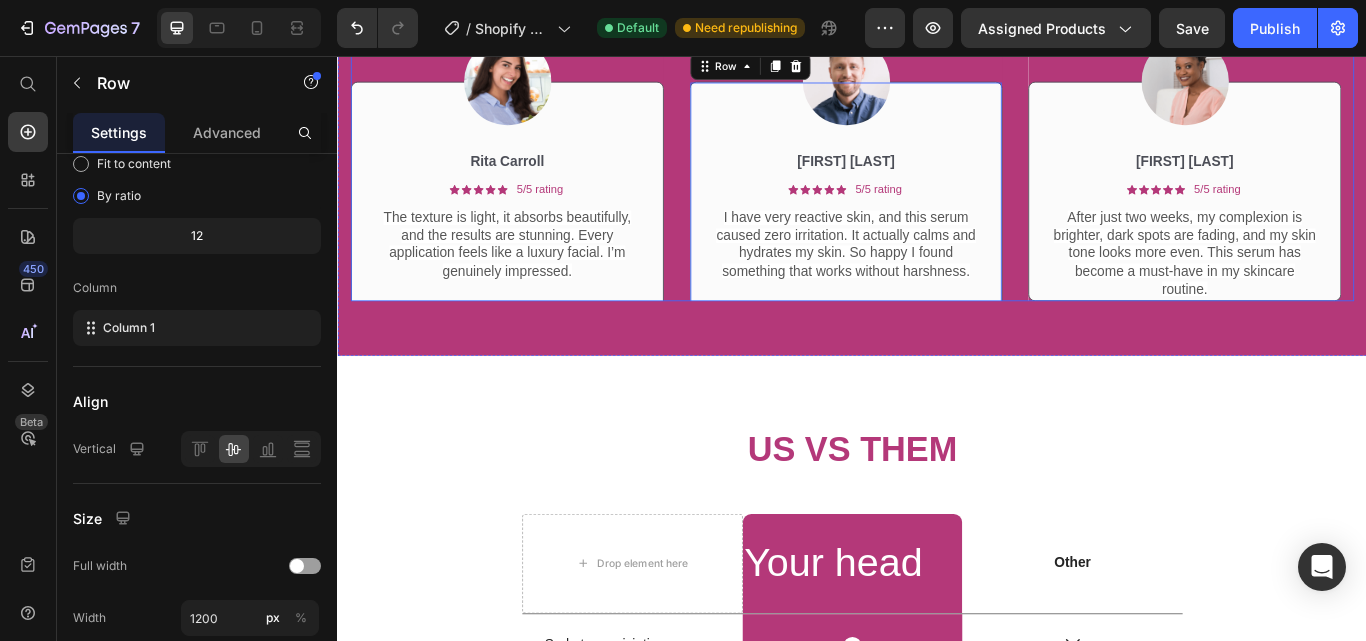 click on "Image [FIRST] [LAST] Text Block Icon Icon Icon Icon Icon Icon List 5/5 rating Text Block Row I have very reactive skin, and this serum caused zero irritation. It actually calms and hydrates my skin. So happy I found something that works without harshness. Text Block Row Row   0" at bounding box center [929, 163] 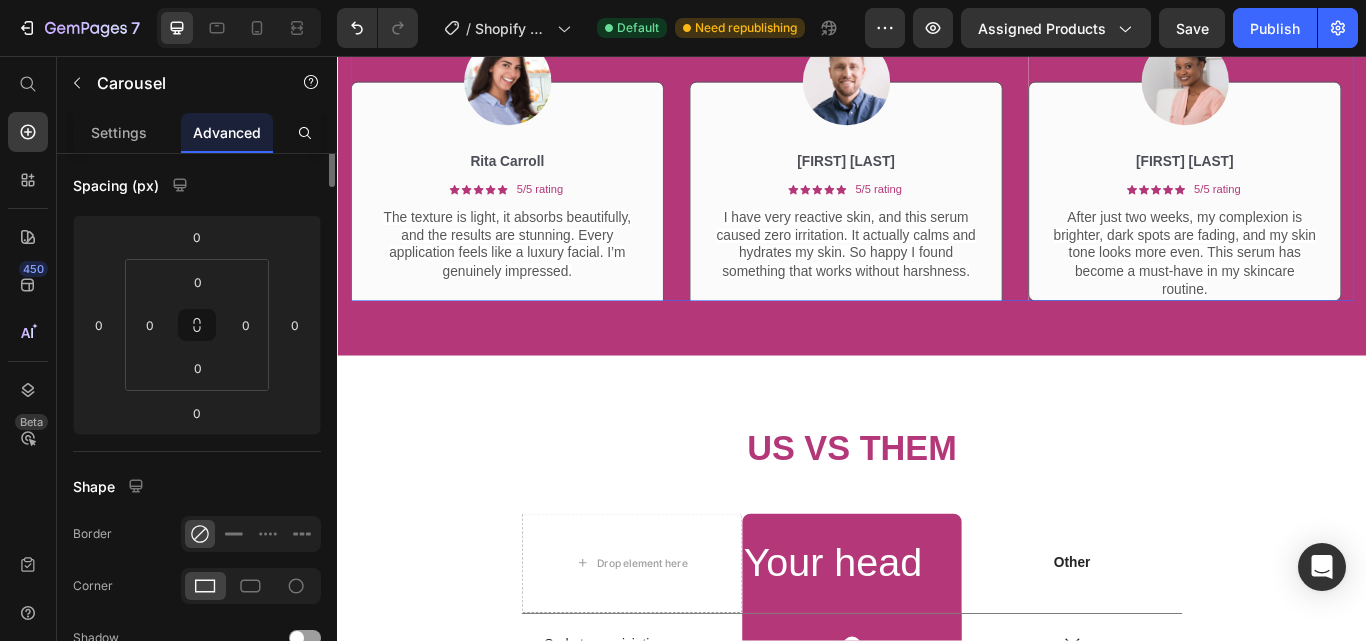 scroll, scrollTop: 0, scrollLeft: 0, axis: both 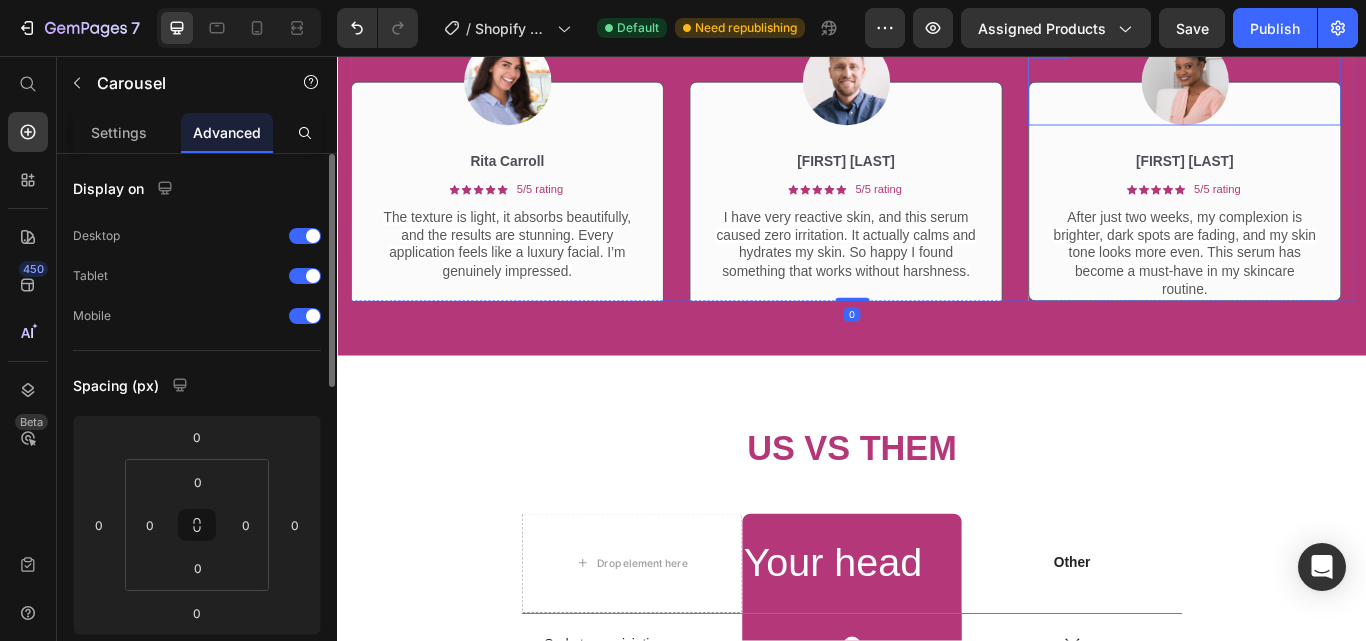 click on "Image" at bounding box center [1324, 86] 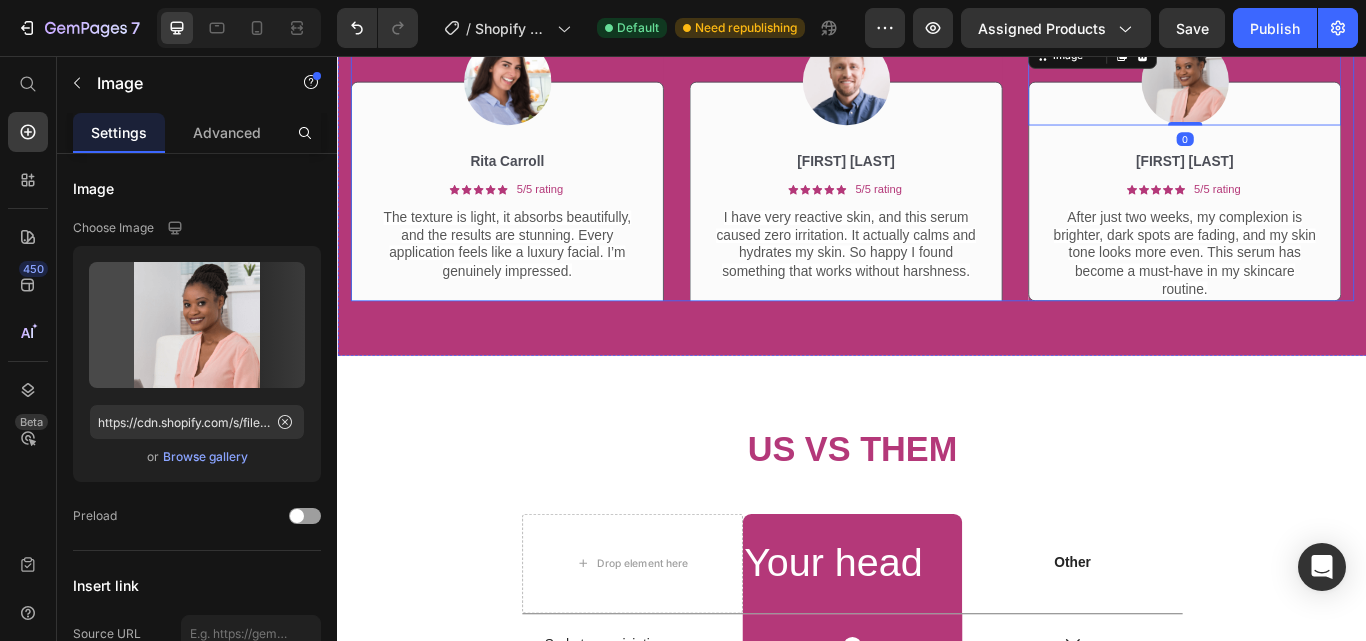click on "Image   0 [FIRST] [LAST] Text Block Icon Icon Icon Icon Icon Icon List 5/5 rating Text Block Row After just two weeks, my complexion is brighter, dark spots are fading, and my skin tone looks more even. This serum has become a must-have in my skincare routine. Text Block Row Row" at bounding box center [1324, 163] 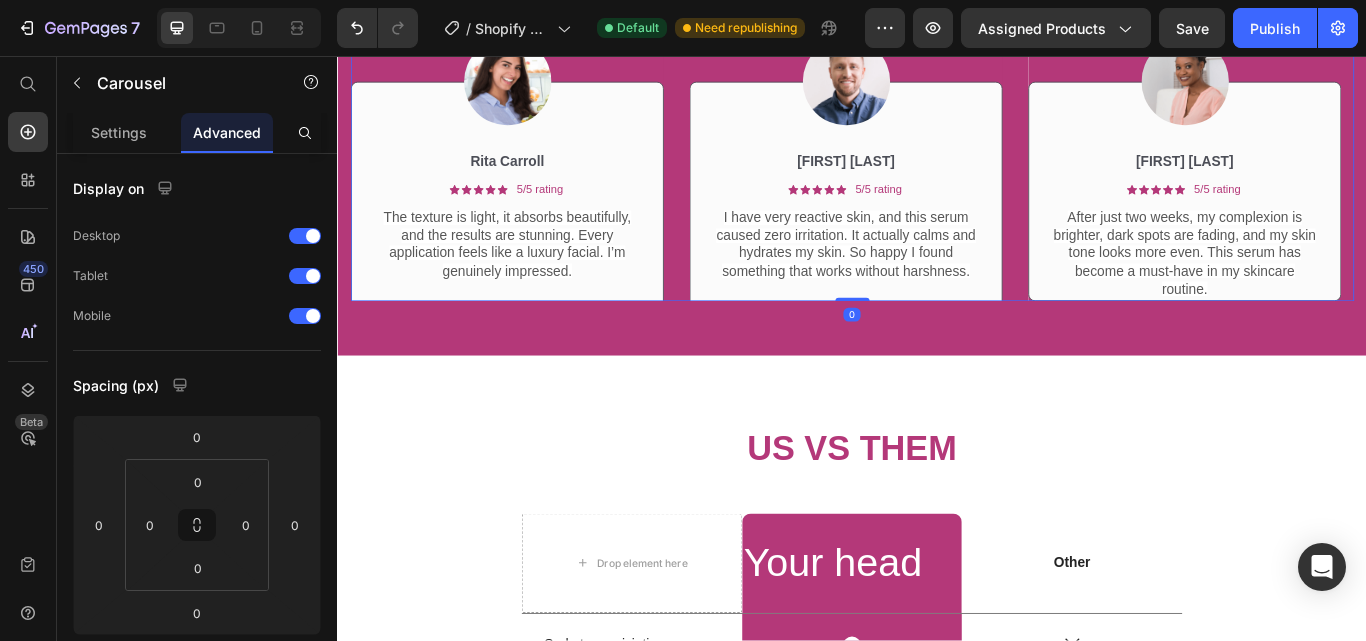 click on "Image [FIRST] [LAST] Text Block Icon Icon Icon Icon Icon Icon List 5/5 rating Text Block Row The texture is light, it absorbs beautifully, and the results are stunning. Every application feels like a luxury facial. I’m genuinely impressed. Text Block Row Row" at bounding box center (534, 163) 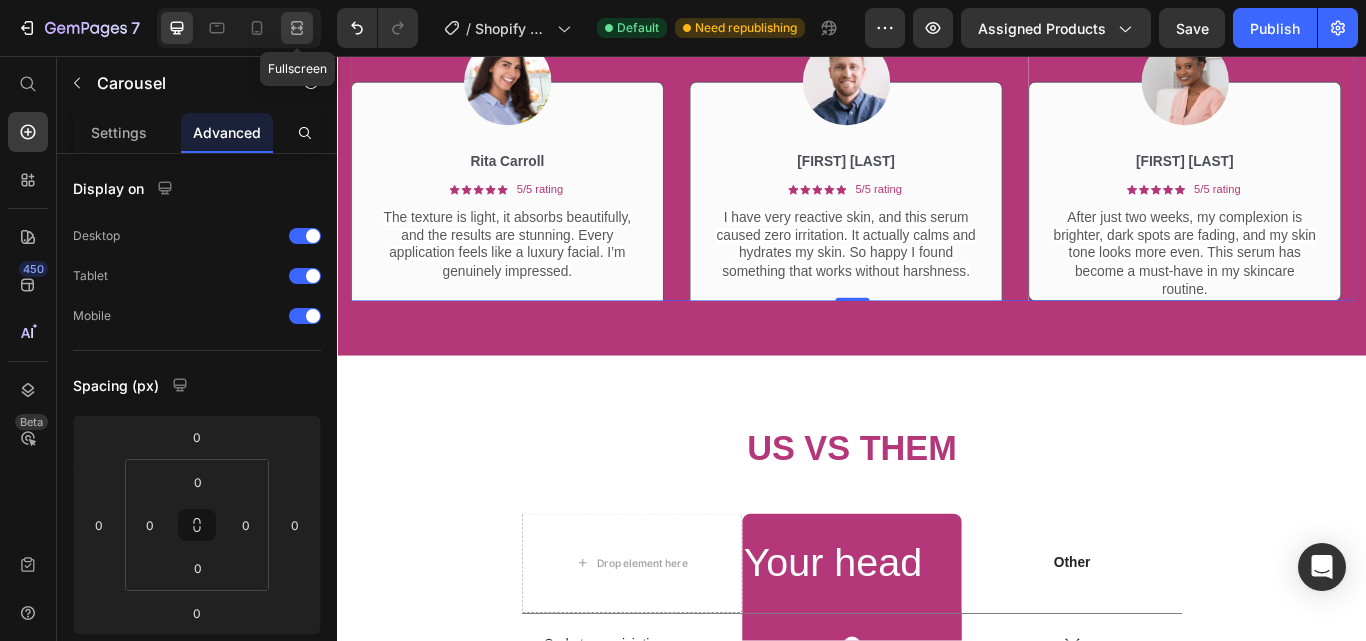 click 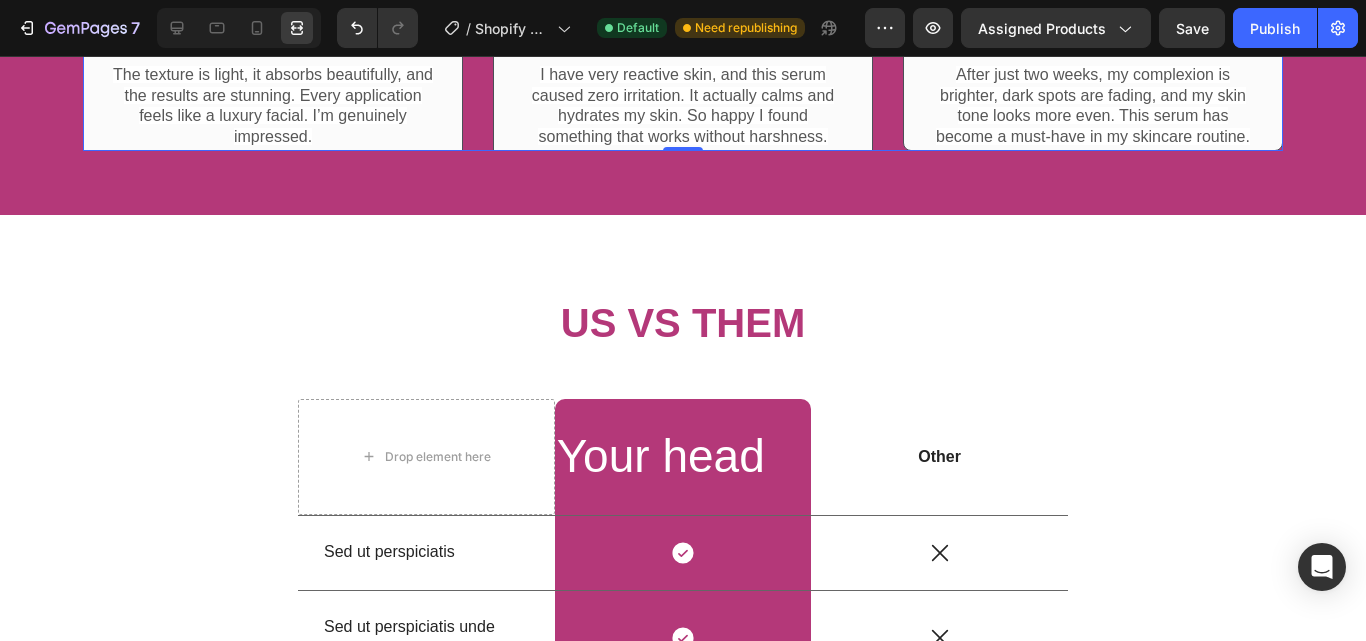 scroll, scrollTop: 3751, scrollLeft: 0, axis: vertical 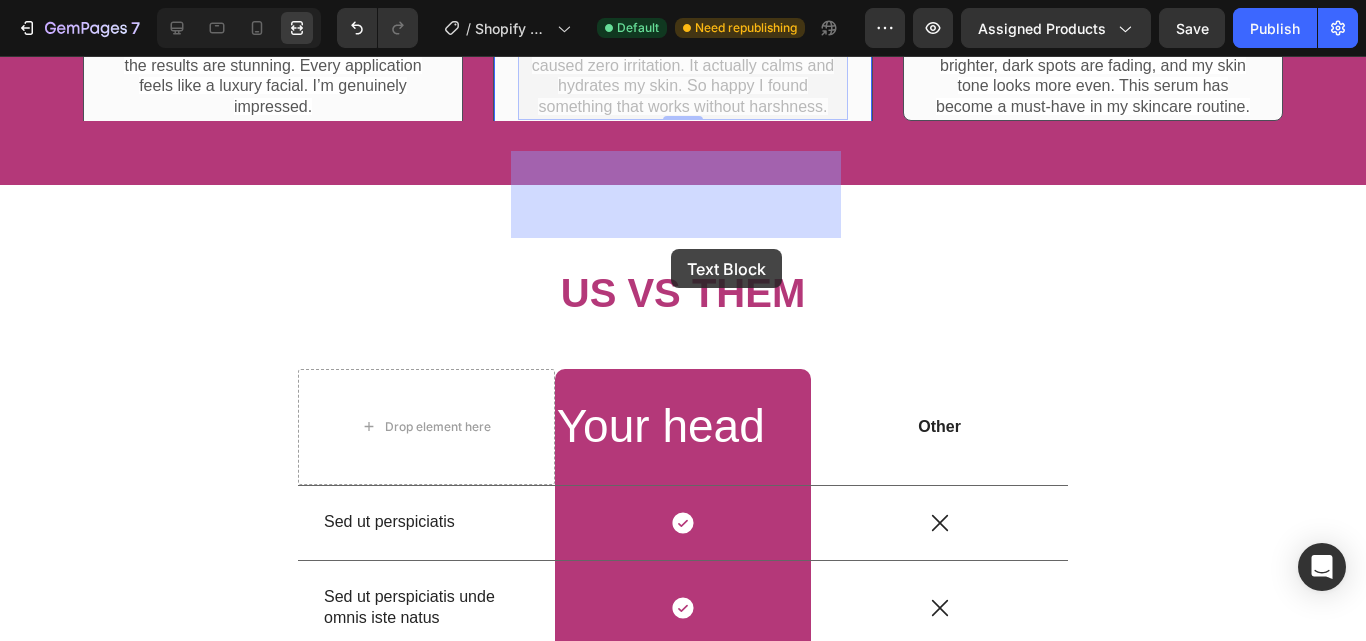 drag, startPoint x: 676, startPoint y: 232, endPoint x: 671, endPoint y: 249, distance: 17.720045 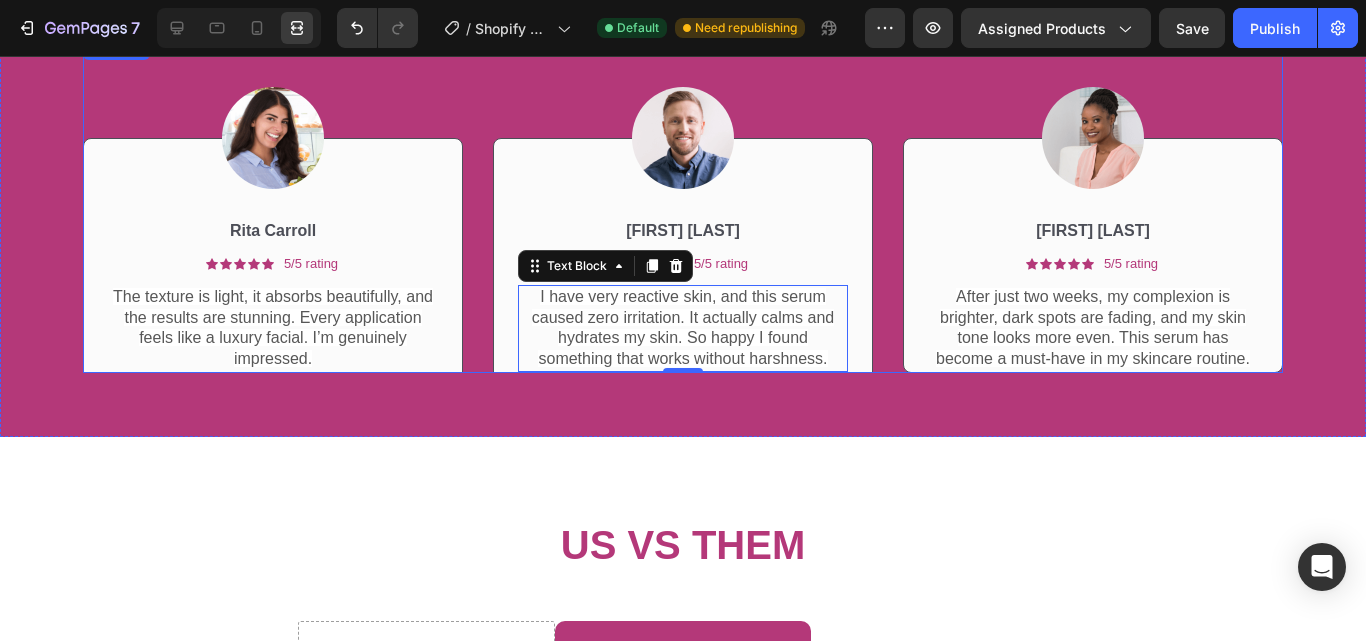 scroll, scrollTop: 3451, scrollLeft: 0, axis: vertical 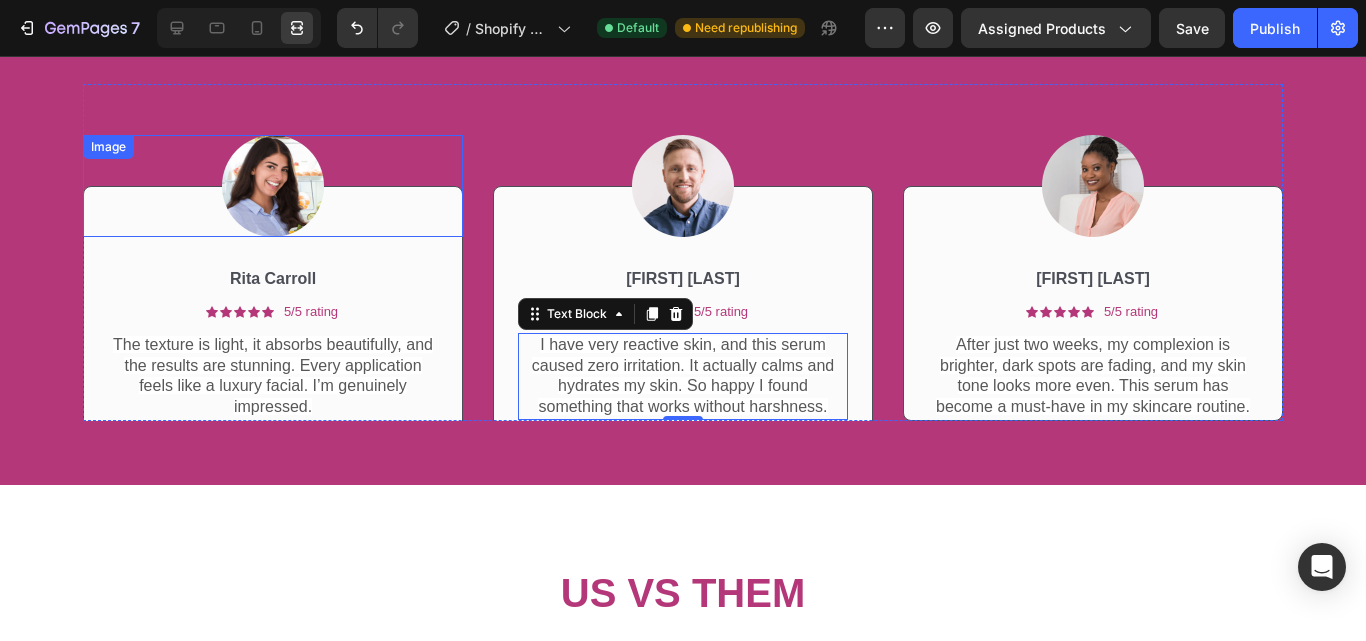 click at bounding box center (273, 186) 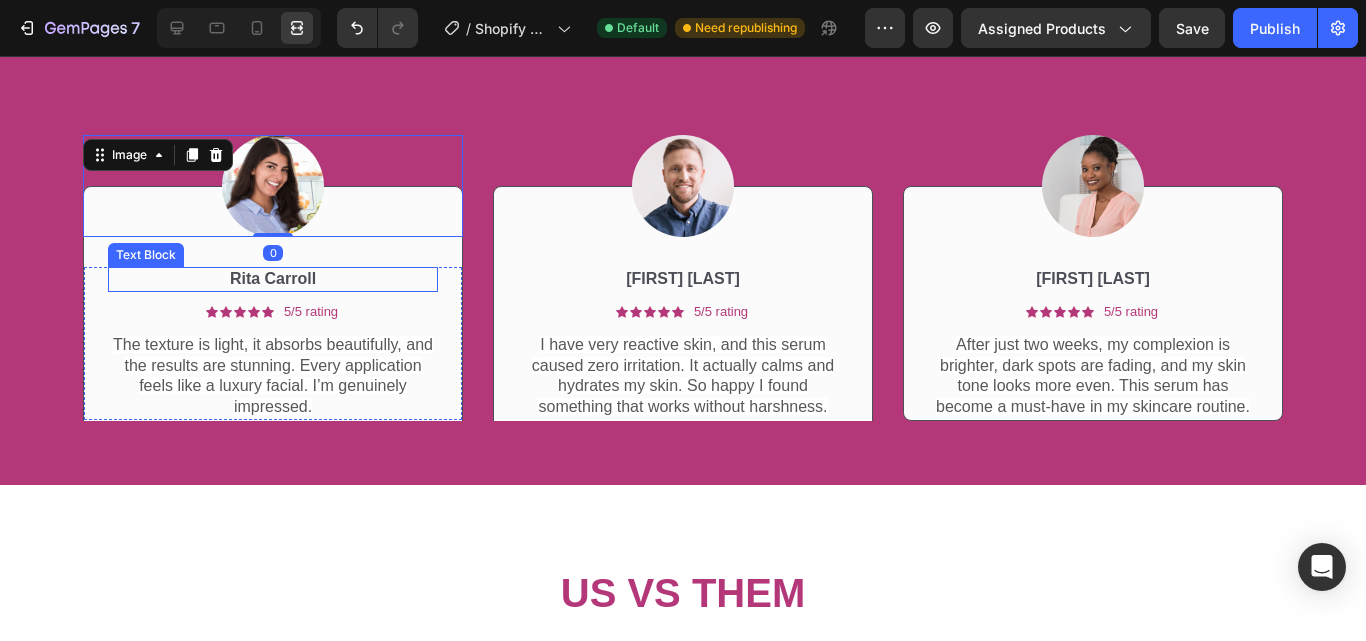 click on "Rita Carroll" at bounding box center [273, 279] 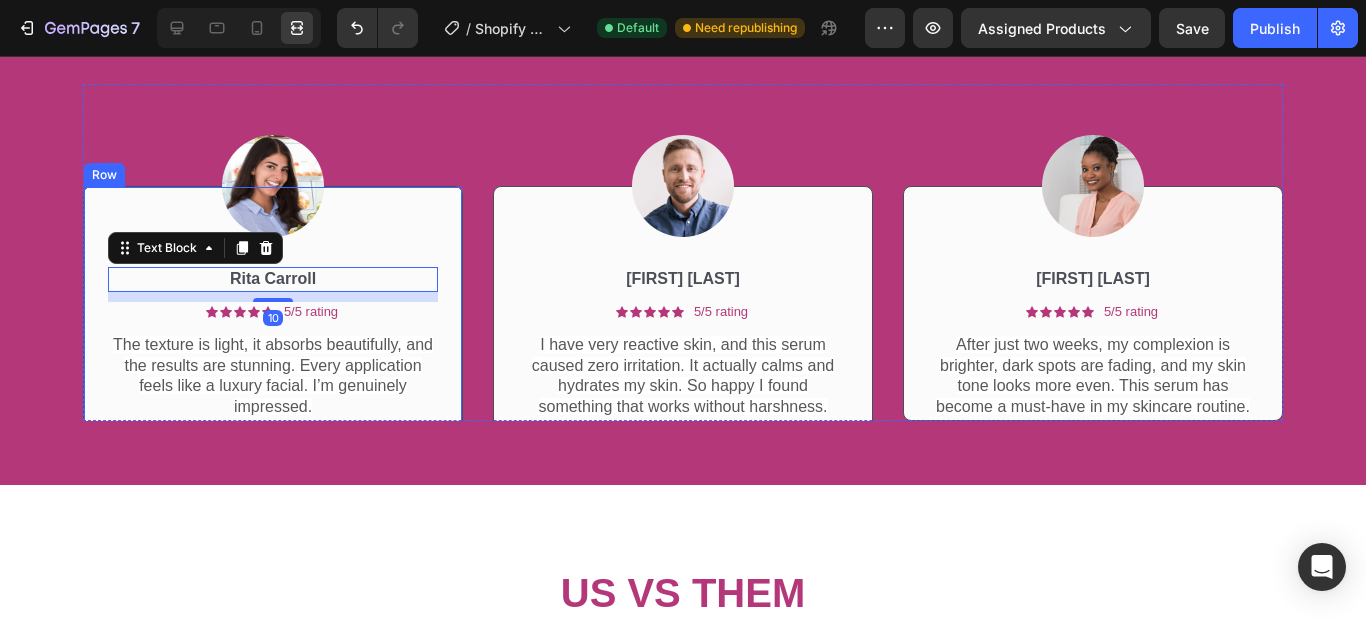 click on "[FIRST] [LAST] Text Block   10 Icon Icon Icon Icon Icon Icon List 5/5 rating Text Block Row The texture is light, it absorbs beautifully, and the results are stunning. Every application feels like a luxury facial. I’m genuinely impressed. Text Block Row Row" at bounding box center [273, 354] 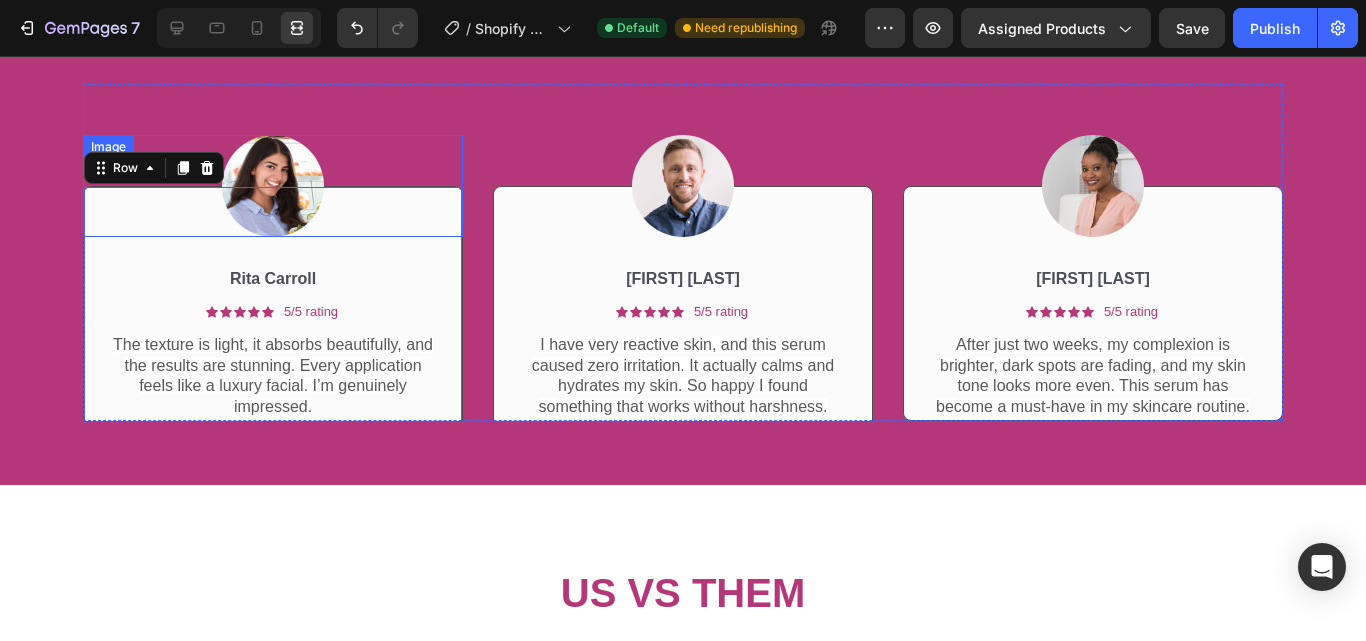 click at bounding box center [273, 186] 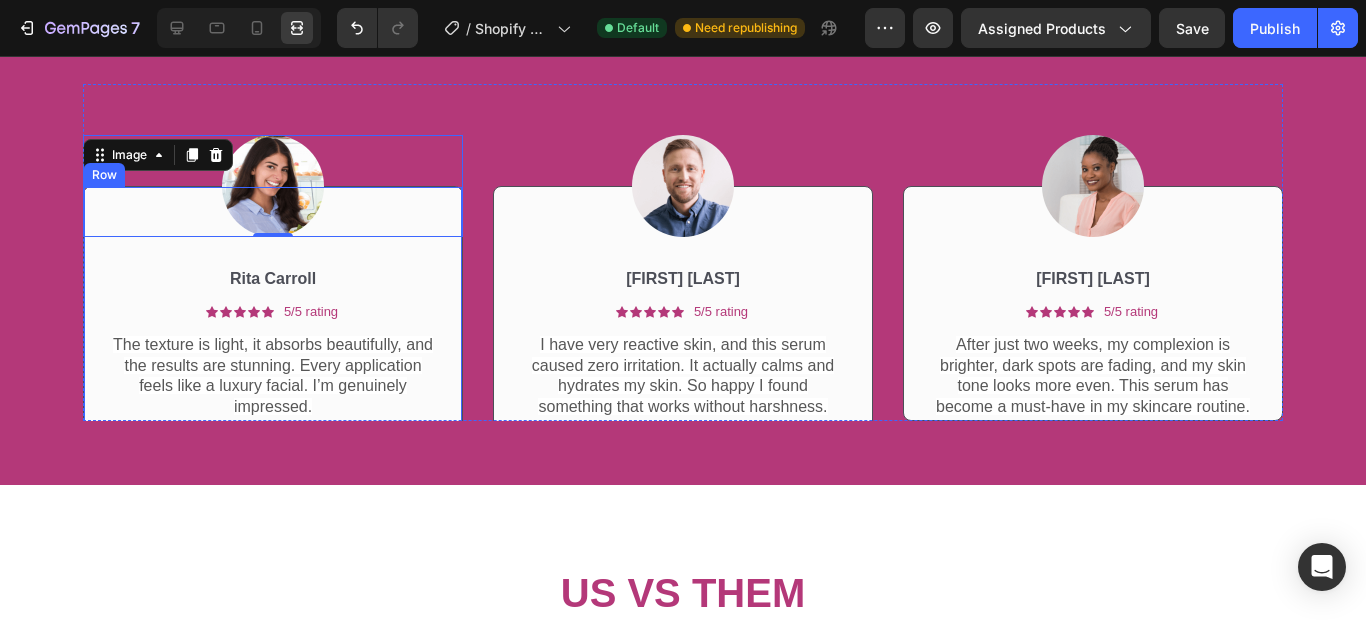 click on "[FIRST] [LAST] Text Block Icon Icon Icon Icon Icon Icon List 5/5 rating Text Block Row The texture is light, it absorbs beautifully, and the results are stunning. Every application feels like a luxury facial. I’m genuinely impressed. Text Block Row Row" at bounding box center [273, 354] 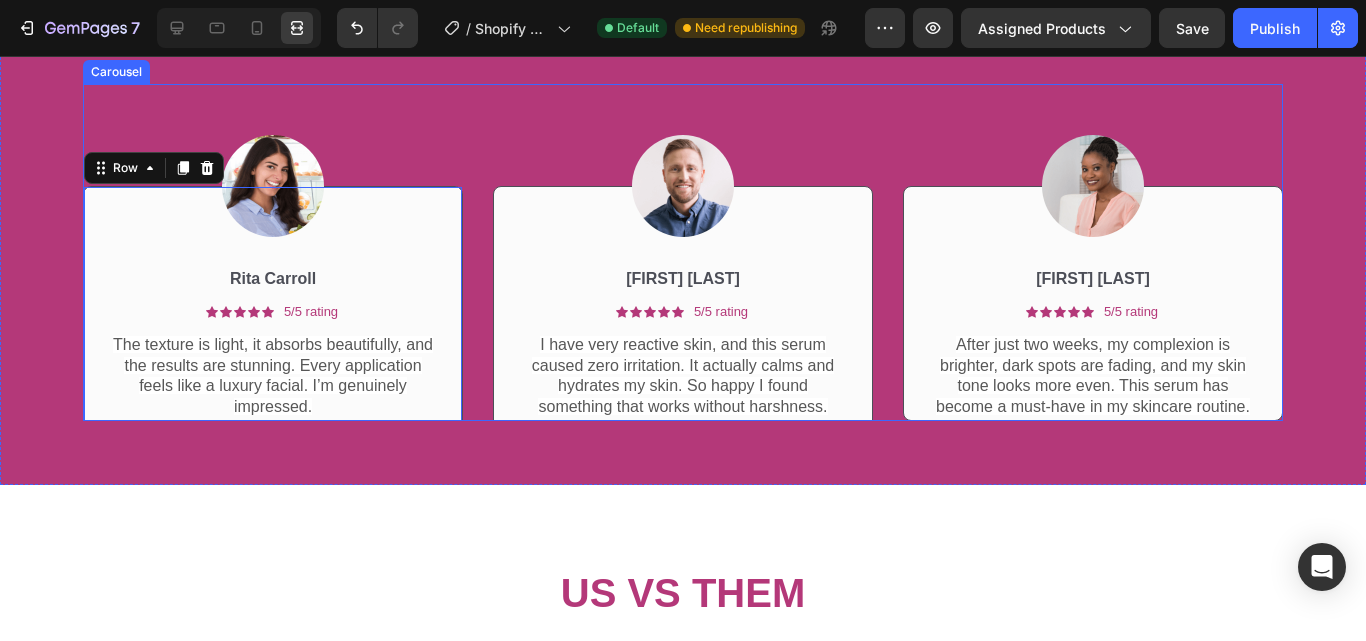 scroll, scrollTop: 3551, scrollLeft: 0, axis: vertical 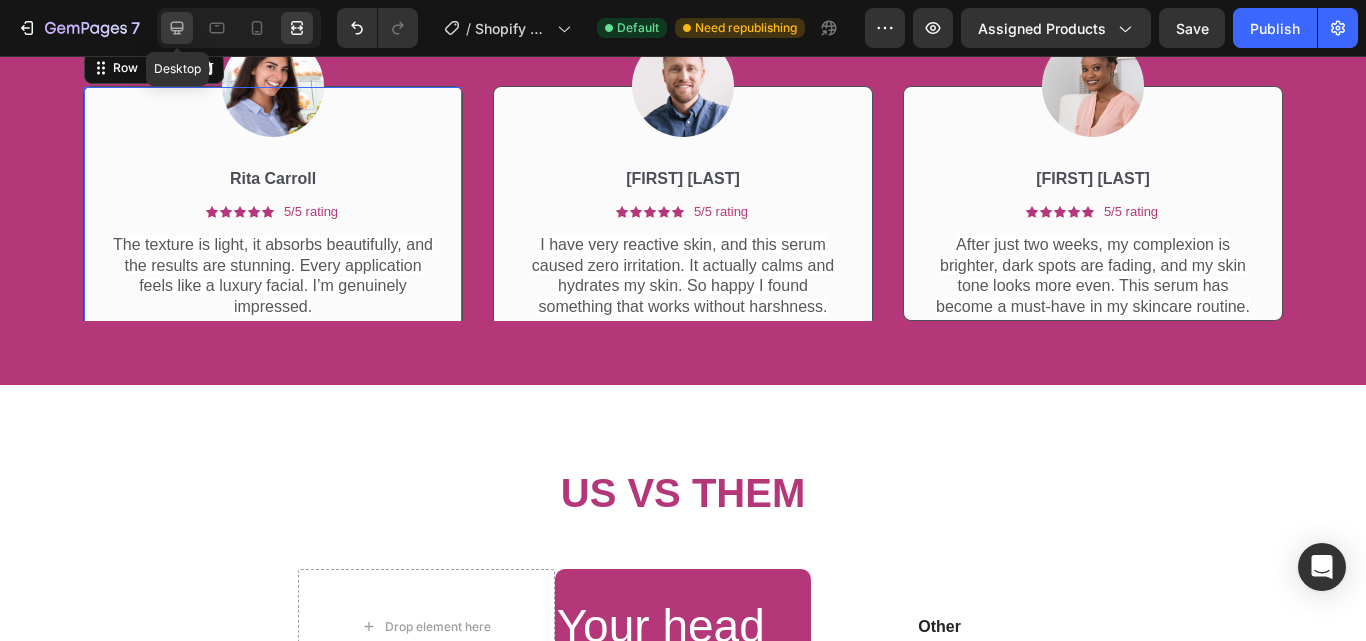 click 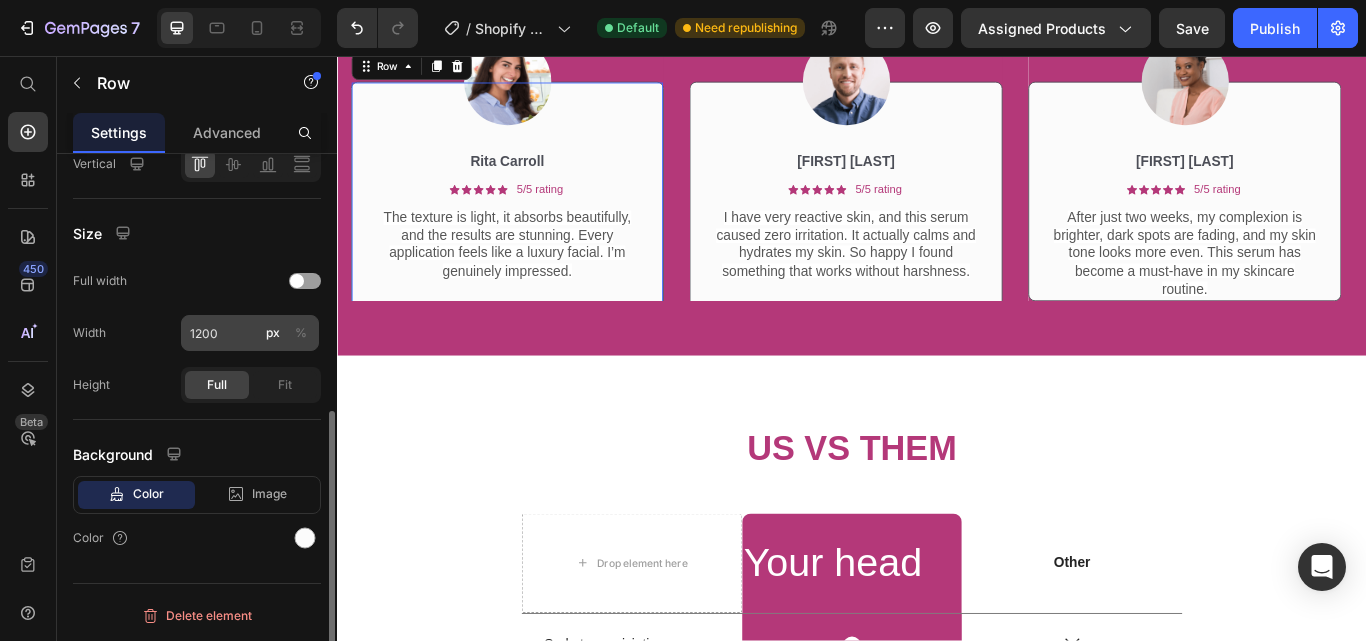 scroll, scrollTop: 385, scrollLeft: 0, axis: vertical 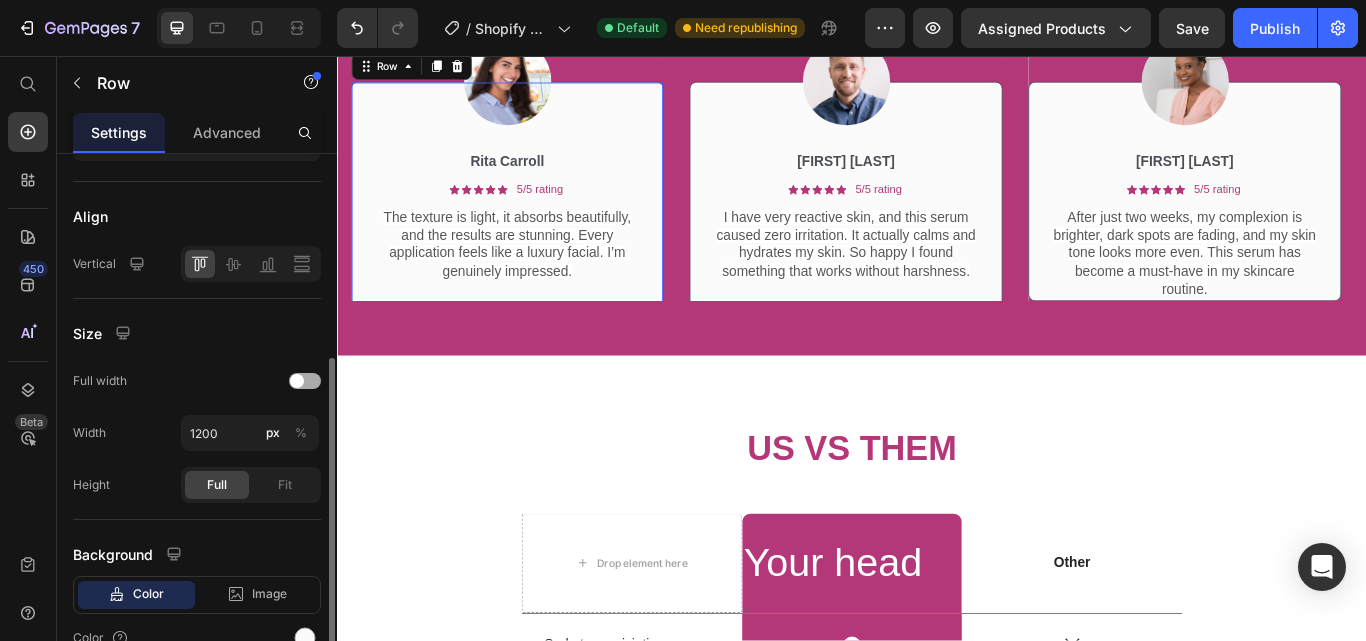 click at bounding box center [297, 381] 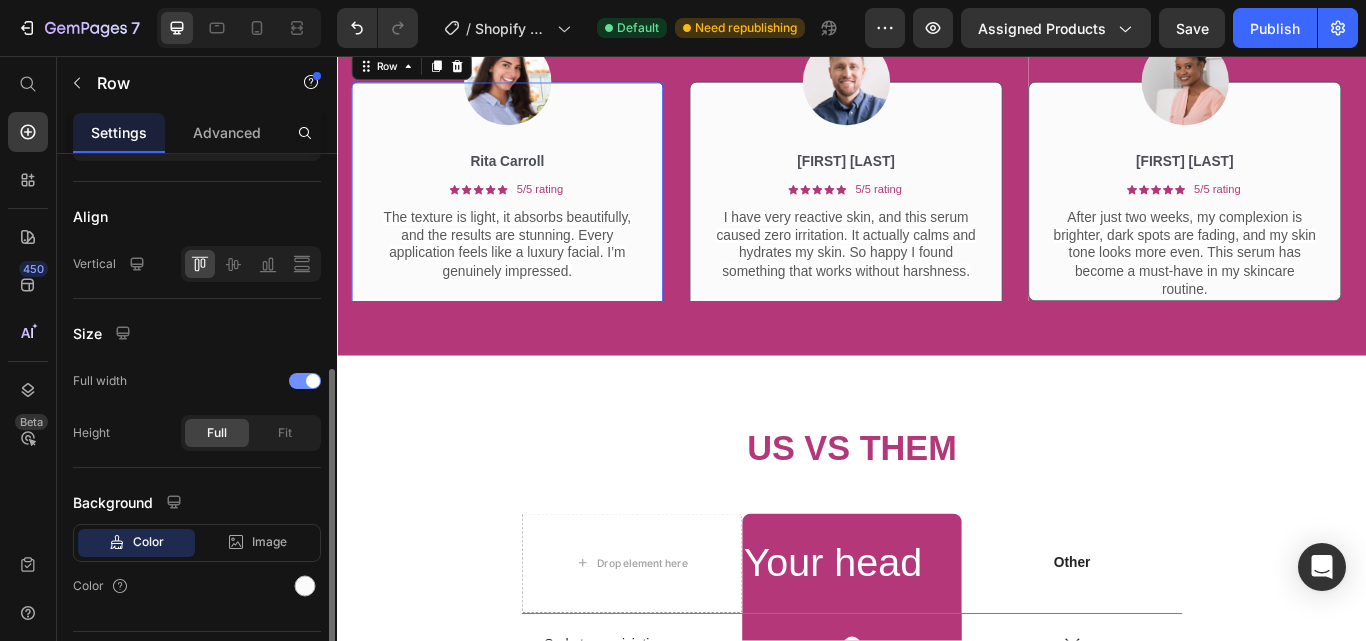 click at bounding box center [305, 381] 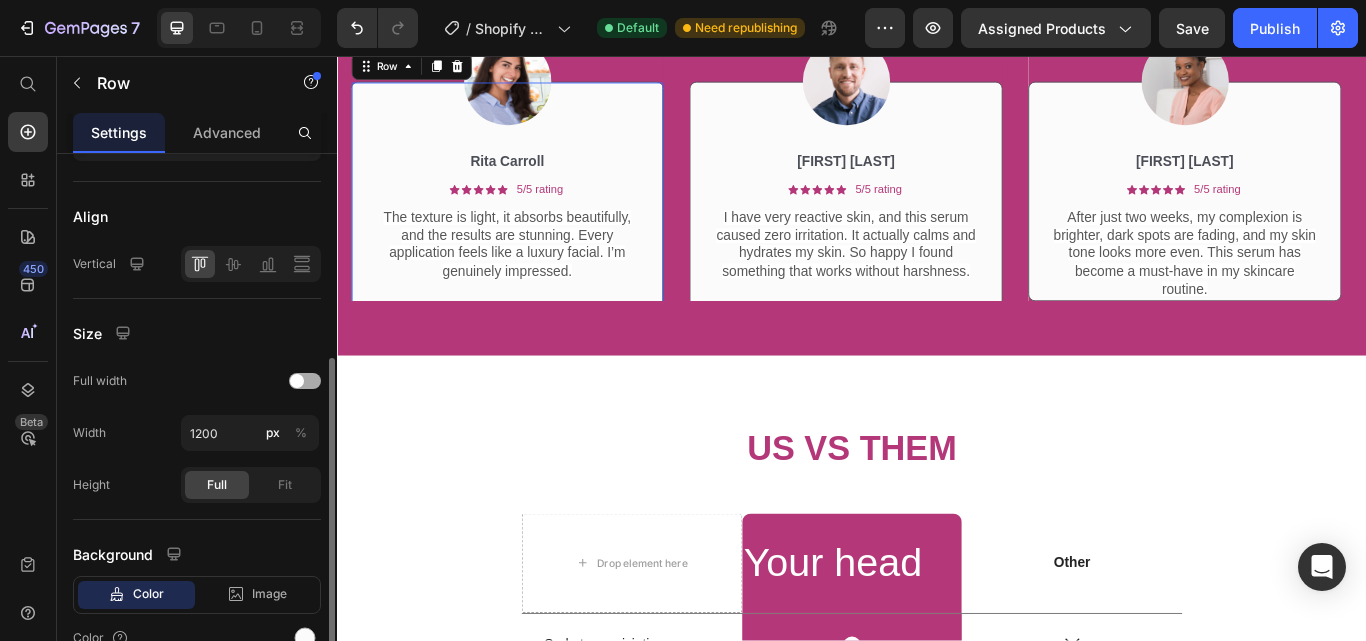 click at bounding box center (305, 381) 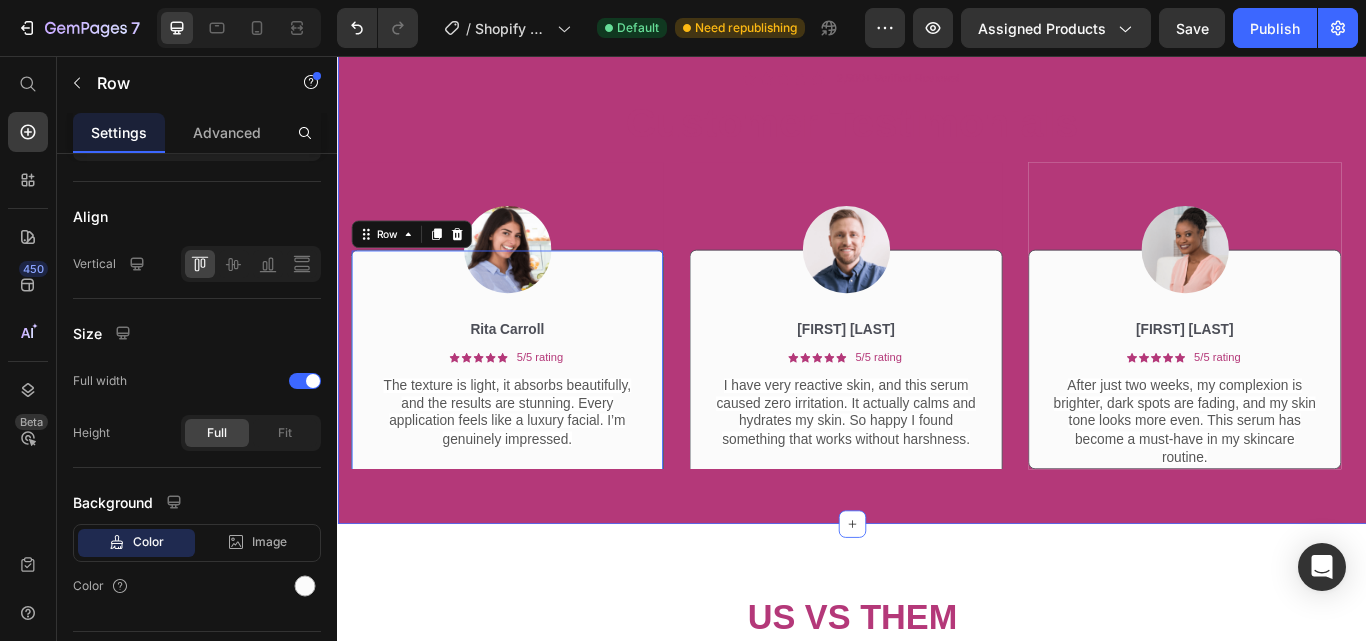 scroll, scrollTop: 3351, scrollLeft: 0, axis: vertical 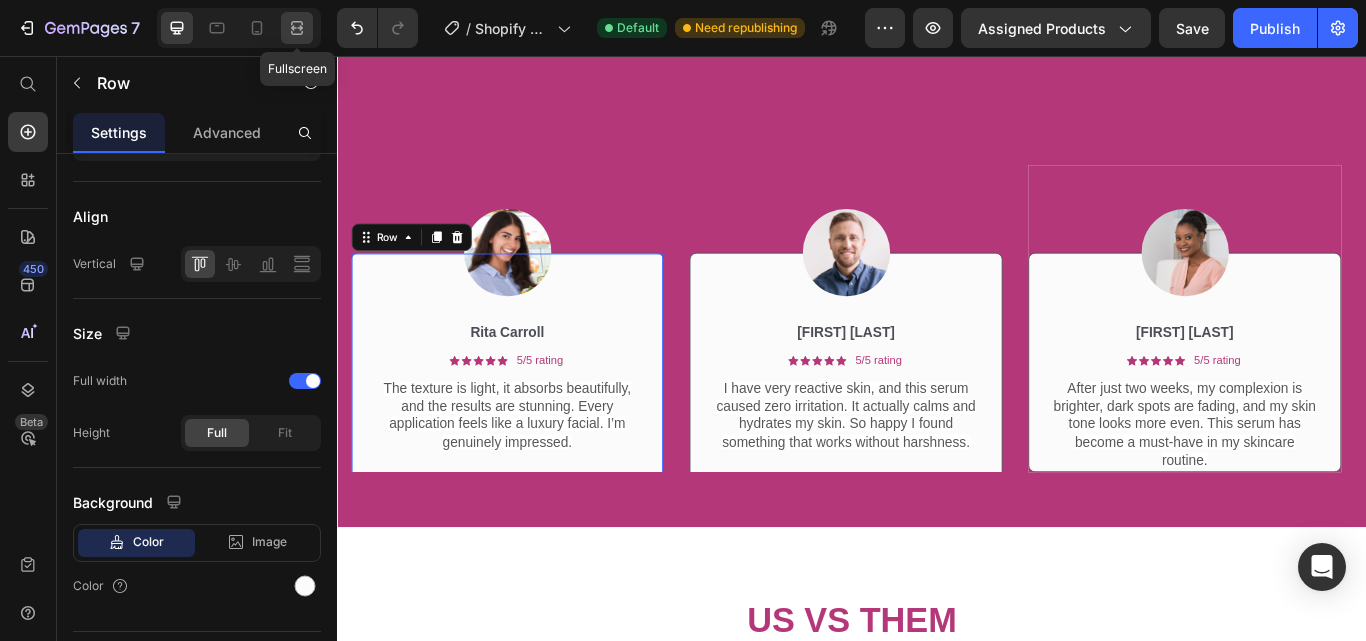 click 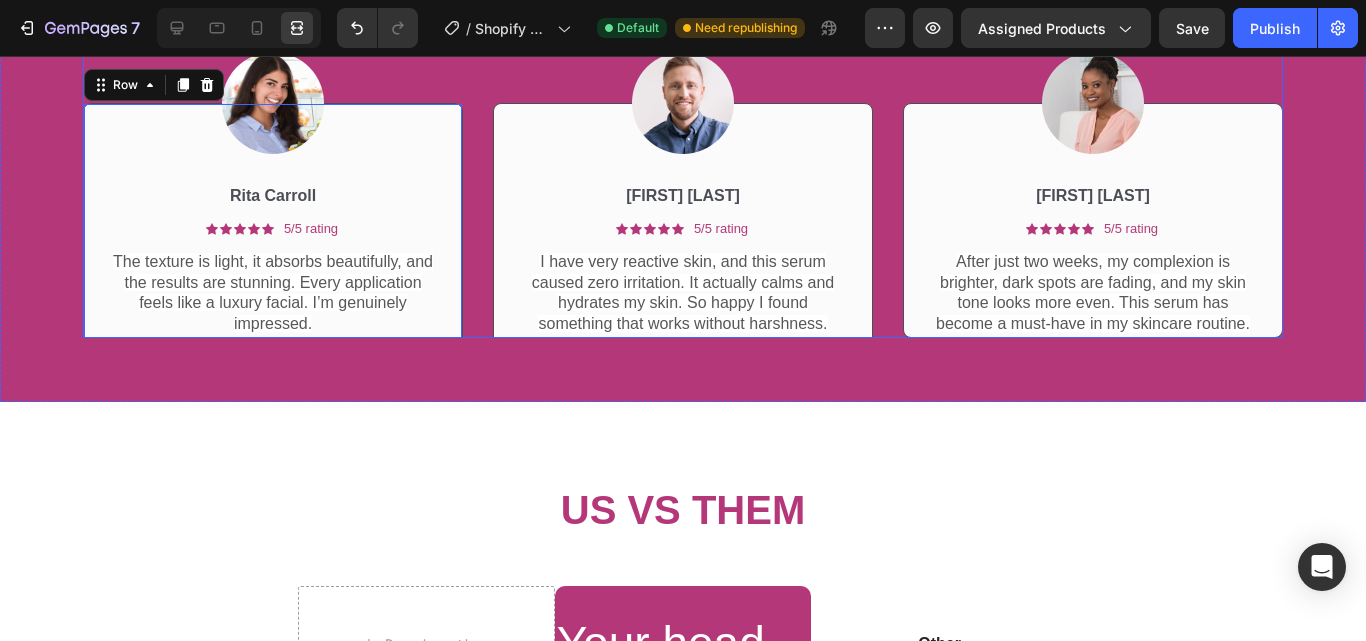 scroll, scrollTop: 3551, scrollLeft: 0, axis: vertical 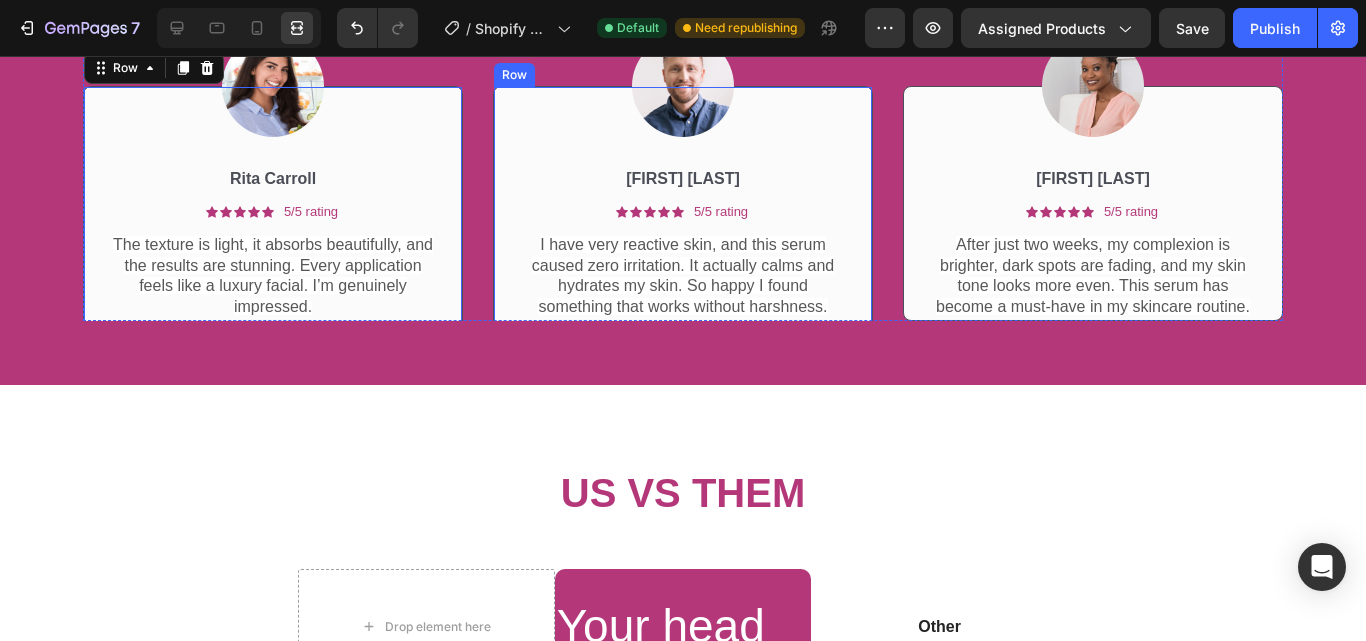 click on "[FIRST] [LAST] Text Block Icon Icon Icon Icon Icon Icon List 5/5 rating Text Block Row I have very reactive skin, and this serum caused zero irritation. It actually calms and hydrates my skin. So happy I found something that works without harshness. Text Block Row Row" at bounding box center [683, 254] 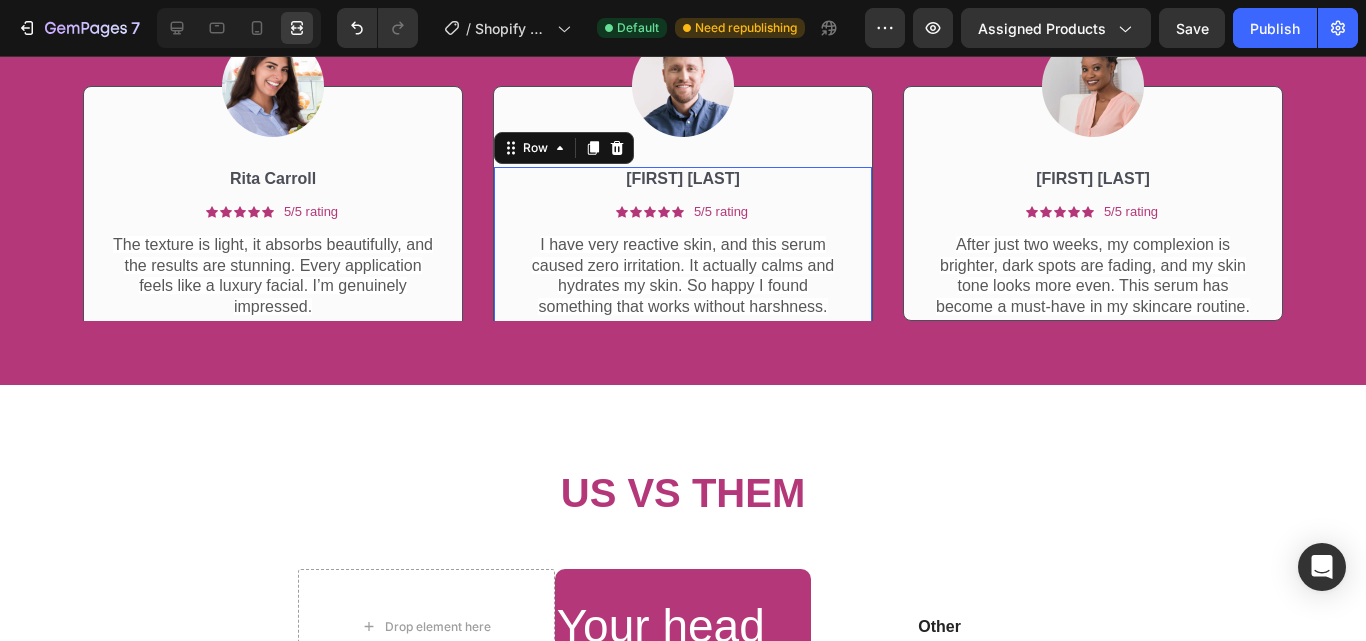 click on "[FIRST] [LAST] Text Block Icon Icon Icon Icon Icon Icon List 5/5 rating Text Block Row I have very reactive skin, and this serum caused zero irritation. It actually calms and hydrates my skin. So happy I found something that works without harshness. Text Block Row   0" at bounding box center [683, 294] 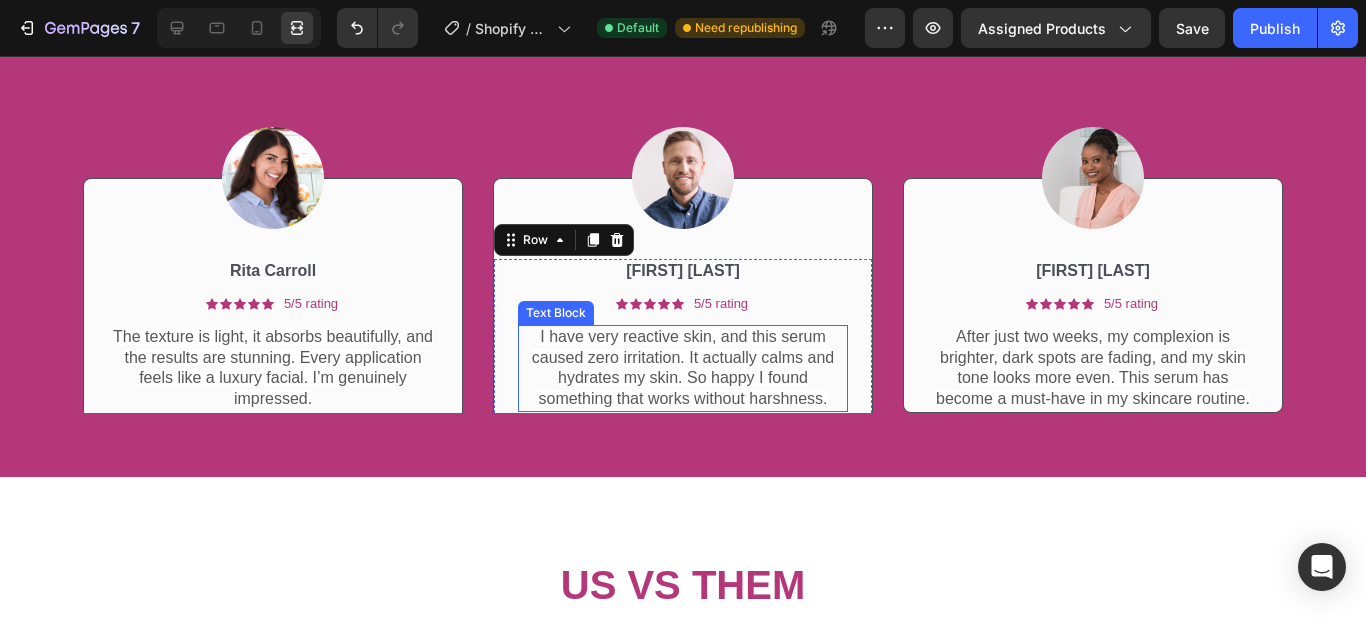 scroll, scrollTop: 3351, scrollLeft: 0, axis: vertical 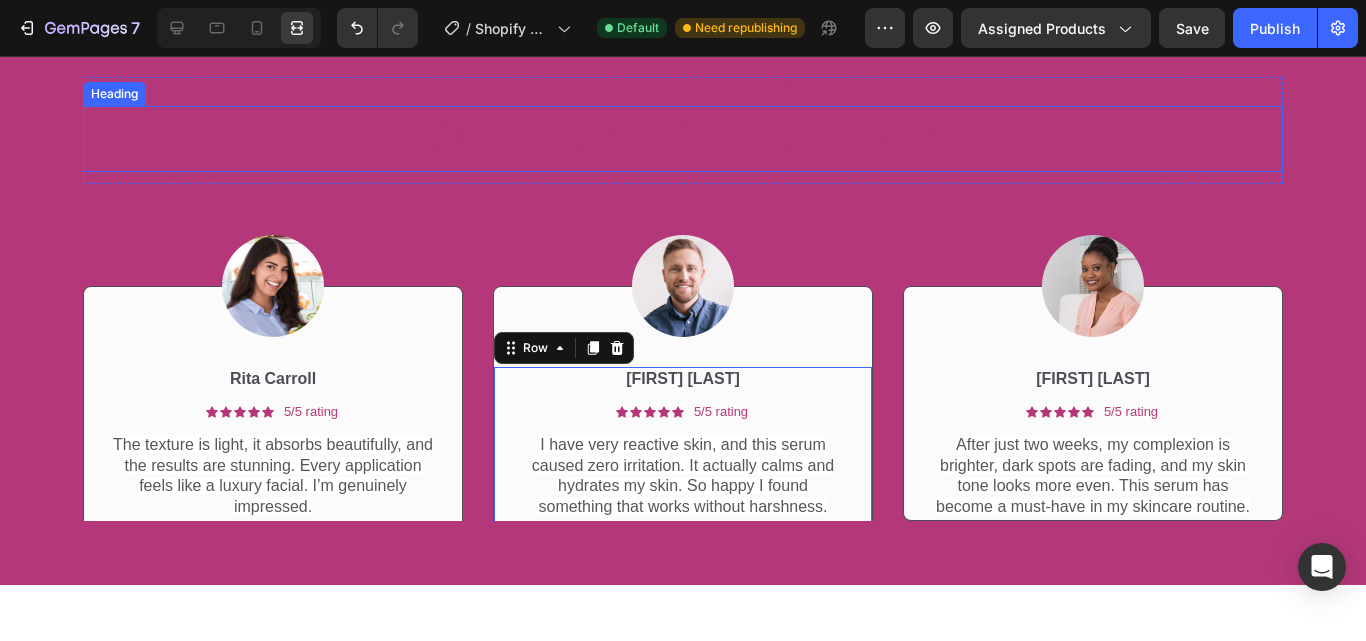 click on "Customer Testimonials" at bounding box center [683, 139] 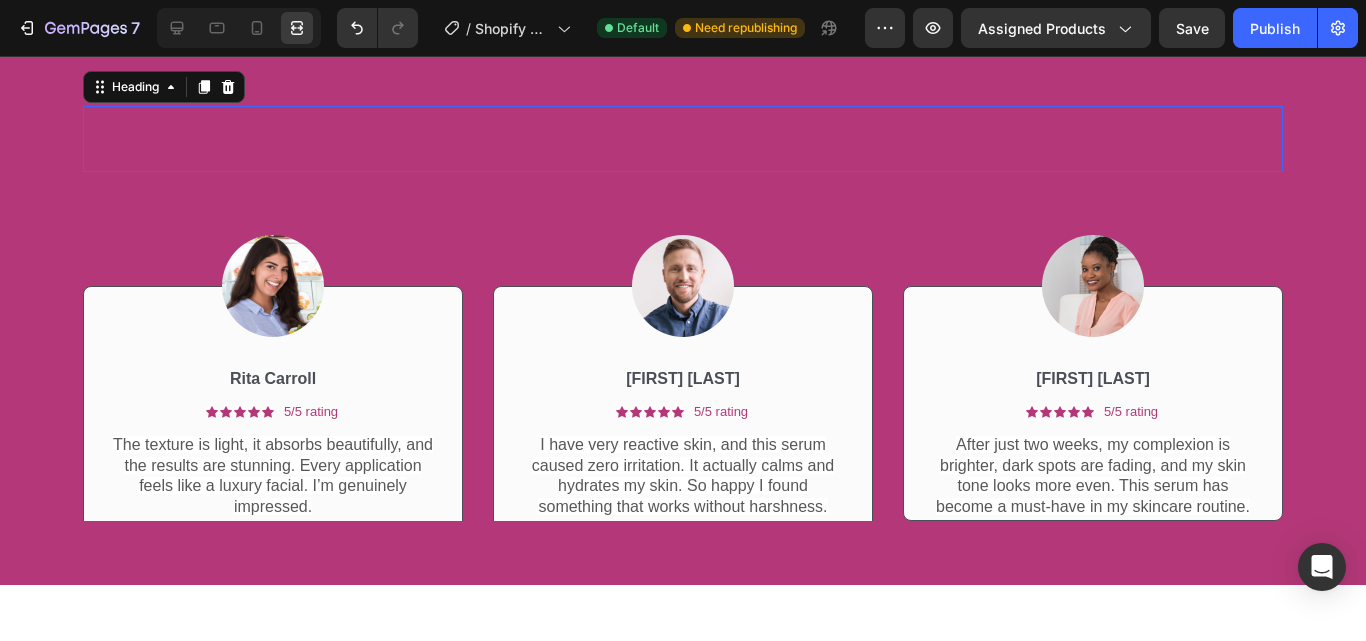 scroll, scrollTop: 0, scrollLeft: 0, axis: both 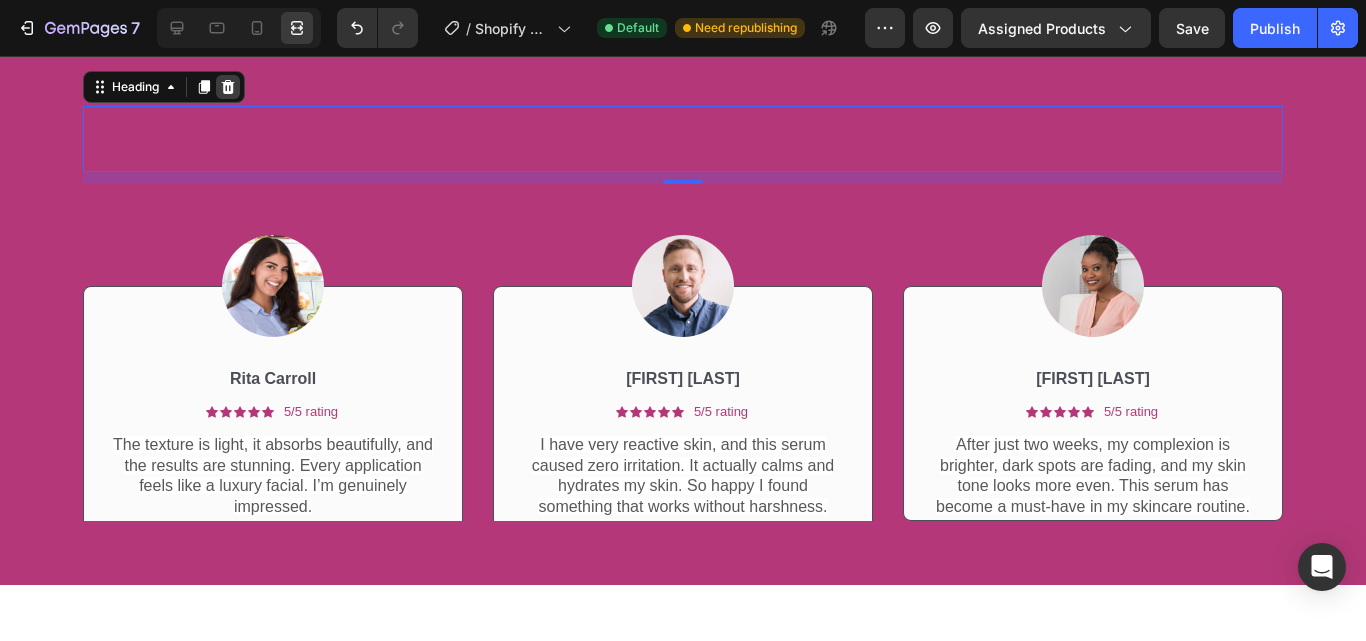 click 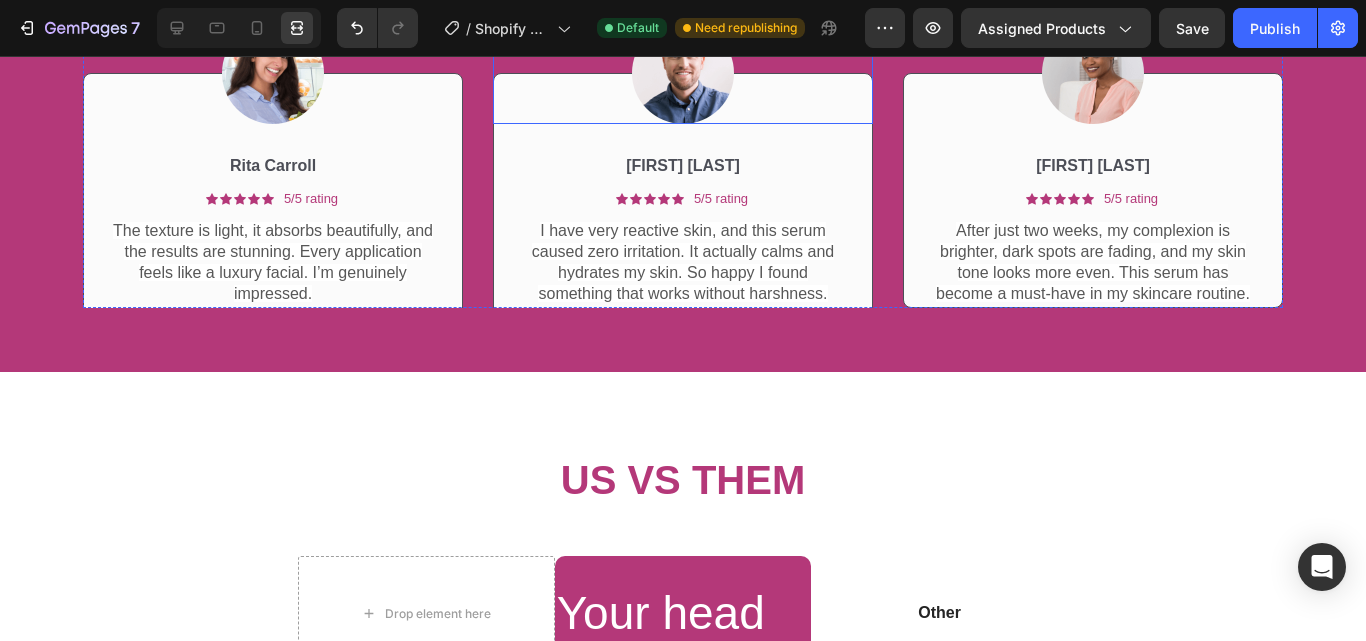 scroll, scrollTop: 3451, scrollLeft: 0, axis: vertical 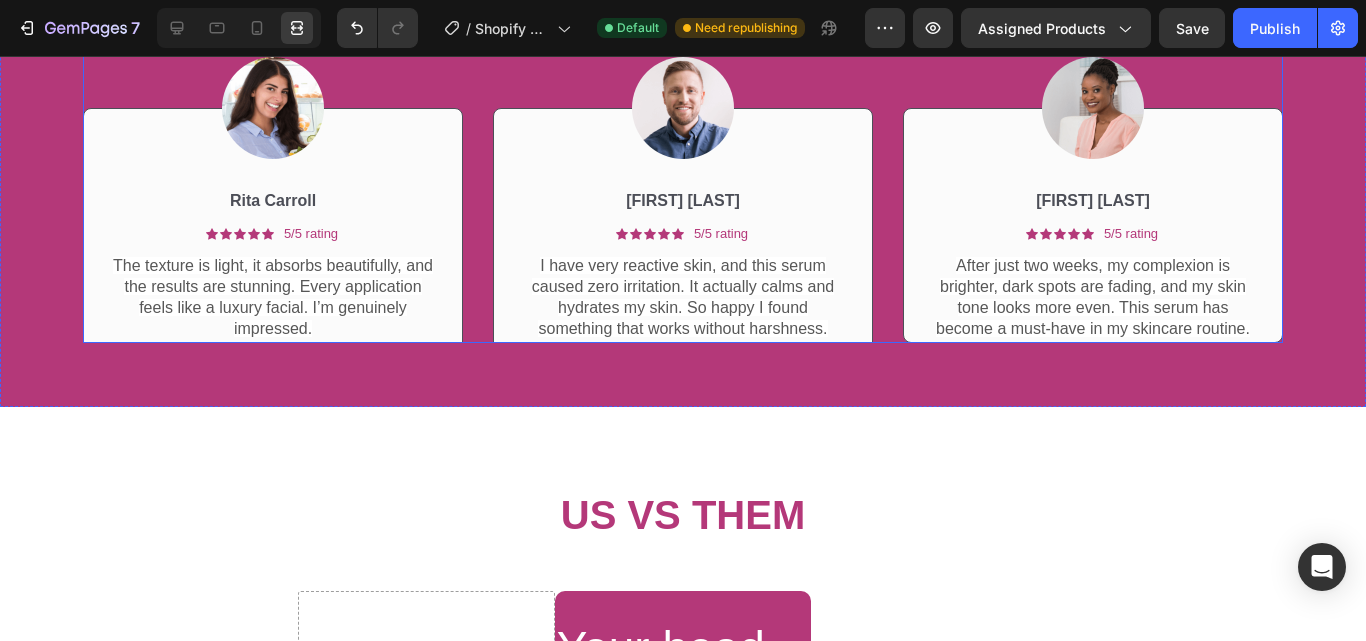 click on "Image [FIRST] [LAST] Text Block Icon Icon Icon Icon Icon Icon List 5/5 rating Text Block Row The texture is light, it absorbs beautifully, and the results are stunning. Every application feels like a luxury facial. I’m genuinely impressed. Text Block Row Row" at bounding box center (273, 174) 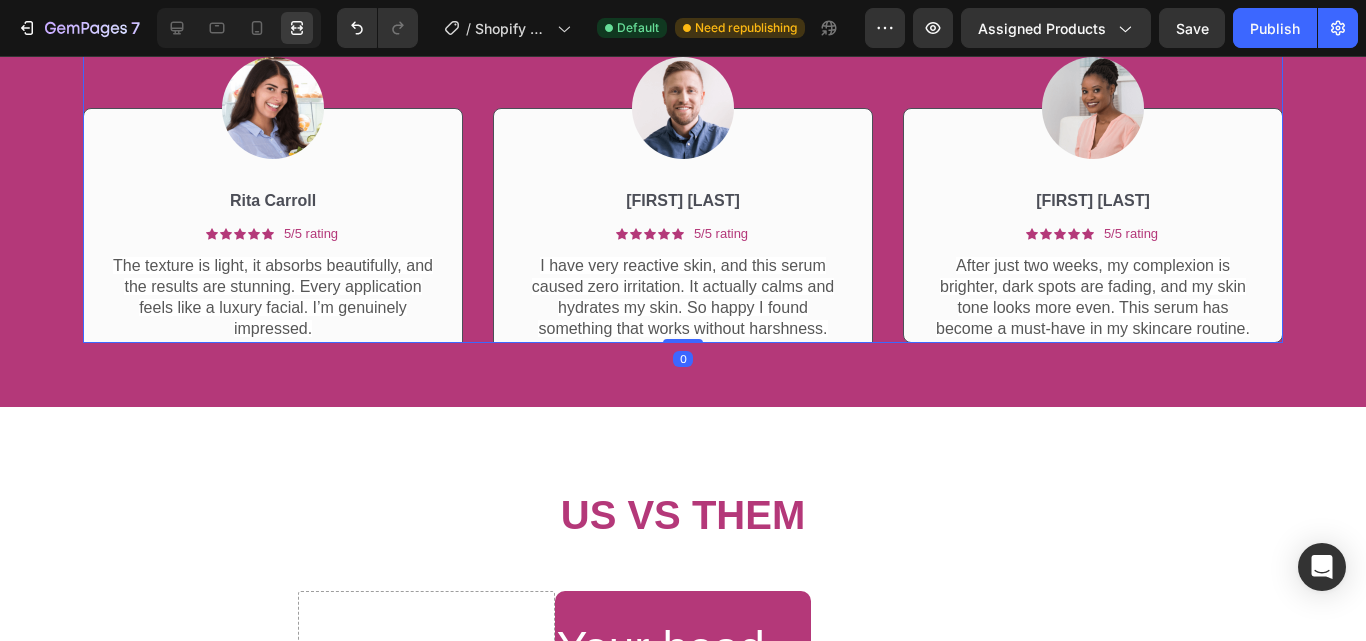 click 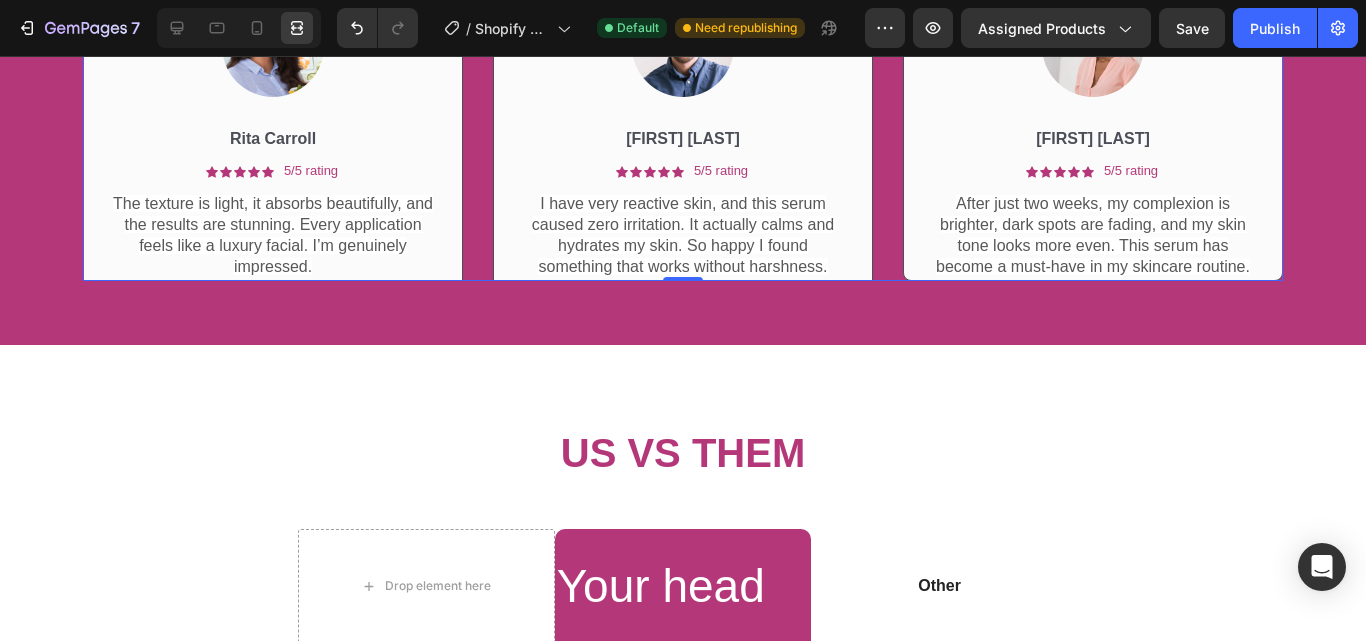 scroll, scrollTop: 3886, scrollLeft: 0, axis: vertical 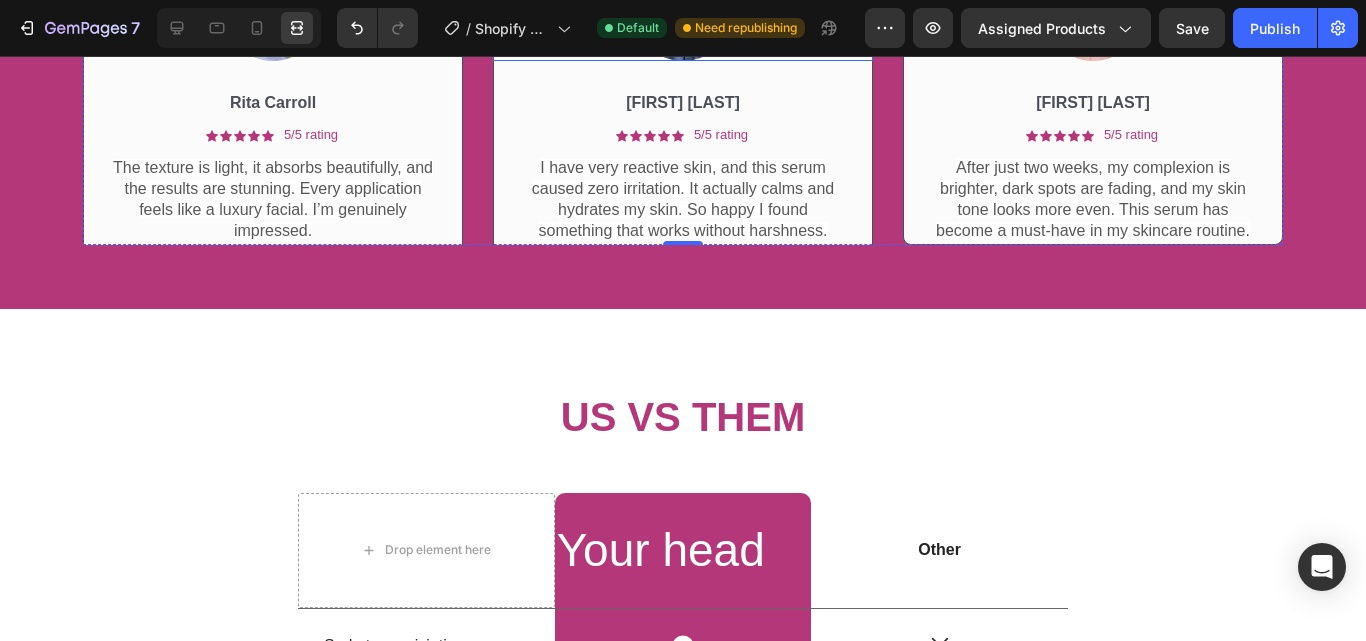click at bounding box center (683, 10) 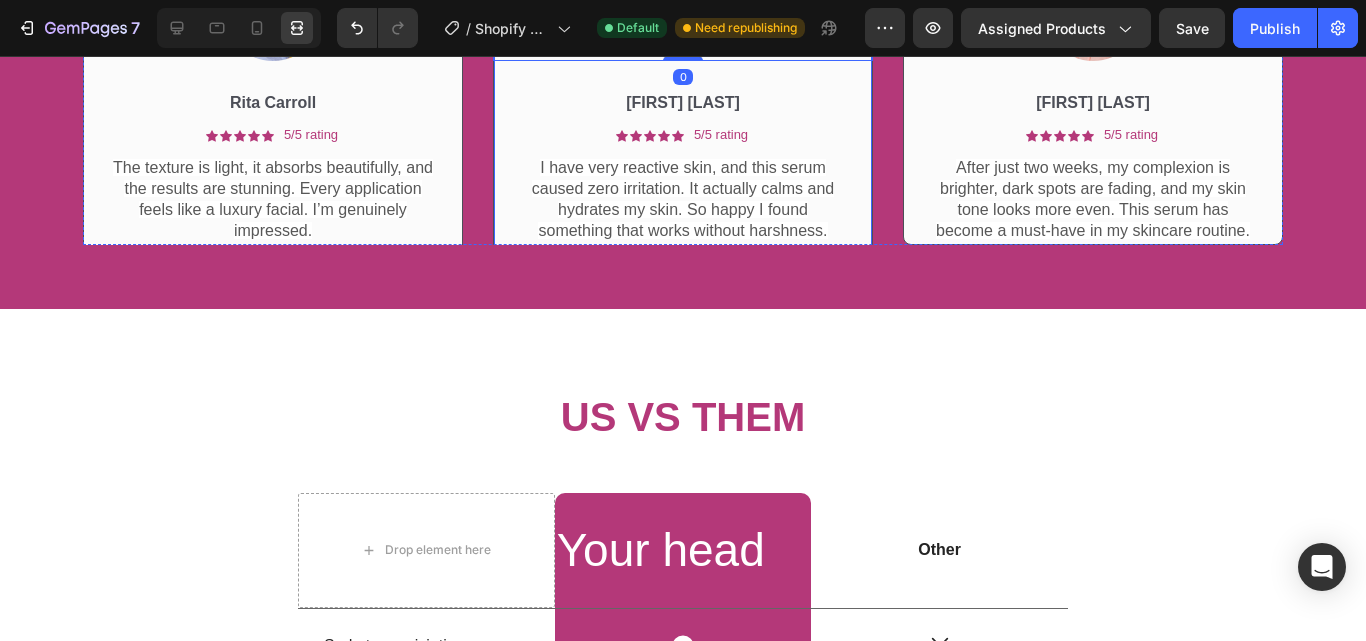 click on "[FIRST] [LAST] Text Block Icon Icon Icon Icon Icon Icon List 5/5 rating Text Block Row I have very reactive skin, and this serum caused zero irritation. It actually calms and hydrates my skin. So happy I found something that works without harshness. Text Block Row Row" at bounding box center [683, 178] 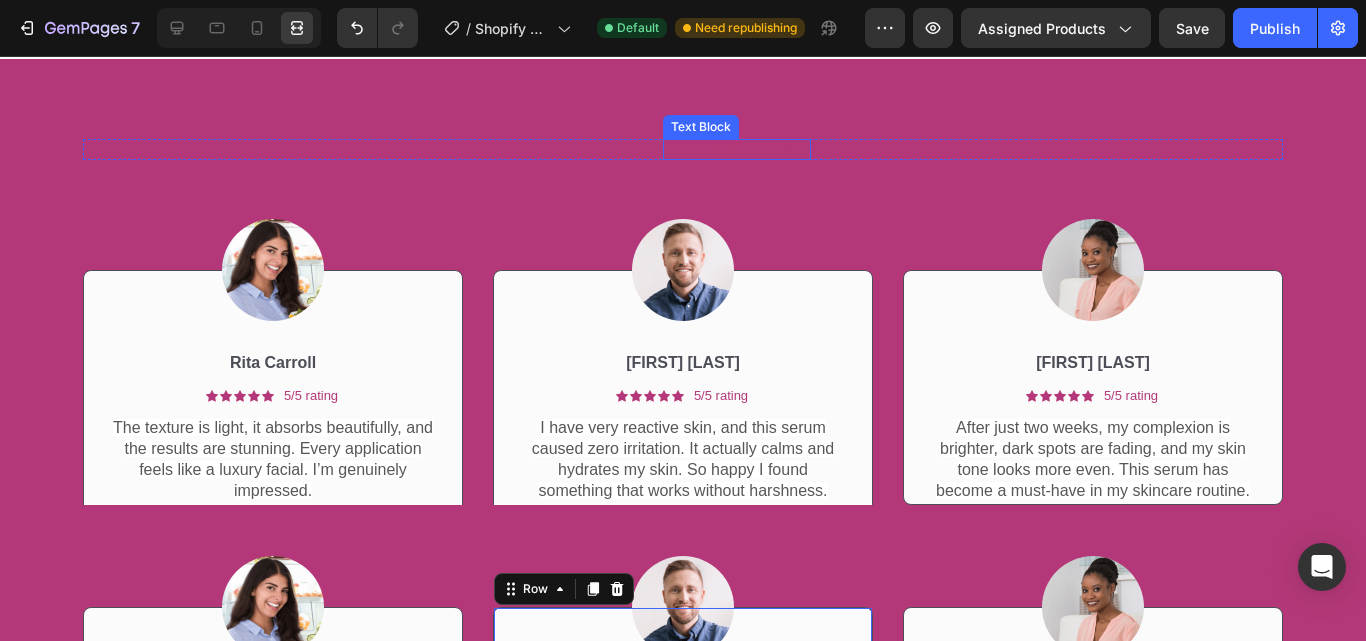 scroll, scrollTop: 3286, scrollLeft: 0, axis: vertical 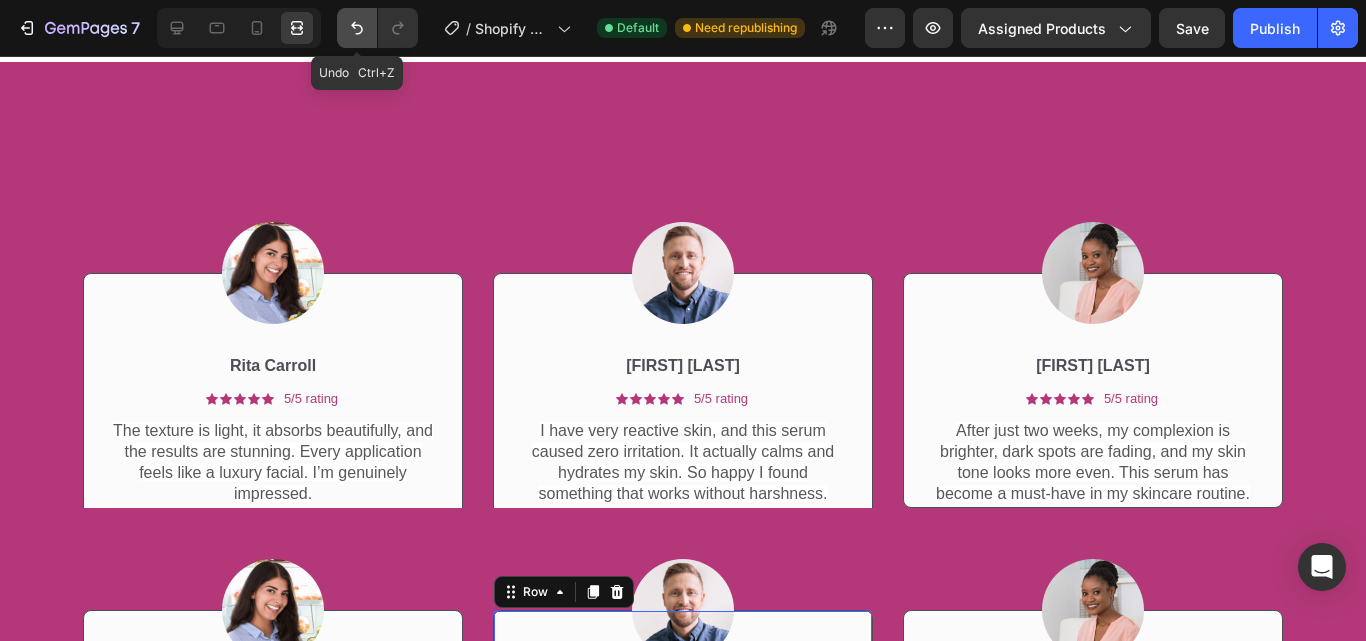 click 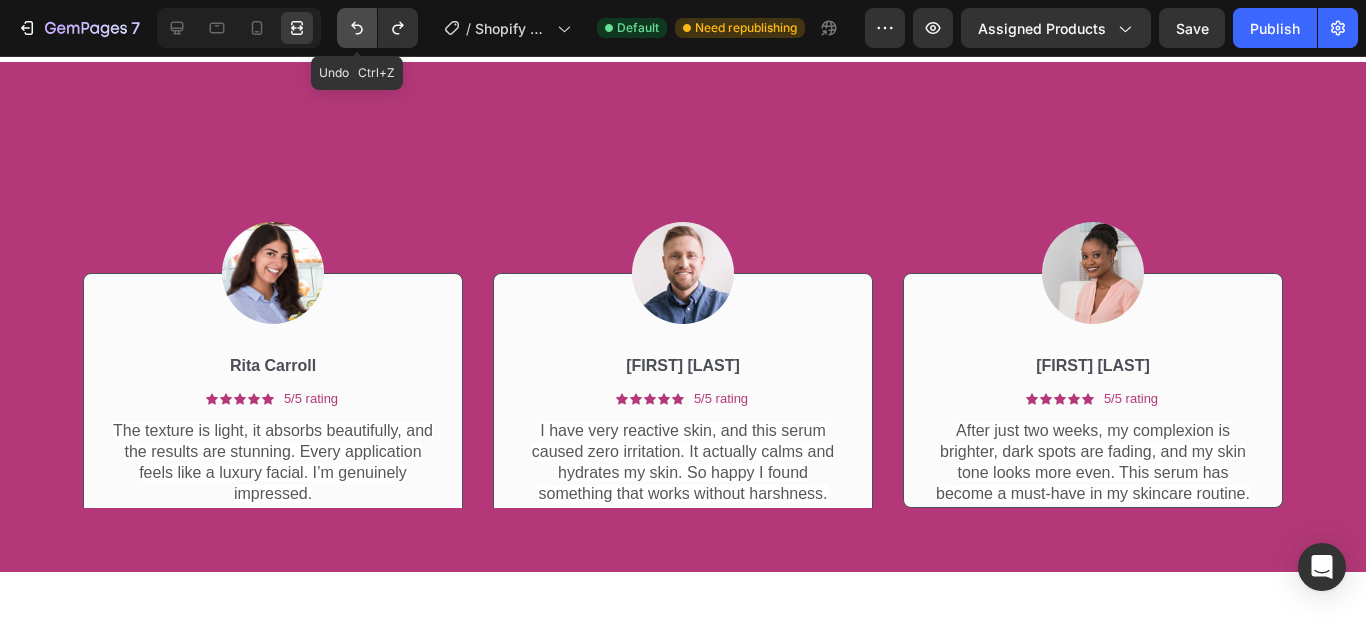 click 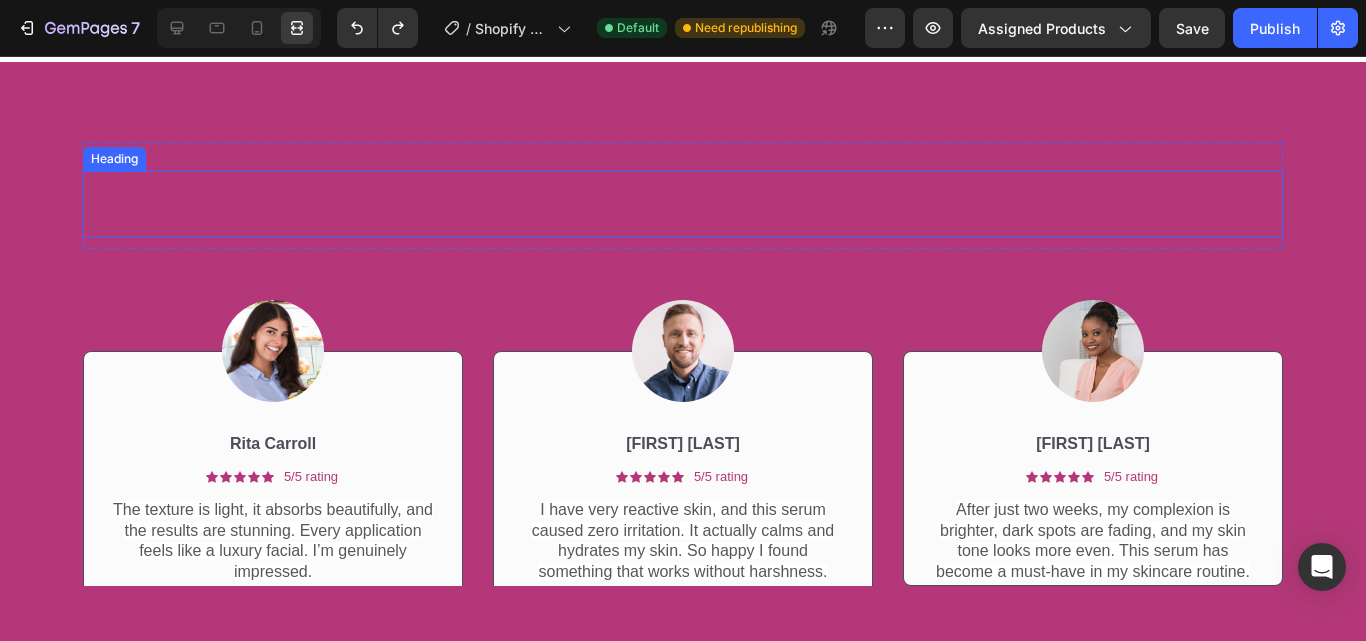 click on "Customer Testimonials" at bounding box center [683, 204] 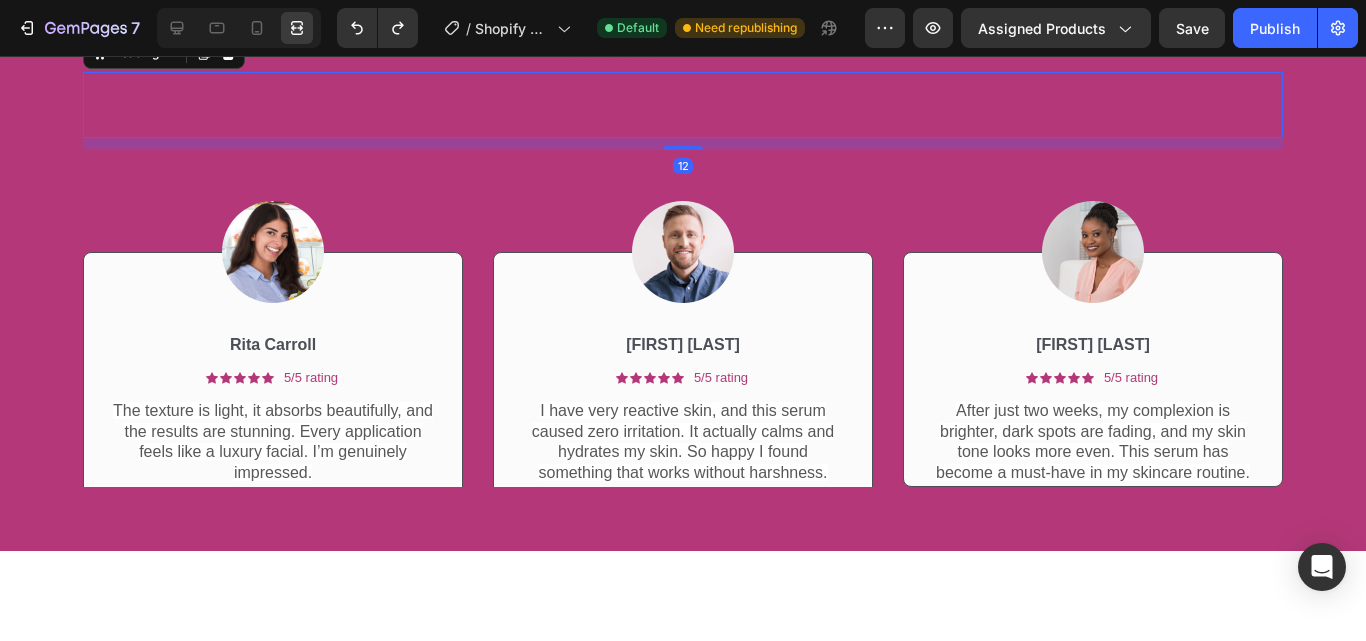 scroll, scrollTop: 3386, scrollLeft: 0, axis: vertical 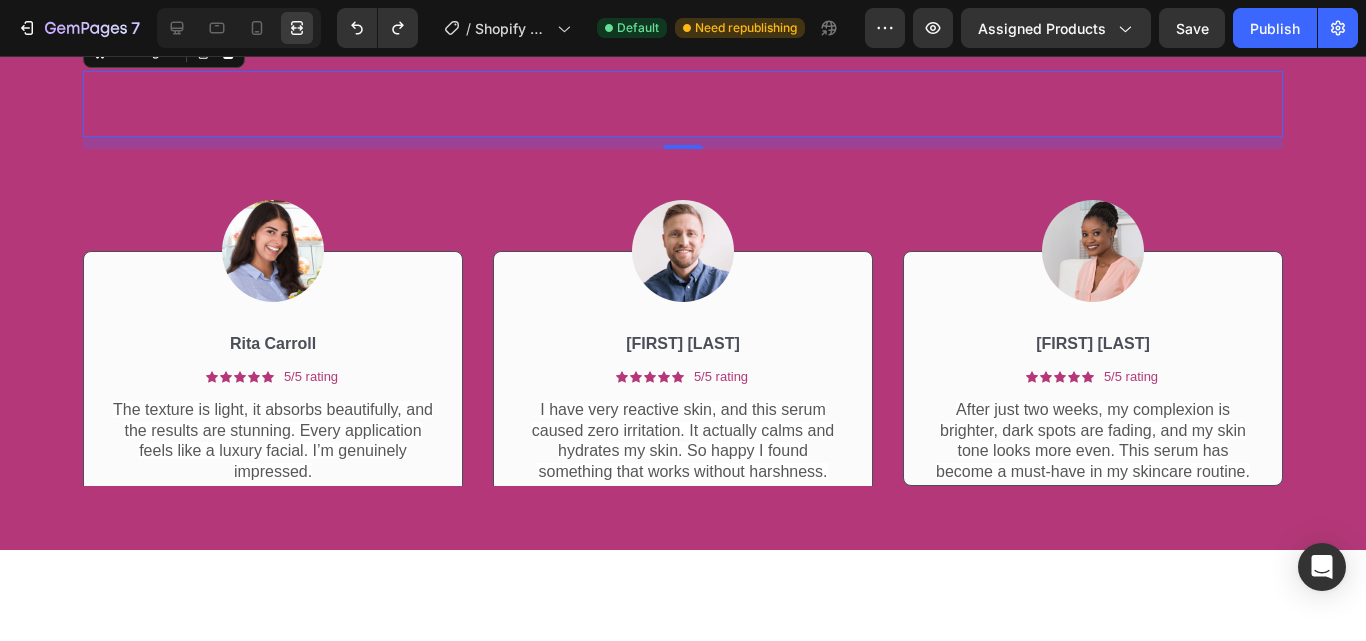 click on "Customer Testimonials" at bounding box center [683, 104] 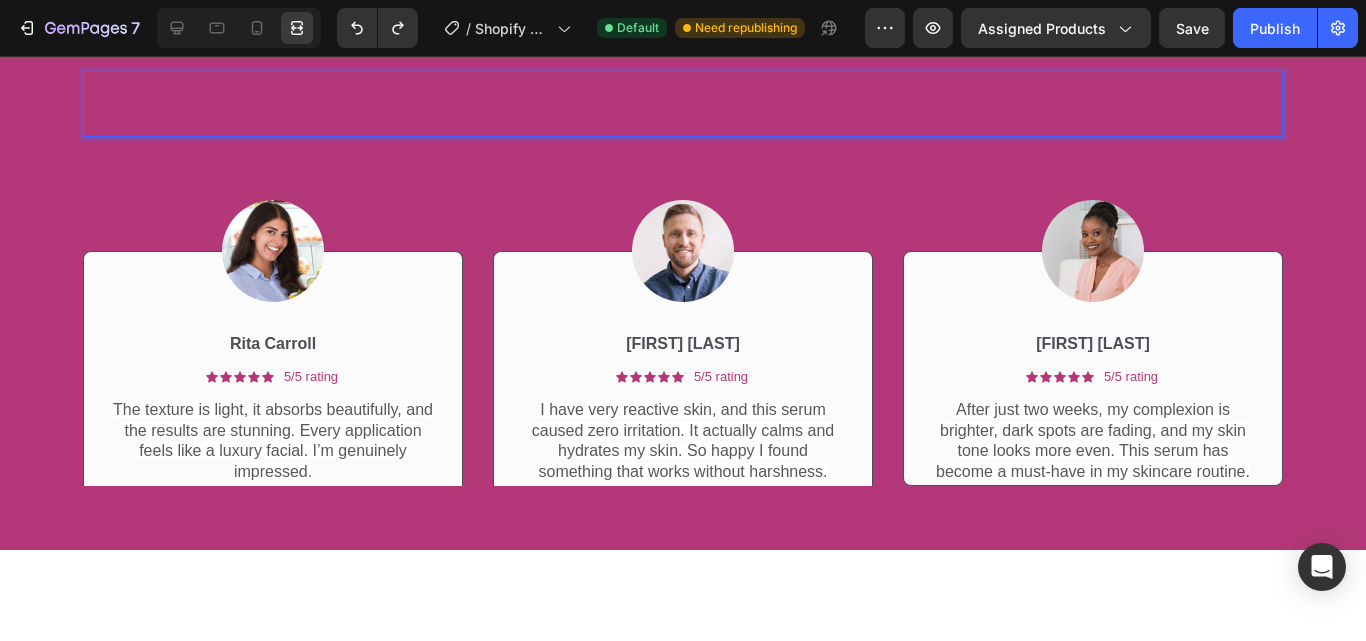 click on "Customer Testimonials" at bounding box center (683, 104) 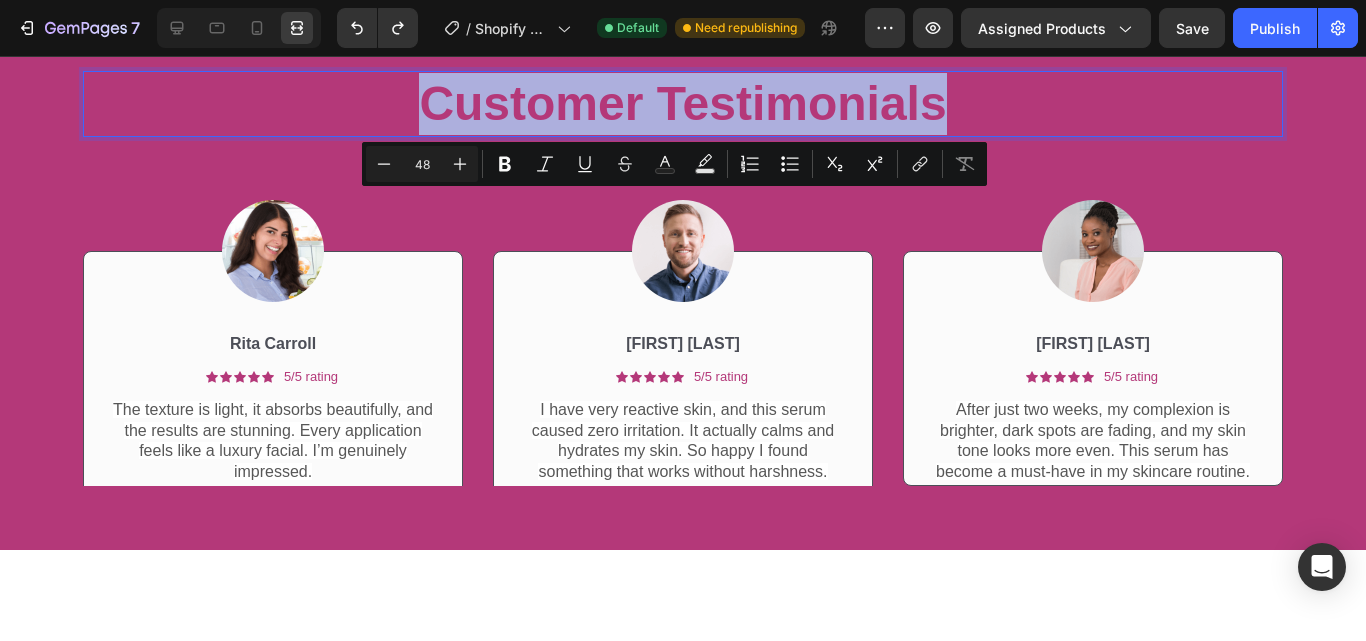 drag, startPoint x: 937, startPoint y: 237, endPoint x: 357, endPoint y: 208, distance: 580.72455 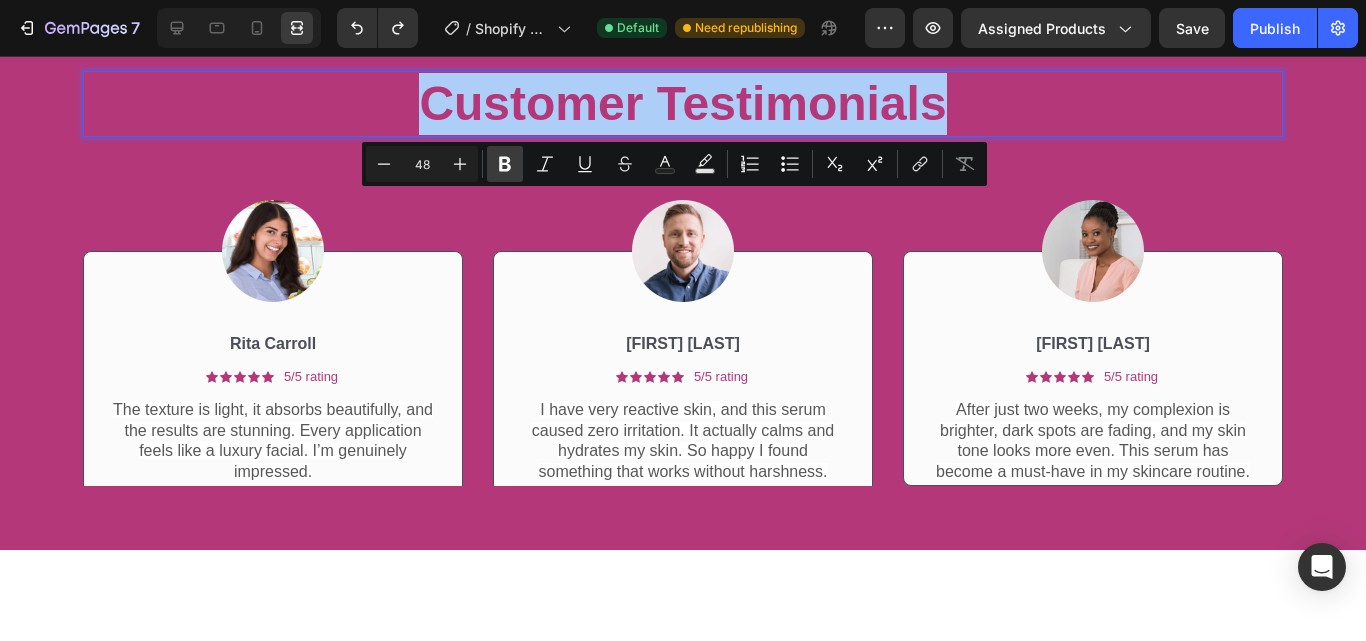 click 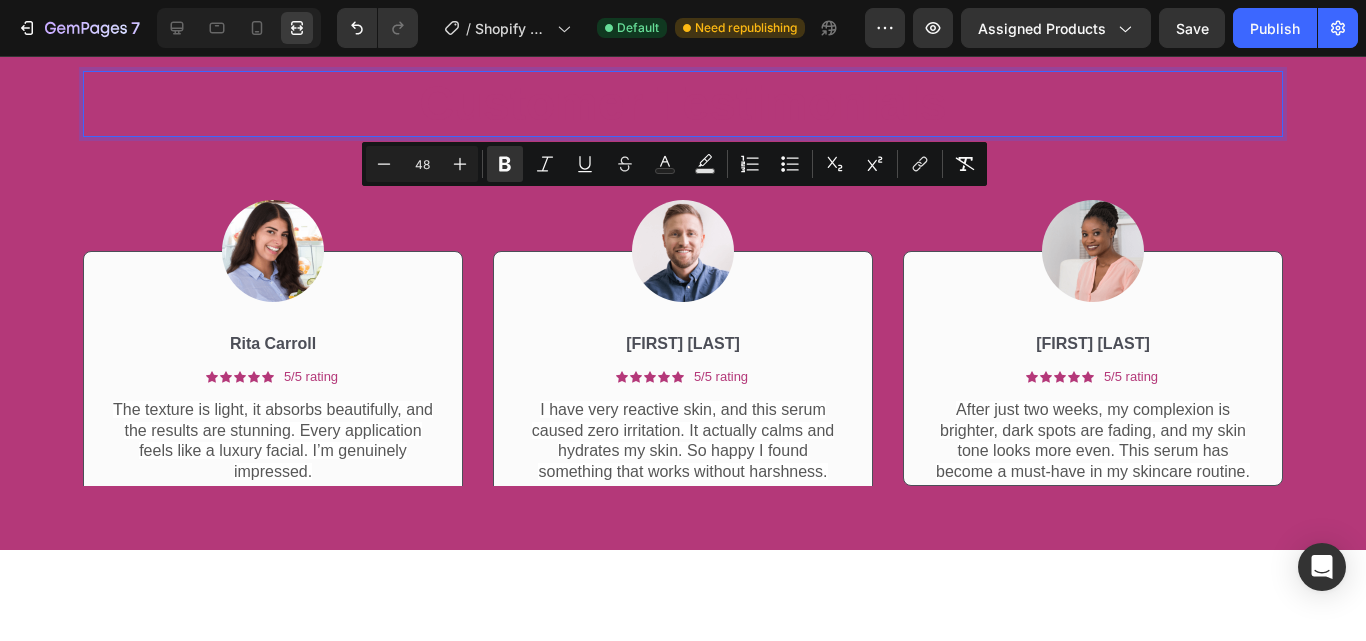 click on "Customer Testimonials" at bounding box center (683, 104) 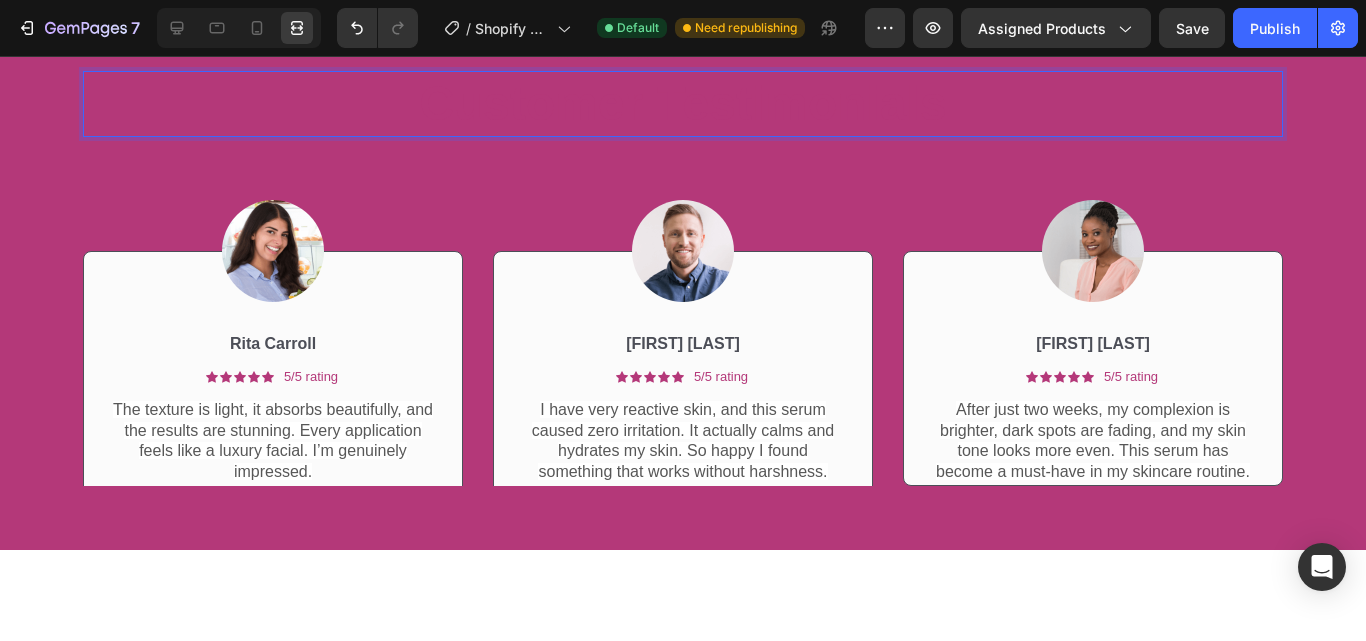 click on "Customer Testimonials" at bounding box center [682, 103] 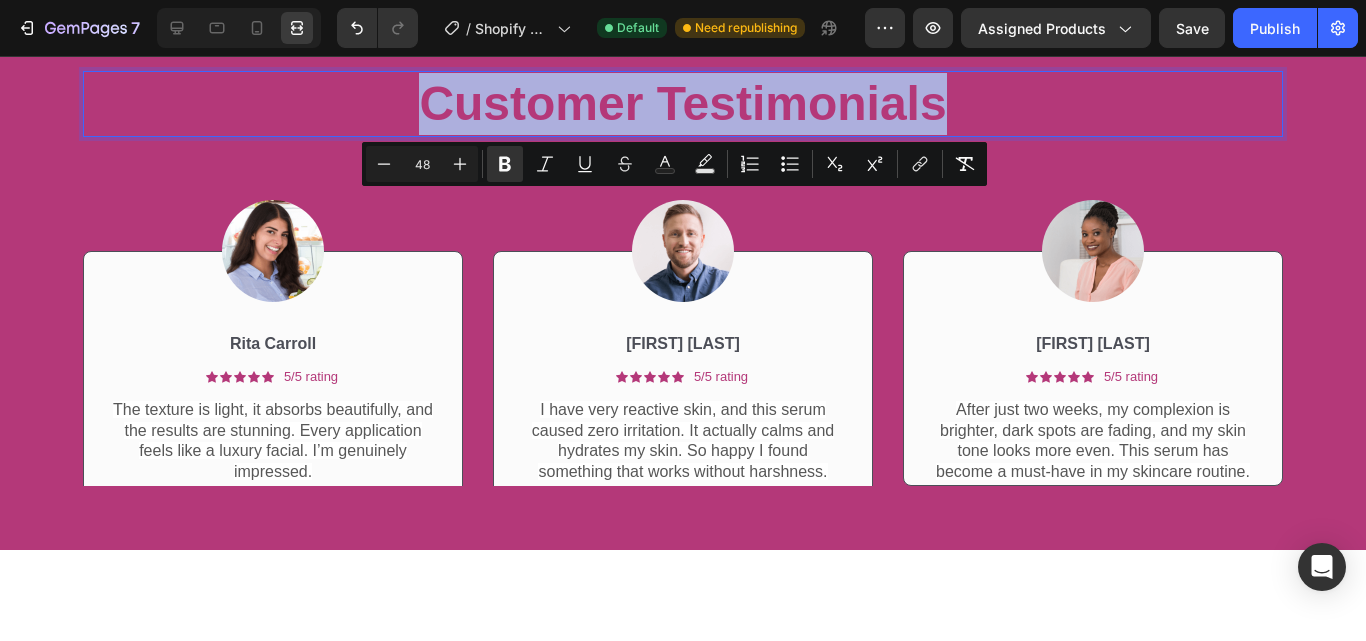 drag, startPoint x: 940, startPoint y: 230, endPoint x: 351, endPoint y: 204, distance: 589.57355 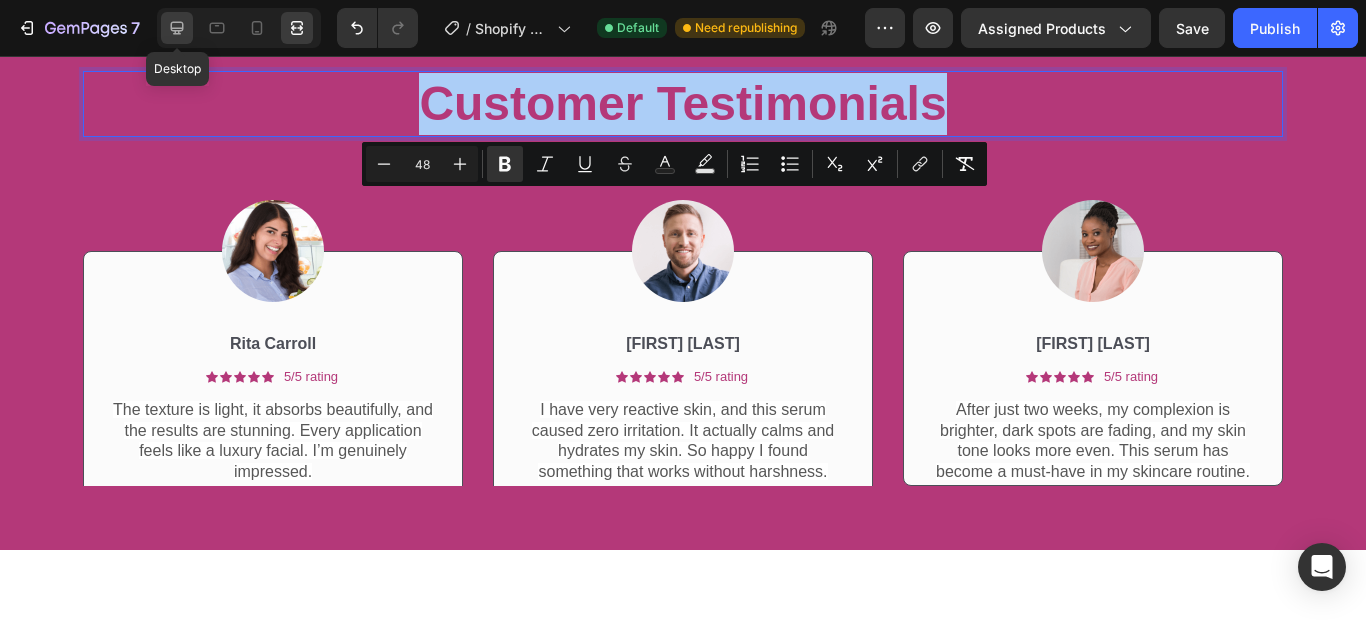 click 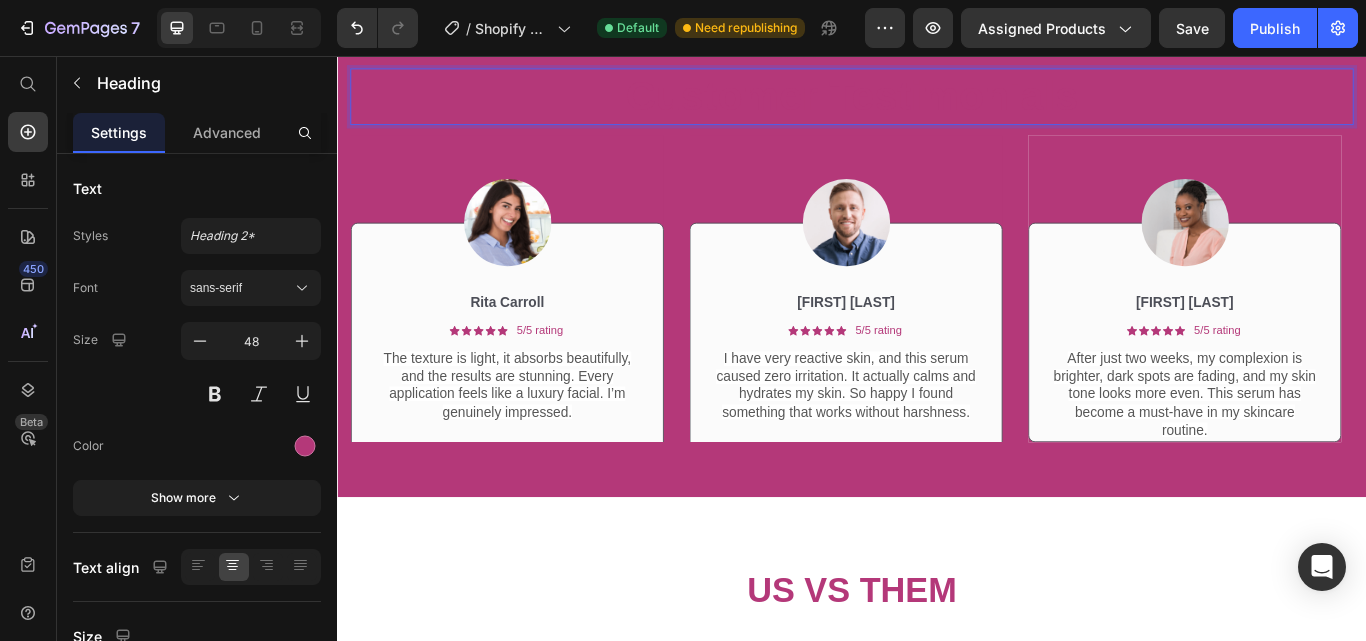click on "Customer Testimonials" at bounding box center [936, 103] 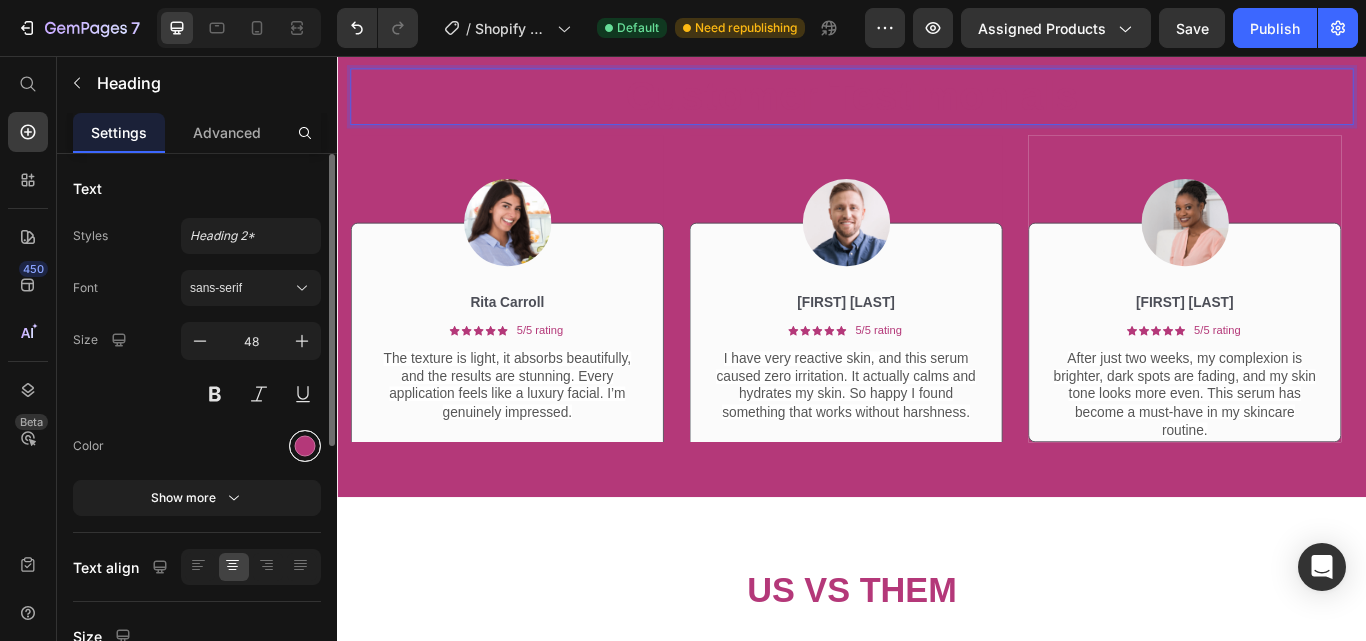 click at bounding box center [305, 446] 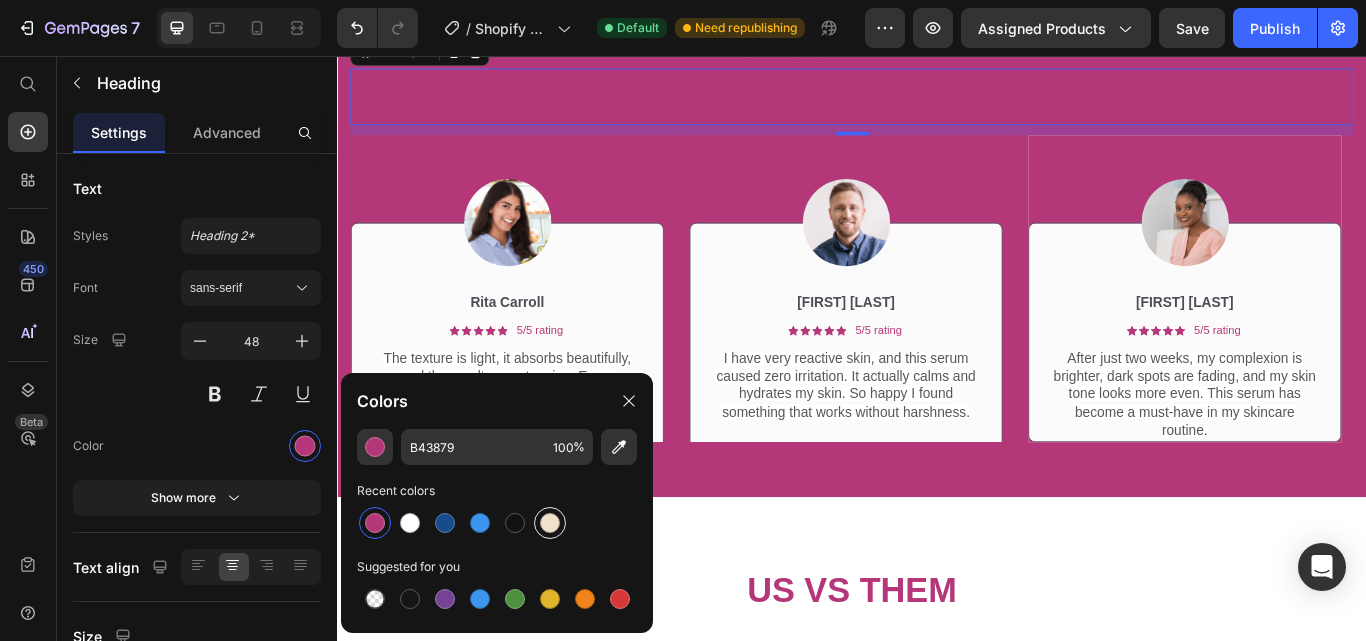 click at bounding box center [550, 523] 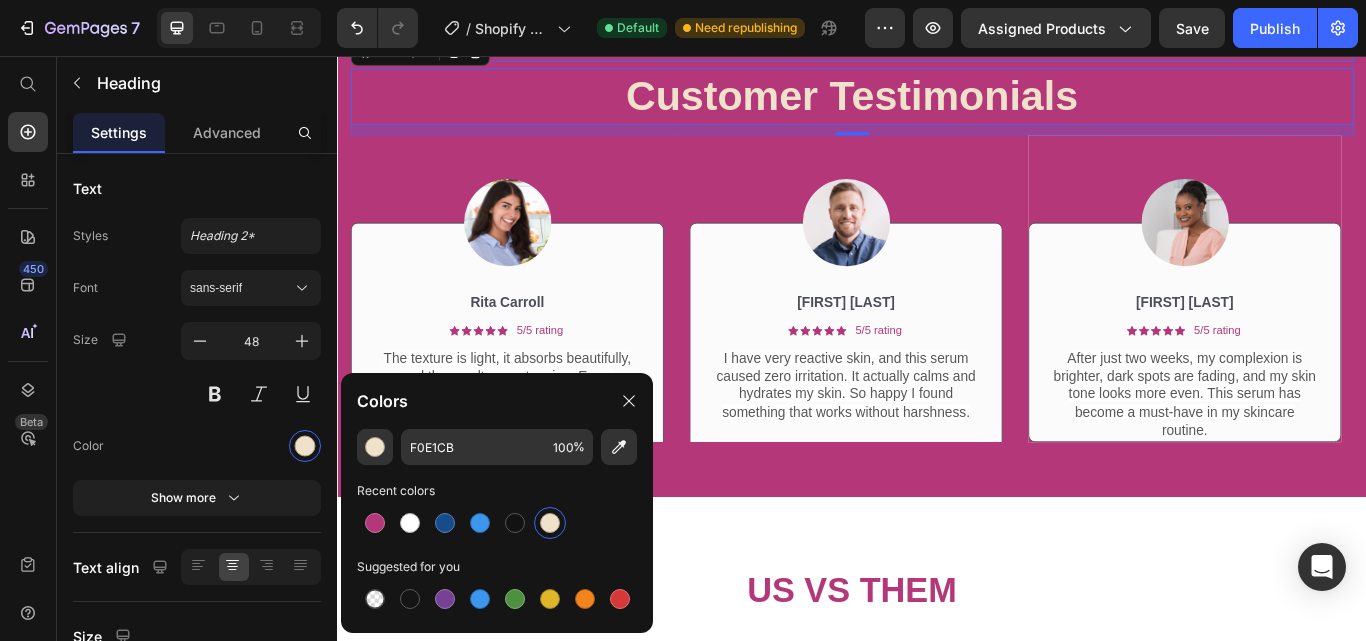 click on "Icon Icon Icon Icon Icon Icon List 2,500+ Verified Reviews! Text Block Row Customer Testimonials Heading   12 Row Image [FIRST] [LAST] Text Block Icon Icon Icon Icon Icon Icon List 5/5 rating Text Block Row The texture is light, it absorbs beautifully, and the results are stunning. Every application feels like a luxury facial. I’m genuinely impressed. Text Block Row Row Image [FIRST] [LAST] Text Block Icon Icon Icon Icon Icon Icon List 5/5 rating Text Block Row I have very reactive skin, and this serum caused zero irritation. It actually calms and hydrates my skin. So happy I found something that works without harshness. Text Block Row Row Image [FIRST] [LAST] Text Block Icon Icon Icon Icon Icon Icon List 5/5 rating Text Block Row After just two weeks, my complexion is brighter, dark spots are fading, and my skin tone looks more even. This serum has become a must-have in my skincare routine. Text Block Row Row Carousel Section 5" at bounding box center (937, 266) 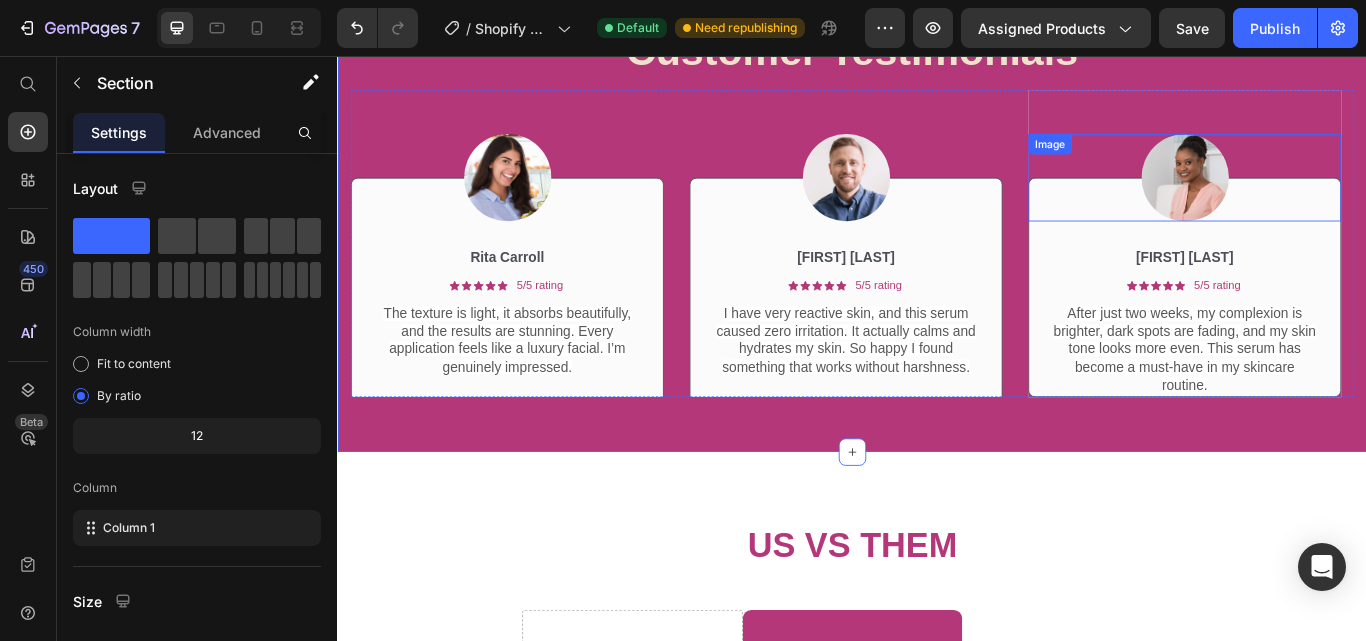 scroll, scrollTop: 3486, scrollLeft: 0, axis: vertical 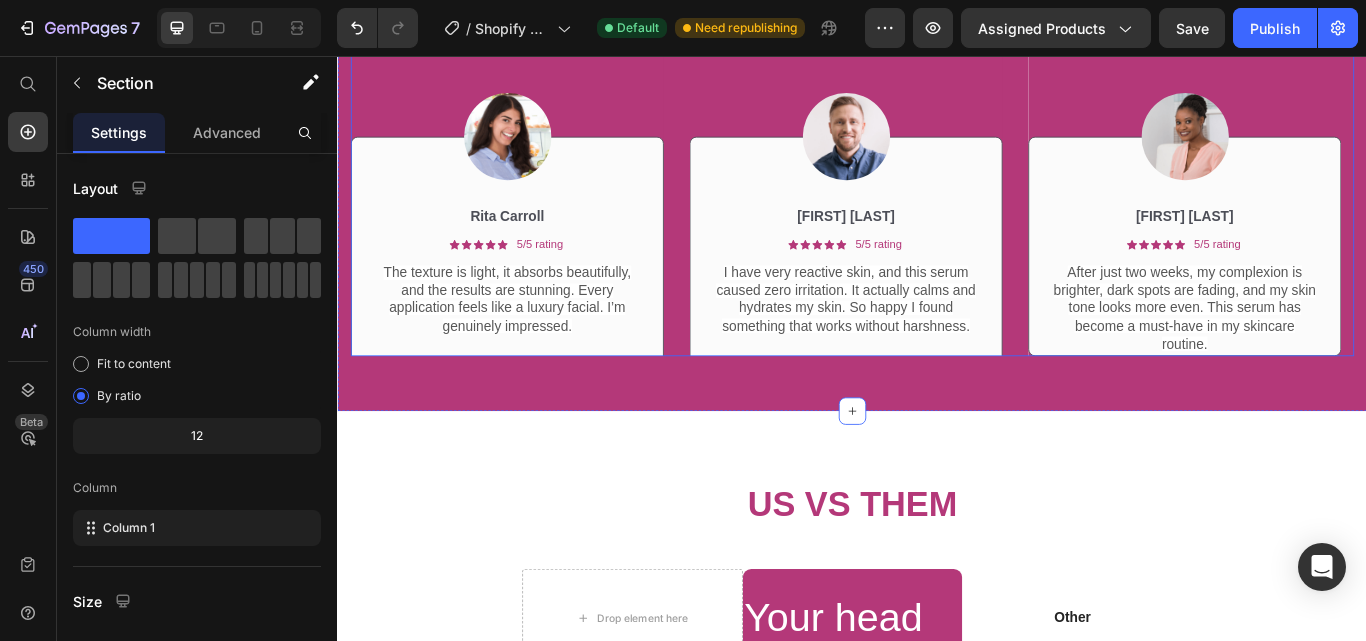 click on "Image [FIRST] [LAST] Text Block Icon Icon Icon Icon Icon Icon List 5/5 rating Text Block Row I have very reactive skin, and this serum caused zero irritation. It actually calms and hydrates my skin. So happy I found something that works without harshness. Text Block Row Row" at bounding box center (929, 228) 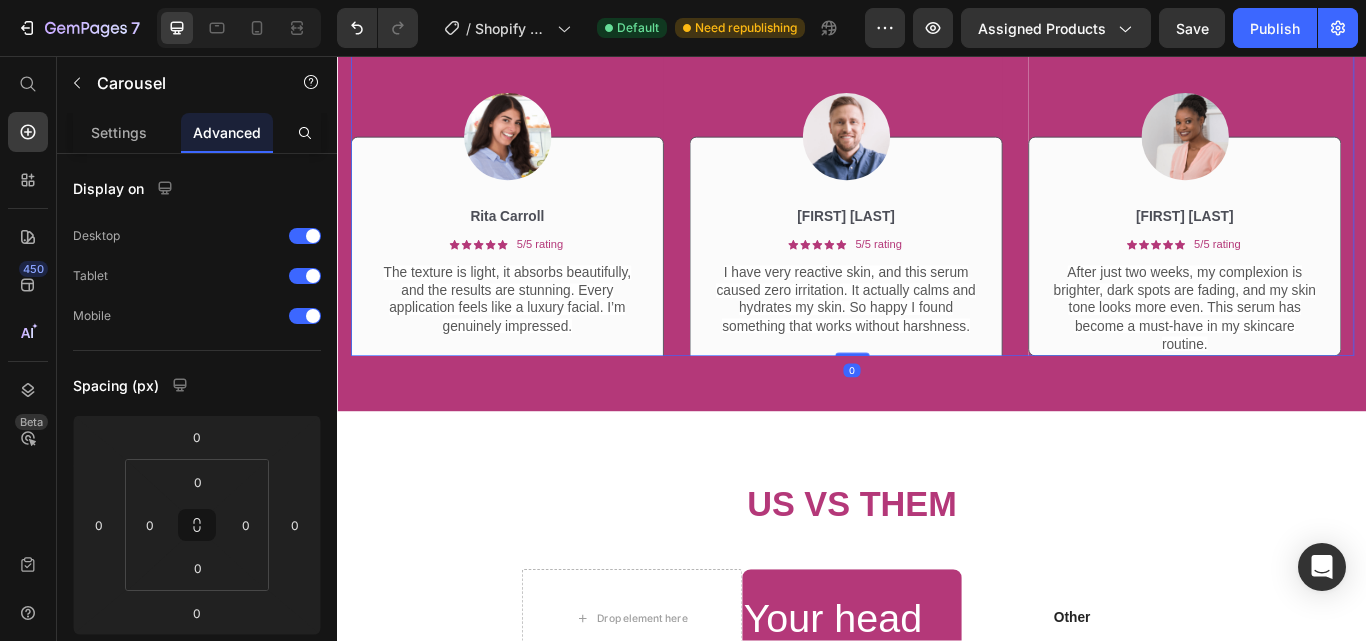 click 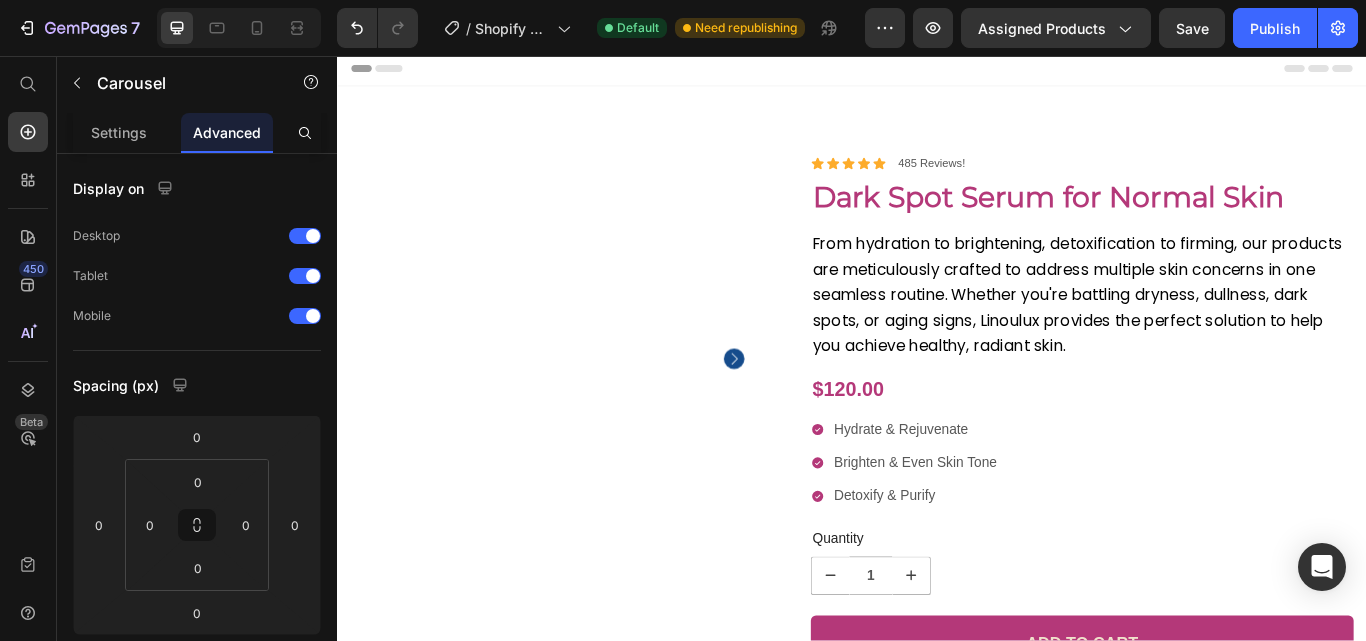 scroll, scrollTop: 0, scrollLeft: 0, axis: both 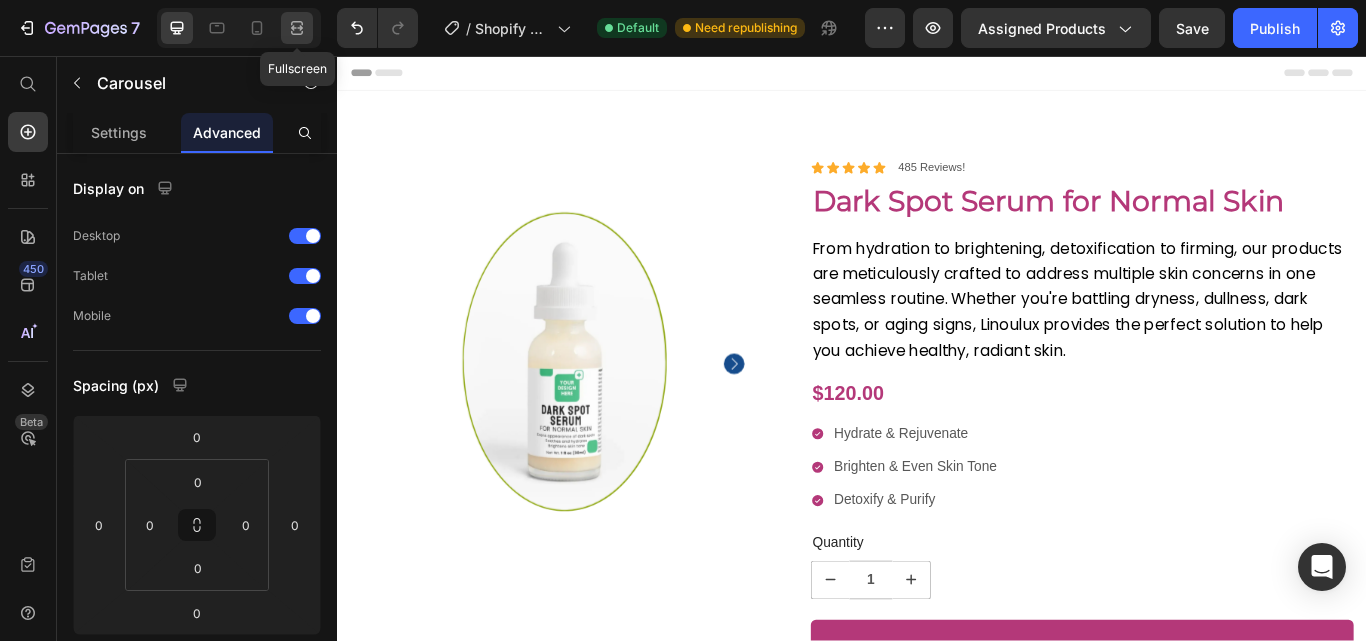 click 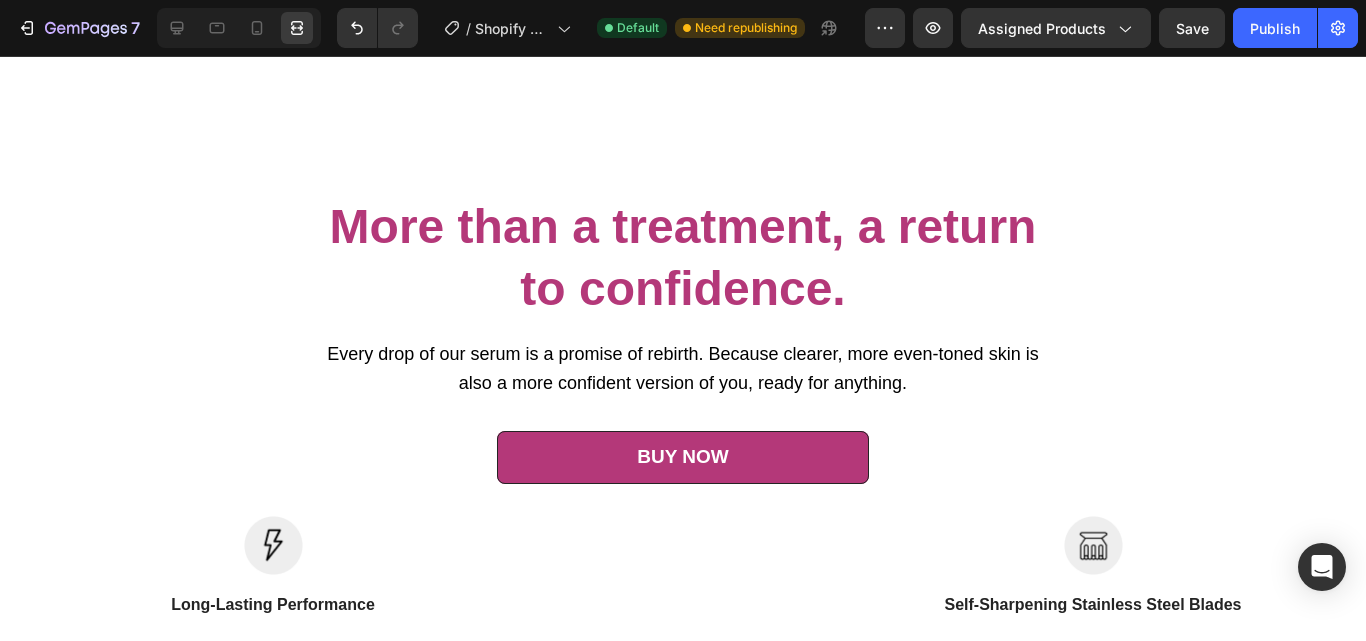 scroll, scrollTop: 1900, scrollLeft: 0, axis: vertical 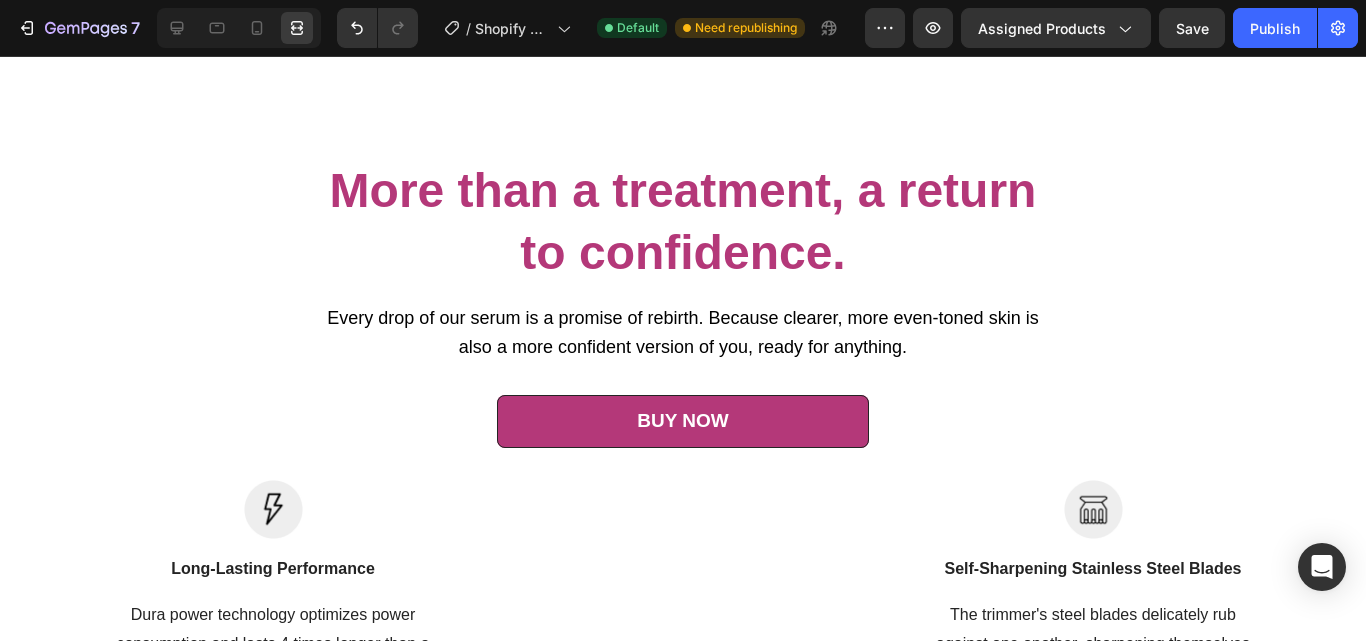 click on "Results you can see. And feel Heading Formulated for sensitive skin, Dark Spot Serum is clinically tested to visibly reduce dark spots in just a few weeks - without harming your skin. Text Block Button Button Row" at bounding box center [1052, -137] 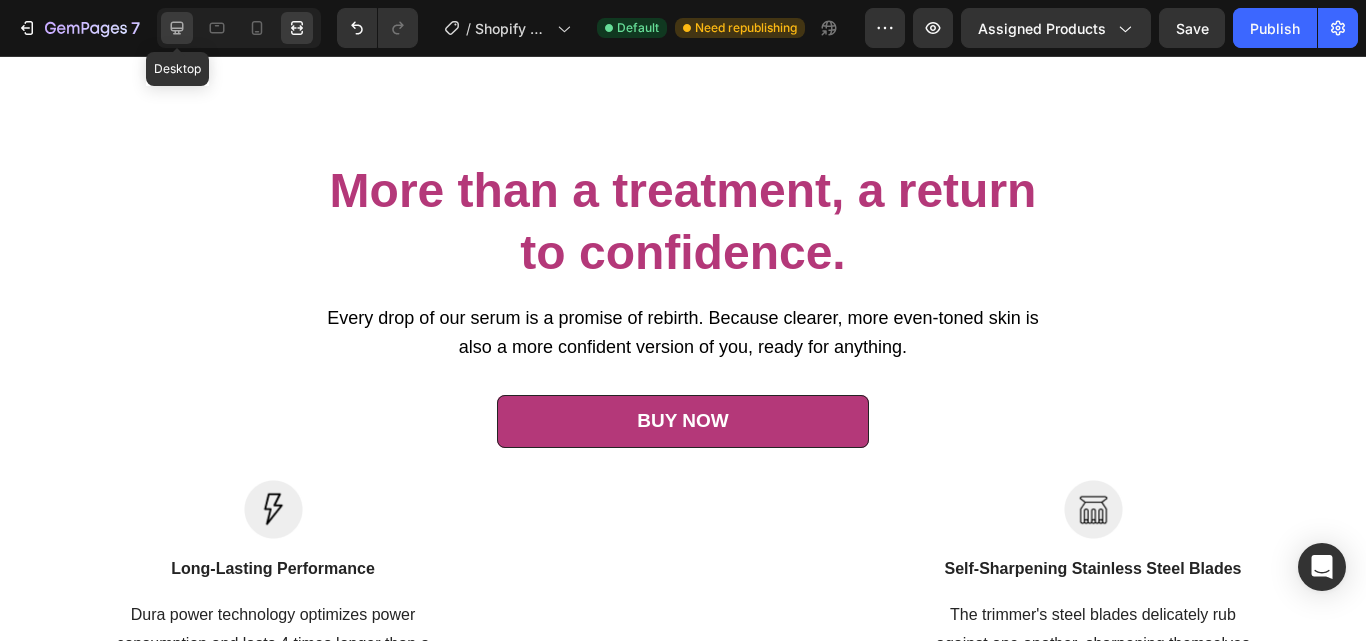 click 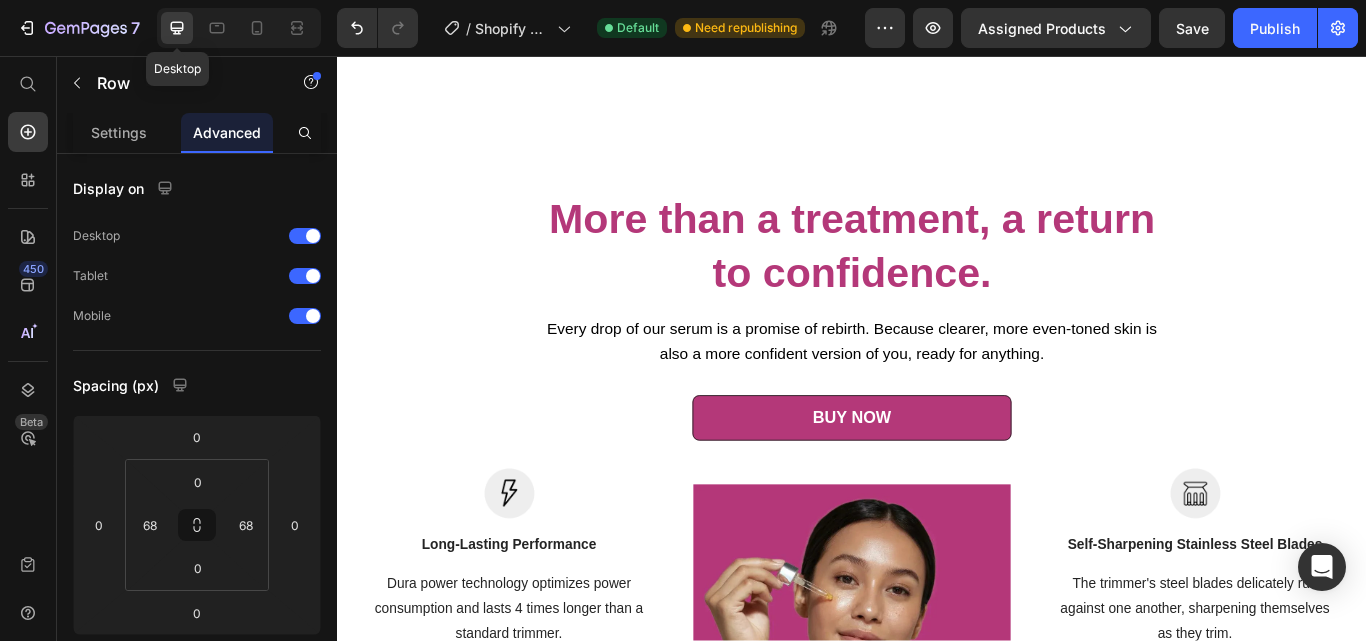 scroll, scrollTop: 1874, scrollLeft: 0, axis: vertical 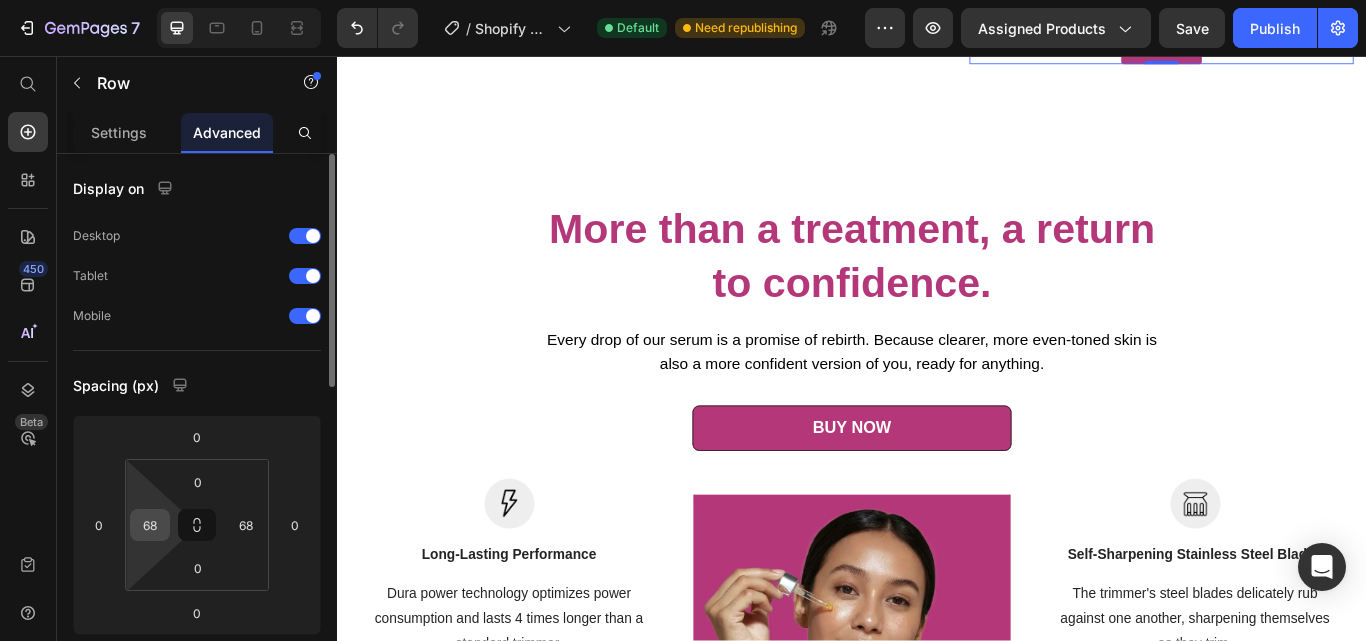 click on "68" at bounding box center (150, 525) 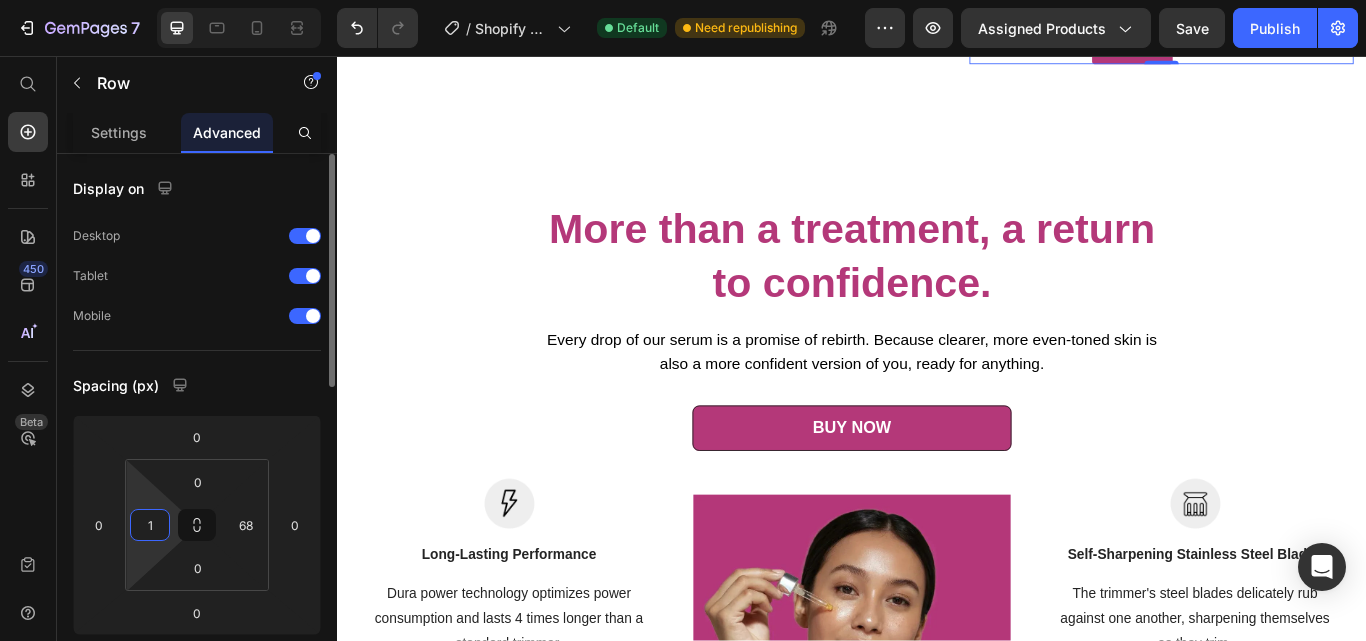 type on "0" 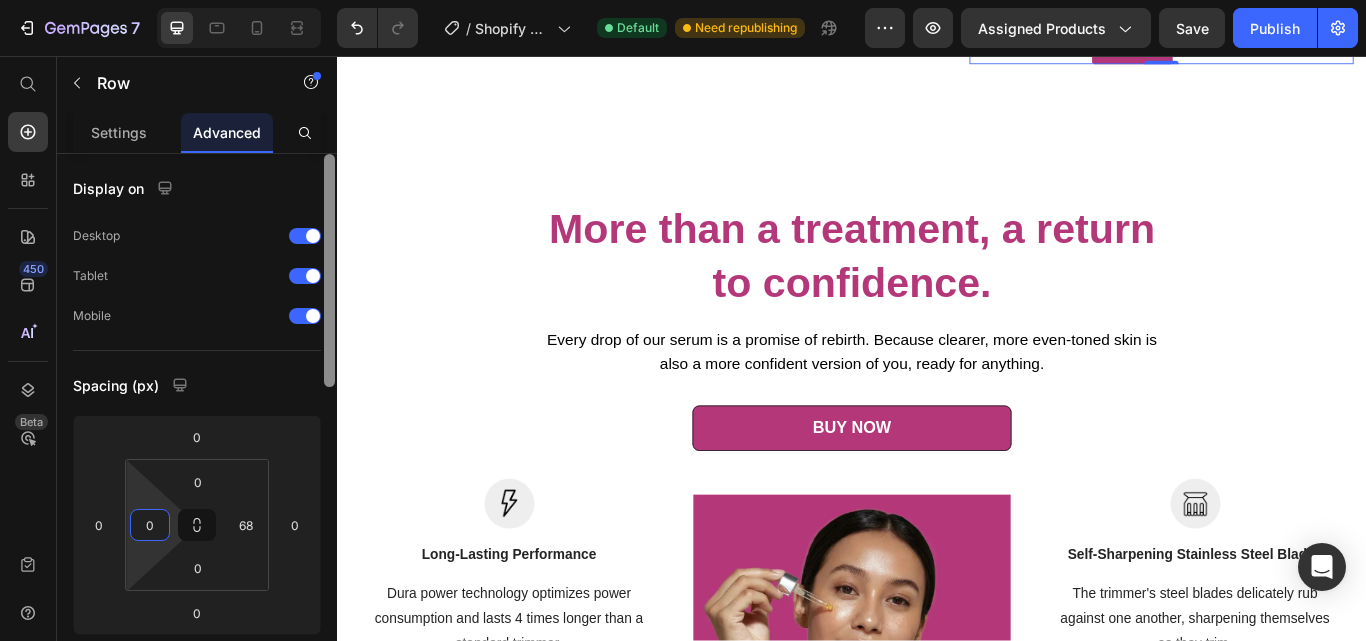 click at bounding box center [329, 426] 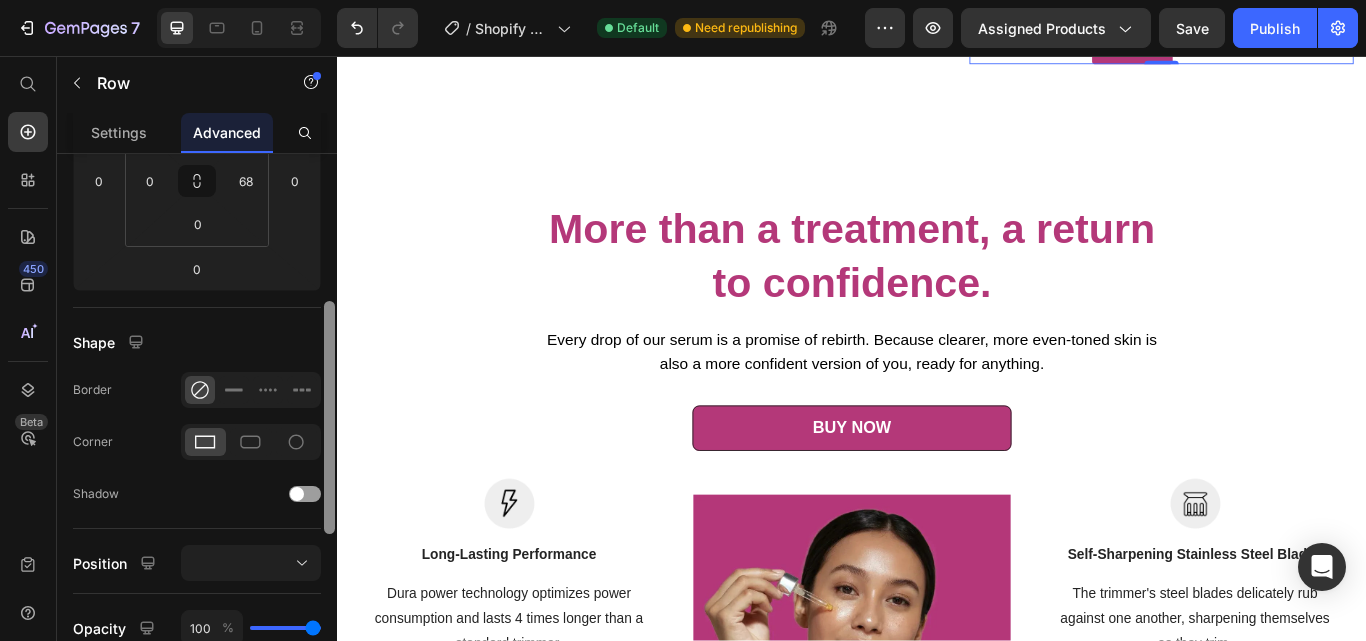 scroll, scrollTop: 144, scrollLeft: 0, axis: vertical 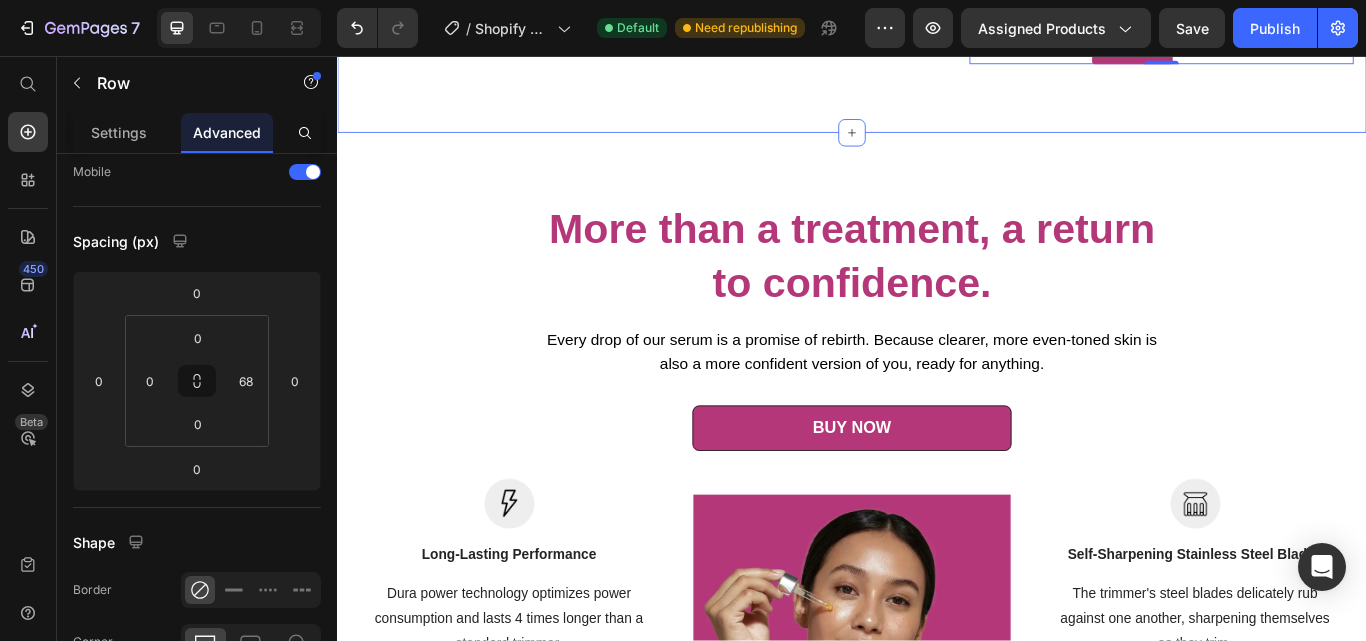 click on "Spots today, a luminous complexion tomorrow. Heading This serum is designed to target hyperpigmentation at its source. Its gentle yet powerful formula works quickly to smooth, brighten and reveal naturally radiant skin. Text Block Button Button Image Row Lorem ipsum dolor sit amet consectetur adipiscing Heading Image Results you can see. And feel Heading Formulated for sensitive skin, Dark Spot Serum is clinically tested to visibly reduce dark spots in just a few weeks - without harming your skin. Text Block Button Button Row   0 Row Section 3" at bounding box center [937, -259] 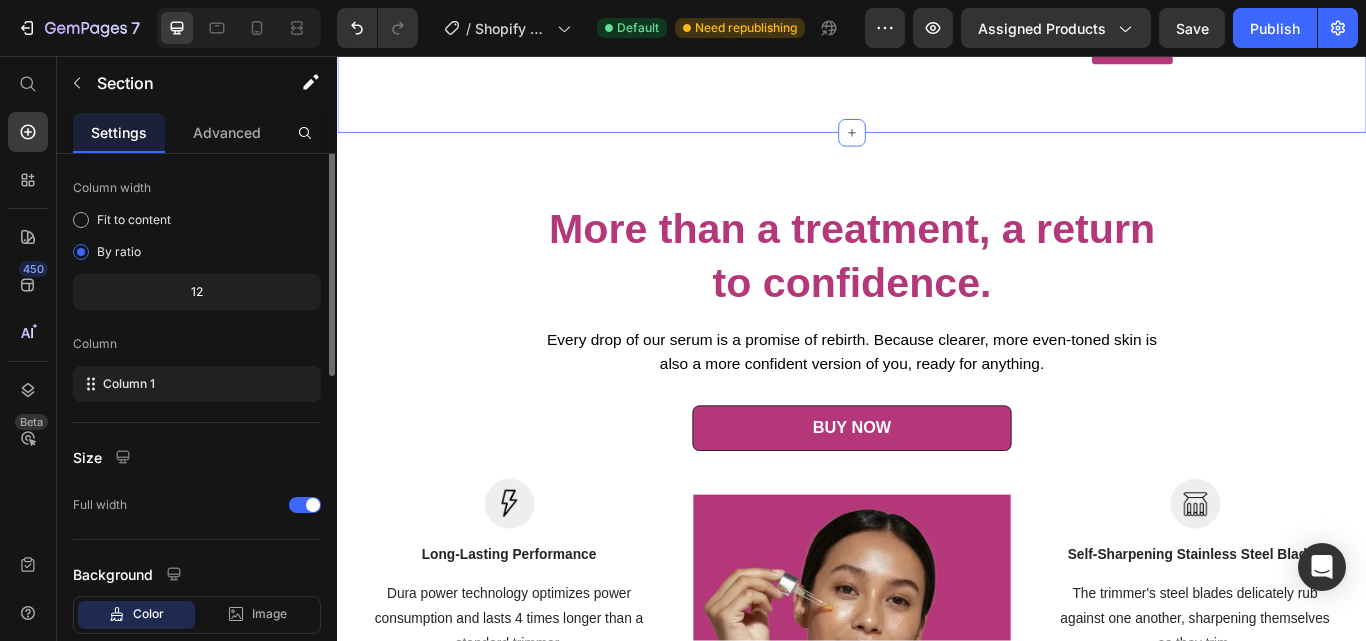 scroll, scrollTop: 0, scrollLeft: 0, axis: both 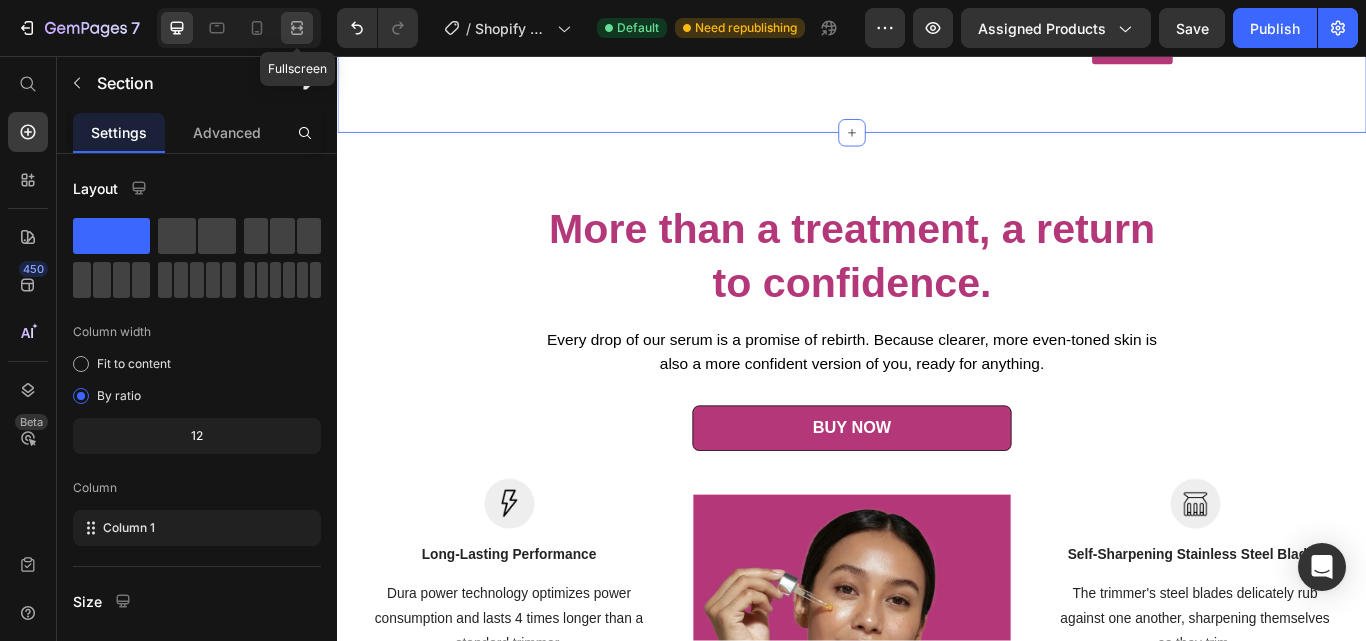 click 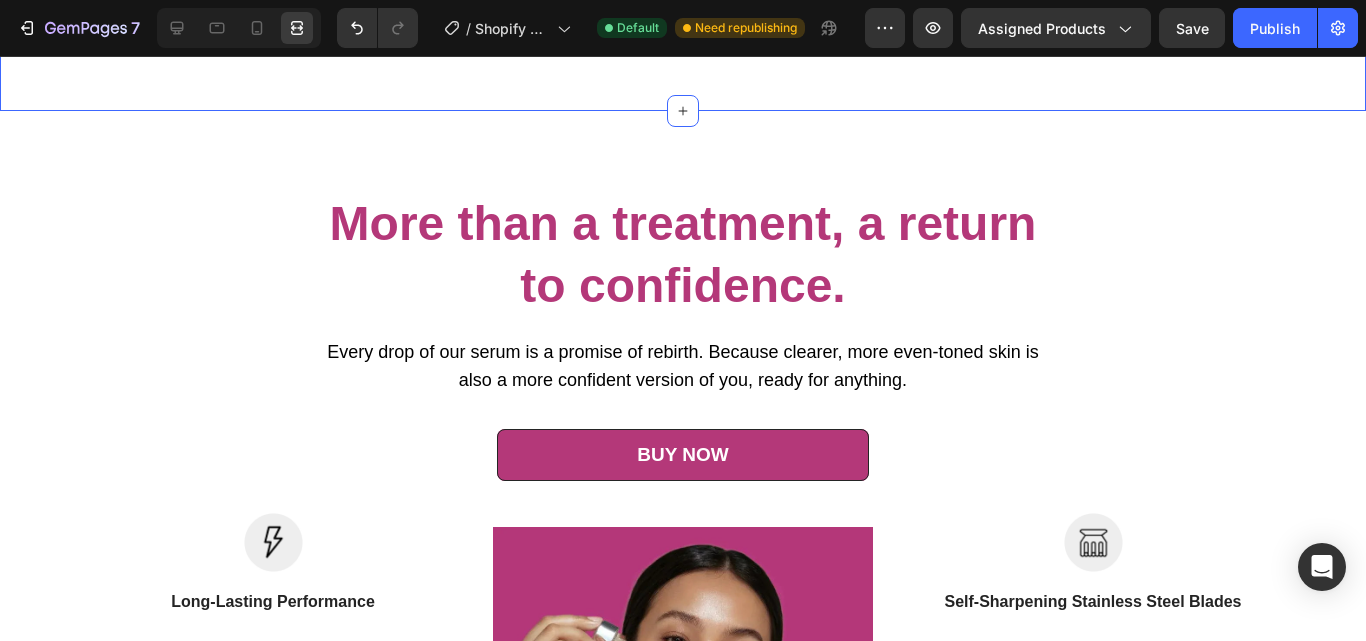 scroll, scrollTop: 1800, scrollLeft: 0, axis: vertical 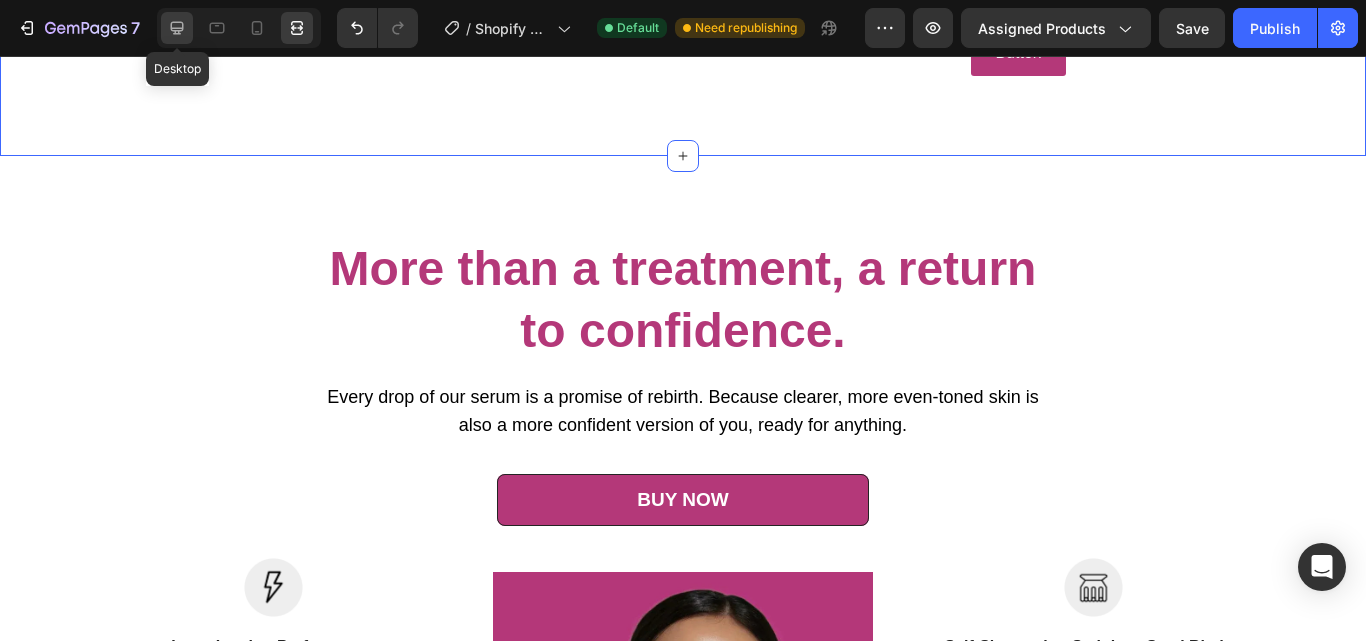 click 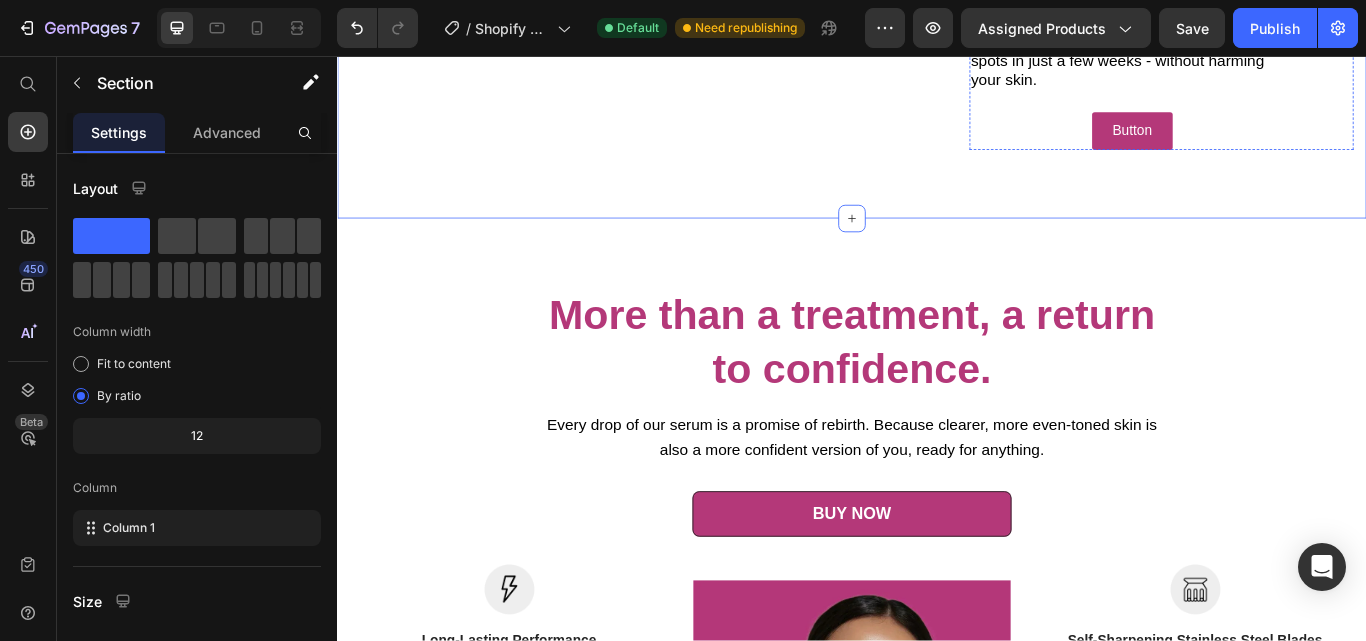 click on "Results you can see. And feel" at bounding box center (1245, -65) 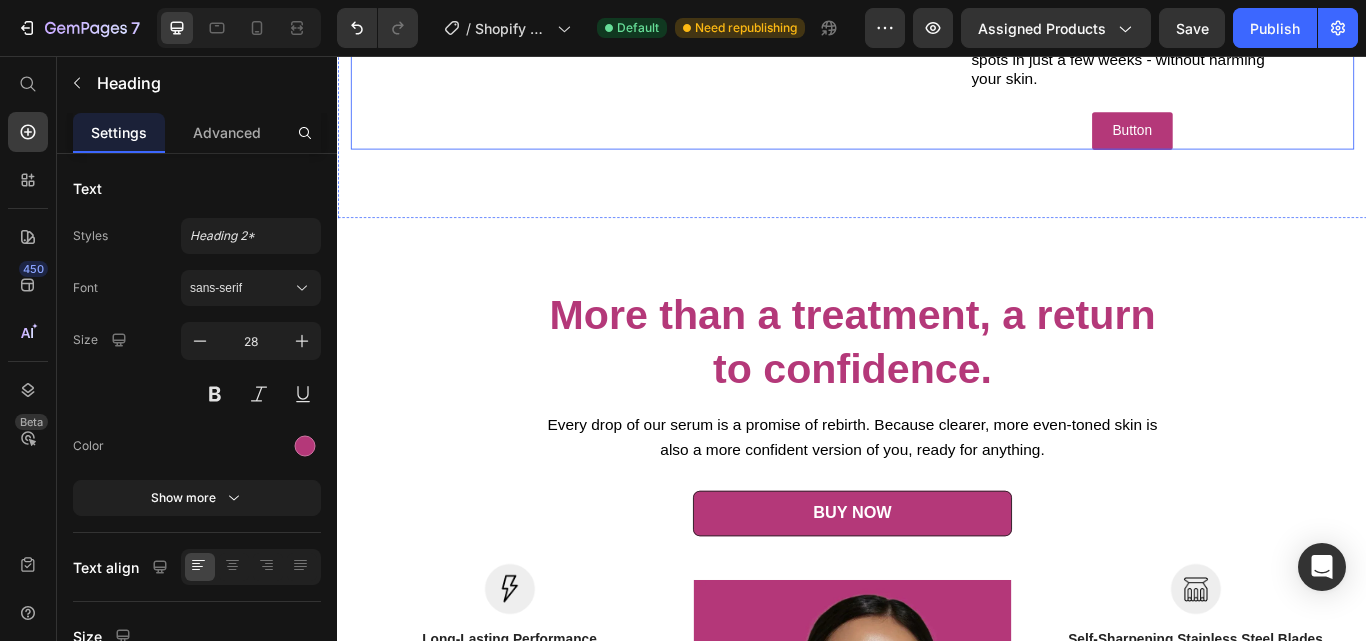 click on "Lorem ipsum dolor sit amet consectetur adipiscing Heading Image Results you can see. And feel Heading   32 Formulated for sensitive skin, Dark Spot Serum is clinically tested to visibly reduce dark spots in just a few weeks - without harming your skin. Text Block Button Button Row Row" at bounding box center (937, 32) 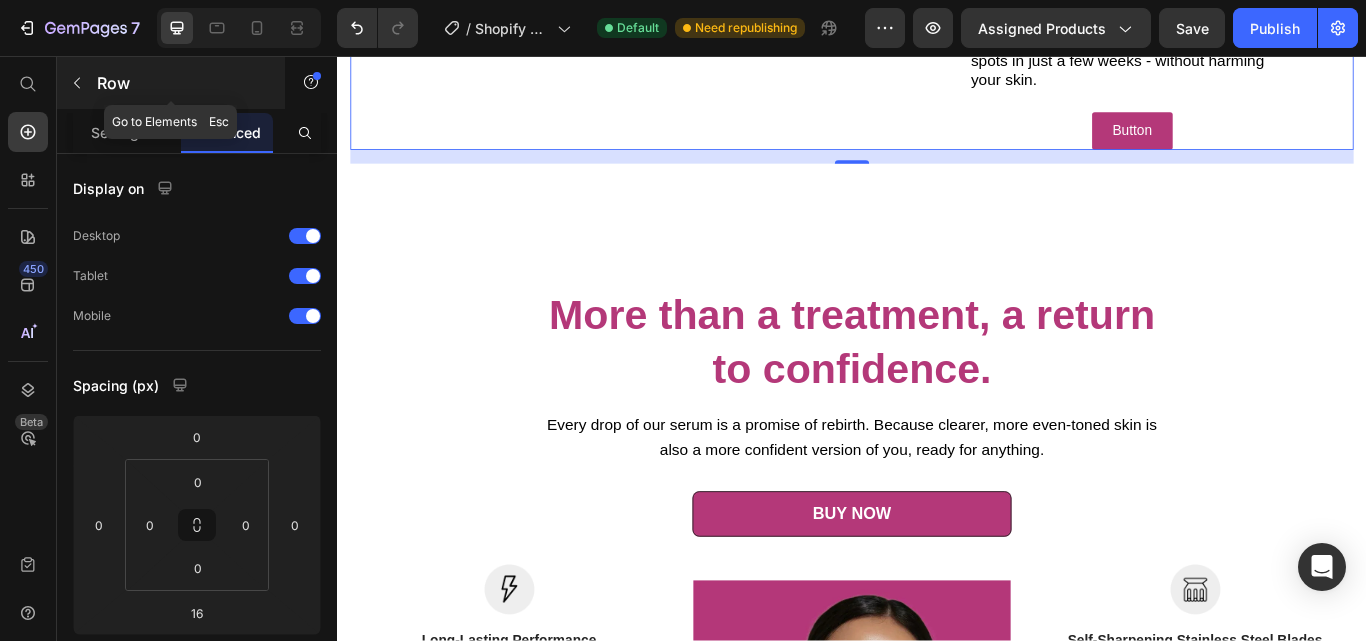 click 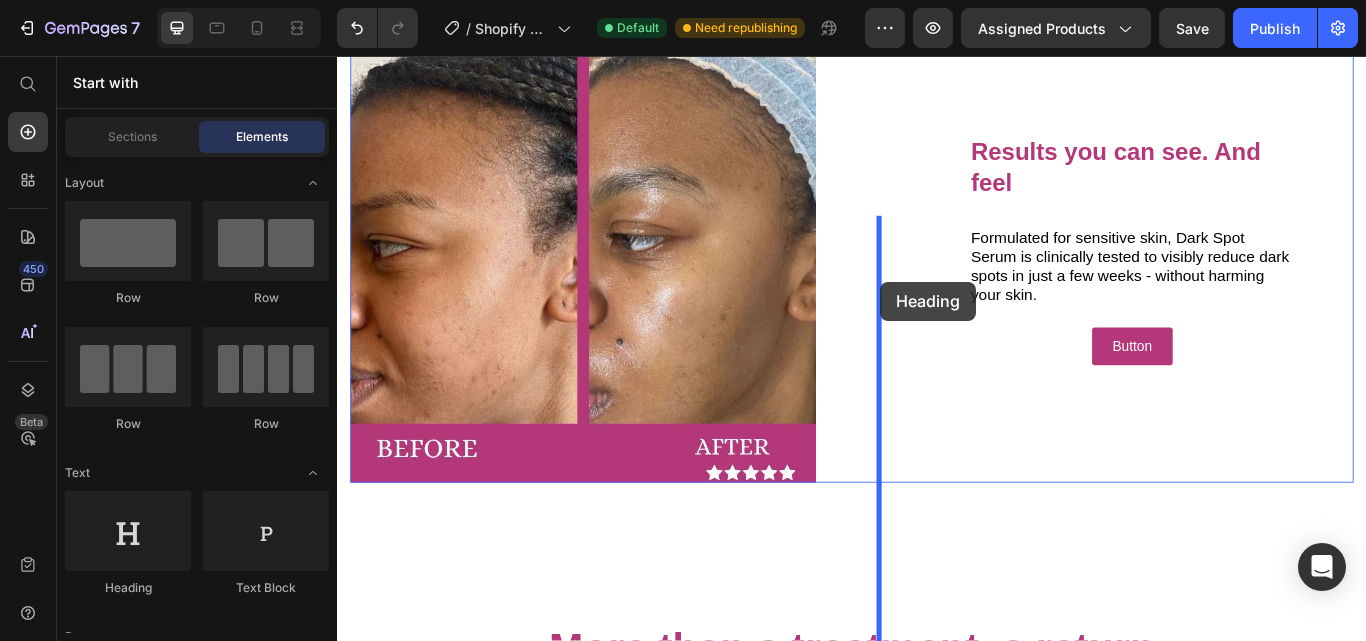 scroll, scrollTop: 1654, scrollLeft: 0, axis: vertical 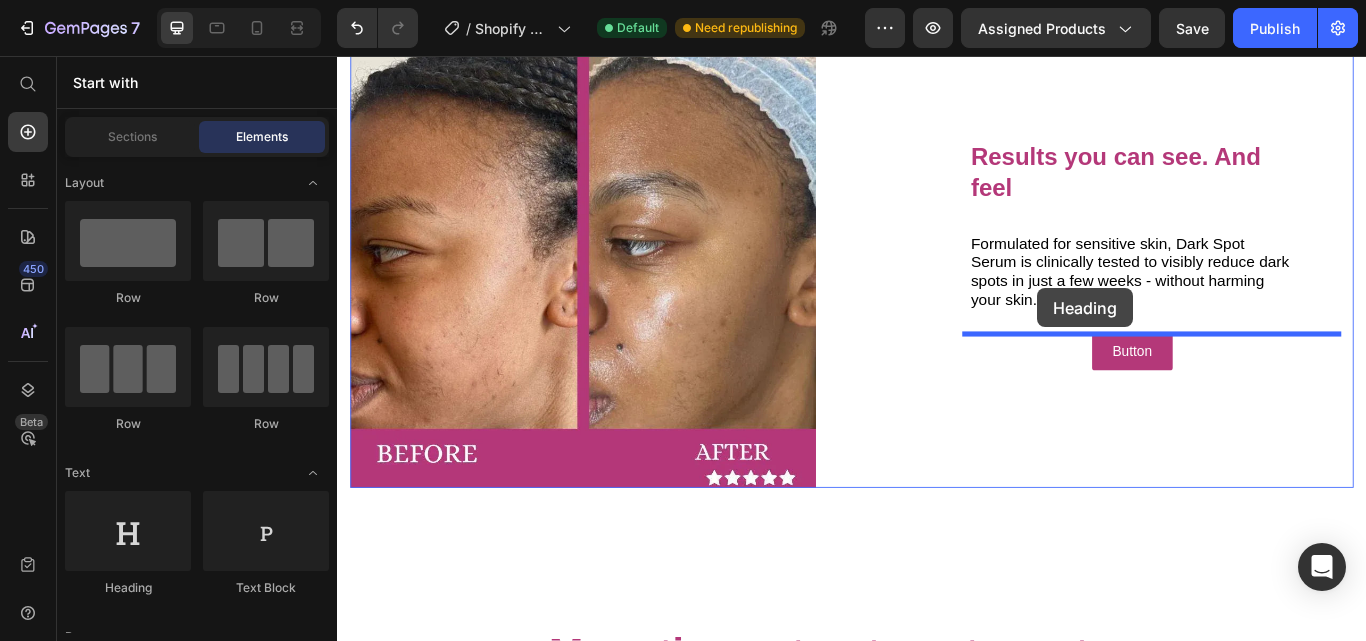 drag, startPoint x: 470, startPoint y: 599, endPoint x: 1153, endPoint y: 327, distance: 735.1687 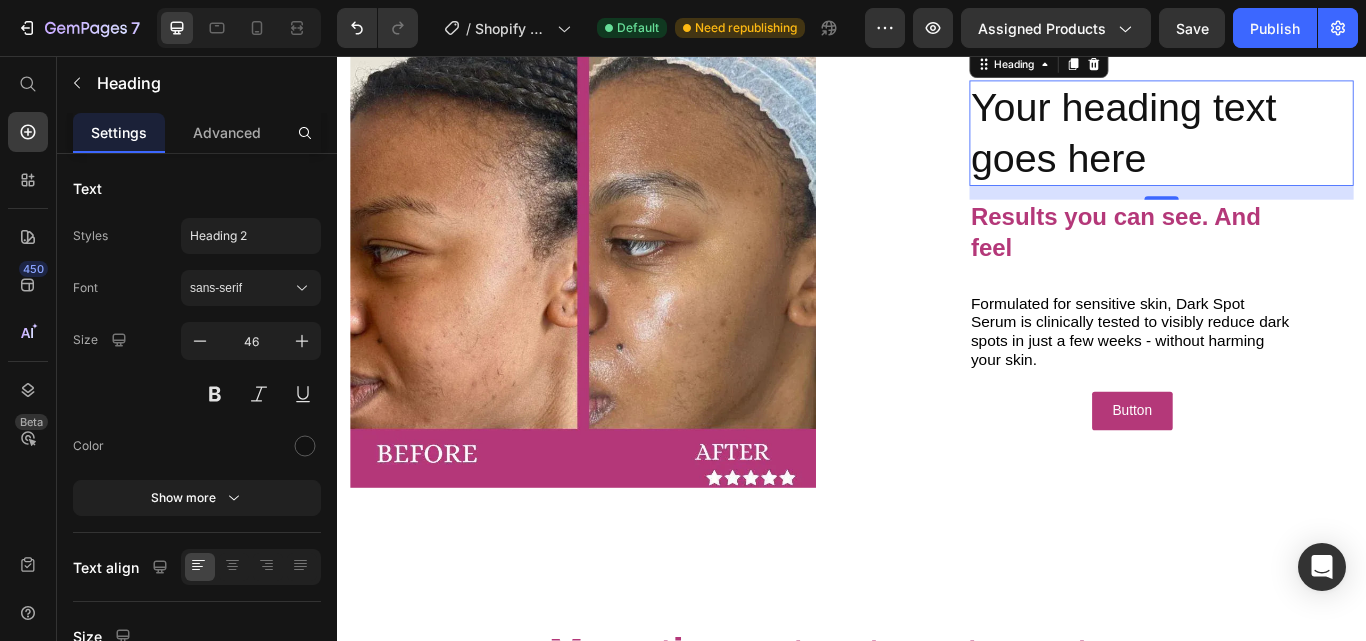 click on "Your heading text goes here" at bounding box center [1298, 147] 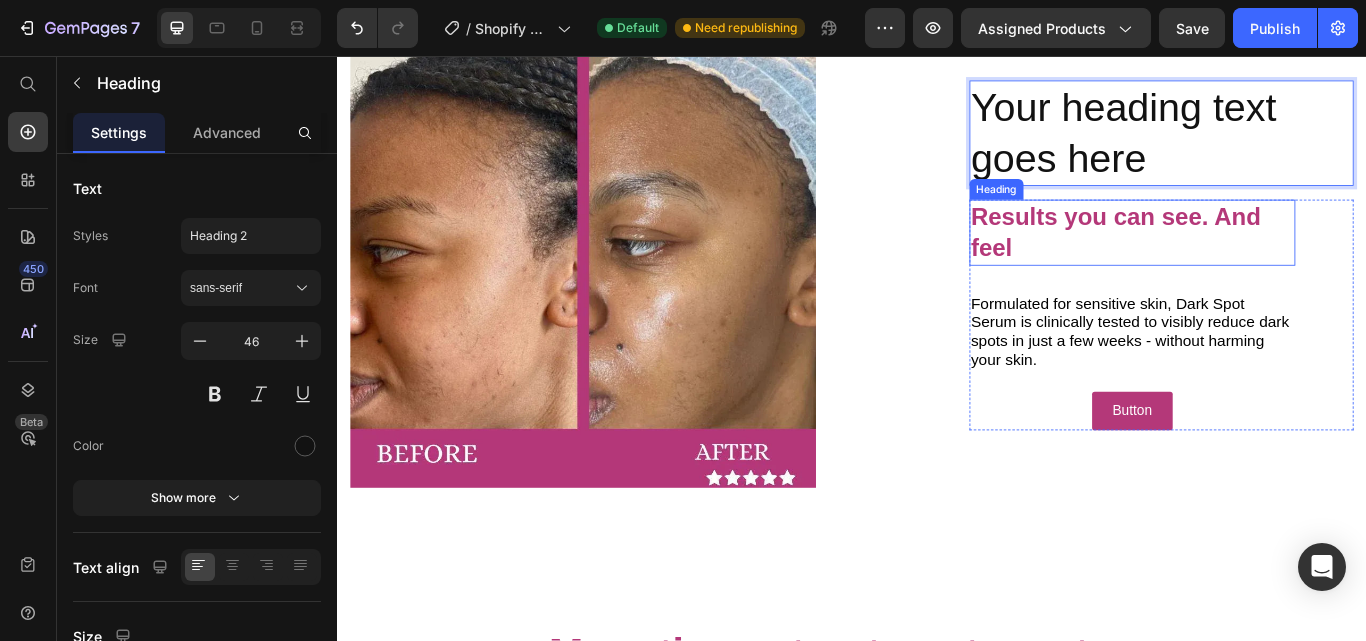 click on "Results you can see. And feel" at bounding box center (1264, 262) 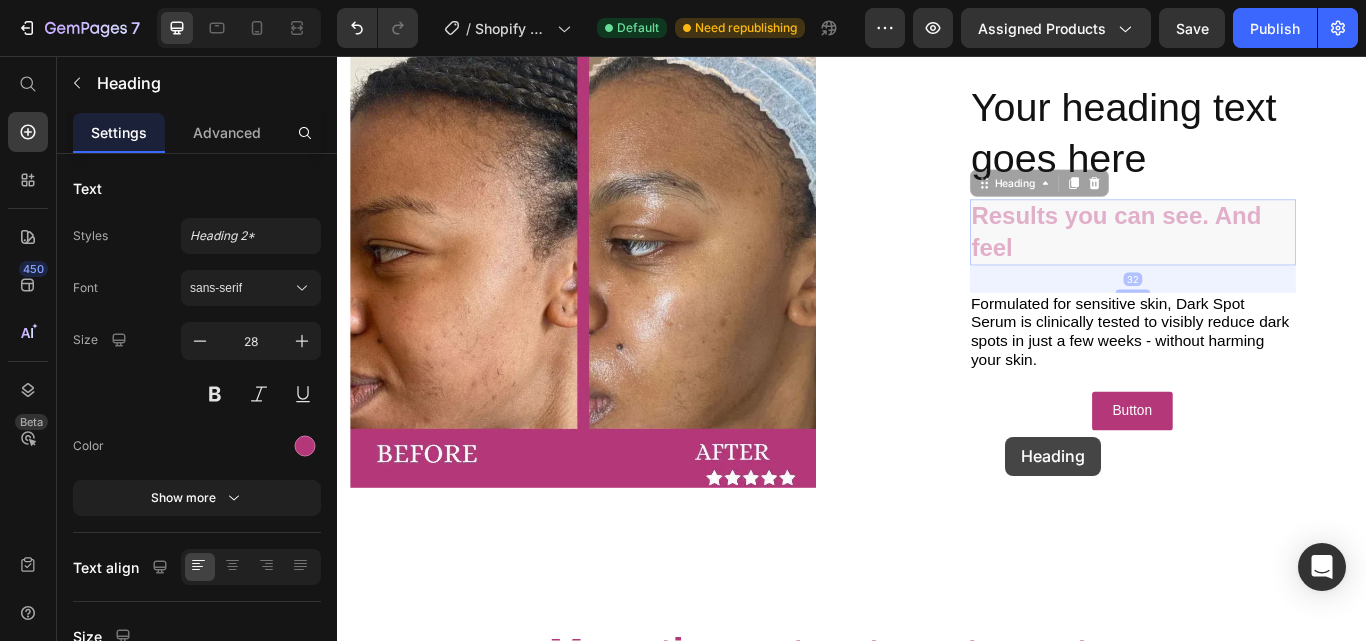 scroll, scrollTop: 1600, scrollLeft: 0, axis: vertical 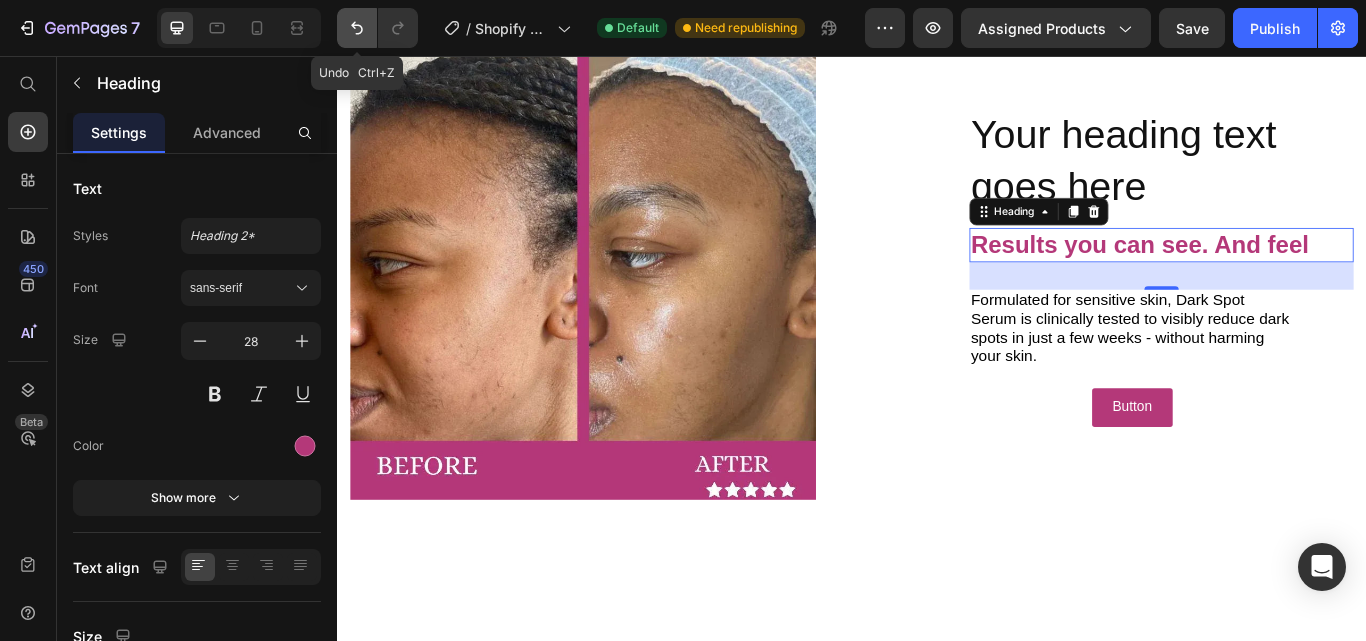 click 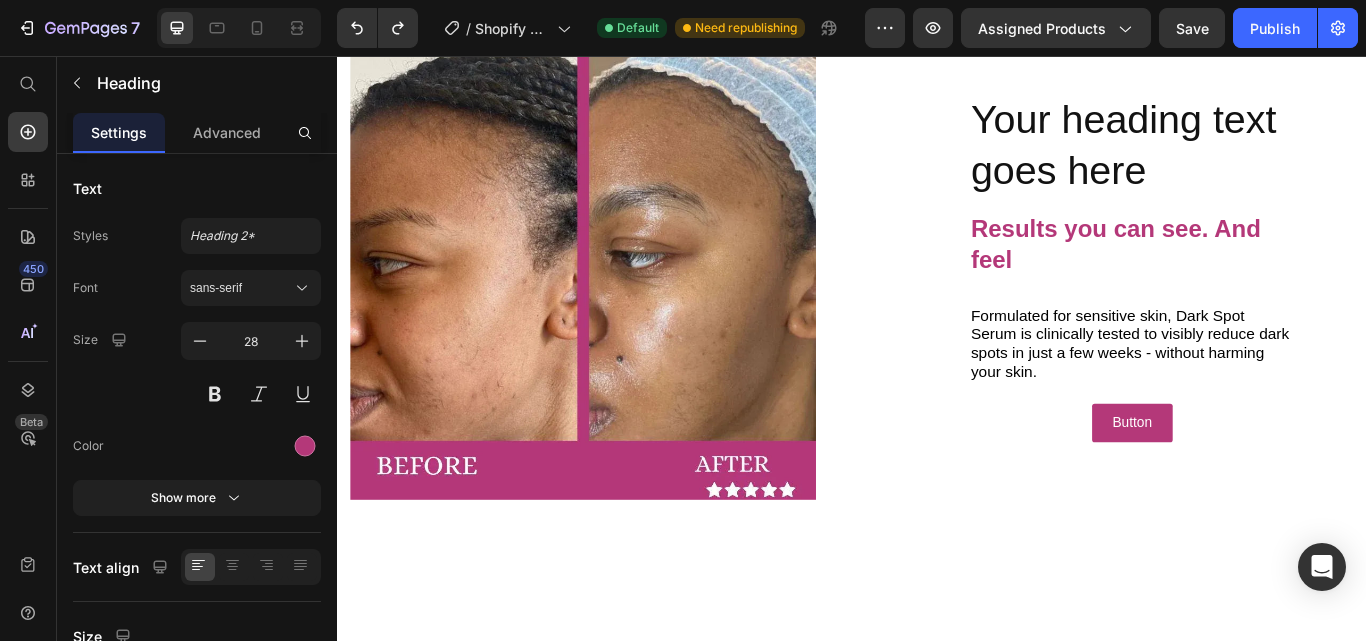 click on "Results you can see. And feel" at bounding box center [1264, 276] 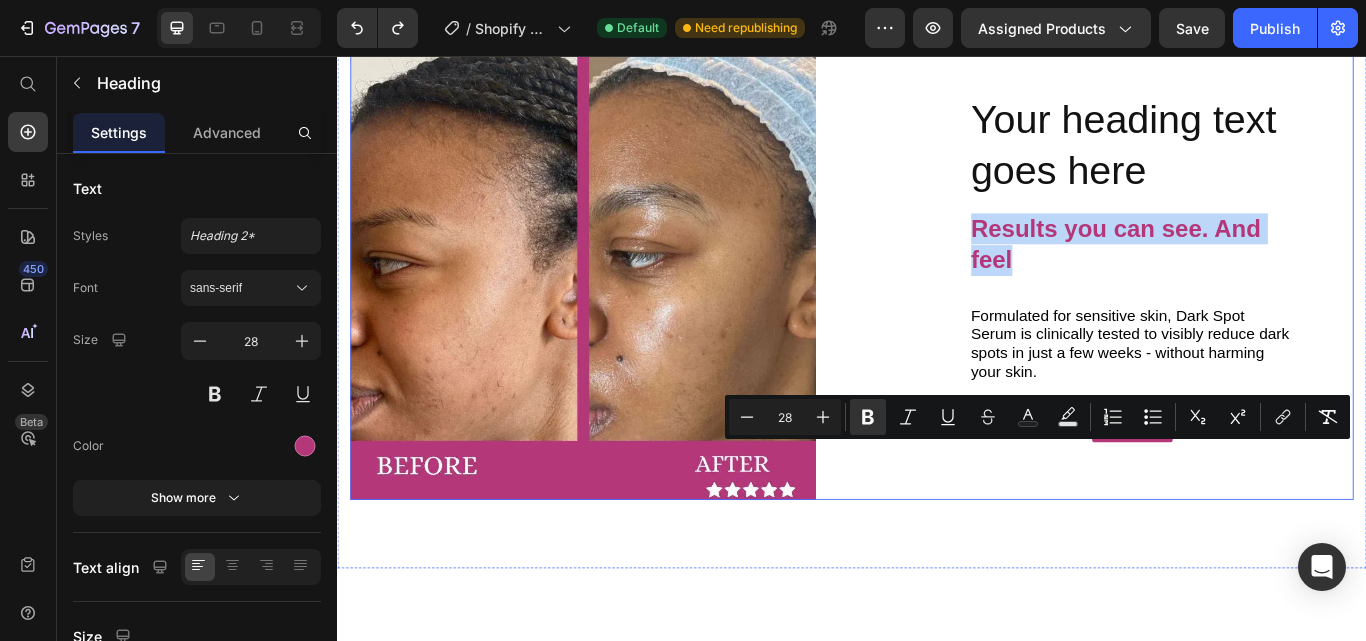 drag, startPoint x: 1120, startPoint y: 557, endPoint x: 1063, endPoint y: 520, distance: 67.95587 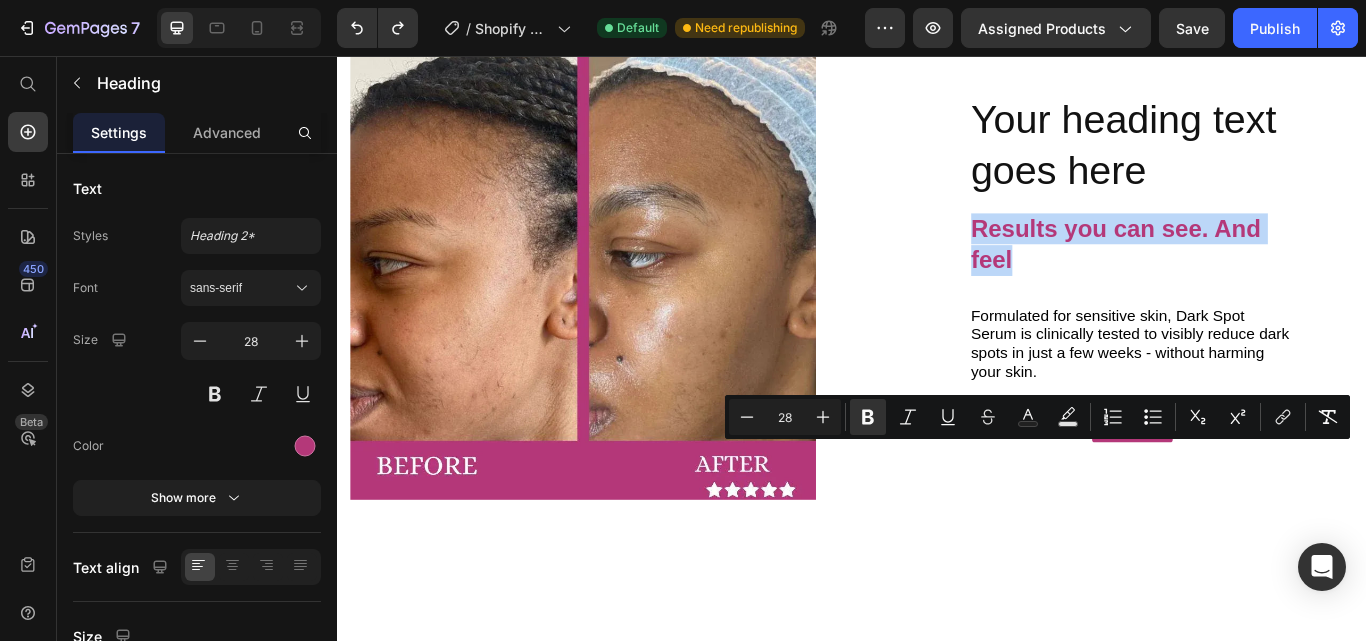 copy on "Results you can see. And feel" 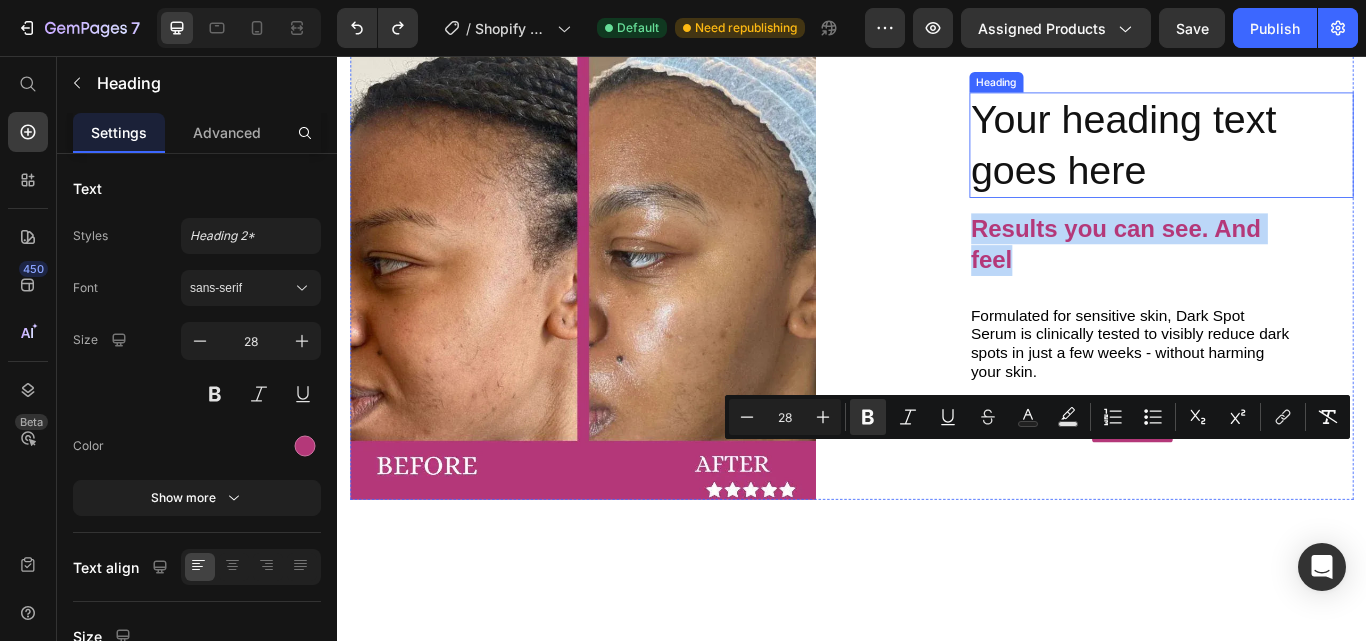 click on "Your heading text goes here" at bounding box center [1298, 161] 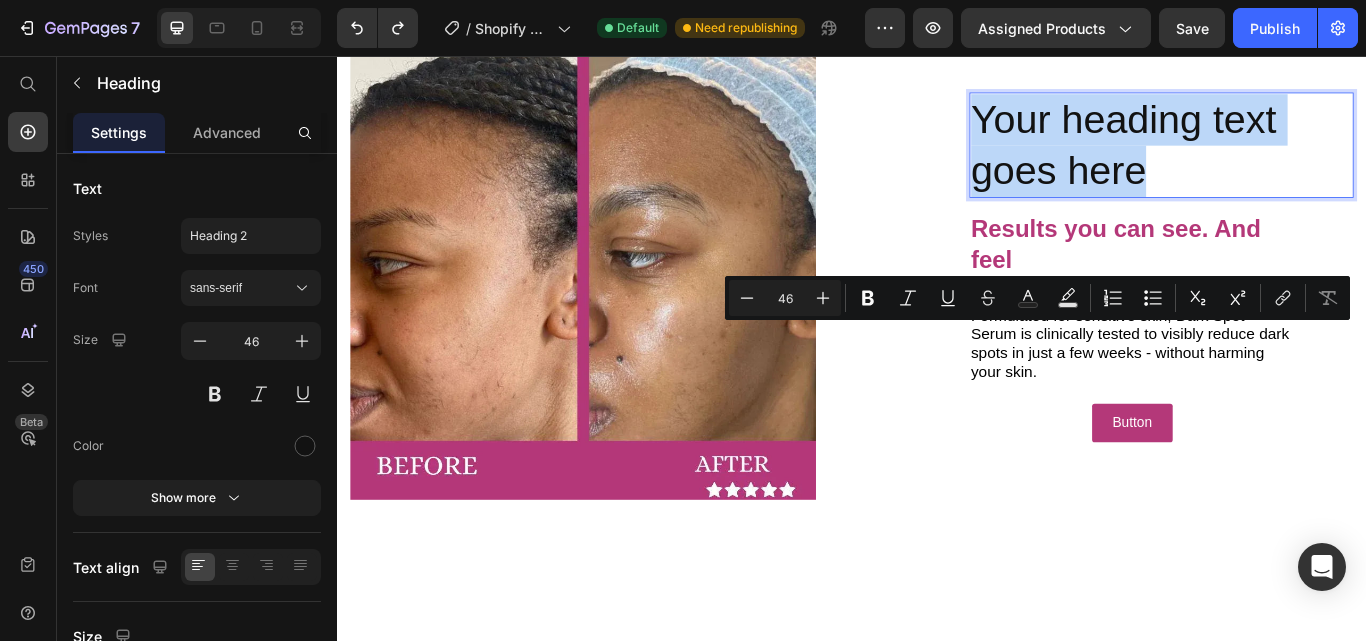 drag, startPoint x: 1272, startPoint y: 452, endPoint x: 1074, endPoint y: 386, distance: 208.71033 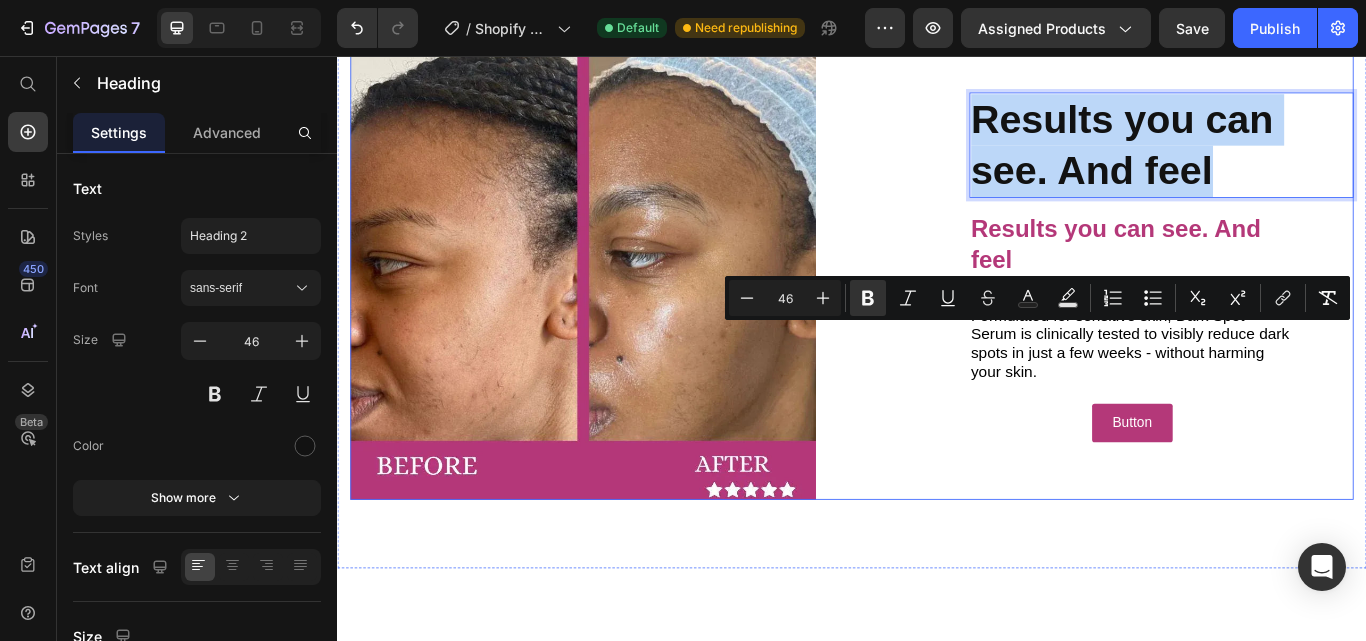 drag, startPoint x: 1346, startPoint y: 468, endPoint x: 1036, endPoint y: 397, distance: 318.02673 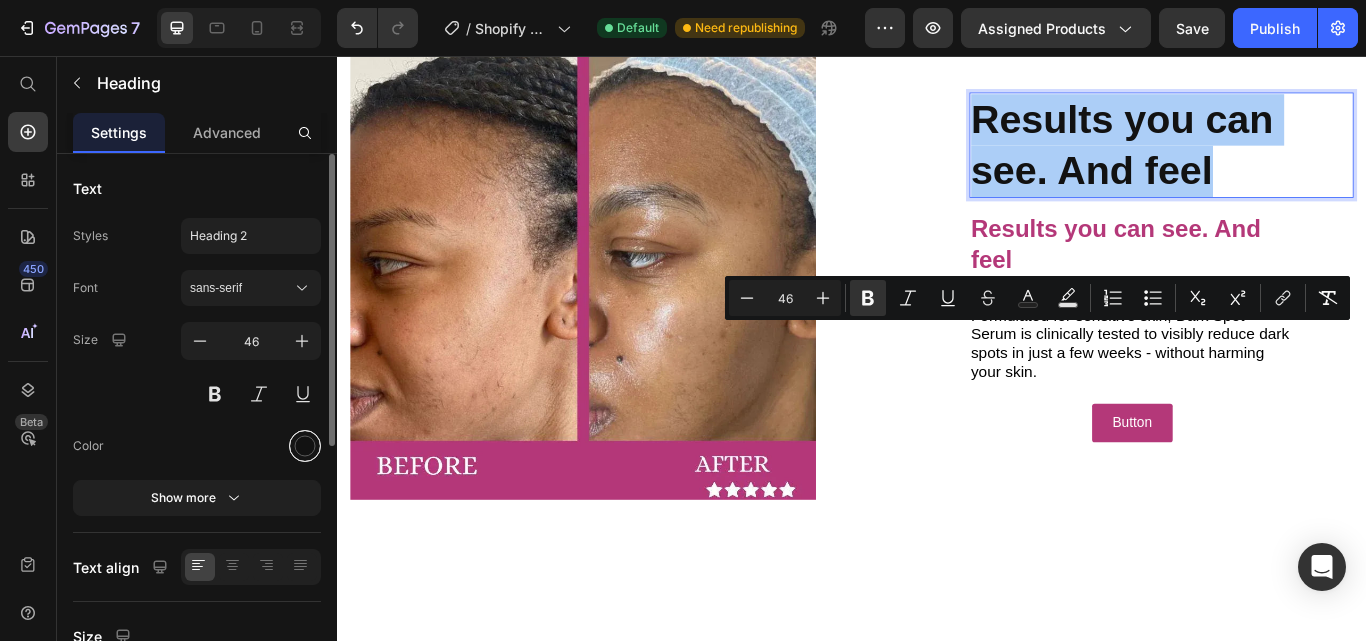 click at bounding box center [305, 446] 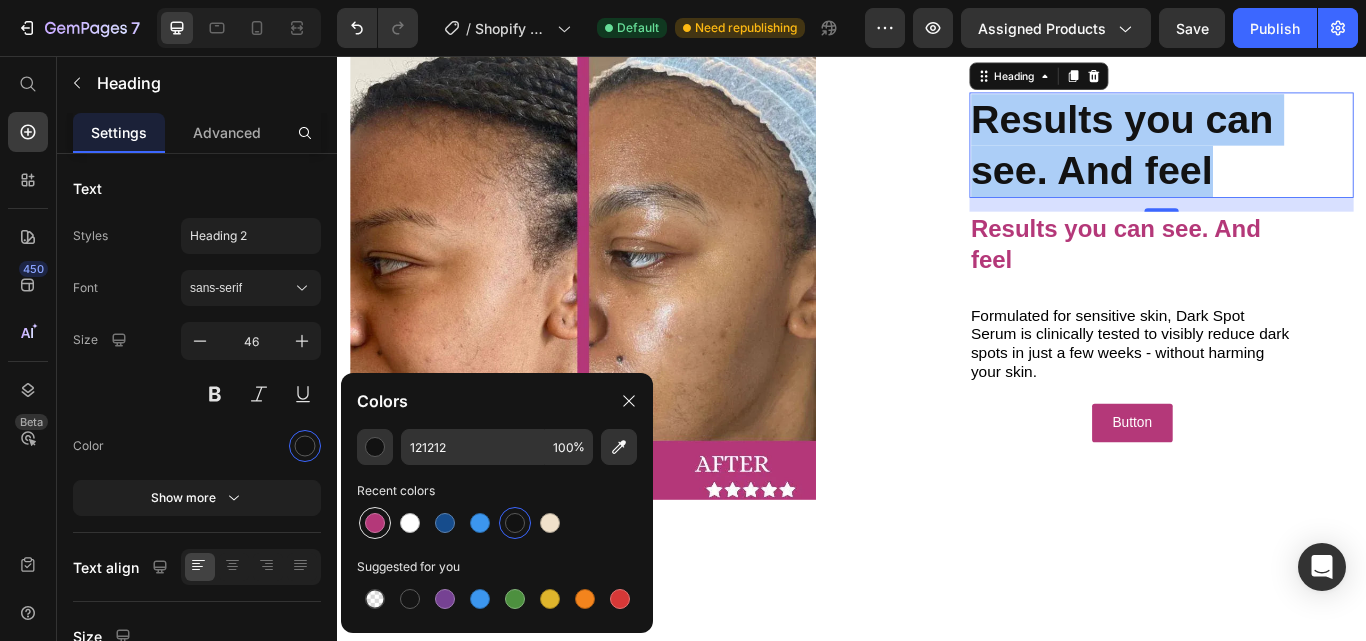 click at bounding box center (375, 523) 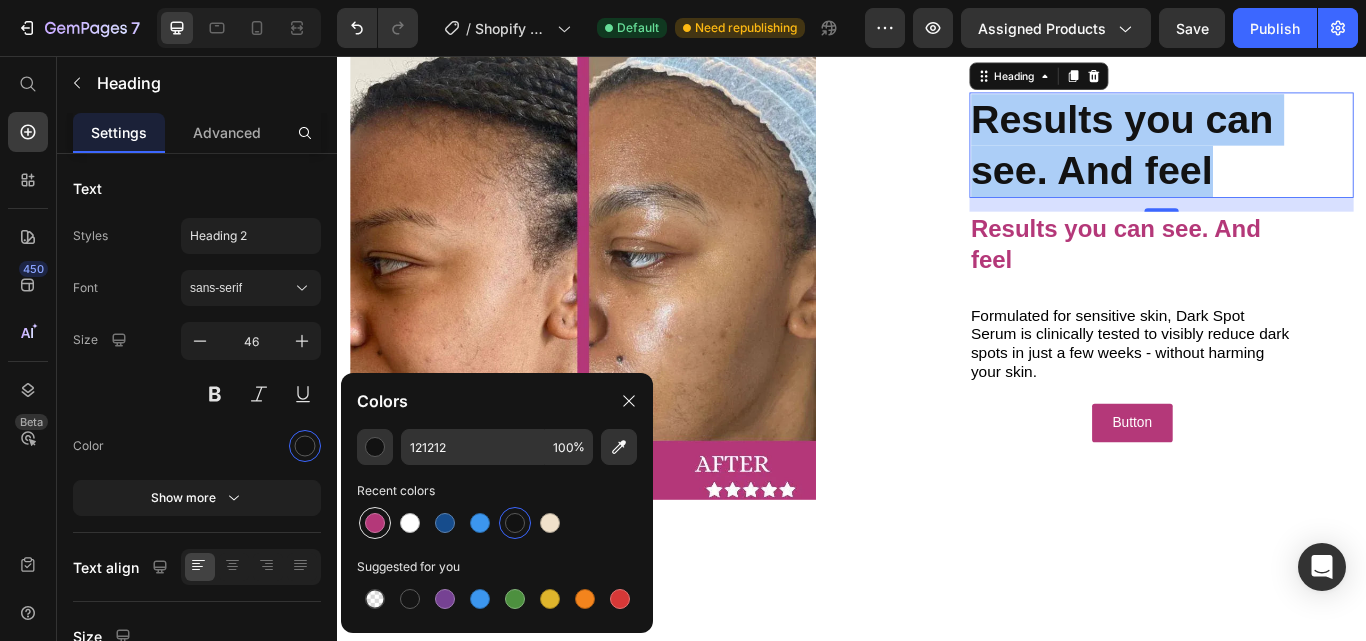 type on "B43879" 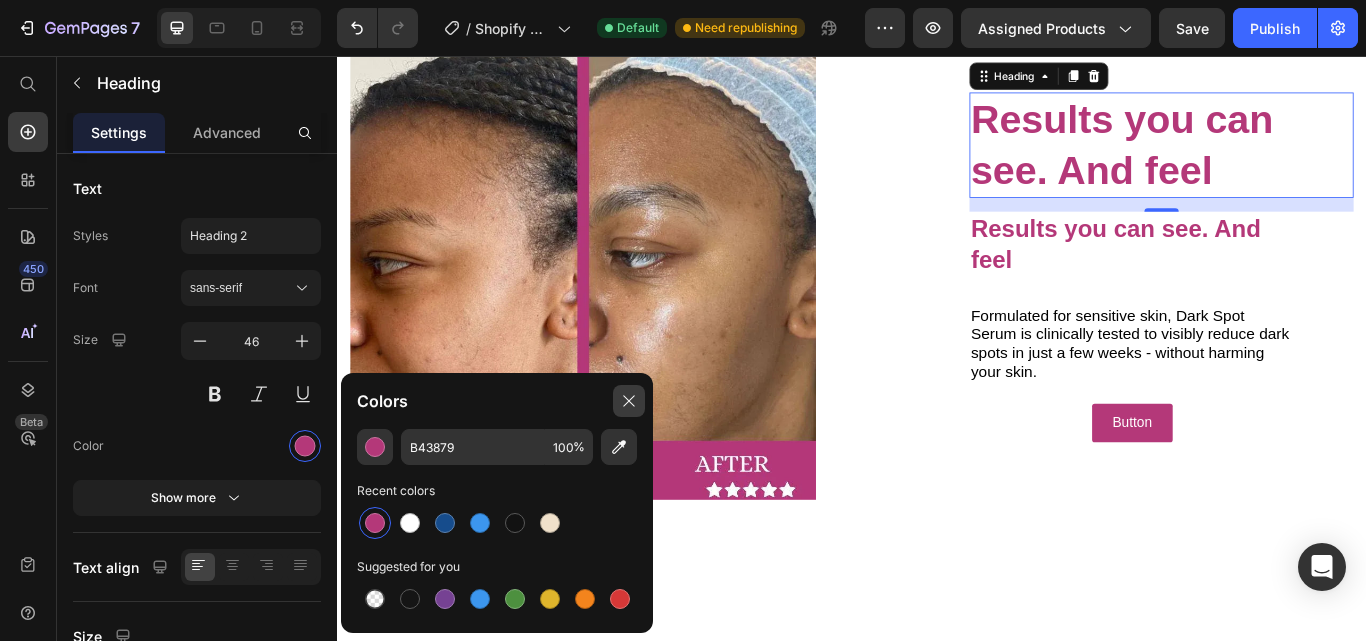 click 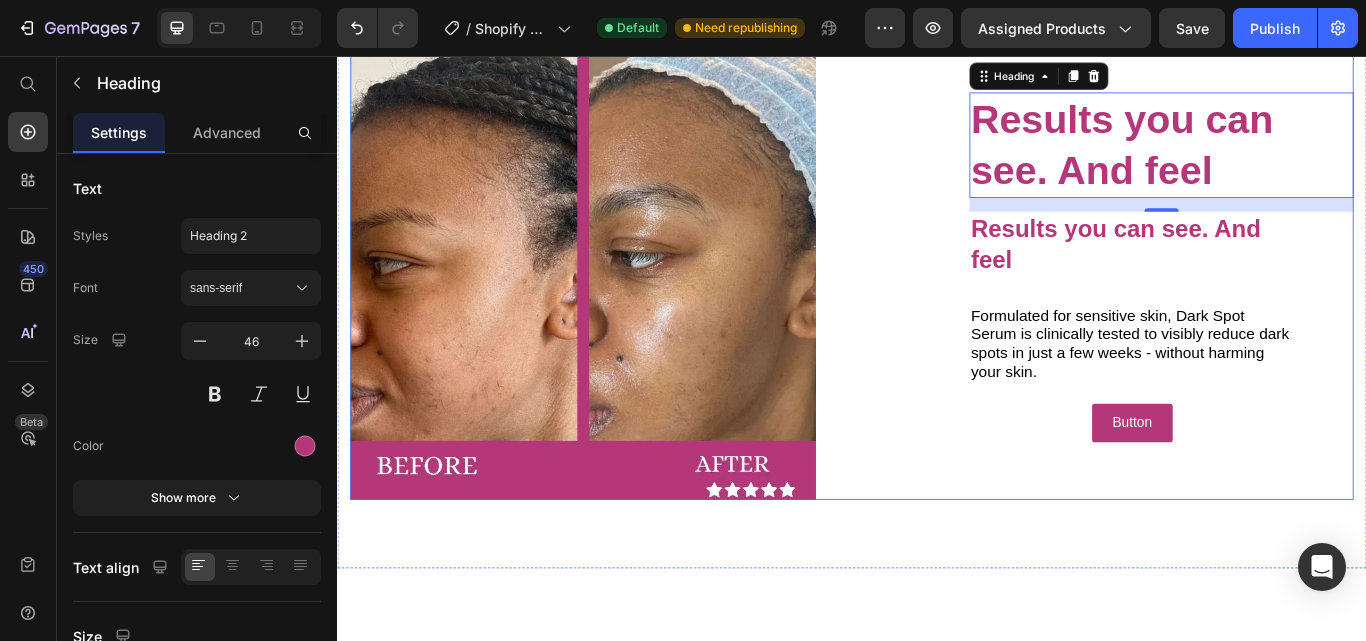 scroll, scrollTop: 1700, scrollLeft: 0, axis: vertical 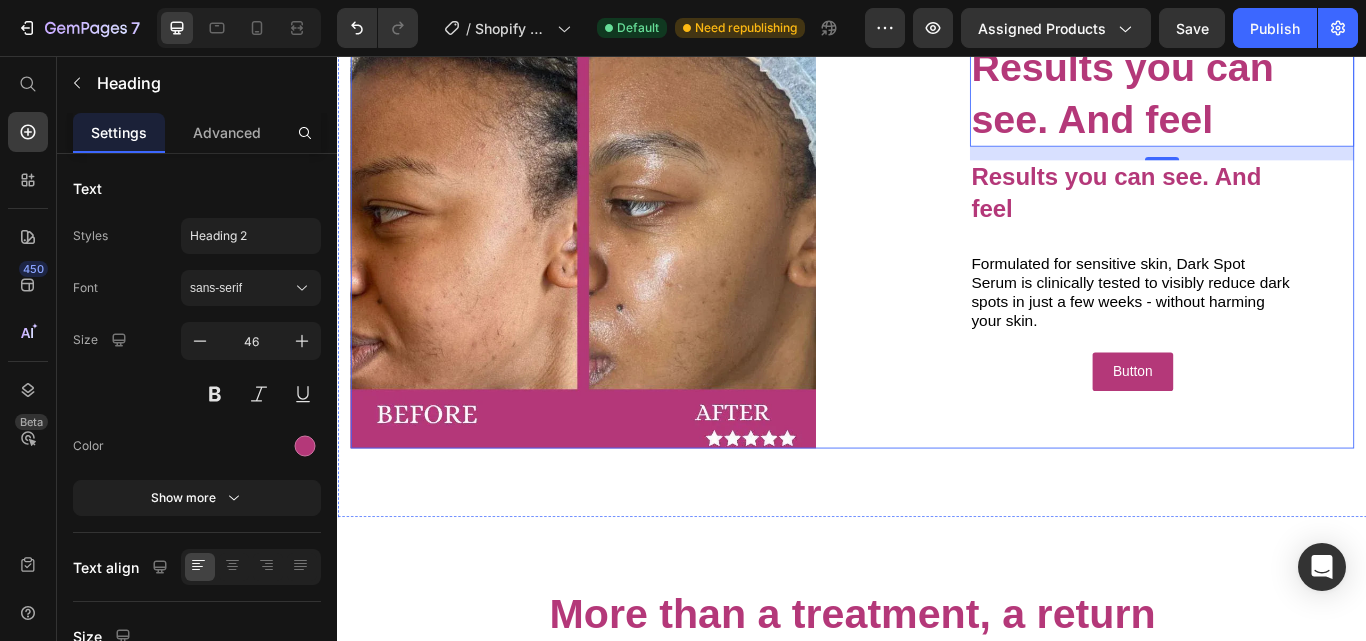 click on "Image Results you can see. And feel Heading   16 ⁠⁠⁠⁠⁠⁠⁠ Results you can see. And feel Heading Formulated for sensitive skin, Dark Spot Serum is clinically tested to visibly reduce dark spots in just a few weeks - without harming your skin. Text Block Button Button Row Row" at bounding box center (937, 243) 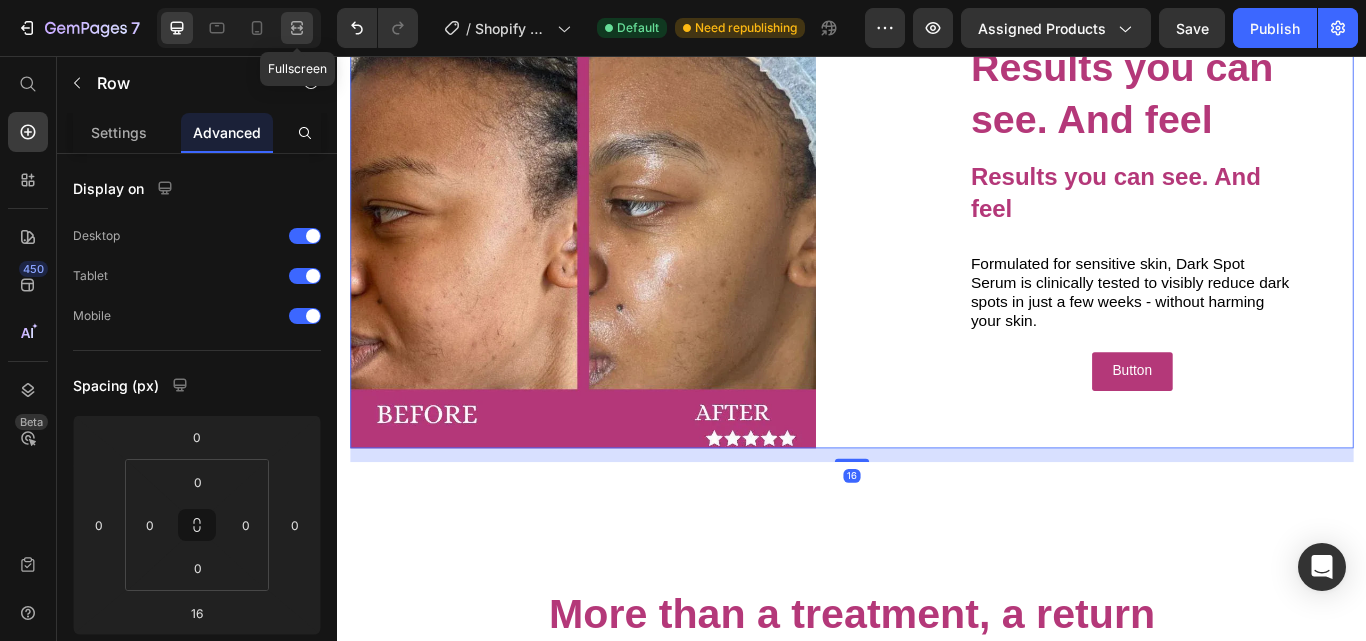 click 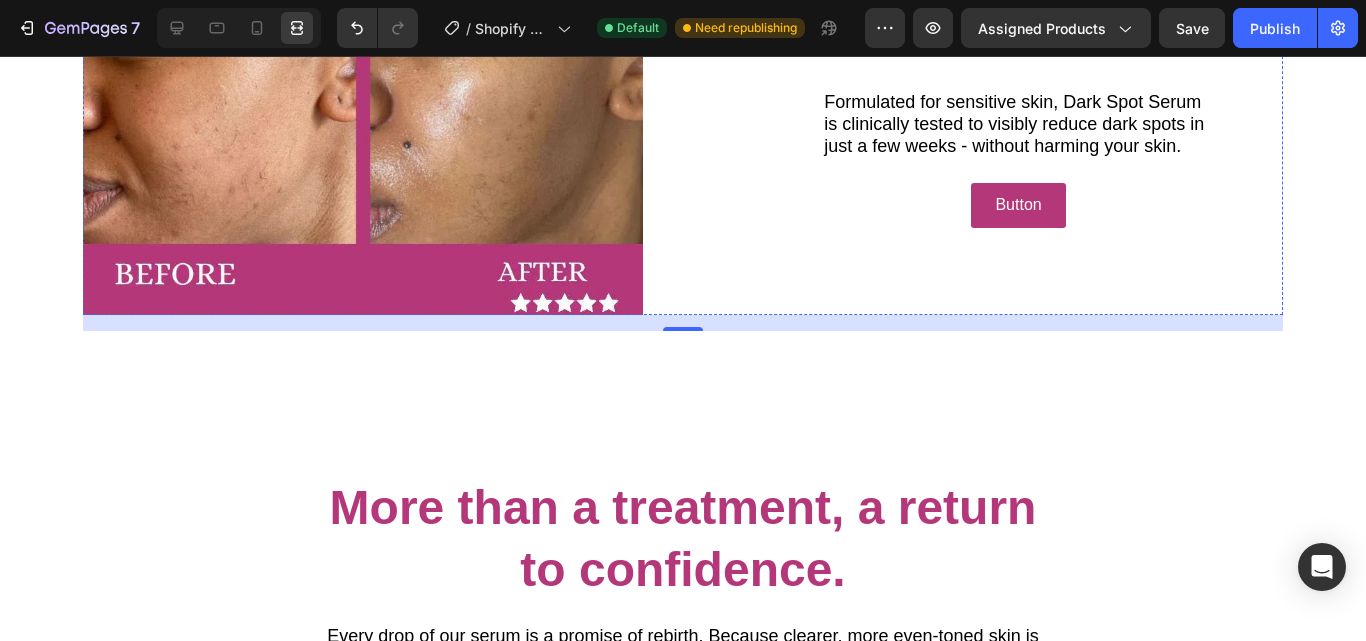 scroll, scrollTop: 1900, scrollLeft: 0, axis: vertical 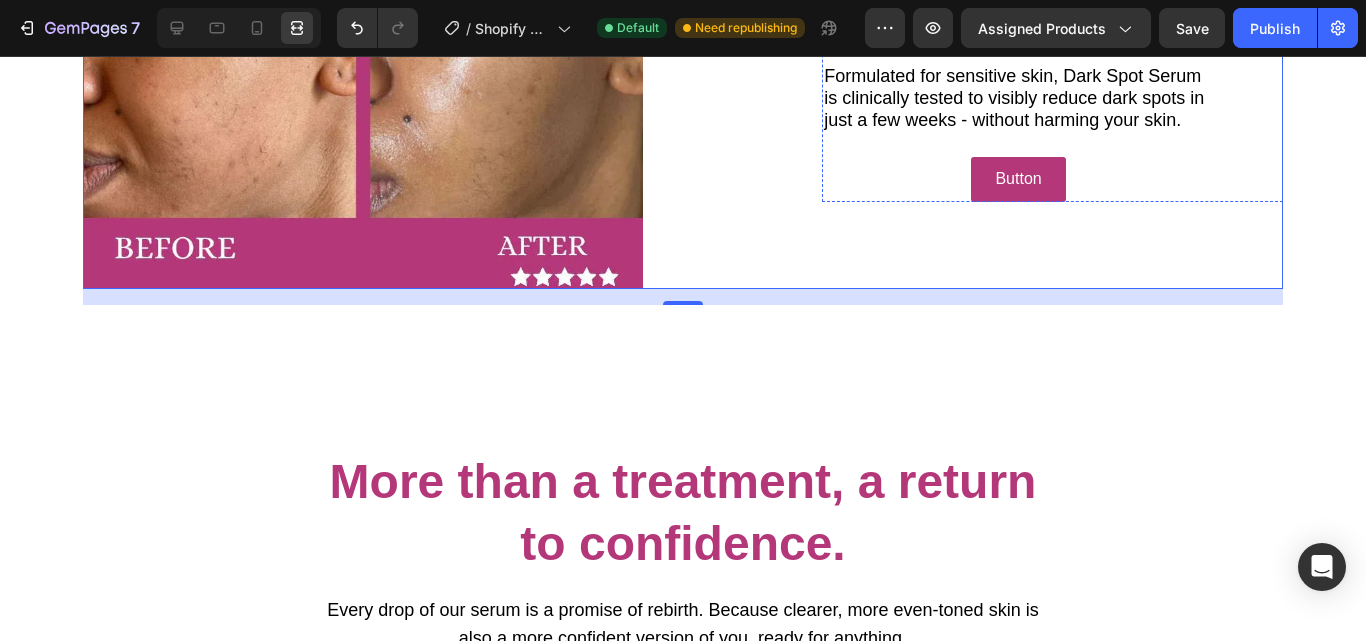 click on "⁠⁠⁠⁠⁠⁠⁠ Results you can see. And feel" at bounding box center (1018, -7) 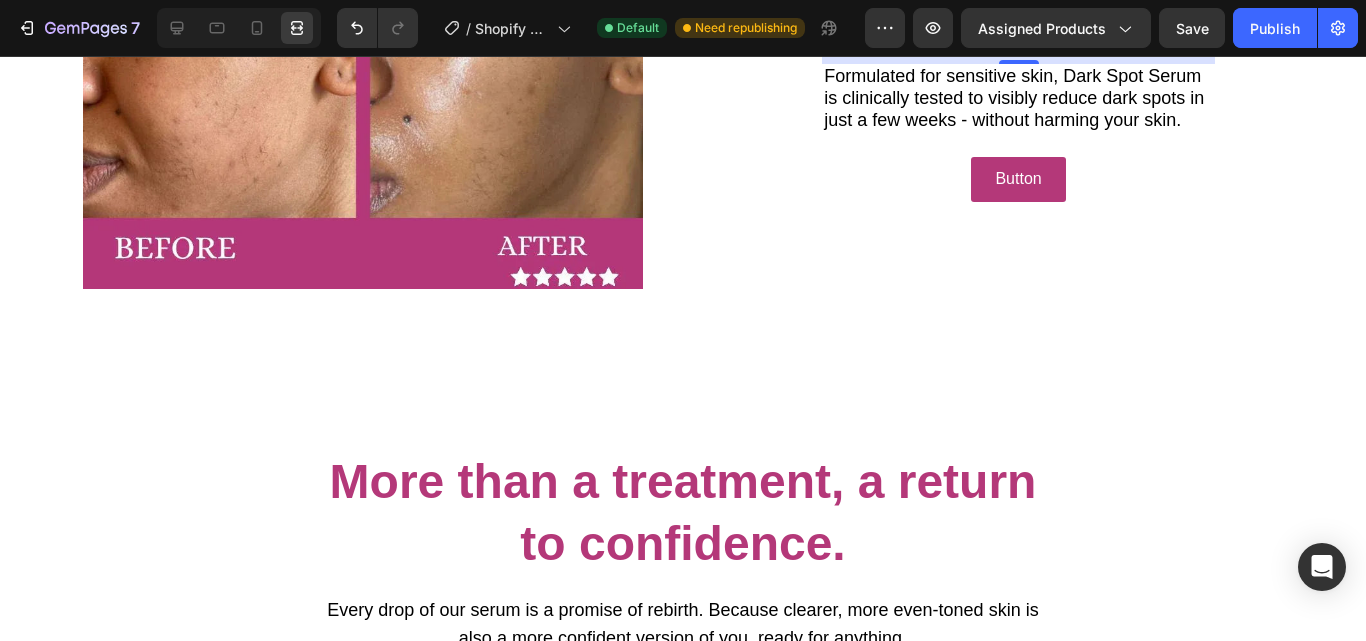 click 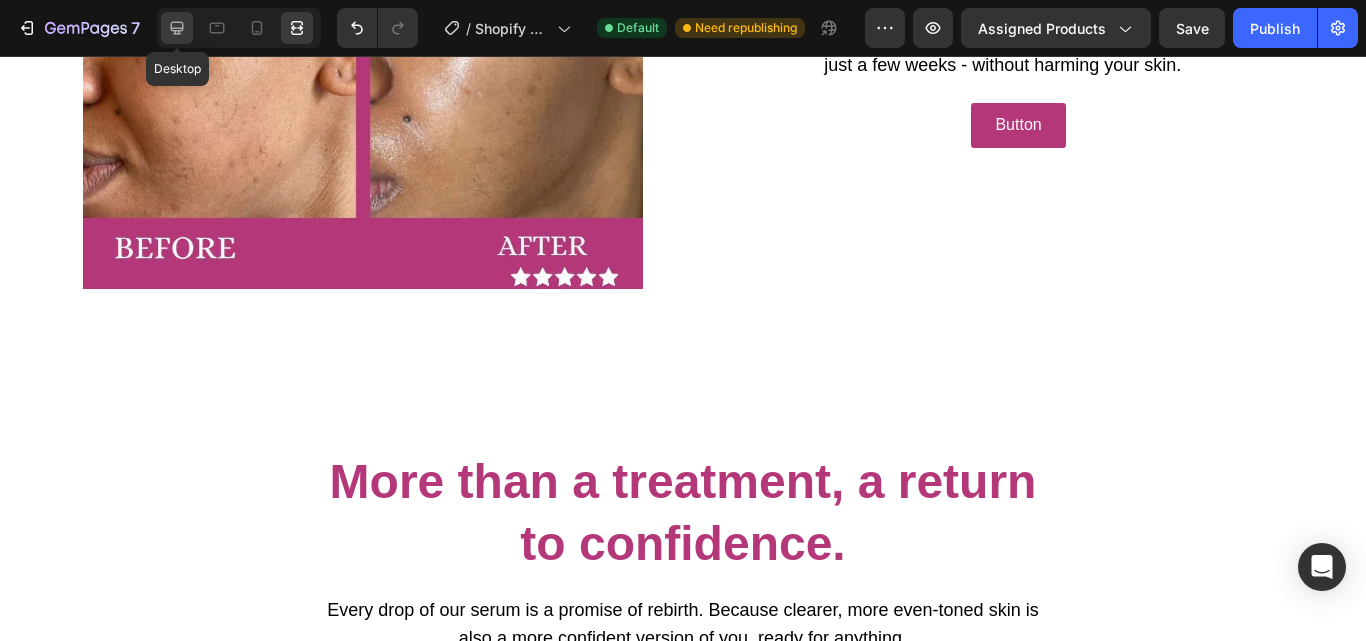 click 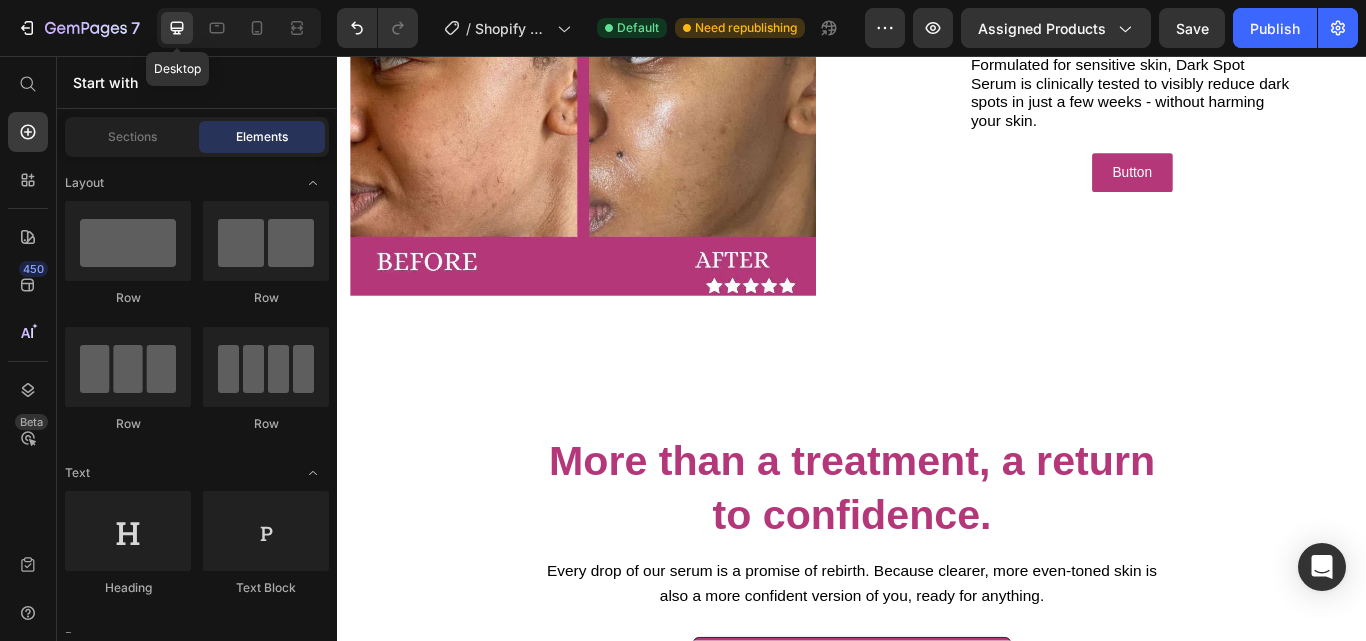 scroll, scrollTop: 1874, scrollLeft: 0, axis: vertical 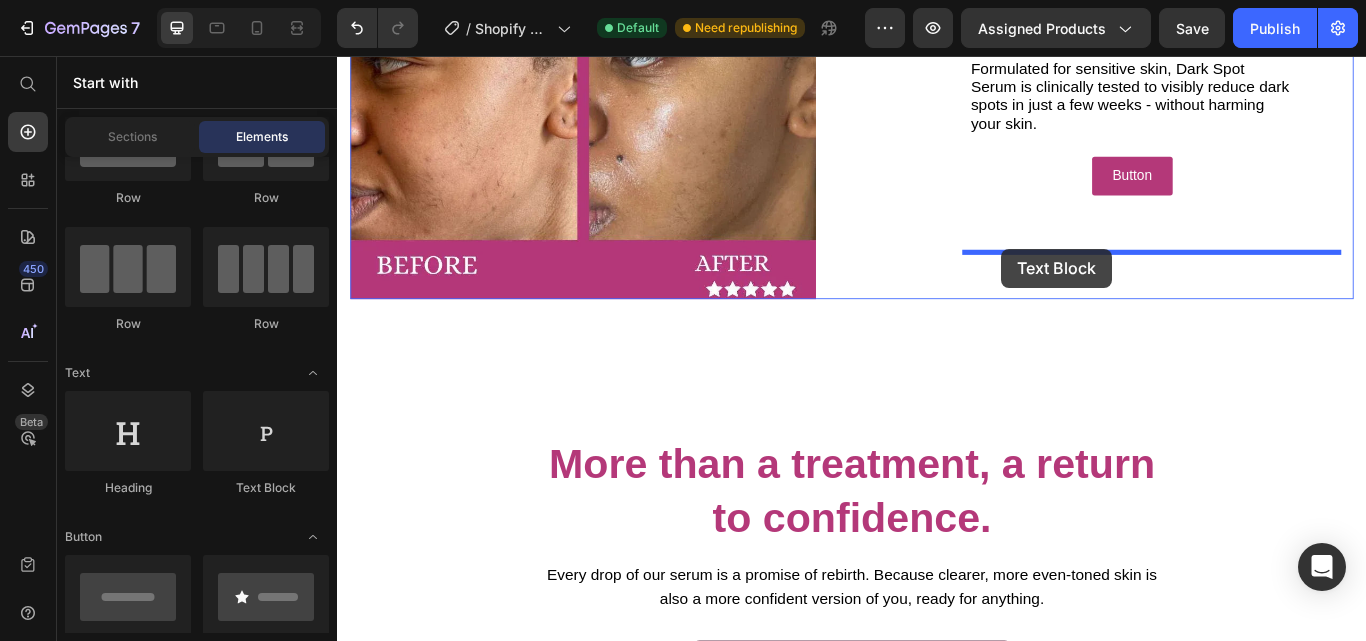 drag, startPoint x: 606, startPoint y: 504, endPoint x: 1111, endPoint y: 281, distance: 552.0453 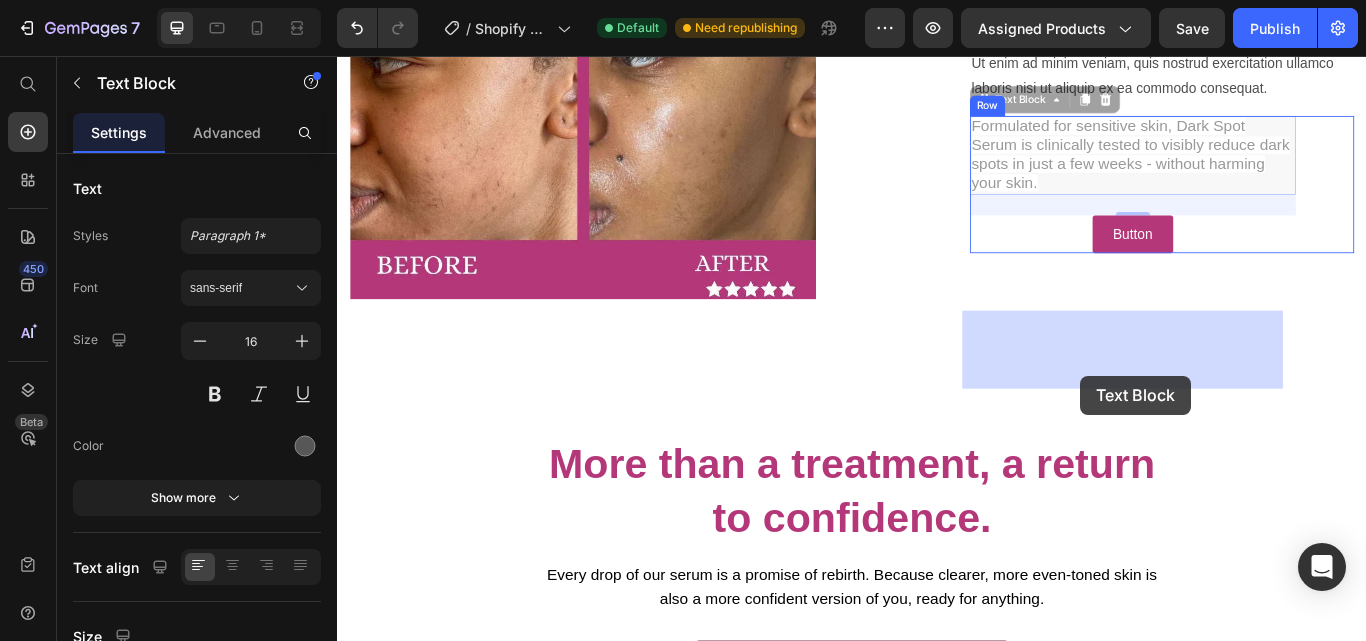 drag, startPoint x: 1218, startPoint y: 424, endPoint x: 1208, endPoint y: 422, distance: 10.198039 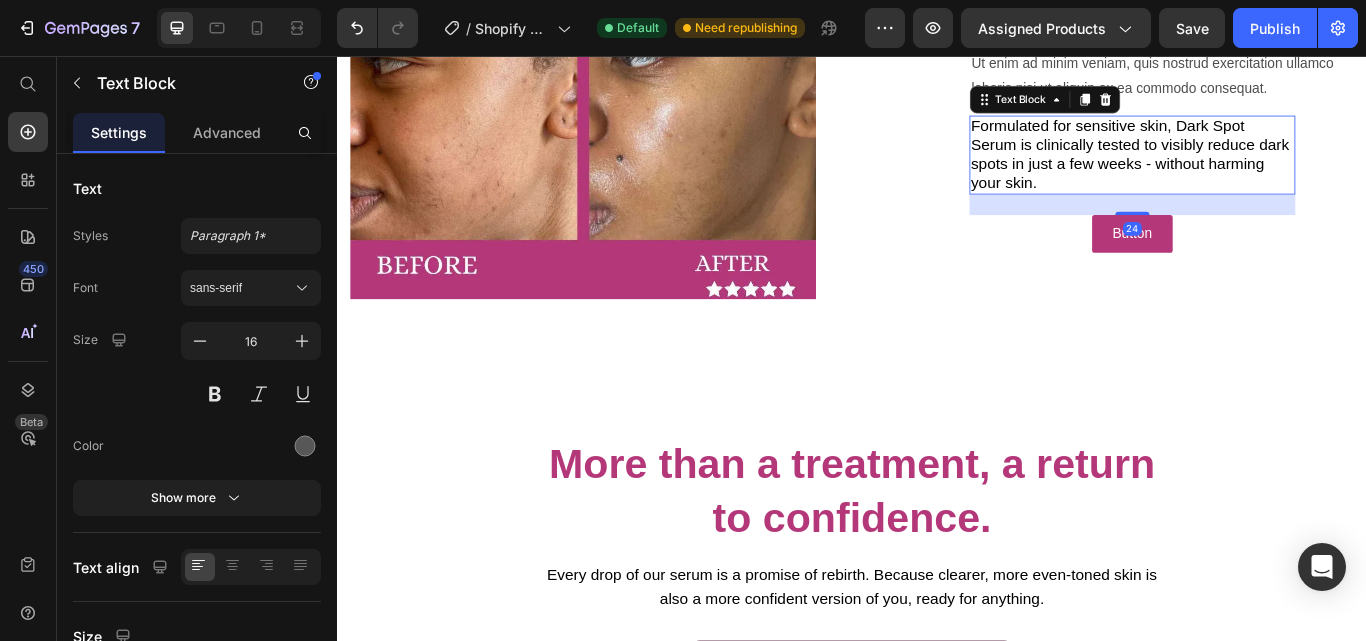 click on "Formulated for sensitive skin, Dark Spot Serum is clinically tested to visibly reduce dark spots in just a few weeks - without harming your skin." at bounding box center (1261, 170) 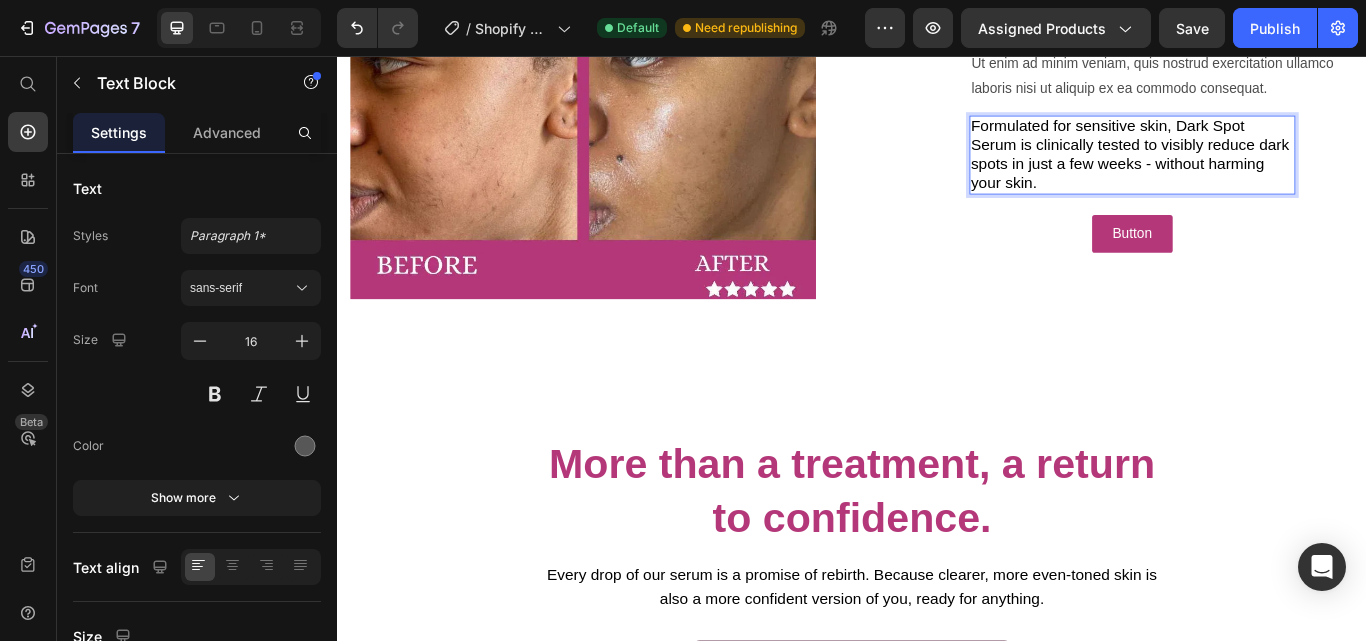 click on "Formulated for sensitive skin, Dark Spot Serum is clinically tested to visibly reduce dark spots in just a few weeks - without harming your skin." at bounding box center [1261, 170] 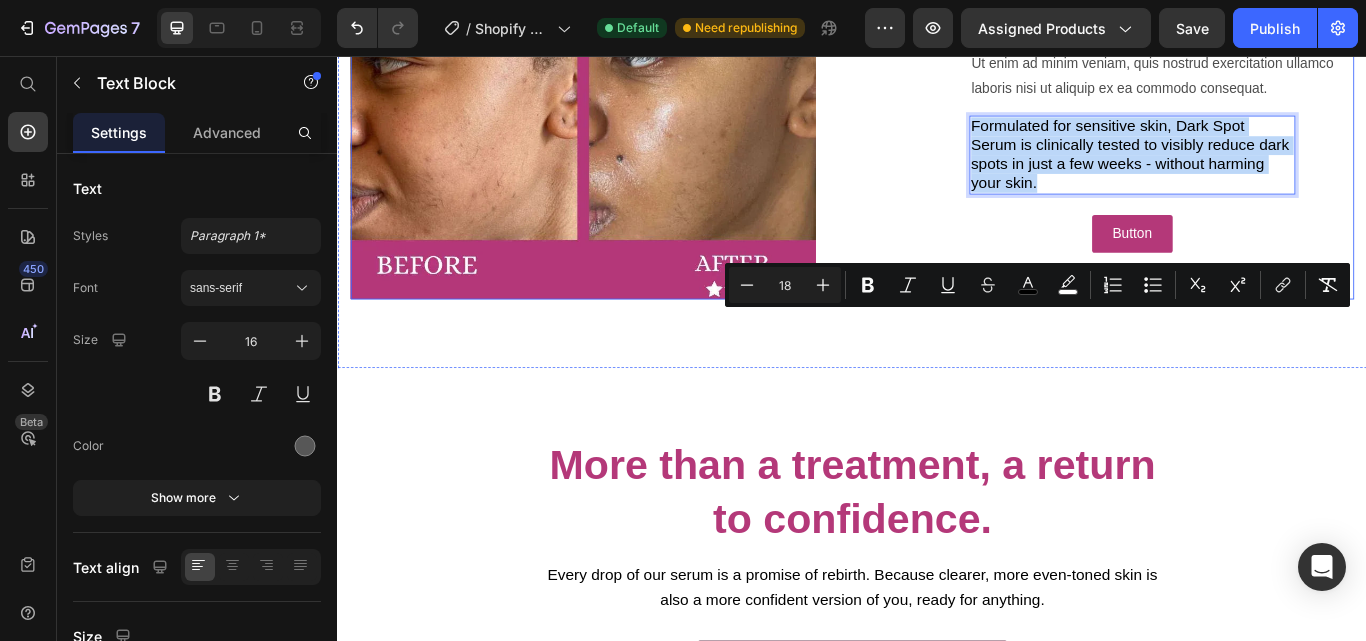 drag, startPoint x: 1213, startPoint y: 430, endPoint x: 1028, endPoint y: 362, distance: 197.1015 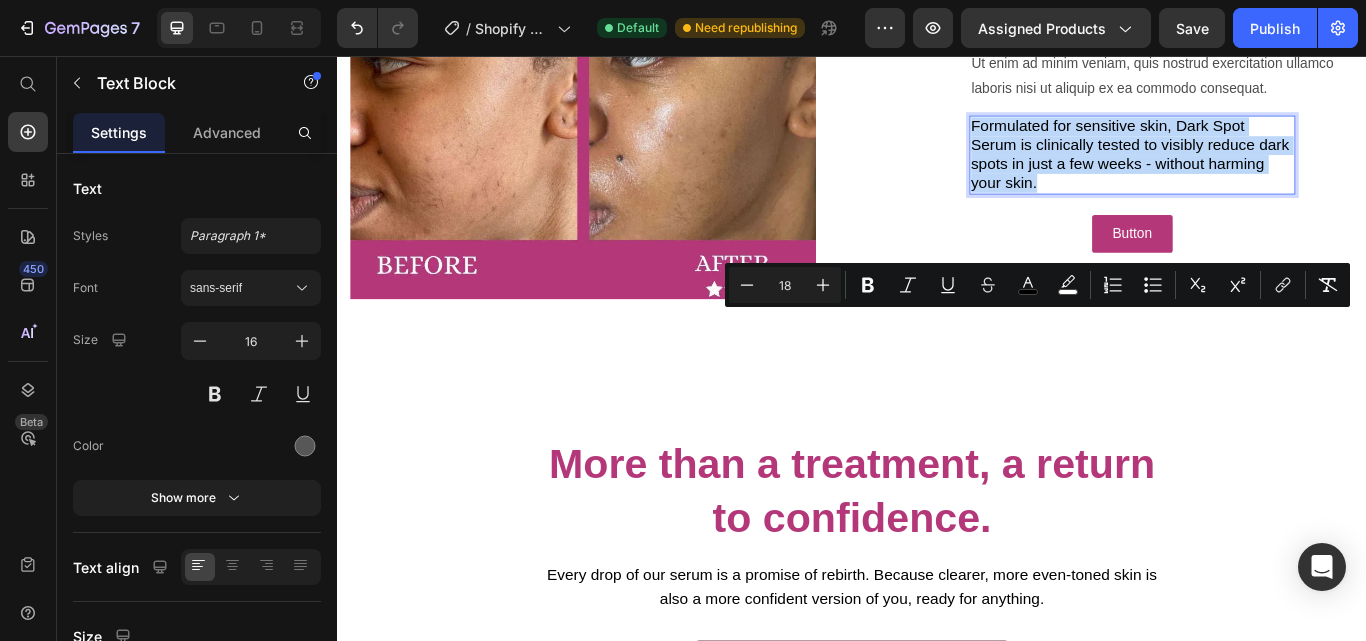 copy on "Formulated for sensitive skin, Dark Spot Serum is clinically tested to visibly reduce dark spots in just a few weeks - without harming your skin." 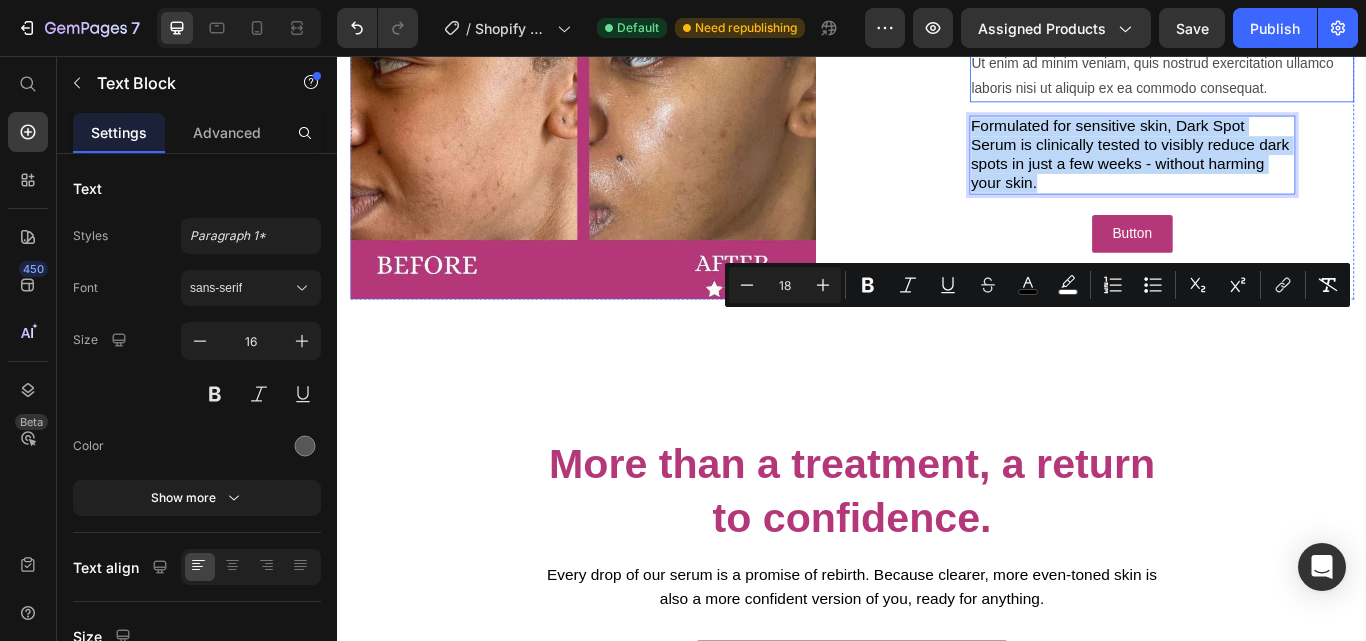 click on "Lorem ipsum dolor sit amet, consectetur adipiscing elit, sed do eiusmod tempor incididunt ut labore et dolore magna aliqua. Ut enim ad minim veniam, quis nostrud exercitation ullamco laboris nisi ut aliquip ex ea commodo consequat." at bounding box center (1298, 50) 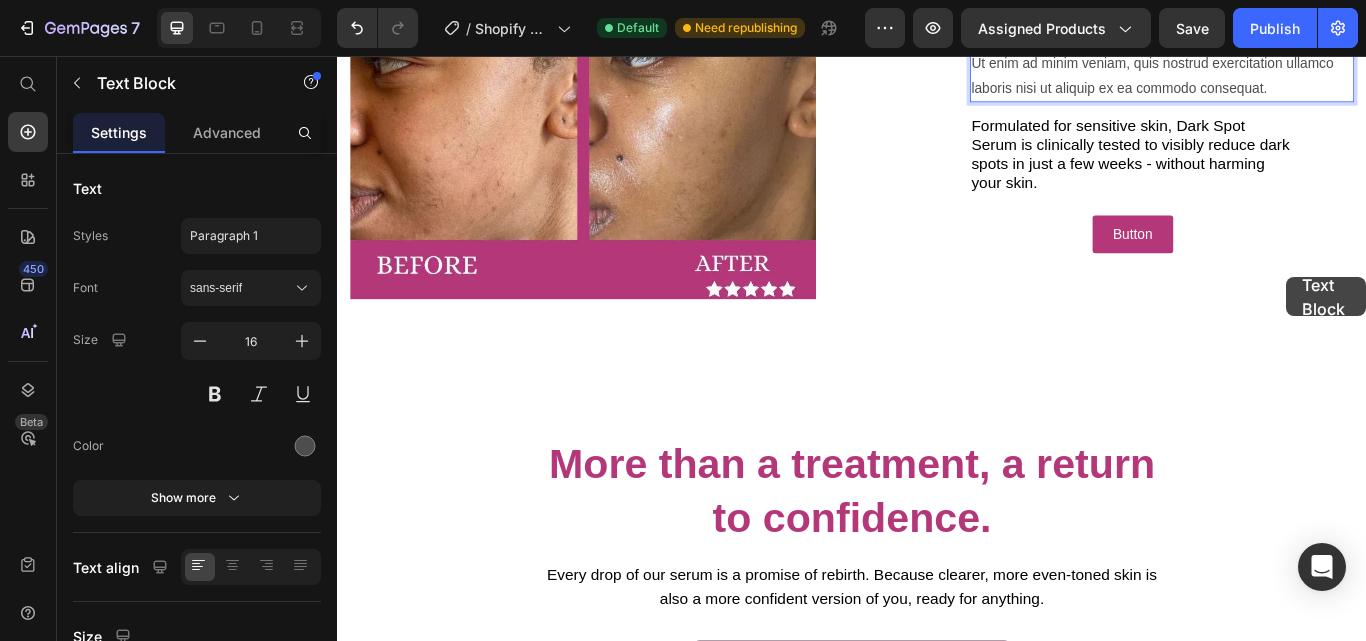 scroll, scrollTop: 1824, scrollLeft: 0, axis: vertical 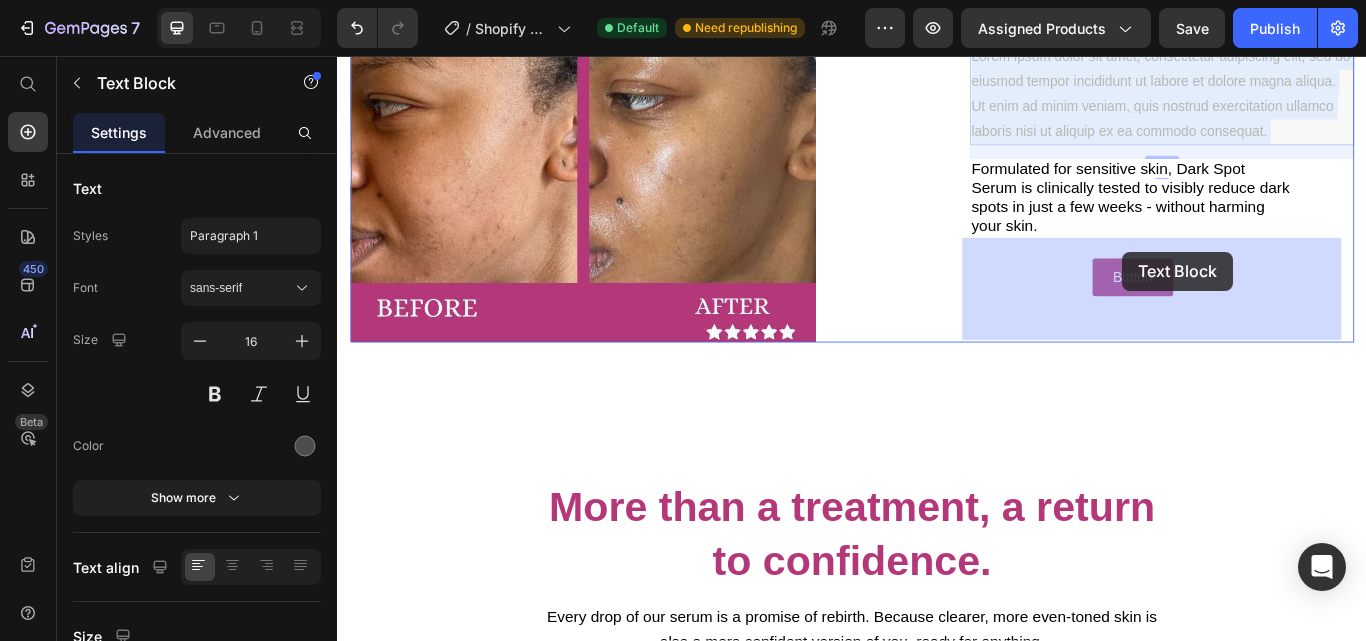drag, startPoint x: 1478, startPoint y: 323, endPoint x: 1253, endPoint y: 284, distance: 228.35498 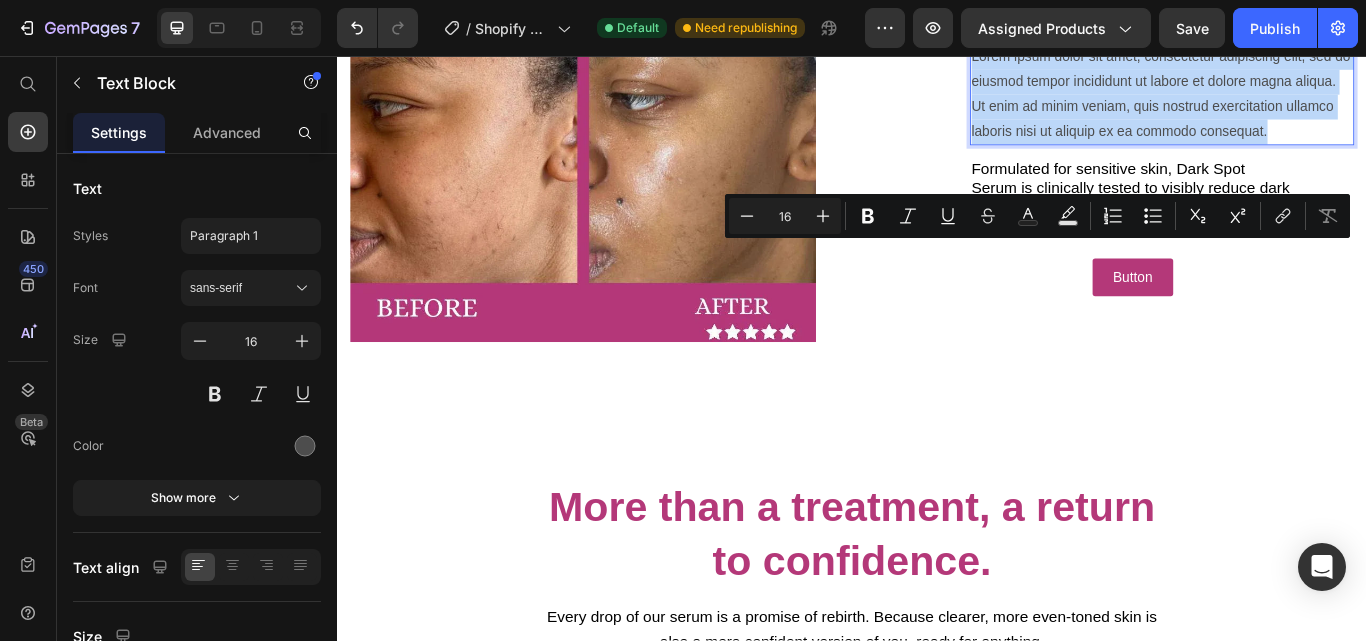drag, startPoint x: 1471, startPoint y: 370, endPoint x: 1069, endPoint y: 288, distance: 410.27795 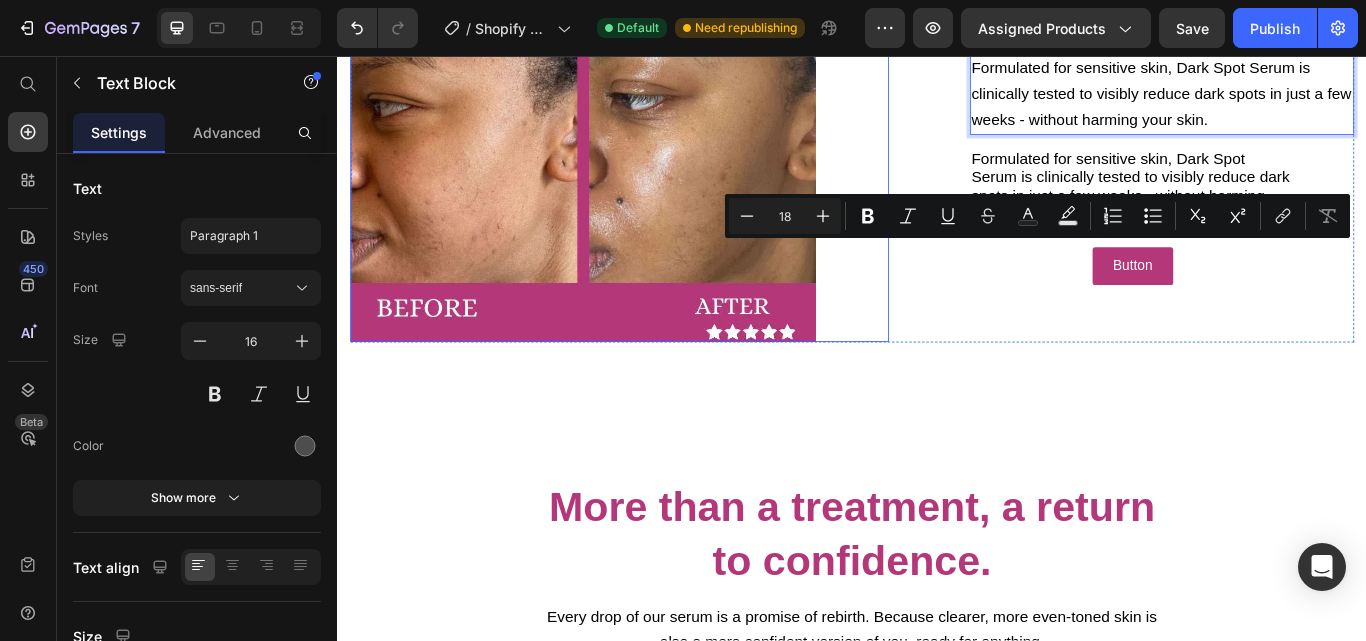 scroll, scrollTop: 1837, scrollLeft: 0, axis: vertical 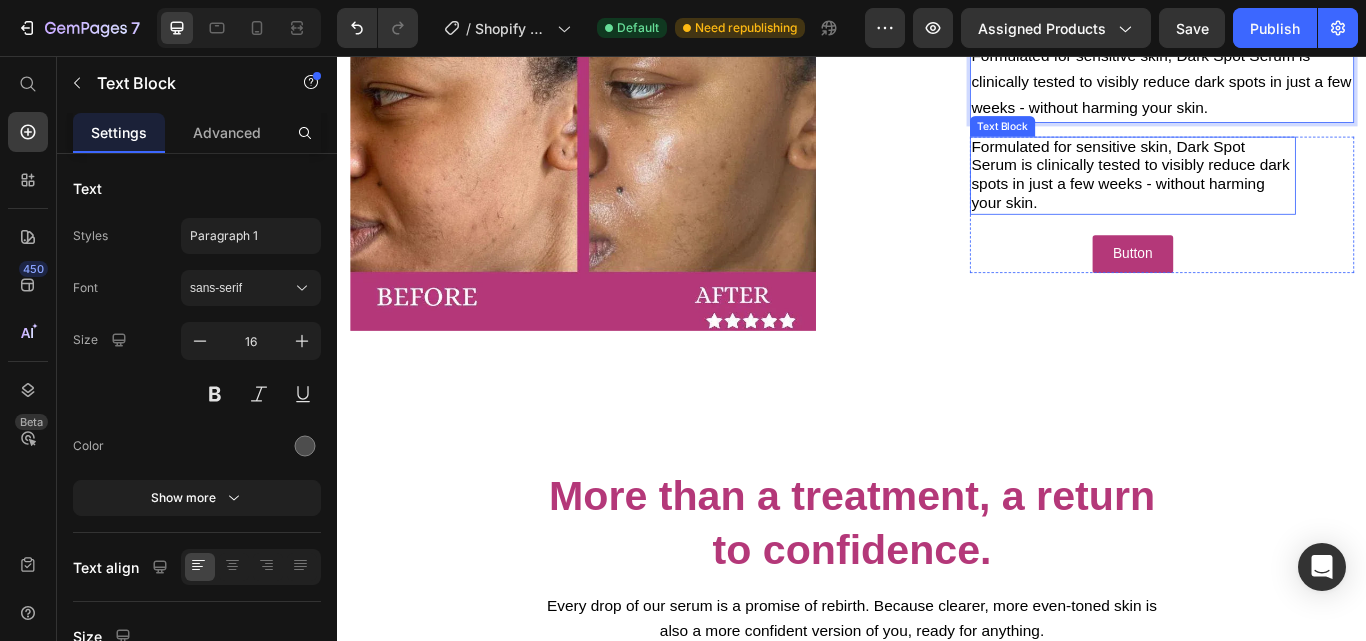 click on "Formulated for sensitive skin, Dark Spot Serum is clinically tested to visibly reduce dark spots in just a few weeks - without harming your skin." at bounding box center [1261, 195] 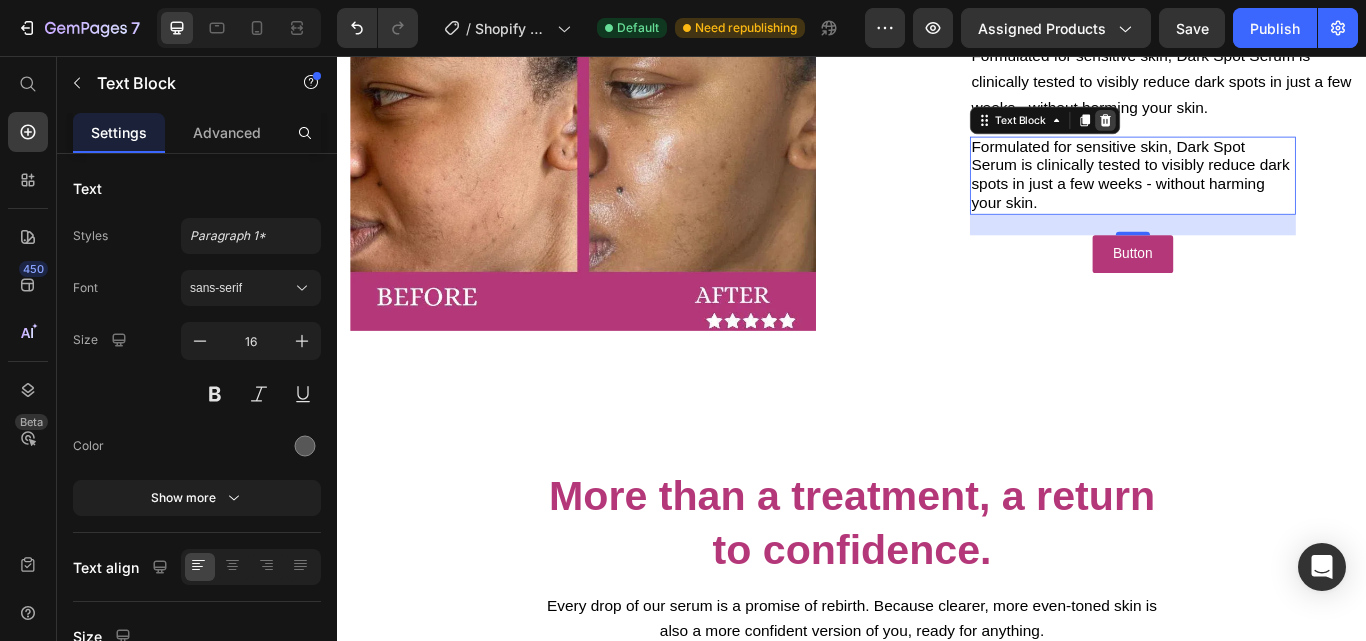 click 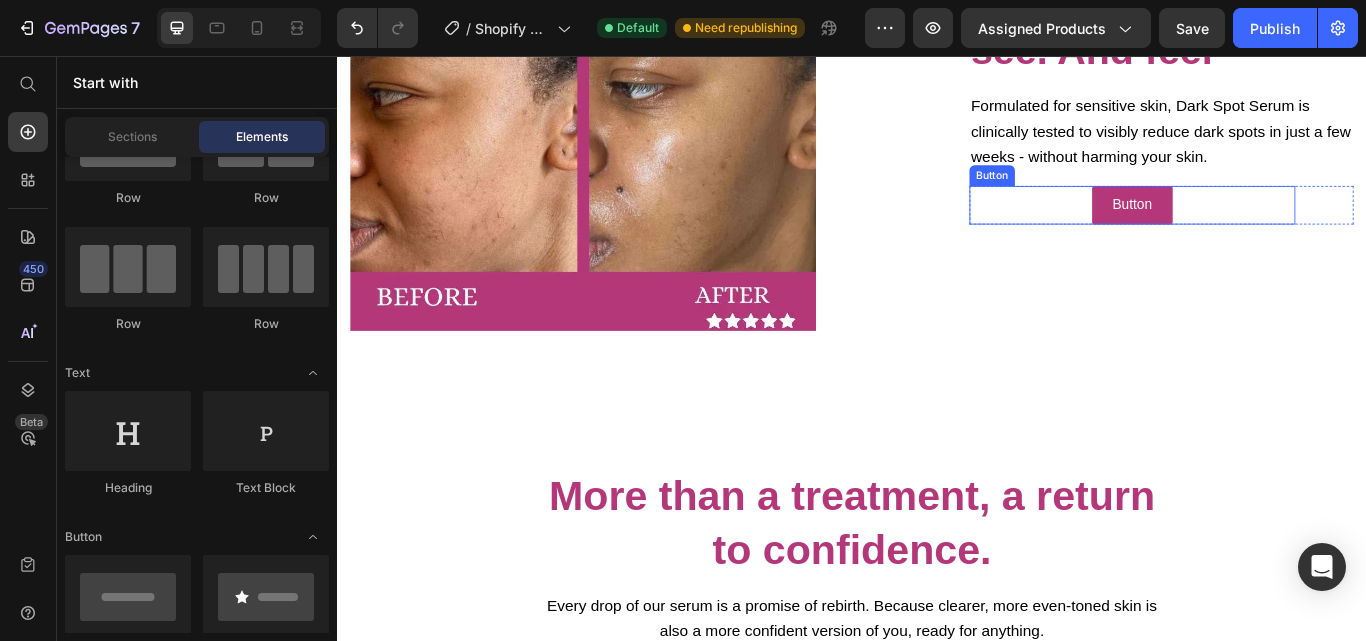 click on "Button Button" at bounding box center [1264, 230] 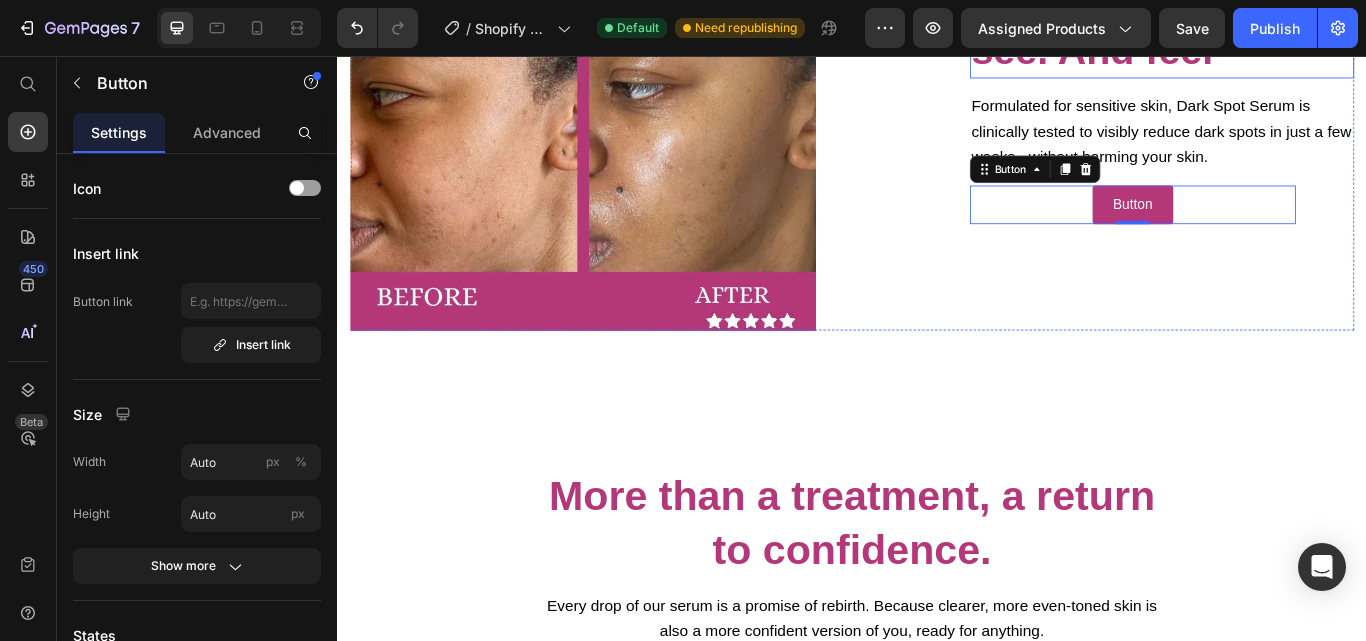 click on "⁠⁠⁠⁠⁠⁠⁠ Results you can see. And feel" at bounding box center (1298, 21) 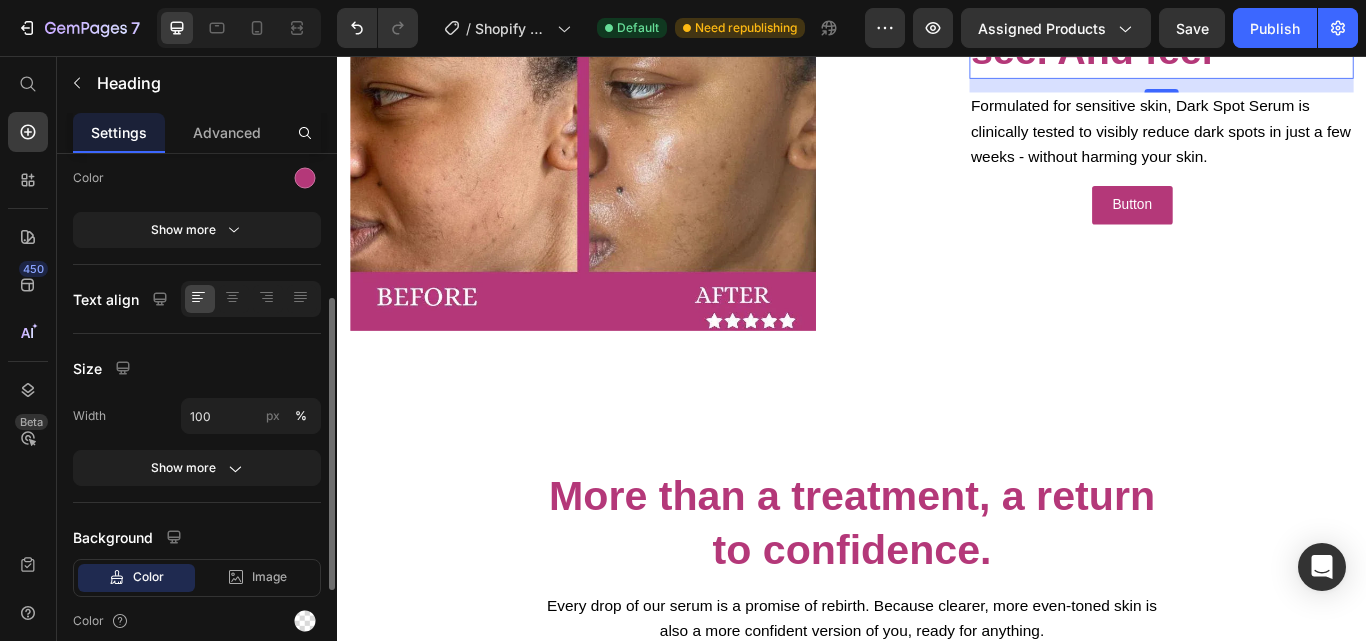 scroll, scrollTop: 0, scrollLeft: 0, axis: both 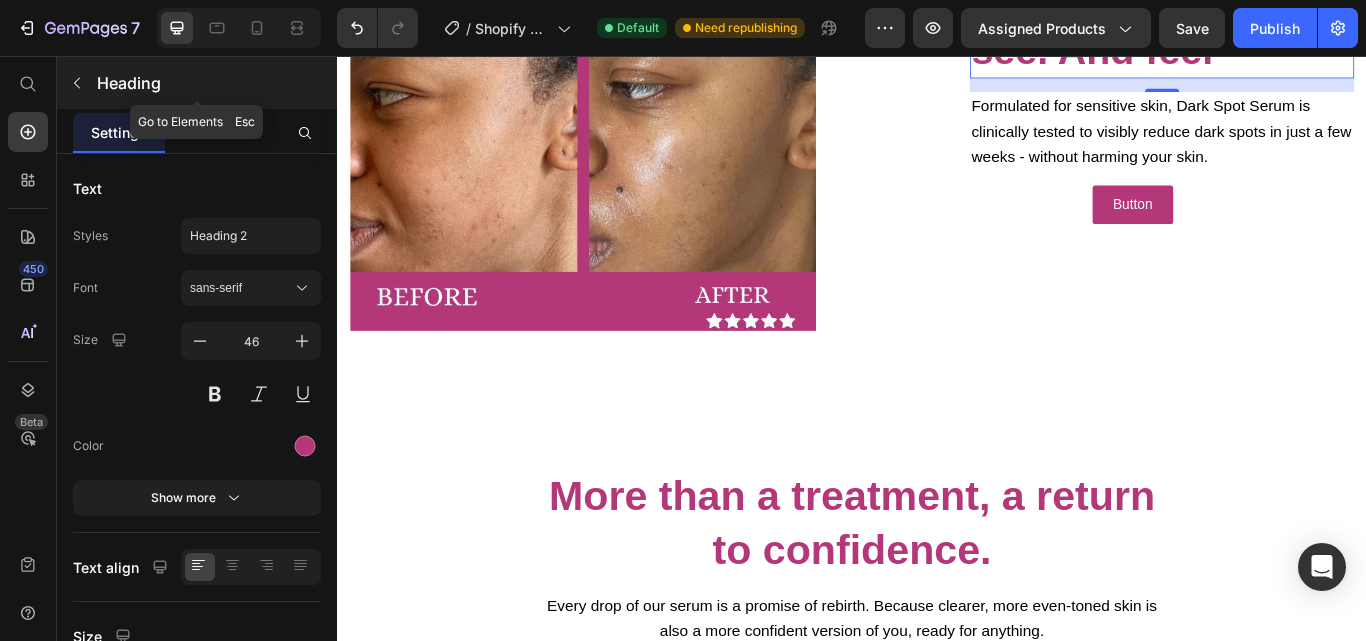 click on "Heading" at bounding box center (197, 83) 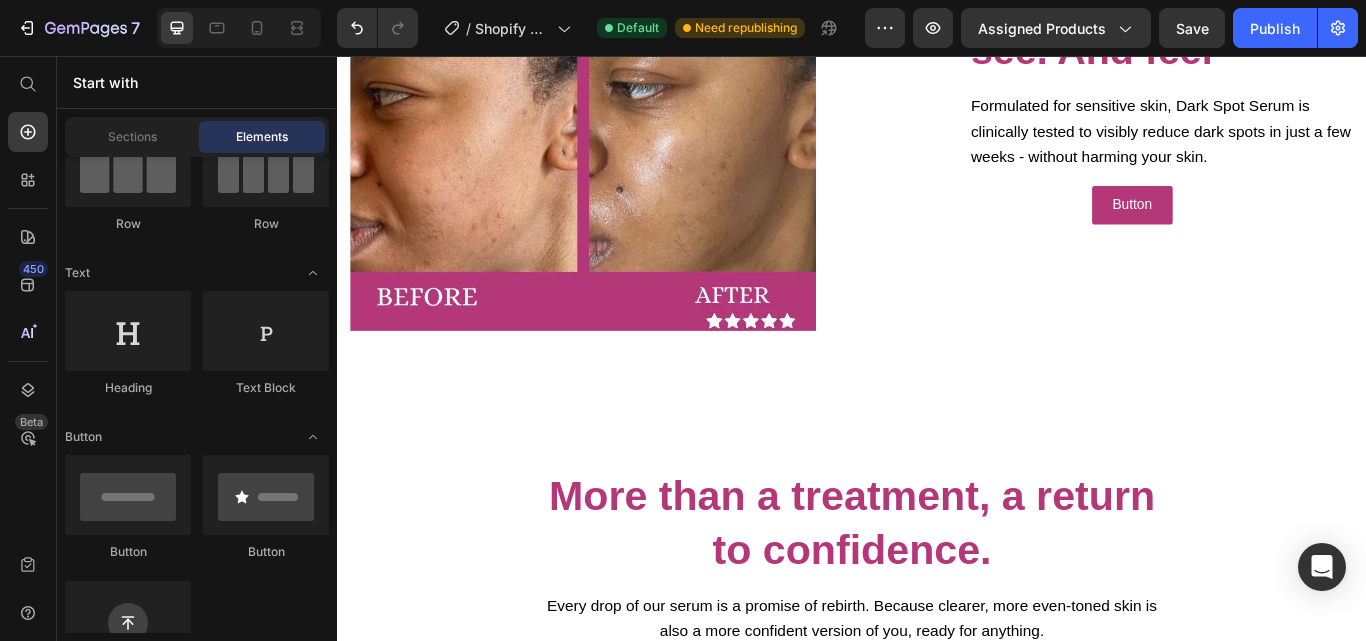 scroll, scrollTop: 0, scrollLeft: 0, axis: both 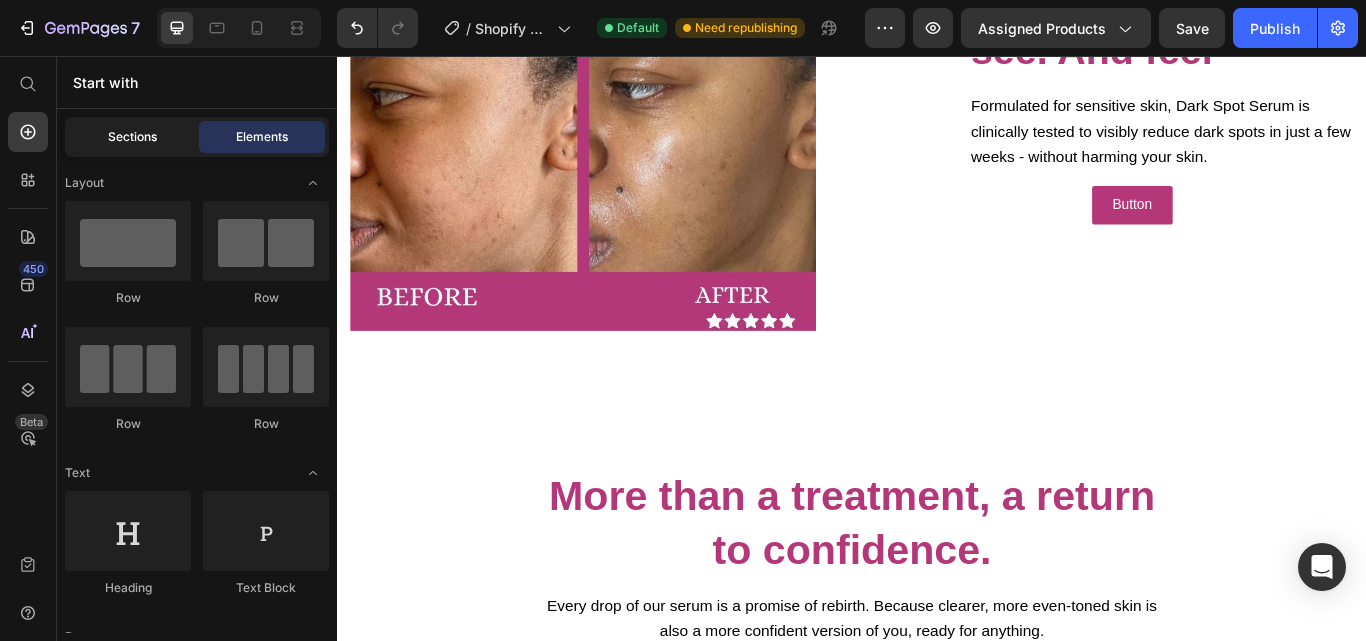 click on "Sections" at bounding box center [132, 137] 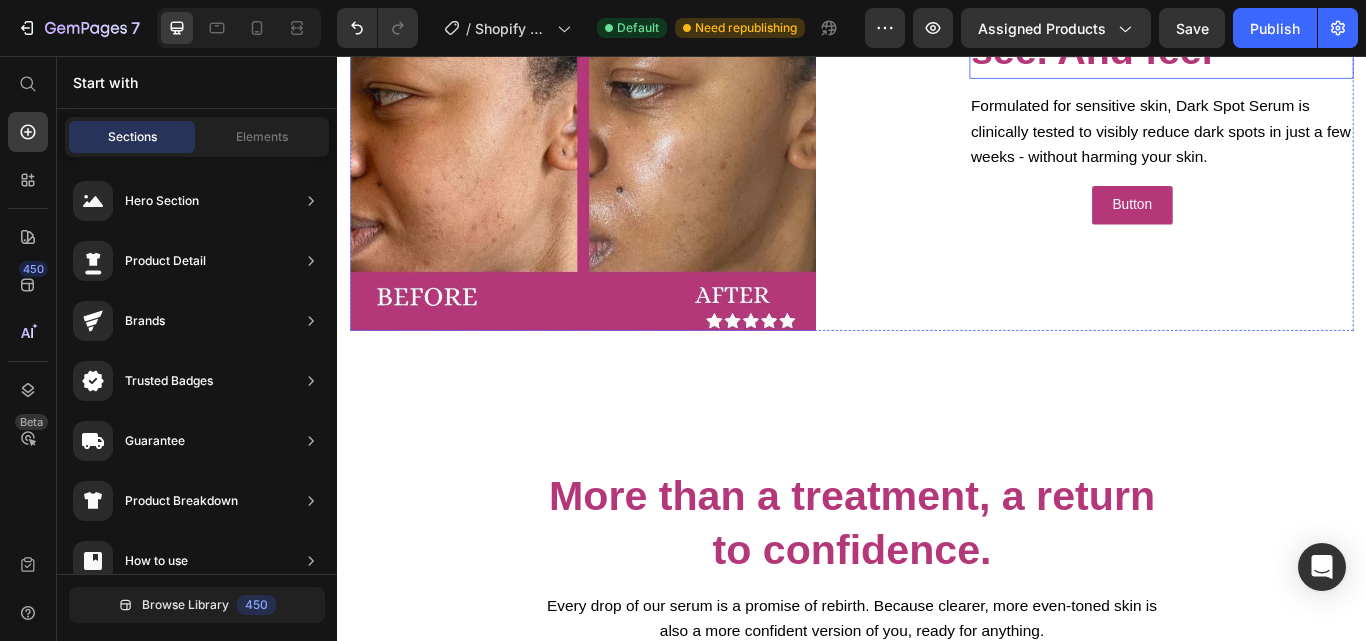 click on "Results you can see. And feel" at bounding box center [1252, 20] 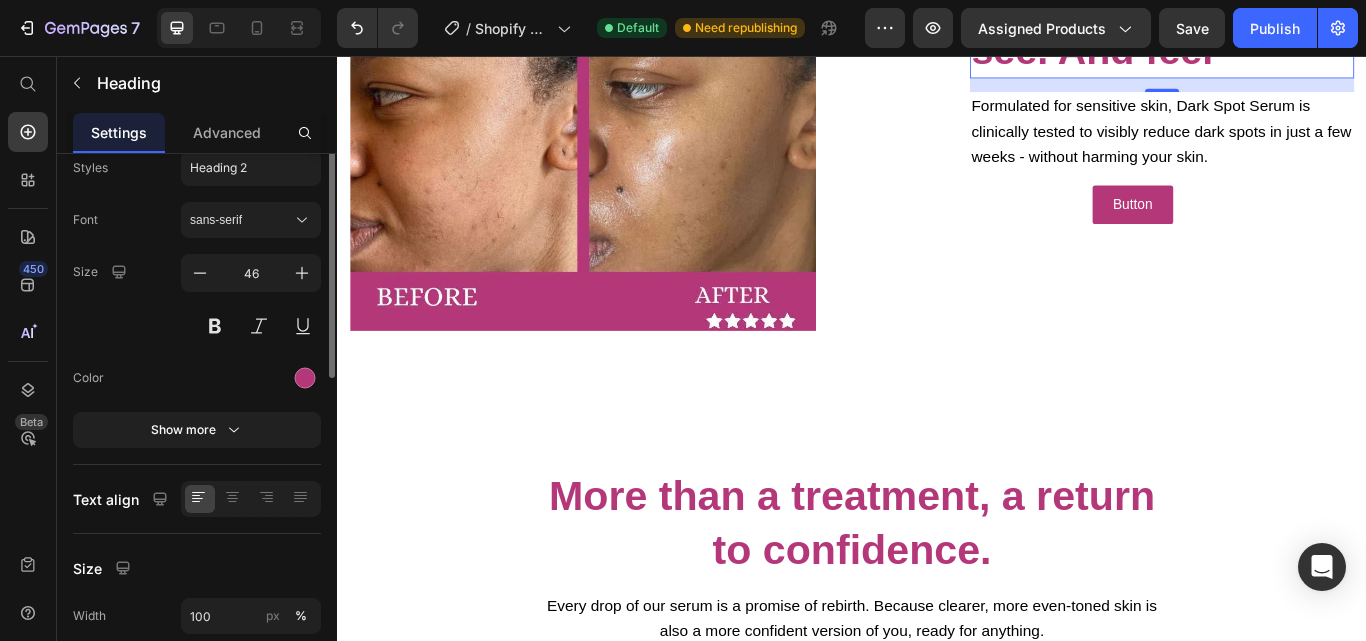 scroll, scrollTop: 0, scrollLeft: 0, axis: both 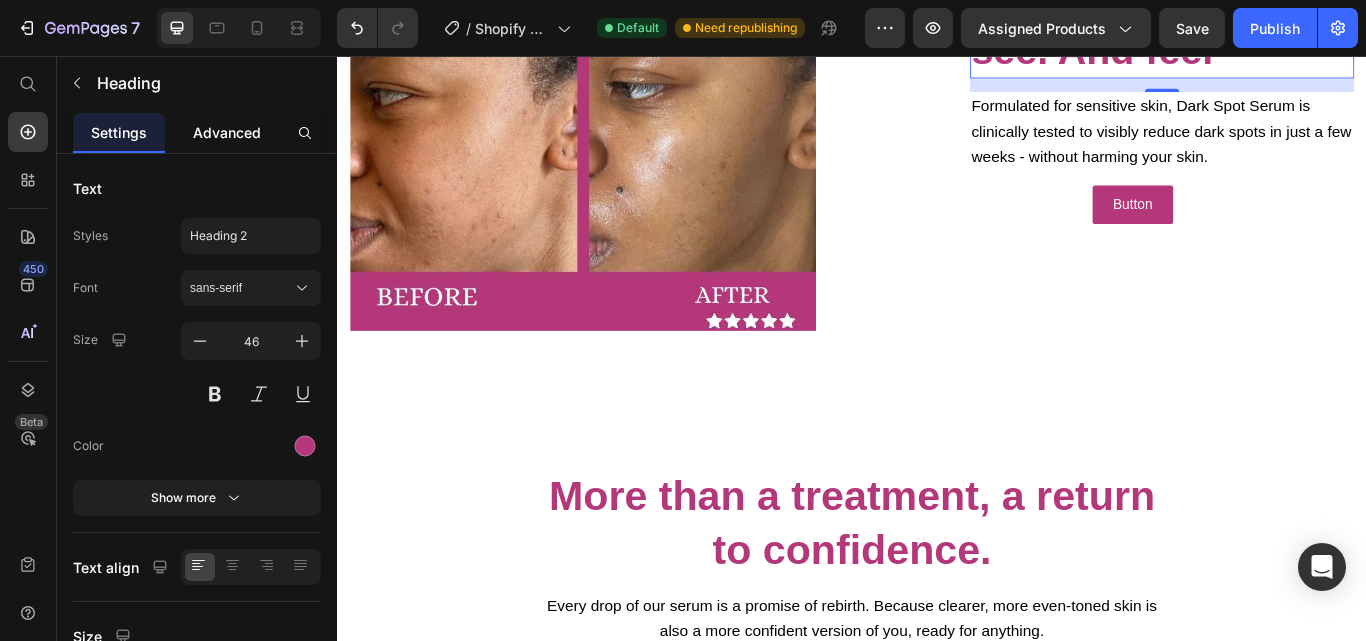 click on "Advanced" at bounding box center [227, 132] 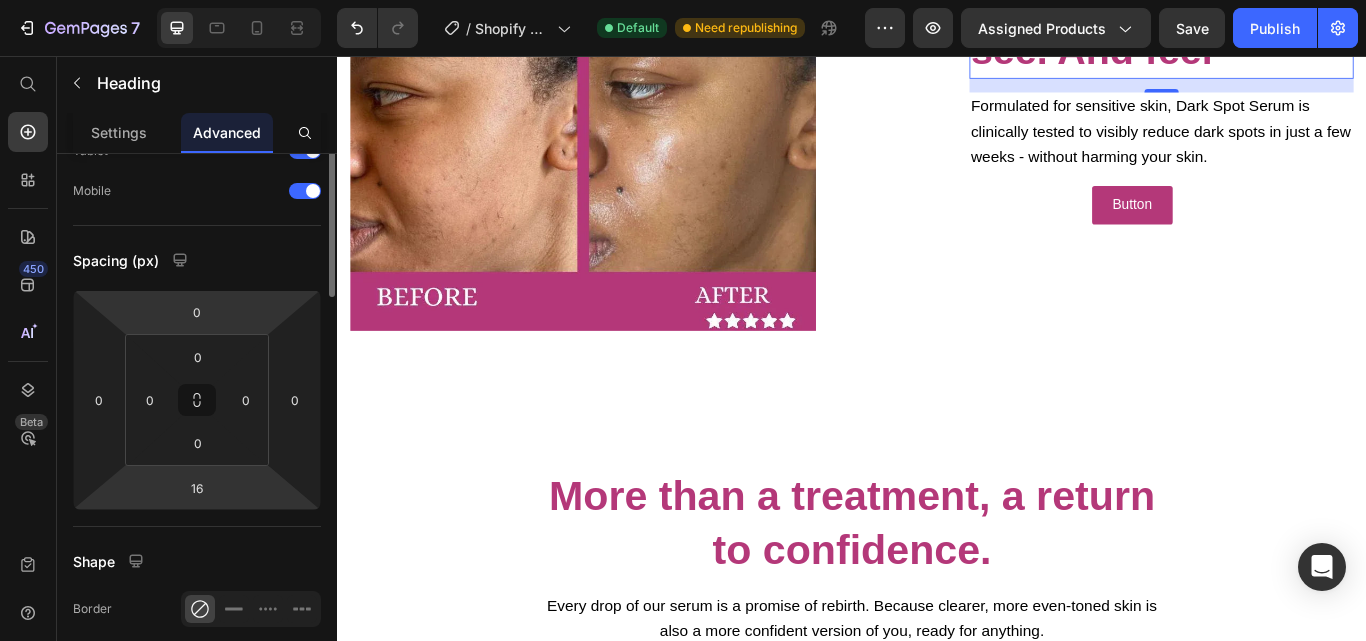 scroll, scrollTop: 0, scrollLeft: 0, axis: both 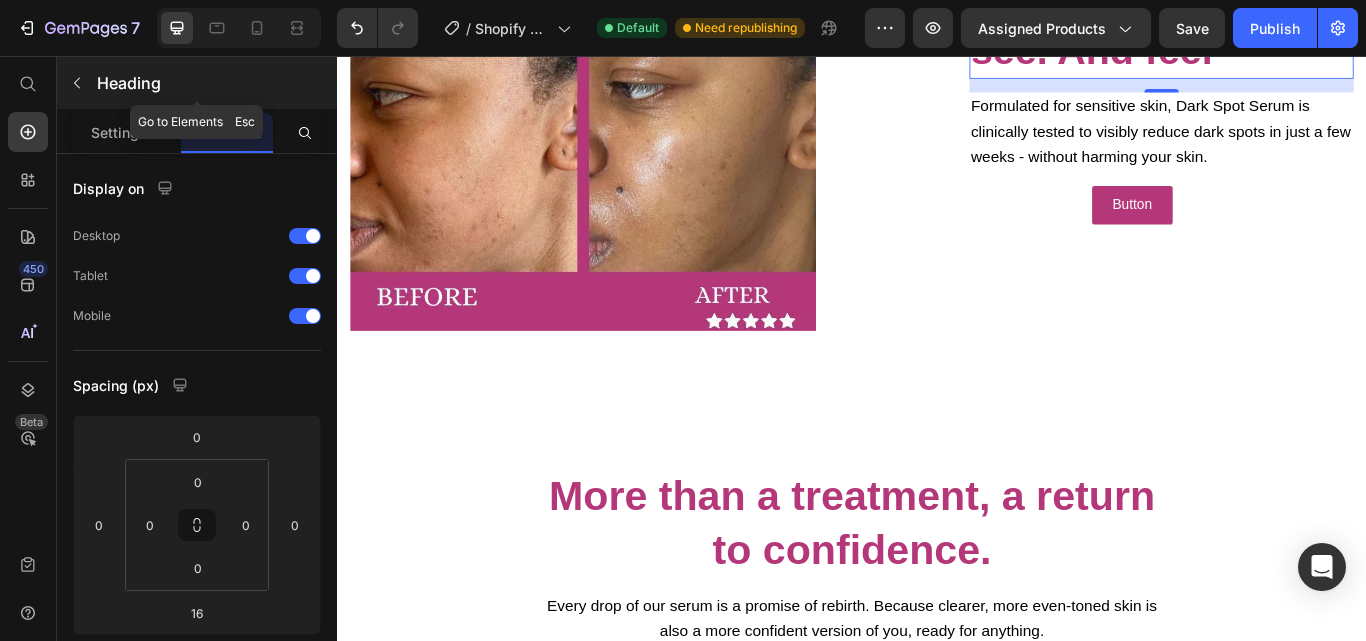 click 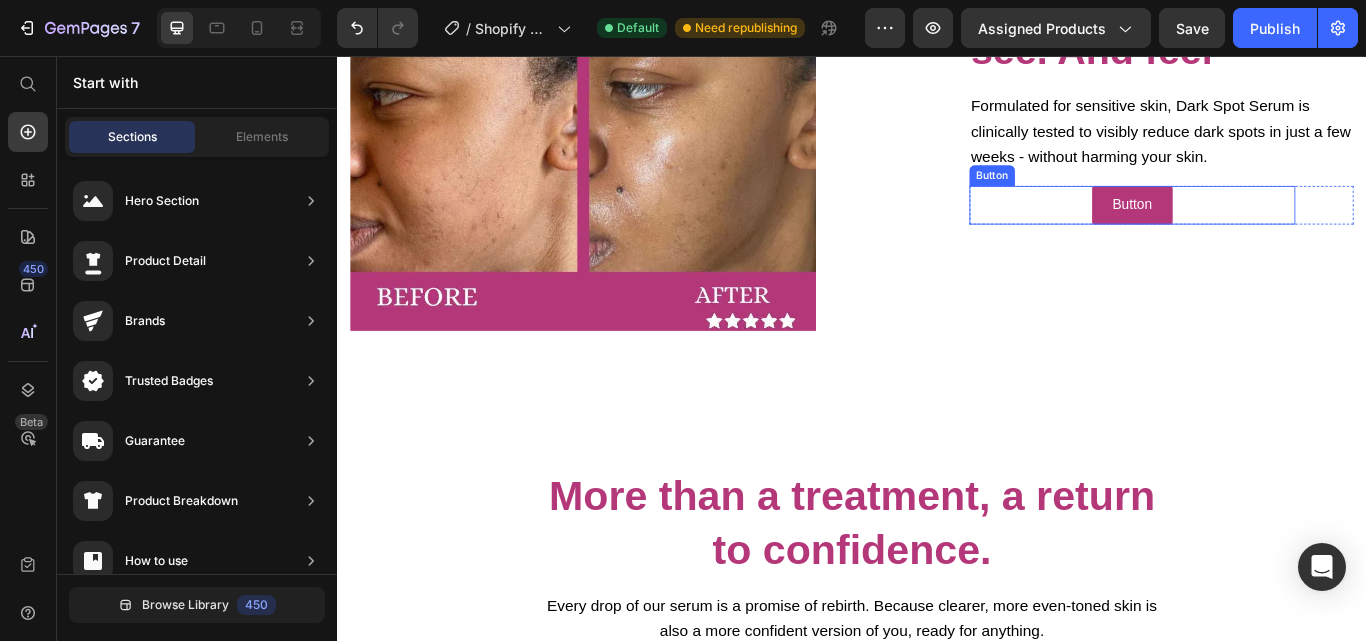 click on "Button Button" at bounding box center [1264, 230] 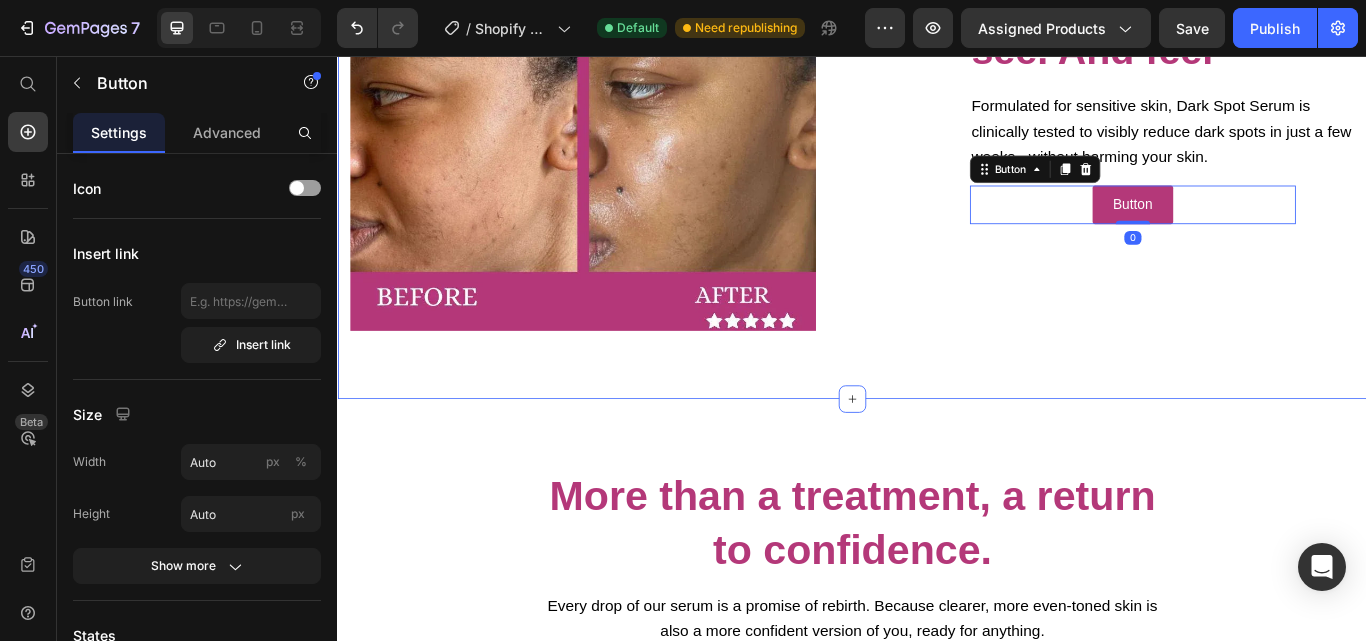 click on "Spots today, a luminous complexion tomorrow. Heading This serum is designed to target hyperpigmentation at its source. Its gentle yet powerful formula works quickly to smooth, brighten and reveal naturally radiant skin. Text Block Button Button Image Row Lorem ipsum dolor sit amet consectetur adipiscing Heading Image ⁠⁠⁠⁠⁠⁠⁠ Results you can see. And feel Heading Formulated for sensitive skin, Dark Spot Serum is clinically tested to visibly reduce dark spots in just a few weeks - without harming your skin. Text Block Button Button   0 Row Row Section 3" at bounding box center [937, -85] 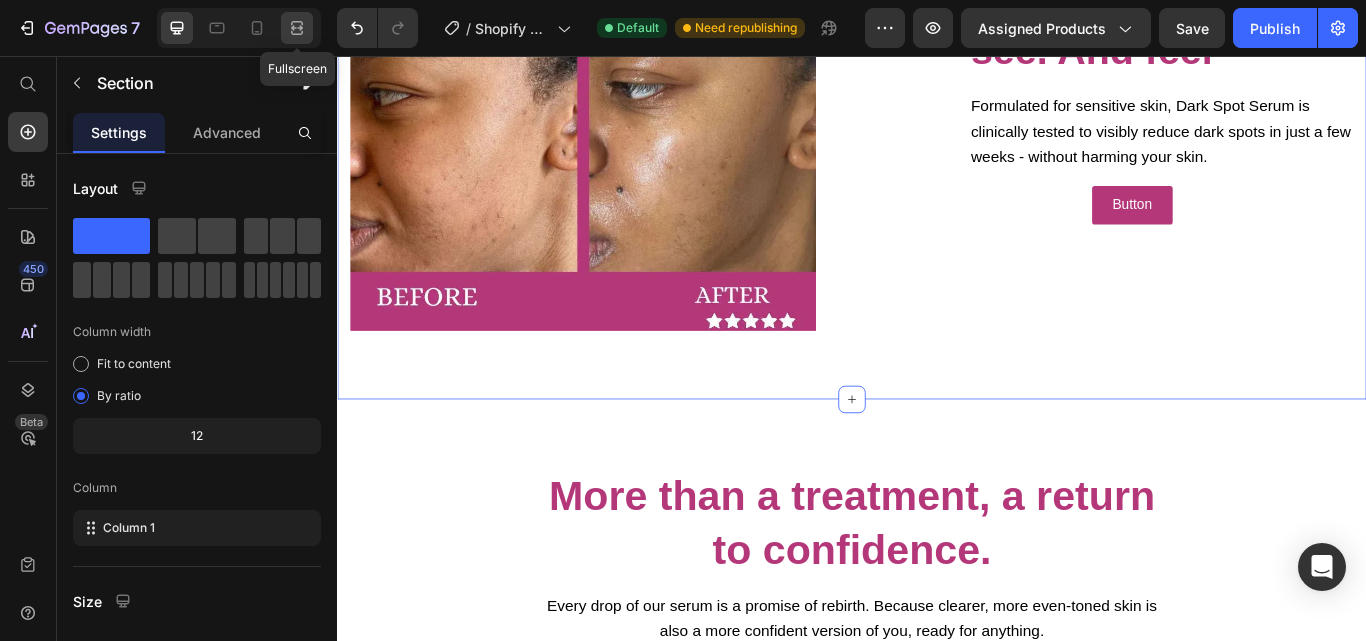 click 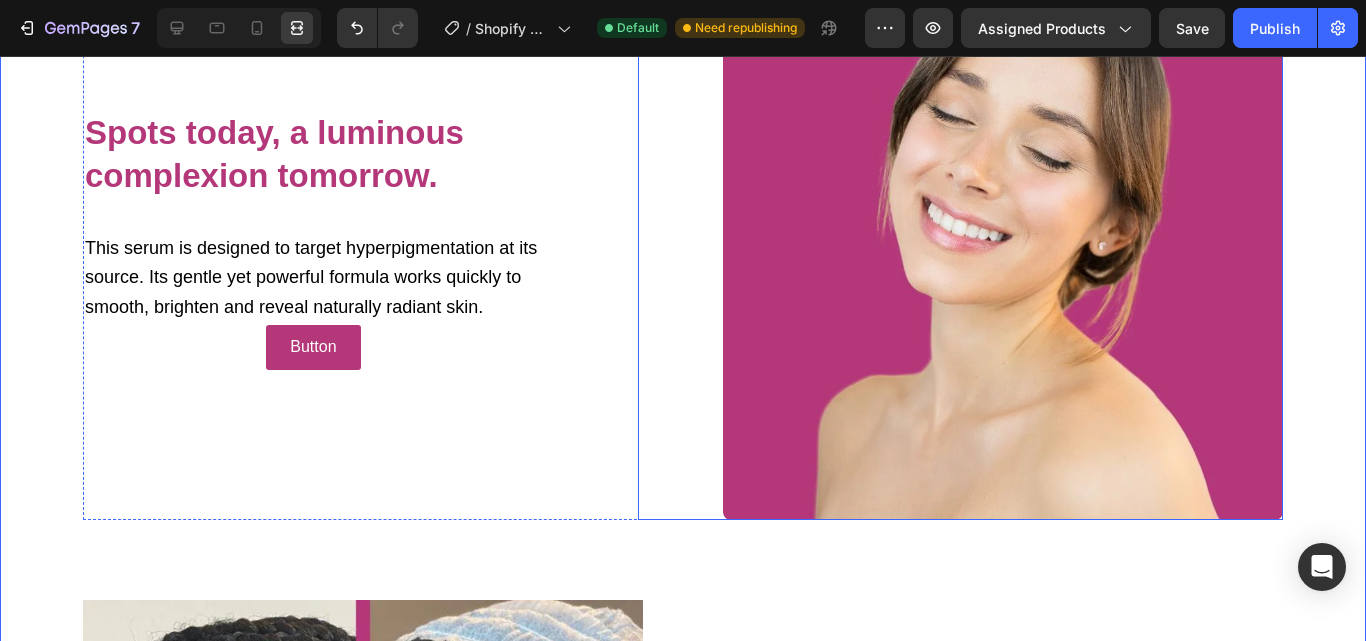 scroll, scrollTop: 1263, scrollLeft: 0, axis: vertical 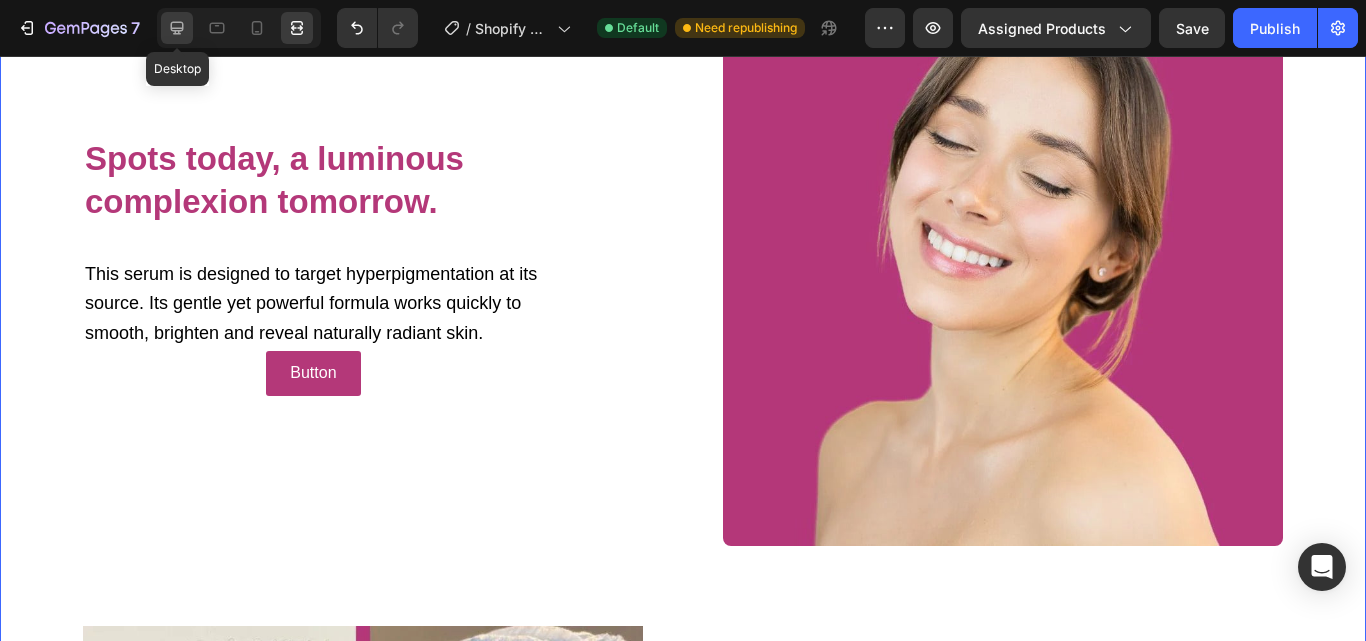 click 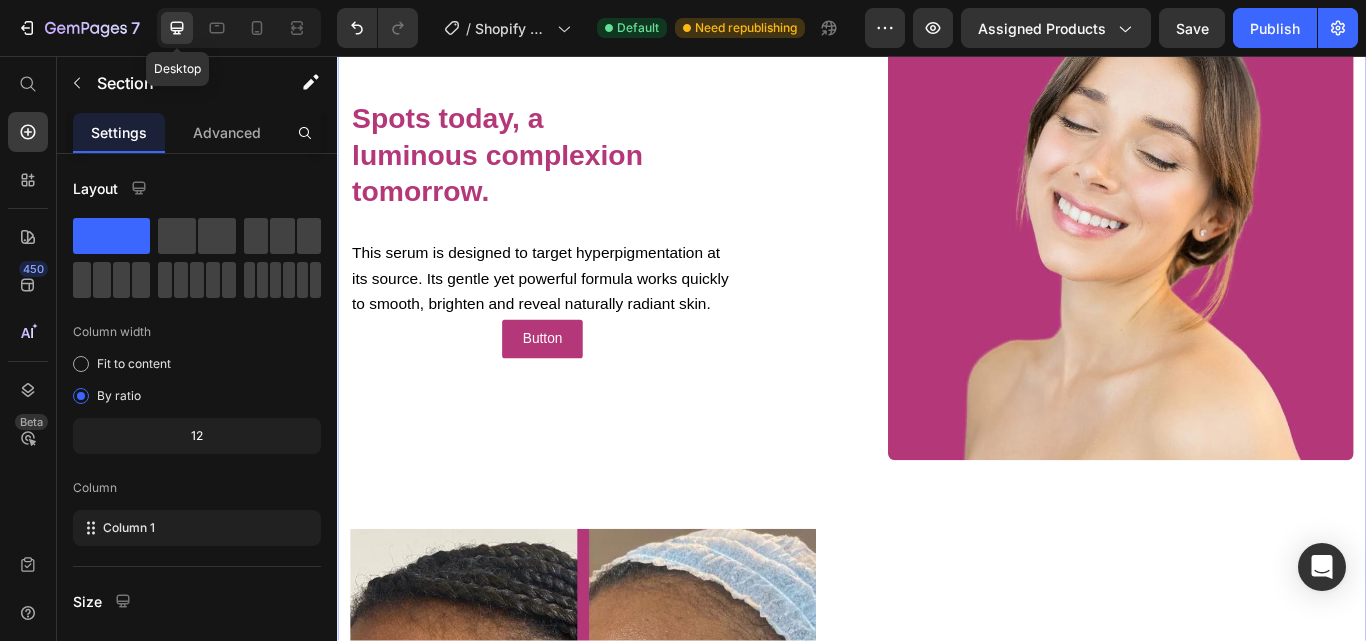 scroll, scrollTop: 1213, scrollLeft: 0, axis: vertical 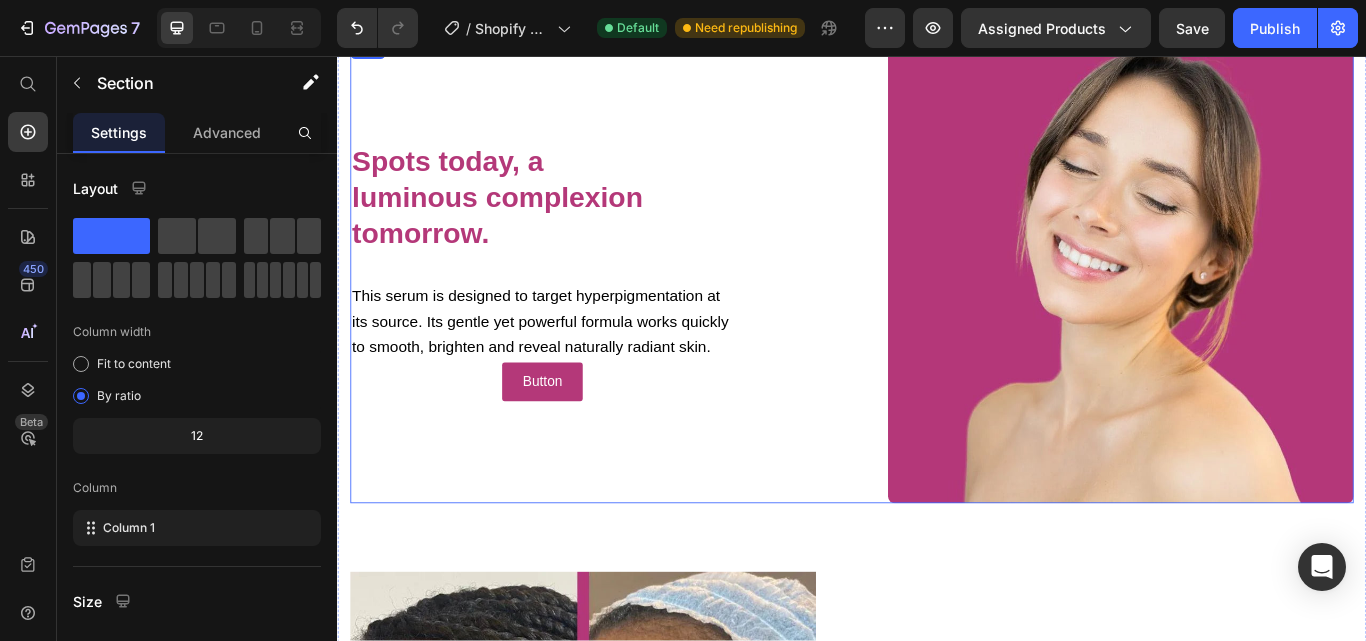 click on "Spots today, a luminous complexion tomorrow. Heading This serum is designed to target hyperpigmentation at its source. Its gentle yet powerful formula works quickly to smooth, brighten and reveal naturally radiant skin. Text Block Button Button" at bounding box center [576, 307] 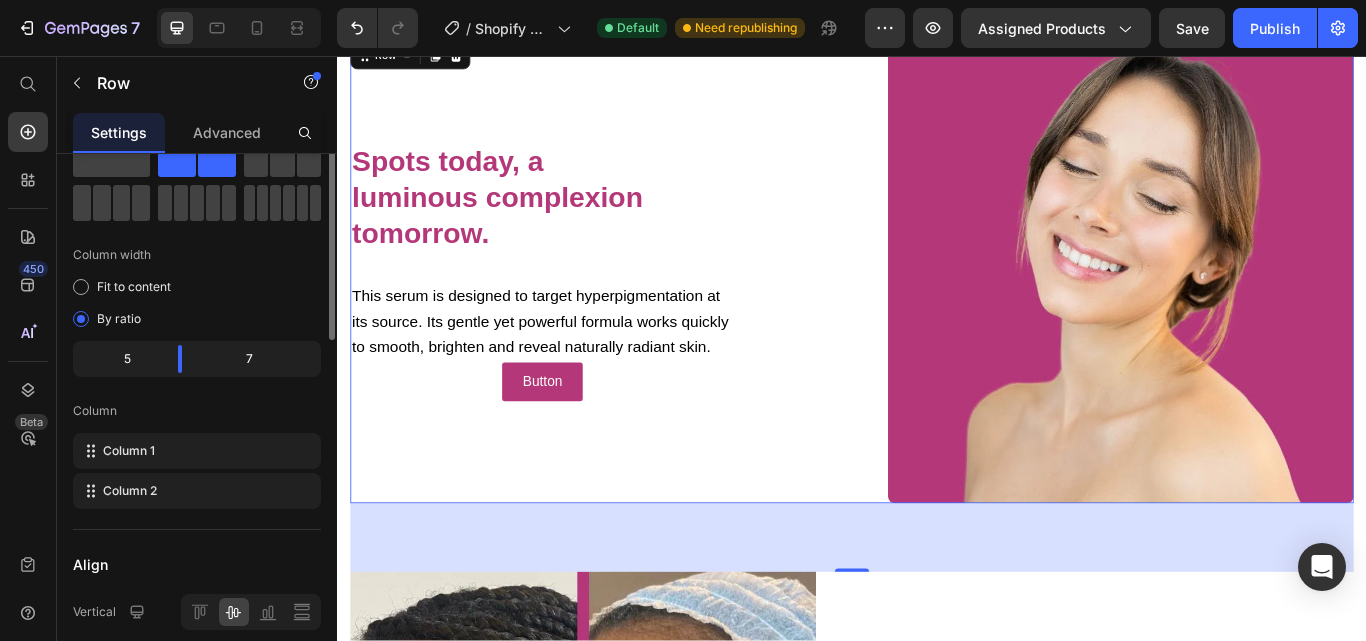 scroll, scrollTop: 0, scrollLeft: 0, axis: both 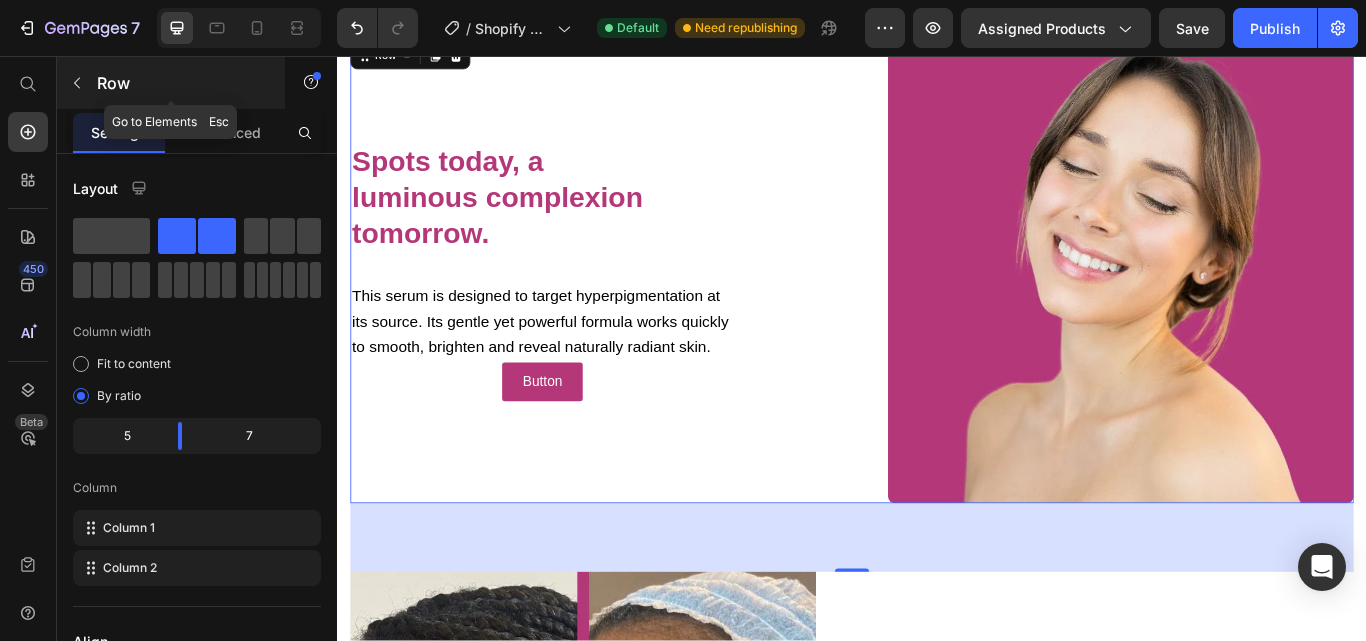 click 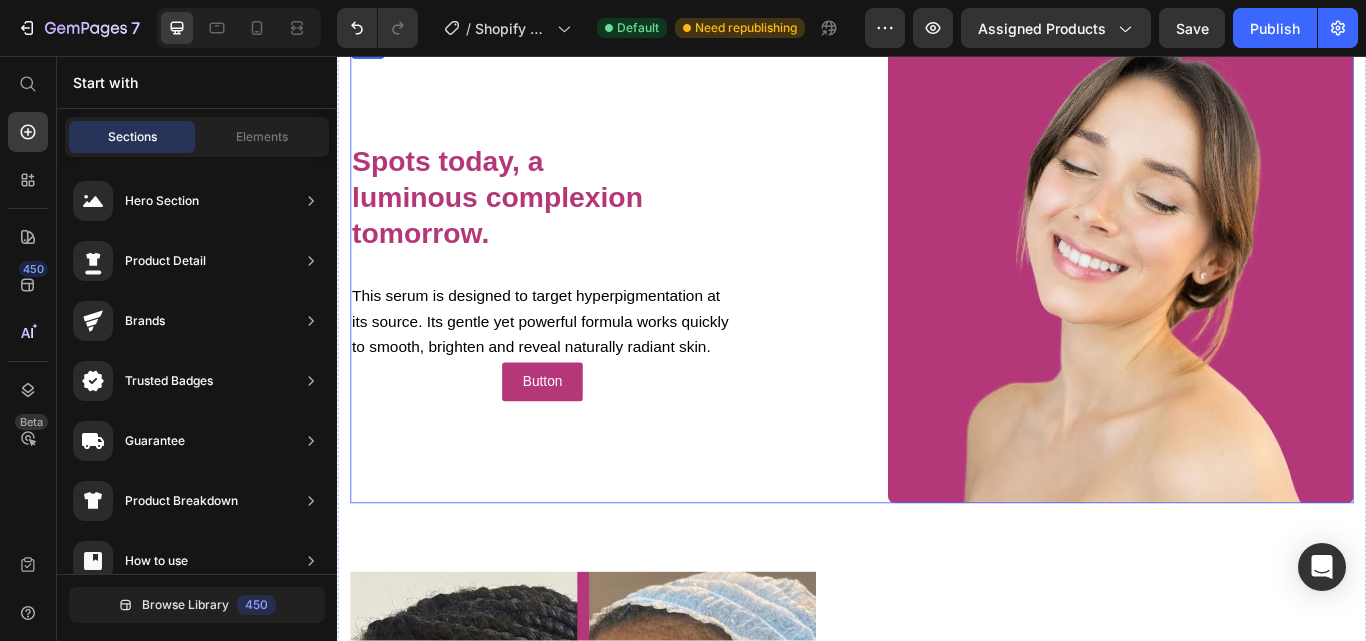 click on "Spots today, a luminous complexion tomorrow. Heading This serum is designed to target hyperpigmentation at its source. Its gentle yet powerful formula works quickly to smooth, brighten and reveal naturally radiant skin. Text Block Button Button" at bounding box center (576, 307) 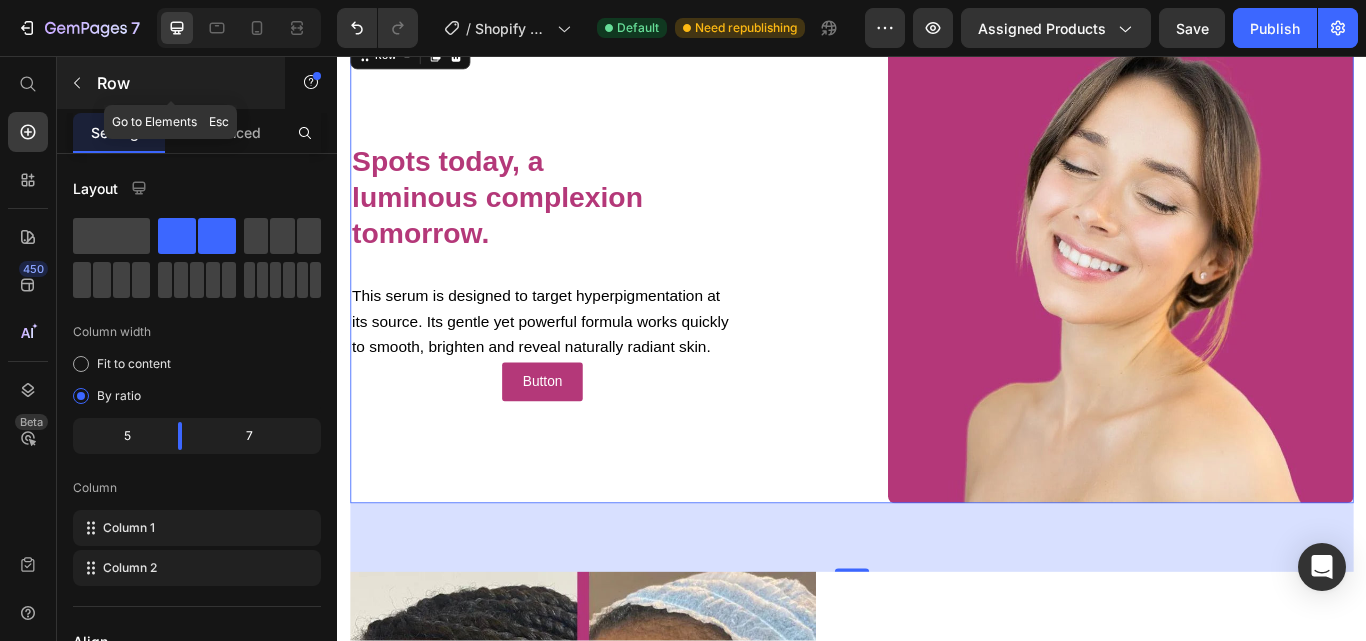 click 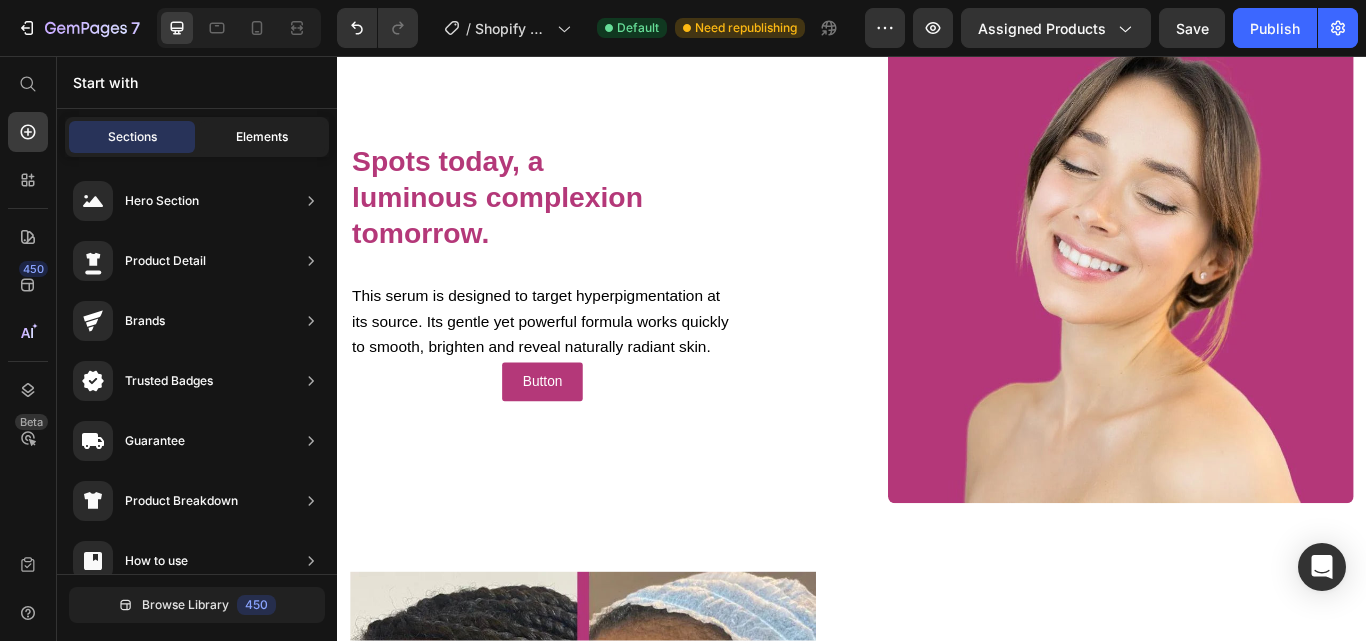 click on "Elements" at bounding box center (262, 137) 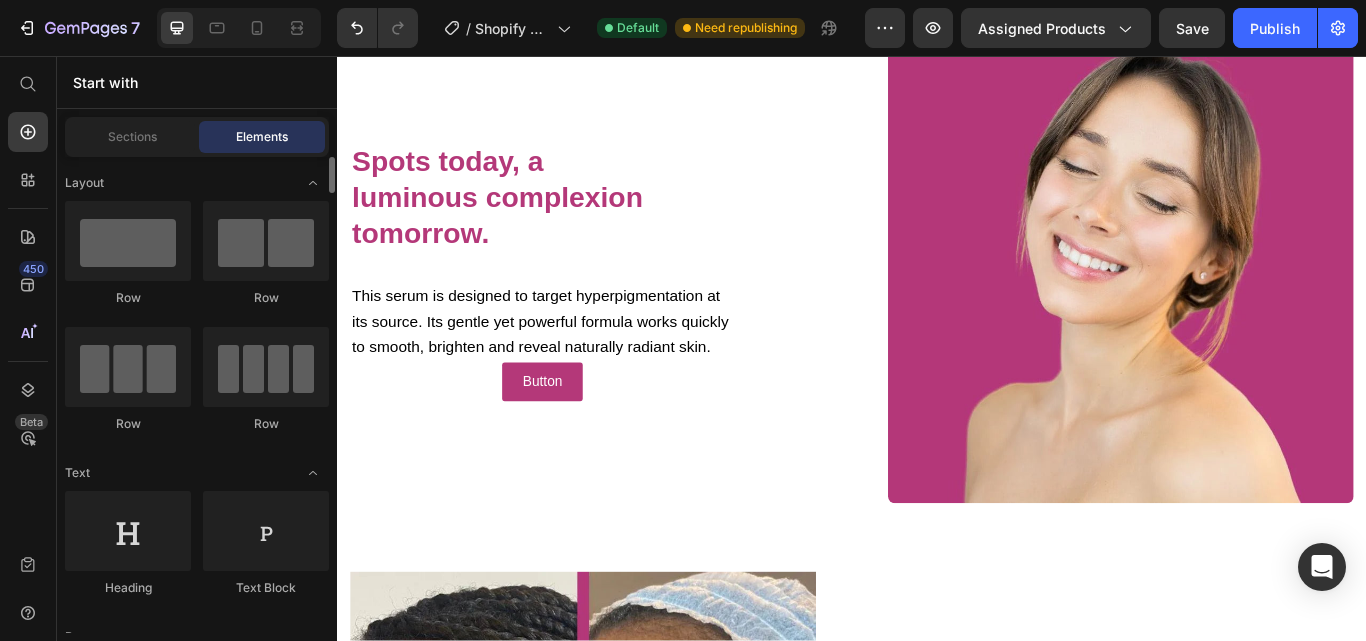scroll, scrollTop: 100, scrollLeft: 0, axis: vertical 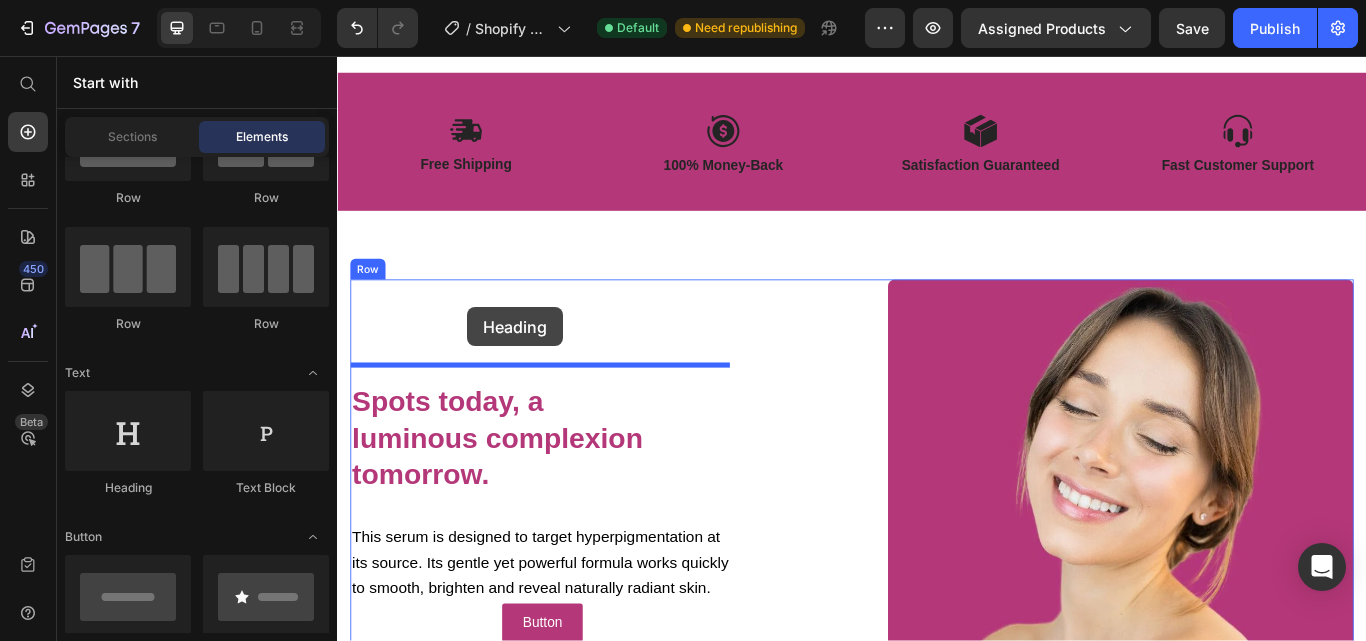 drag, startPoint x: 474, startPoint y: 494, endPoint x: 487, endPoint y: 355, distance: 139.60658 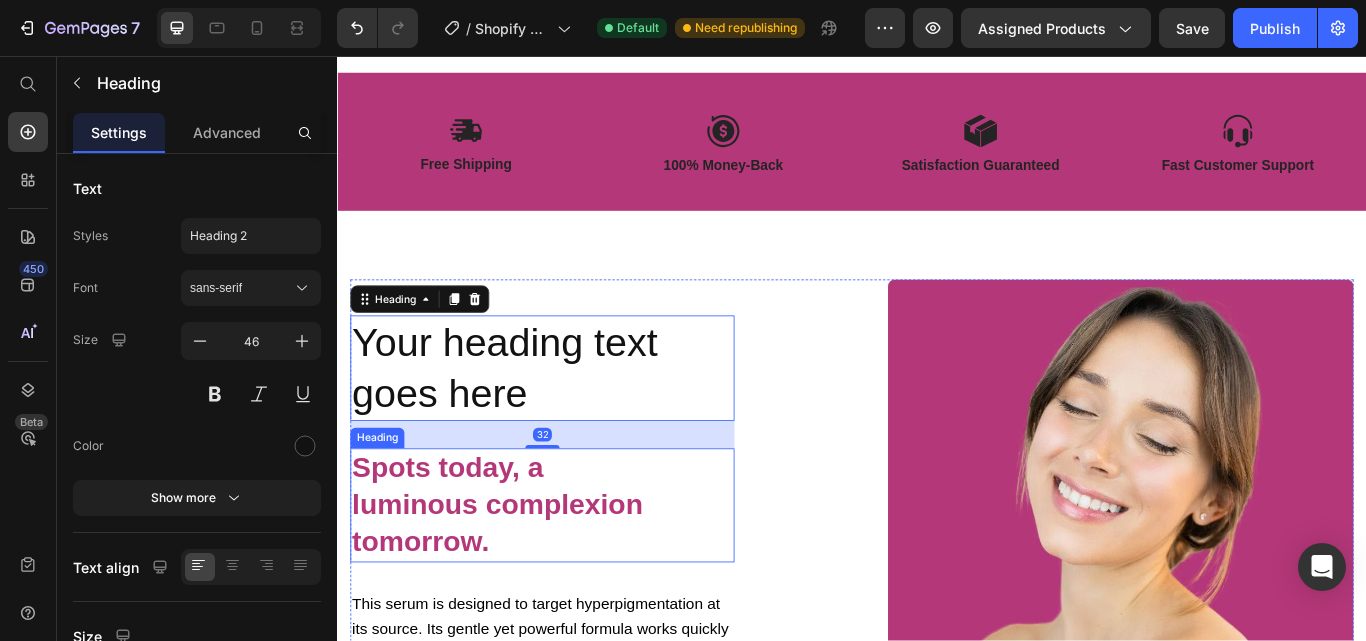 click on "Spots today, a luminous complexion tomorrow." at bounding box center [542, 580] 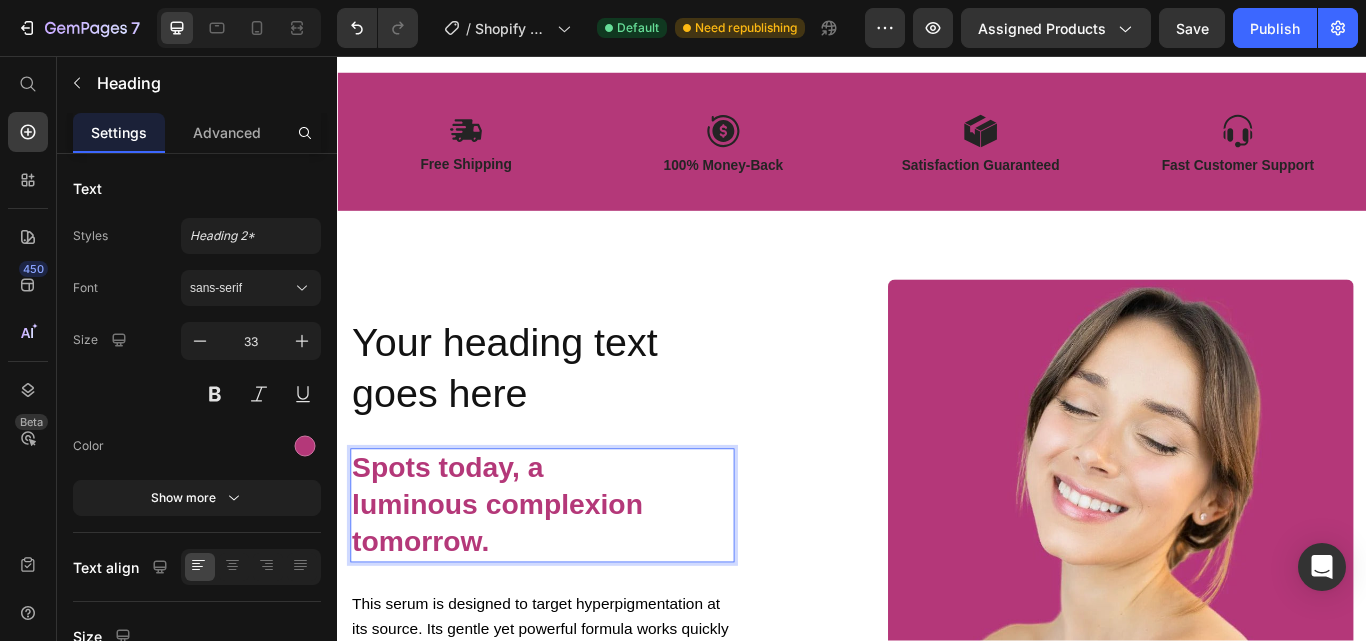 click on "Spots today, a luminous complexion tomorrow." at bounding box center (542, 580) 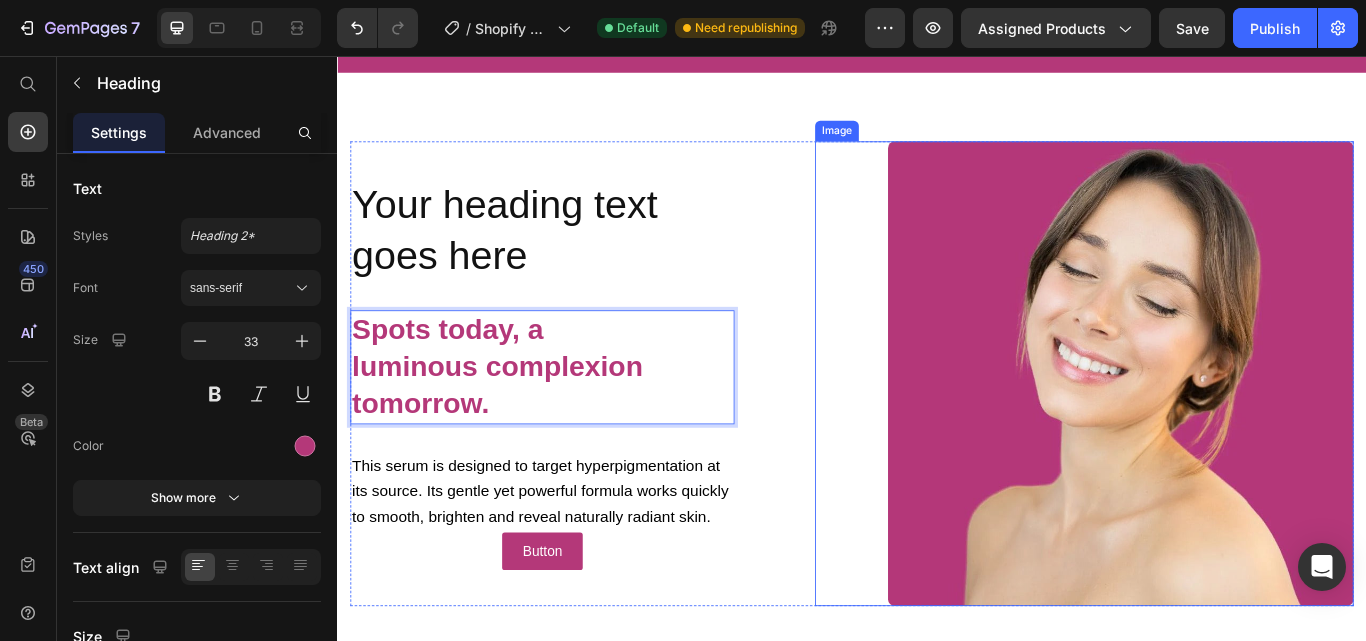 scroll, scrollTop: 1172, scrollLeft: 0, axis: vertical 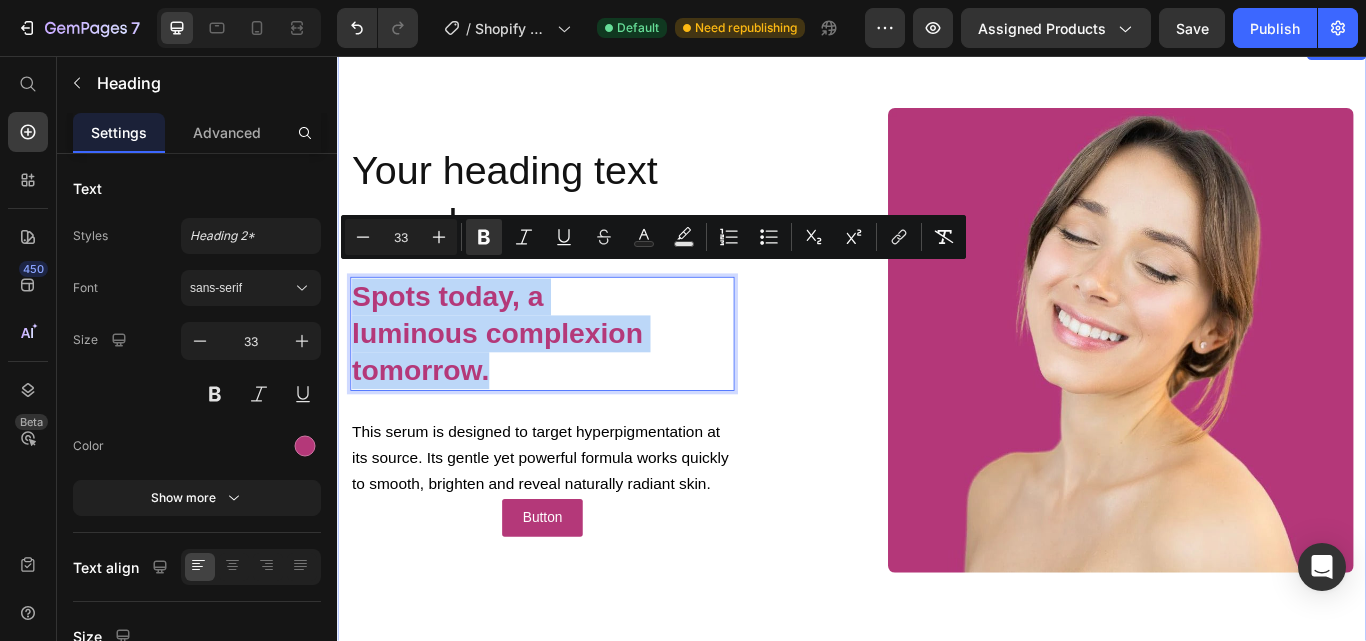 drag, startPoint x: 524, startPoint y: 400, endPoint x: 348, endPoint y: 334, distance: 187.96808 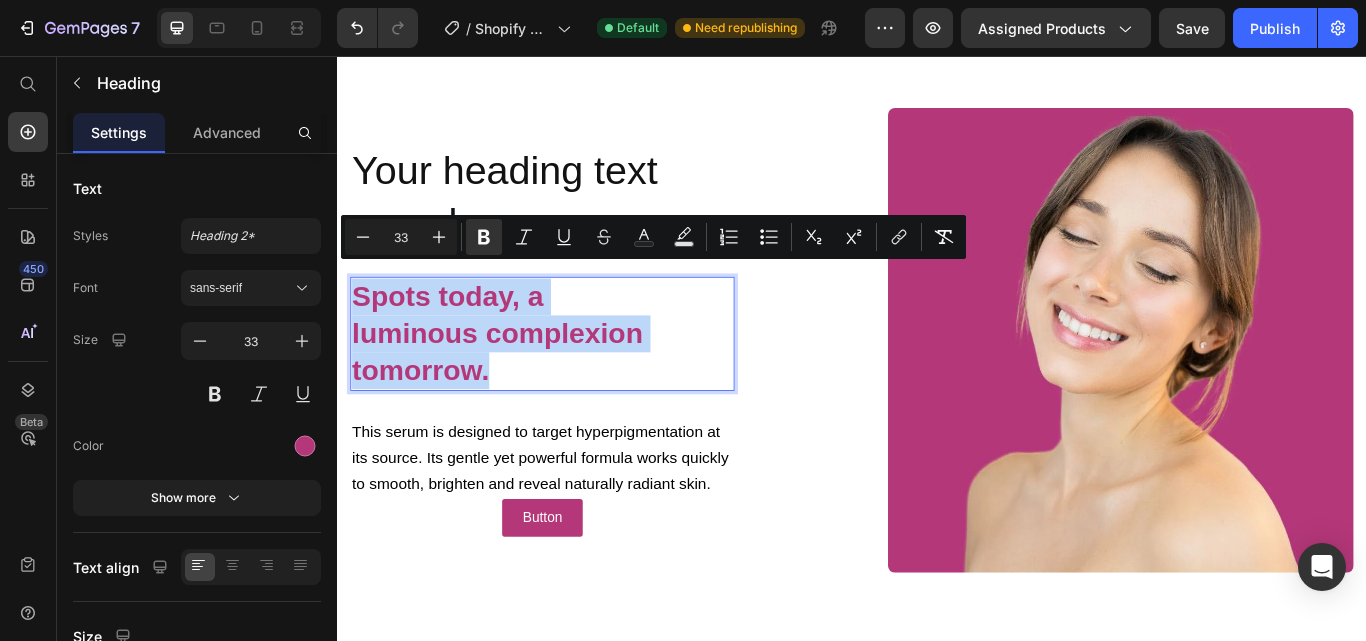 copy on "Spots today, a luminous complexion tomorrow." 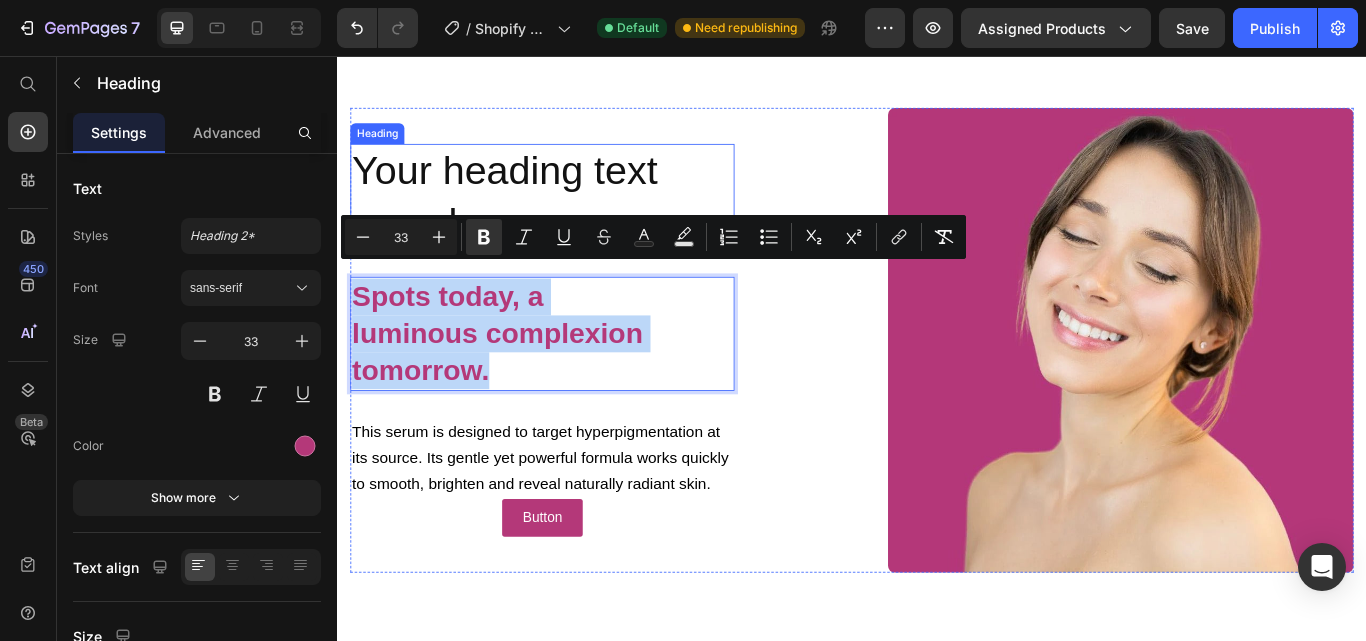 click on "Your heading text goes here" at bounding box center (576, 221) 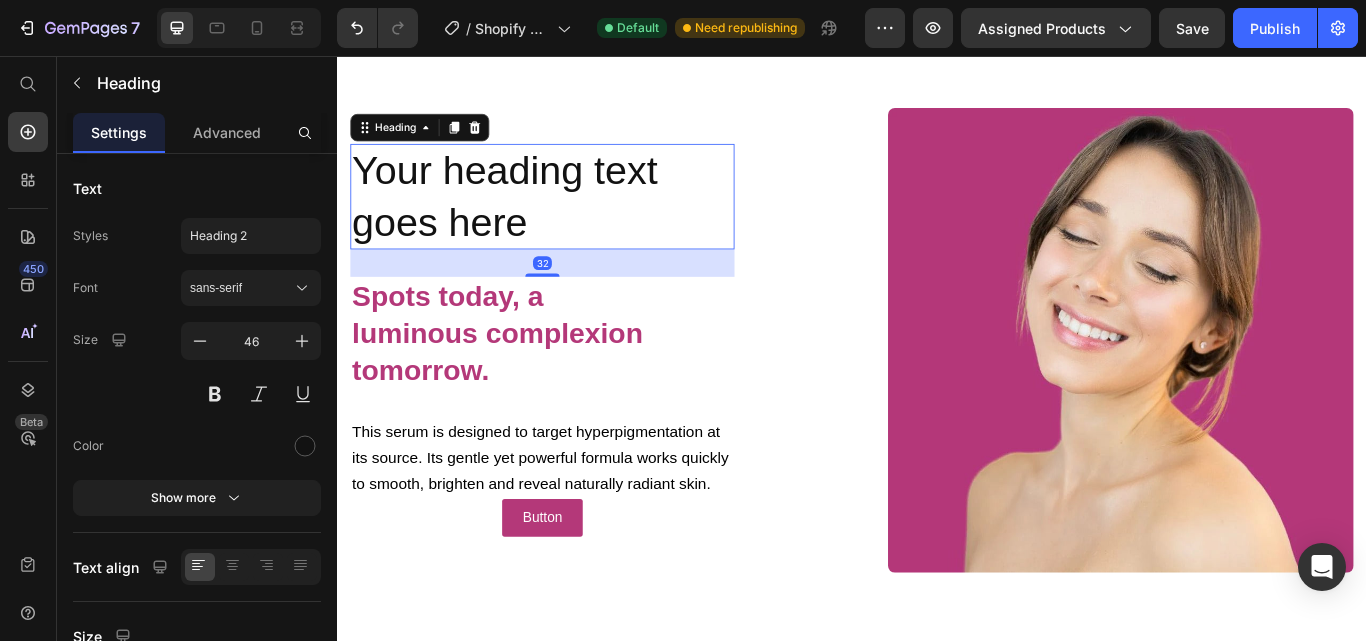 click on "Your heading text goes here" at bounding box center (576, 221) 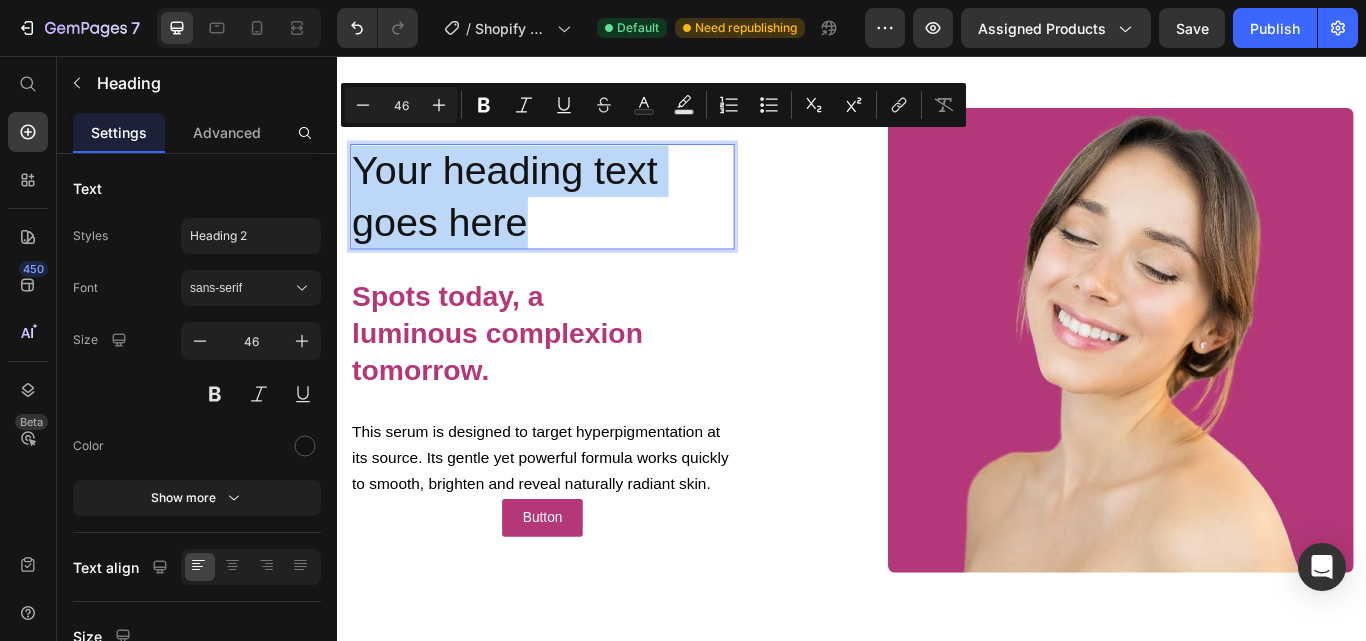 drag, startPoint x: 566, startPoint y: 223, endPoint x: 360, endPoint y: 163, distance: 214.56001 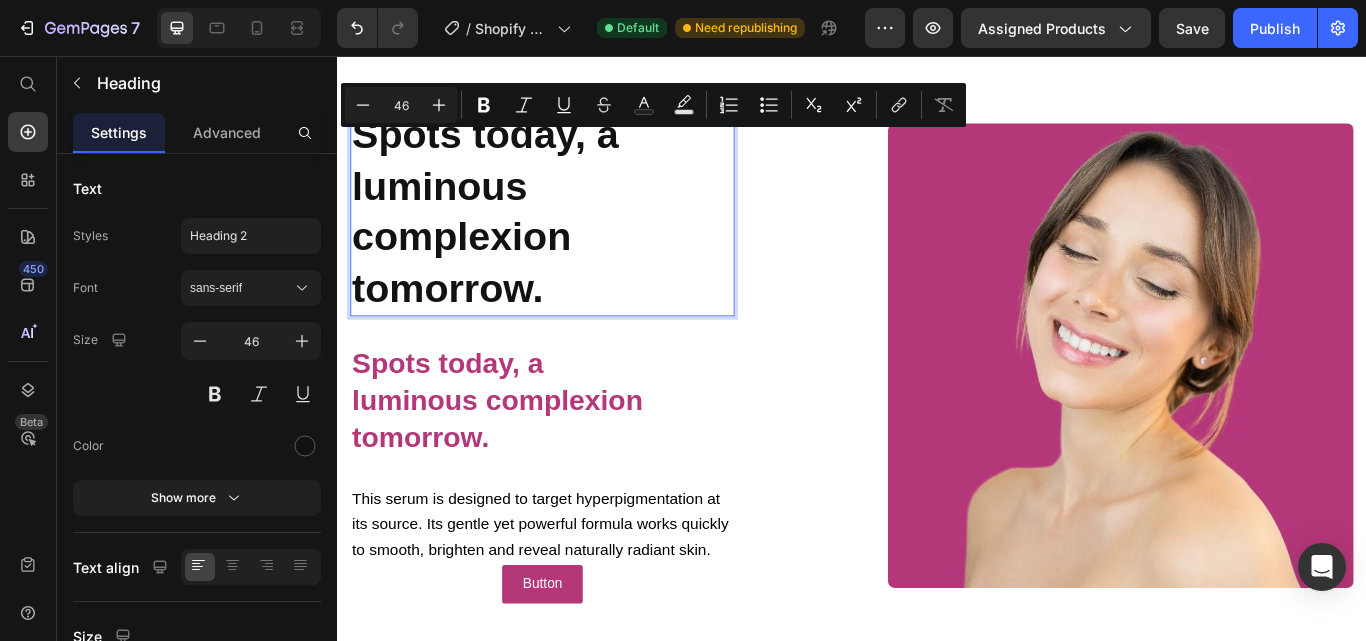 scroll, scrollTop: 1149, scrollLeft: 0, axis: vertical 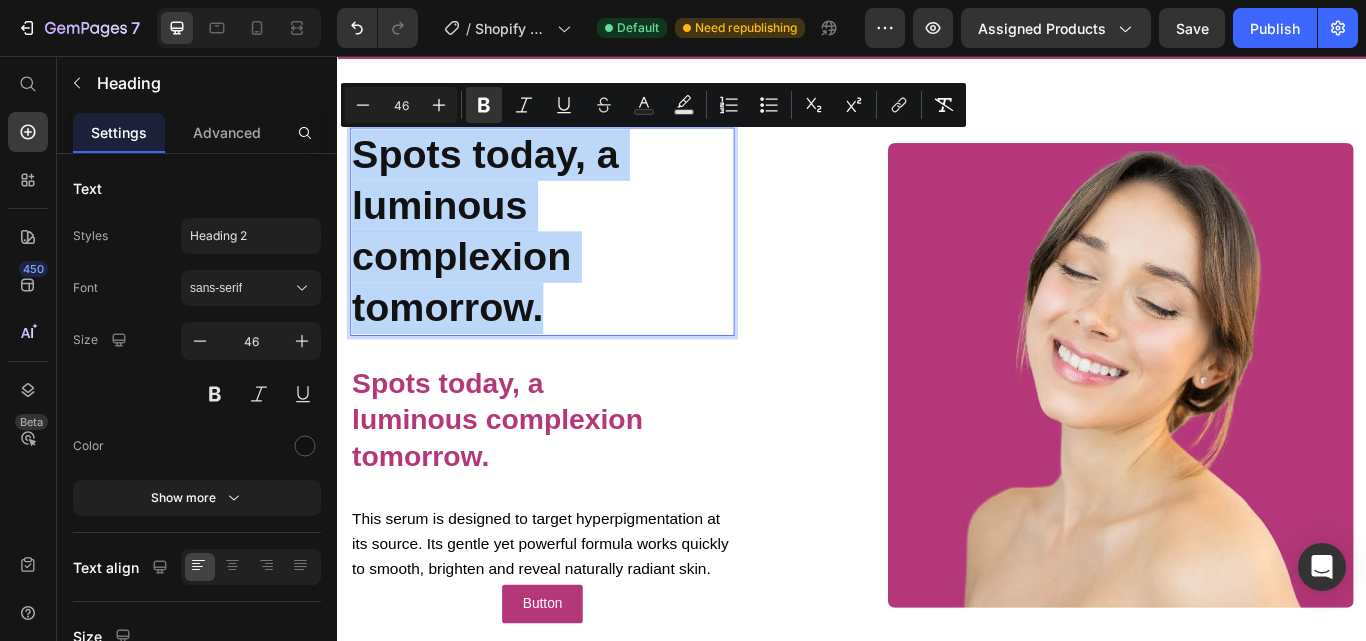 drag, startPoint x: 587, startPoint y: 355, endPoint x: 356, endPoint y: 169, distance: 296.57544 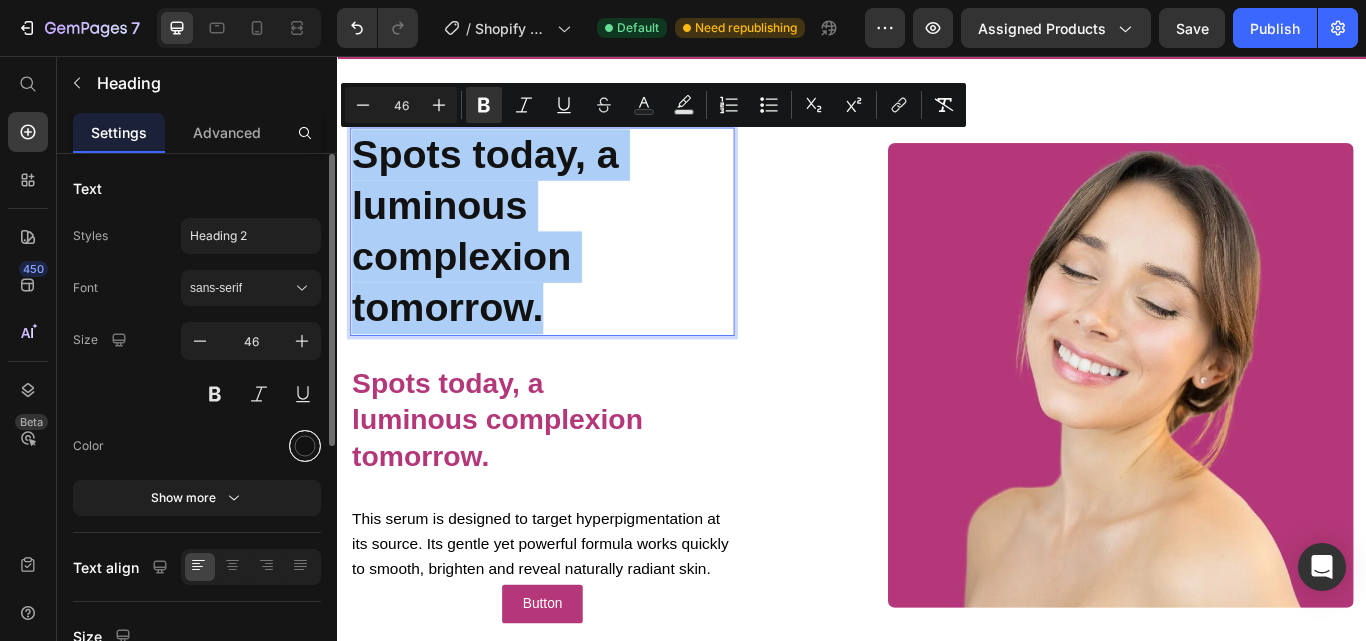 click at bounding box center (305, 446) 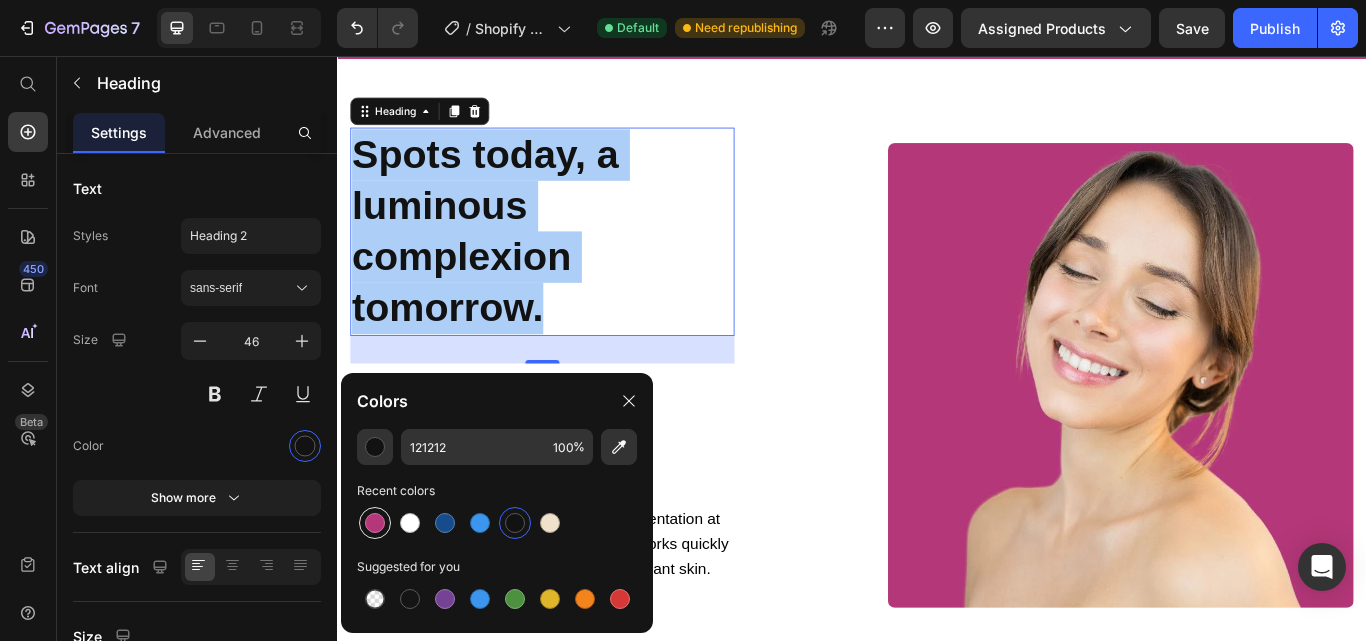 click at bounding box center (375, 523) 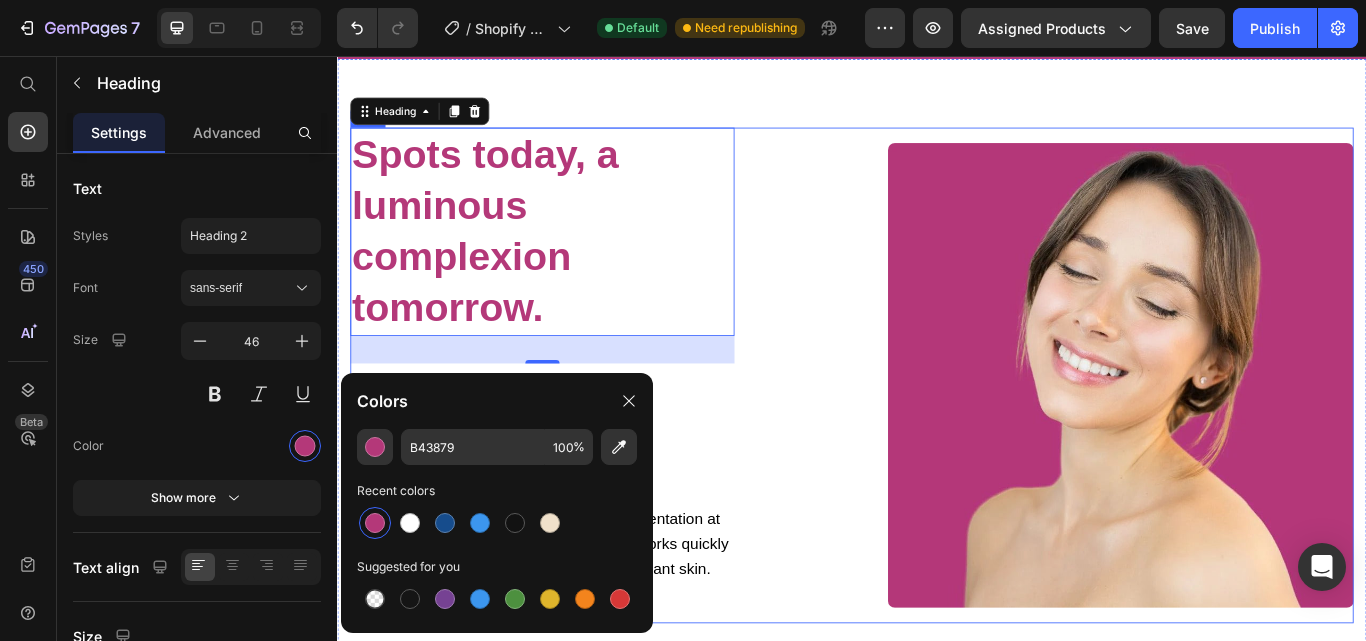 click at bounding box center (1208, 429) 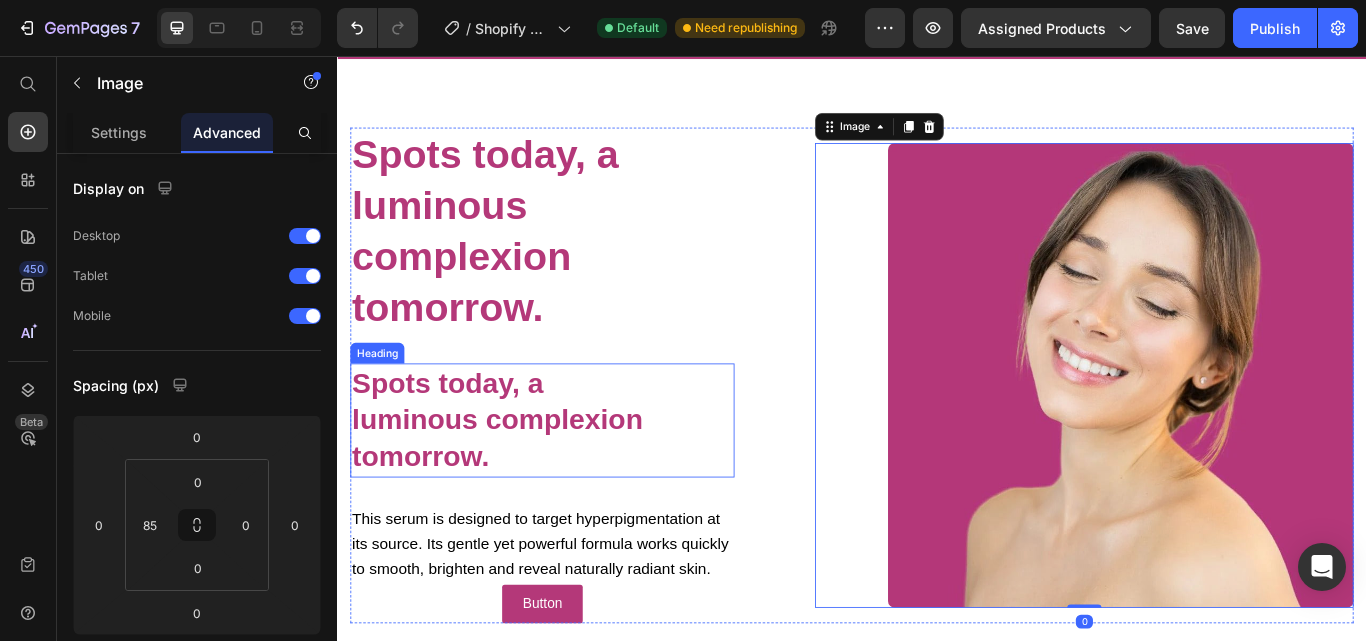 click on "Spots today, a luminous complexion tomorrow." at bounding box center [523, 480] 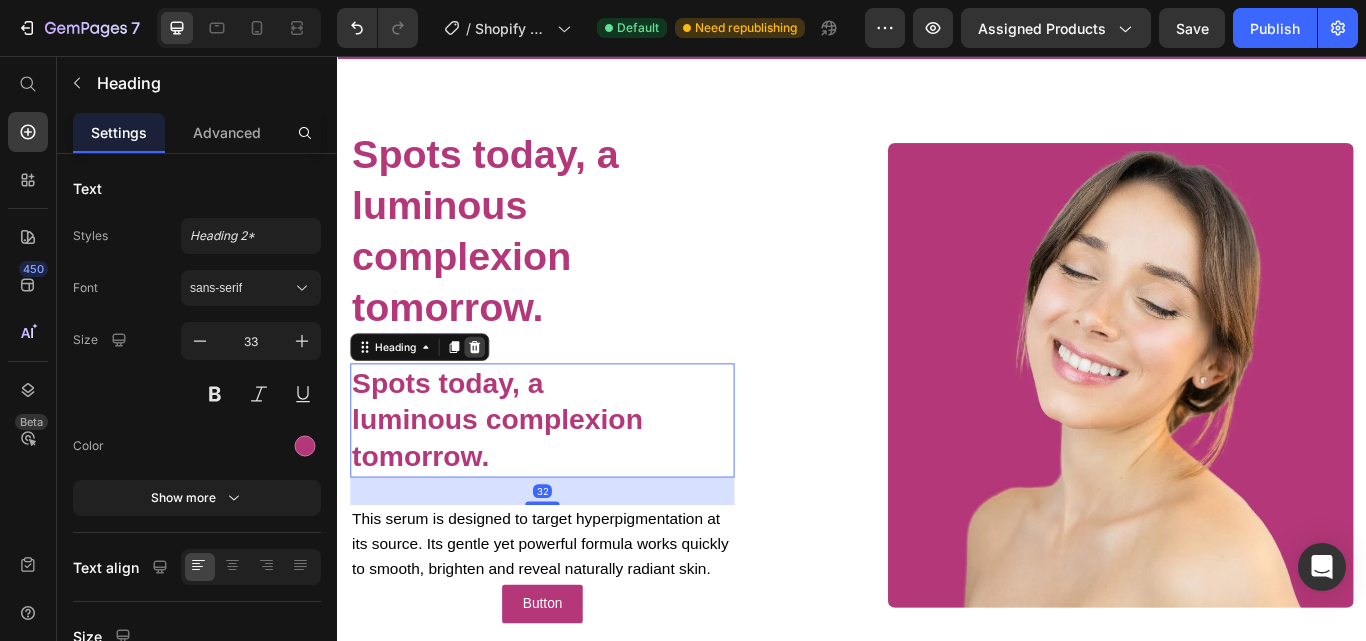 click 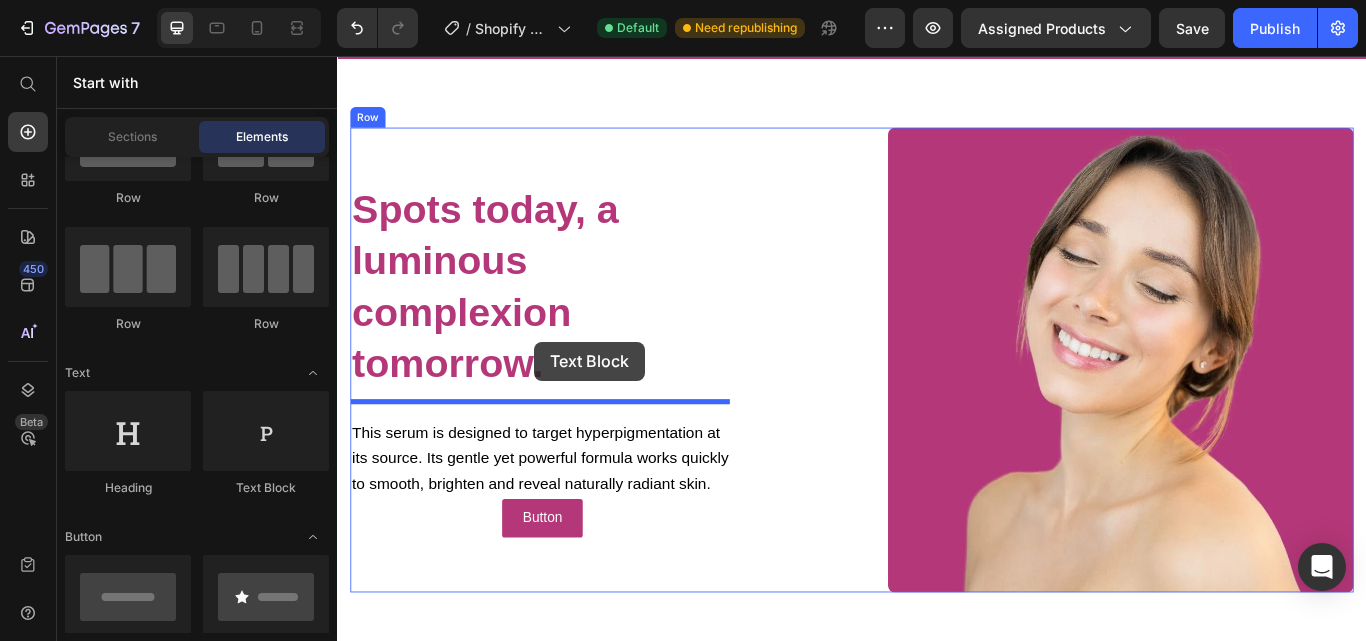 drag, startPoint x: 601, startPoint y: 532, endPoint x: 567, endPoint y: 389, distance: 146.98639 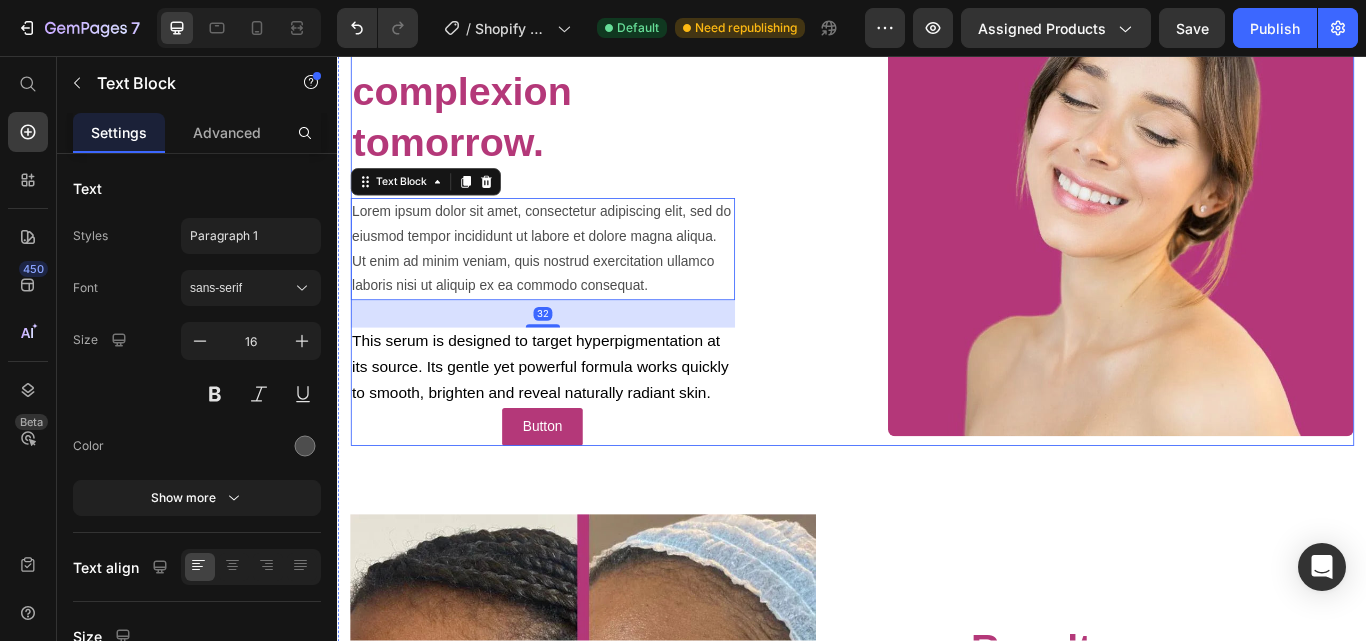 scroll, scrollTop: 1349, scrollLeft: 0, axis: vertical 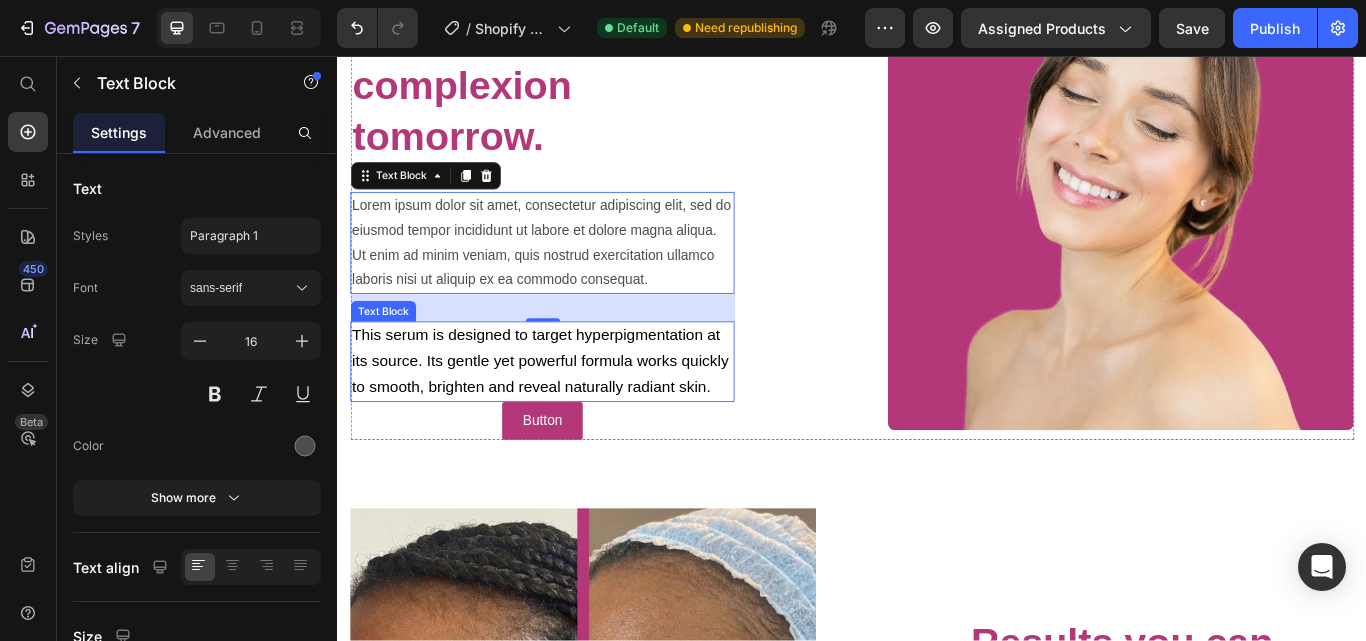 click on "This serum is designed to target hyperpigmentation at its source. Its gentle yet powerful formula works quickly to smooth, brighten and reveal naturally radiant skin." at bounding box center [576, 412] 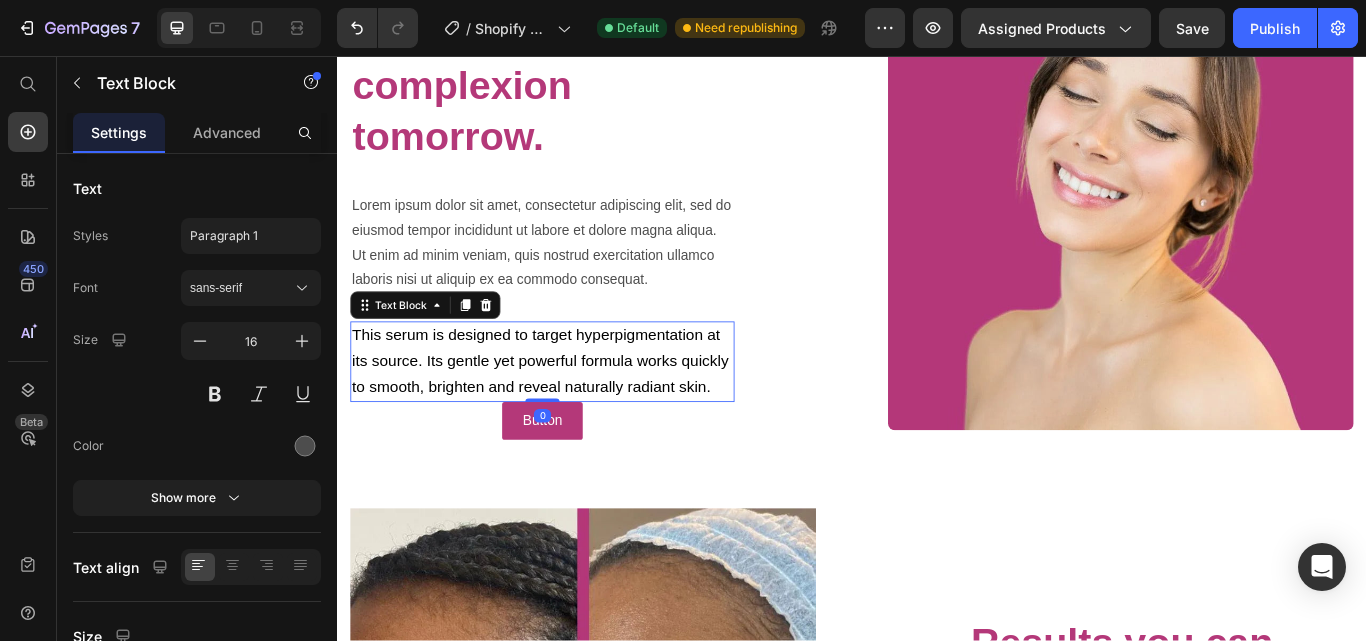click on "This serum is designed to target hyperpigmentation at its source. Its gentle yet powerful formula works quickly to smooth, brighten and reveal naturally radiant skin." at bounding box center [576, 412] 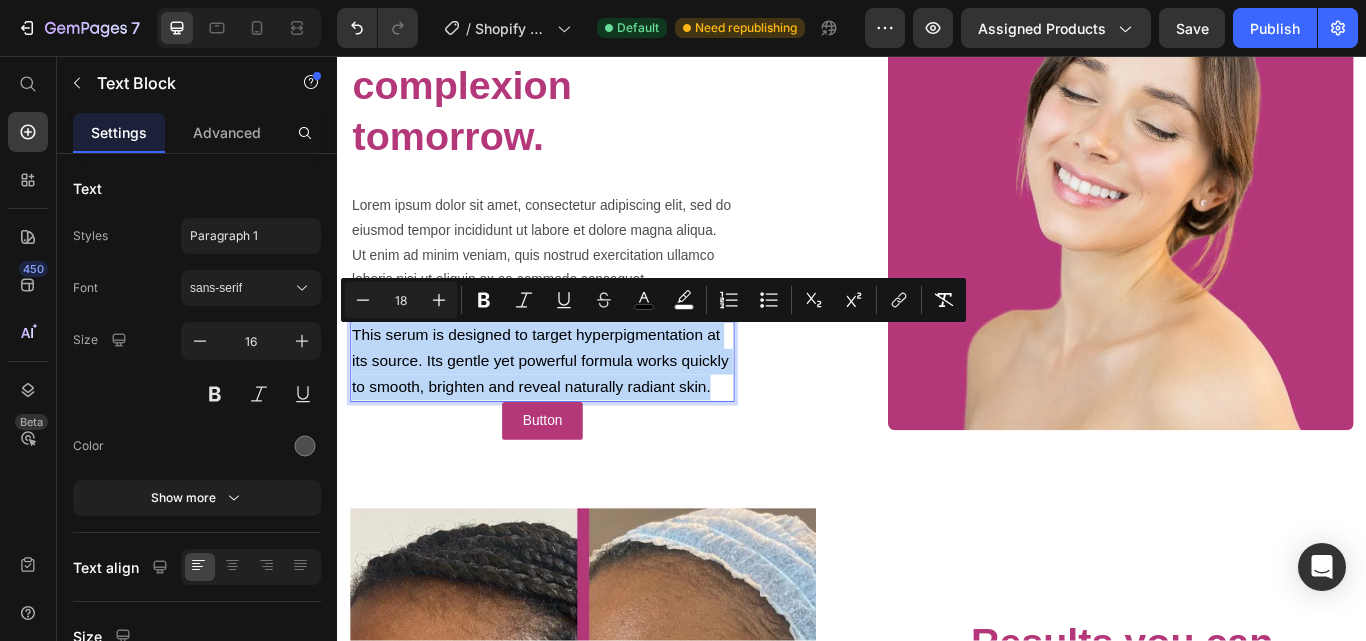 drag, startPoint x: 385, startPoint y: 472, endPoint x: 357, endPoint y: 384, distance: 92.34717 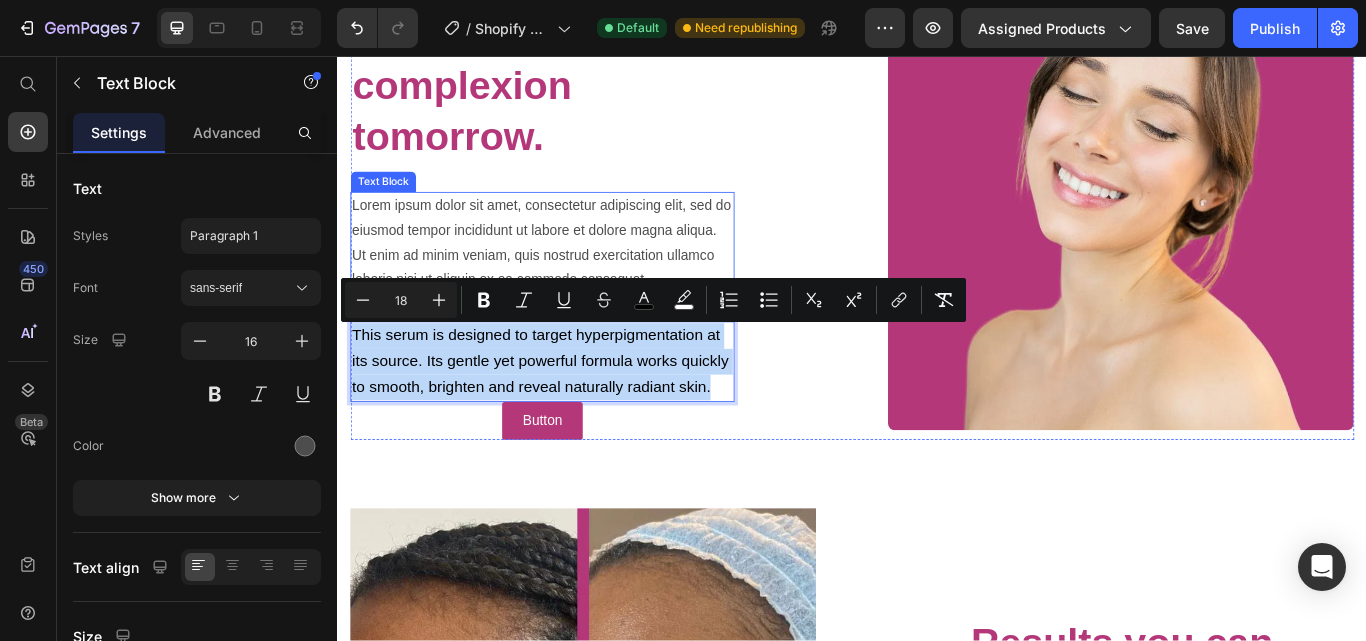 click on "Lorem ipsum dolor sit amet, consectetur adipiscing elit, sed do eiusmod tempor incididunt ut labore et dolore magna aliqua. Ut enim ad minim veniam, quis nostrud exercitation ullamco laboris nisi ut aliquip ex ea commodo consequat." at bounding box center (576, 274) 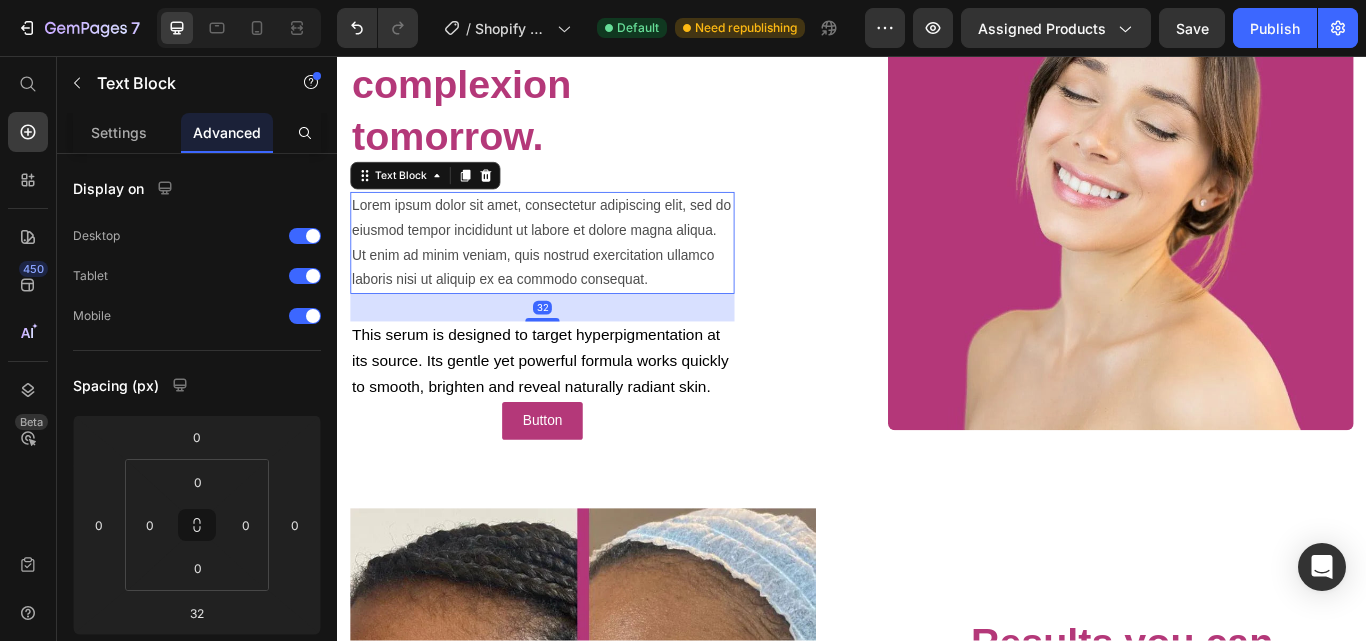 click on "Lorem ipsum dolor sit amet, consectetur adipiscing elit, sed do eiusmod tempor incididunt ut labore et dolore magna aliqua. Ut enim ad minim veniam, quis nostrud exercitation ullamco laboris nisi ut aliquip ex ea commodo consequat." at bounding box center [576, 274] 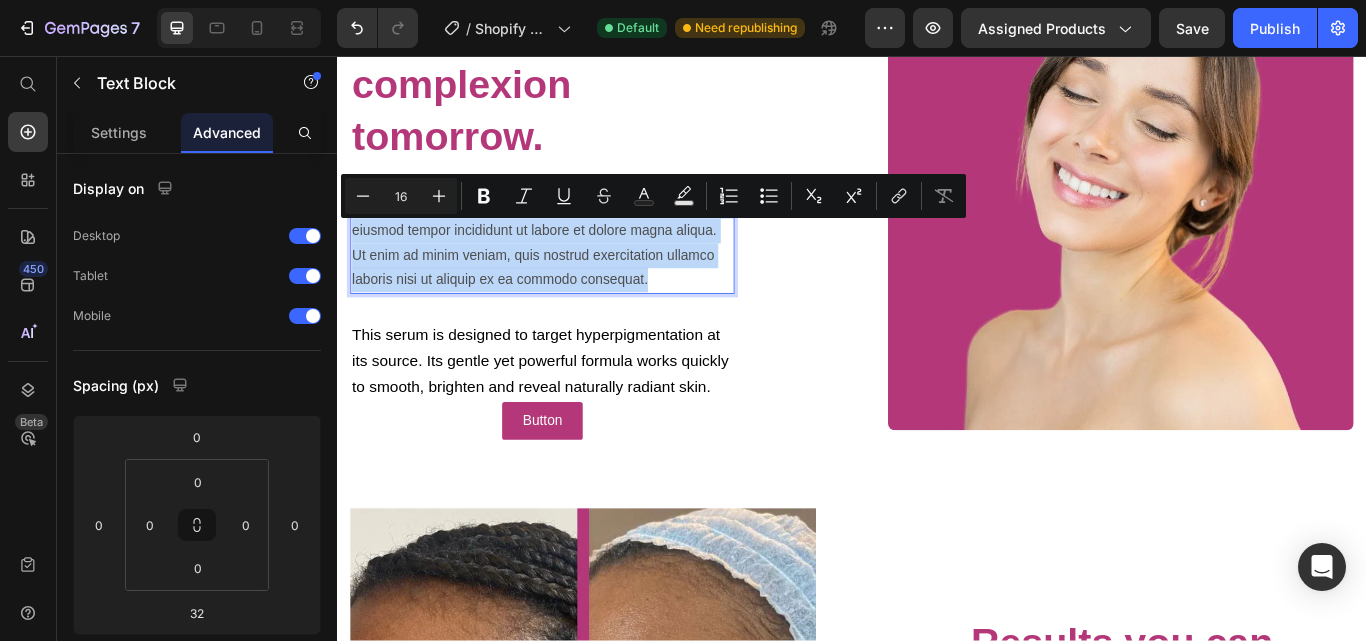 drag, startPoint x: 763, startPoint y: 314, endPoint x: 356, endPoint y: 244, distance: 412.9758 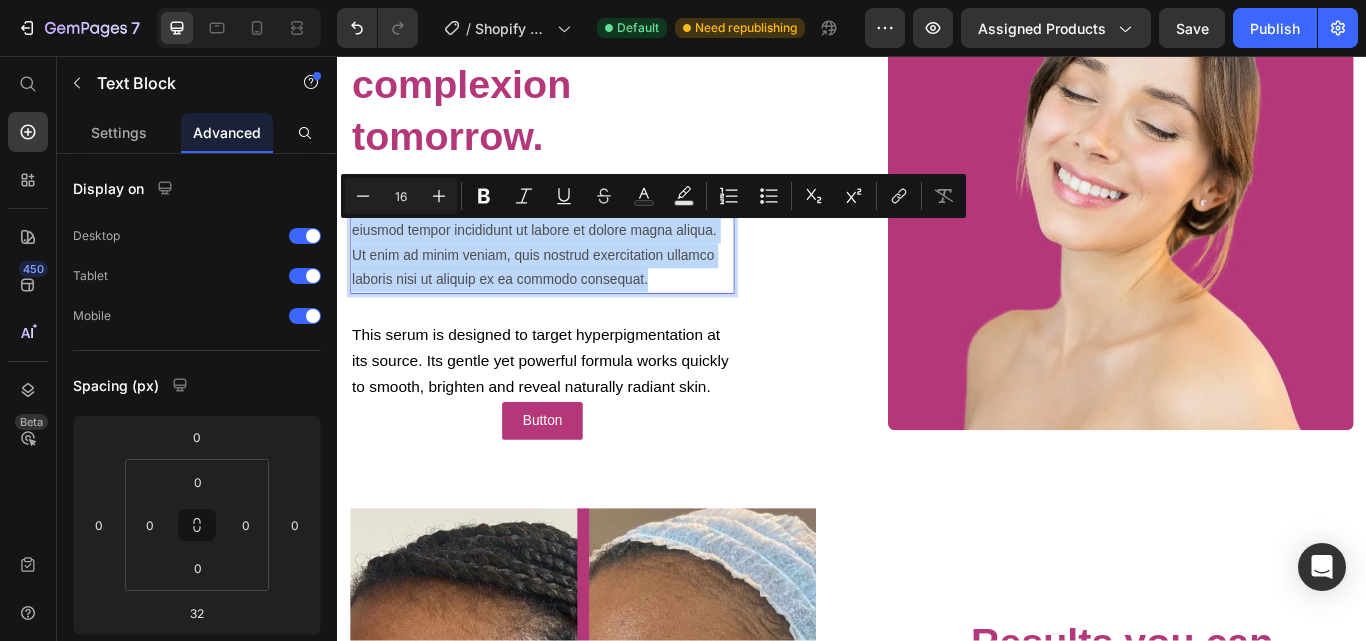click on "Lorem ipsum dolor sit amet, consectetur adipiscing elit, sed do eiusmod tempor incididunt ut labore et dolore magna aliqua. Ut enim ad minim veniam, quis nostrud exercitation ullamco laboris nisi ut aliquip ex ea commodo consequat." at bounding box center (576, 274) 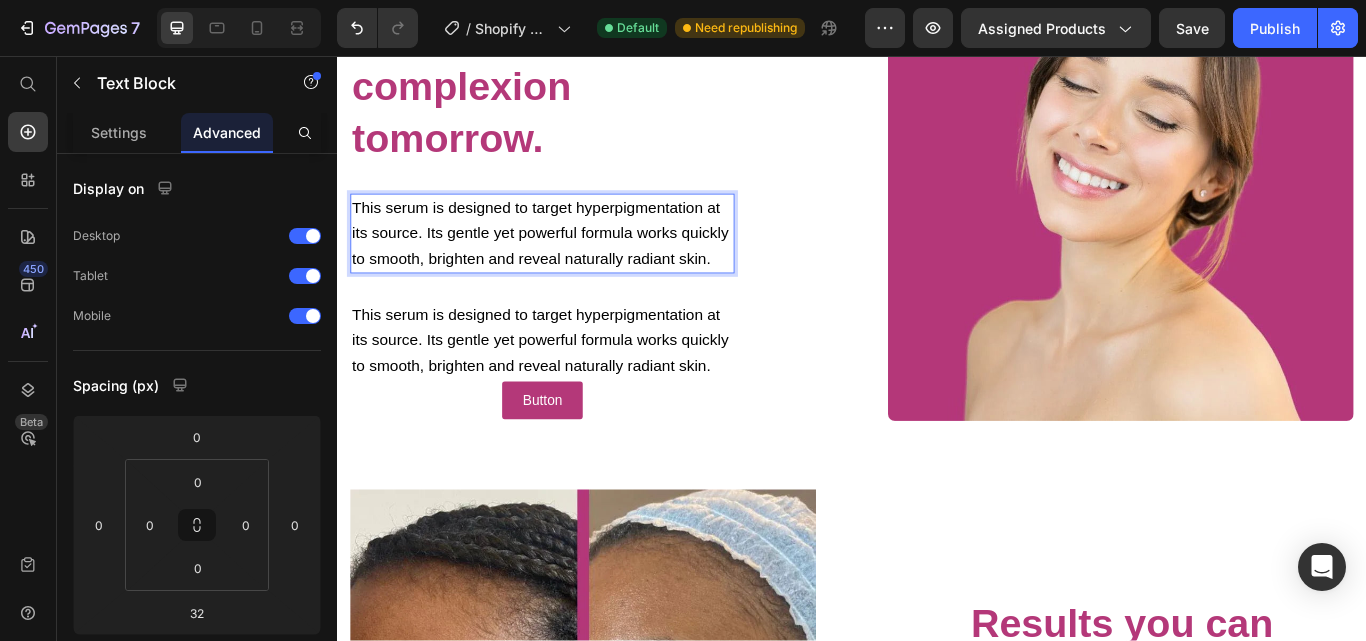 click on "This serum is designed to target hyperpigmentation at its source. Its gentle yet powerful formula works quickly to smooth, brighten and reveal naturally radiant skin." at bounding box center (573, 263) 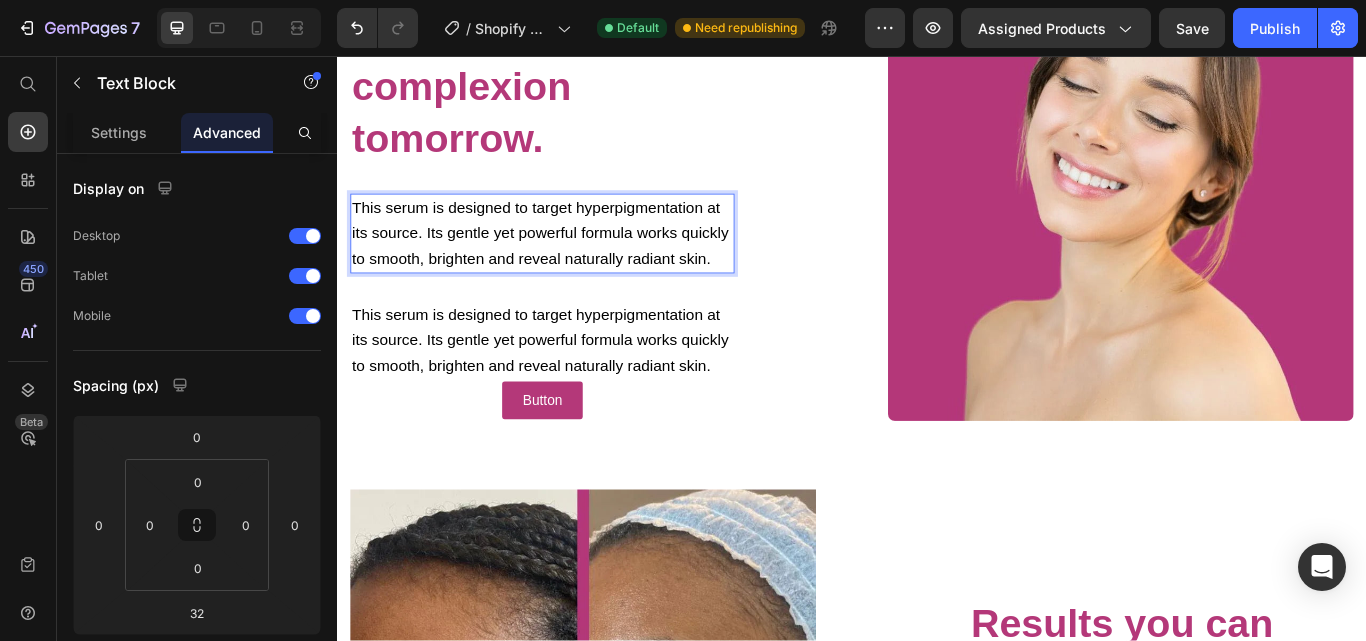 click on "This serum is designed to target hyperpigmentation at its source. Its gentle yet powerful formula works quickly to smooth, brighten and reveal naturally radiant skin." at bounding box center (573, 263) 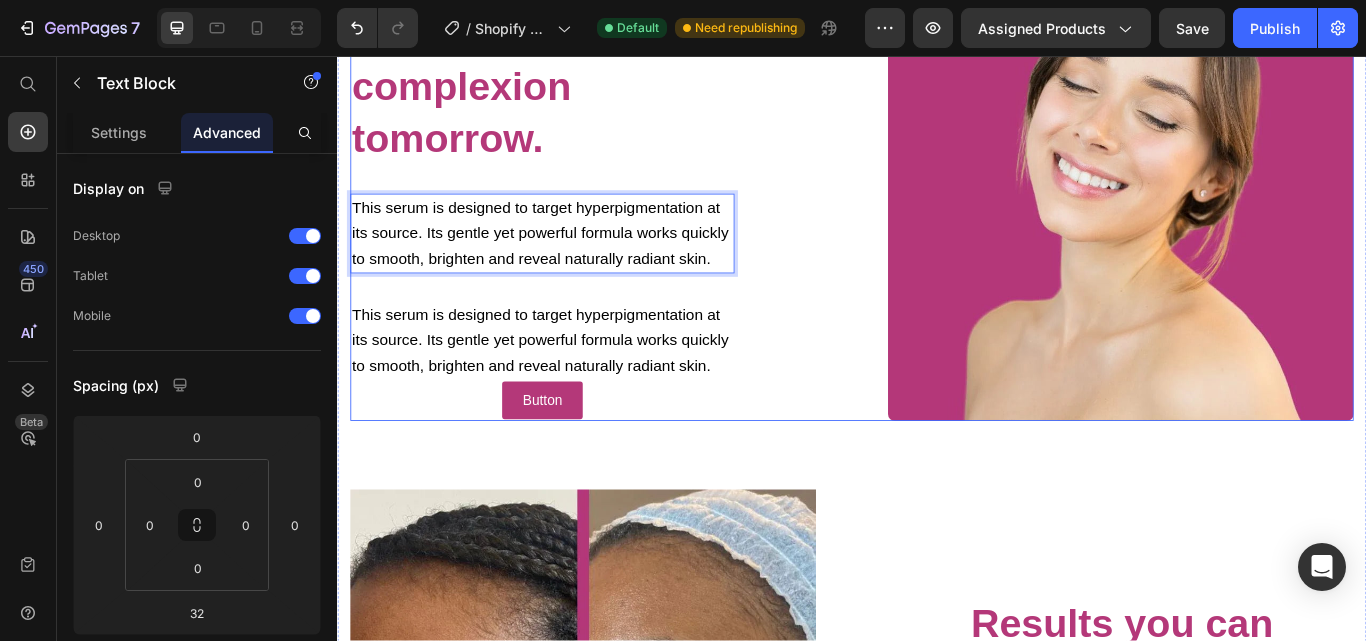 click on "⁠⁠⁠⁠⁠⁠⁠ Spots today, a luminous complexion tomorrow. Heading This serum is designed to target hyperpigmentation at its source. Its gentle yet powerful formula works quickly to smooth, brighten and reveal naturally radiant skin. Text Block   32 This serum is designed to target hyperpigmentation at its source. Its gentle yet powerful formula works quickly to smooth, brighten and reveal naturally radiant skin. Text Block Button Button Image Row" at bounding box center [937, 211] 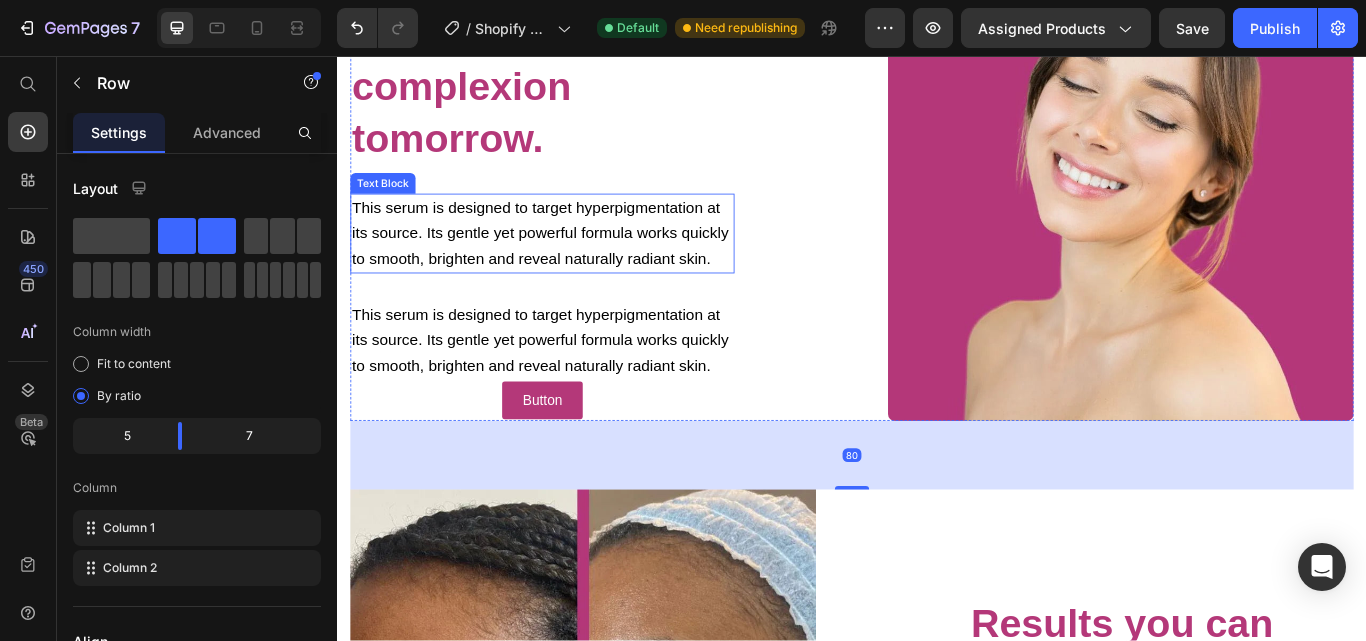 click on "This serum is designed to target hyperpigmentation at its source. Its gentle yet powerful formula works quickly to smooth, brighten and reveal naturally radiant skin." at bounding box center (573, 263) 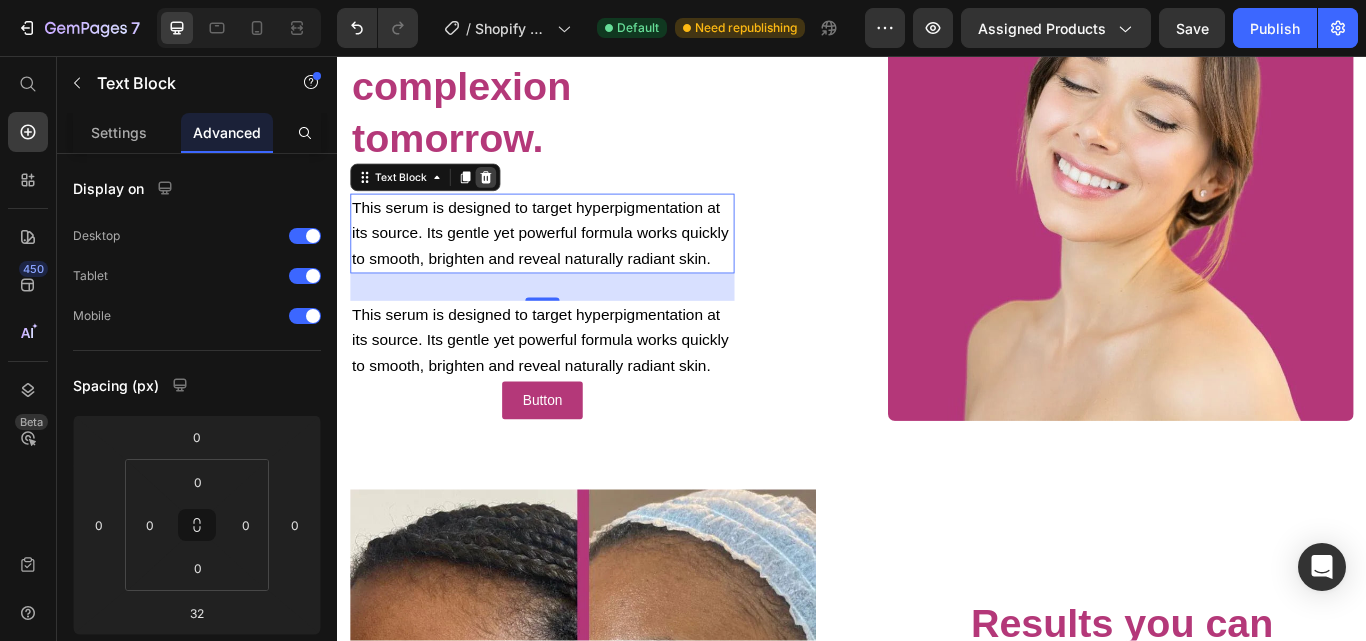 click 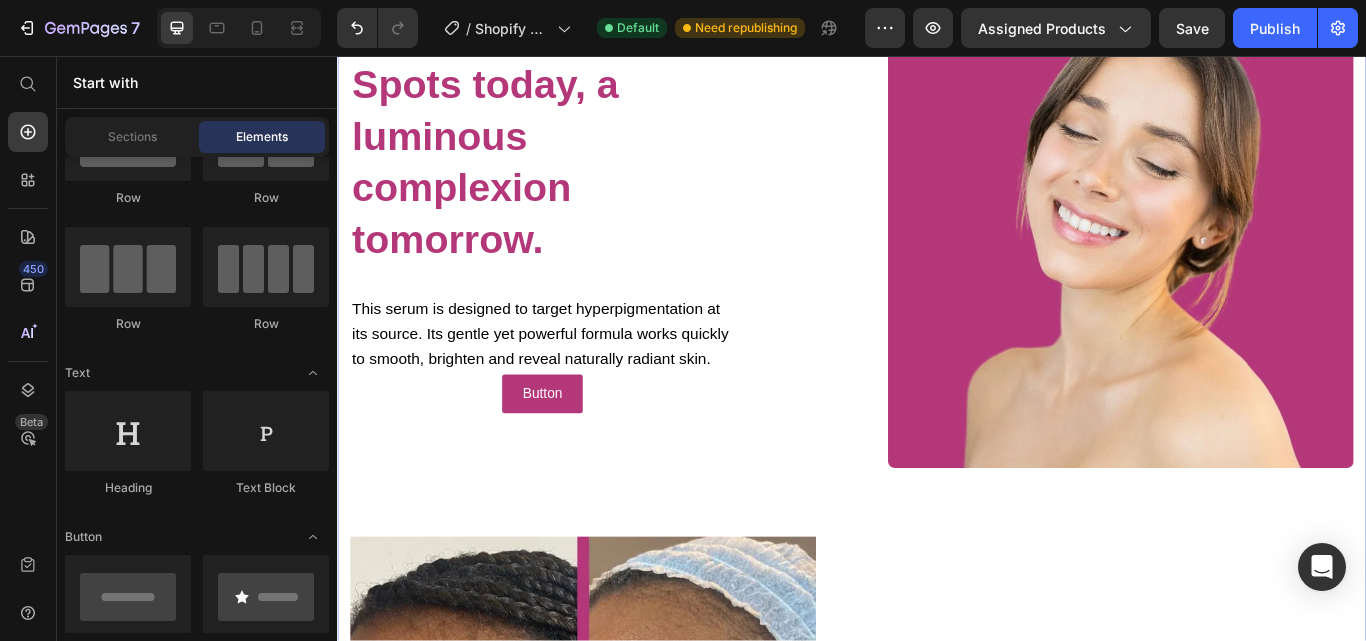 scroll, scrollTop: 1094, scrollLeft: 0, axis: vertical 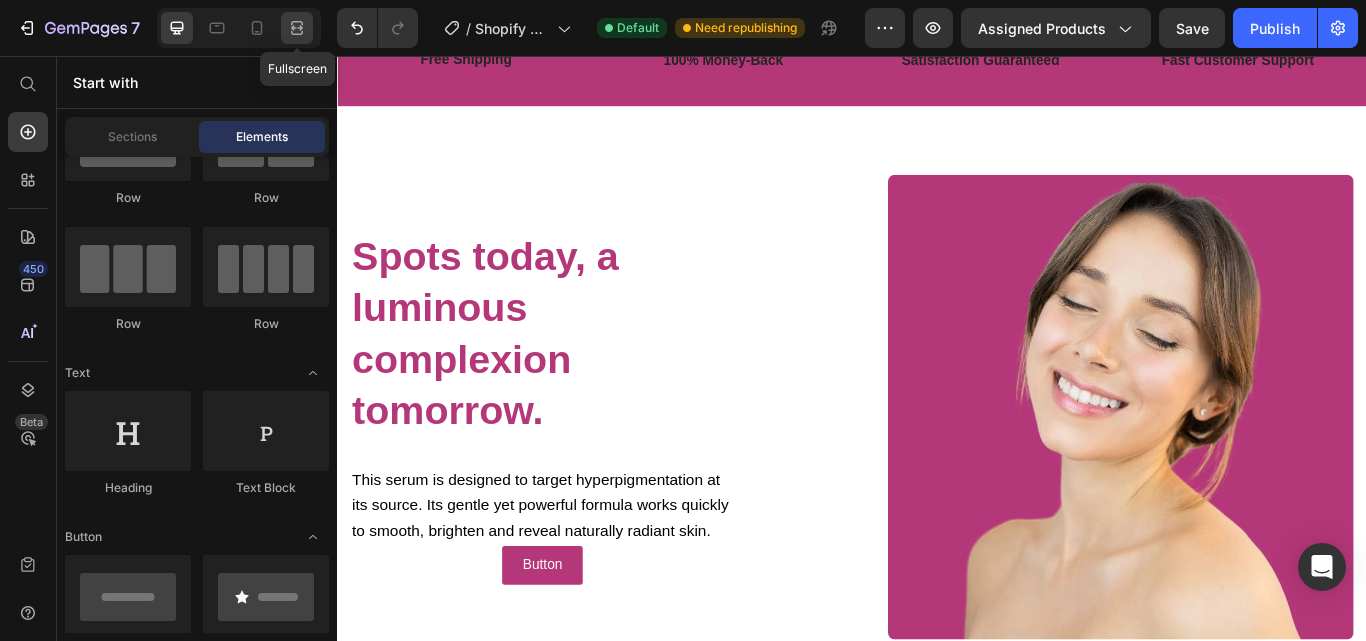 click 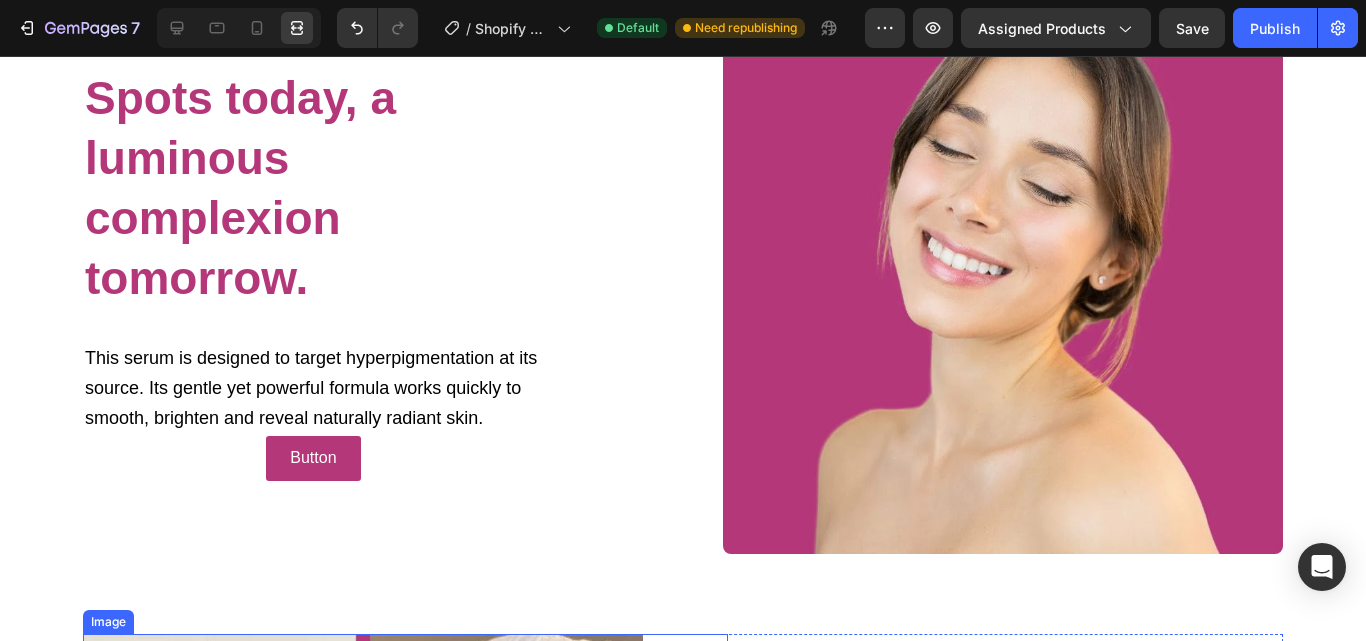 scroll, scrollTop: 1294, scrollLeft: 0, axis: vertical 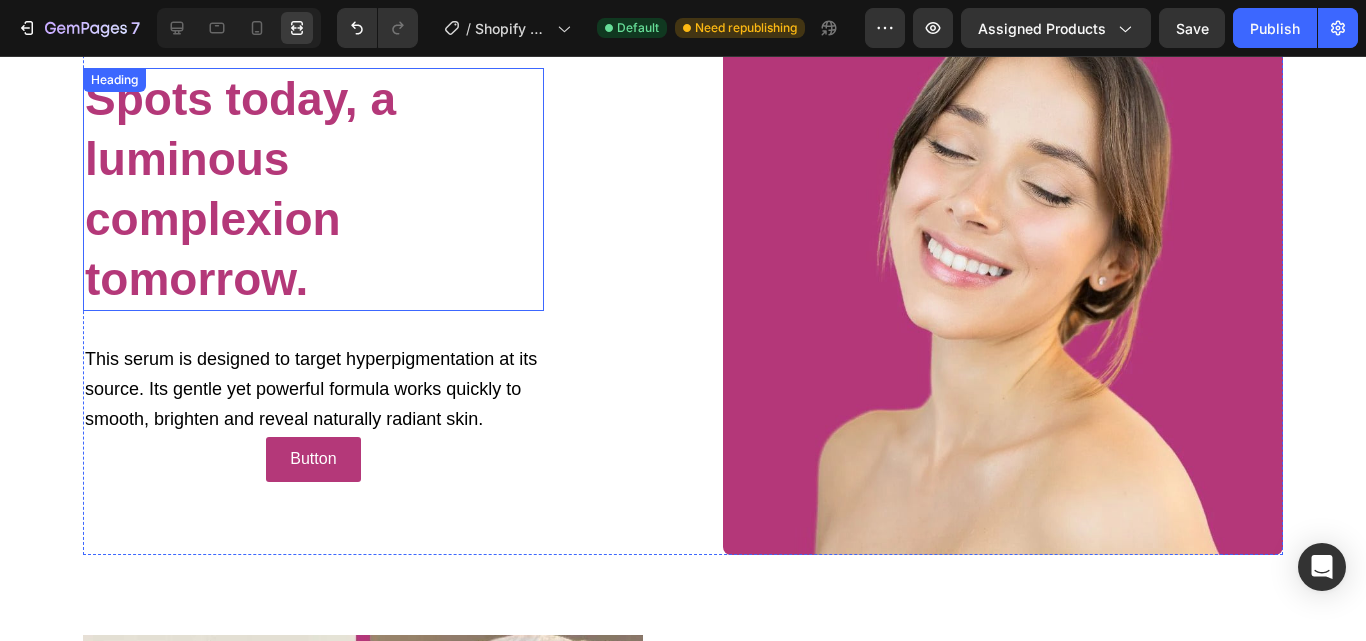 click on "Spots today, a luminous complexion tomorrow." at bounding box center [240, 188] 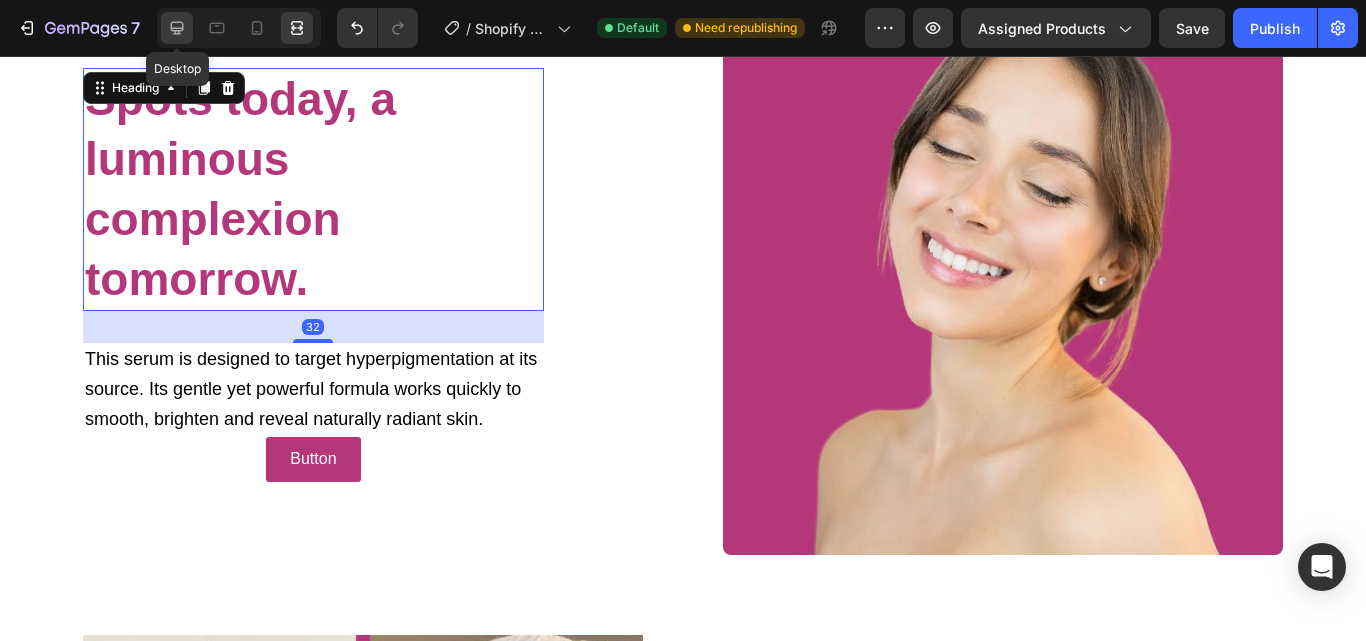 click 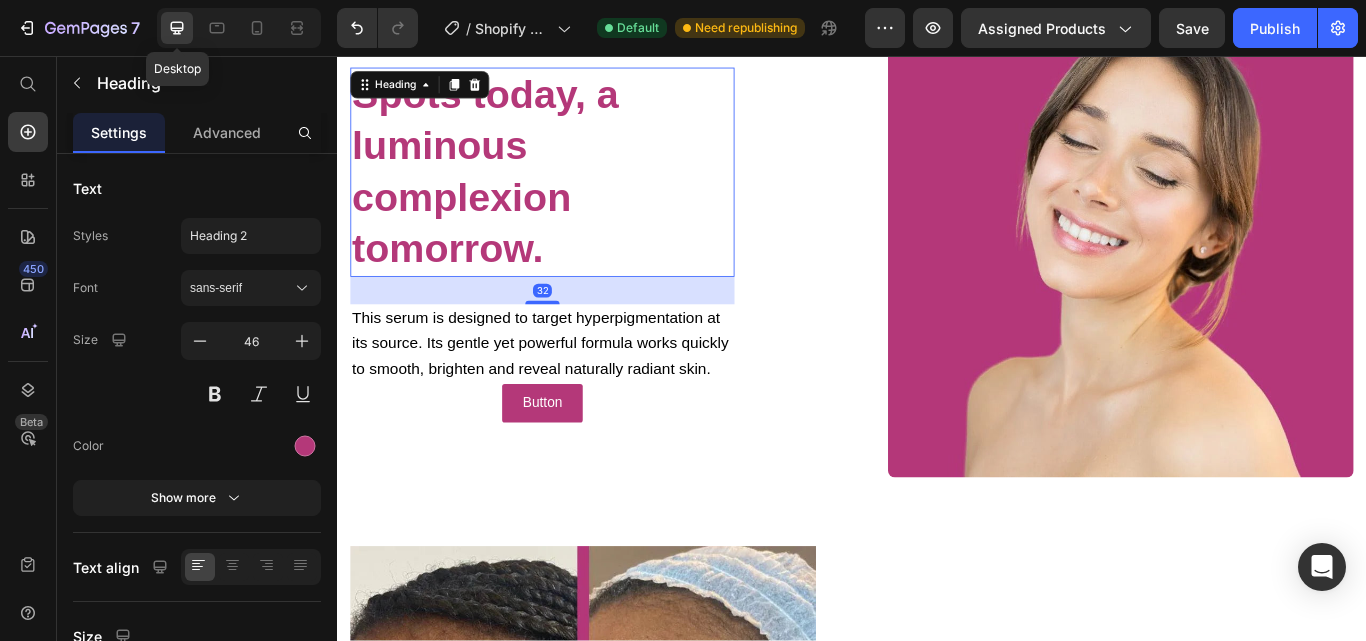 scroll, scrollTop: 1266, scrollLeft: 0, axis: vertical 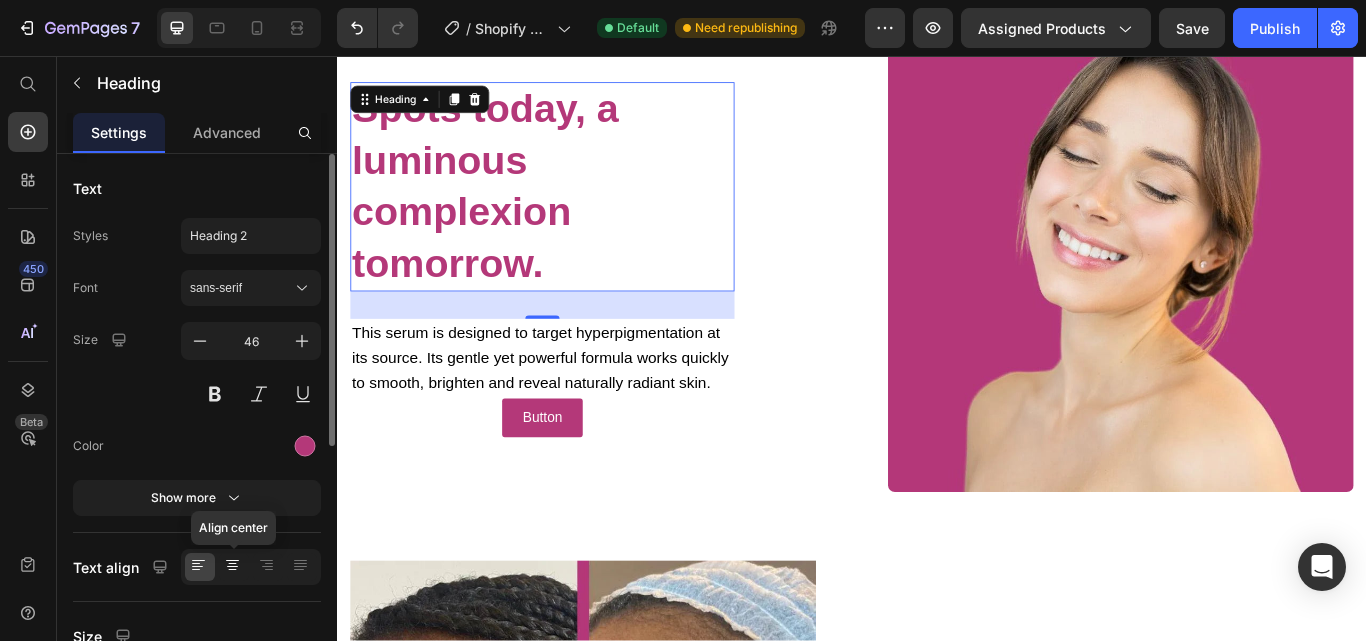 click 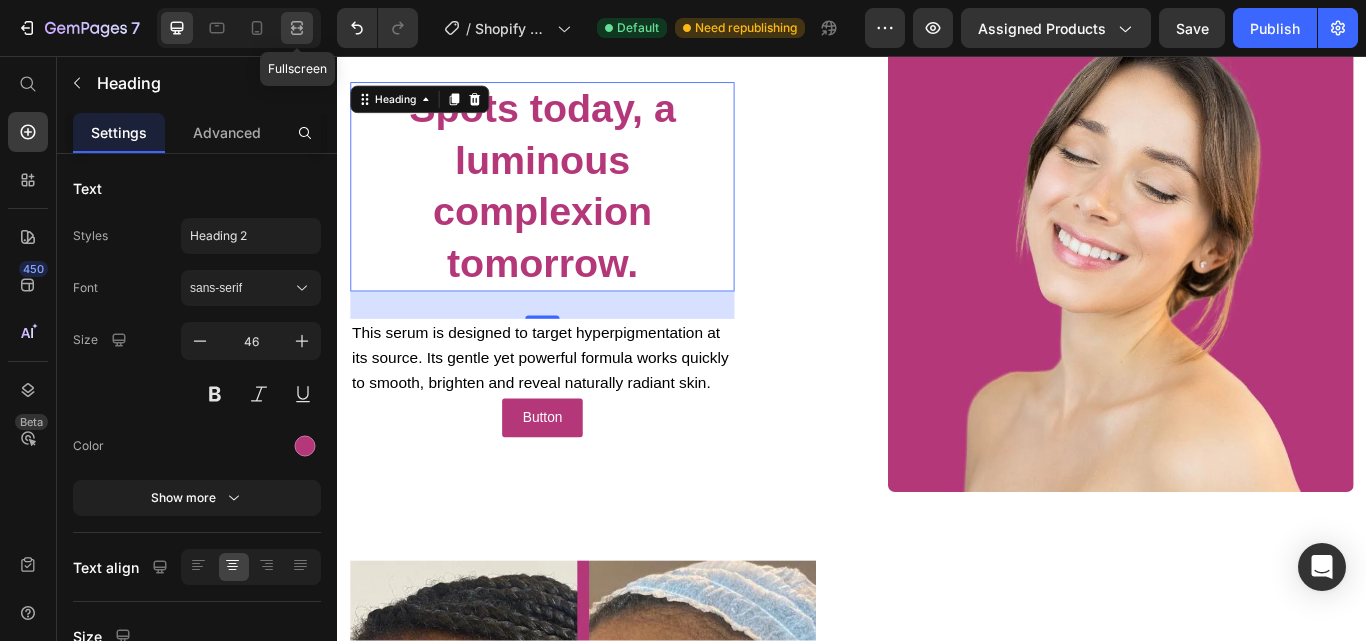 click 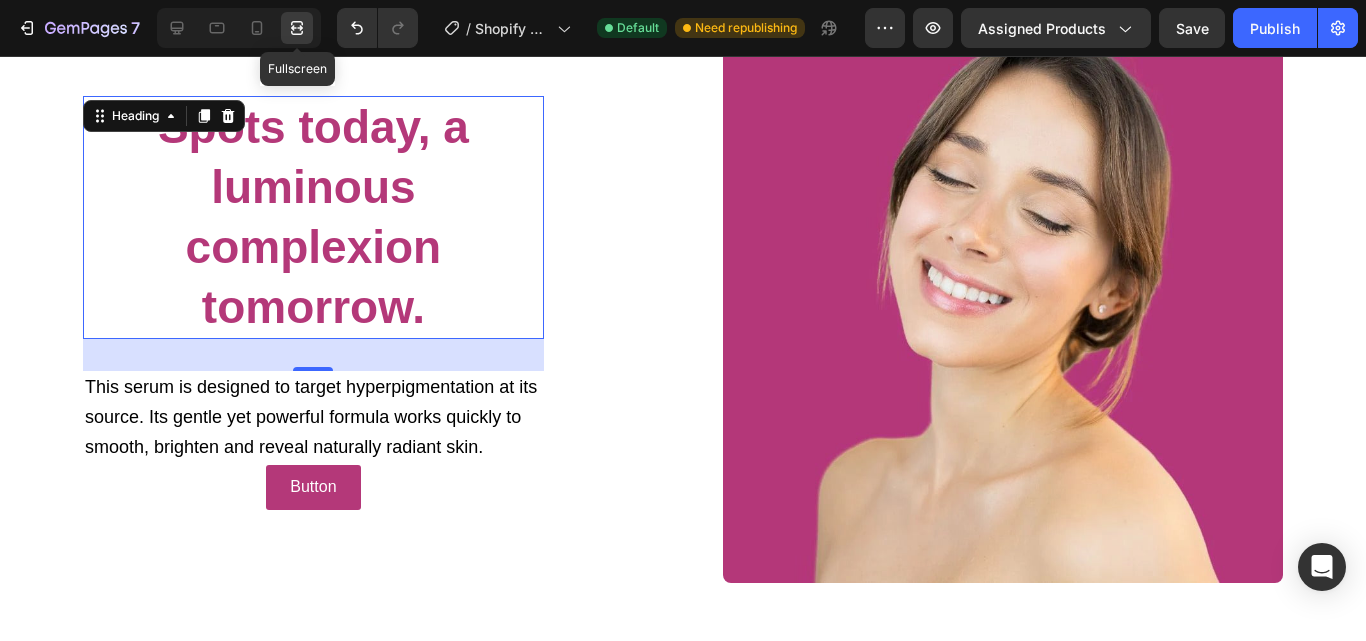 scroll, scrollTop: 1294, scrollLeft: 0, axis: vertical 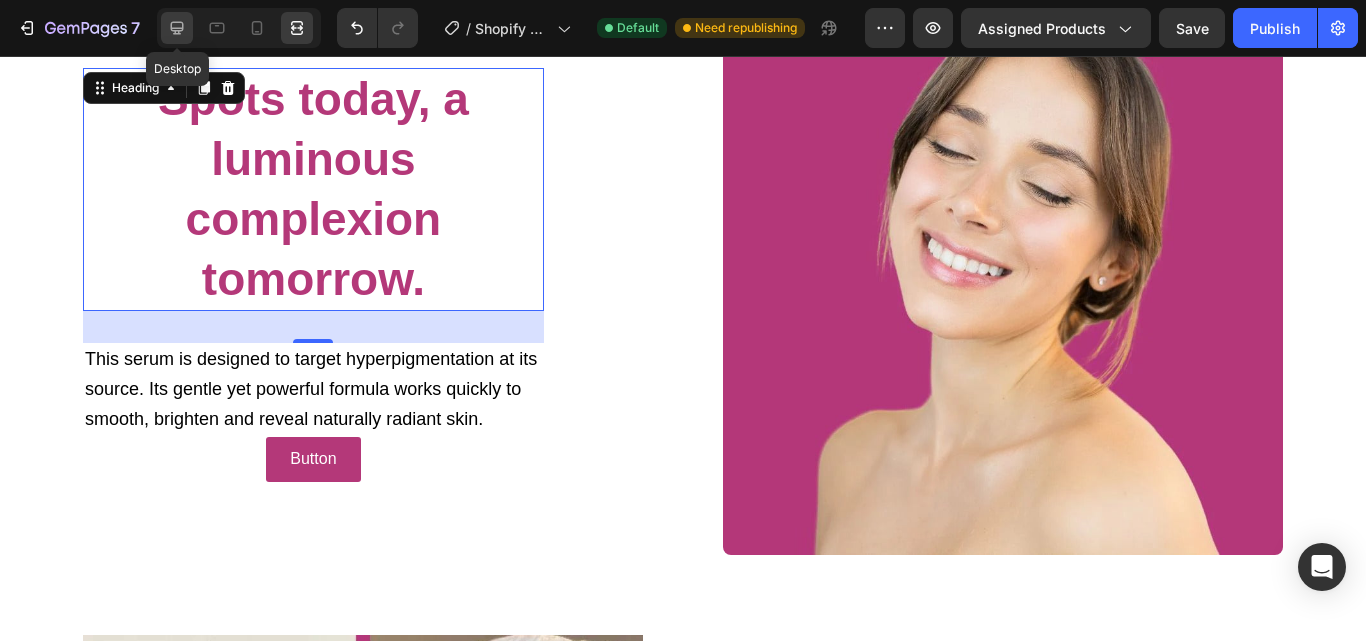 click 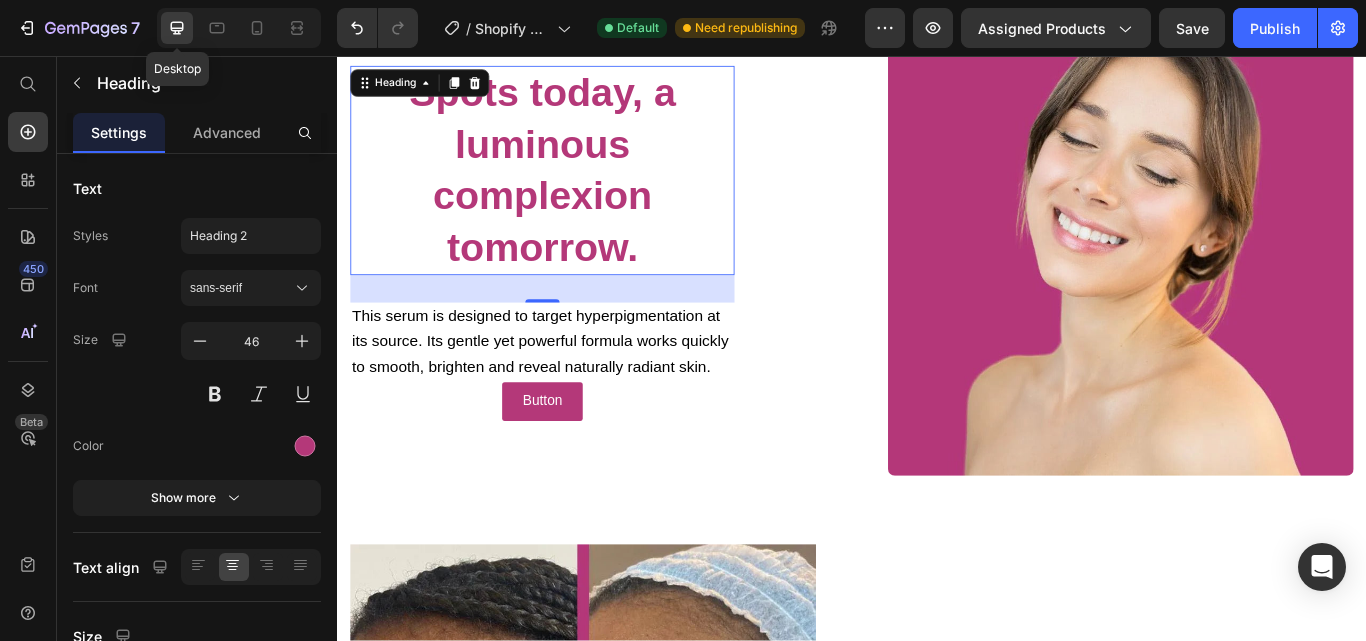 scroll, scrollTop: 1266, scrollLeft: 0, axis: vertical 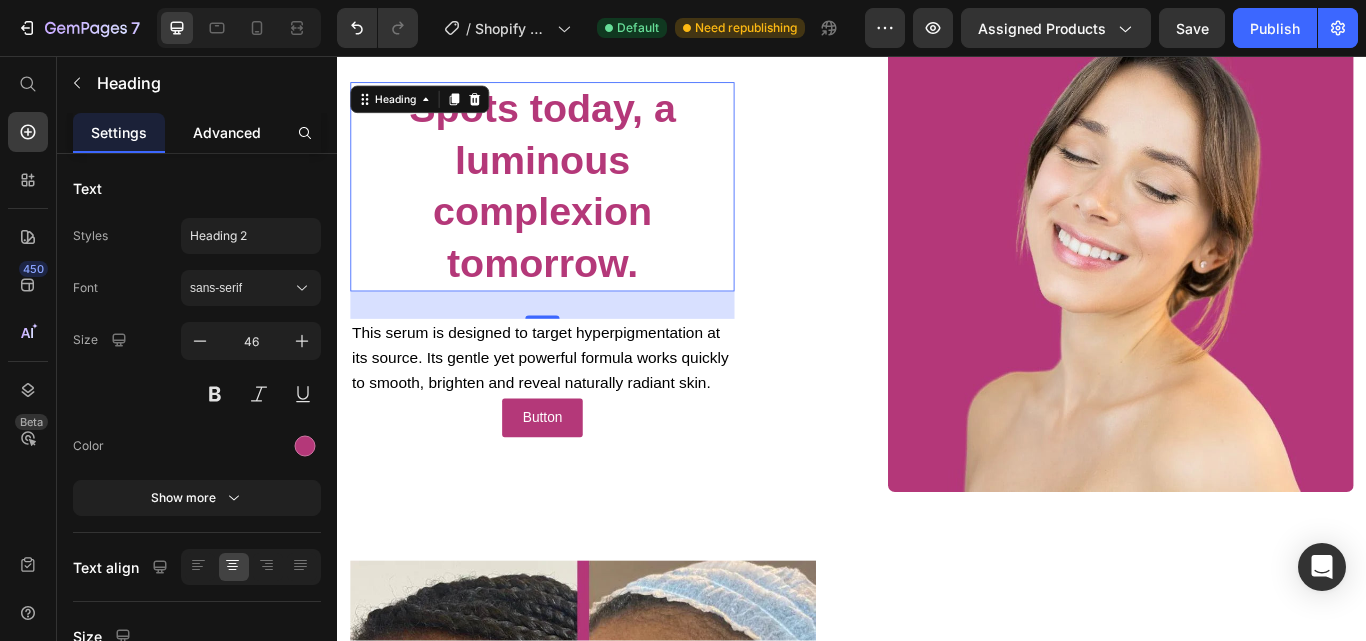 click on "Advanced" at bounding box center [227, 132] 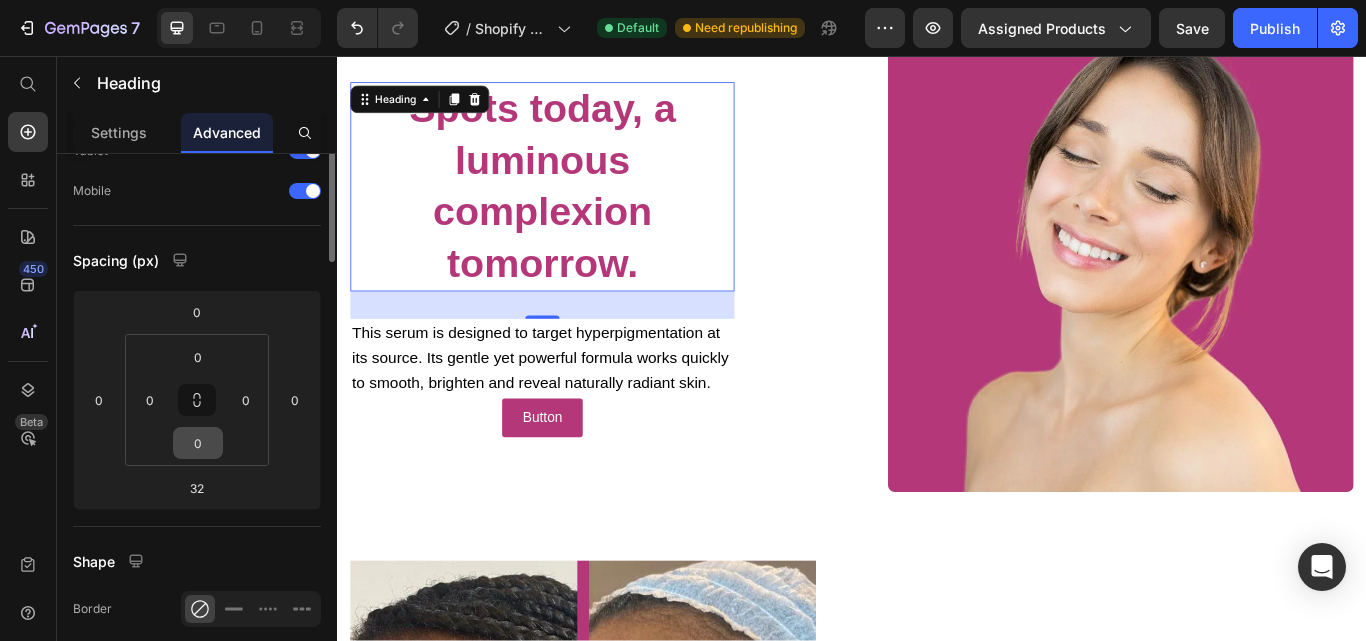 scroll, scrollTop: 0, scrollLeft: 0, axis: both 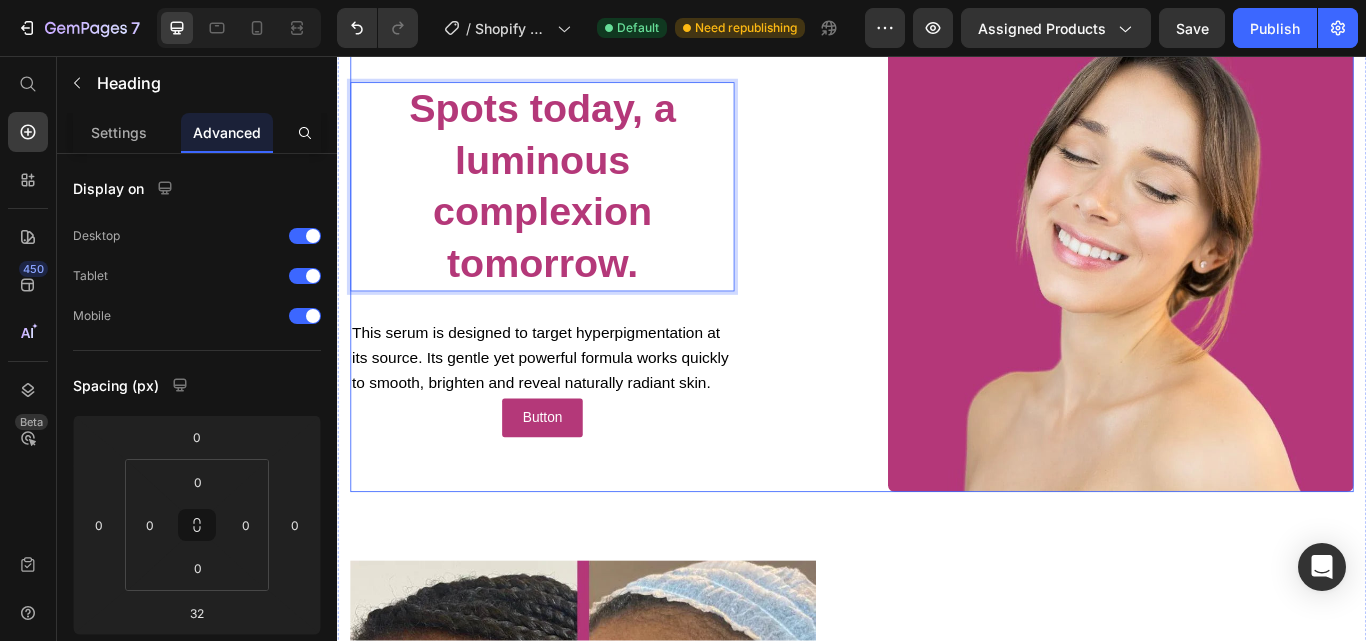 click on "⁠⁠⁠⁠⁠⁠⁠ Spots today, a luminous complexion tomorrow. Heading This serum is designed to target hyperpigmentation at its source. Its gentle yet powerful formula works quickly to smooth, brighten and reveal naturally radiant skin. Text Block Button Button Image Row" at bounding box center (937, 294) 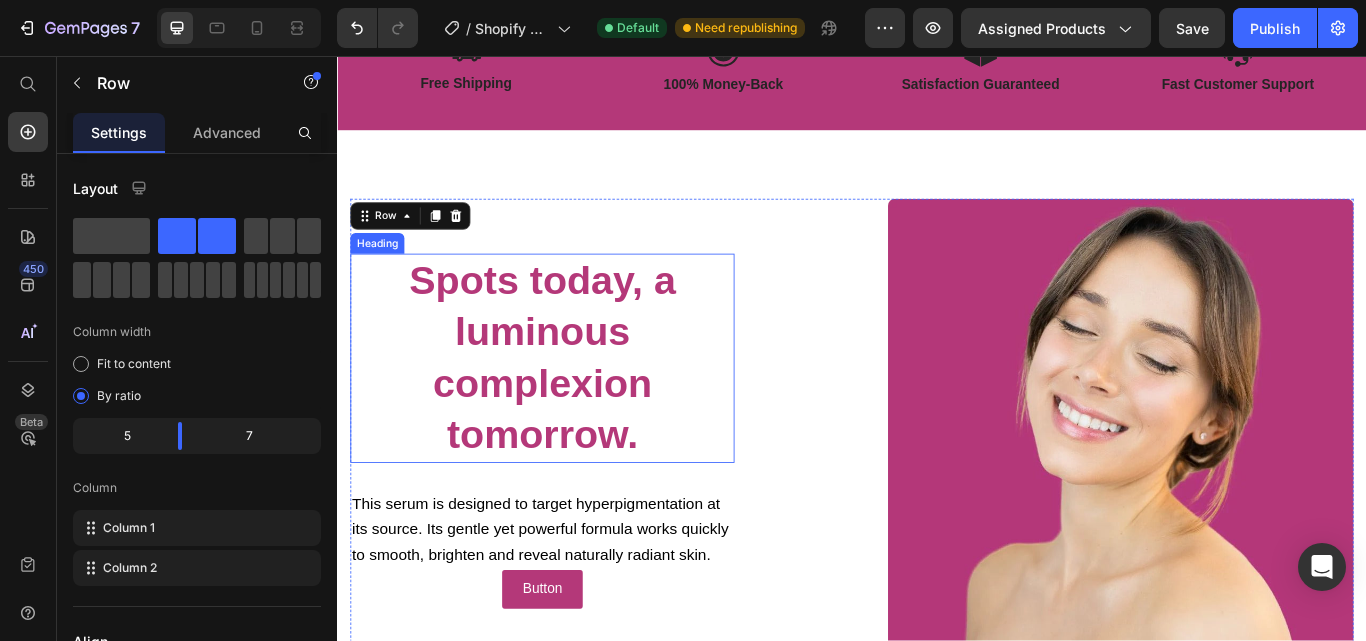 scroll, scrollTop: 1266, scrollLeft: 0, axis: vertical 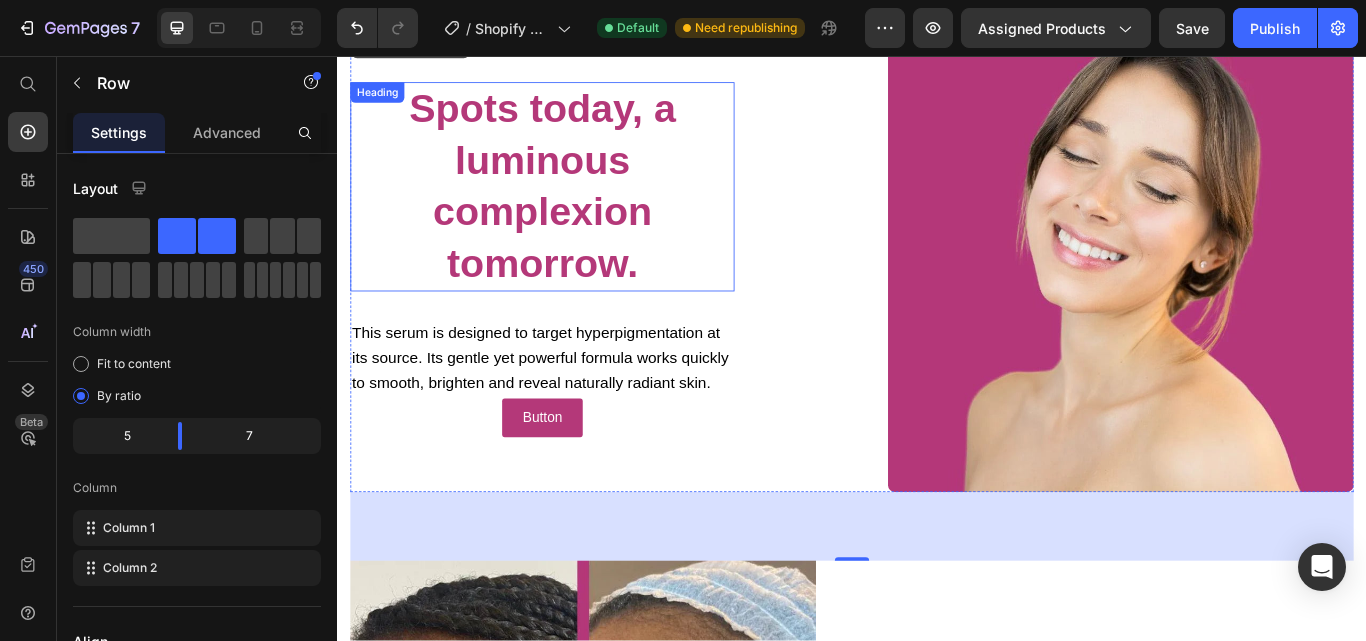click on "⁠⁠⁠⁠⁠⁠⁠ Spots today, a luminous complexion tomorrow." at bounding box center (576, 208) 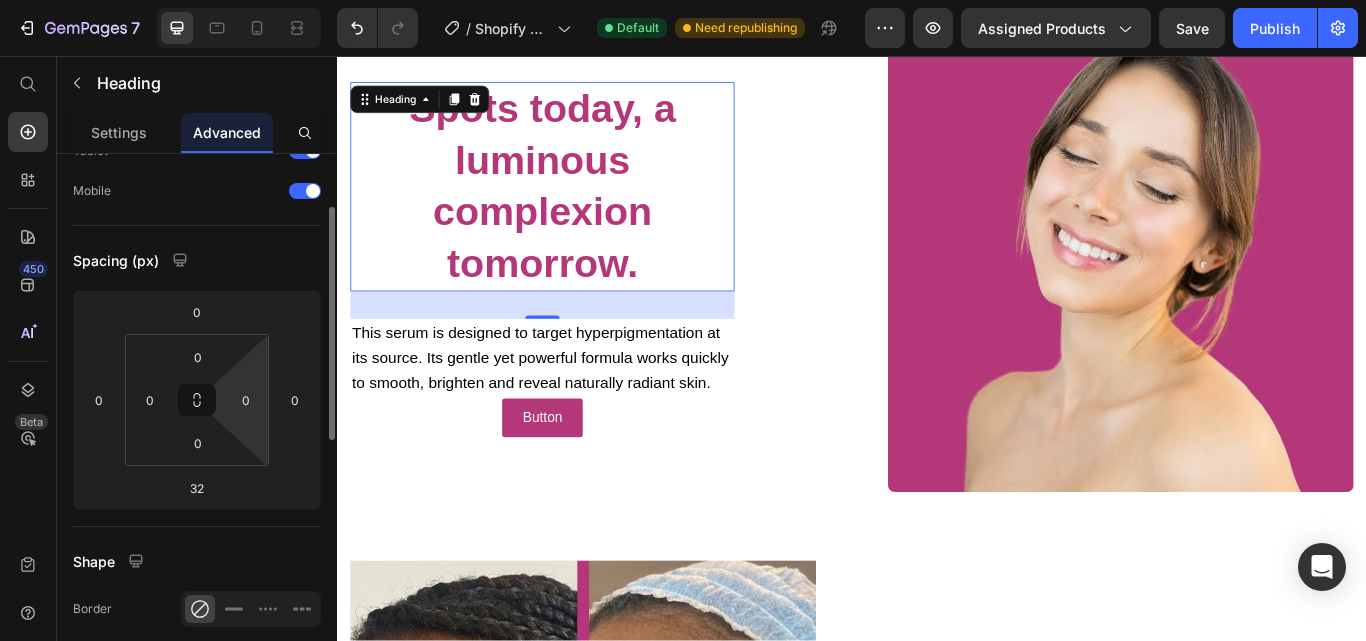 scroll, scrollTop: 0, scrollLeft: 0, axis: both 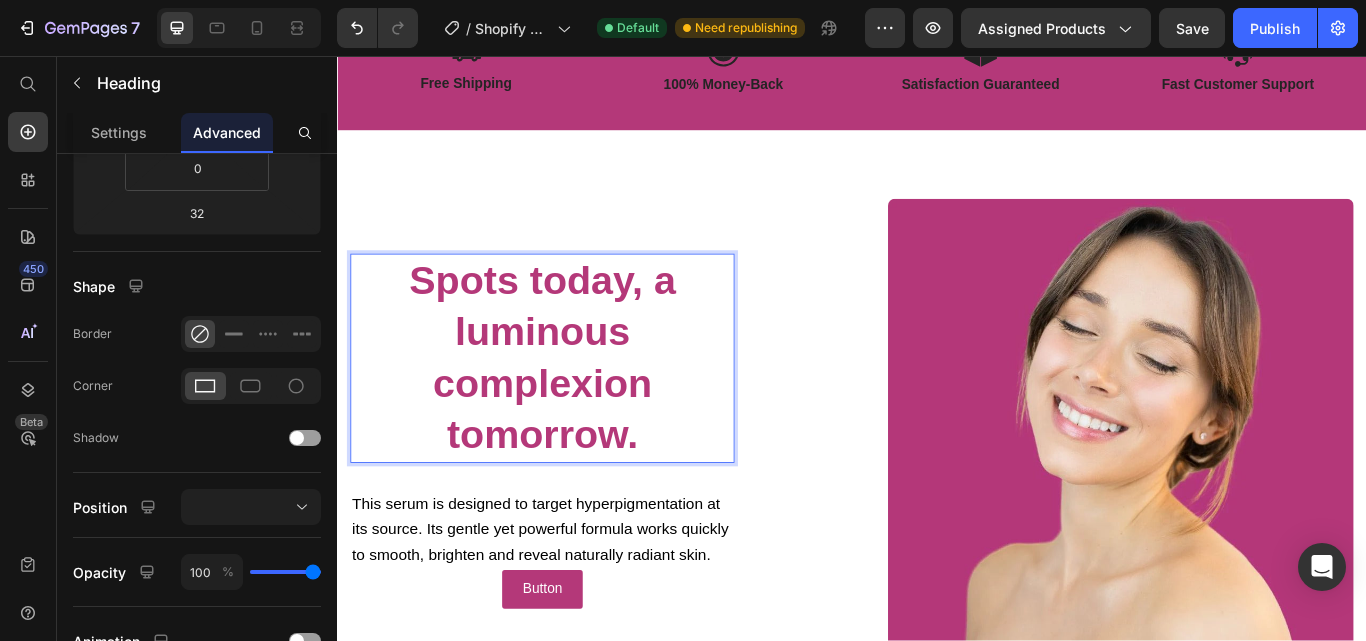 click on "Spots today, a luminous complexion tomorrow." at bounding box center [576, 408] 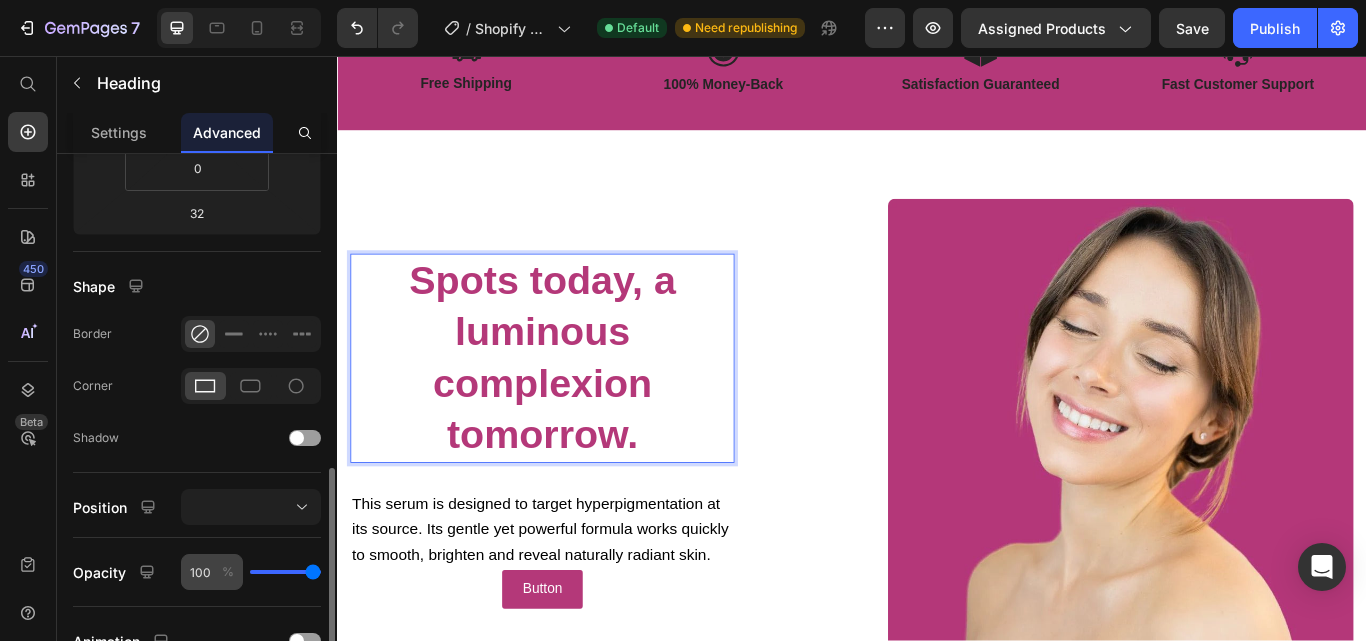 scroll, scrollTop: 500, scrollLeft: 0, axis: vertical 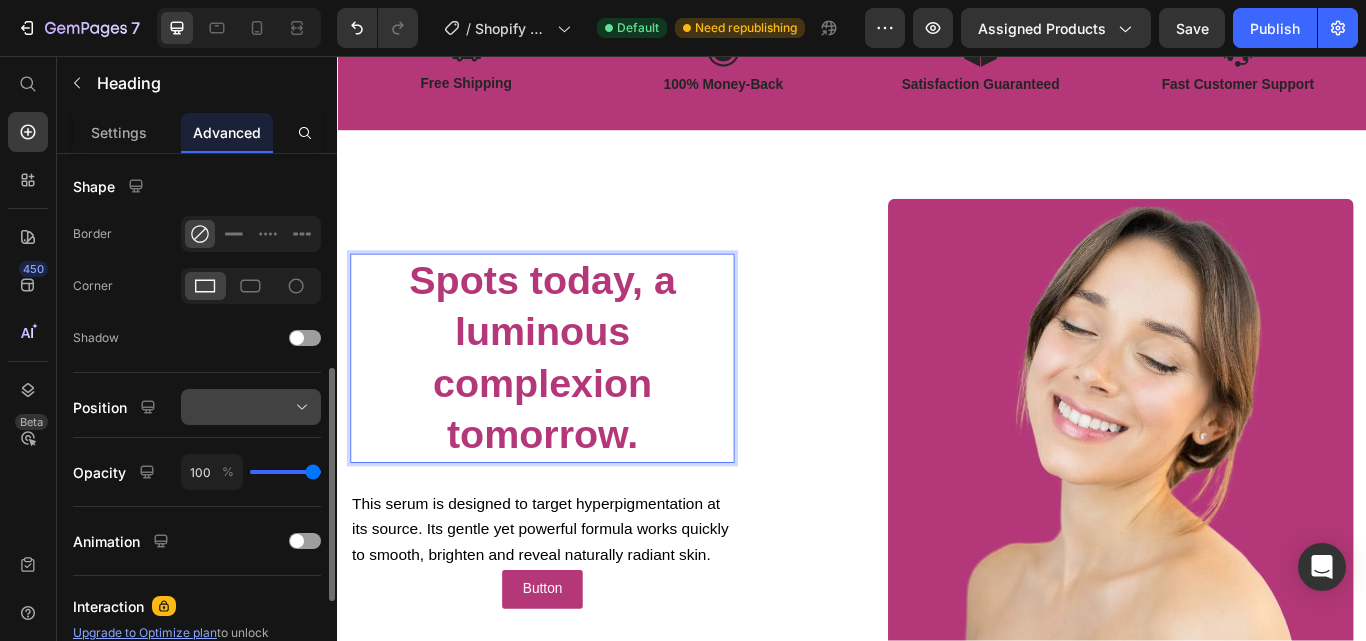 click 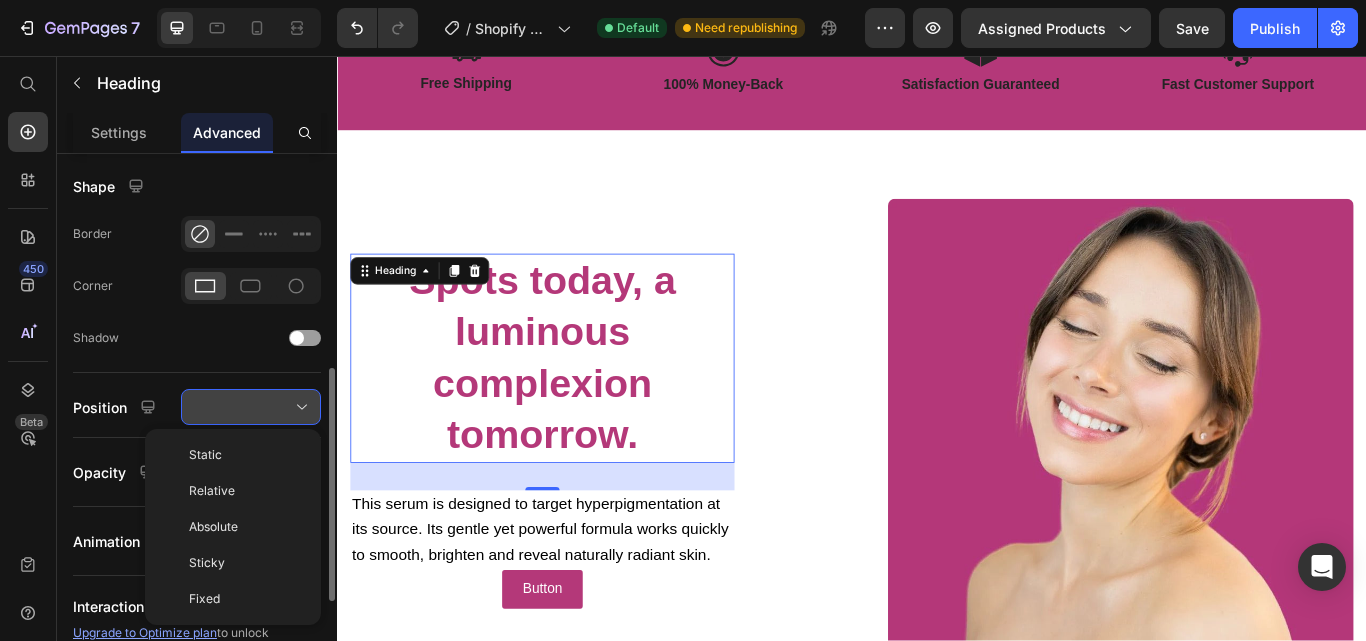 click 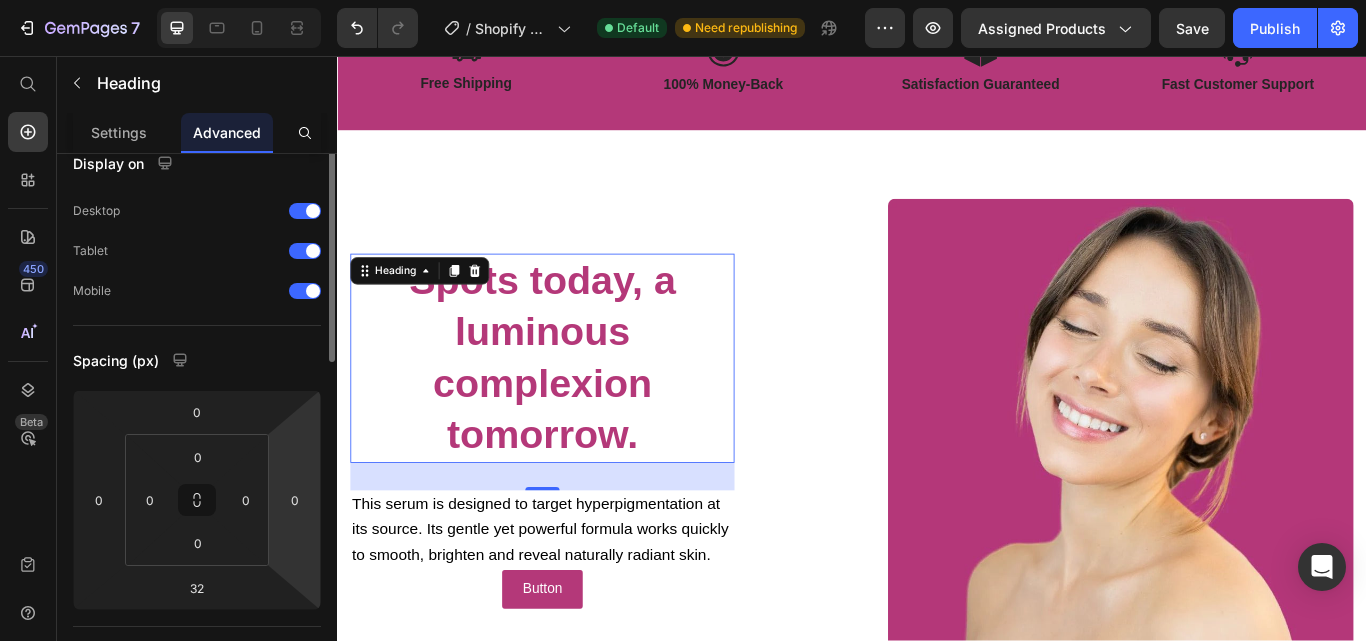 scroll, scrollTop: 0, scrollLeft: 0, axis: both 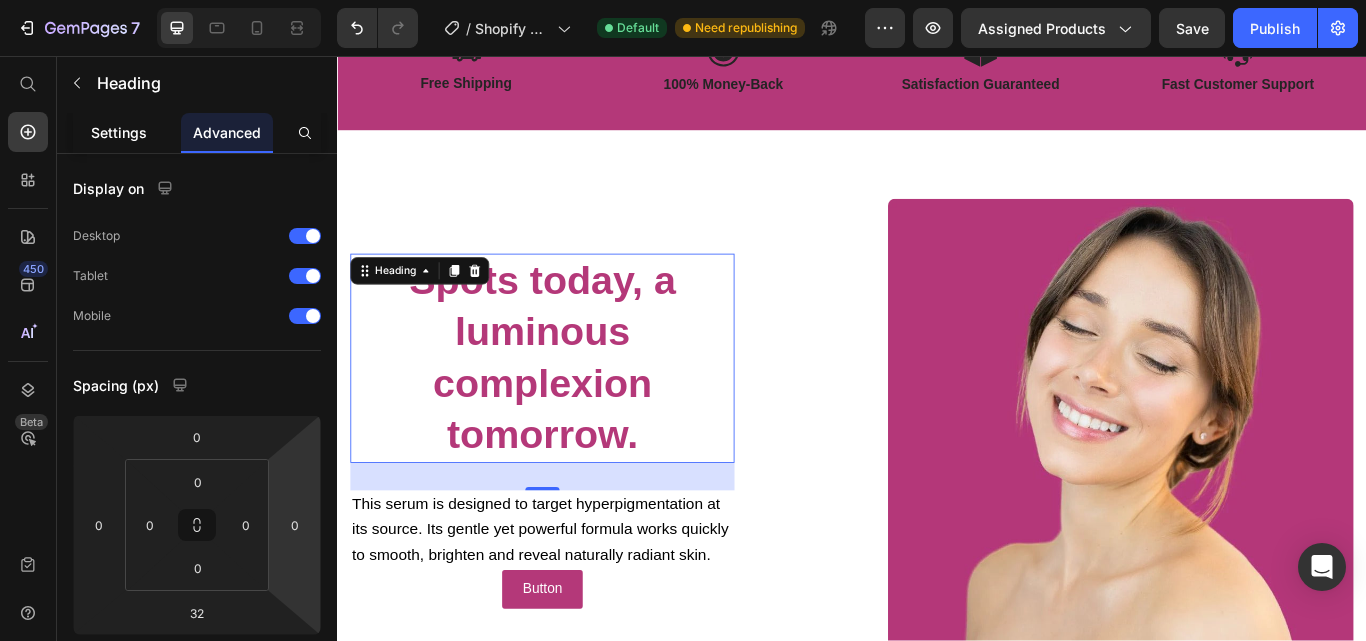 click on "Settings" at bounding box center [119, 132] 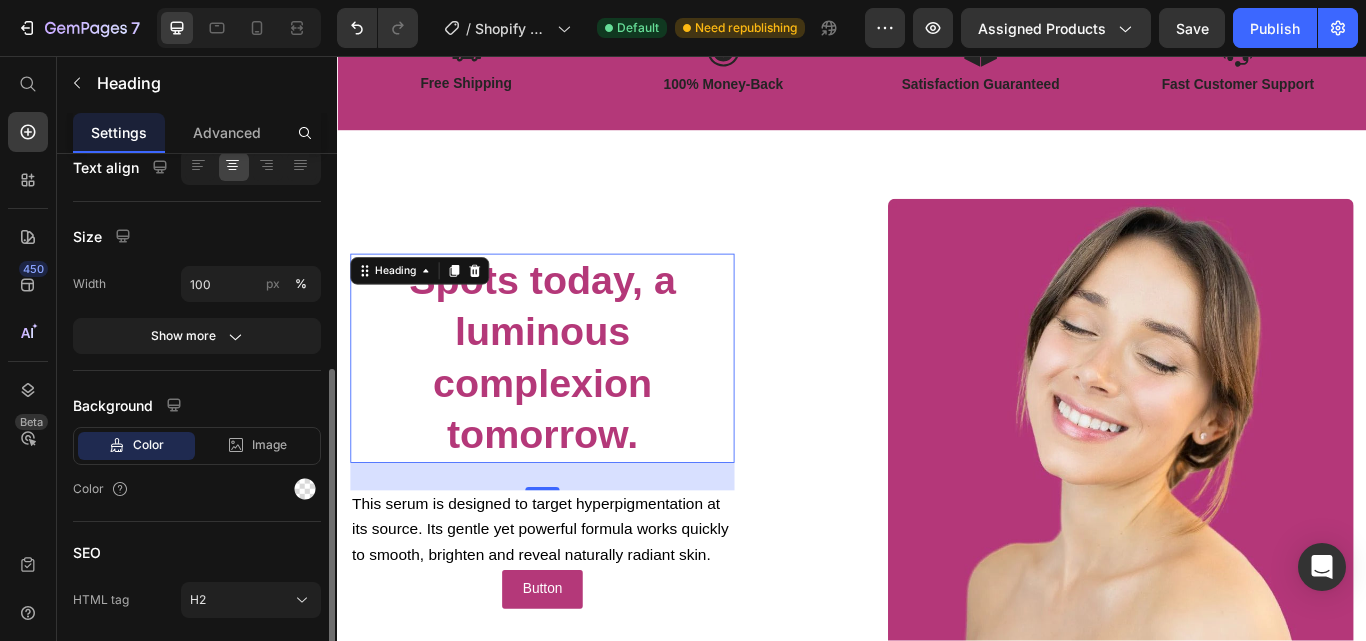 scroll, scrollTop: 468, scrollLeft: 0, axis: vertical 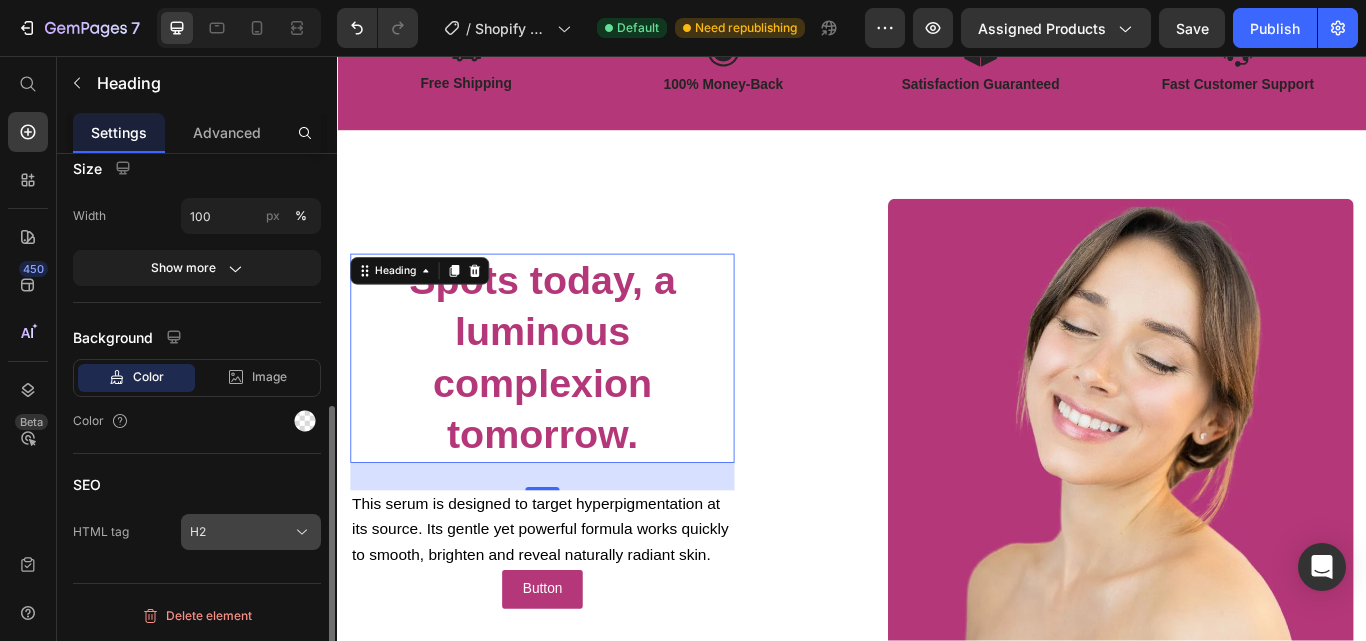 click 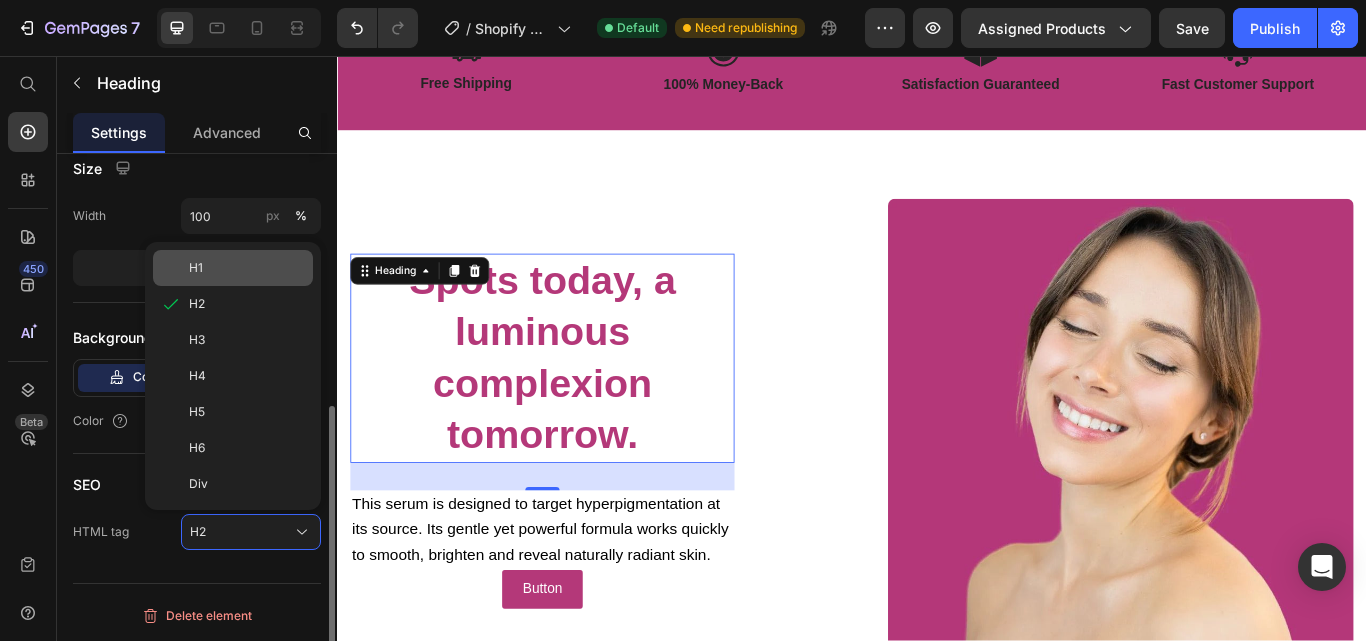 click on "H1" at bounding box center [247, 268] 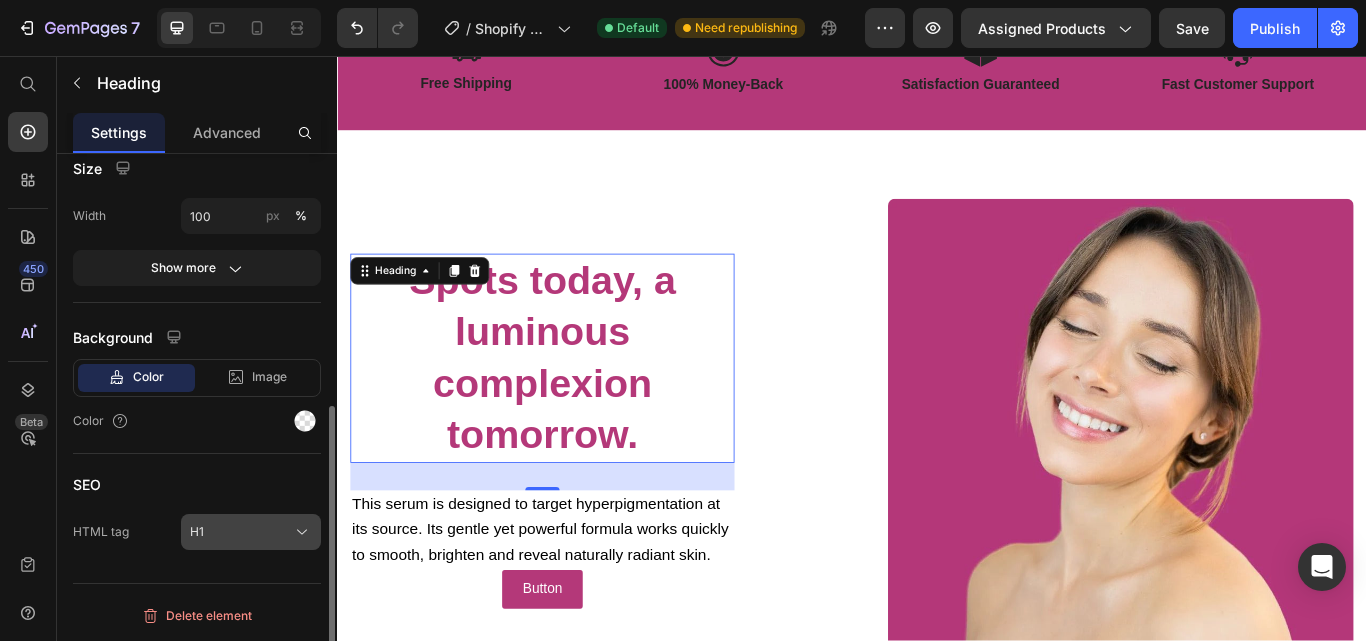 click 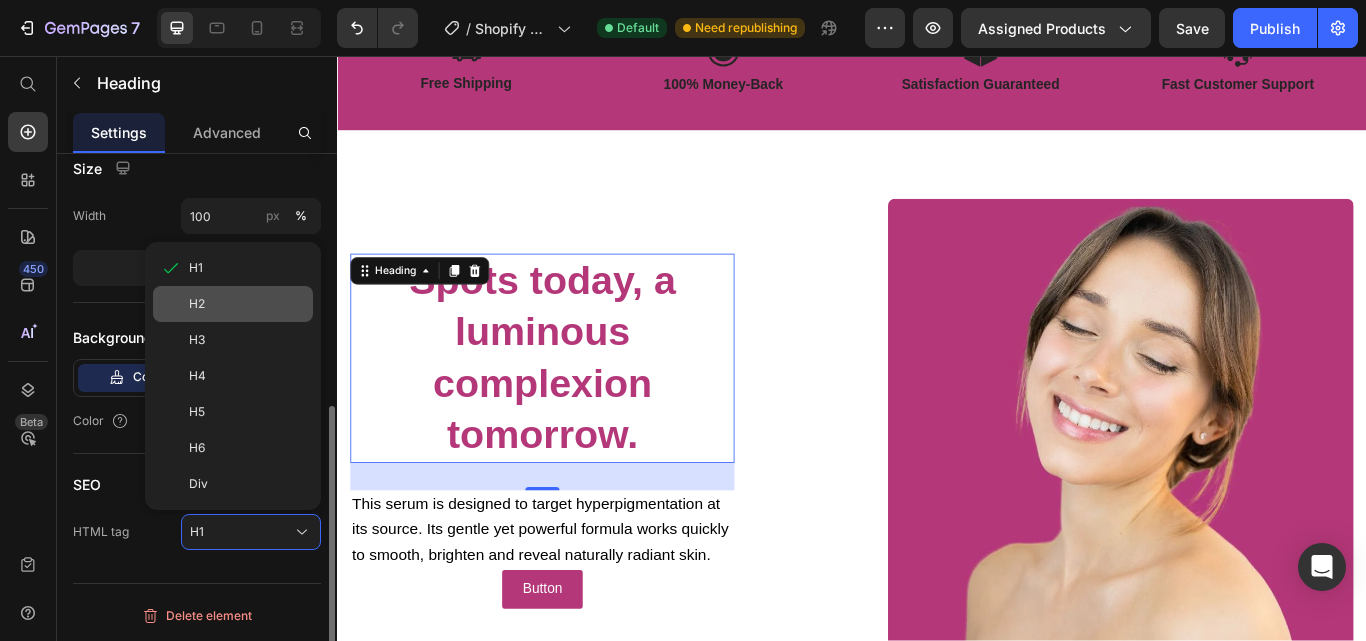 click on "H2" at bounding box center (247, 304) 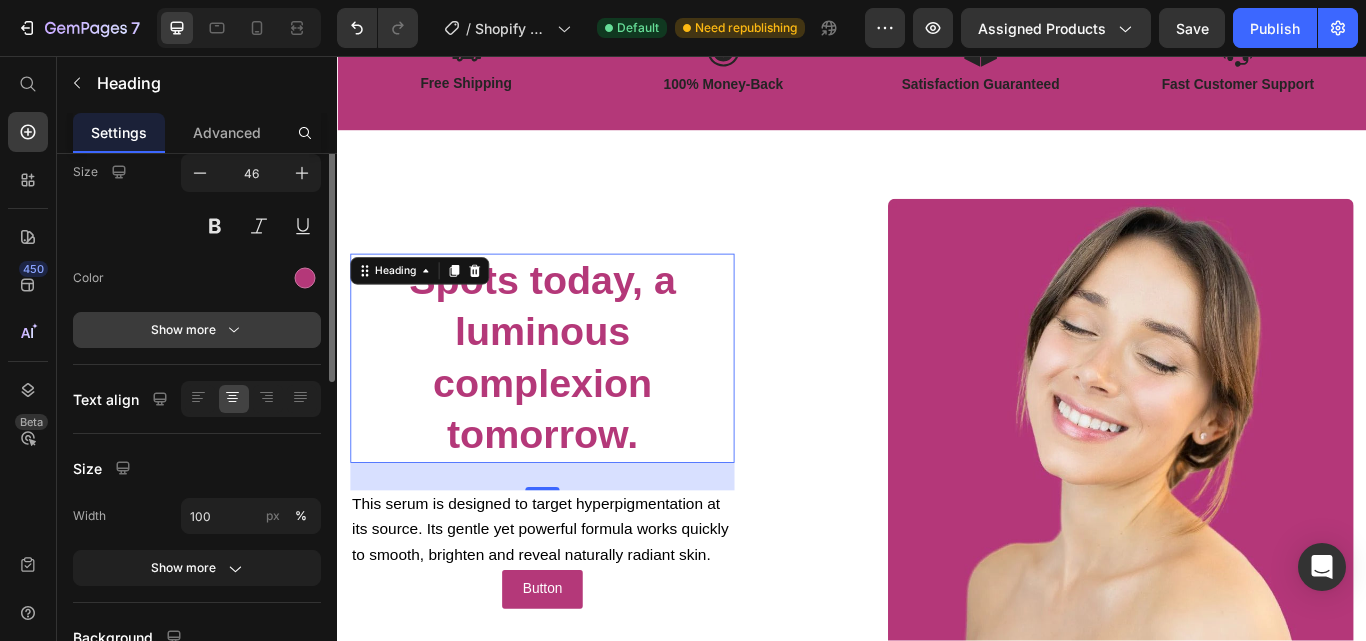 scroll, scrollTop: 0, scrollLeft: 0, axis: both 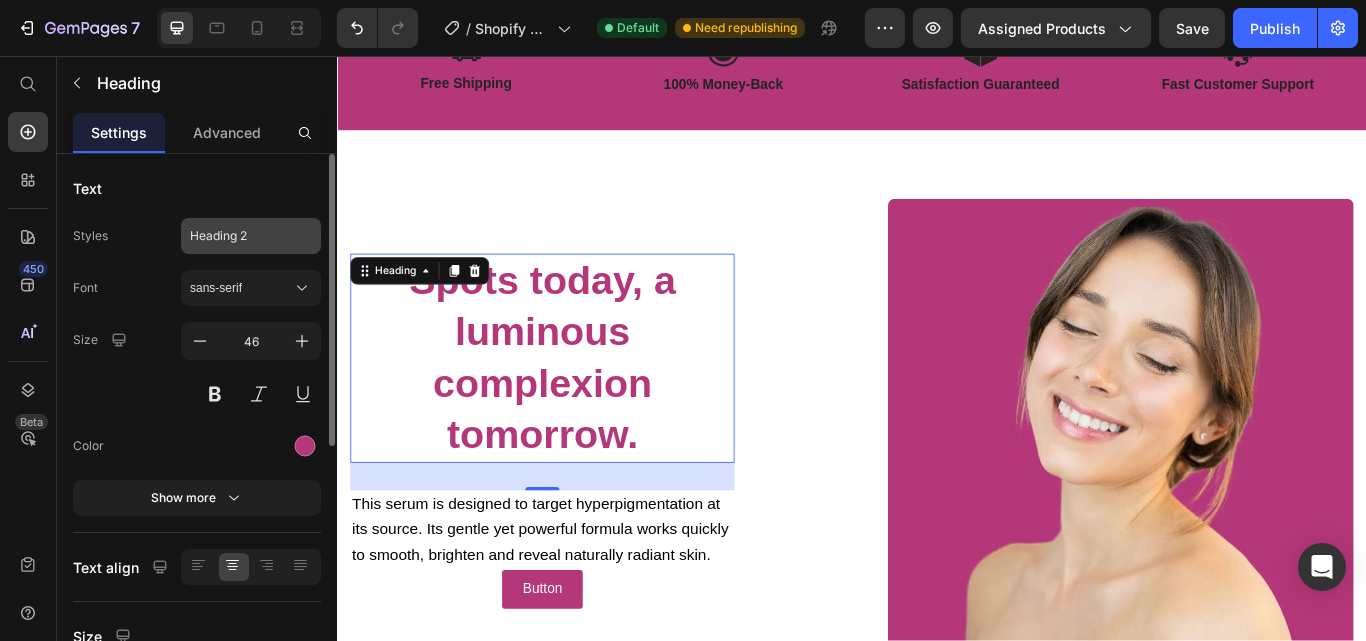 click on "Heading 2" 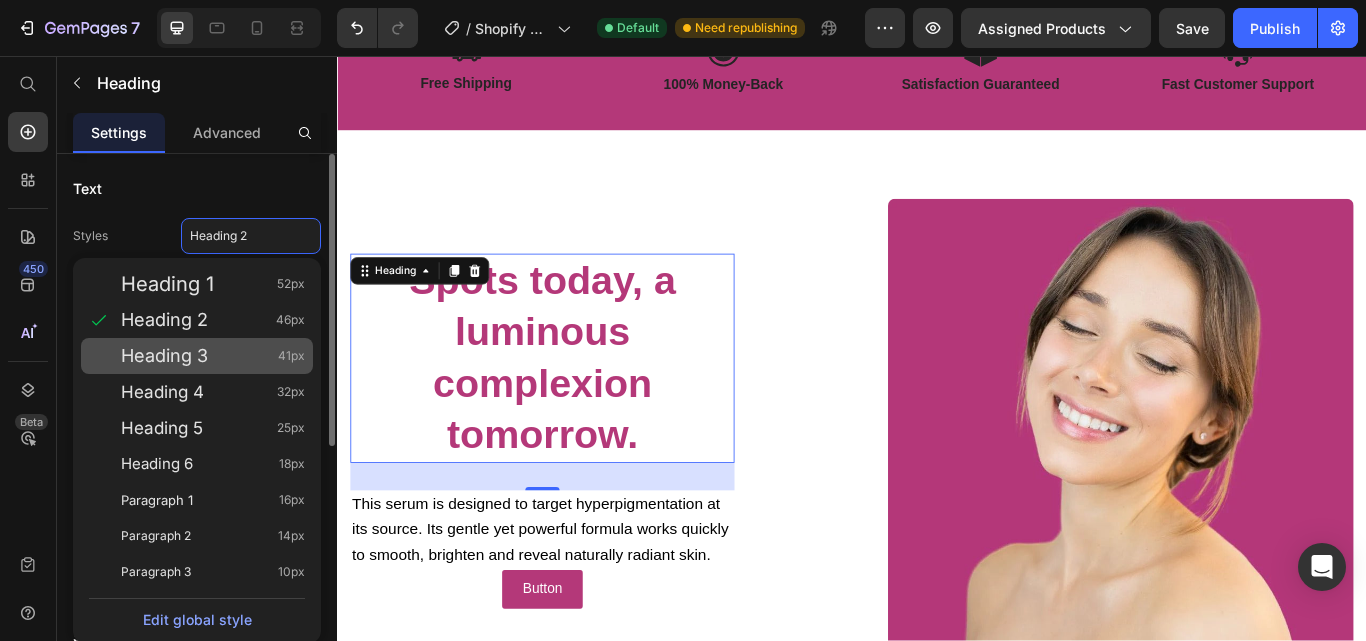 click on "Heading 3" at bounding box center (164, 356) 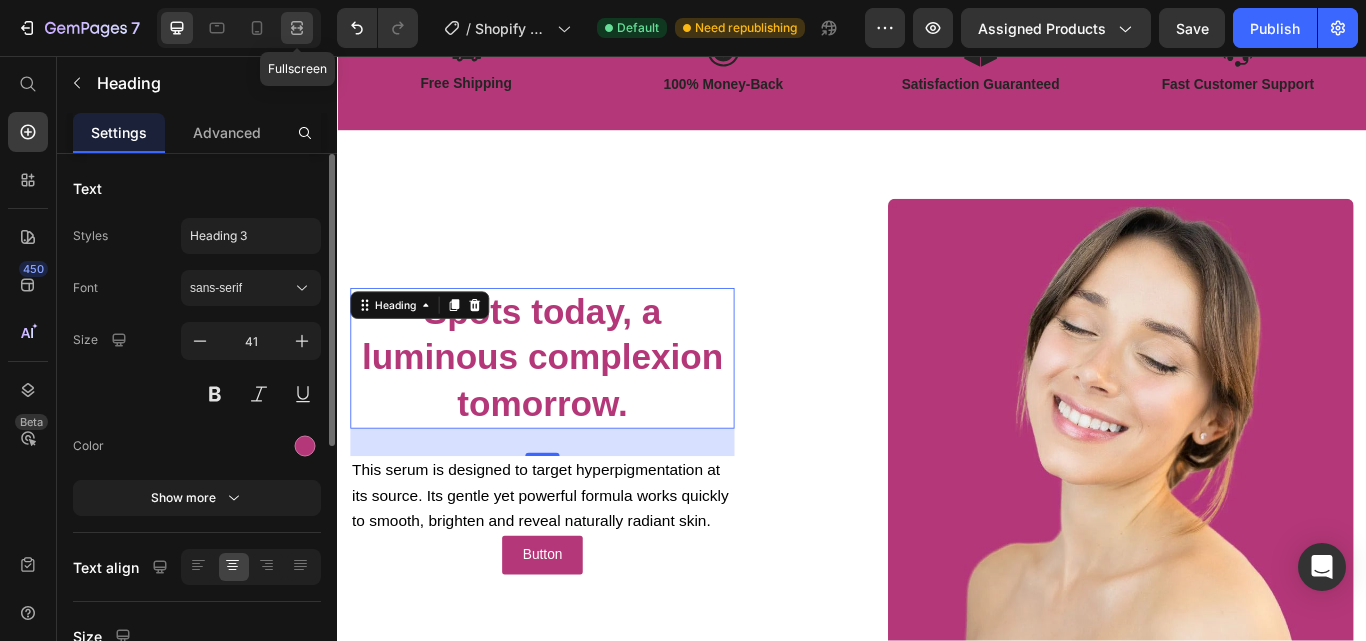 click 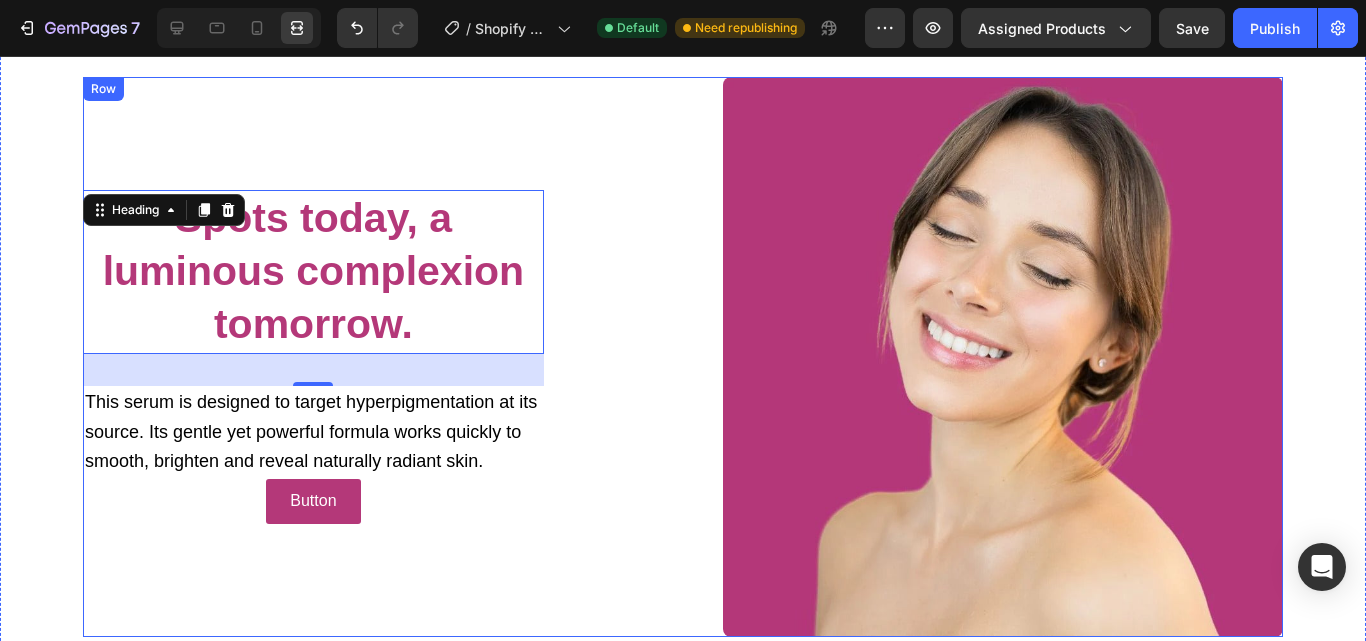 scroll, scrollTop: 1266, scrollLeft: 0, axis: vertical 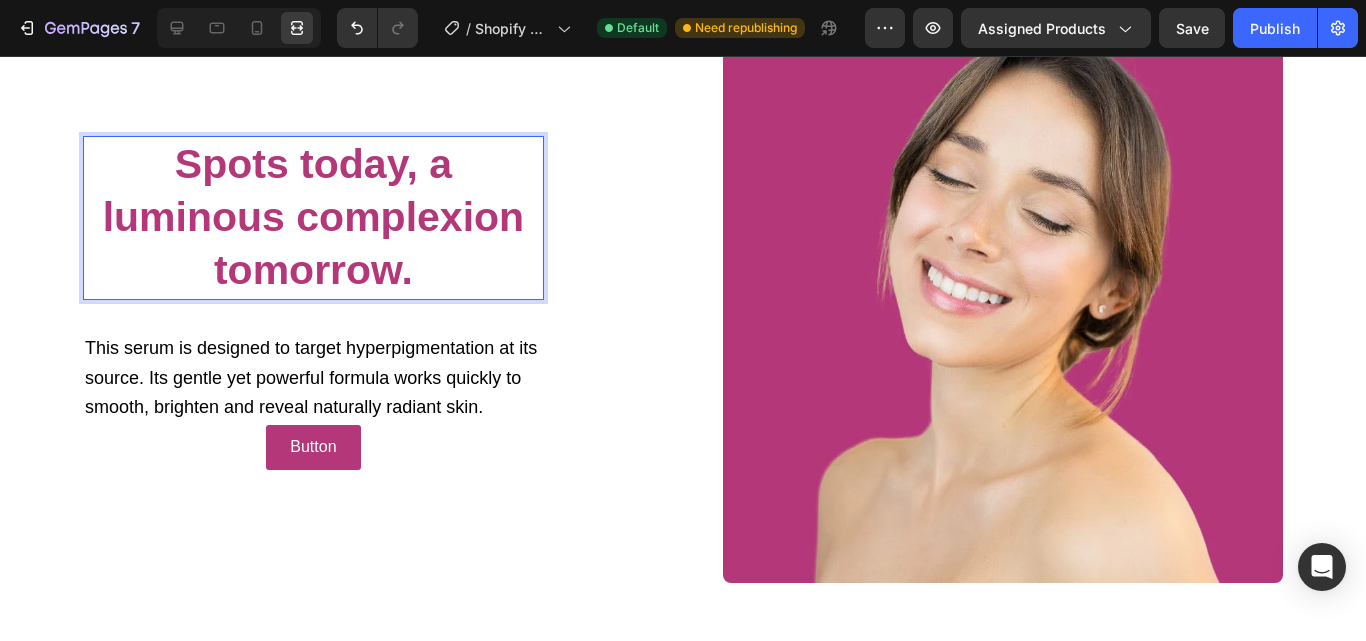 click on "Spots today, a luminous complexion tomorrow." at bounding box center [313, 218] 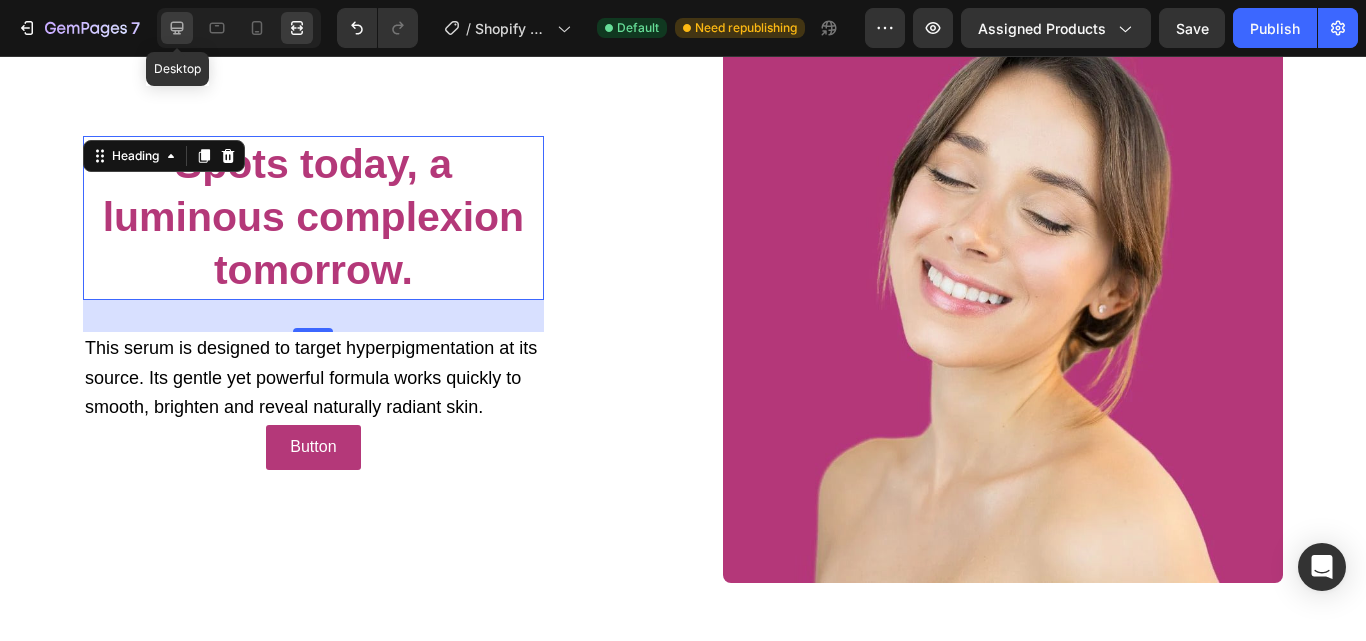 click 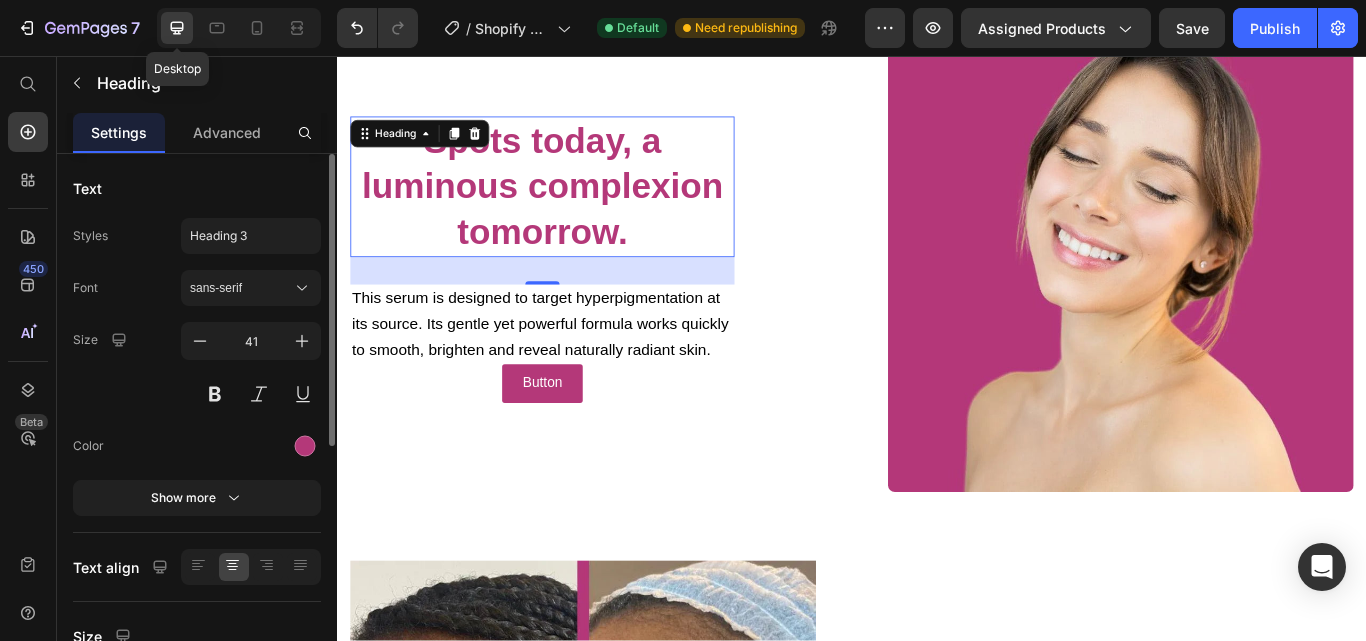 scroll, scrollTop: 1238, scrollLeft: 0, axis: vertical 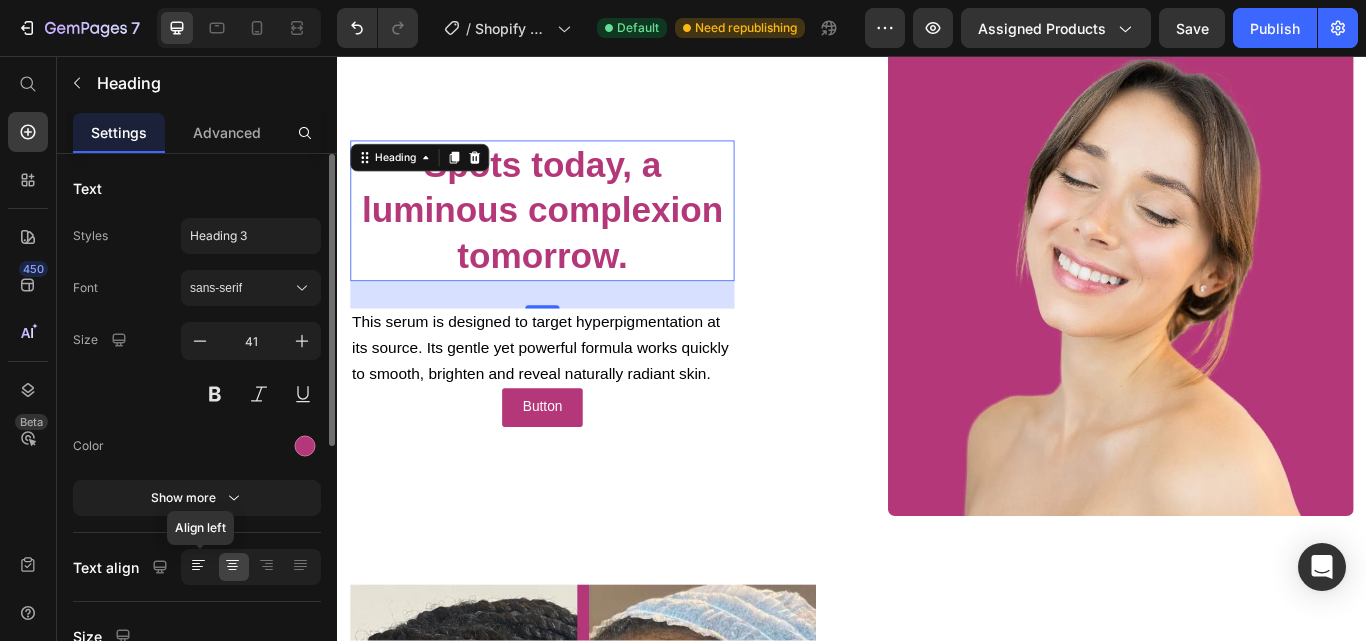 click 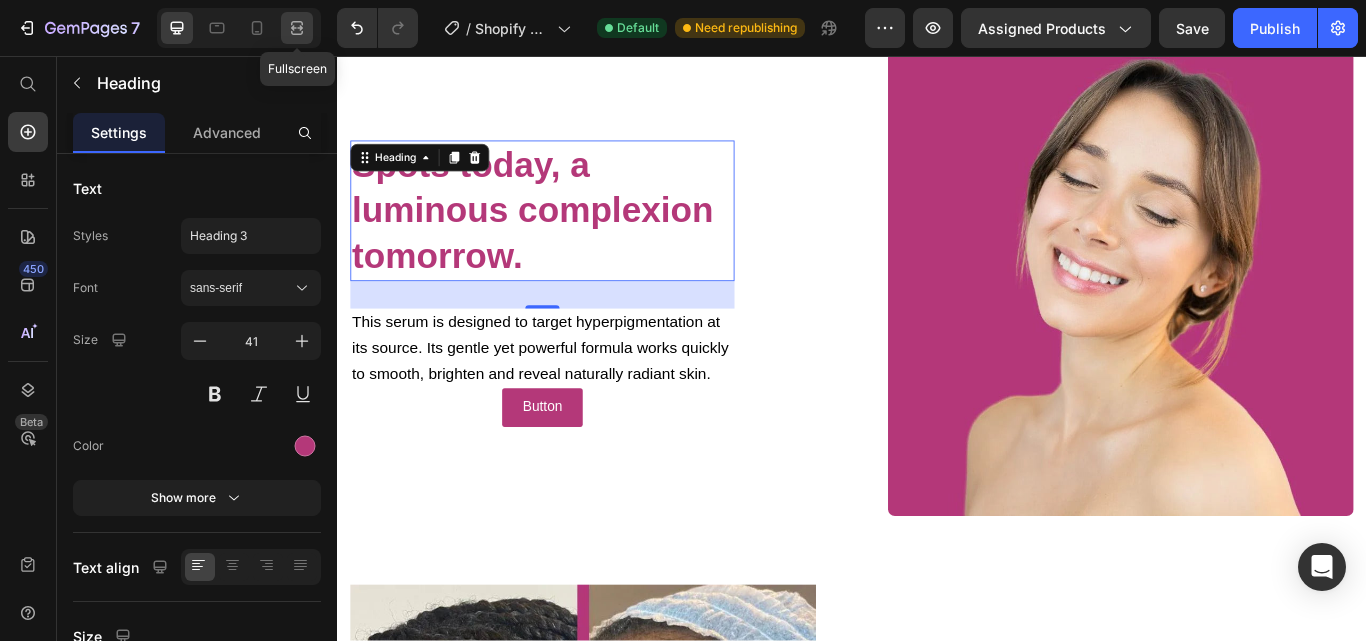 click 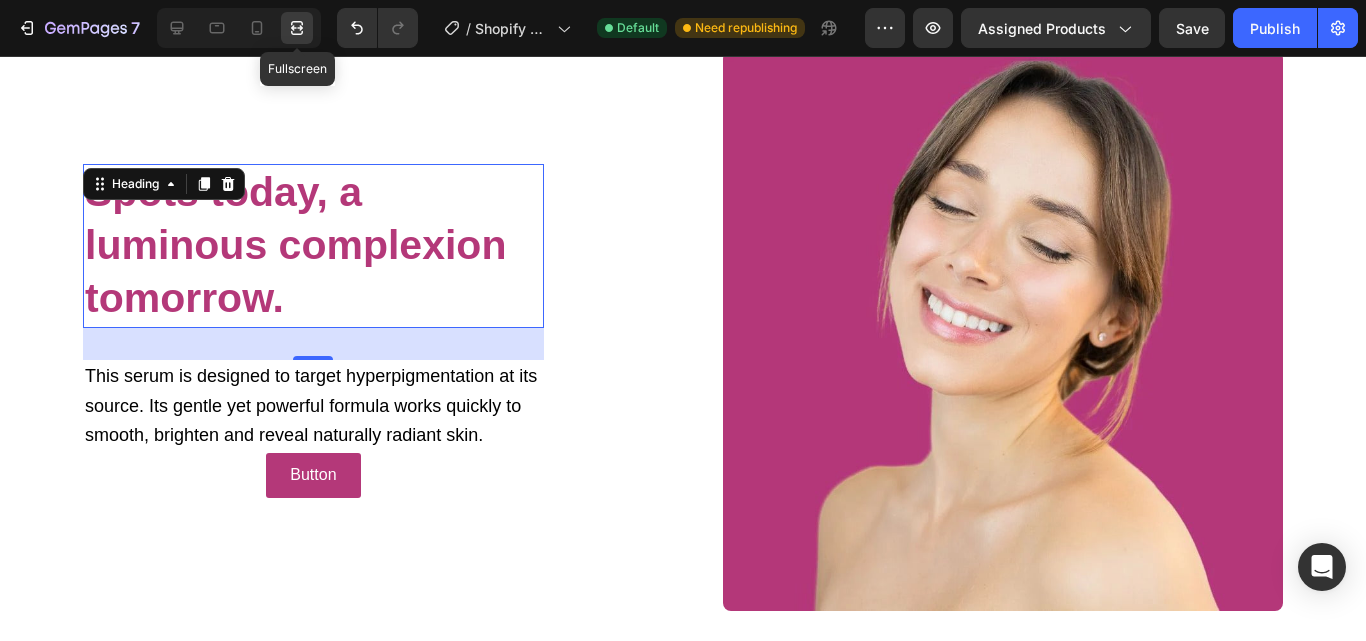 scroll, scrollTop: 1266, scrollLeft: 0, axis: vertical 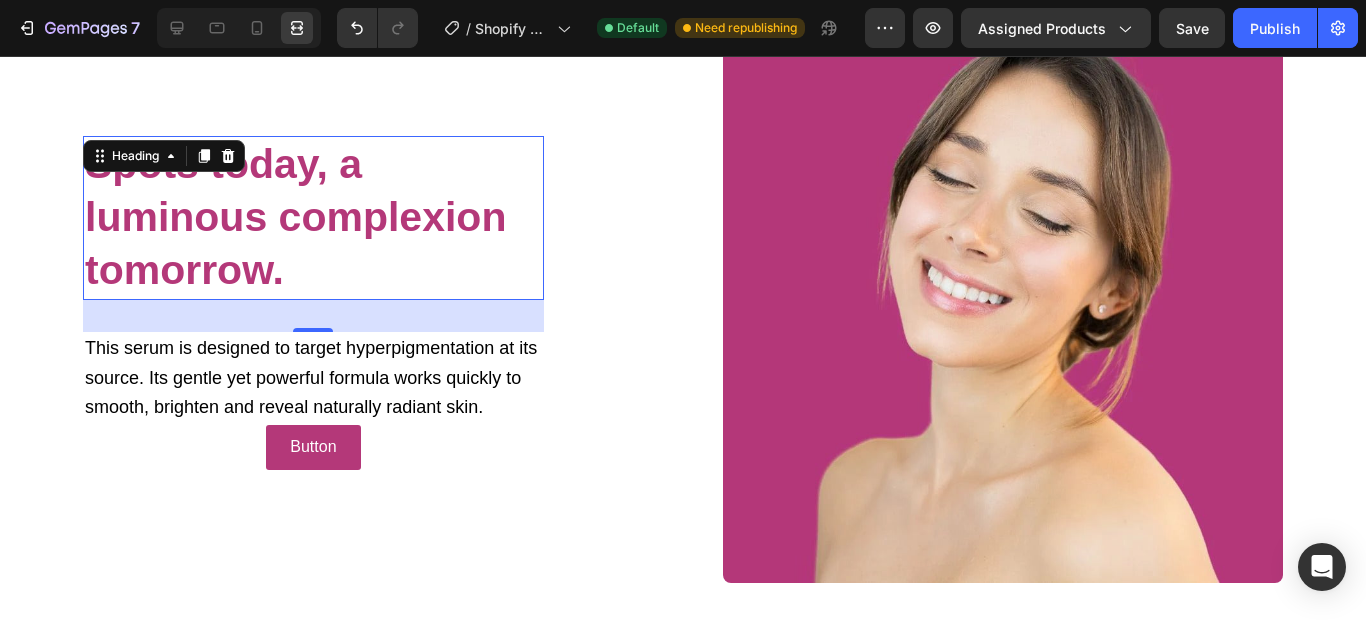 click on "Spots today, a luminous complexion tomorrow." at bounding box center (295, 217) 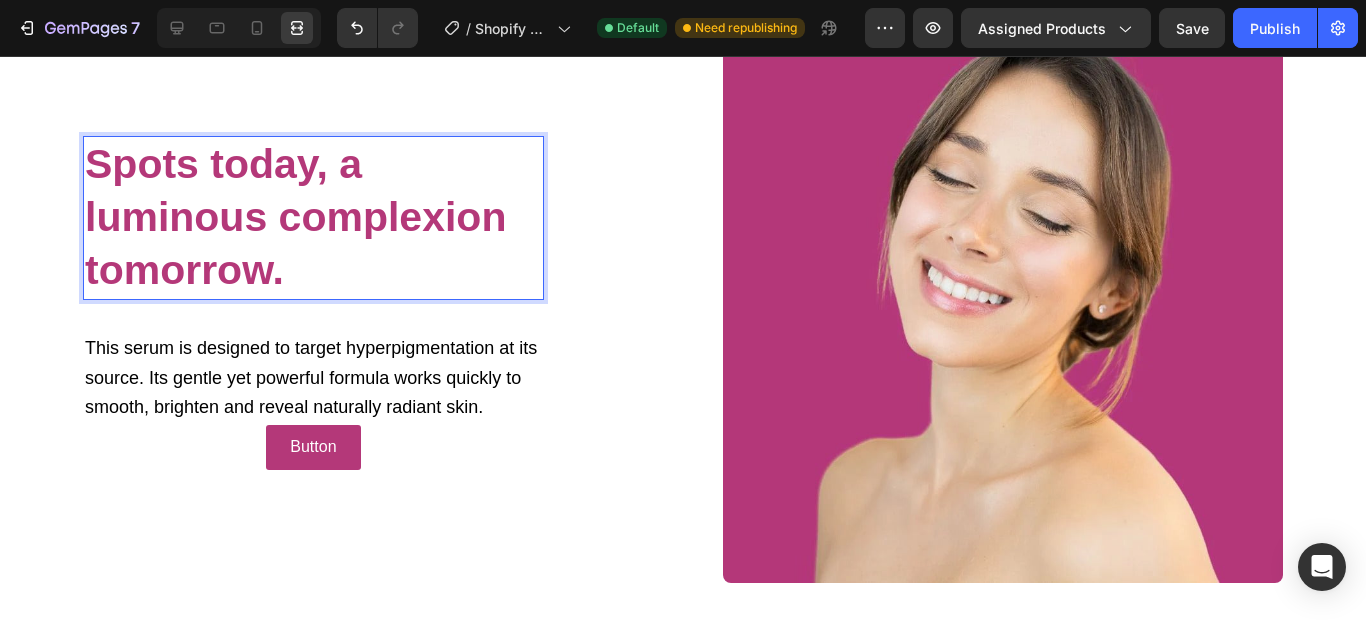 click on "Spots today, a luminous complexion tomorrow." at bounding box center (295, 217) 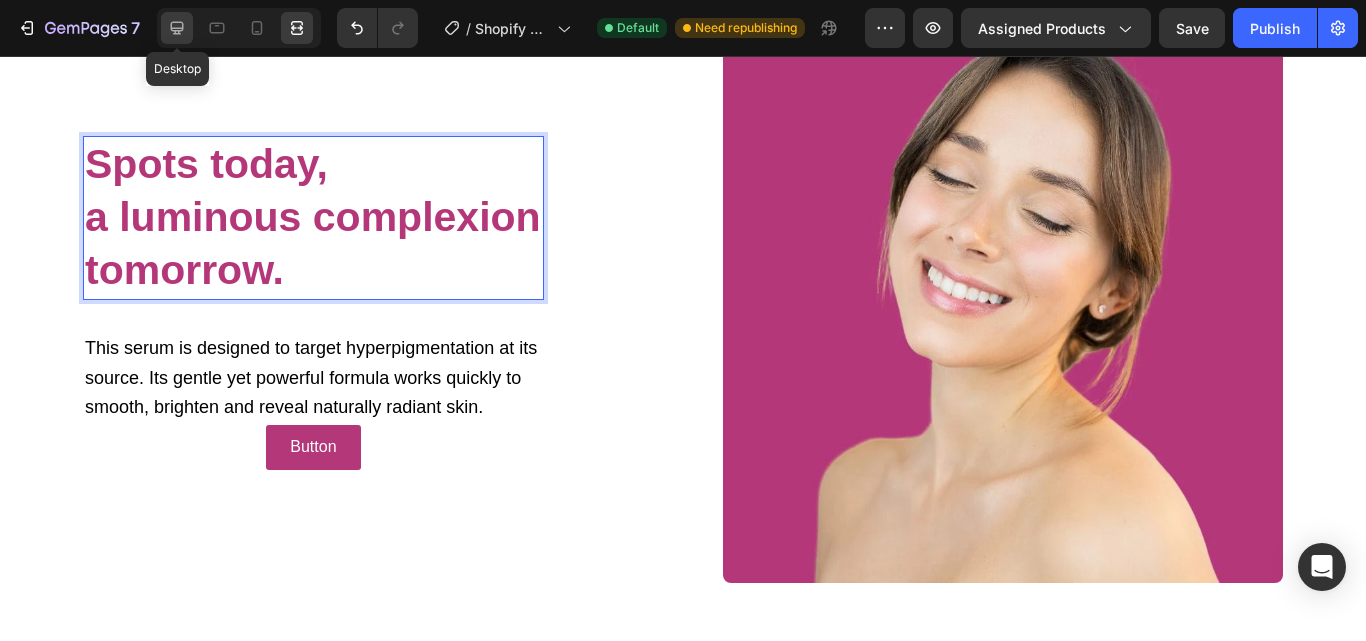click 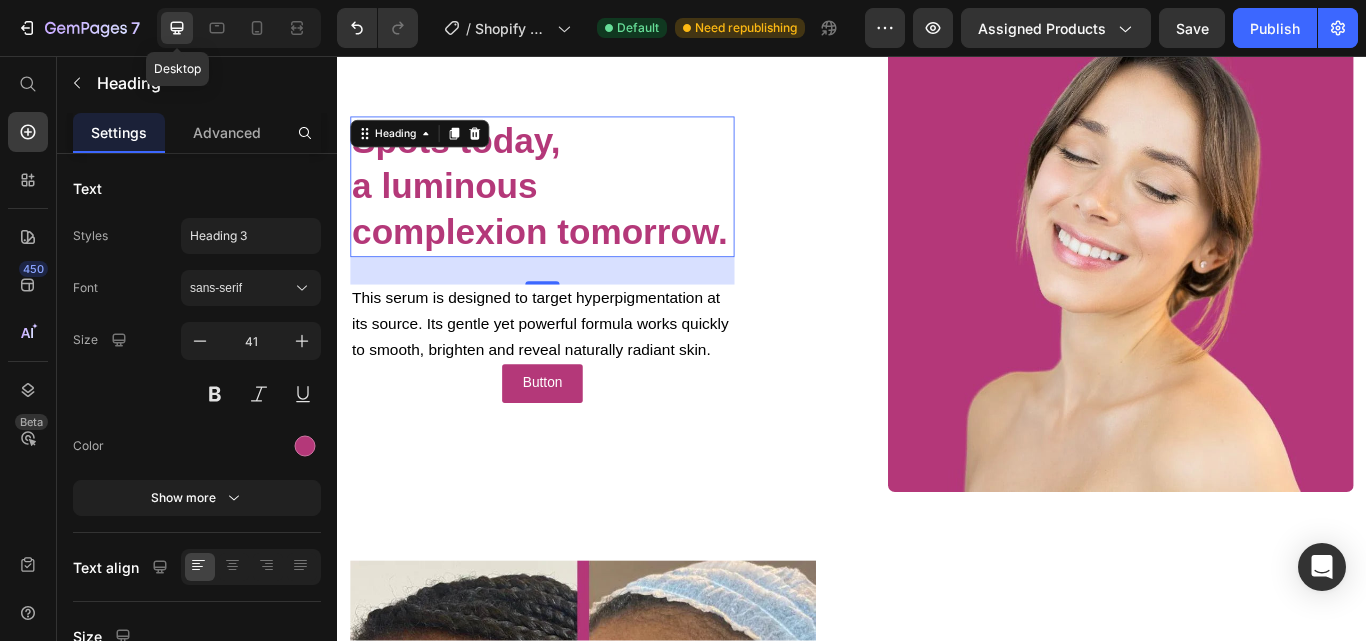 scroll, scrollTop: 1211, scrollLeft: 0, axis: vertical 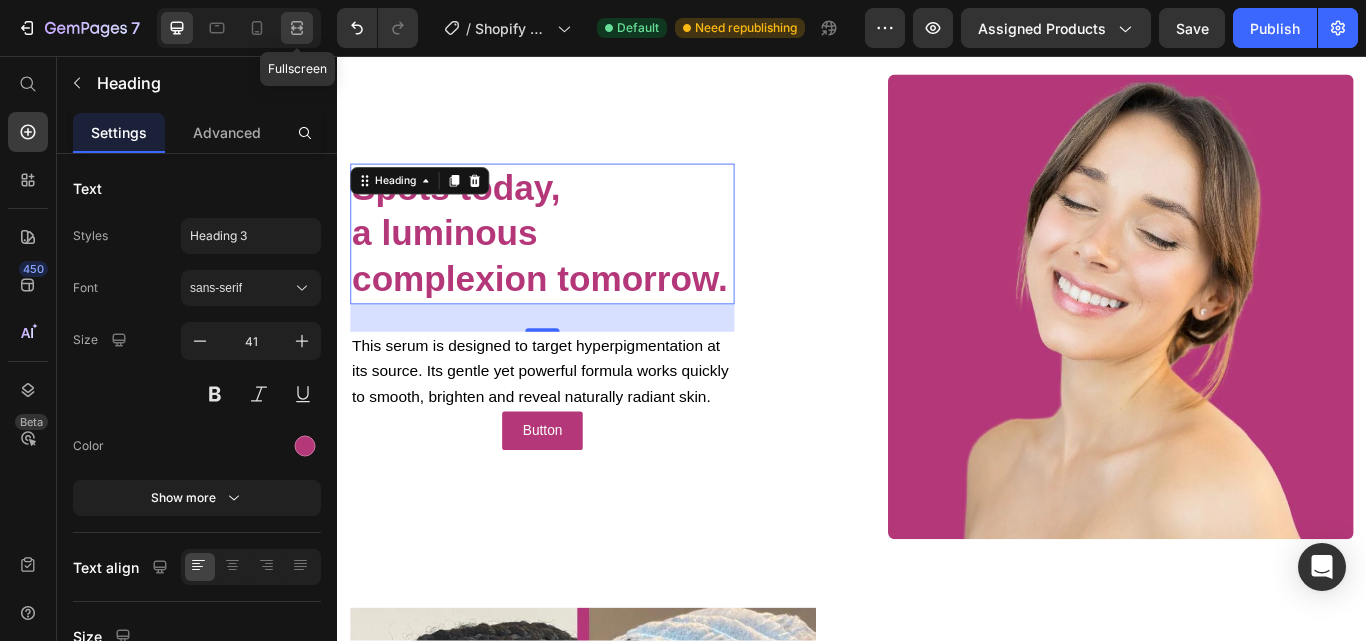 click 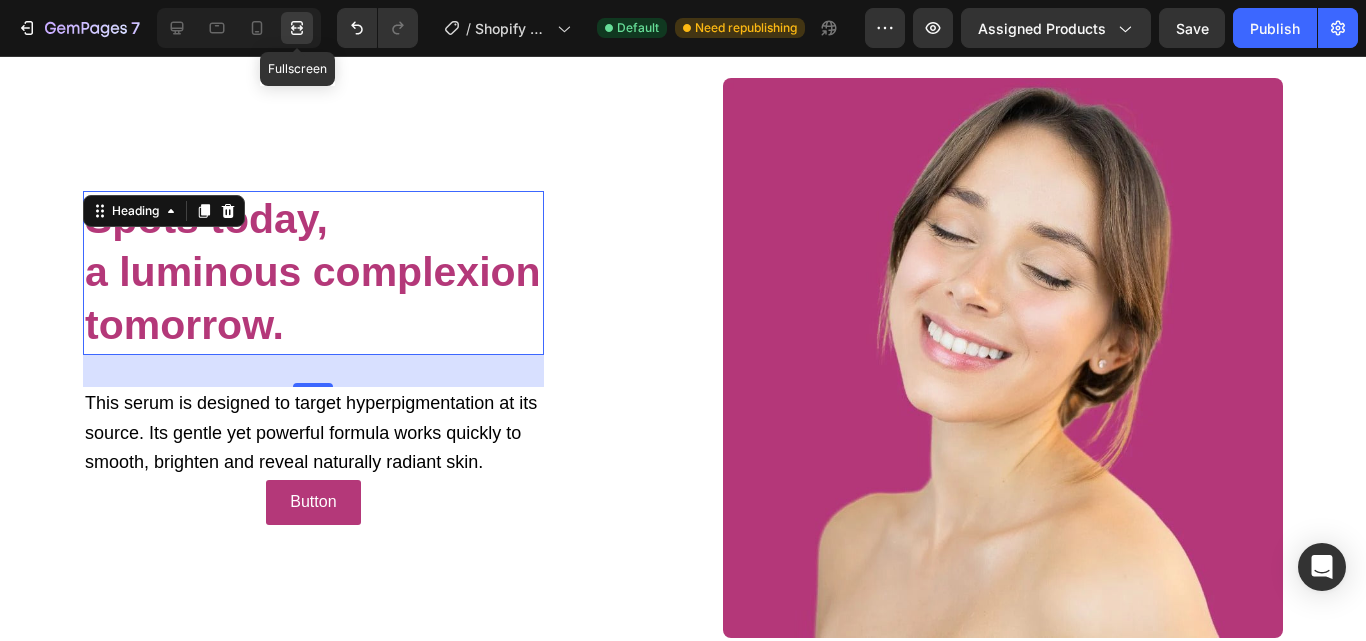 scroll, scrollTop: 1266, scrollLeft: 0, axis: vertical 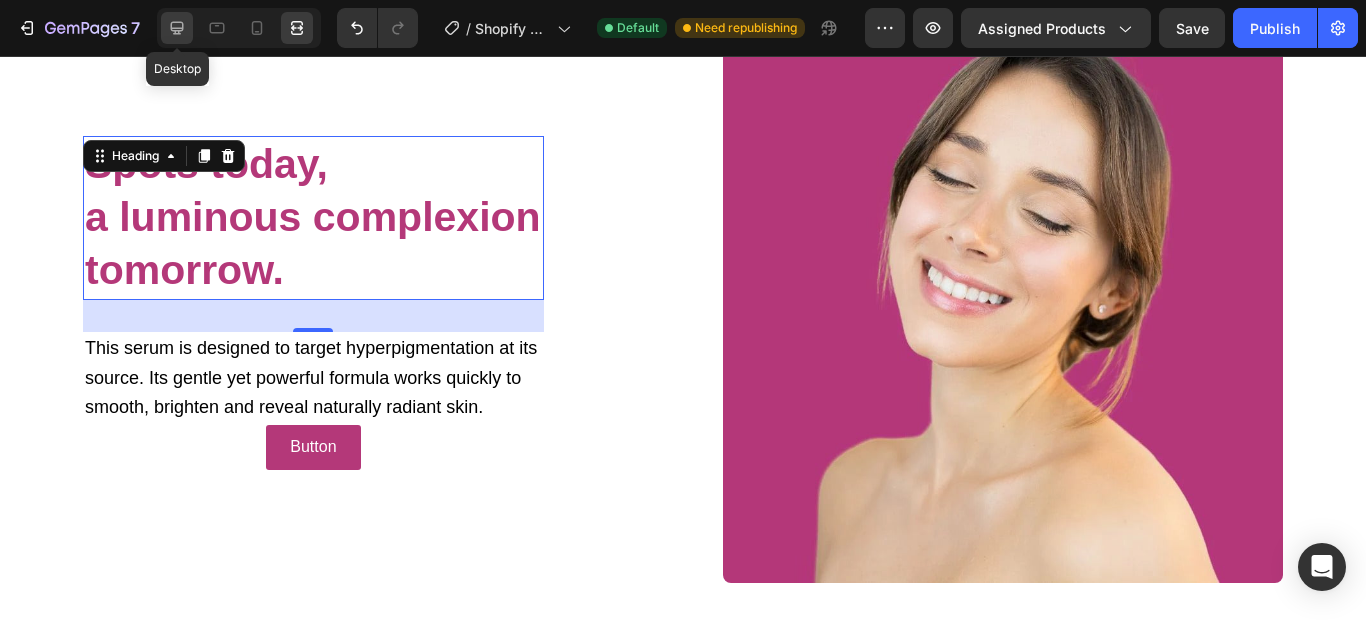 click 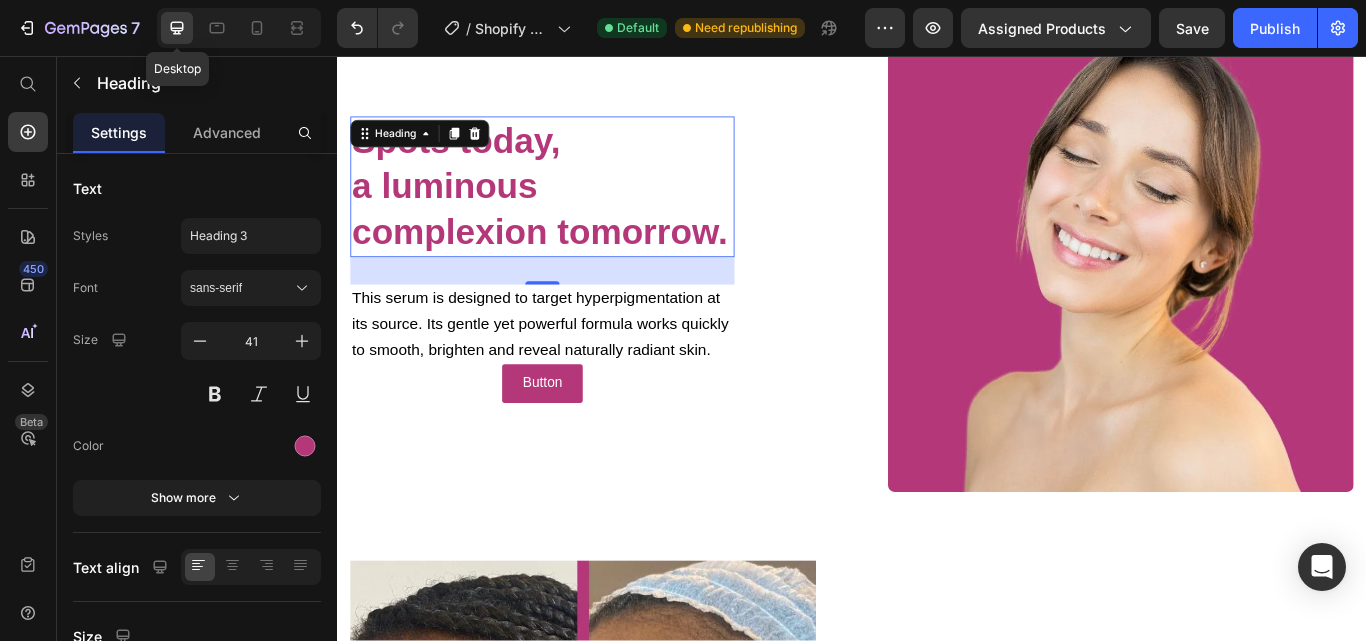 scroll, scrollTop: 1211, scrollLeft: 0, axis: vertical 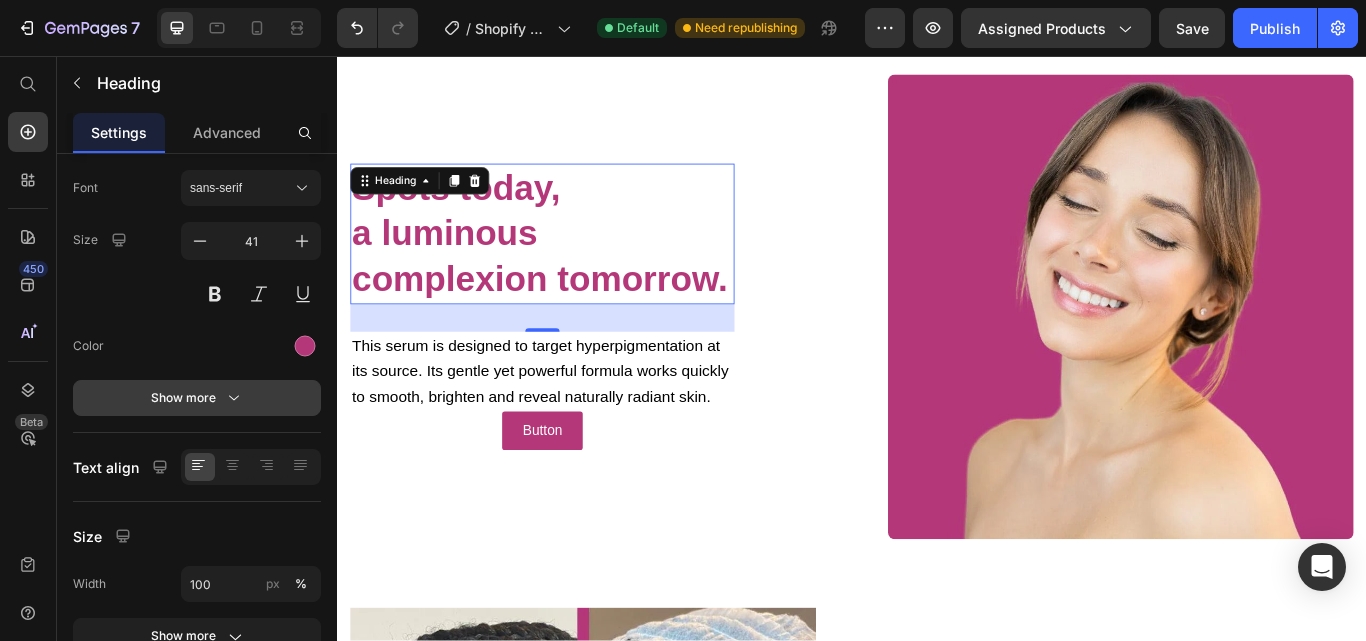 click on "Show more" at bounding box center (197, 398) 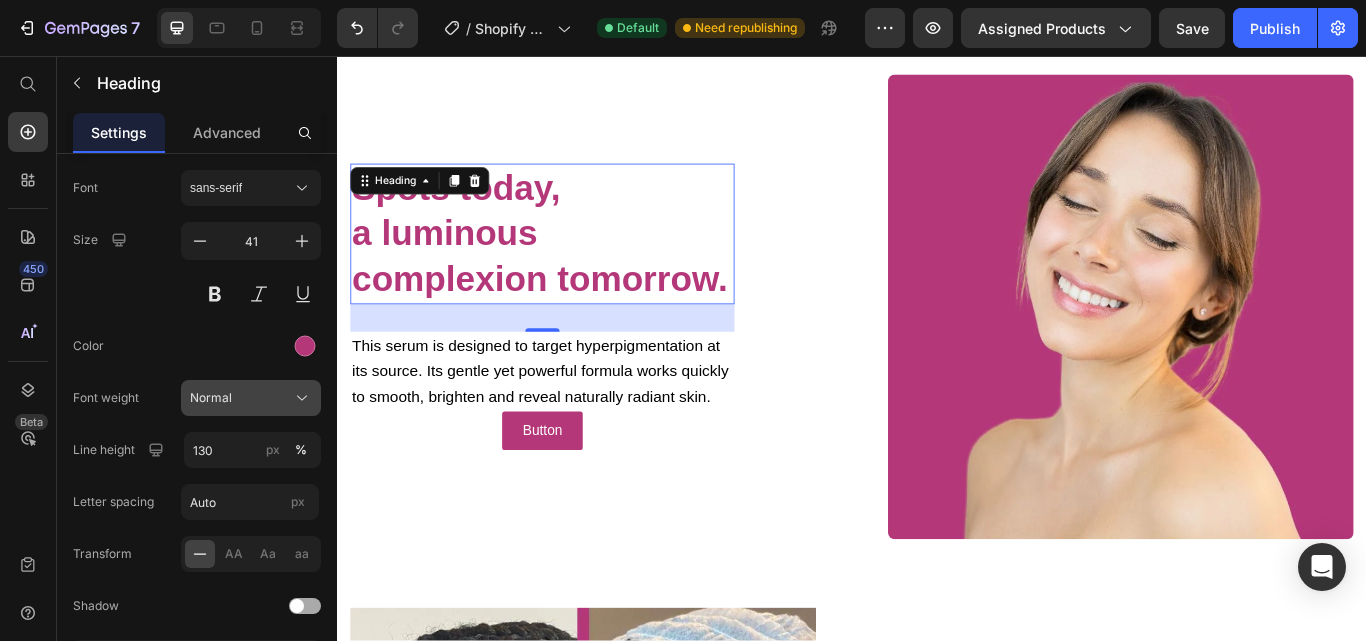 click 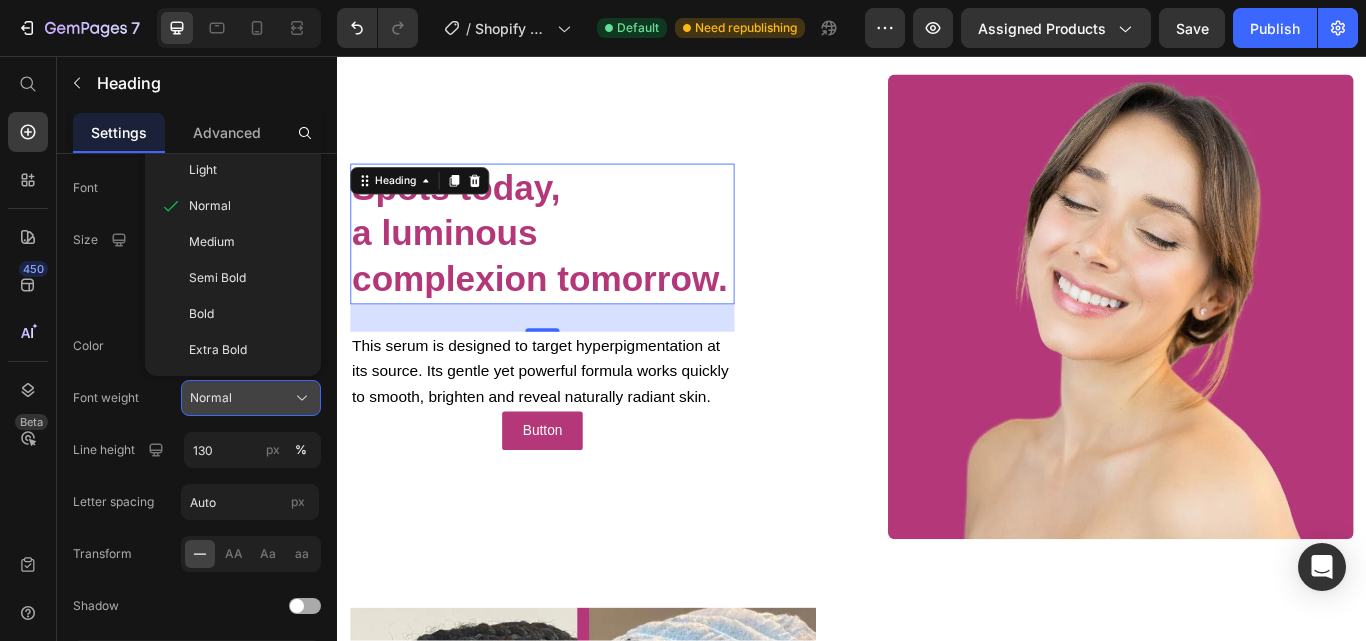 click 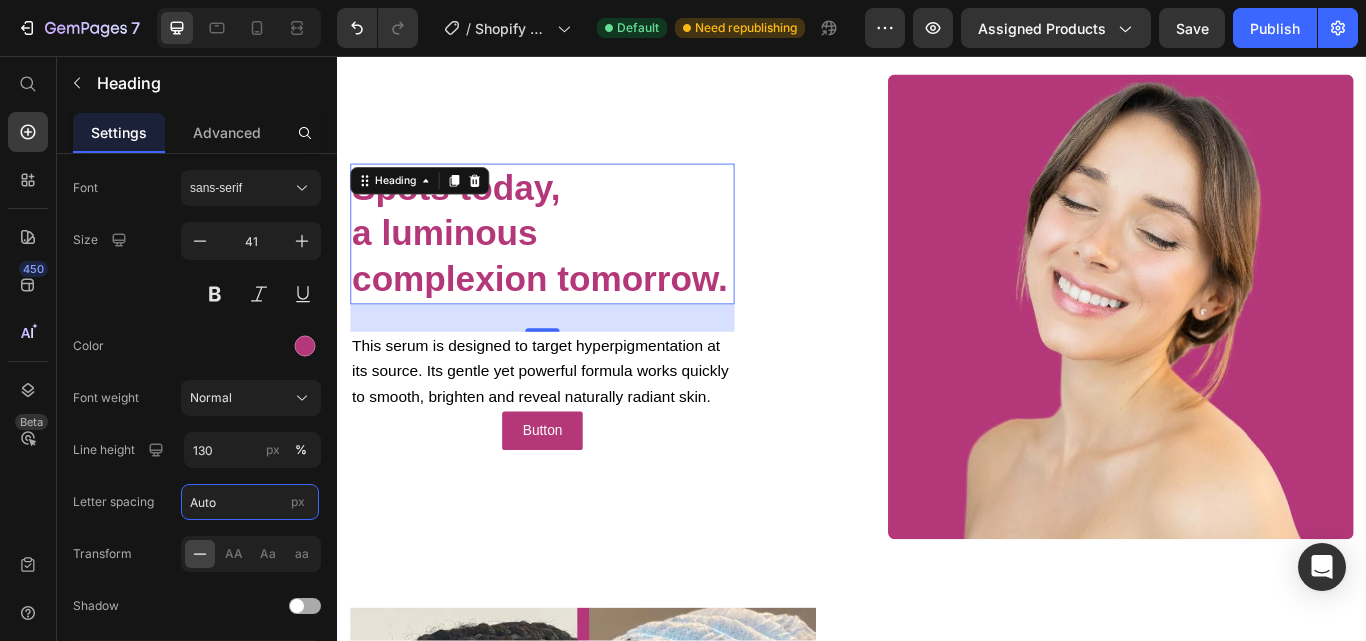 click on "Auto" at bounding box center (250, 502) 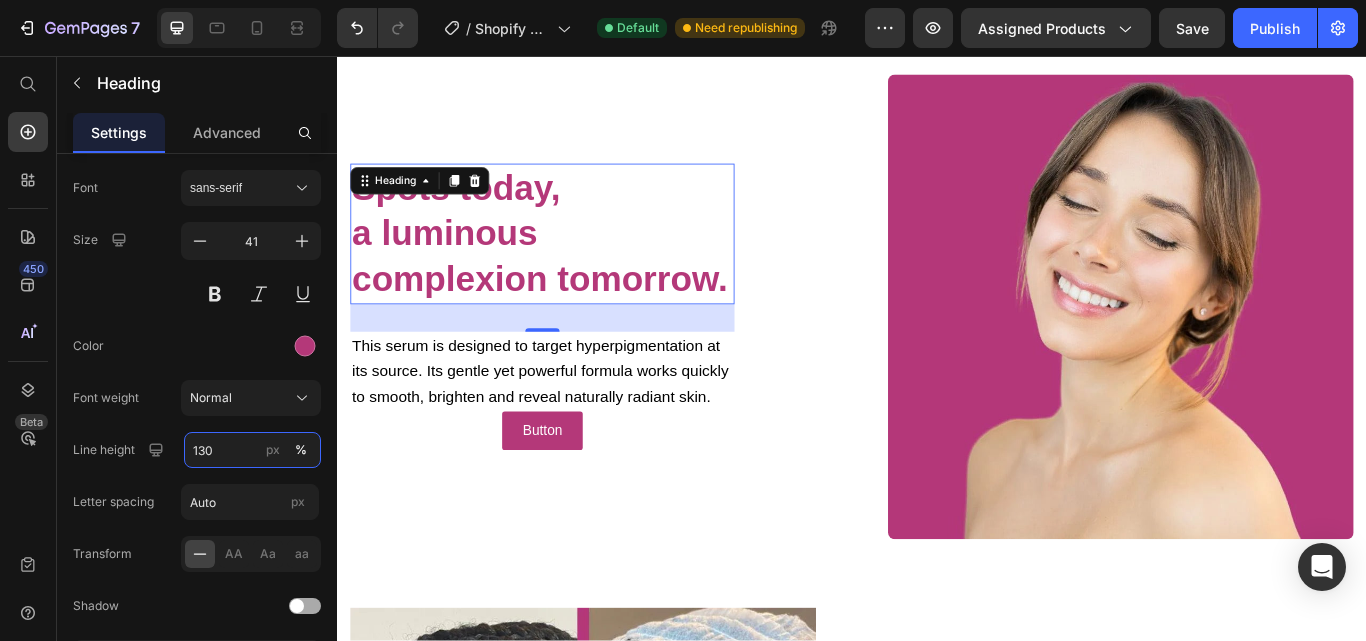 click on "130" at bounding box center (252, 450) 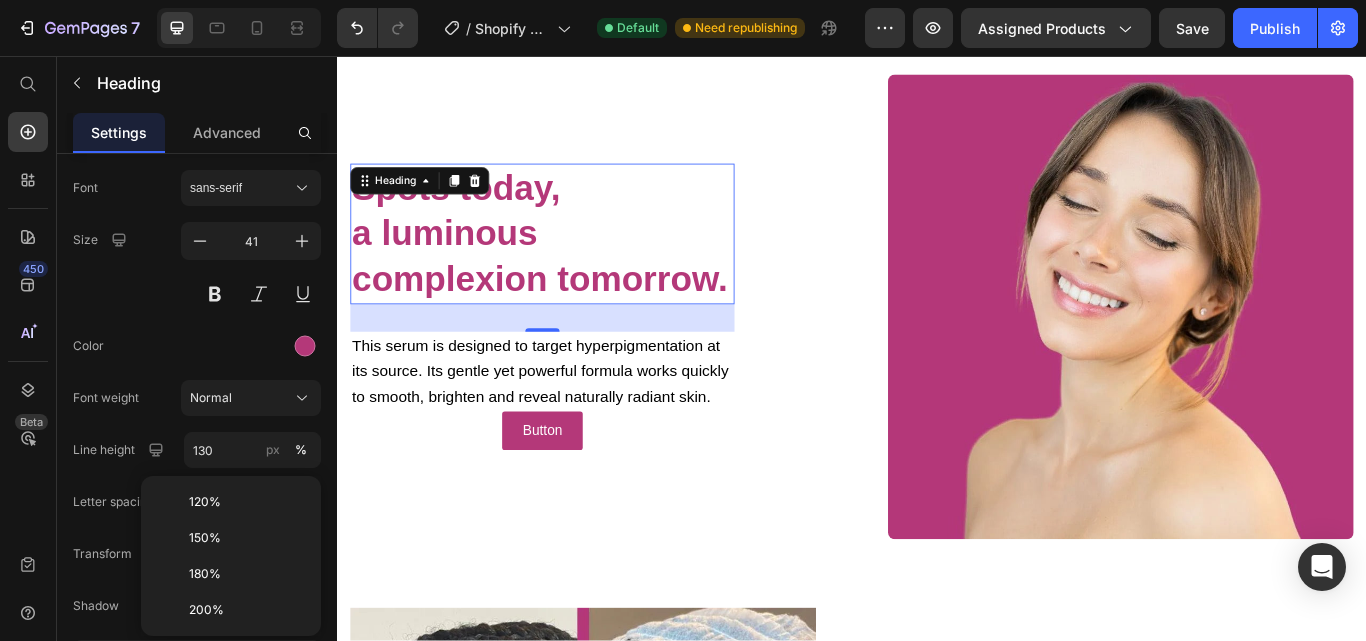 click at bounding box center [251, 346] 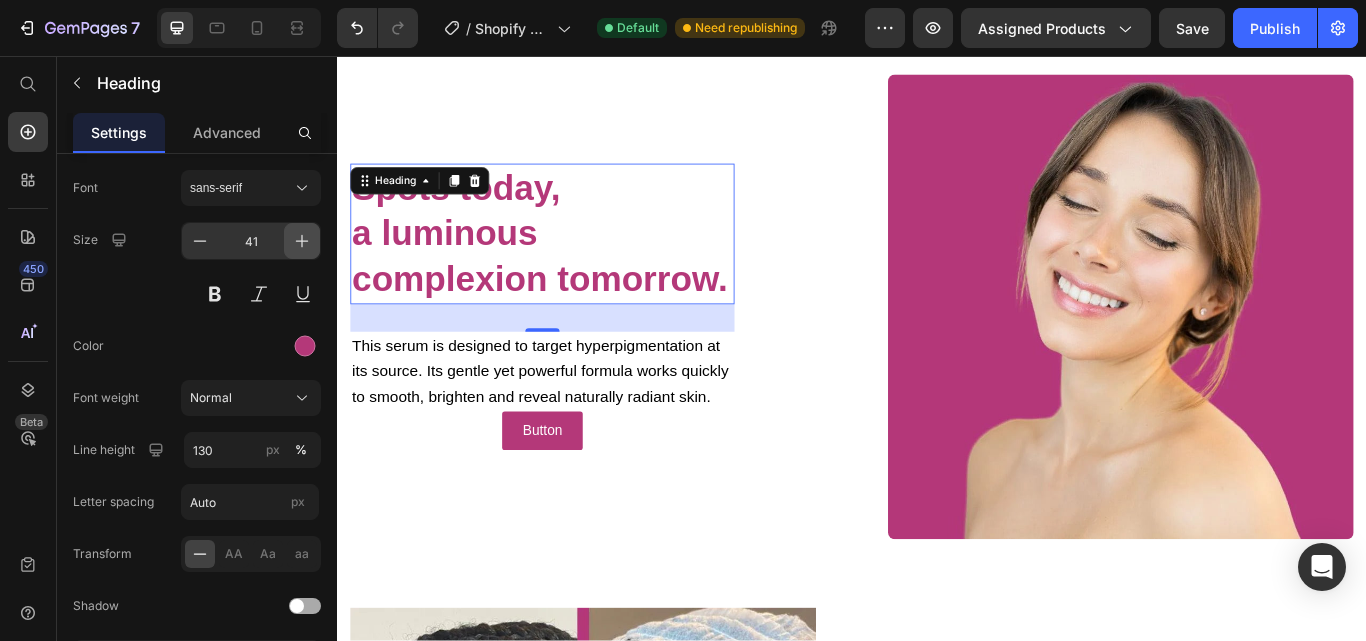 scroll, scrollTop: 0, scrollLeft: 0, axis: both 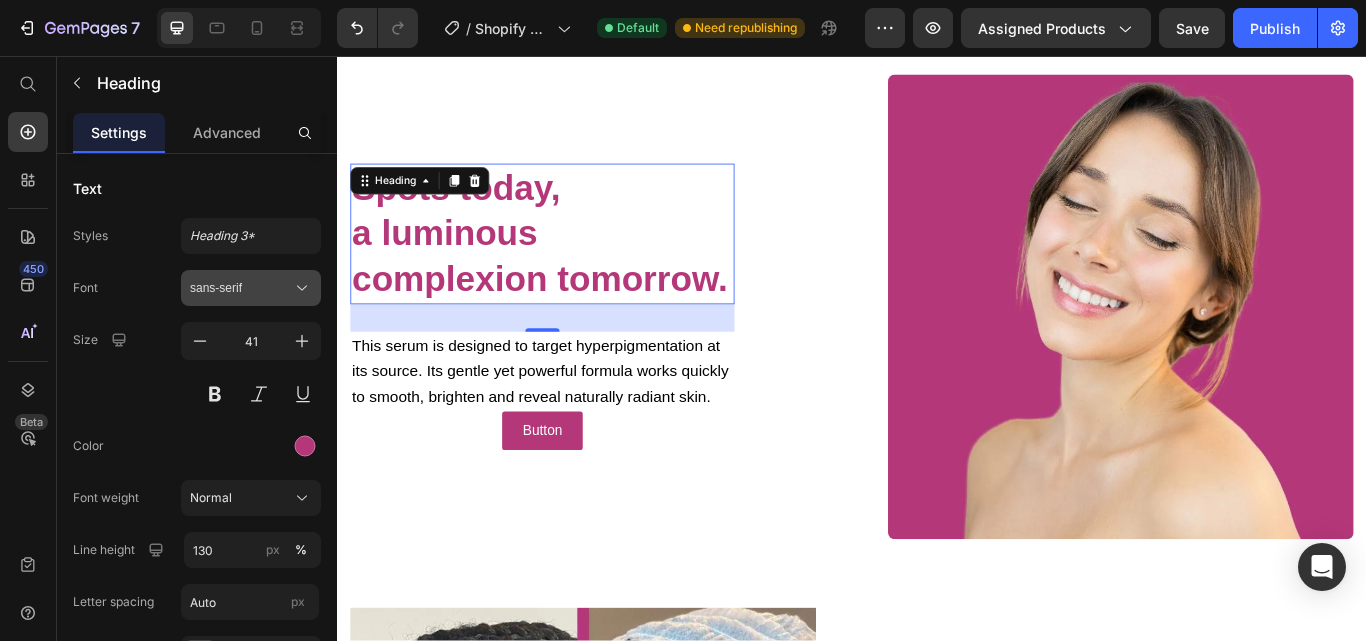click on "sans-serif" at bounding box center [251, 288] 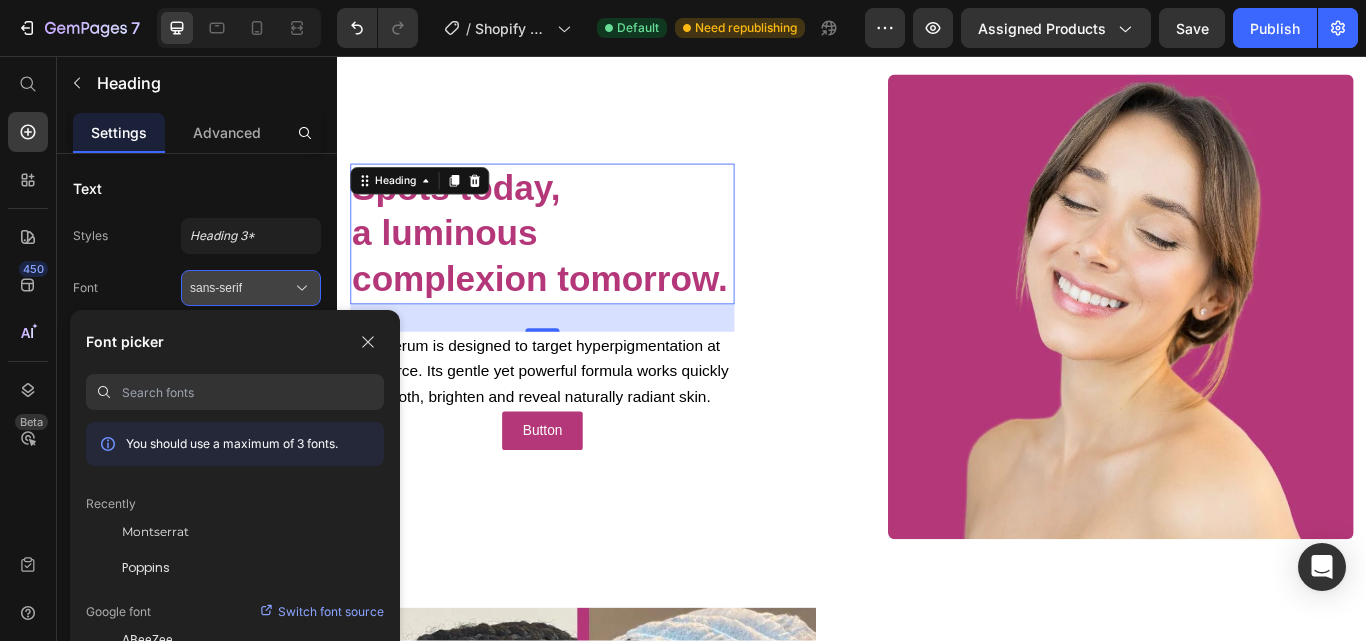 click 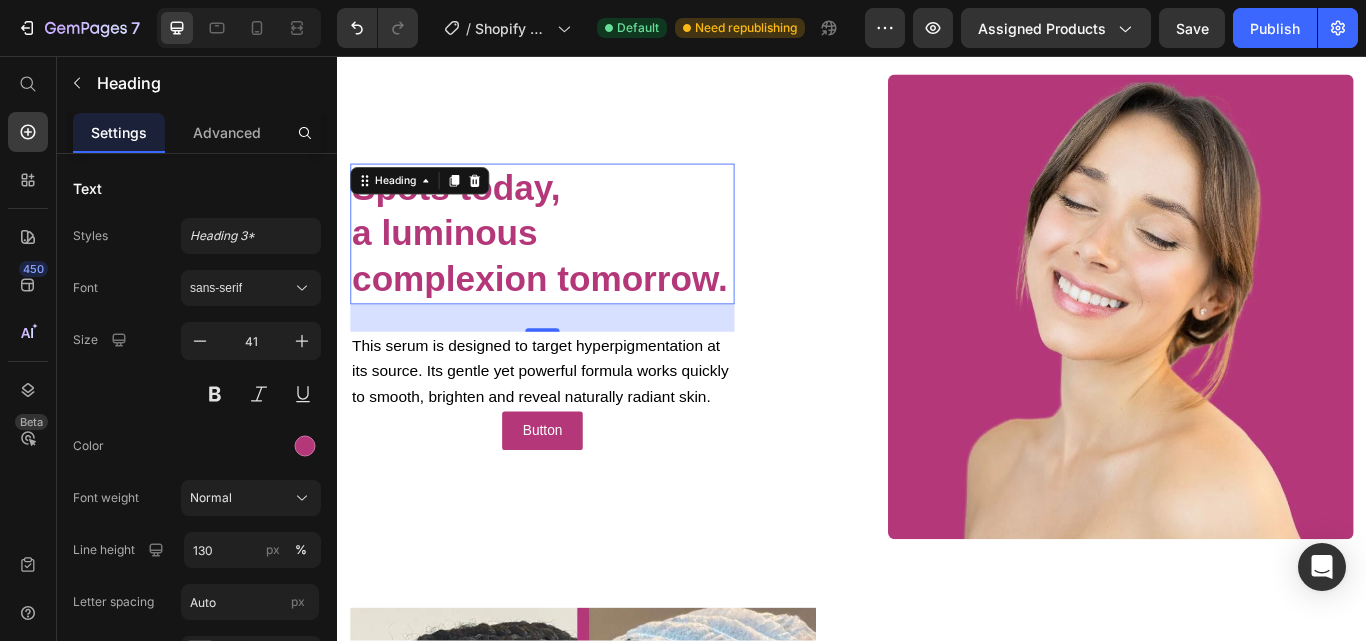 click on "⁠⁠⁠⁠⁠⁠⁠ Spots today,  a luminous complexion tomorrow. Heading   32 This serum is designed to target hyperpigmentation at its source. Its gentle yet powerful formula works quickly to smooth, brighten and reveal naturally radiant skin. Text Block Button Button Image Row" at bounding box center [937, 349] 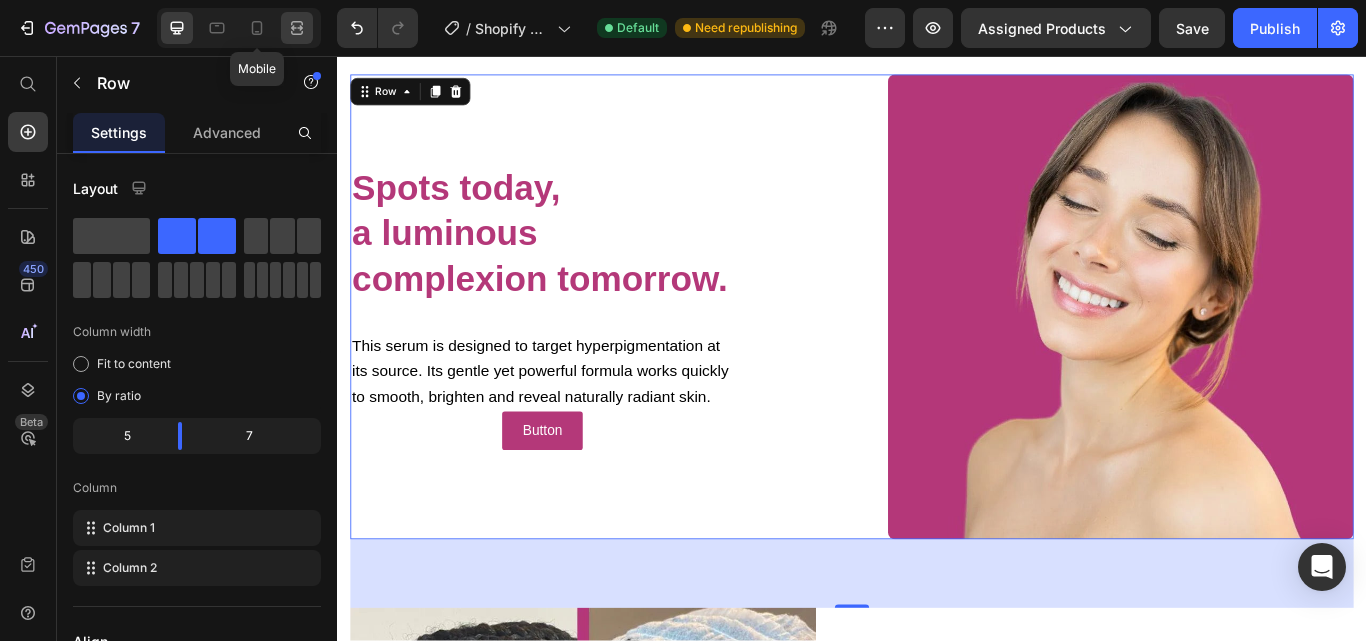 scroll, scrollTop: 711, scrollLeft: 0, axis: vertical 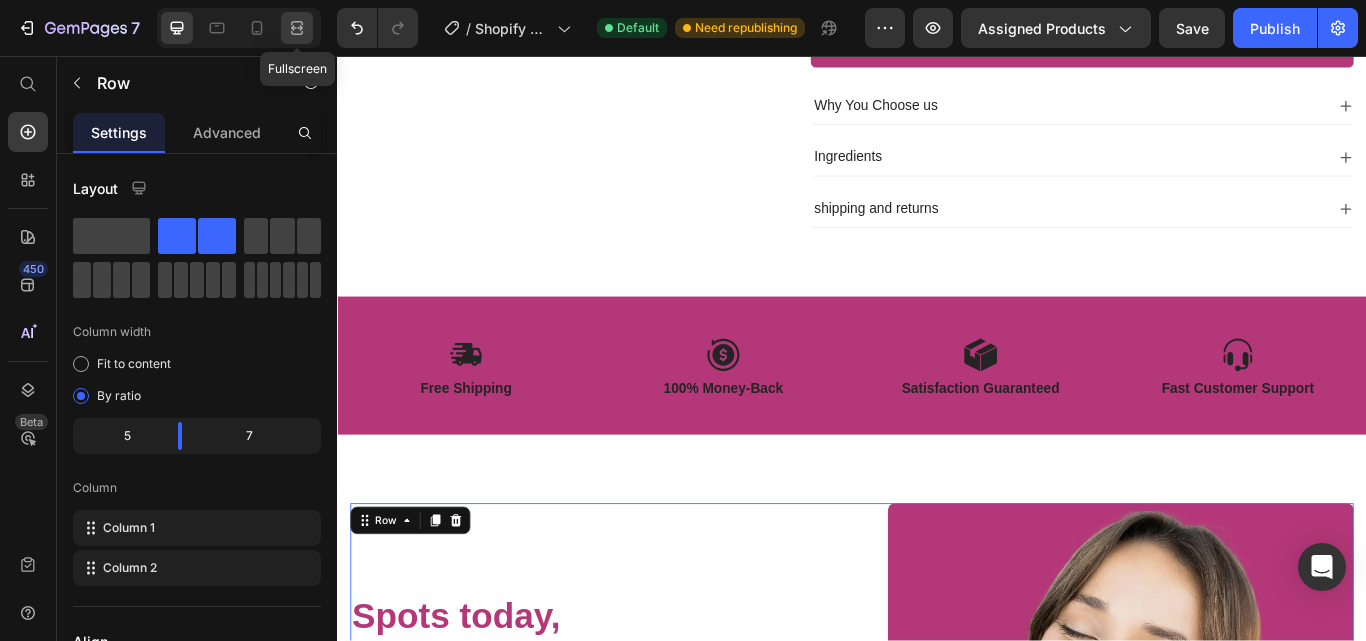 click 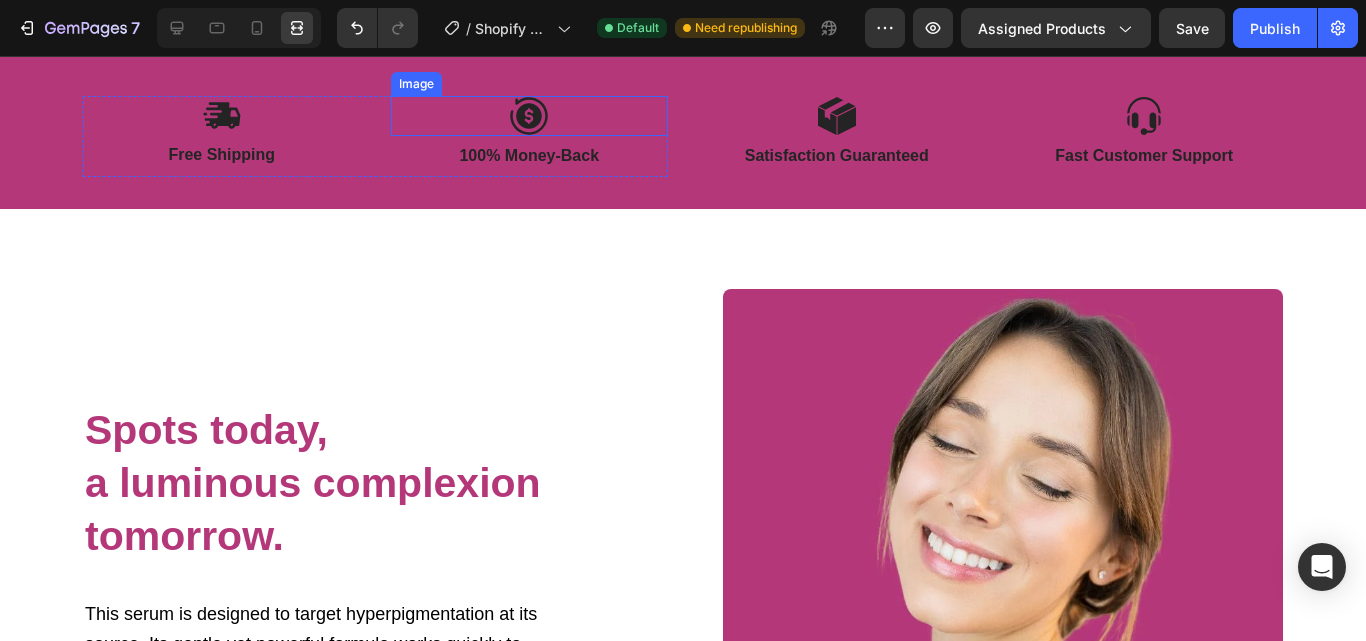scroll, scrollTop: 800, scrollLeft: 0, axis: vertical 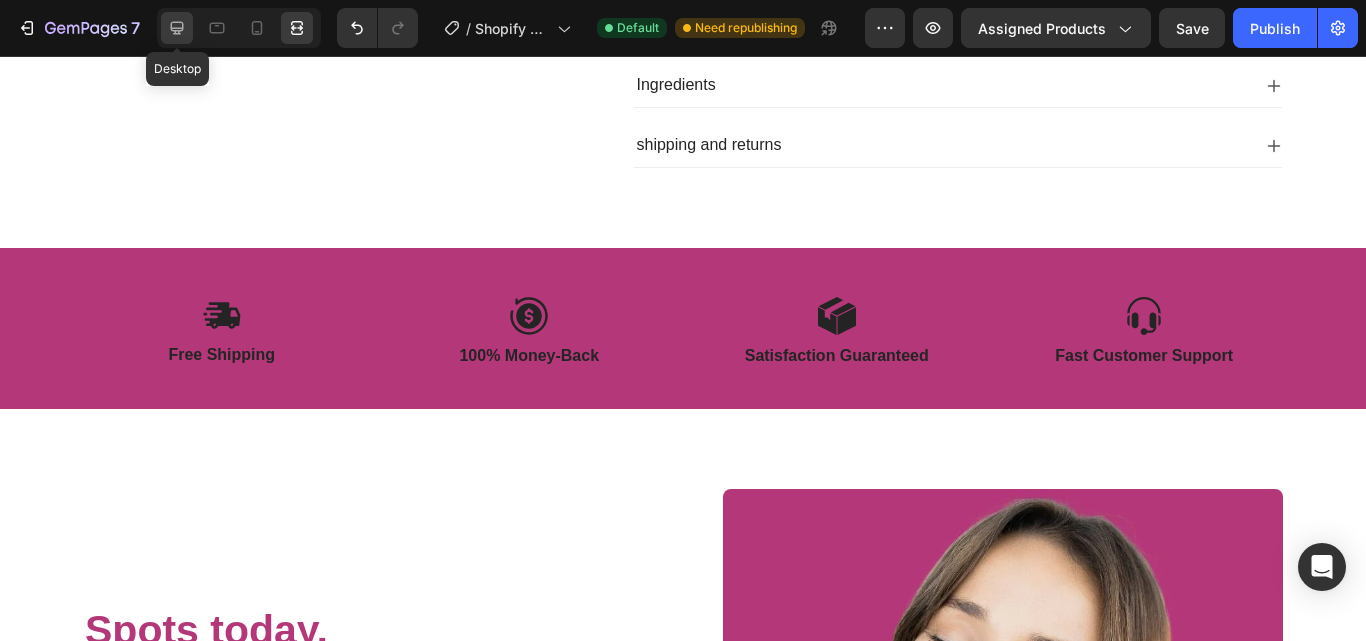 click 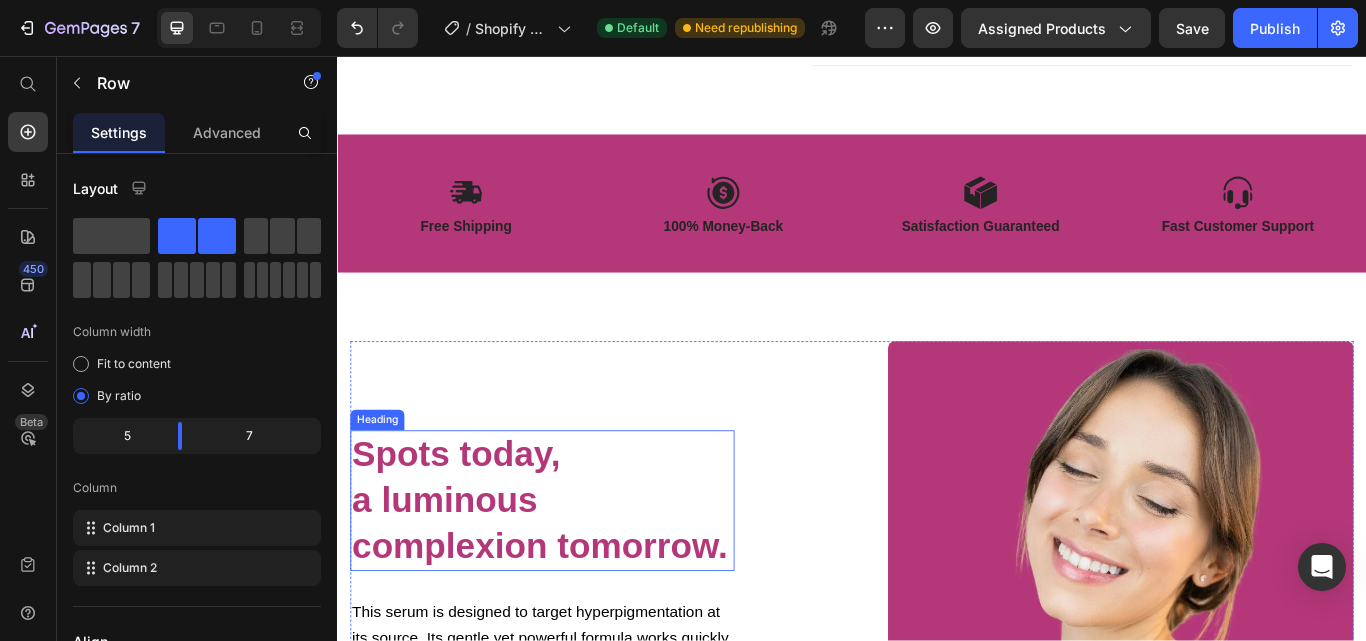 scroll, scrollTop: 1100, scrollLeft: 0, axis: vertical 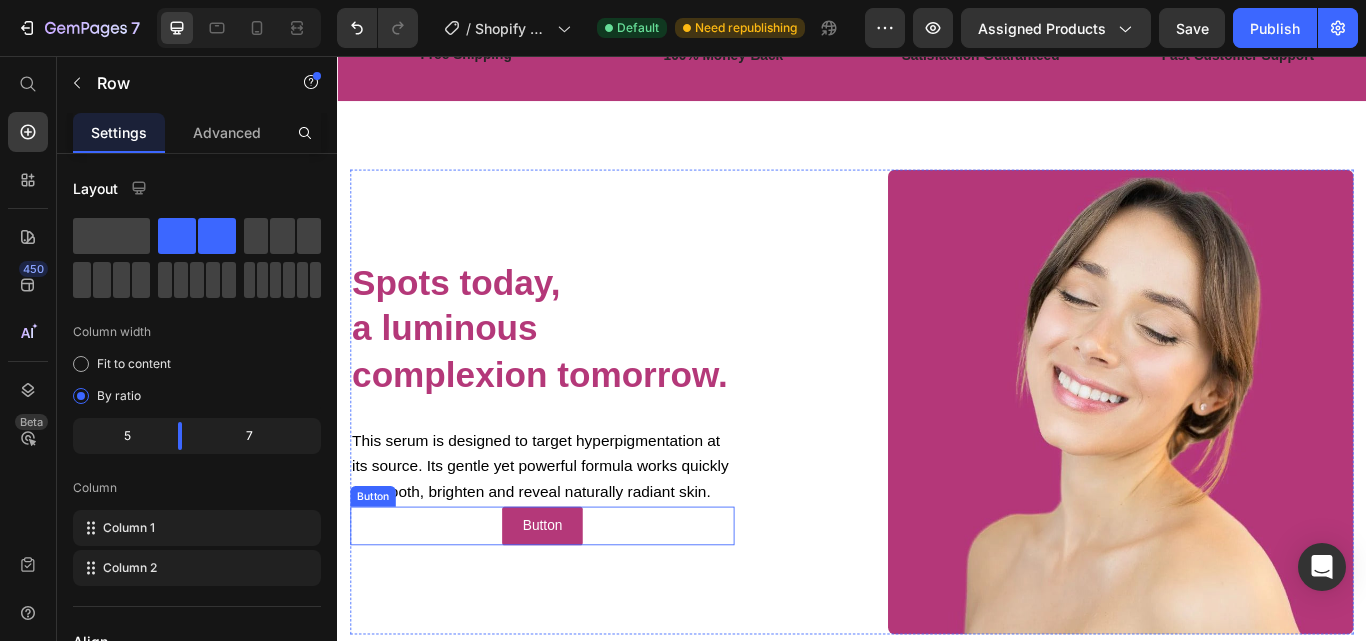 click on "Button Button" at bounding box center [576, 604] 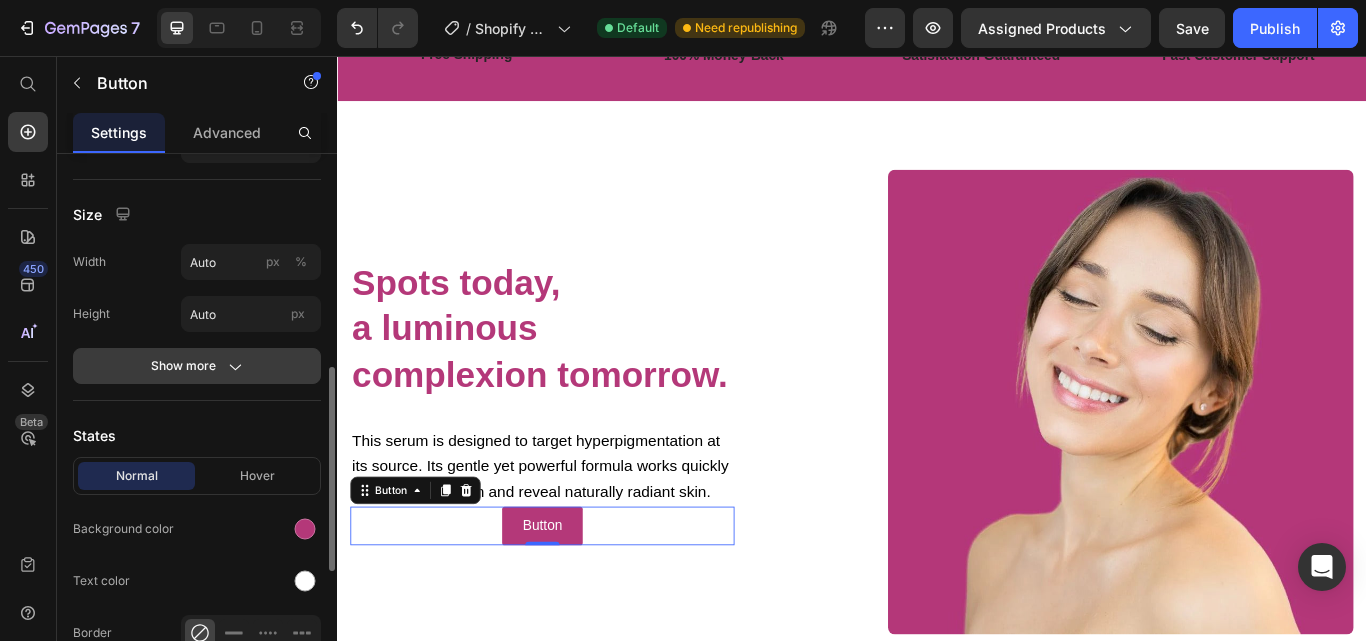 scroll, scrollTop: 300, scrollLeft: 0, axis: vertical 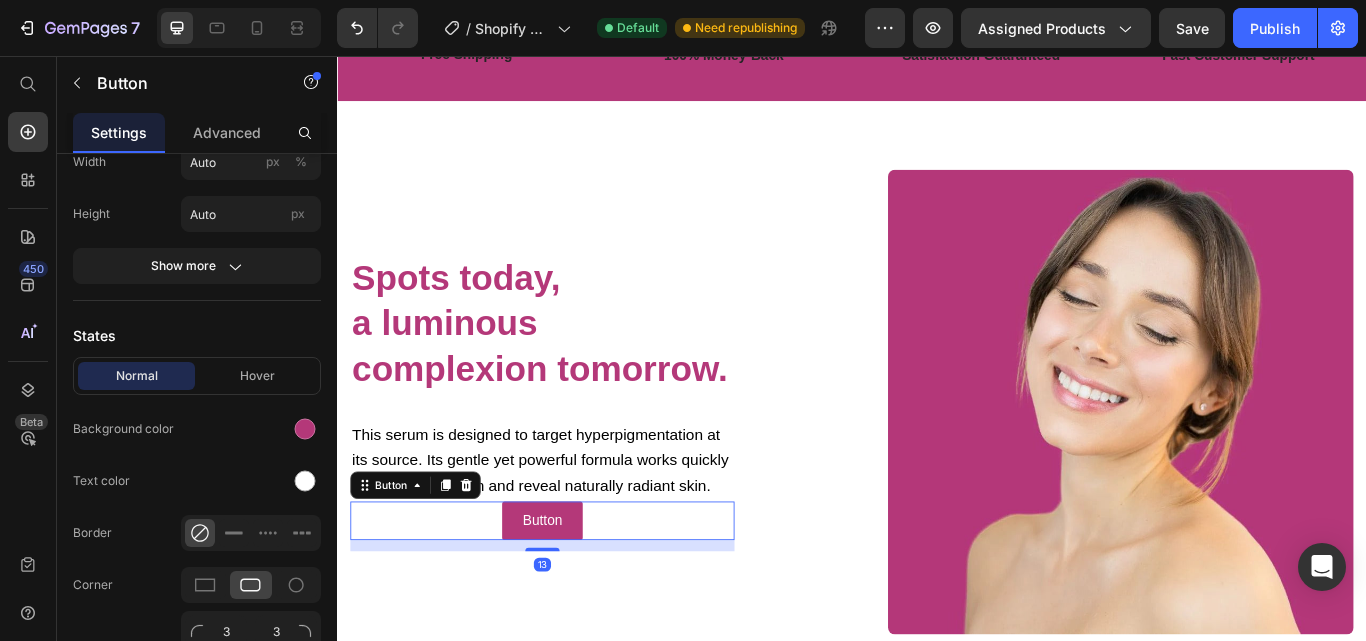 drag, startPoint x: 566, startPoint y: 657, endPoint x: 564, endPoint y: 670, distance: 13.152946 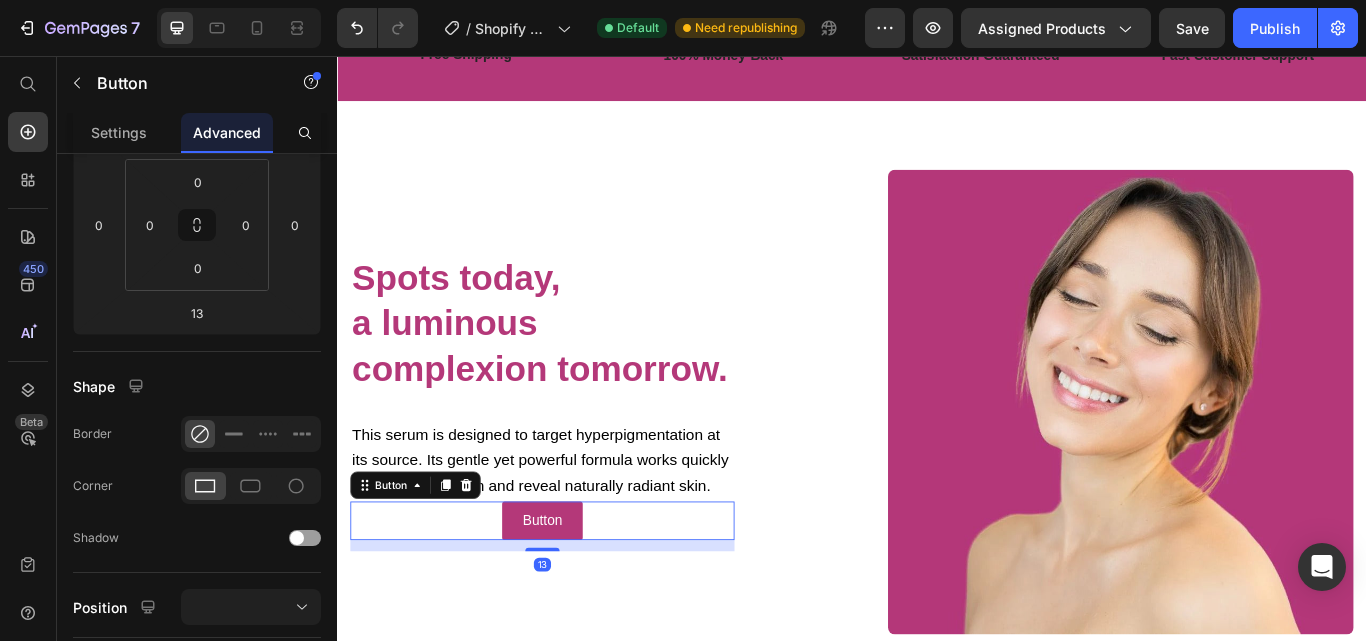 scroll, scrollTop: 0, scrollLeft: 0, axis: both 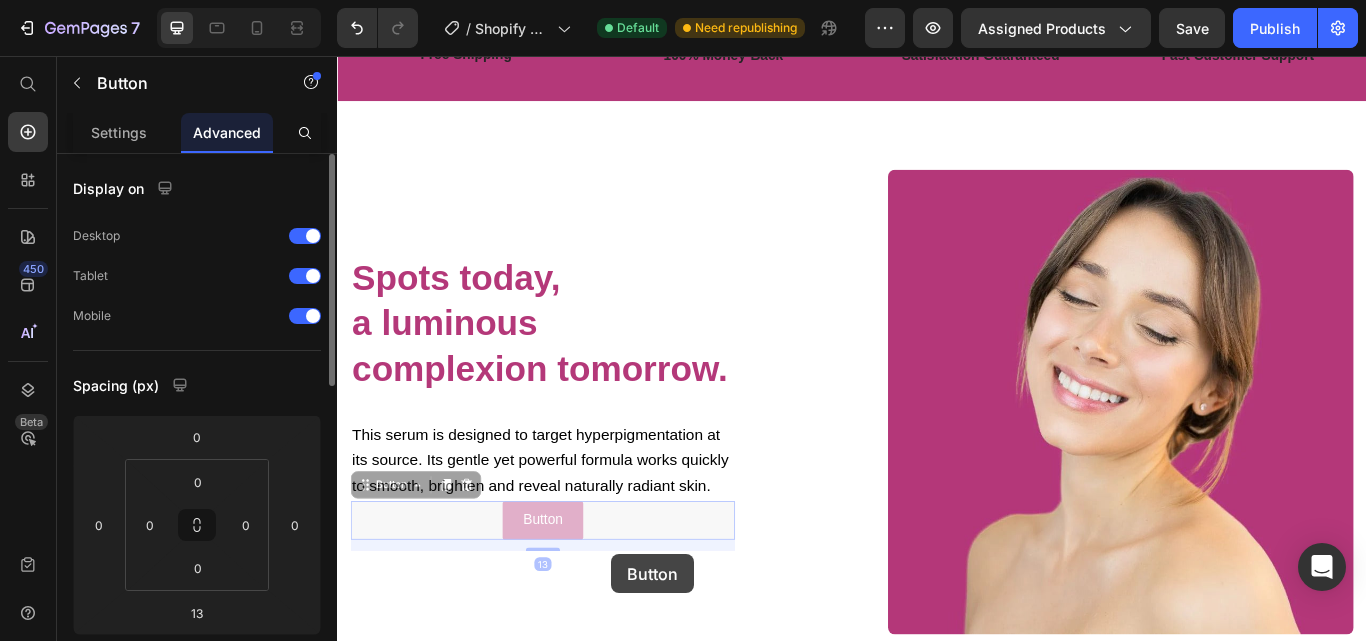 drag, startPoint x: 657, startPoint y: 637, endPoint x: 657, endPoint y: 649, distance: 12 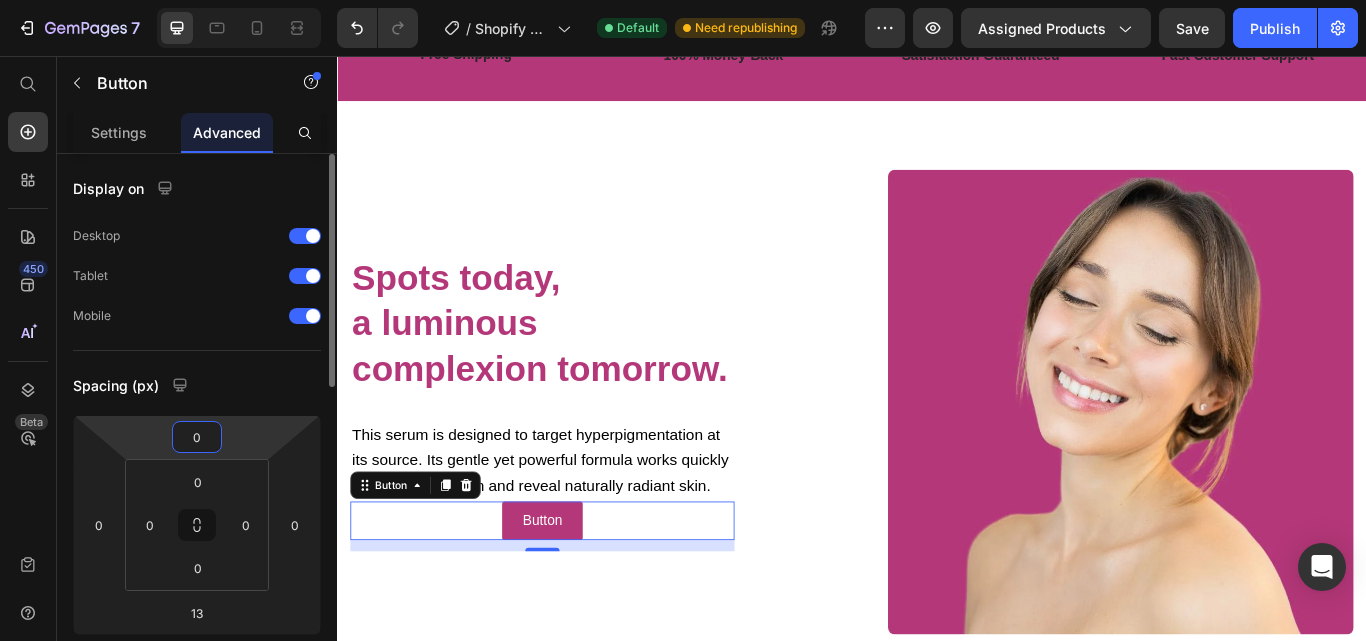 click on "0" at bounding box center (197, 437) 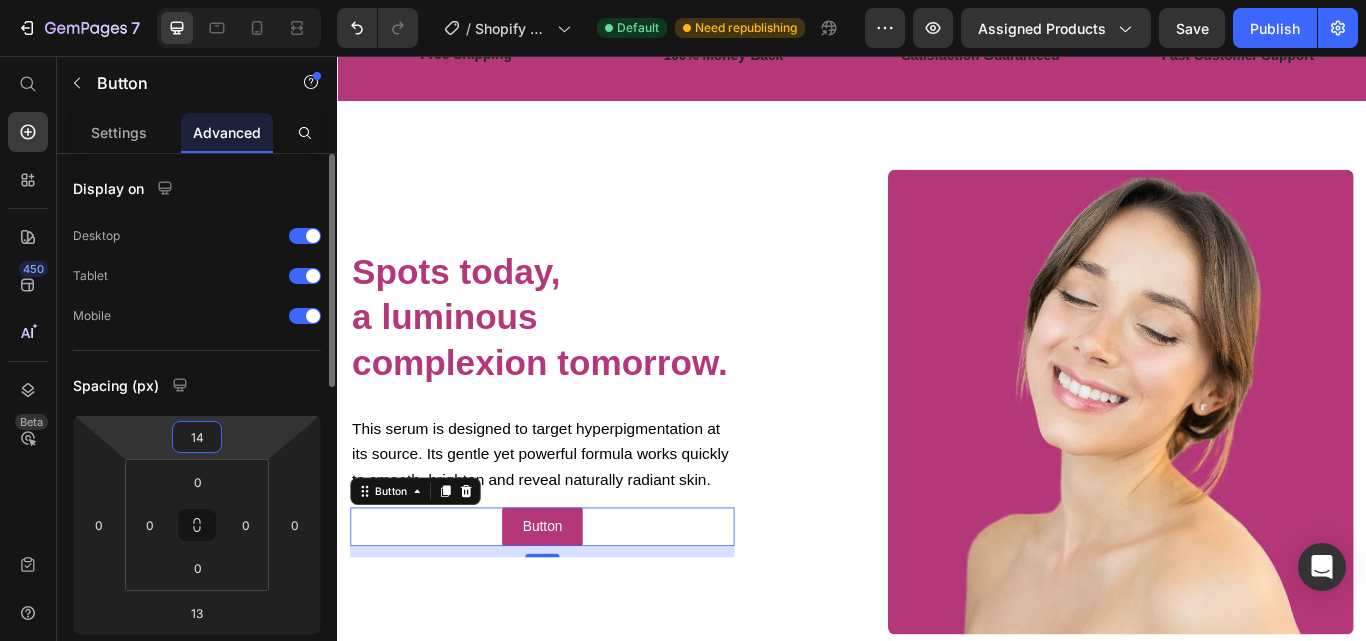 type on "15" 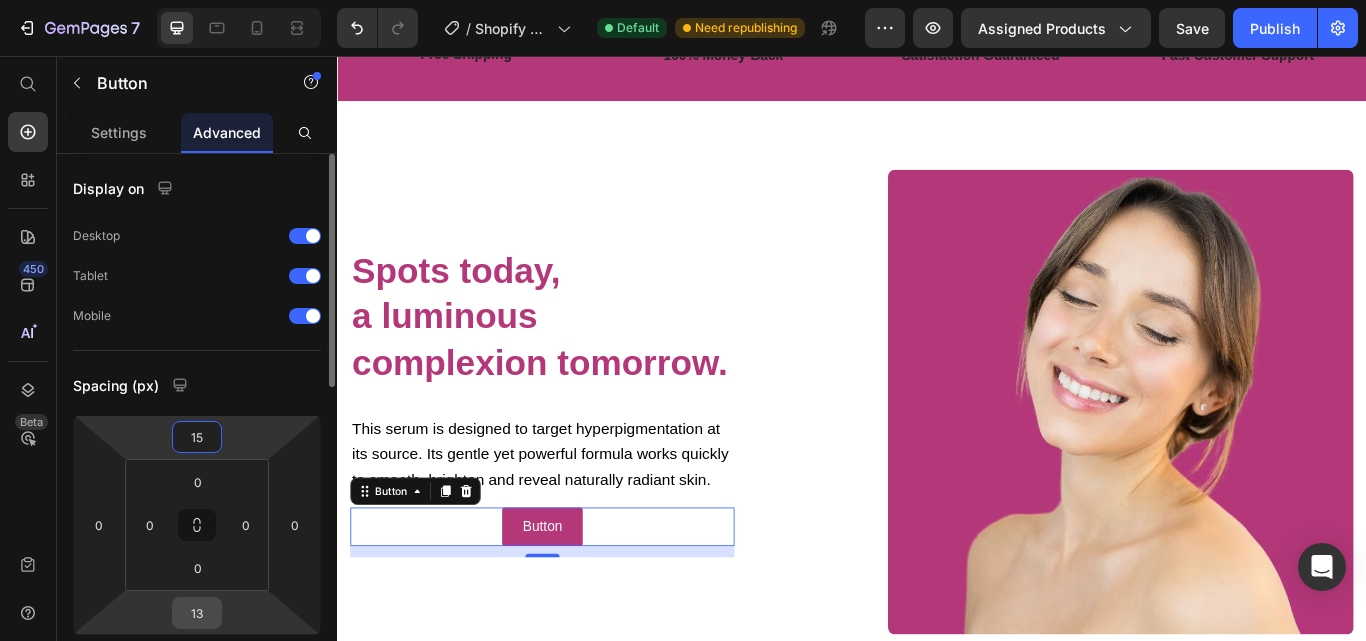 click on "13" at bounding box center (197, 613) 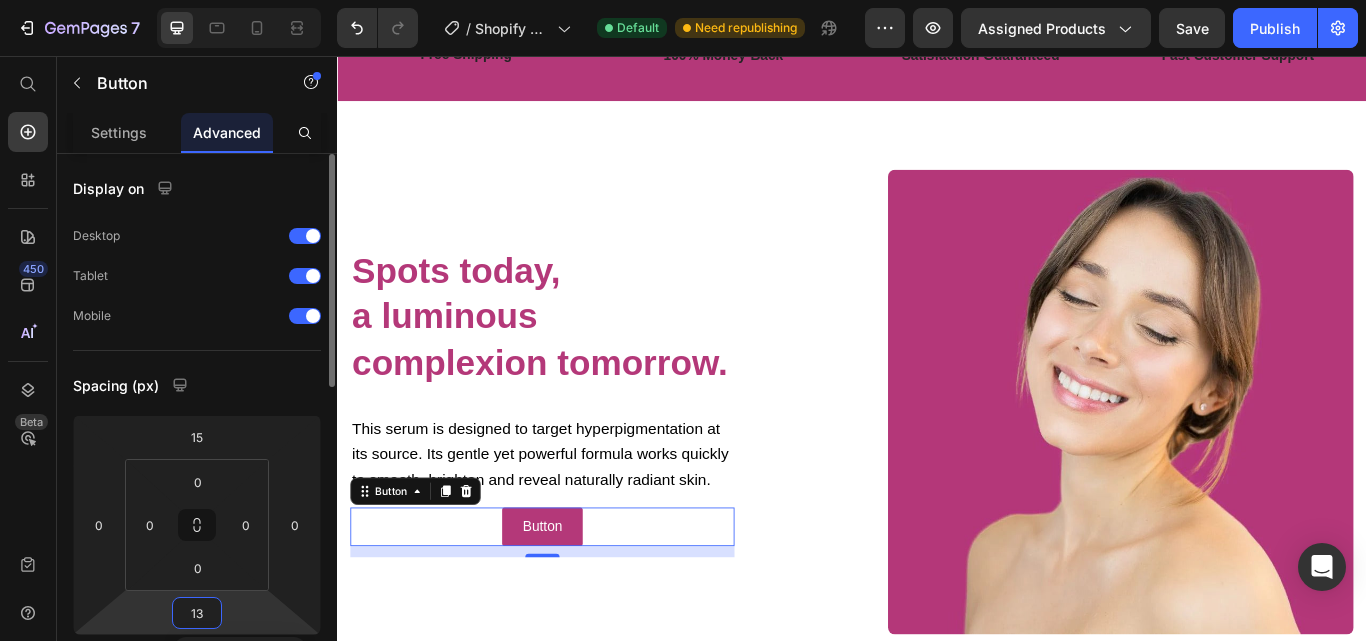 click on "13" at bounding box center [197, 613] 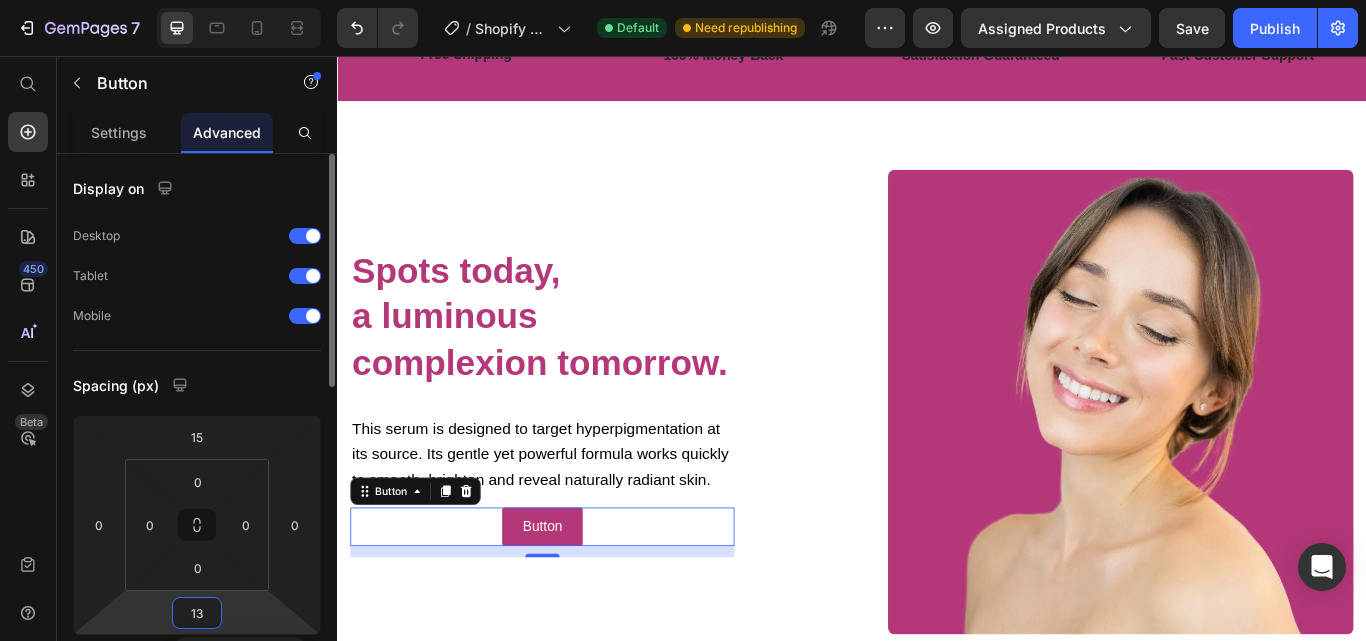 click on "13" at bounding box center (197, 613) 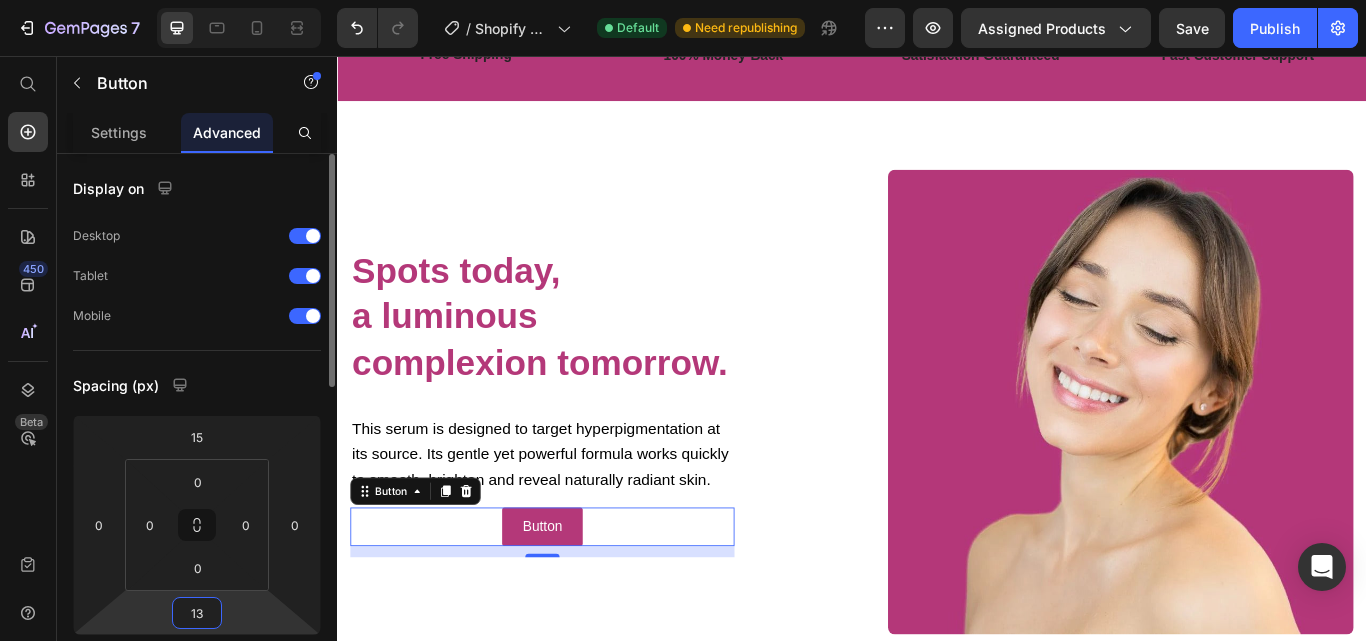 drag, startPoint x: 207, startPoint y: 614, endPoint x: 191, endPoint y: 608, distance: 17.088007 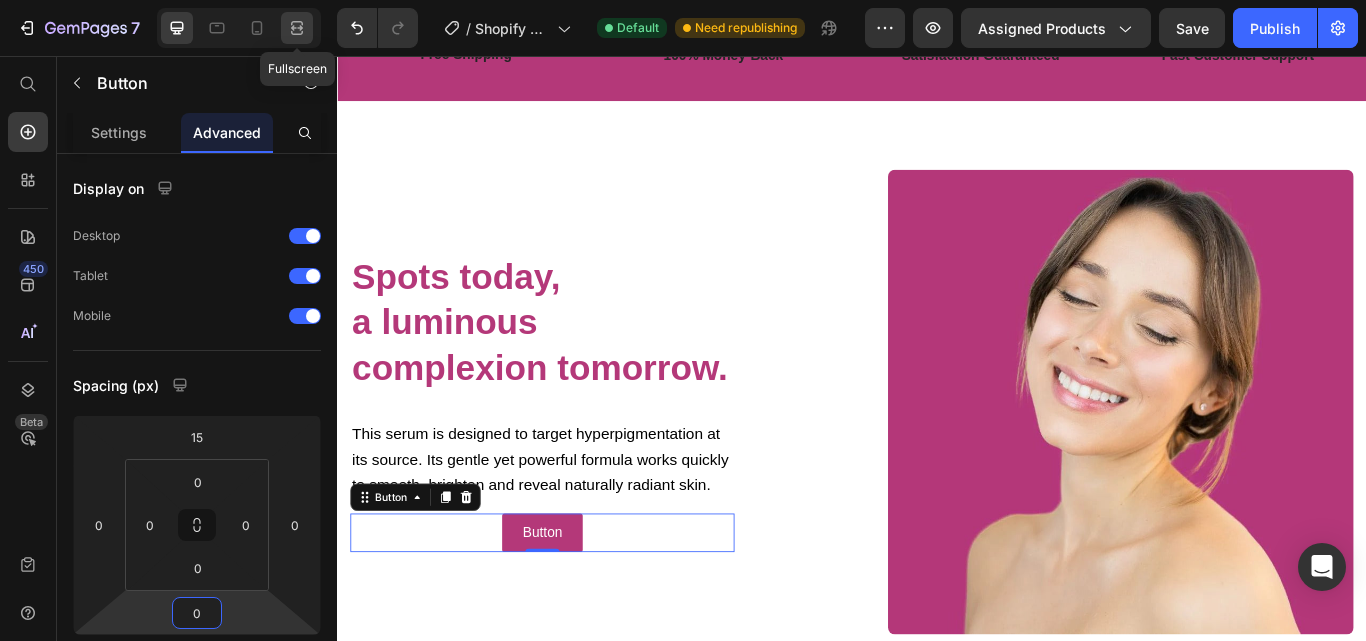 type on "0" 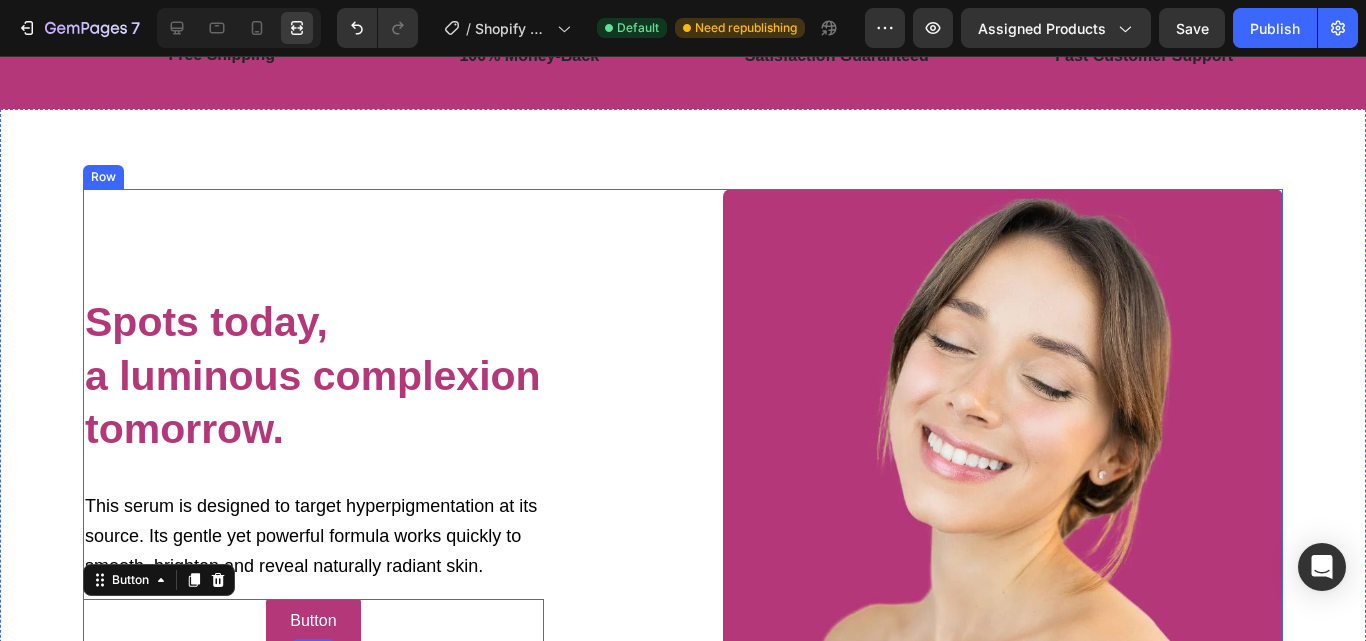 scroll, scrollTop: 1300, scrollLeft: 0, axis: vertical 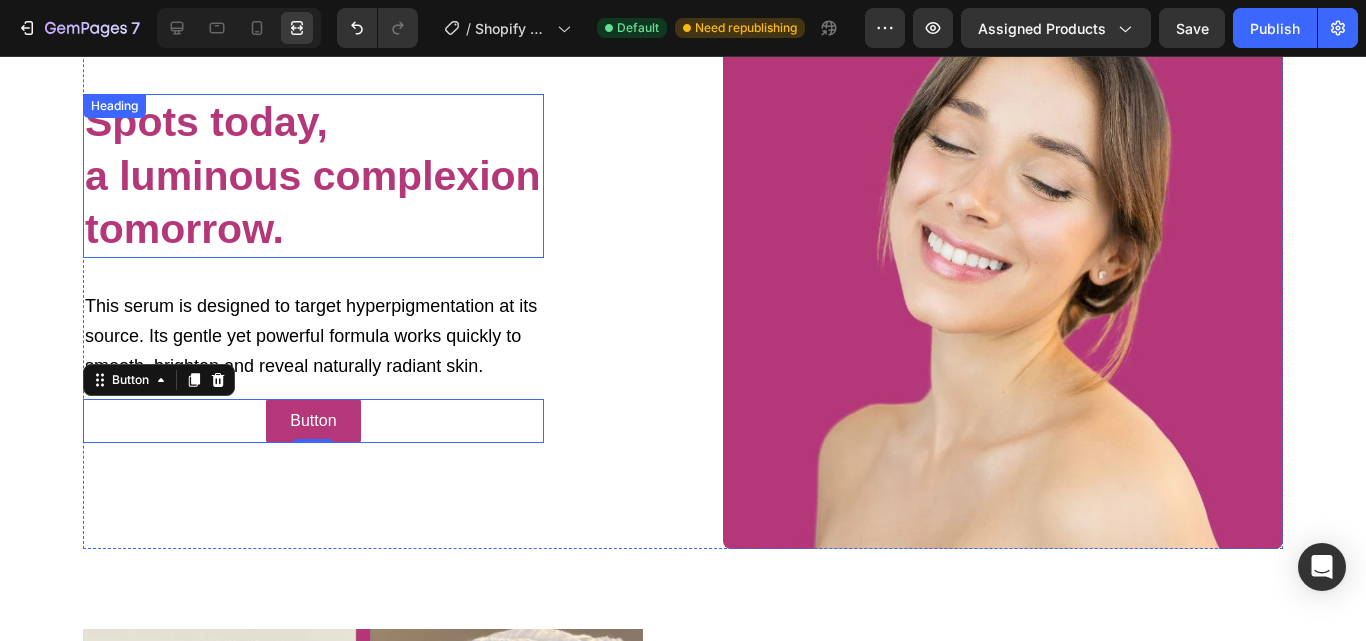 click on "Spots today,  a luminous complexion tomorrow." at bounding box center (313, 176) 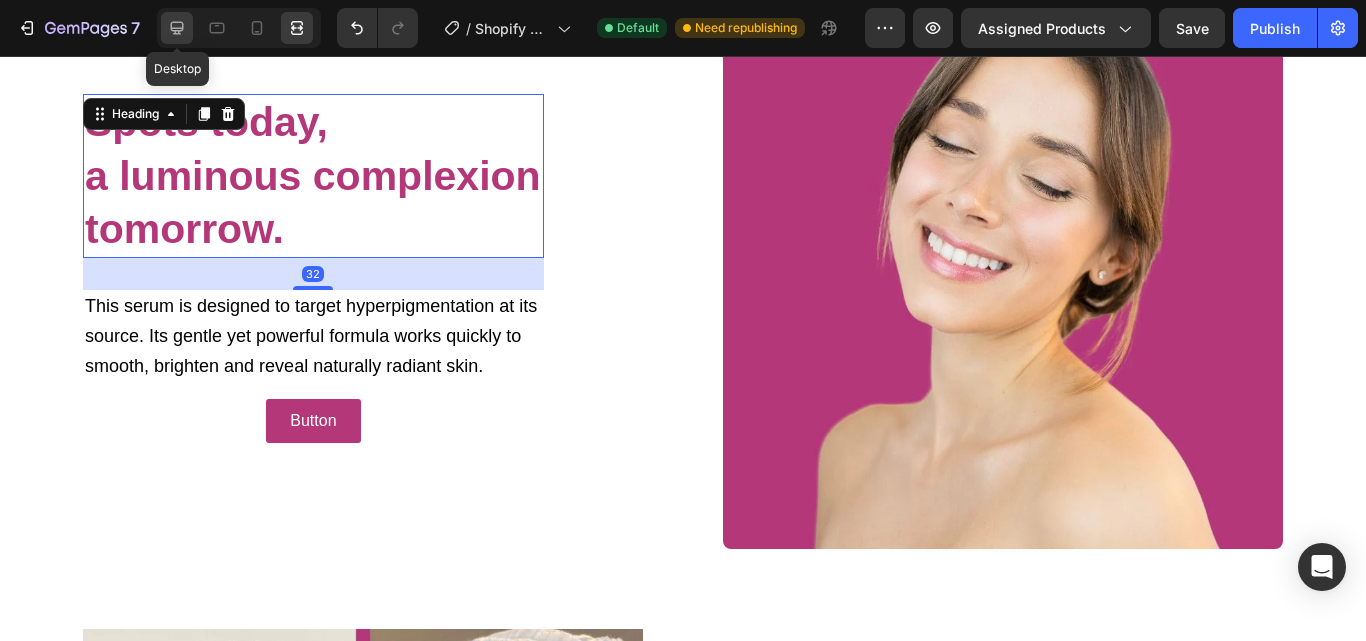 click 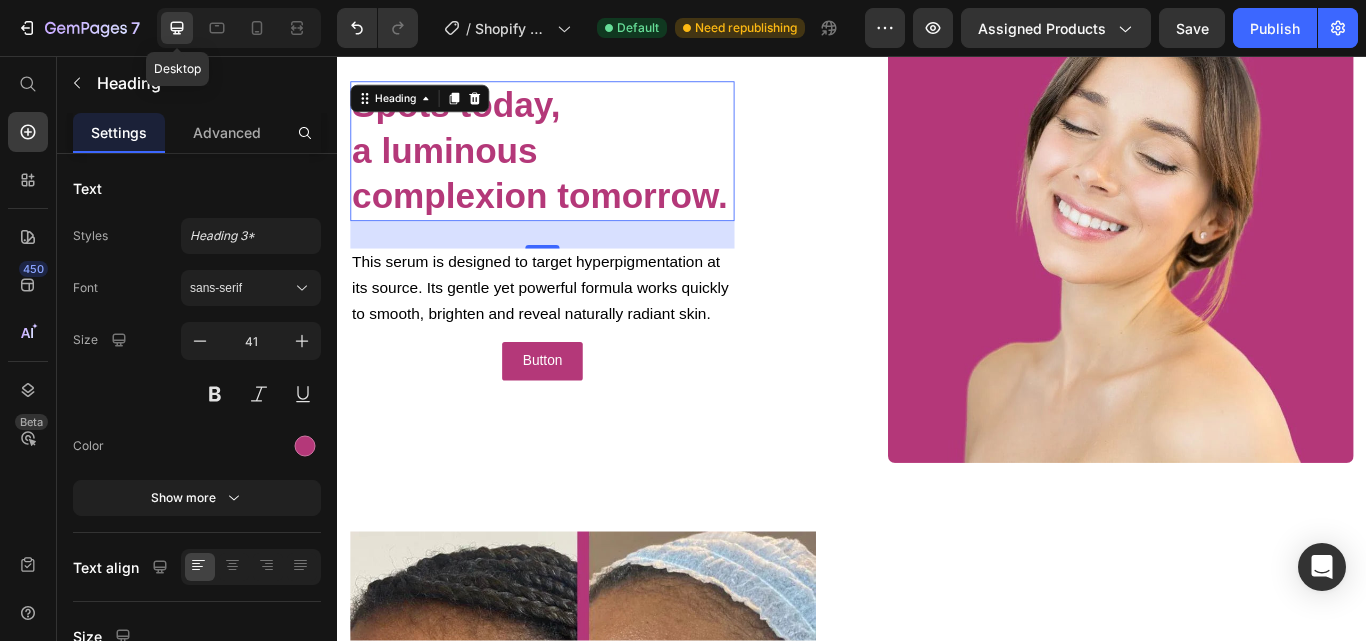 scroll, scrollTop: 1246, scrollLeft: 0, axis: vertical 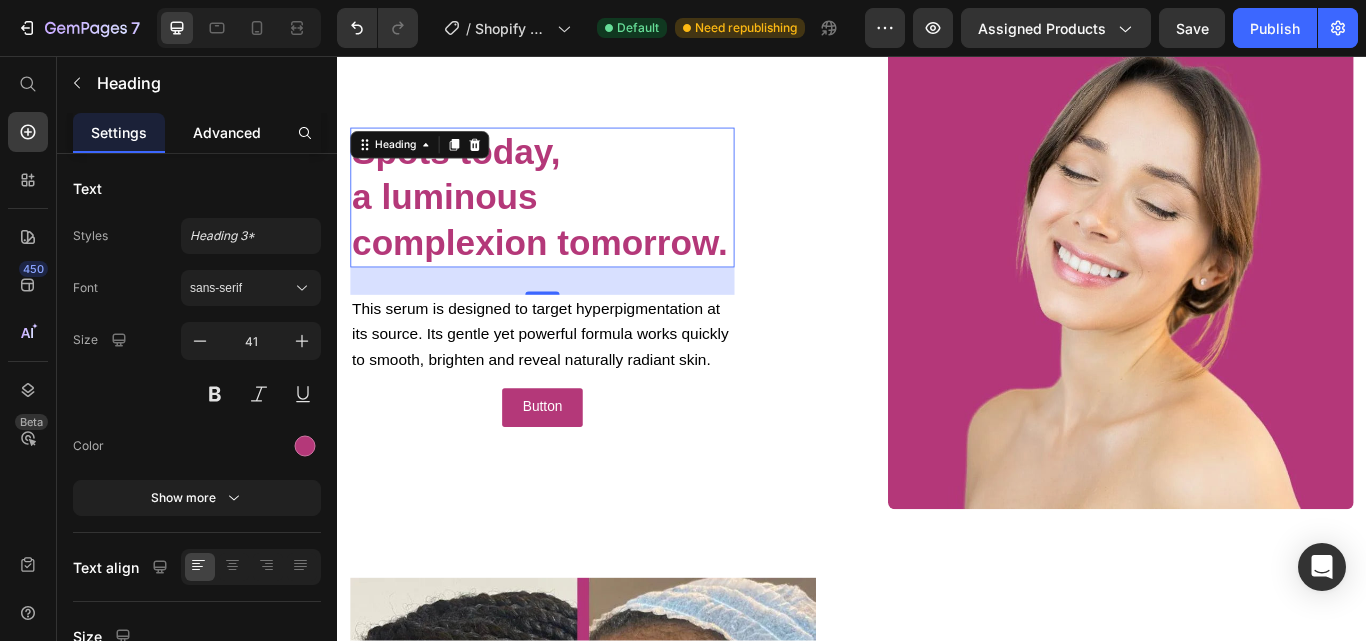 click on "Advanced" at bounding box center [227, 132] 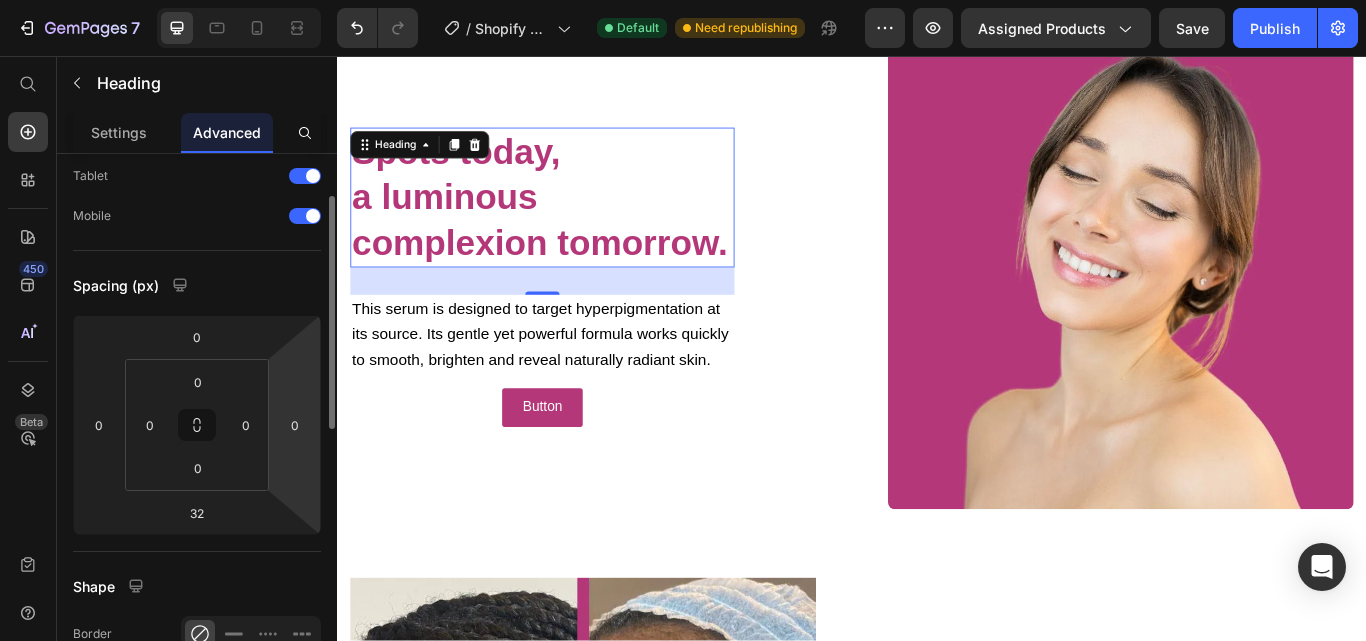 scroll, scrollTop: 0, scrollLeft: 0, axis: both 